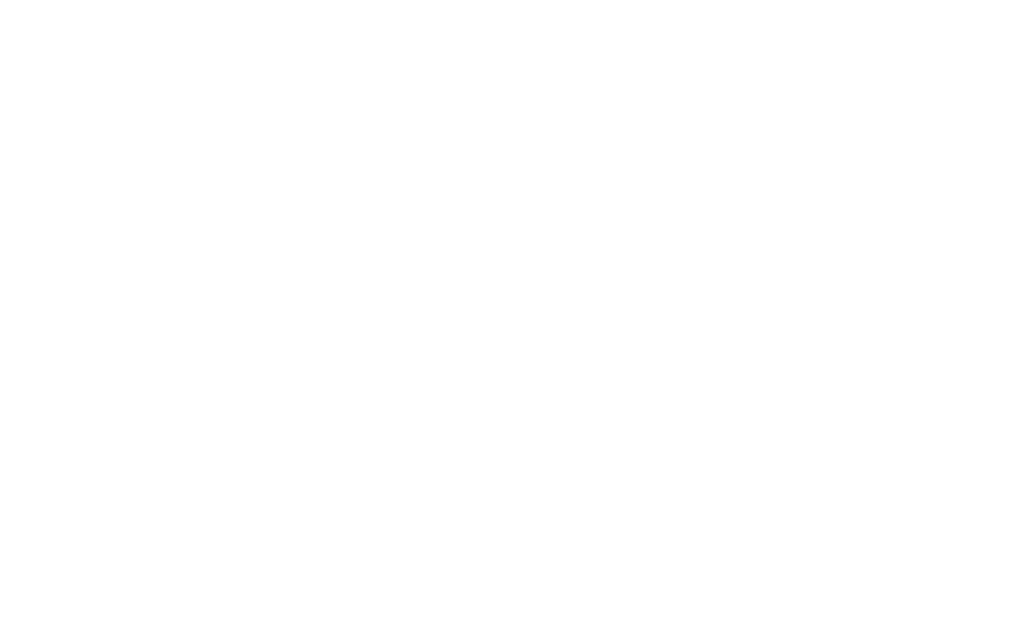 scroll, scrollTop: 0, scrollLeft: 0, axis: both 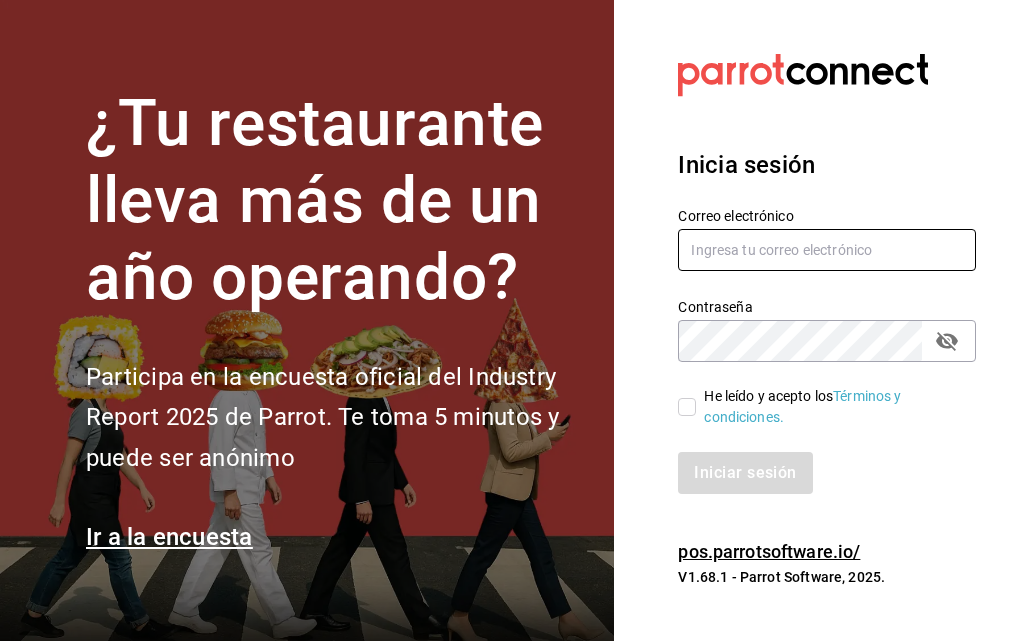 type on "[EMAIL]" 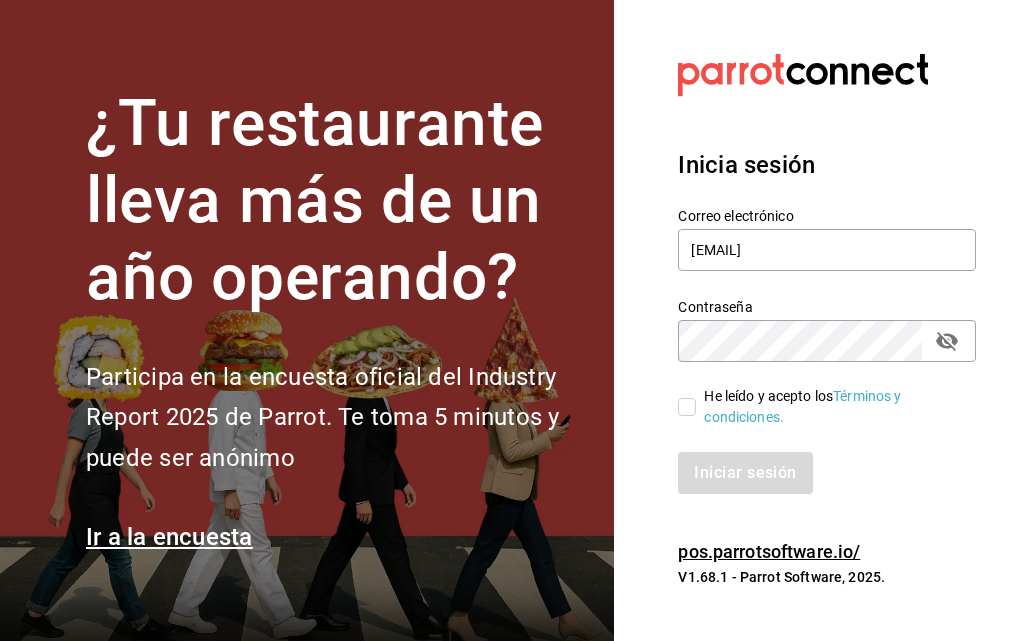 drag, startPoint x: 684, startPoint y: 409, endPoint x: 701, endPoint y: 422, distance: 21.400934 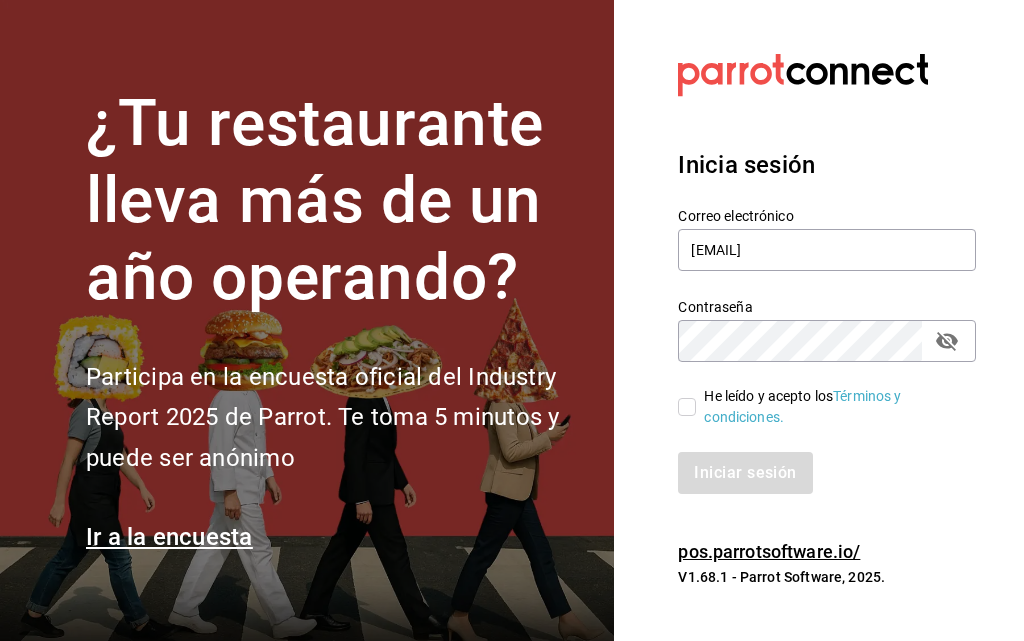 checkbox on "true" 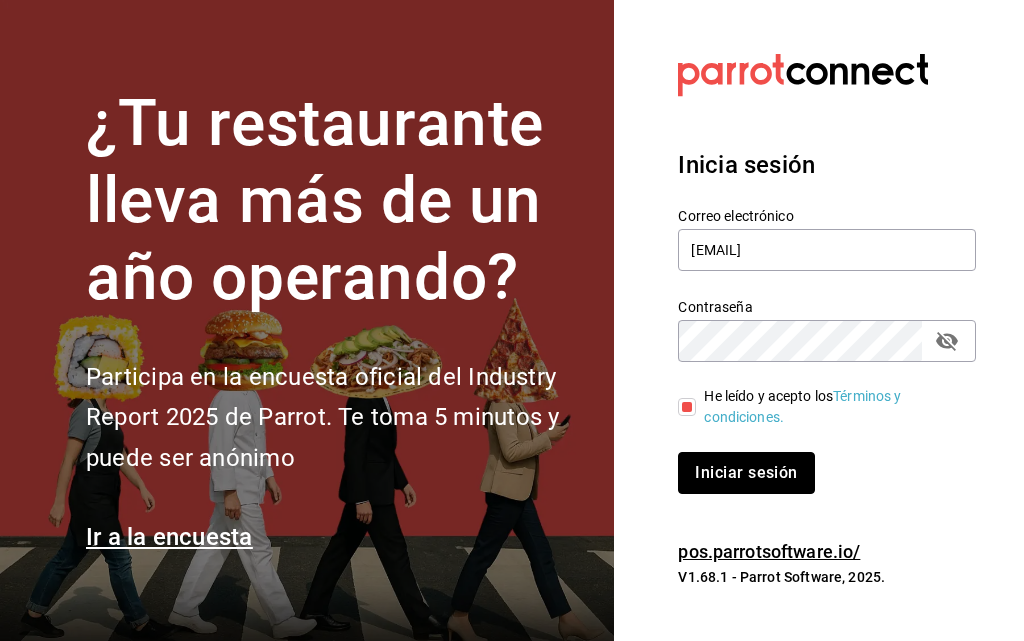 click on "Iniciar sesión" at bounding box center (746, 473) 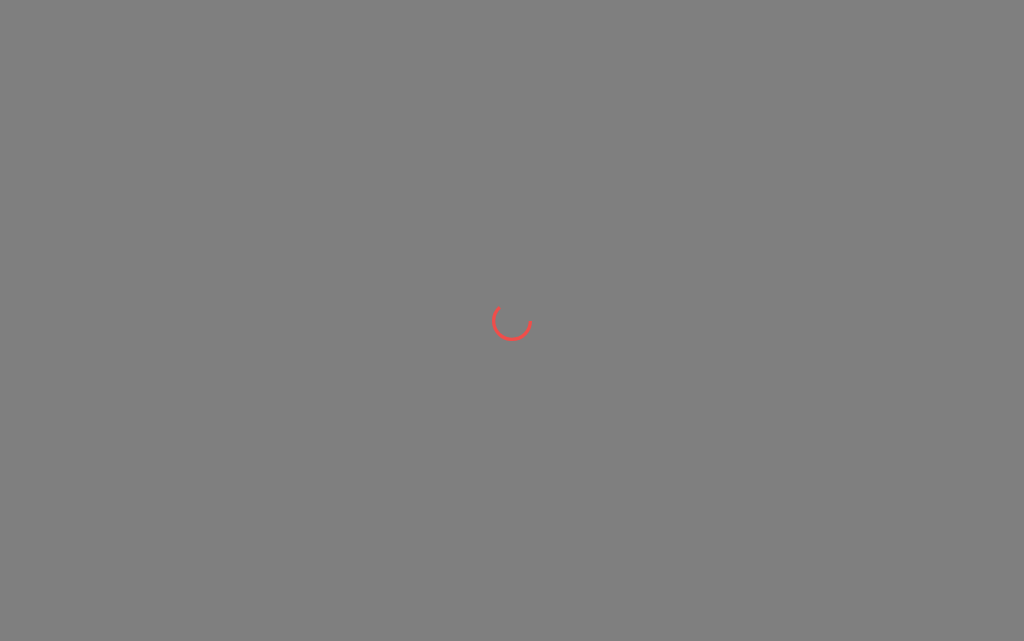 scroll, scrollTop: 0, scrollLeft: 0, axis: both 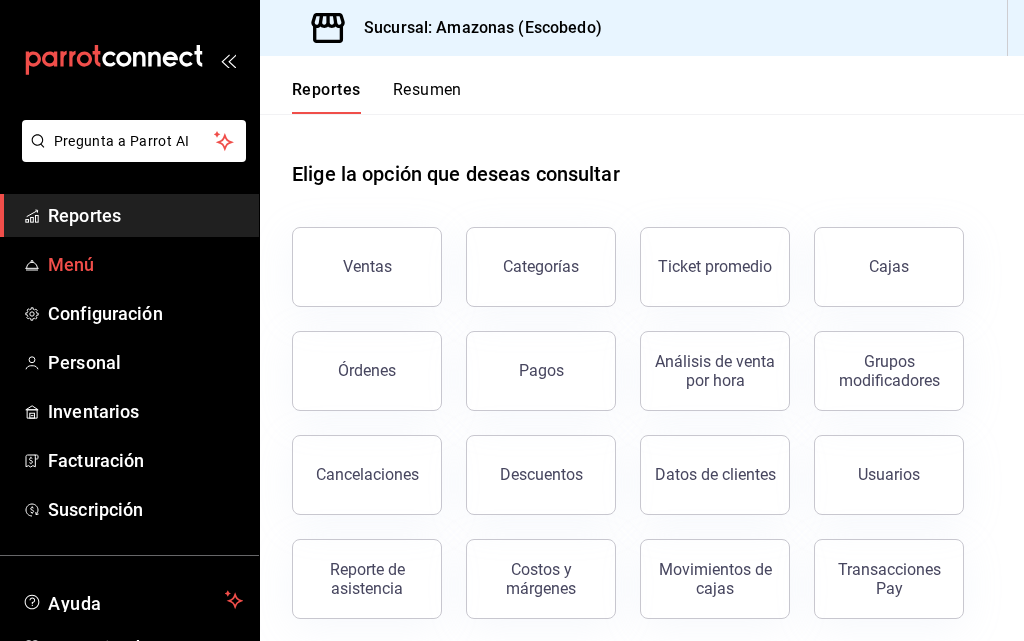 click on "Menú" at bounding box center [145, 264] 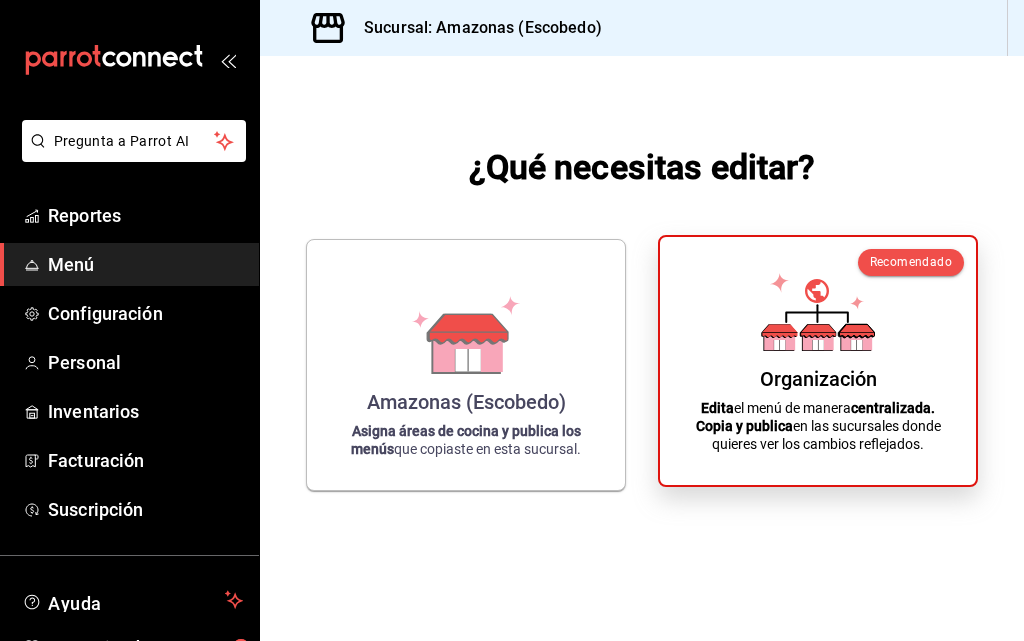 click on "Organización" at bounding box center [818, 379] 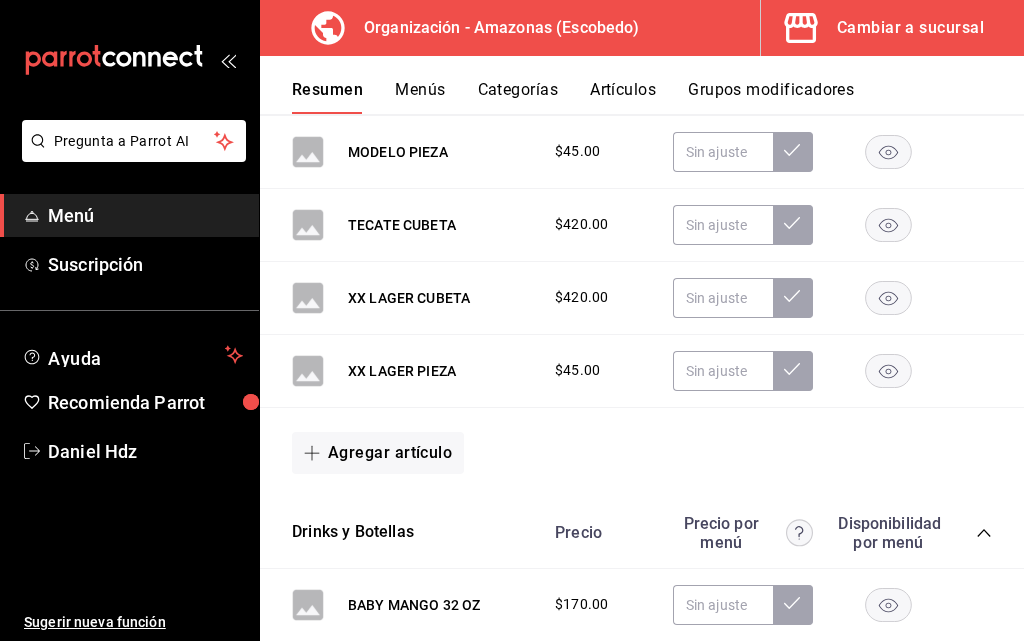 scroll, scrollTop: 1100, scrollLeft: 0, axis: vertical 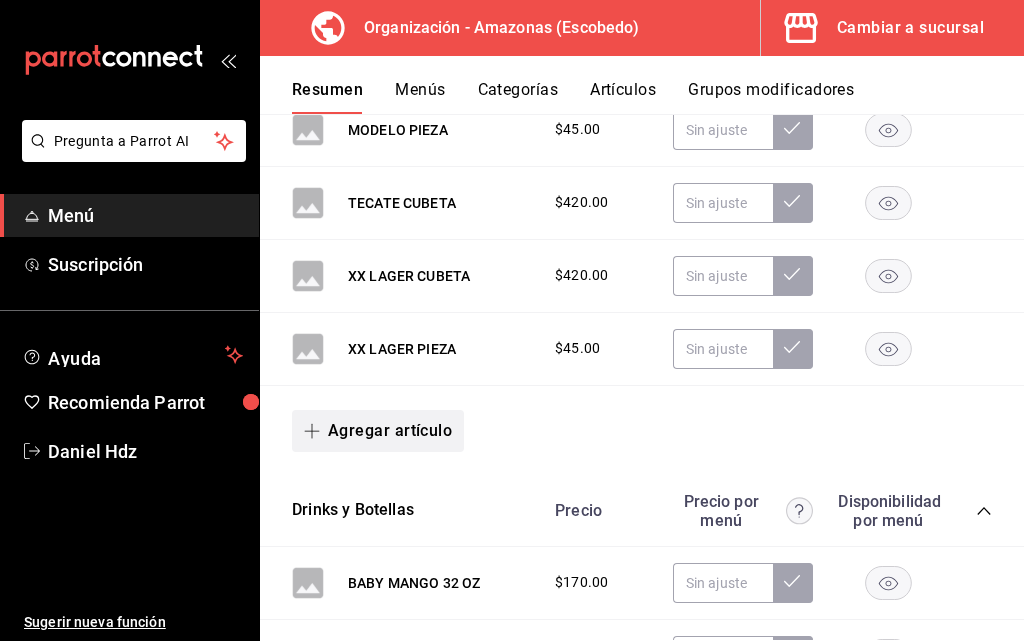 click on "Agregar artículo" at bounding box center [378, 431] 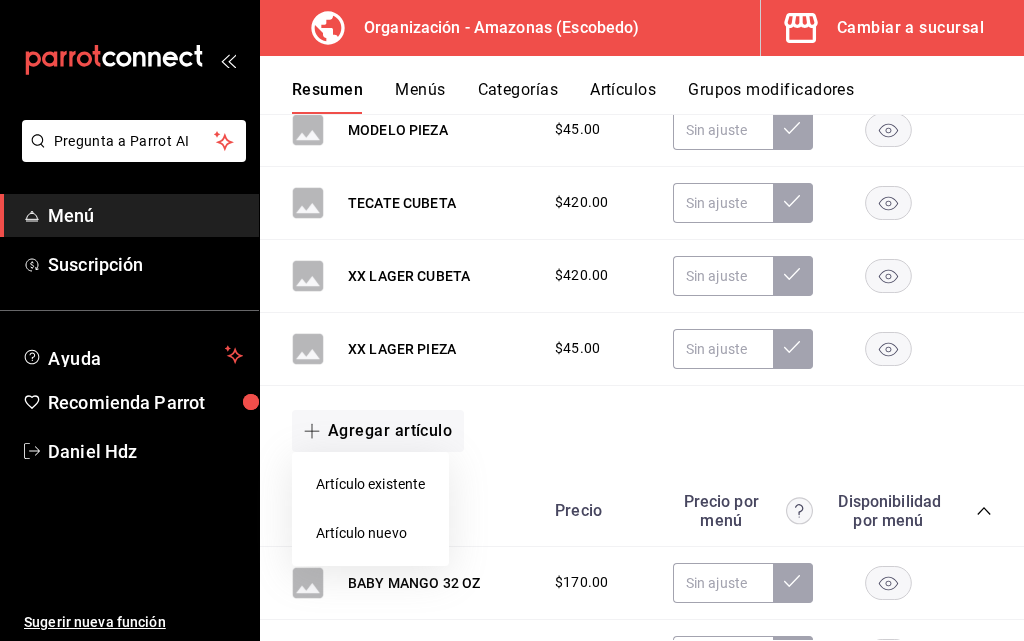 click on "Artículo nuevo" at bounding box center [370, 533] 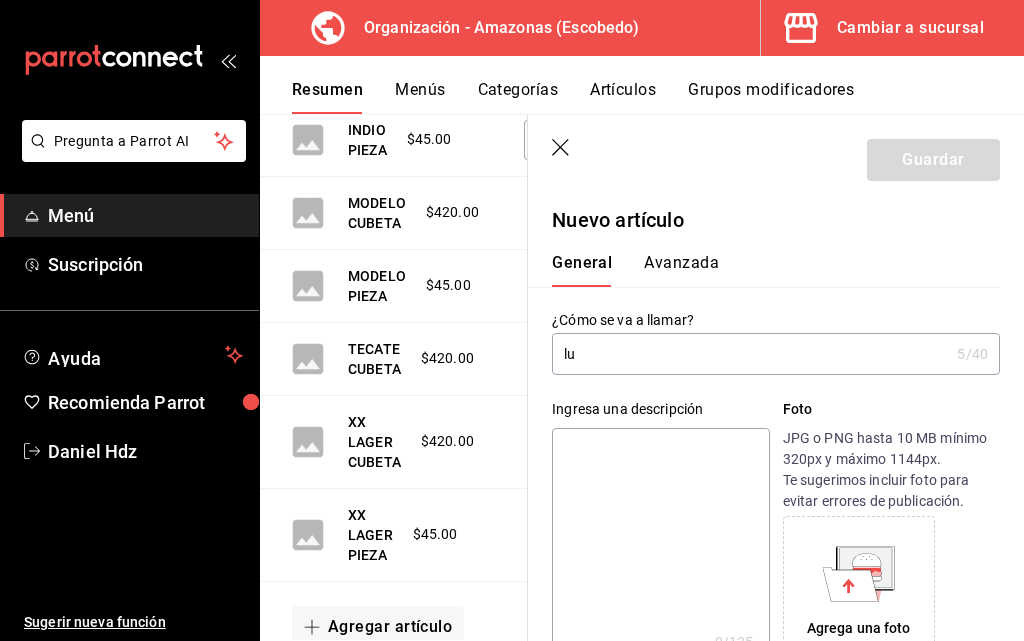 type on "l" 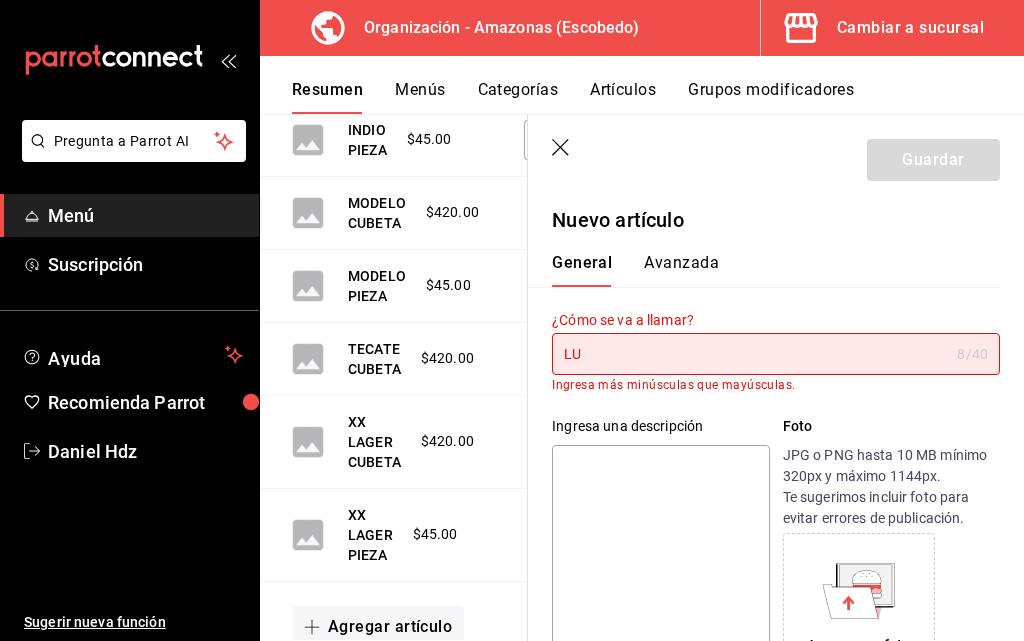 type on "L" 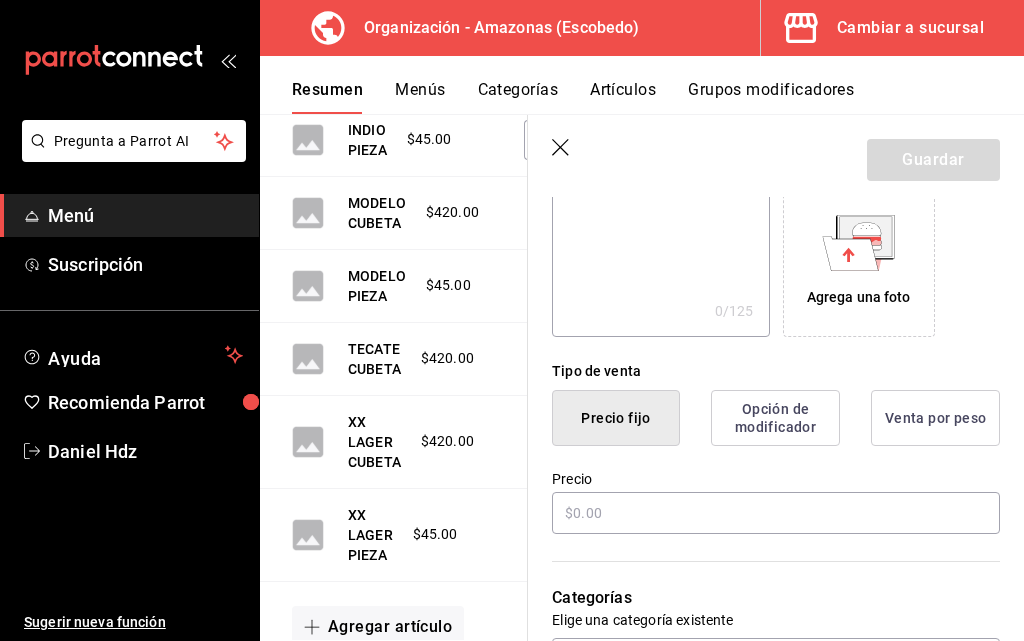 scroll, scrollTop: 400, scrollLeft: 0, axis: vertical 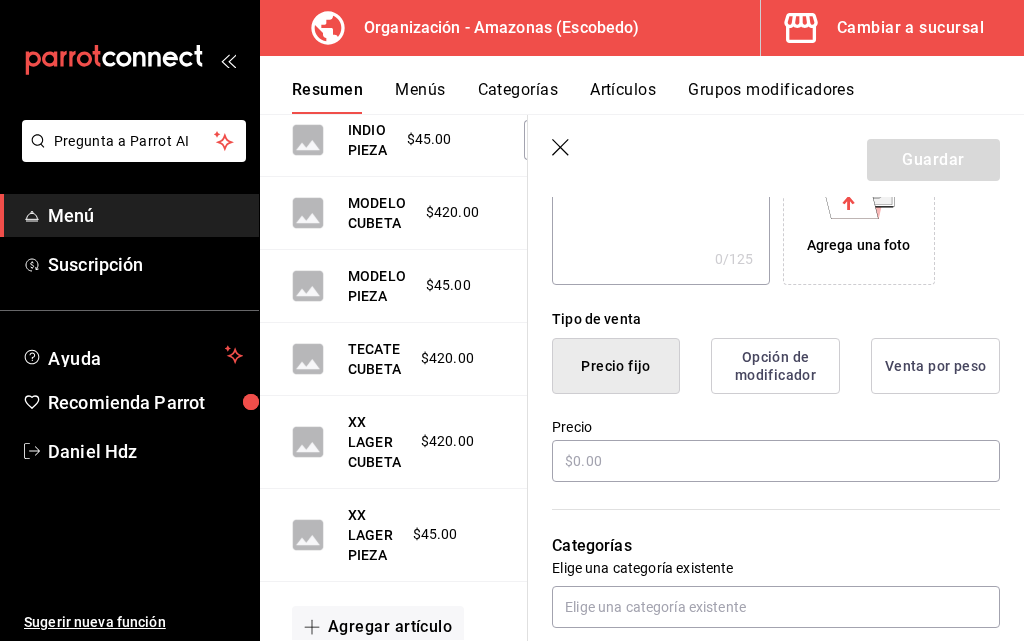 type on "MARTES Y MIERCOLES 23" 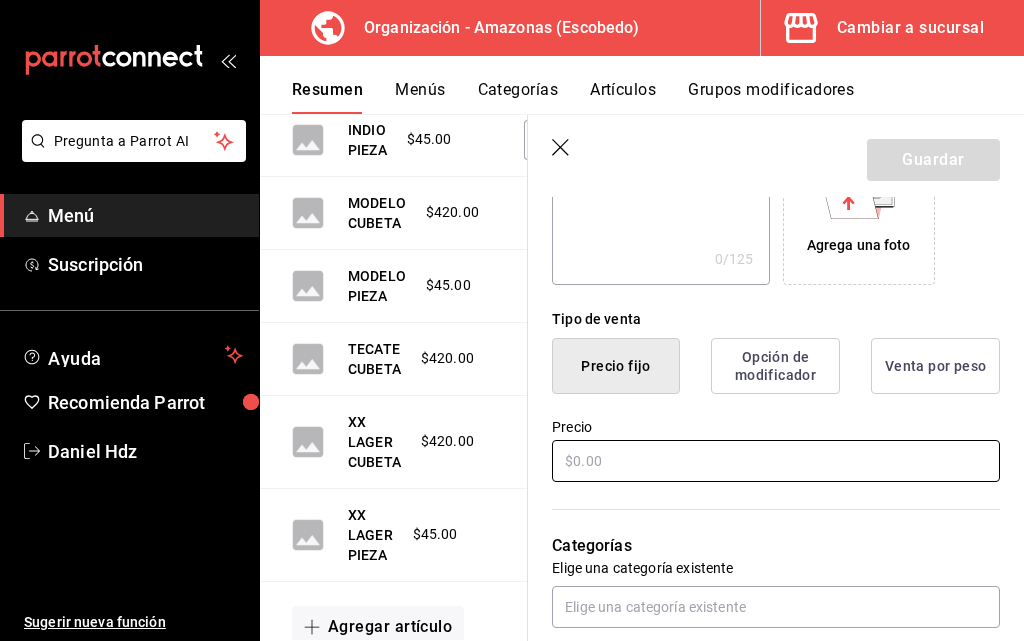 click at bounding box center (776, 461) 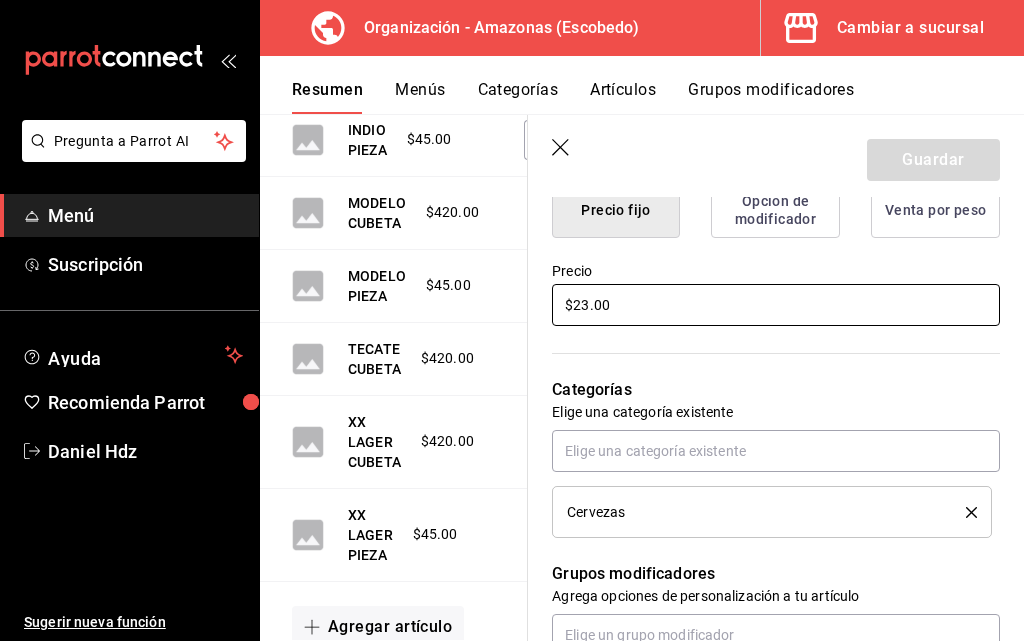 scroll, scrollTop: 600, scrollLeft: 0, axis: vertical 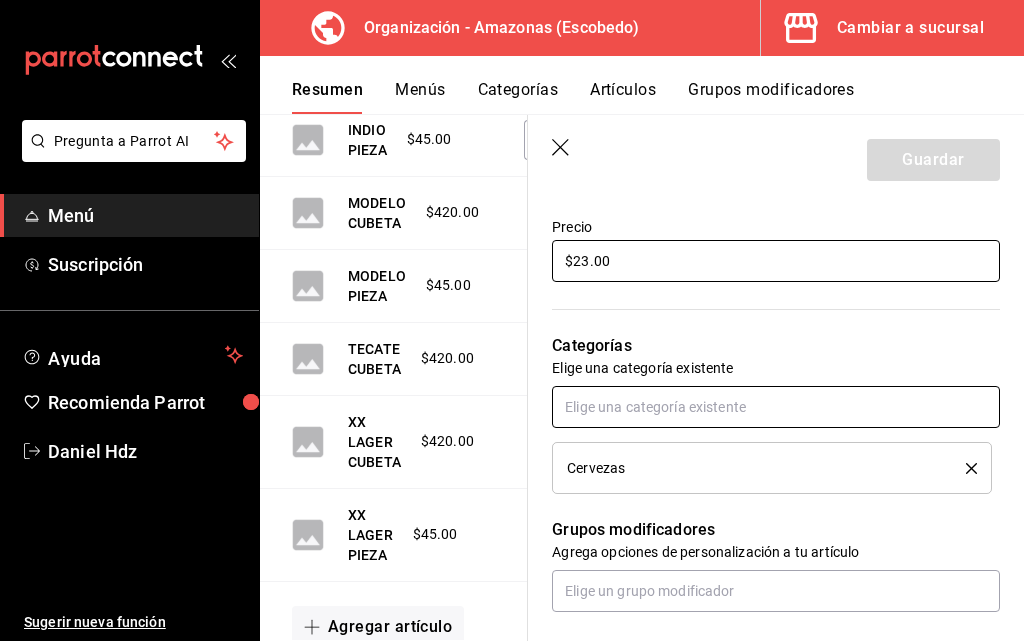 type on "$23.00" 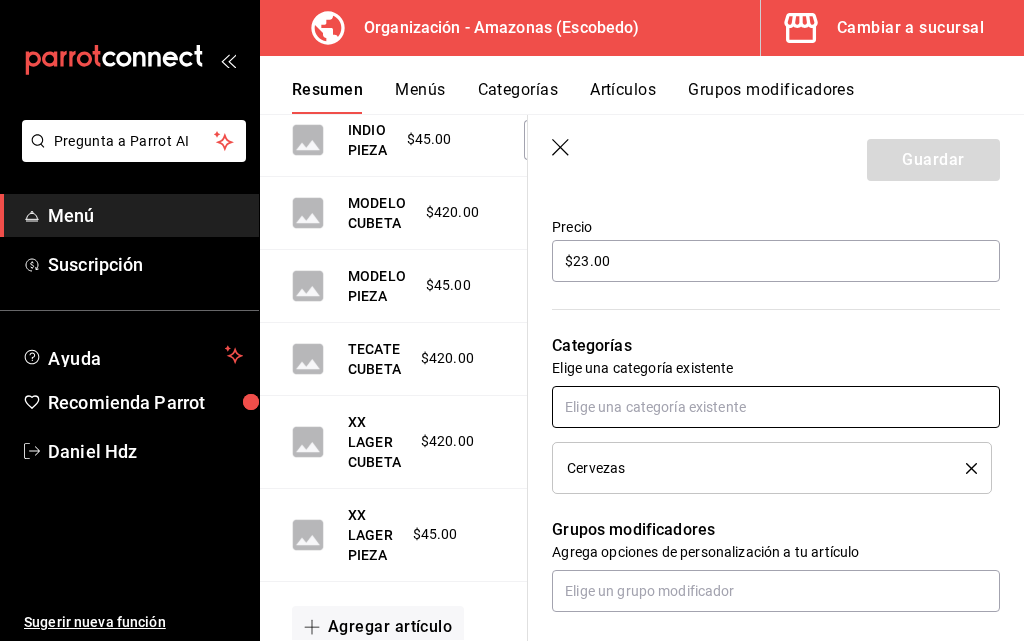 click at bounding box center [776, 407] 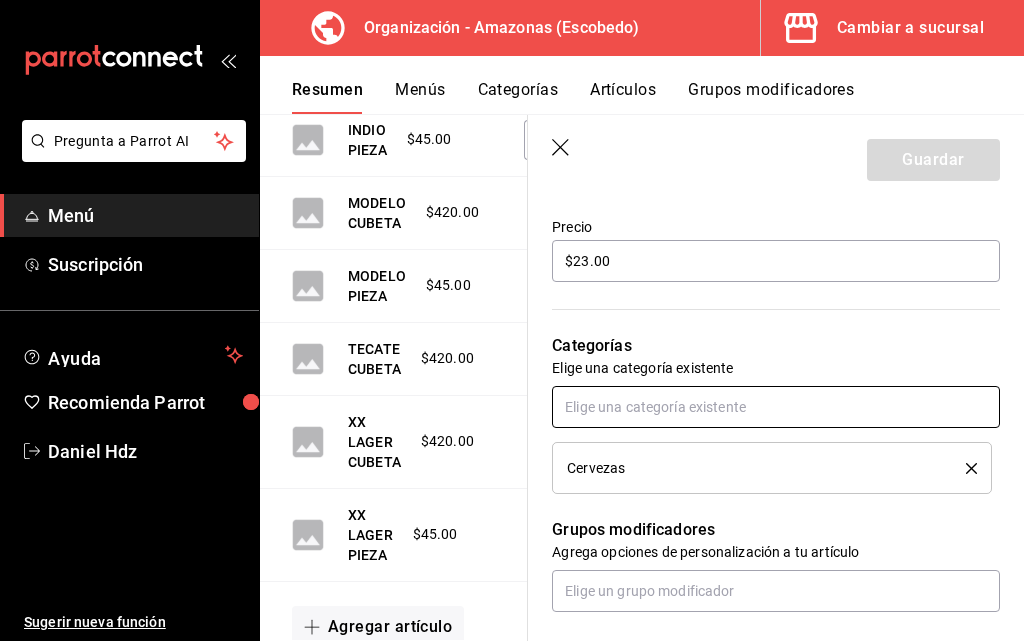 click at bounding box center [776, 407] 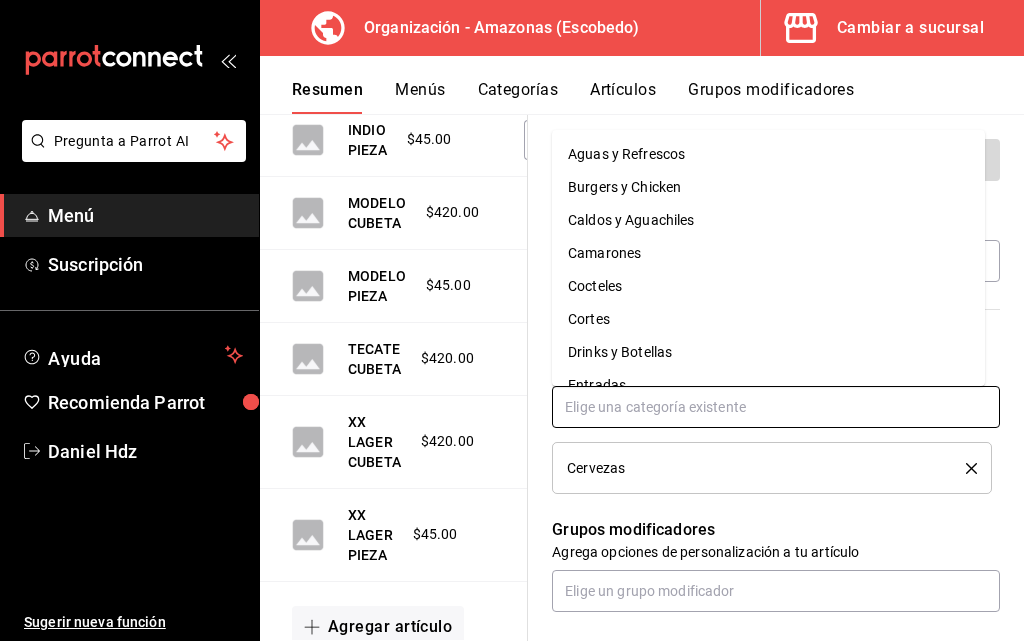 click at bounding box center [776, 407] 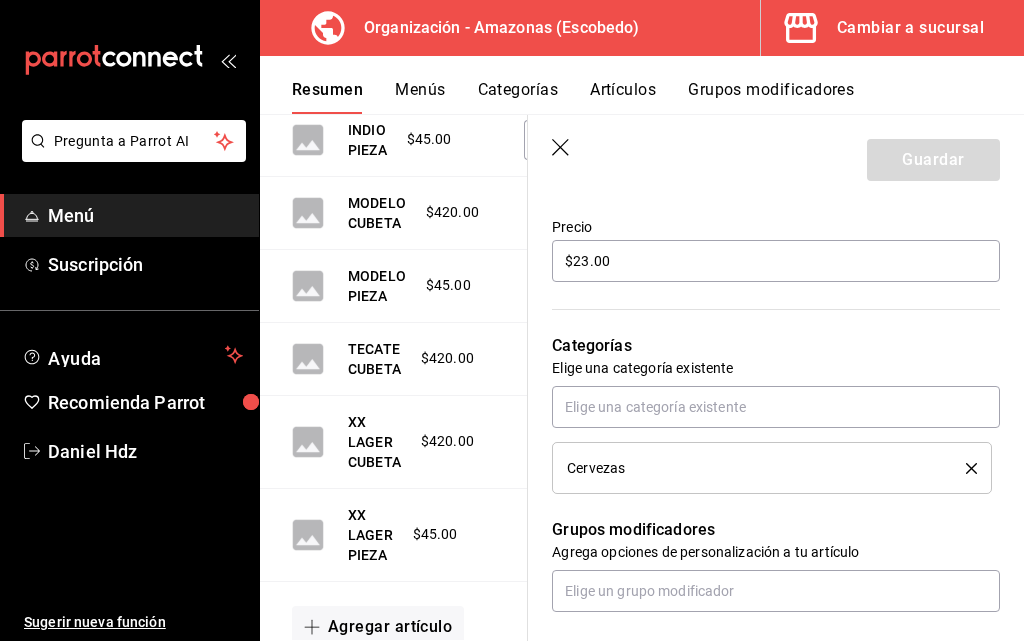 click on "Cervezas" at bounding box center (751, 468) 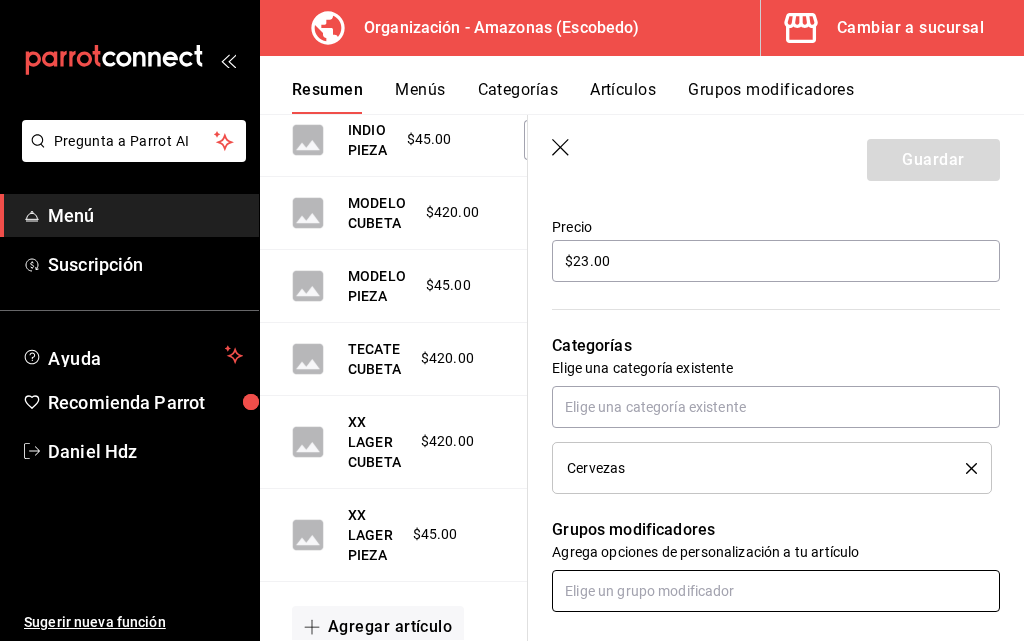 click at bounding box center (776, 591) 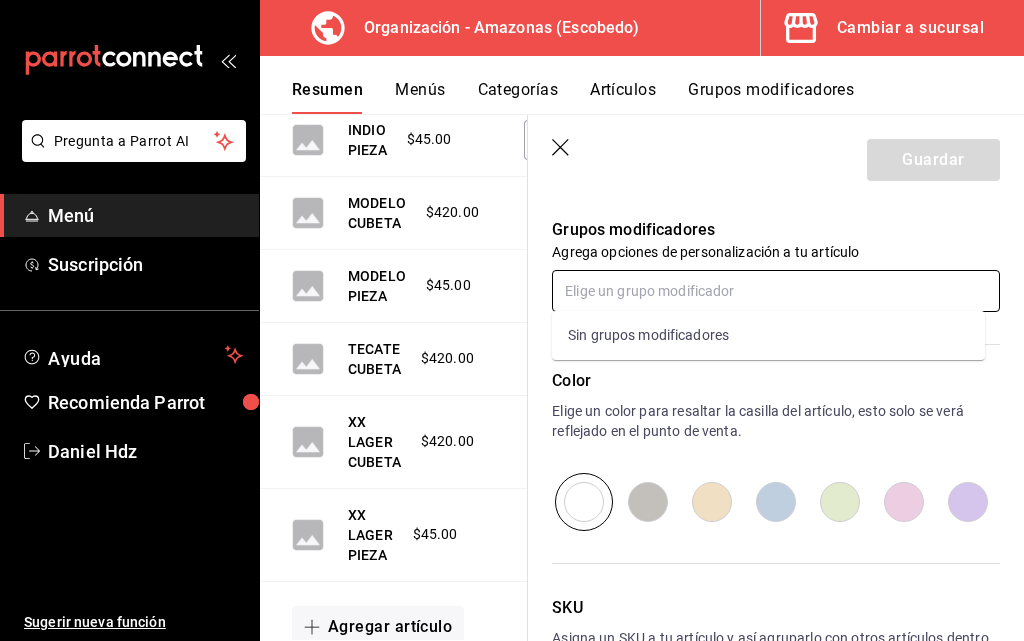 scroll, scrollTop: 1000, scrollLeft: 0, axis: vertical 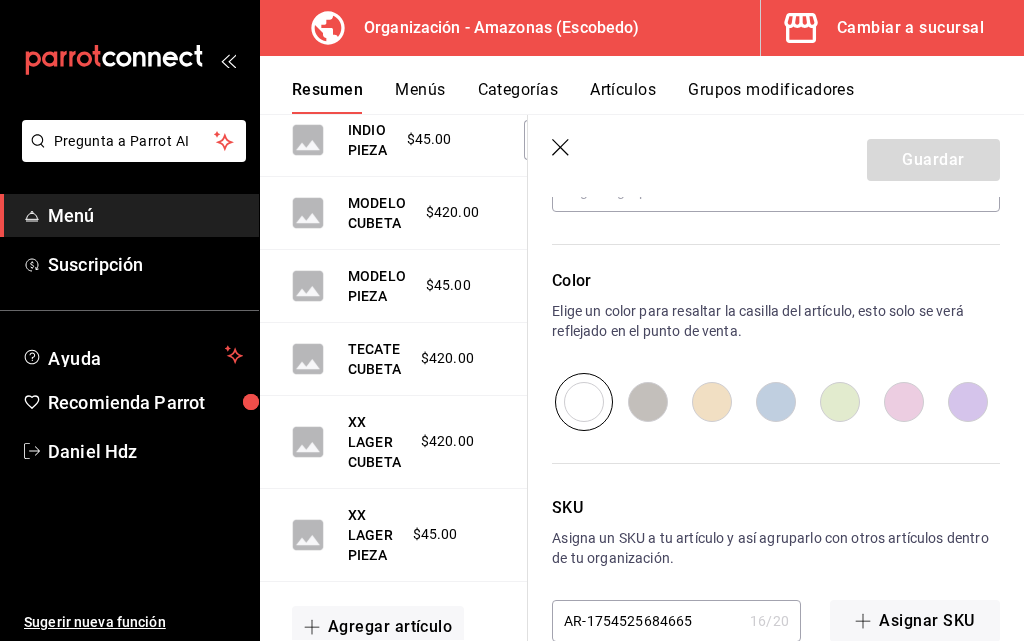 click at bounding box center [776, 402] 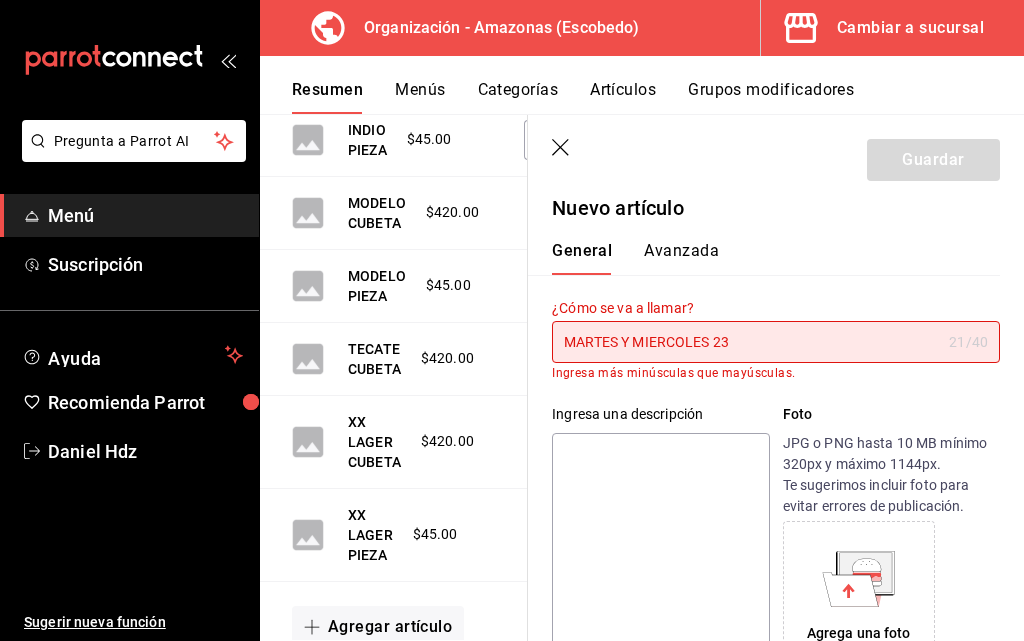 scroll, scrollTop: 0, scrollLeft: 0, axis: both 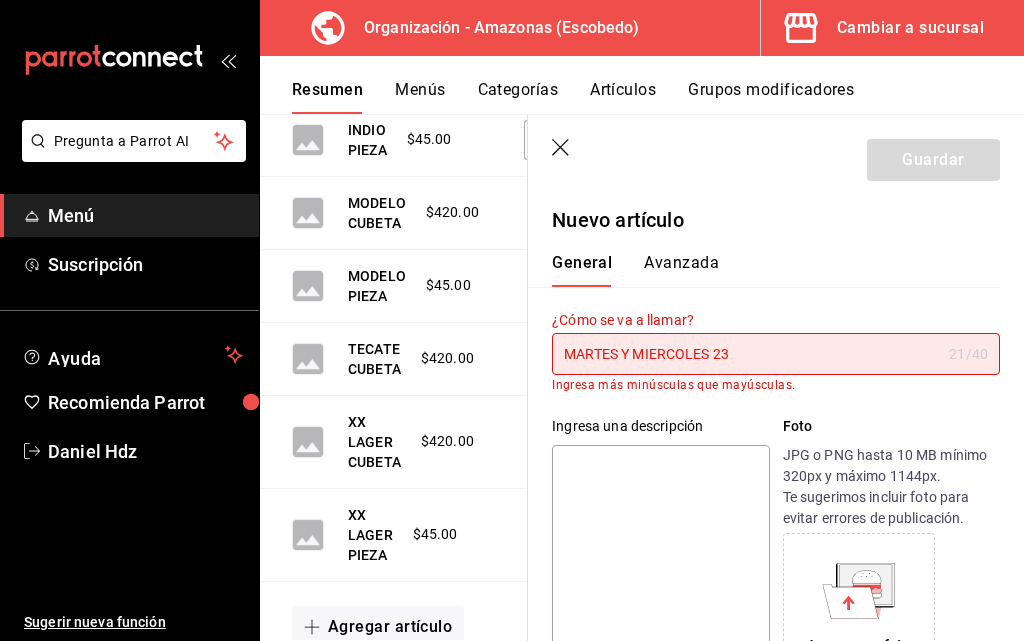 click on "MARTES Y MIERCOLES 23" at bounding box center (746, 354) 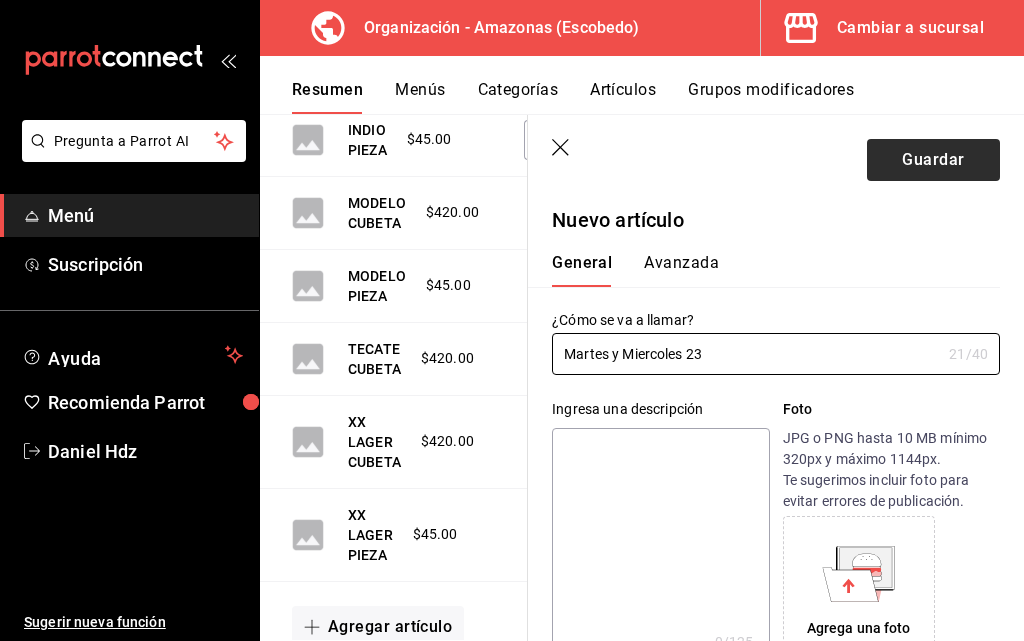 type on "Martes y Miercoles 23" 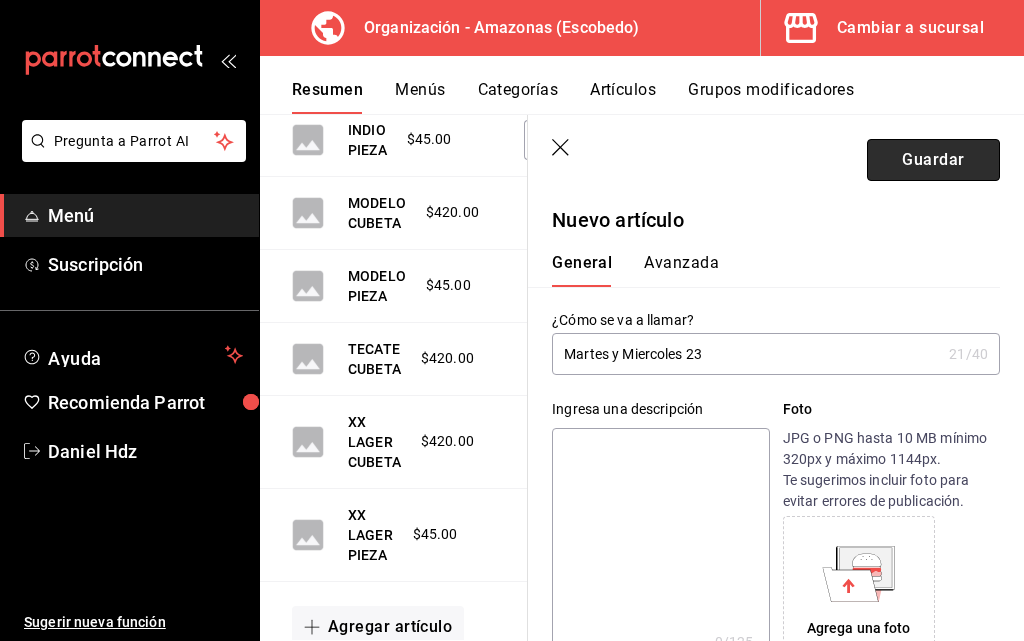 click on "Guardar" at bounding box center (933, 160) 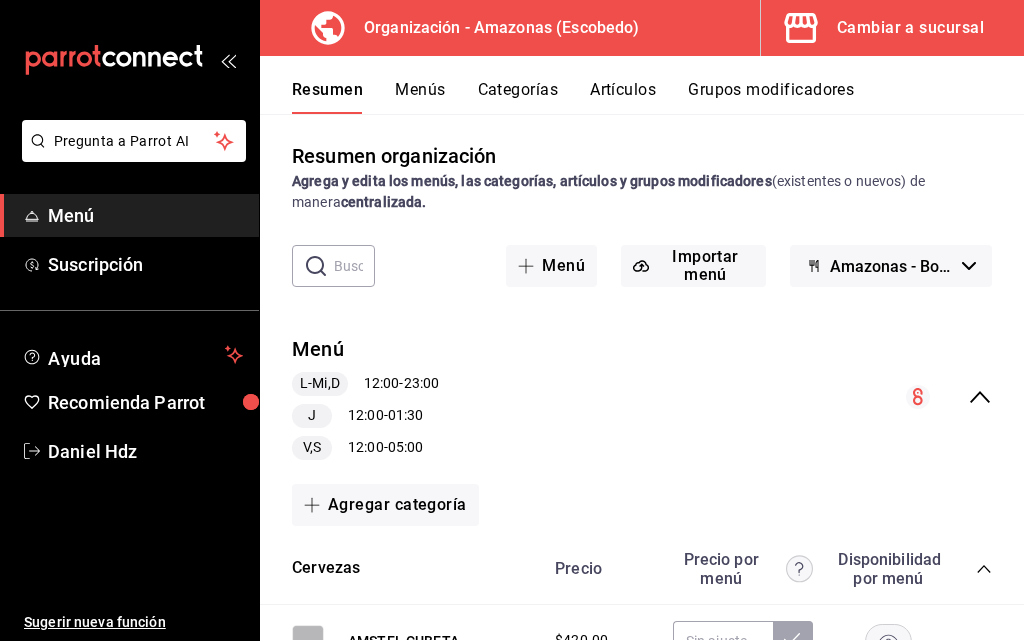 scroll, scrollTop: 0, scrollLeft: 0, axis: both 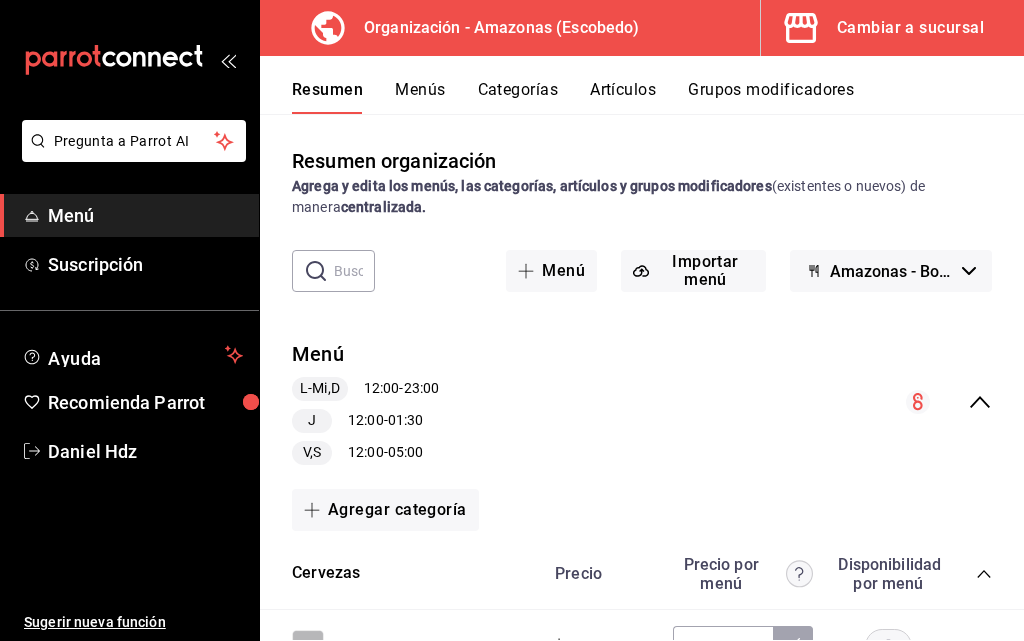 click 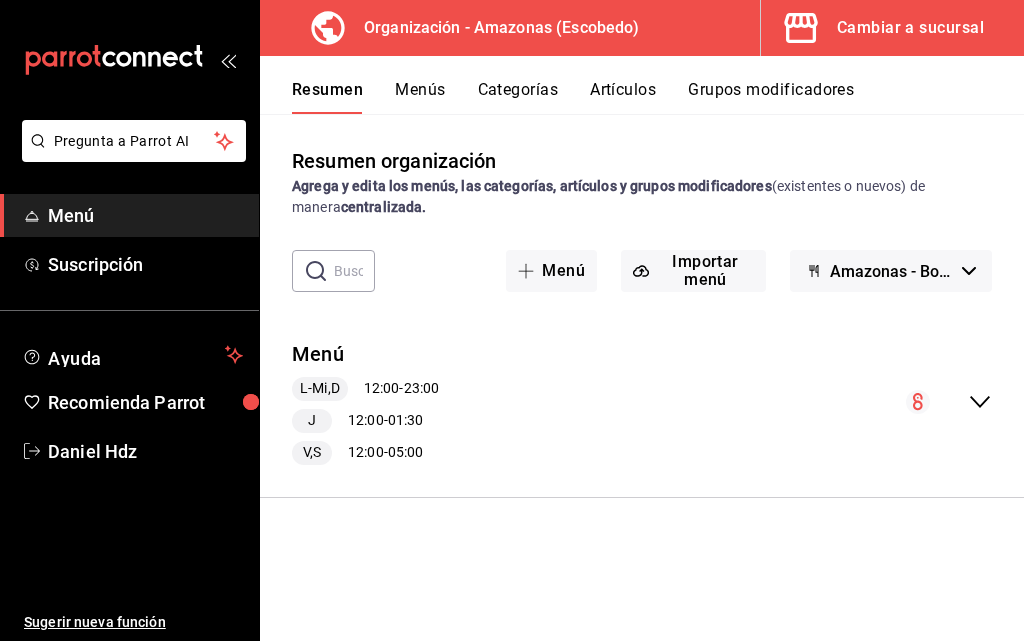 click 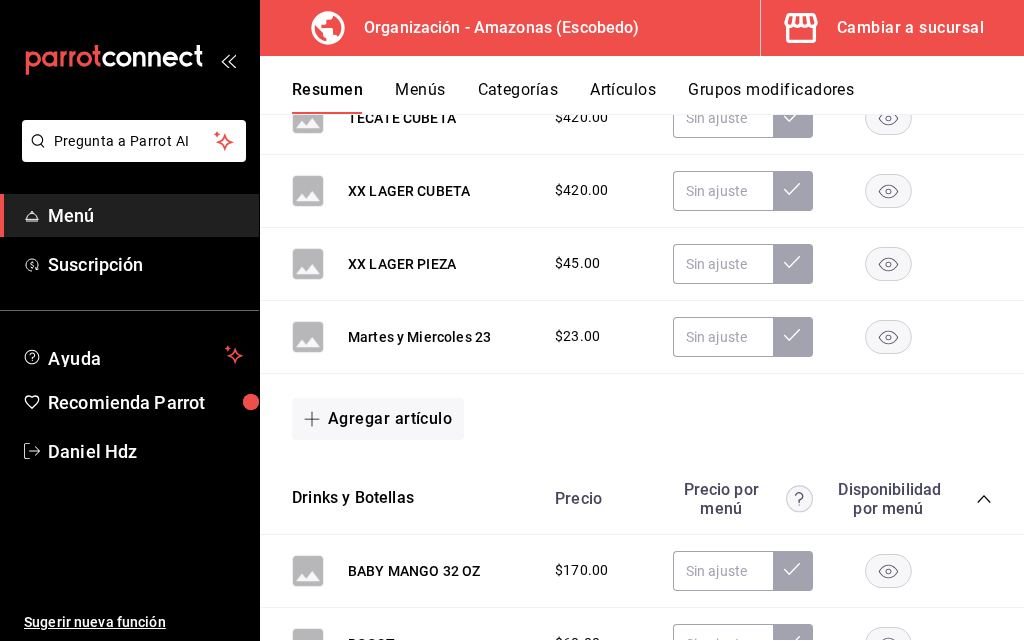 scroll, scrollTop: 1200, scrollLeft: 0, axis: vertical 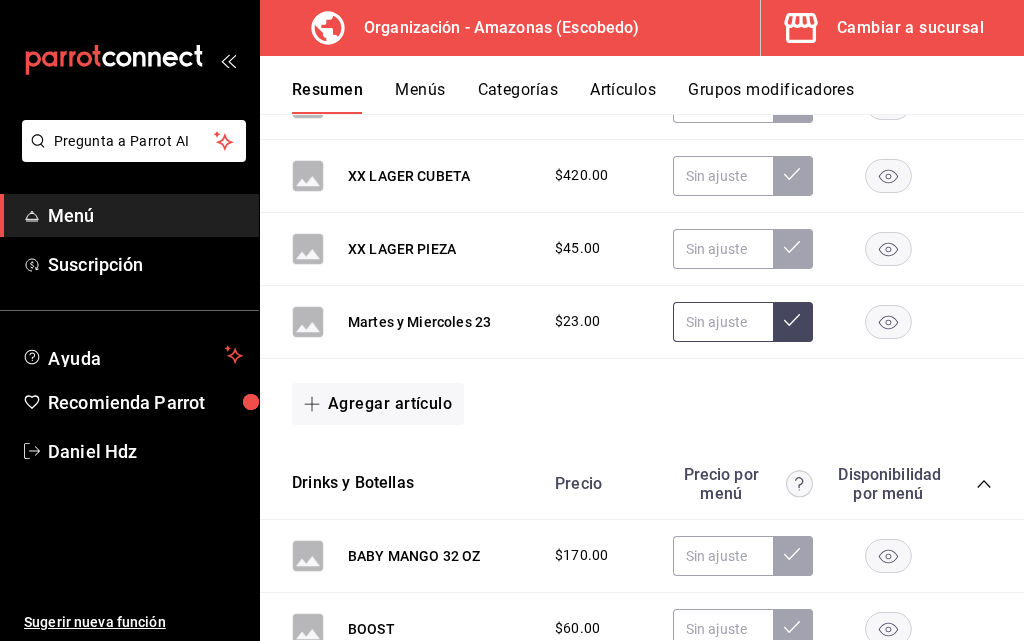 click at bounding box center [793, 322] 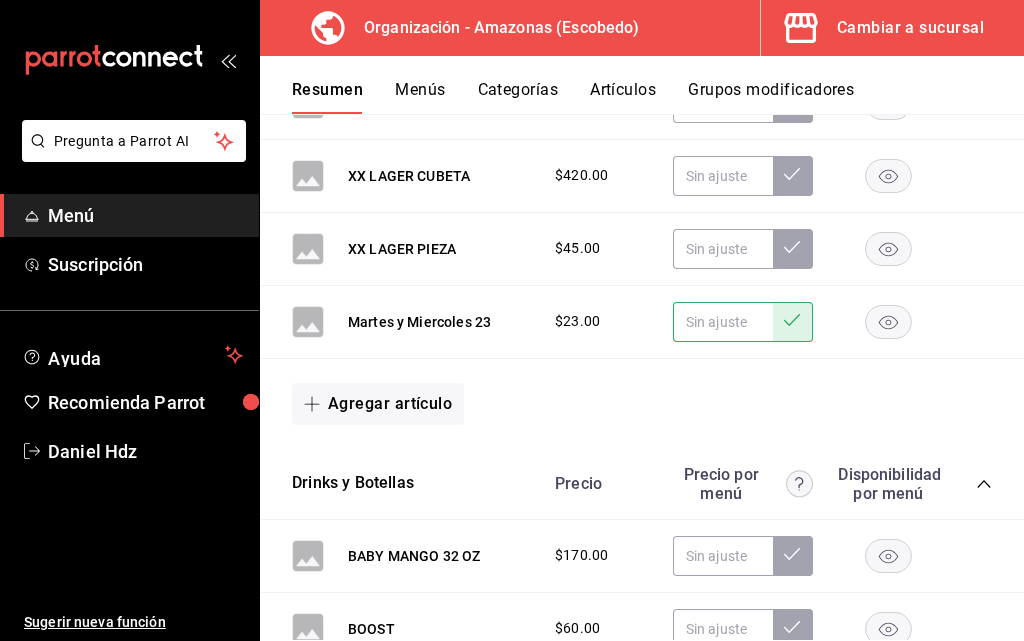 click 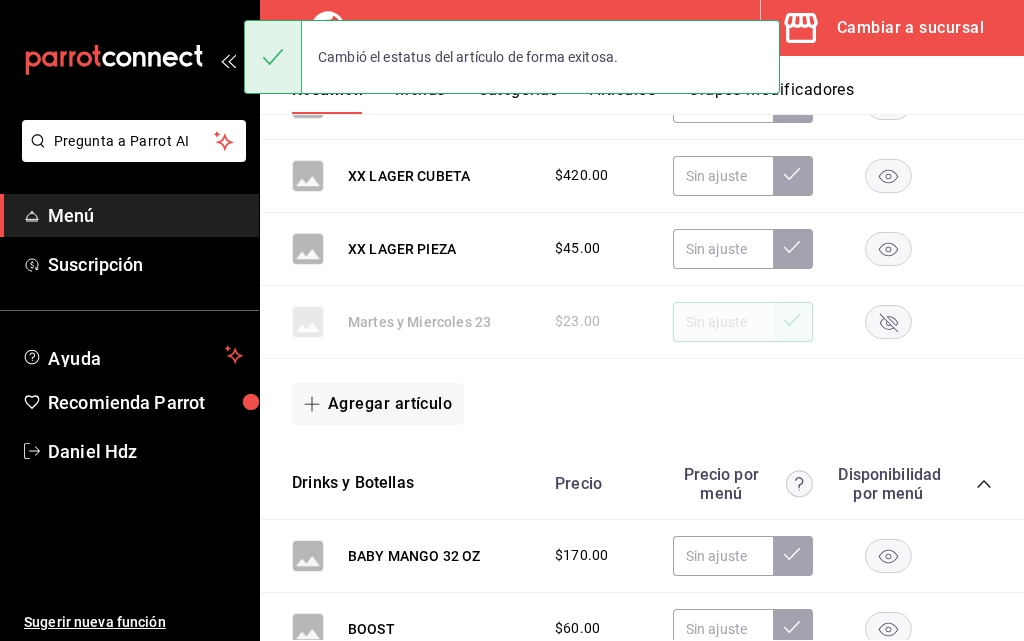 click 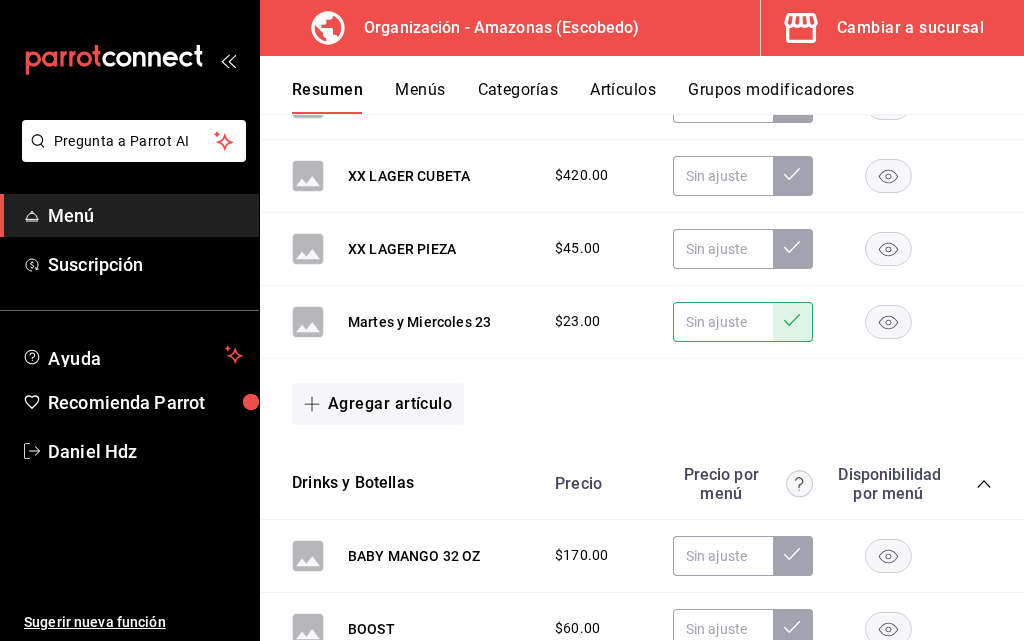 click at bounding box center (793, 322) 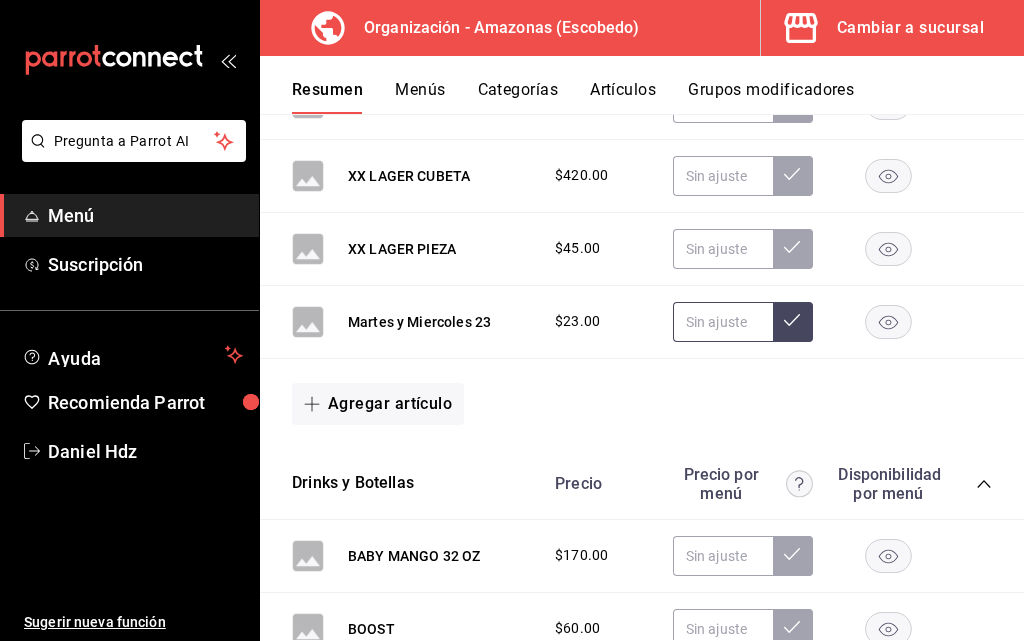 click at bounding box center [723, 322] 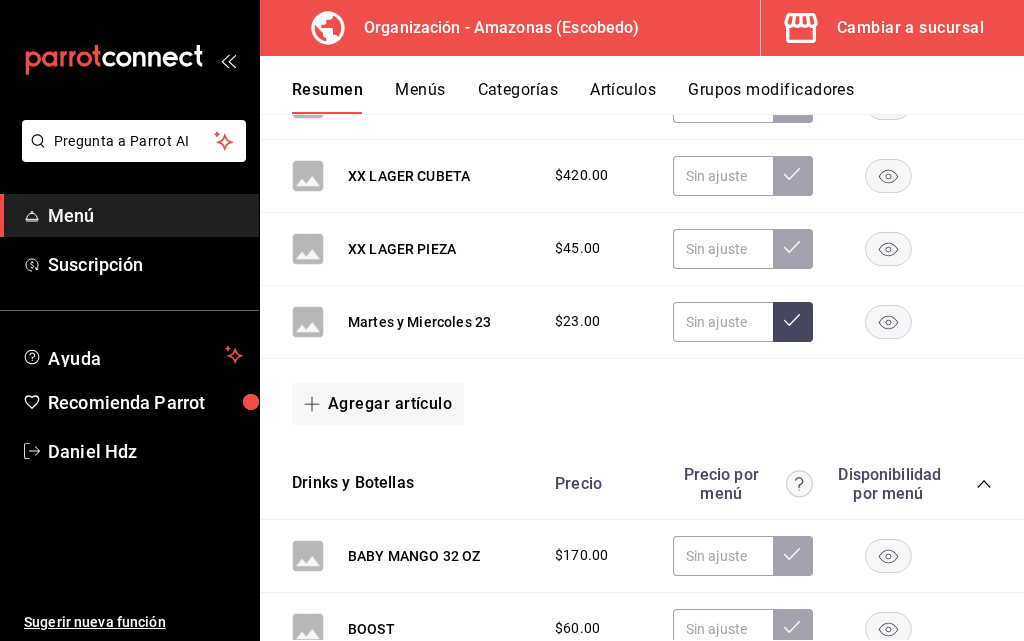 click on "Martes y Miercoles 23 $23.00" at bounding box center (642, 322) 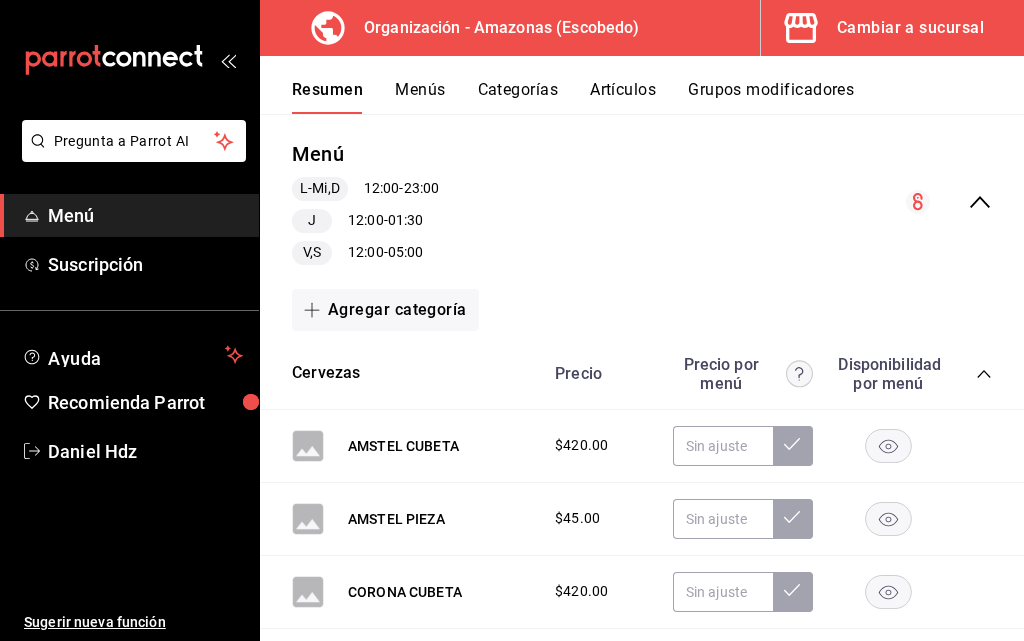 scroll, scrollTop: 0, scrollLeft: 0, axis: both 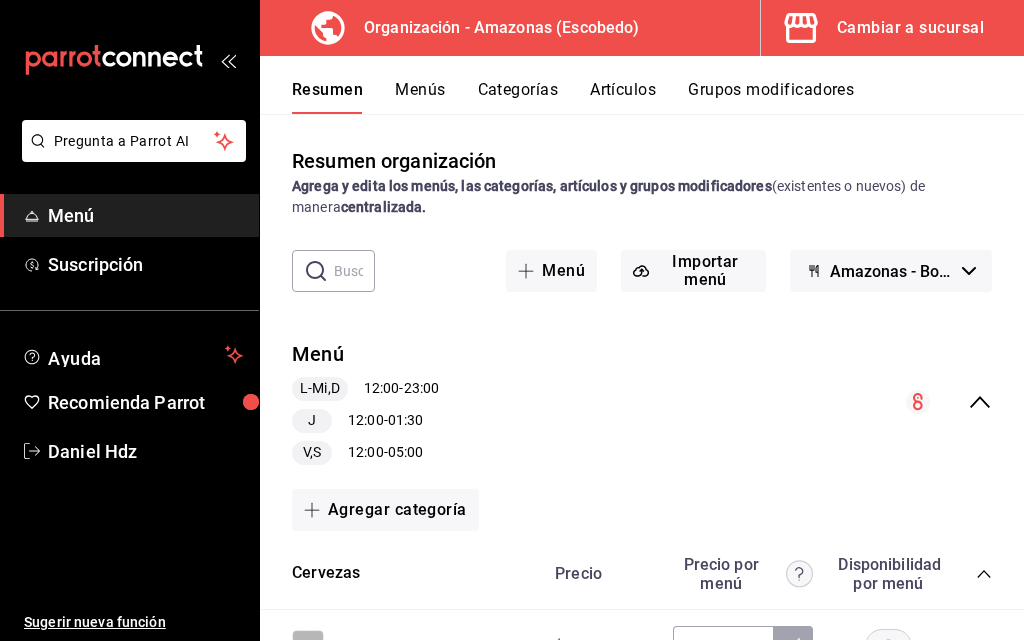 click on "Menús" at bounding box center (420, 97) 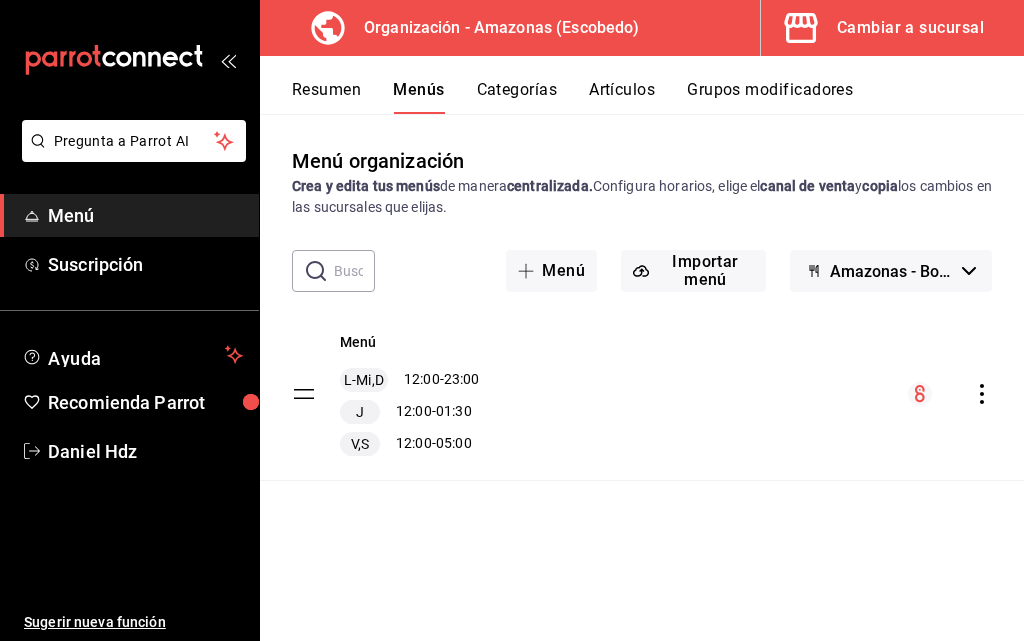 click 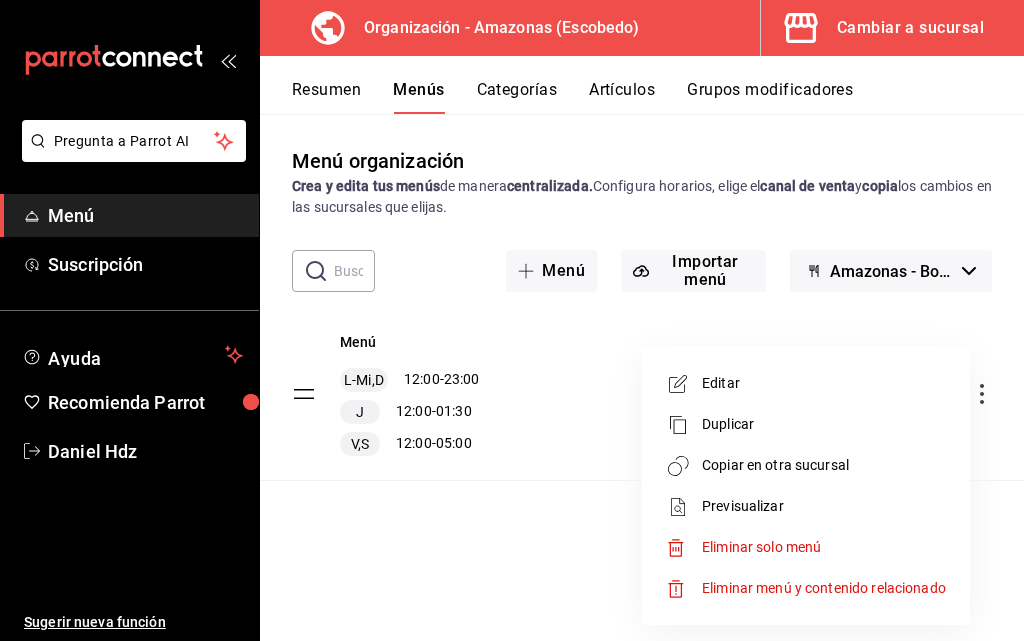 click on "Copiar en otra sucursal" at bounding box center (824, 465) 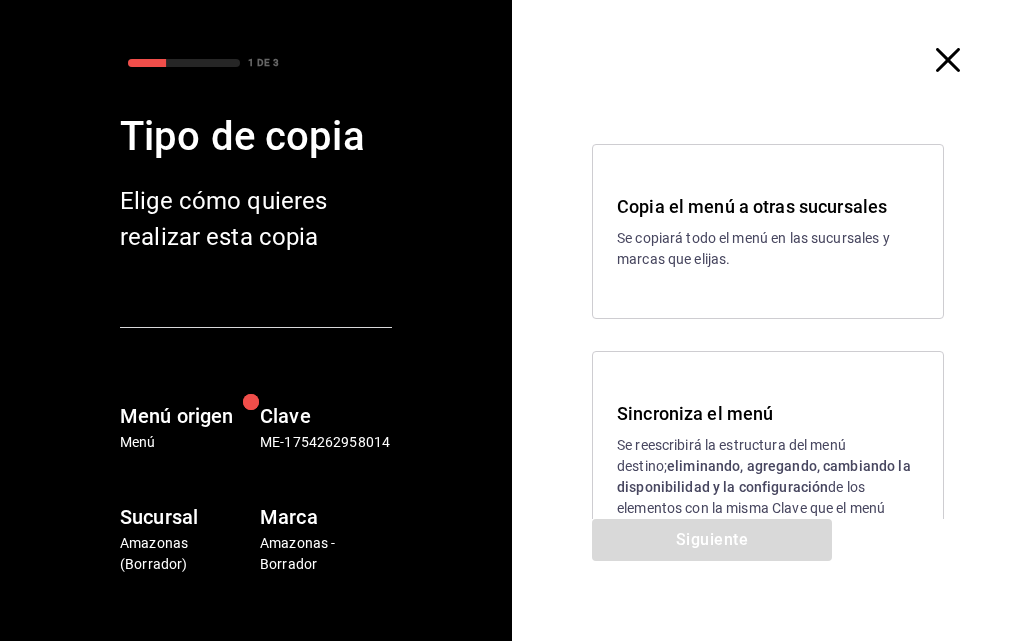 click on "Copia el menú a otras sucursales Se copiará todo el menú en las sucursales y marcas que elijas." at bounding box center [768, 231] 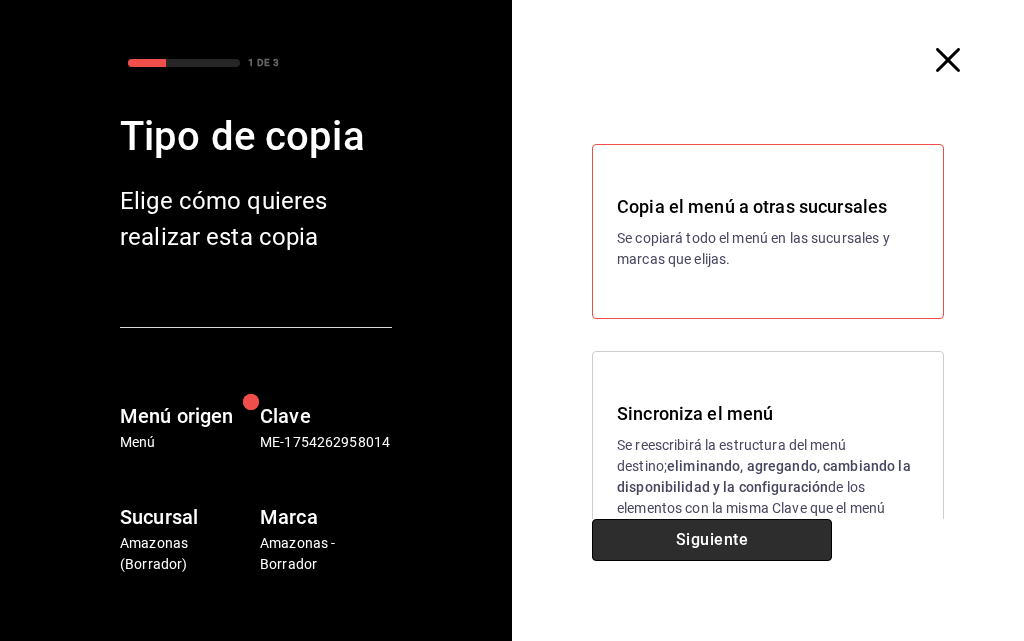 click on "Siguiente" at bounding box center [712, 540] 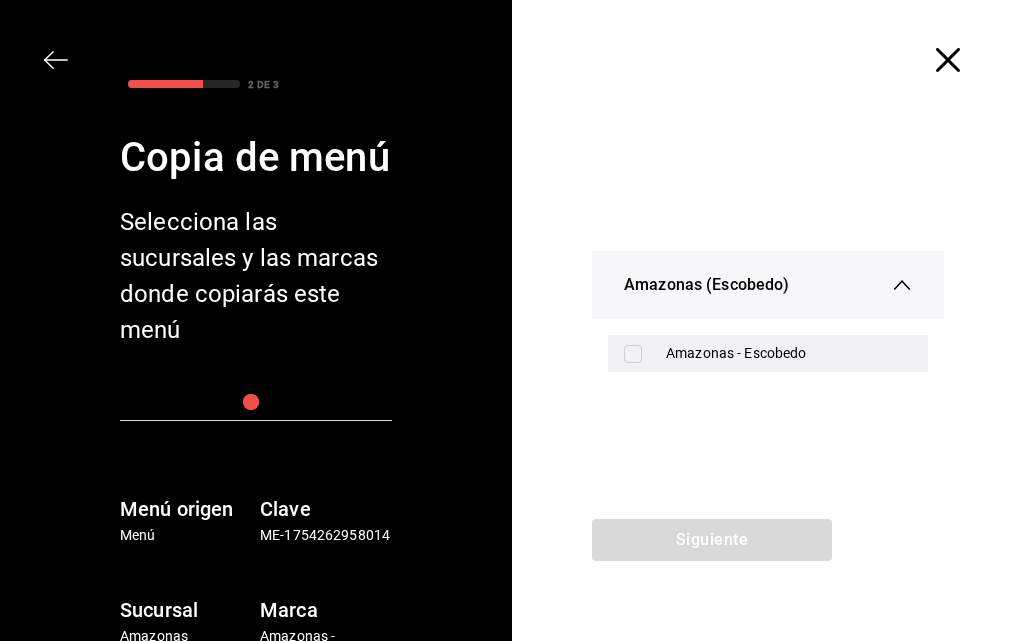 click on "Amazonas - Escobedo" at bounding box center [789, 353] 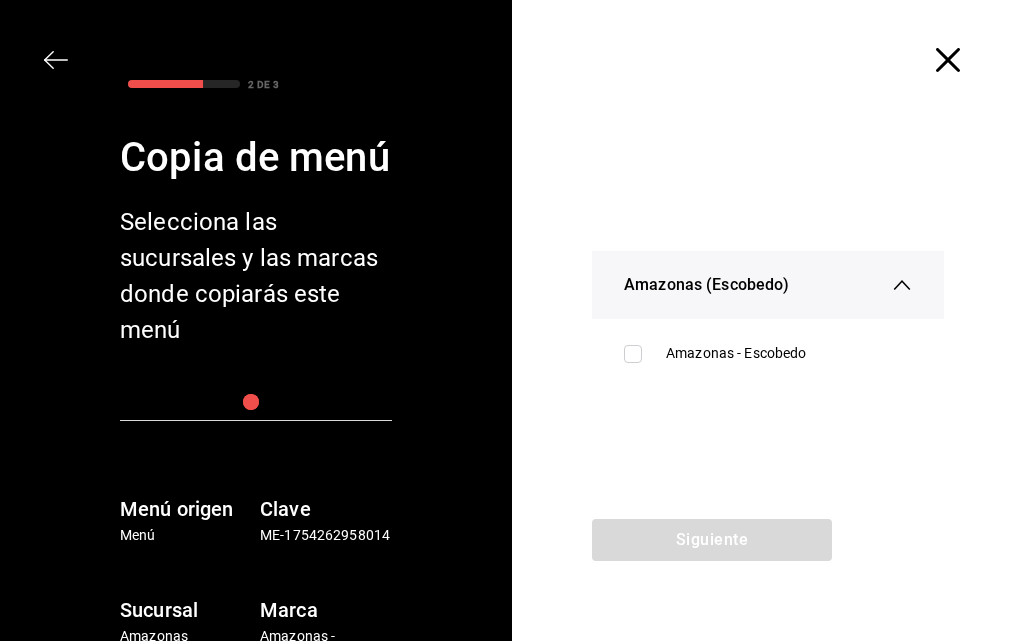 checkbox on "true" 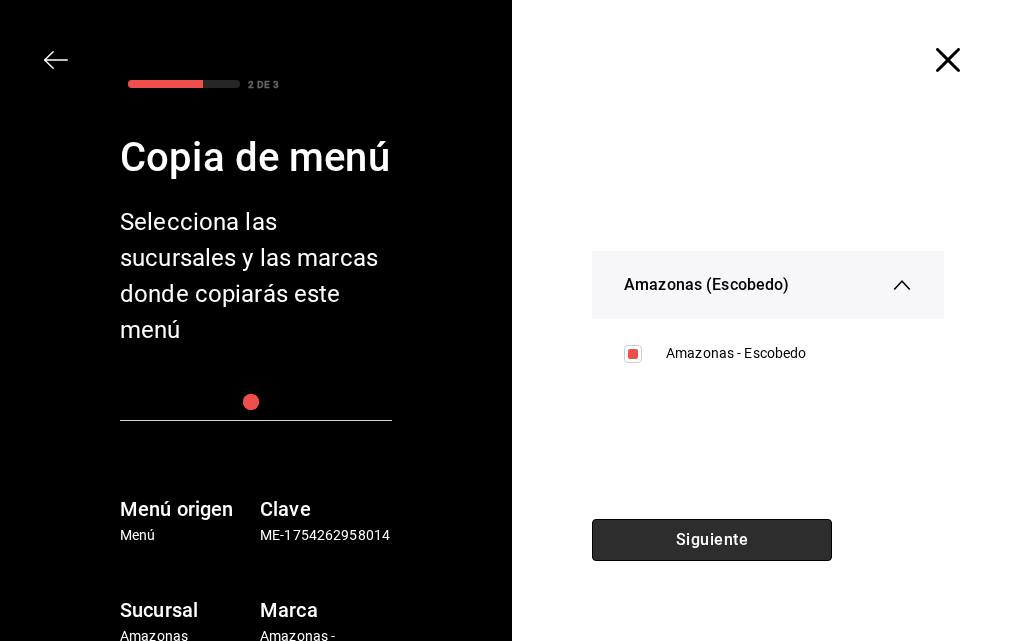 click on "Siguiente" at bounding box center [712, 540] 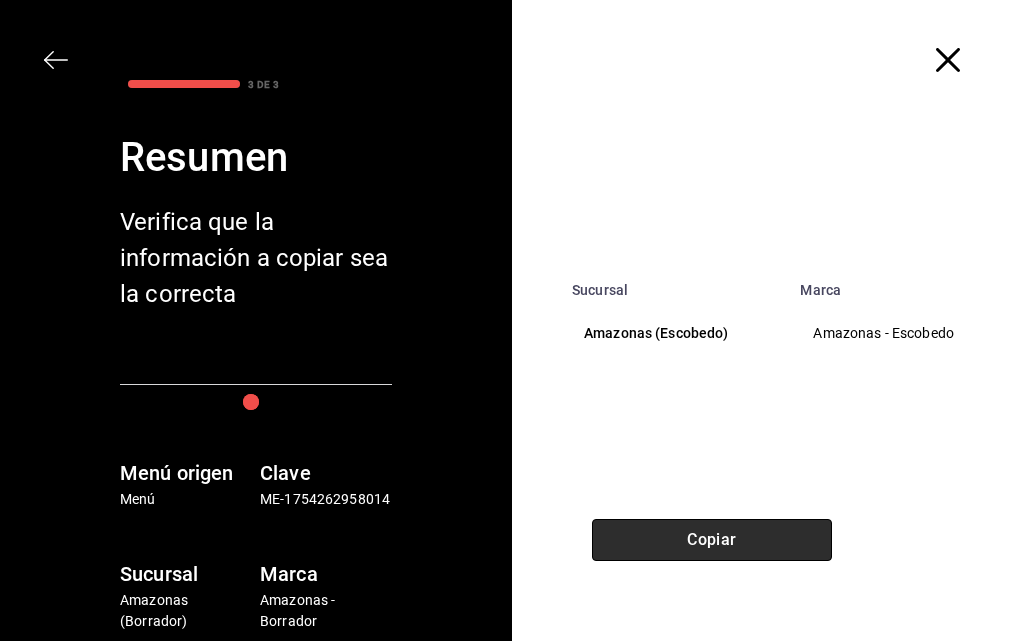 click on "Copiar" at bounding box center (712, 540) 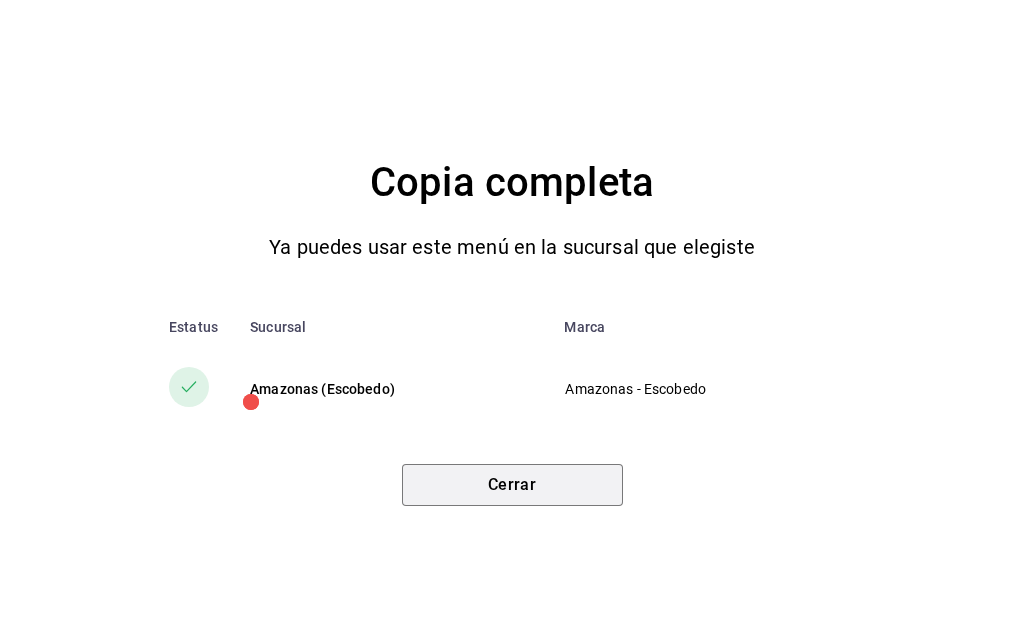 click on "Cerrar" at bounding box center (512, 485) 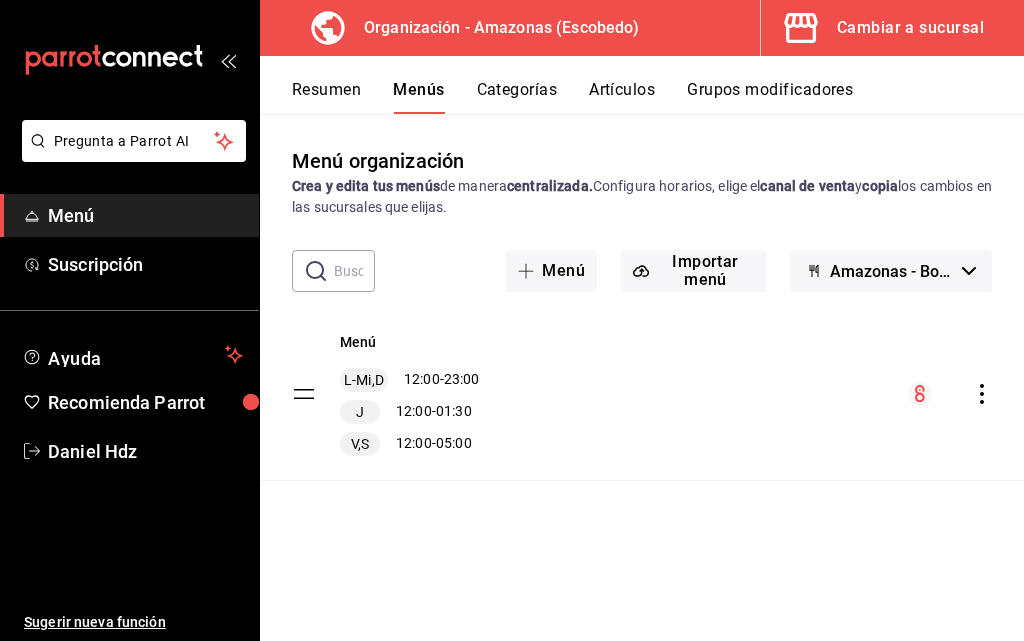 click on "Resumen" at bounding box center (326, 97) 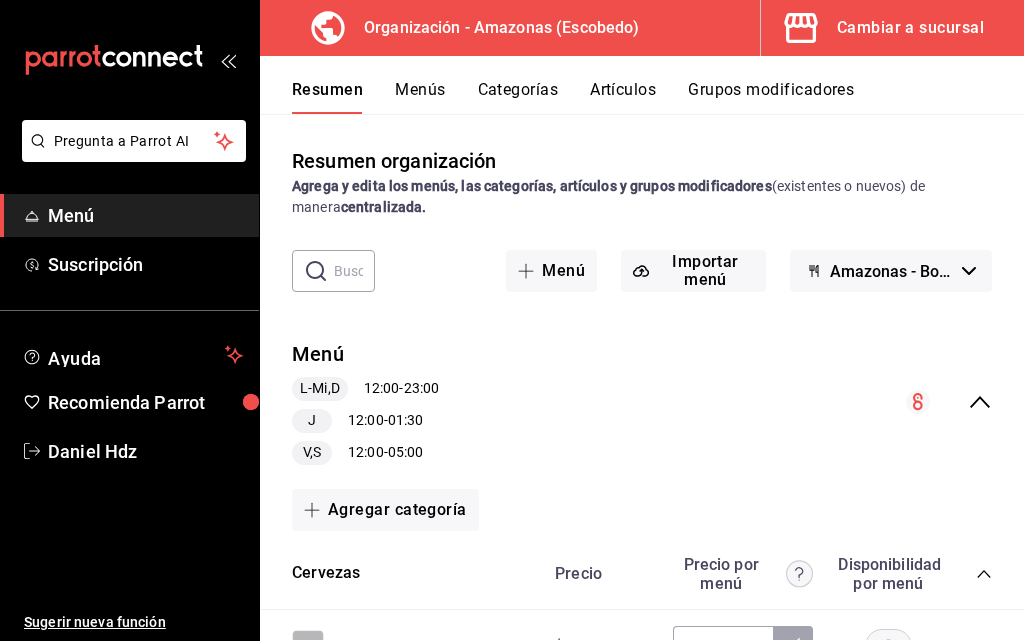 scroll, scrollTop: 101, scrollLeft: 0, axis: vertical 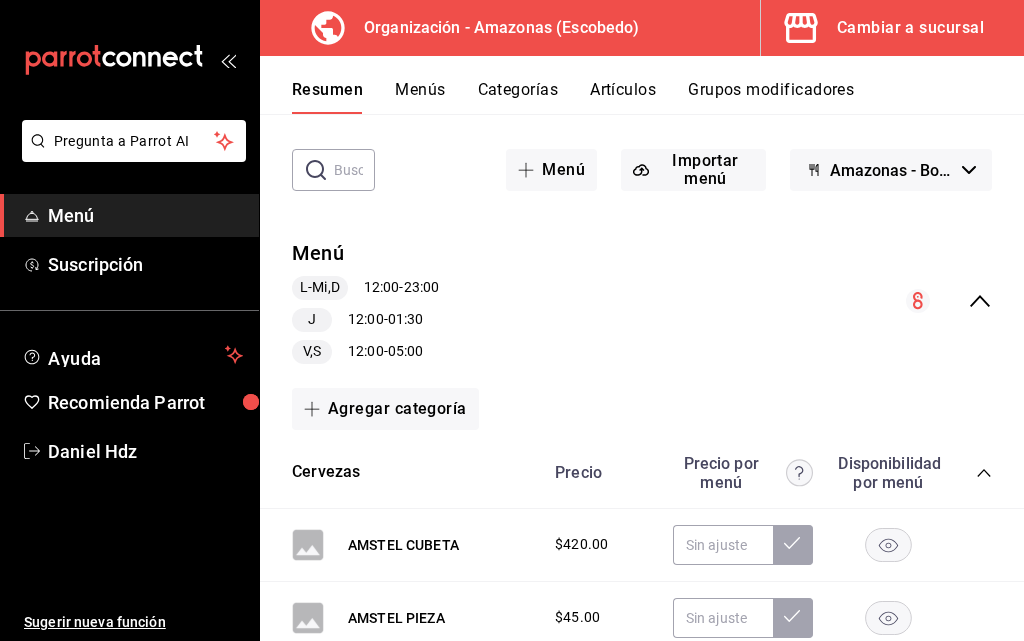 click on "Agregar artículo" at bounding box center (378, 1503) 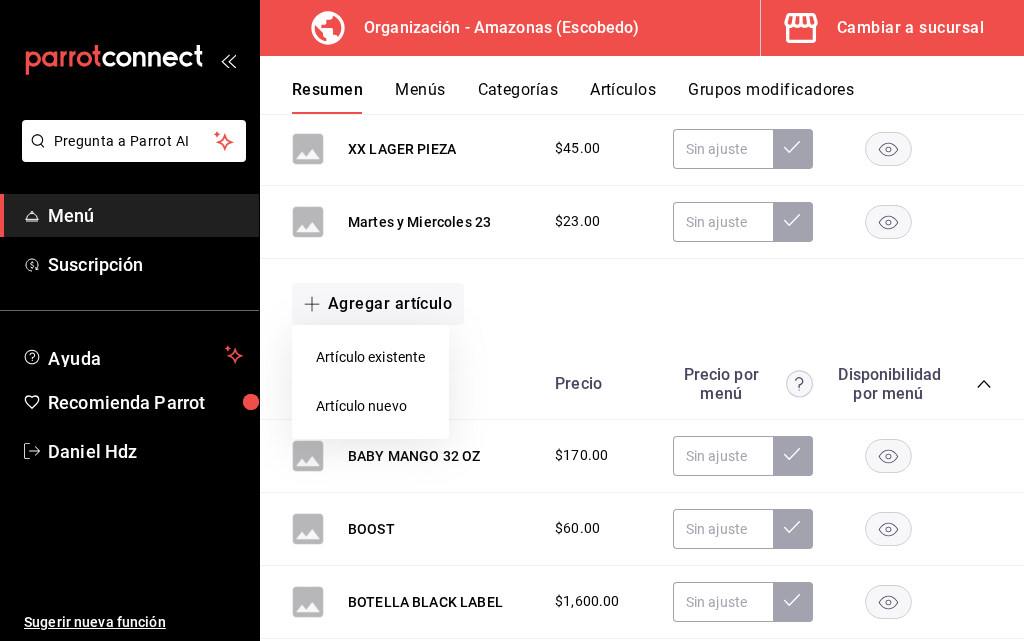 click on "Artículo nuevo" at bounding box center (370, 406) 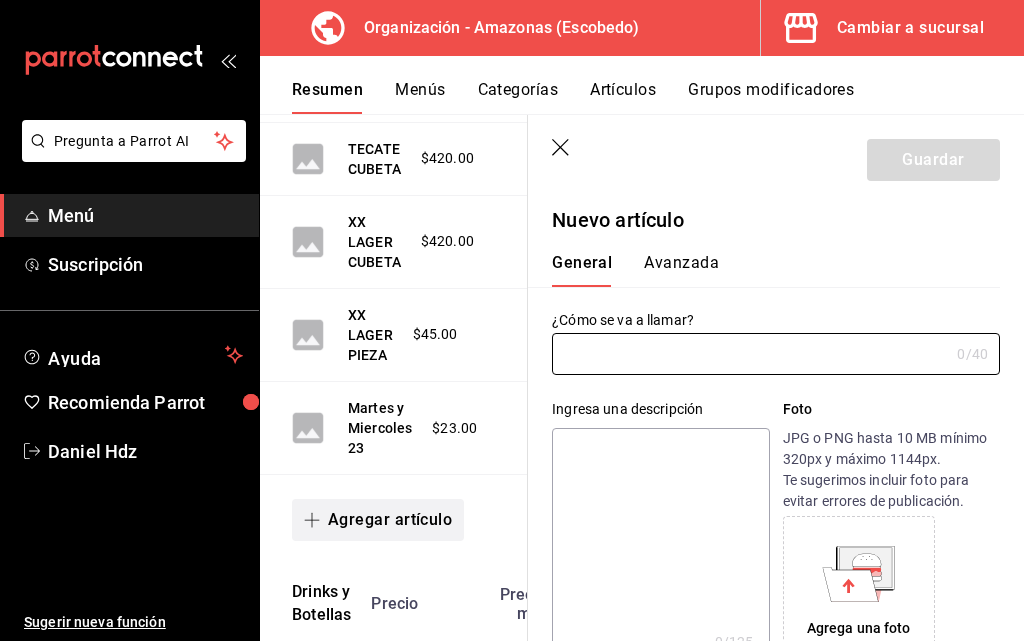 type on "AR-1754526089761" 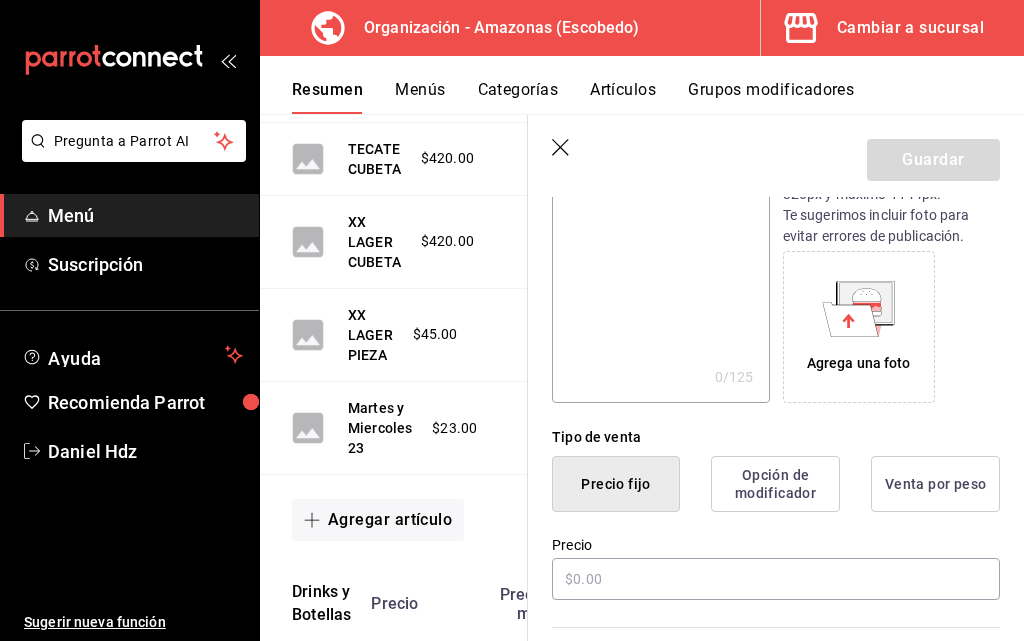 scroll, scrollTop: 300, scrollLeft: 0, axis: vertical 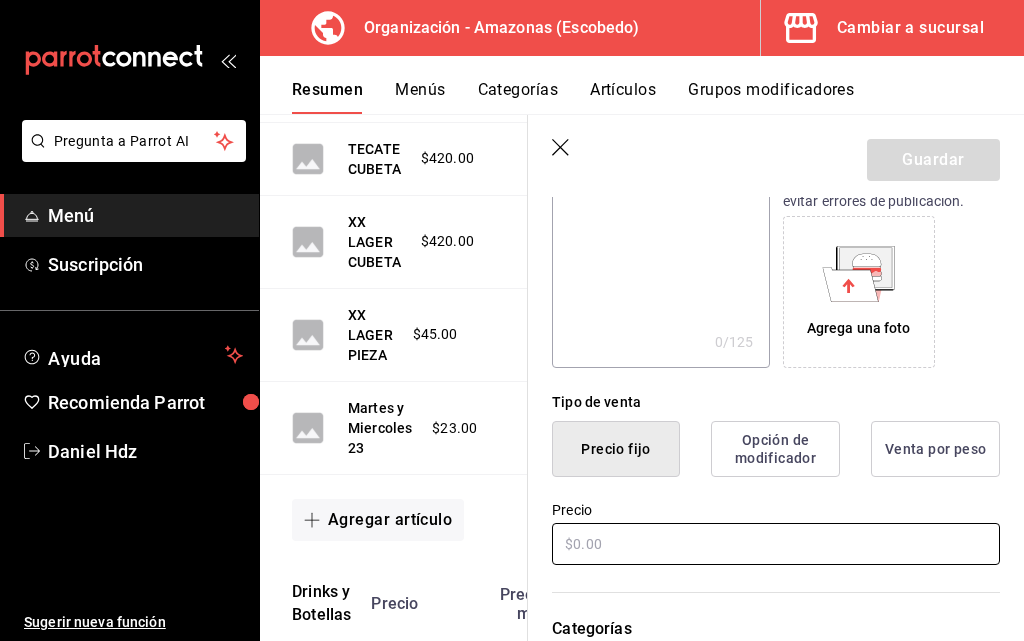type on "Cubeta a 350 MMJ" 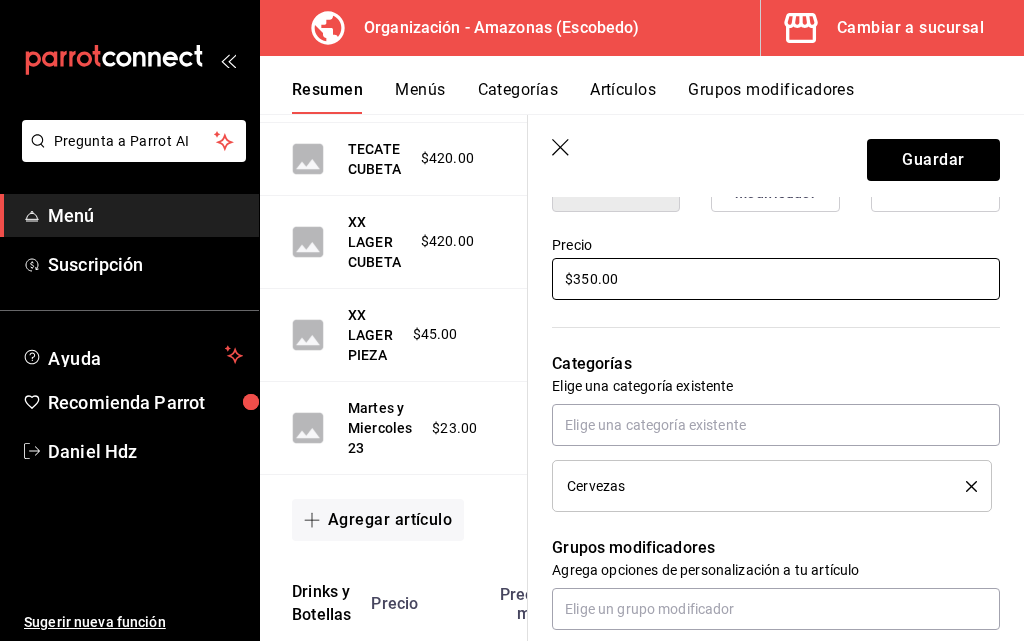 scroll, scrollTop: 600, scrollLeft: 0, axis: vertical 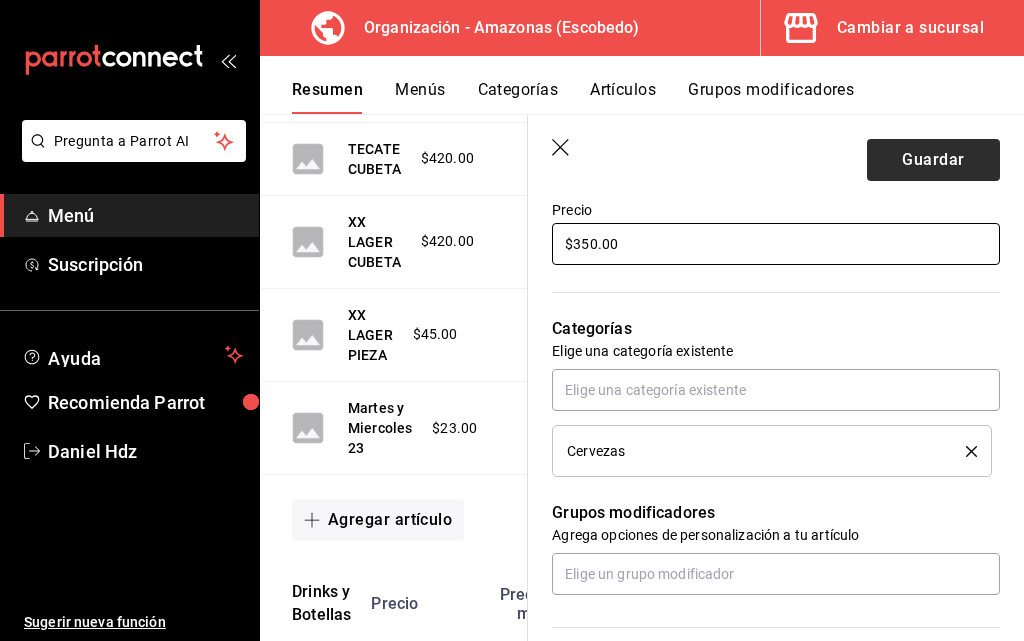 type on "$350.00" 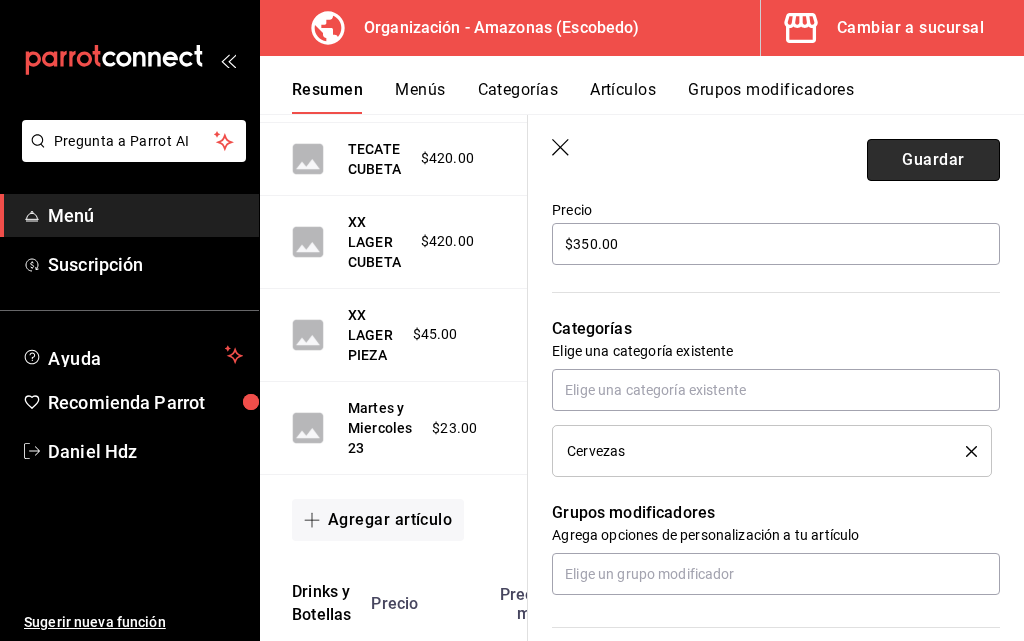 click on "Guardar" at bounding box center (933, 160) 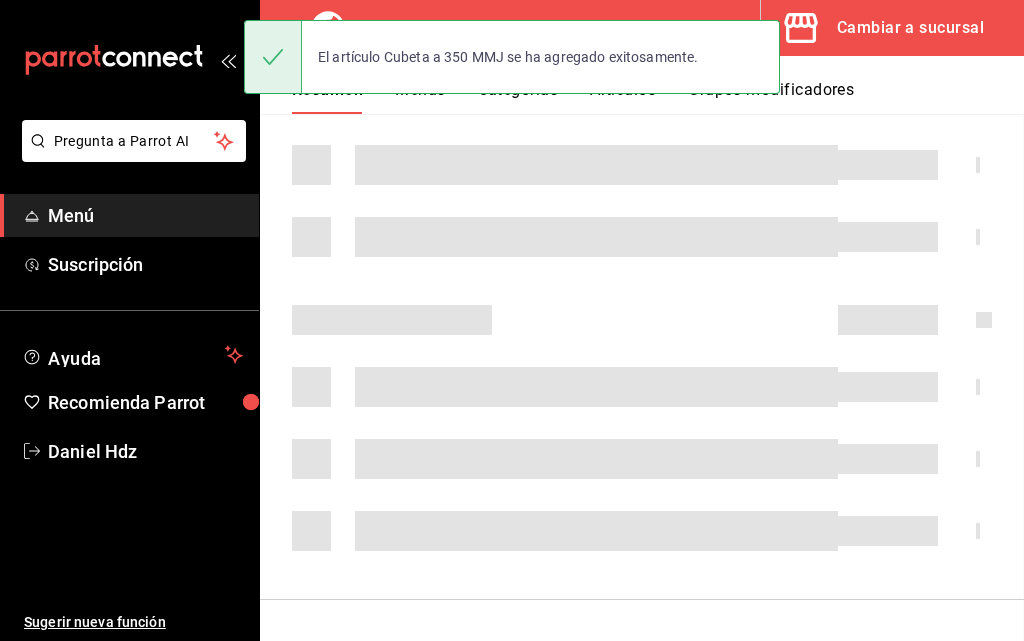 scroll, scrollTop: 0, scrollLeft: 0, axis: both 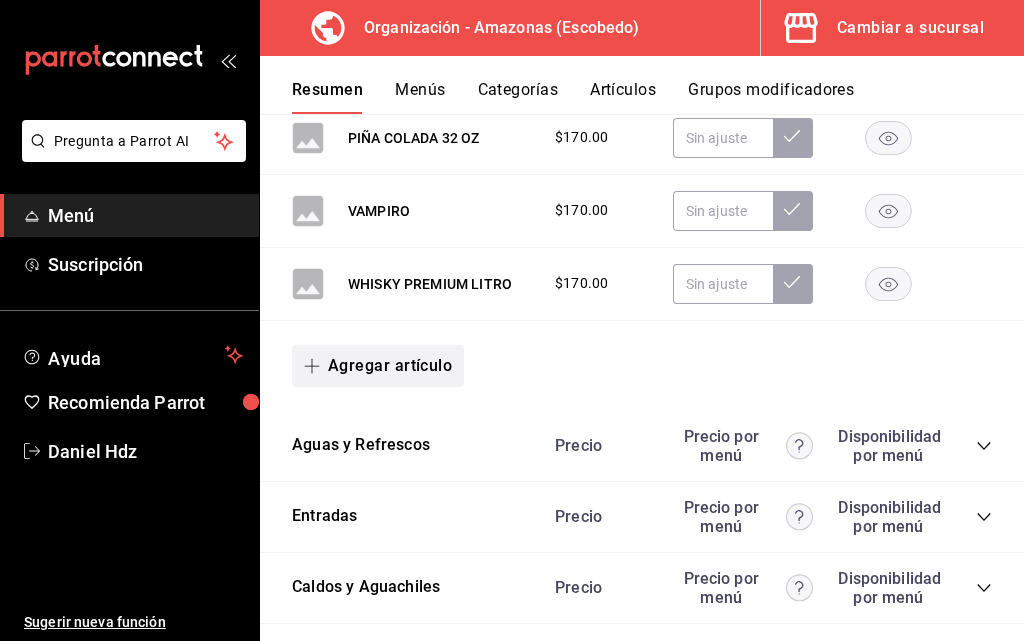 click on "Agregar artículo" at bounding box center [378, 366] 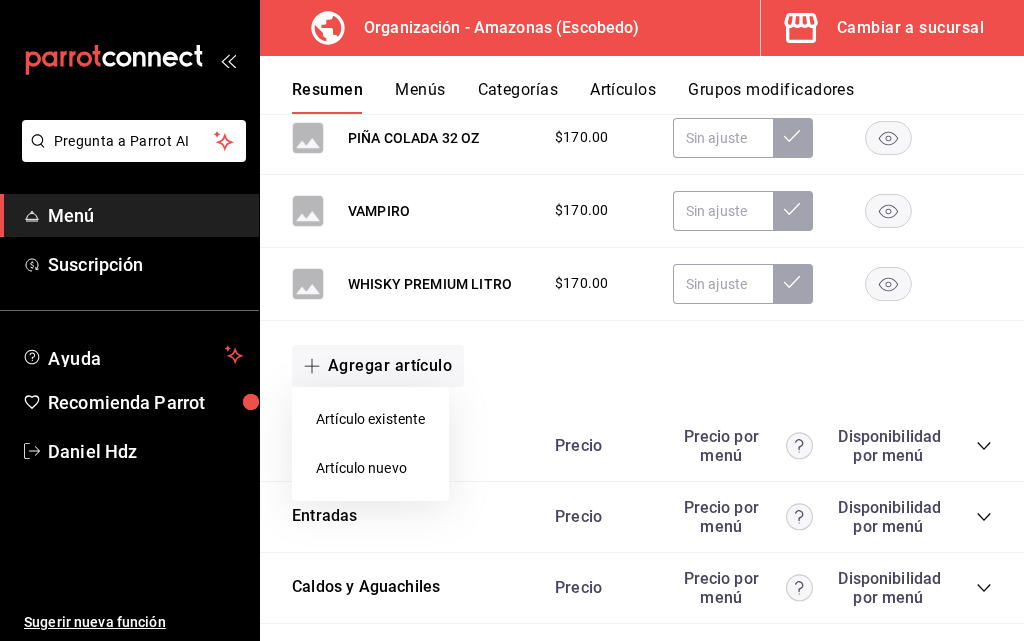 click on "Artículo nuevo" at bounding box center [370, 468] 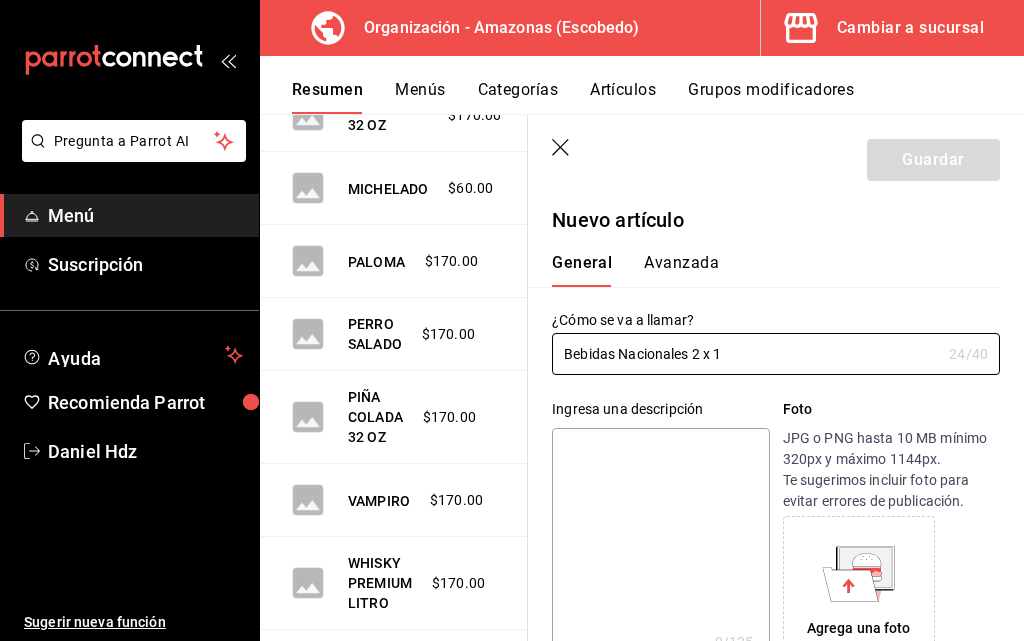 scroll, scrollTop: 2986, scrollLeft: 0, axis: vertical 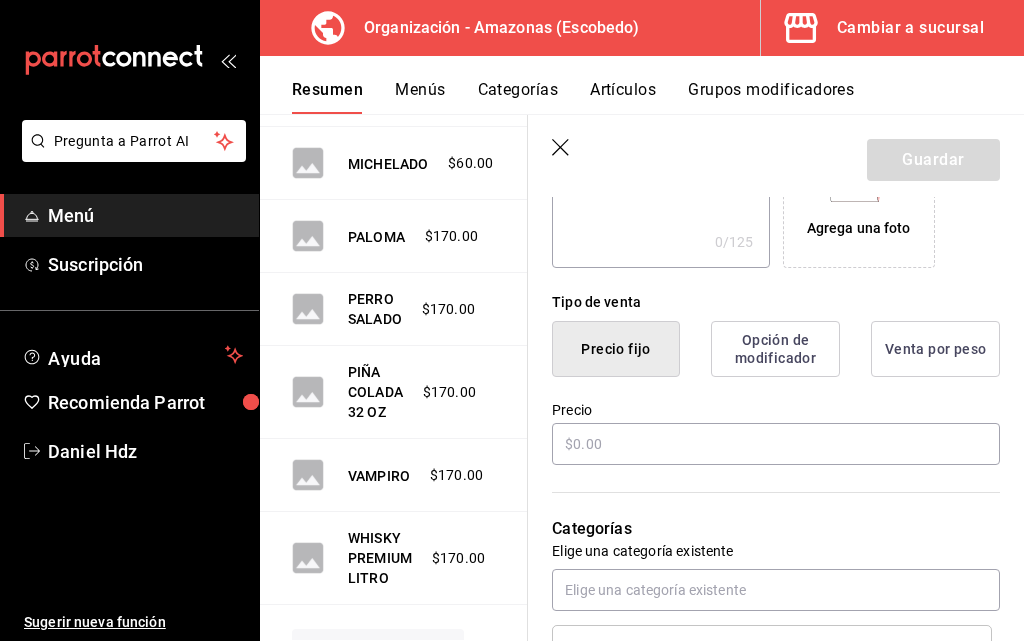 type on "Bebidas Nacionales 2 x 1" 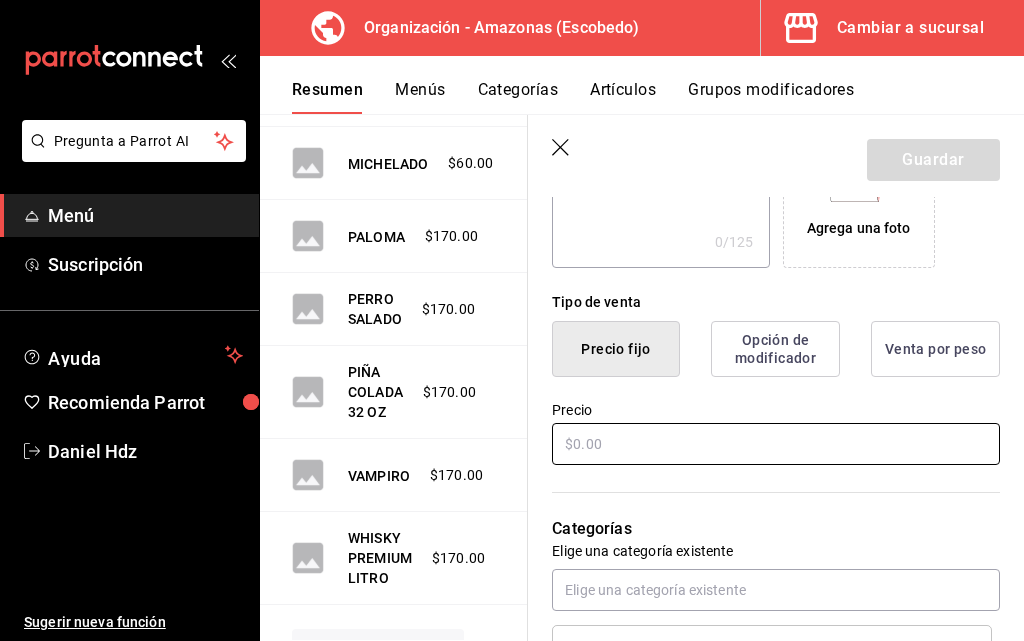 click at bounding box center (776, 444) 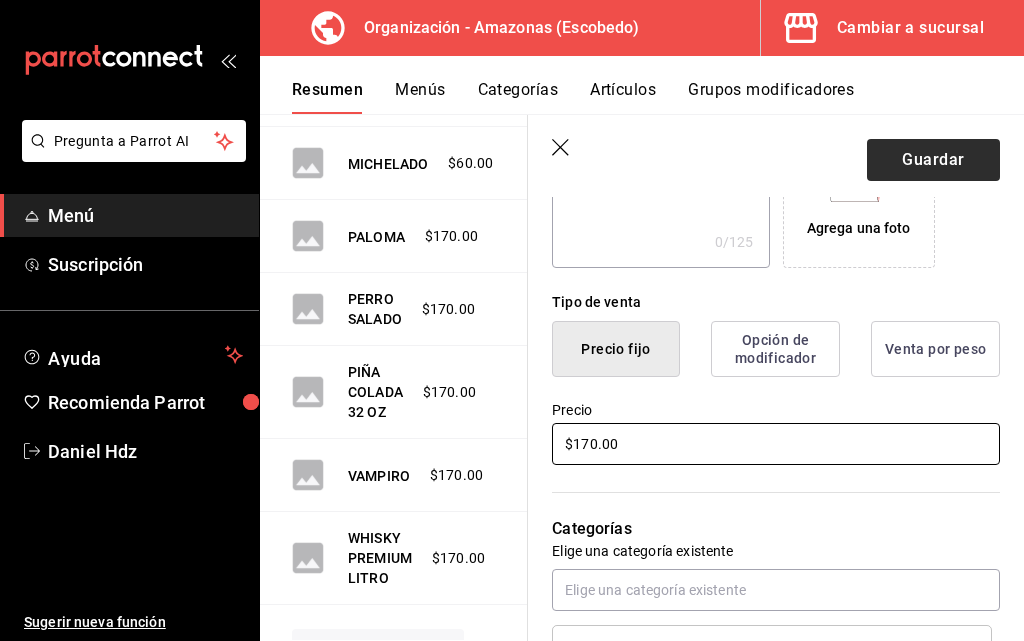 type on "$170.00" 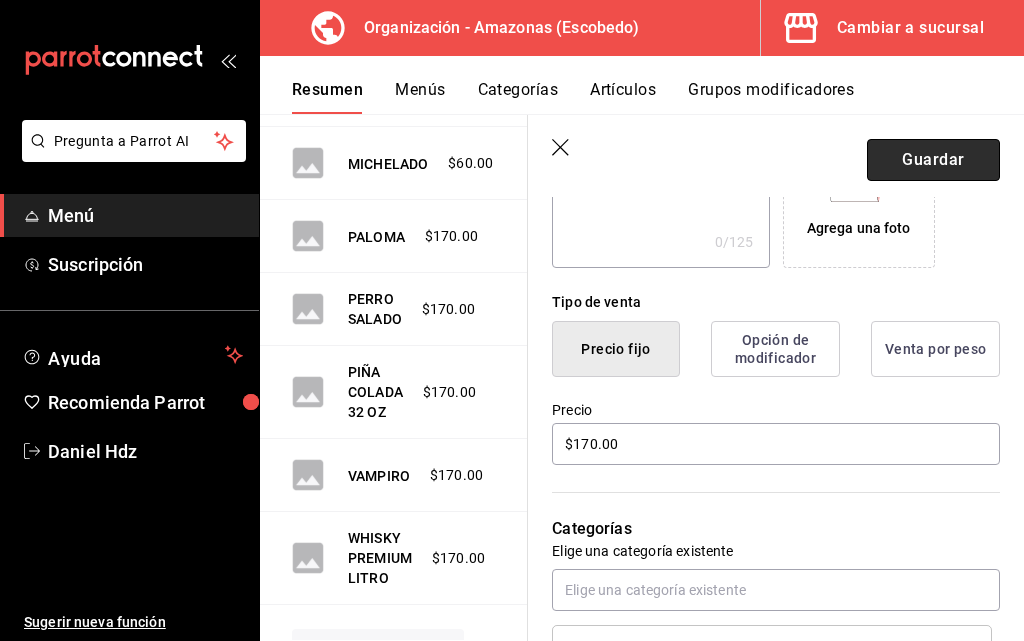 click on "Guardar" at bounding box center [933, 160] 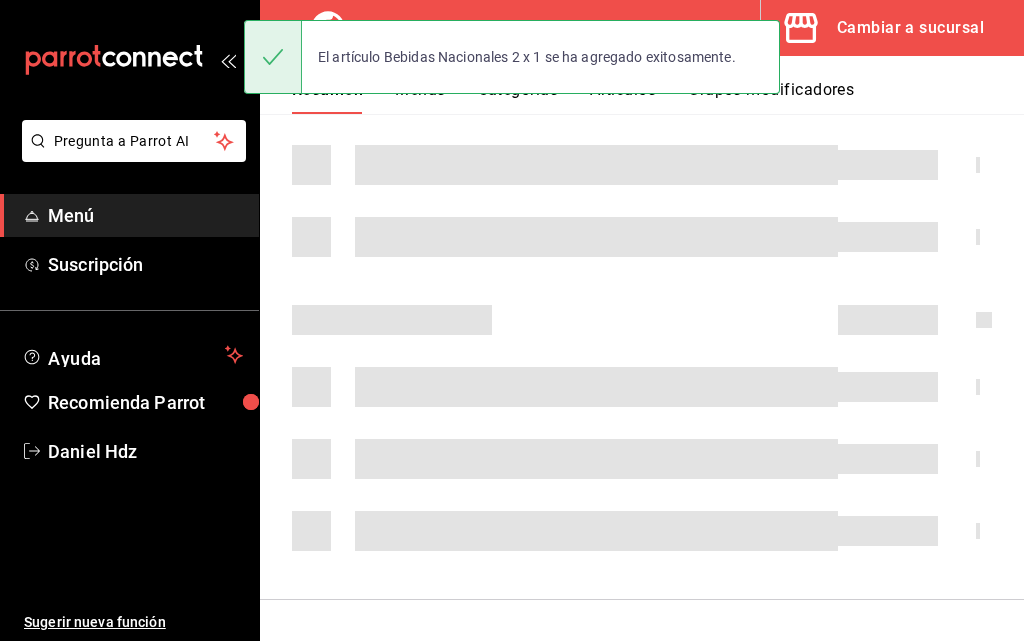 scroll, scrollTop: 0, scrollLeft: 0, axis: both 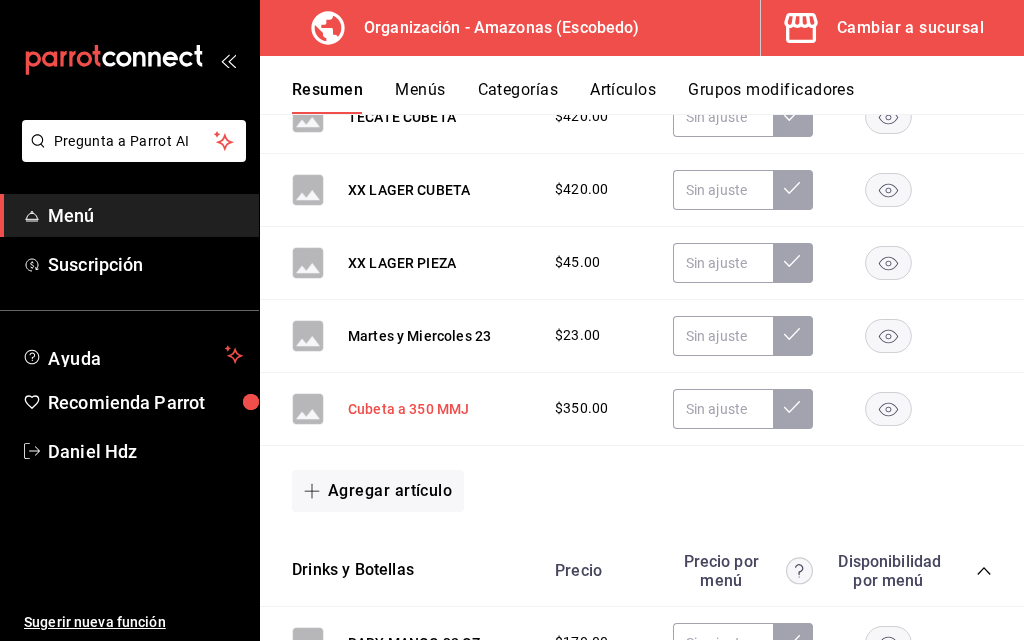 click on "Cubeta a 350 MMJ" at bounding box center [408, 409] 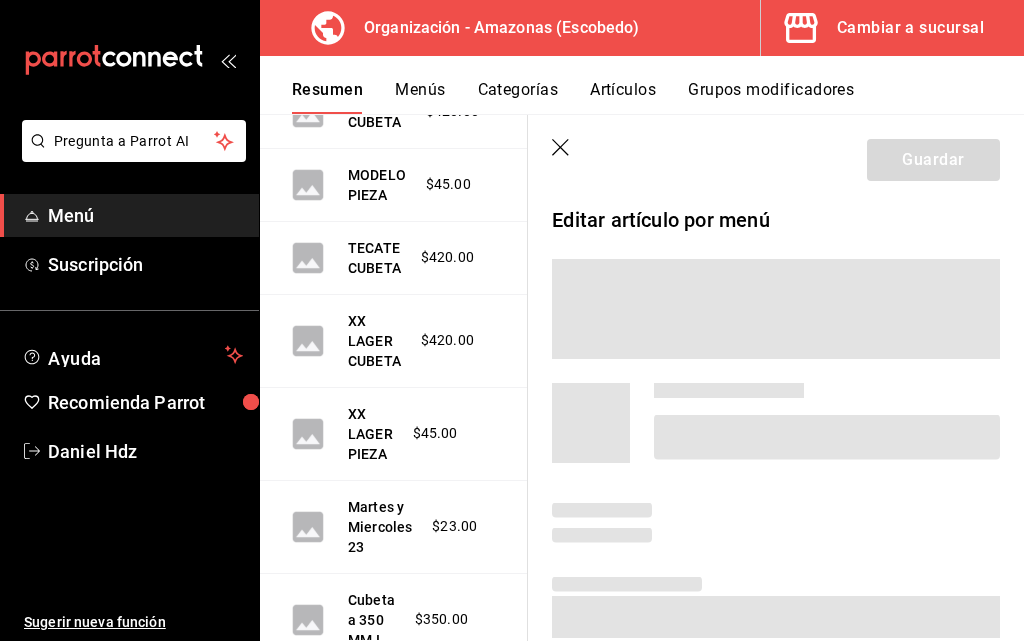 scroll, scrollTop: 1094, scrollLeft: 0, axis: vertical 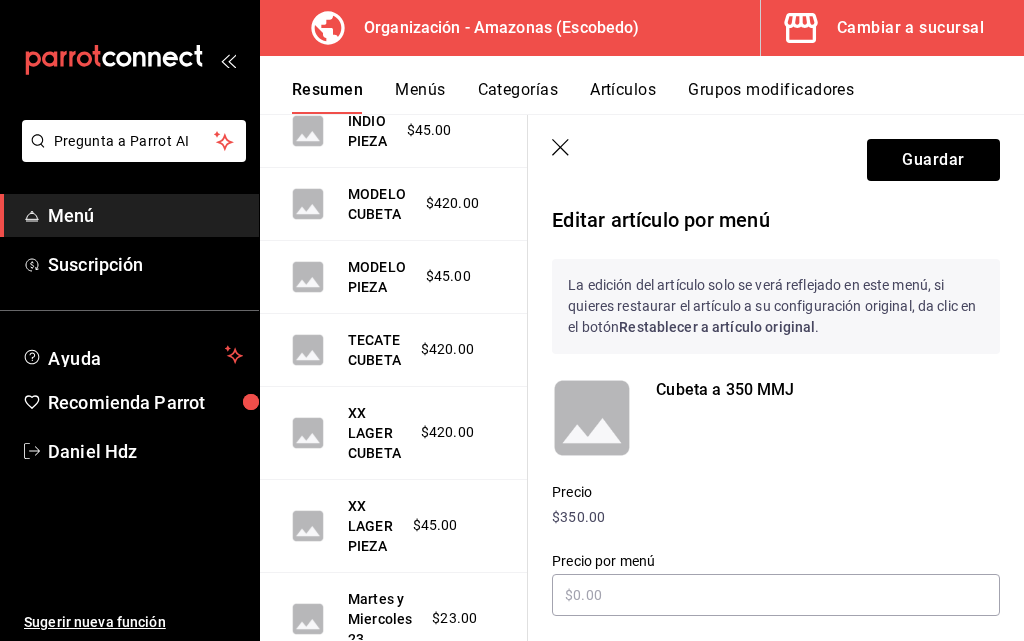 click on "Cubeta a 350 MMJ" at bounding box center (828, 390) 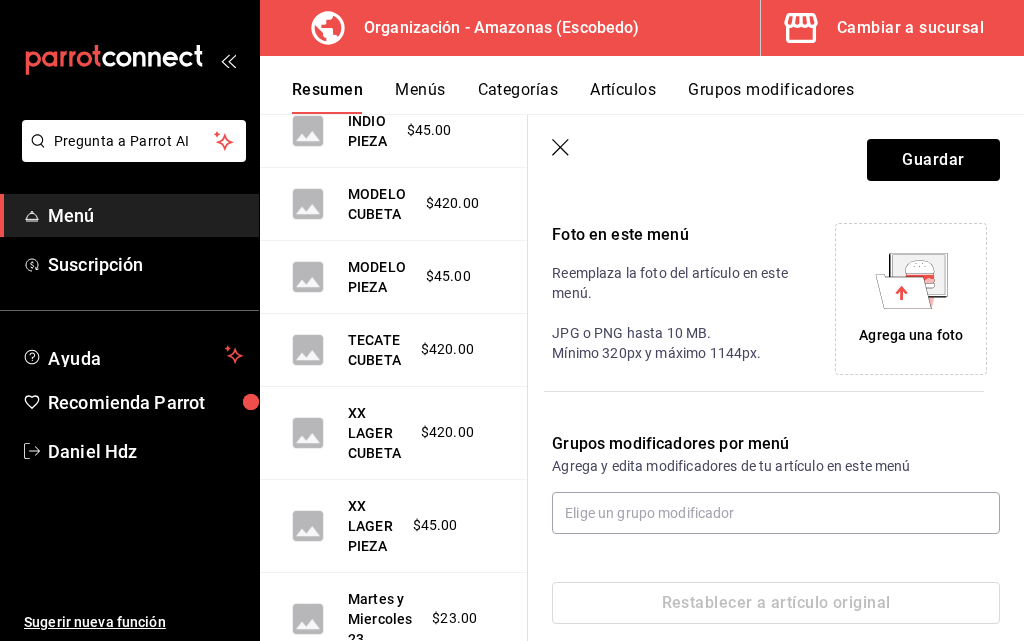 scroll, scrollTop: 443, scrollLeft: 0, axis: vertical 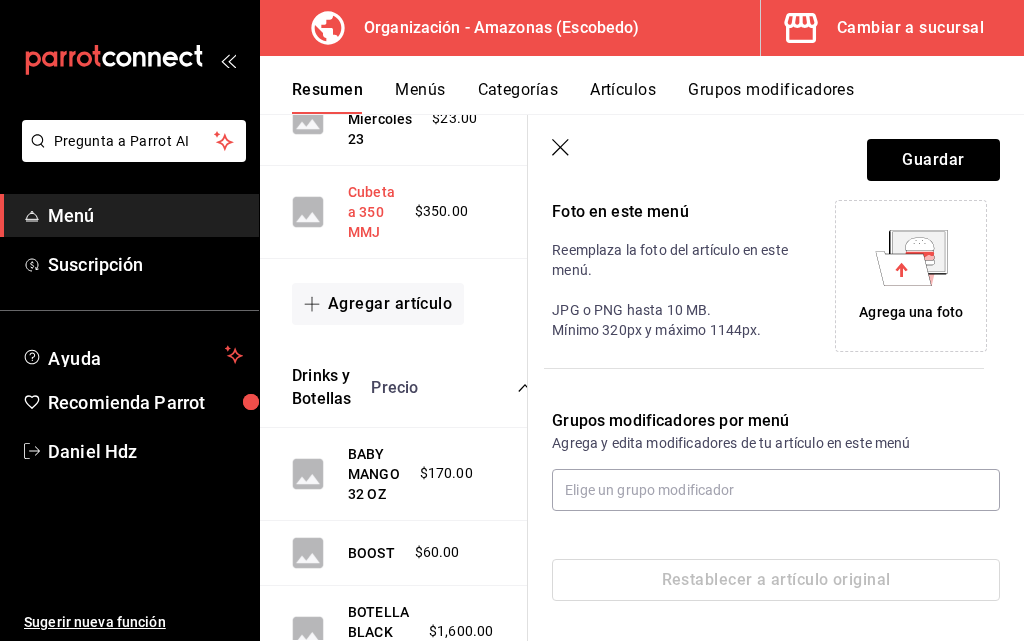 drag, startPoint x: 362, startPoint y: 218, endPoint x: 352, endPoint y: 240, distance: 24.166092 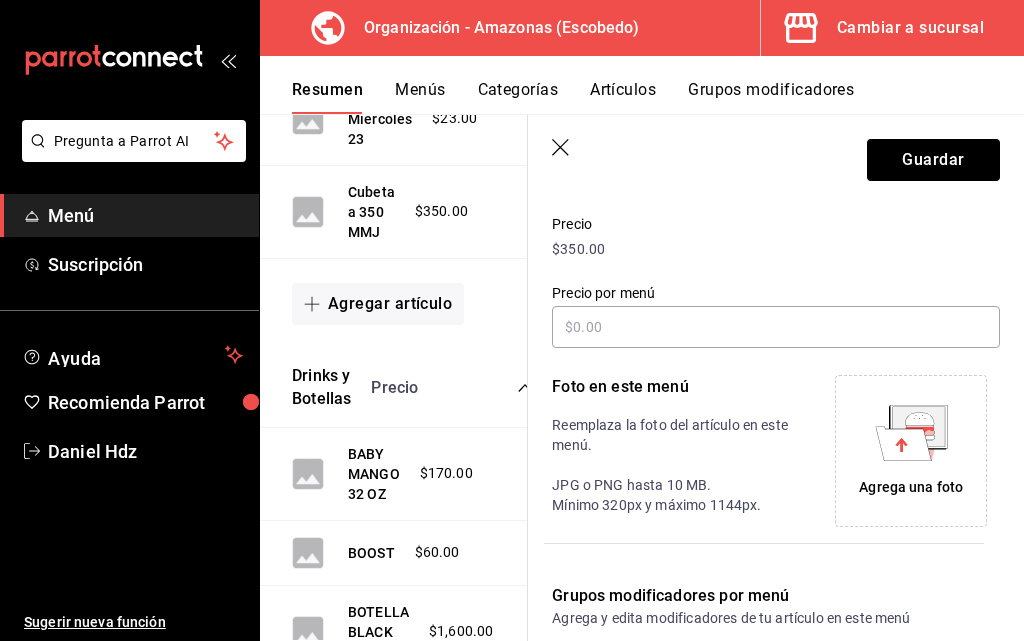 scroll, scrollTop: 243, scrollLeft: 0, axis: vertical 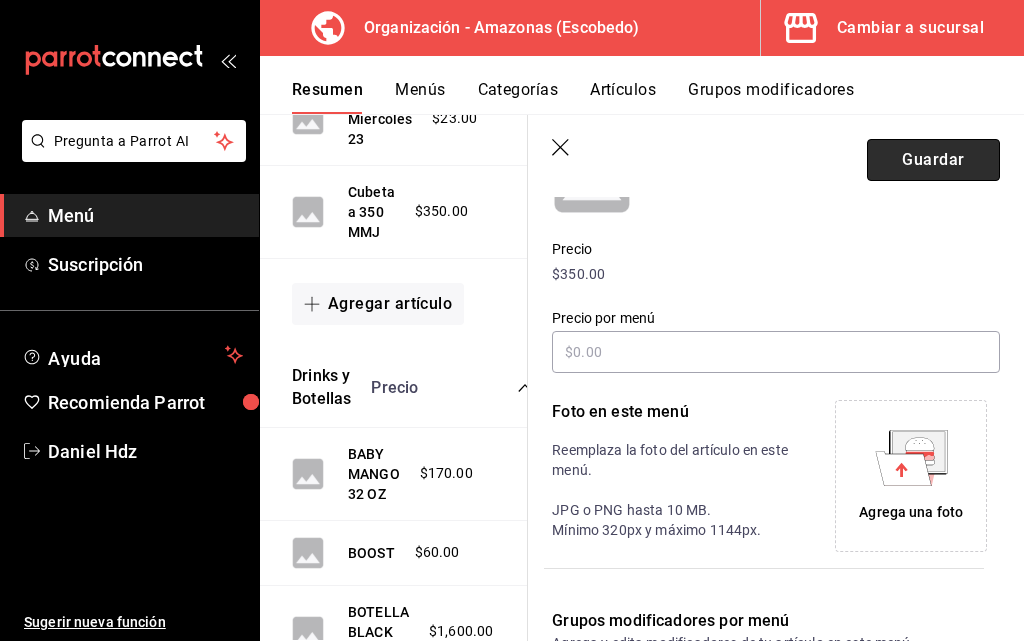 click on "Guardar" at bounding box center [933, 160] 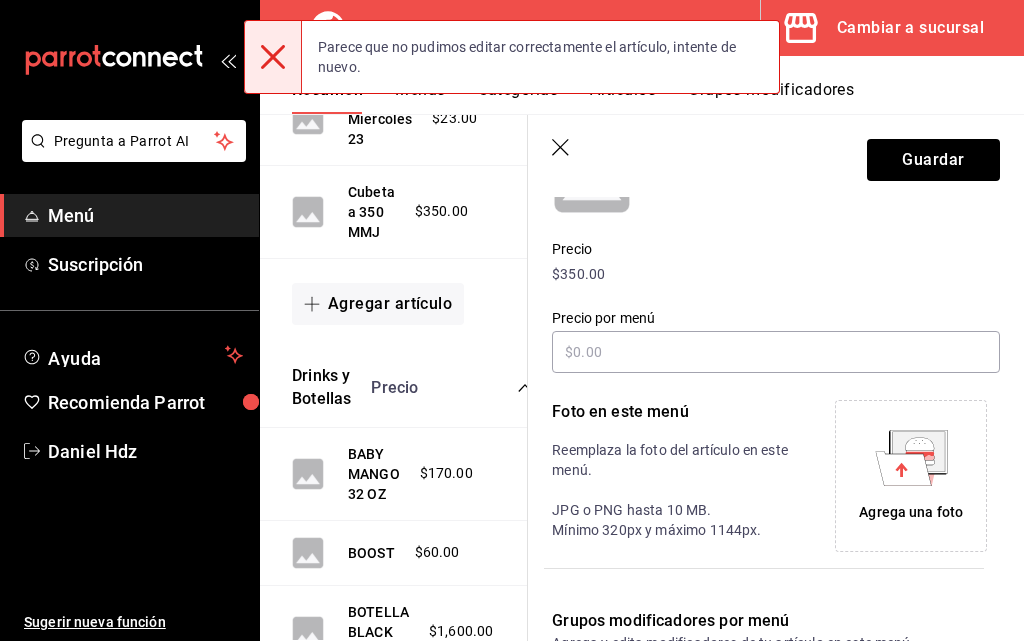 click on "Cubeta a 350 MMJ" at bounding box center (828, 175) 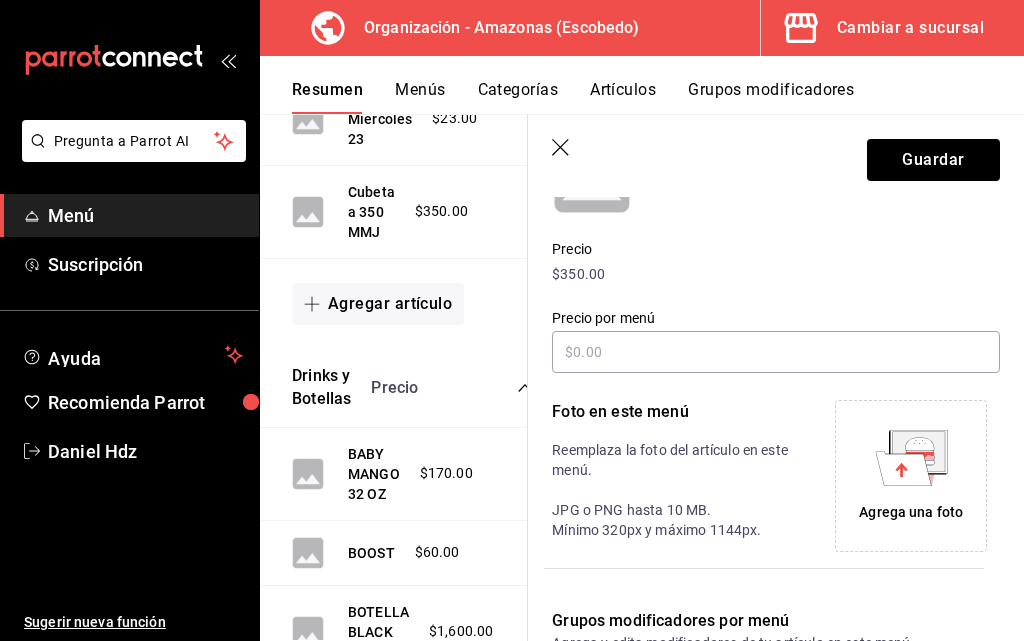 click 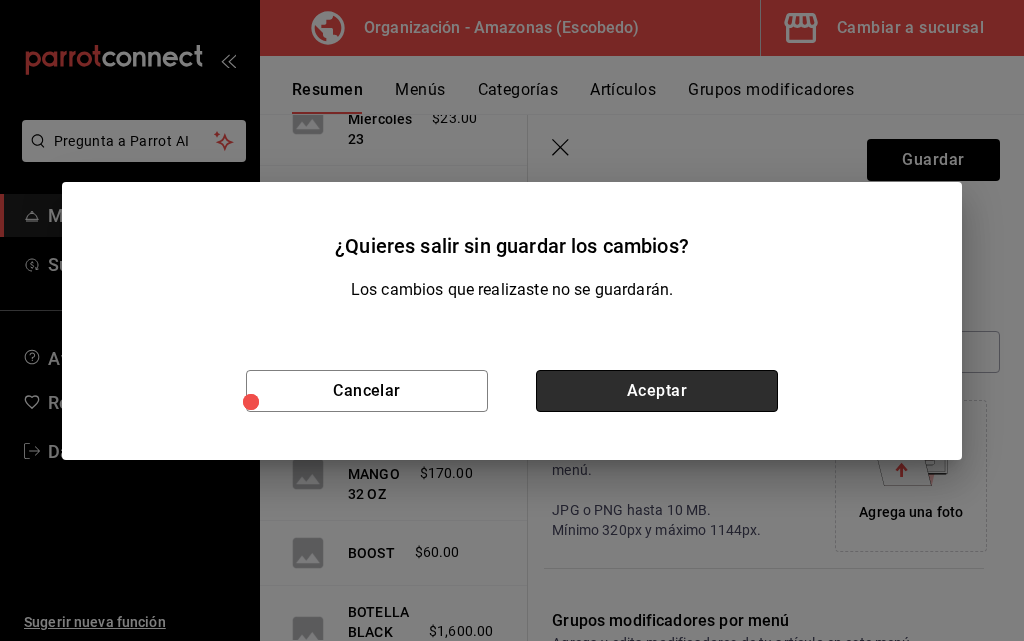 click on "Aceptar" at bounding box center [657, 391] 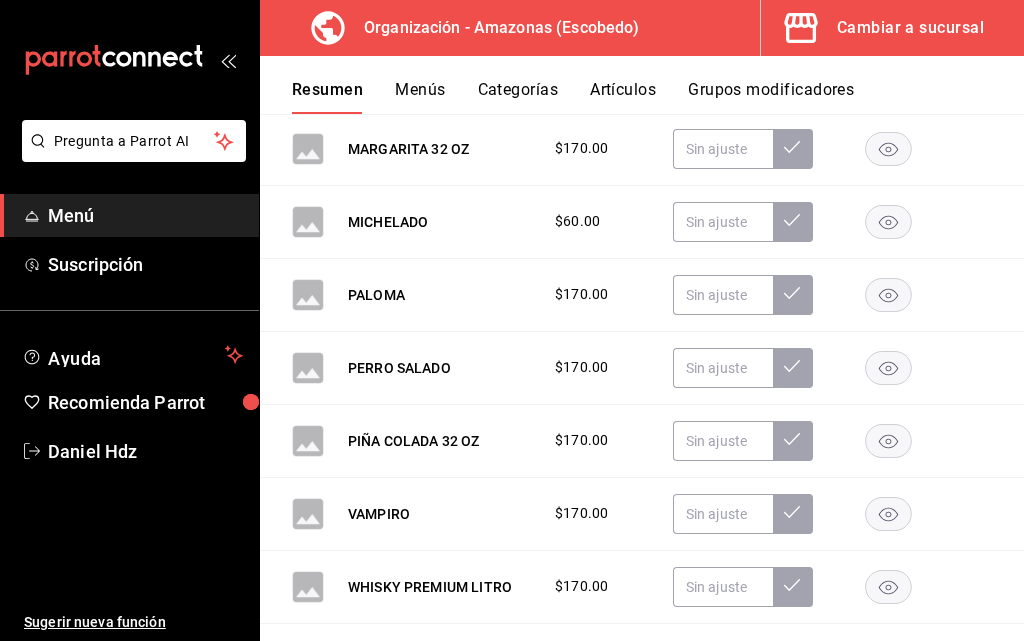 scroll, scrollTop: 2609, scrollLeft: 0, axis: vertical 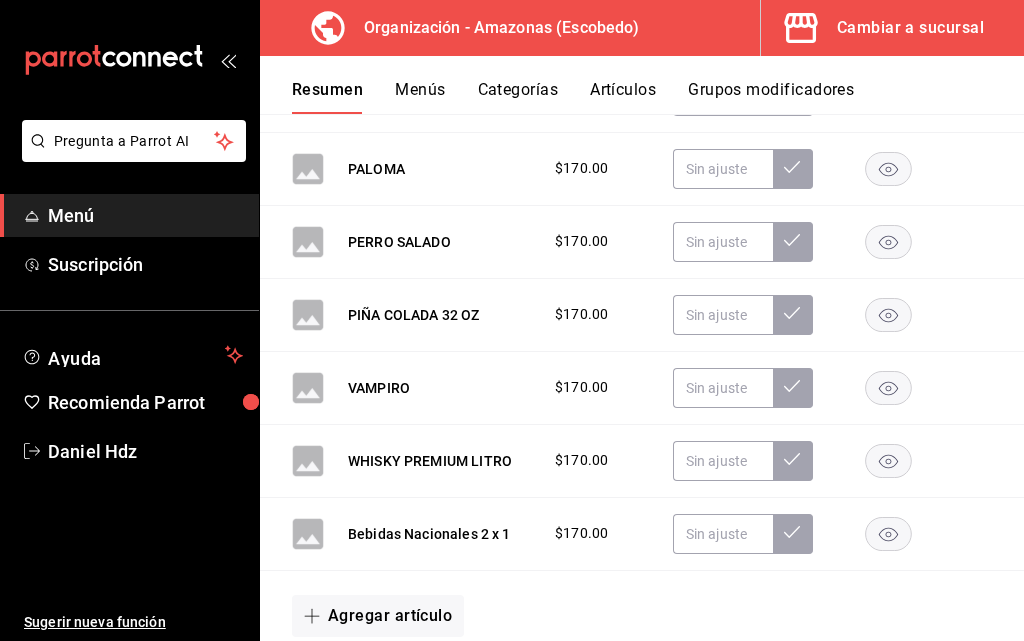 click on "Menús" at bounding box center [420, 97] 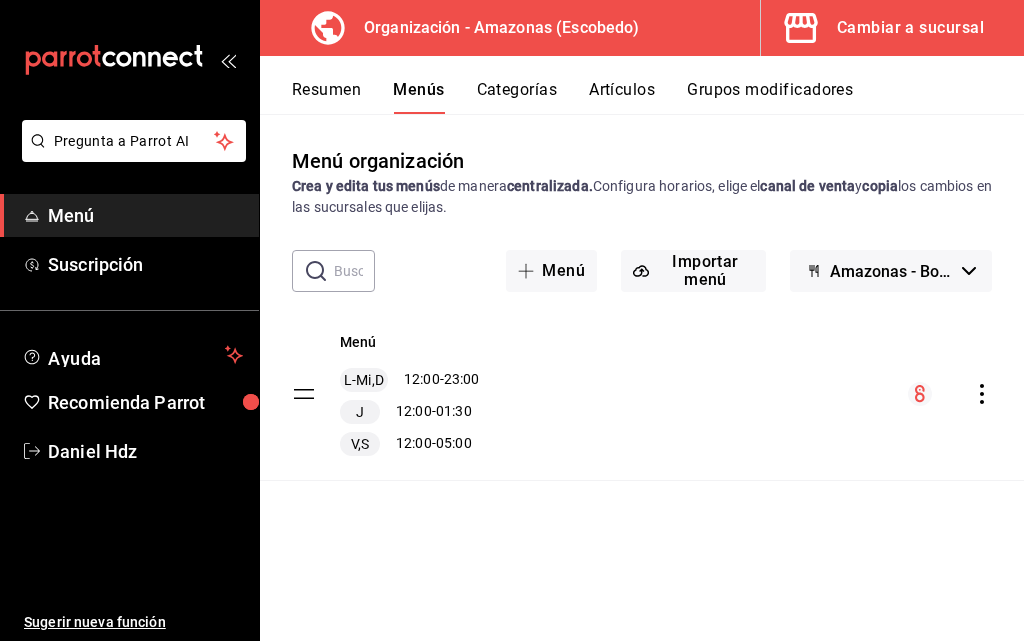 click 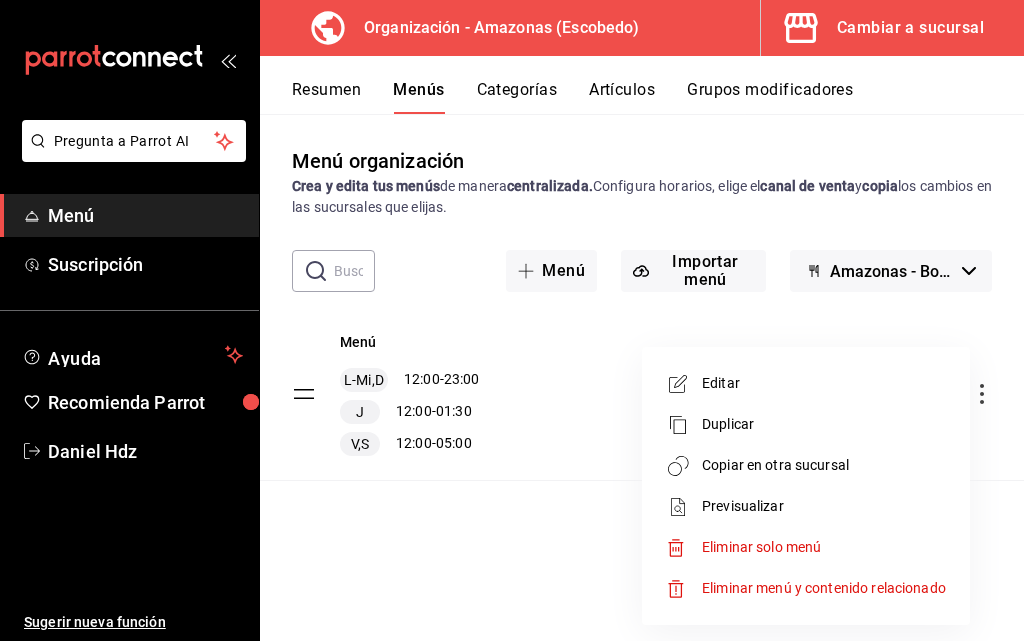 click on "Copiar en otra sucursal" at bounding box center [824, 465] 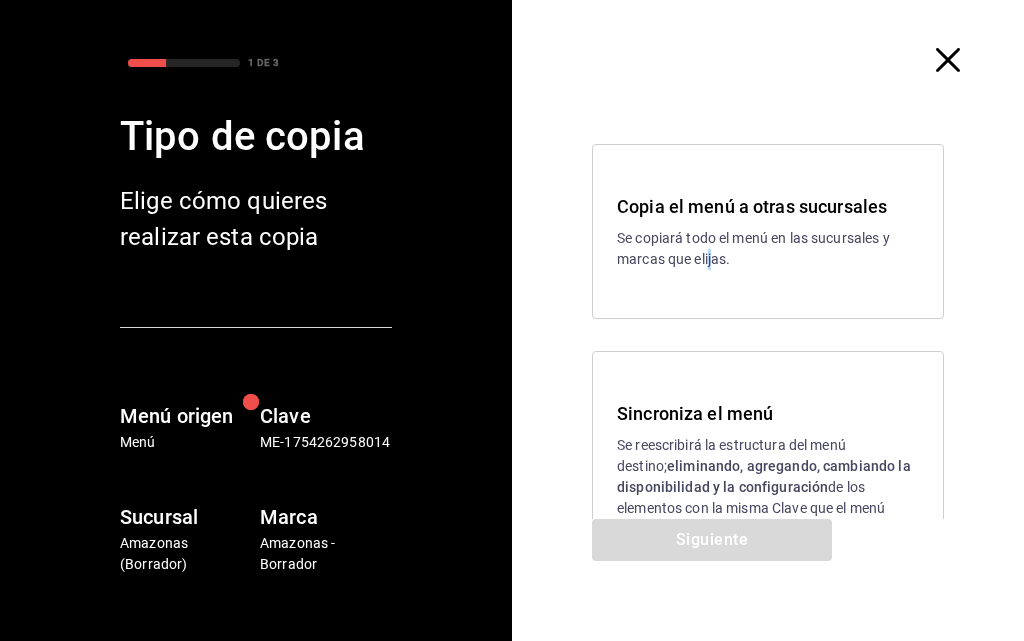 click on "Copia el menú a otras sucursales Se copiará todo el menú en las sucursales y marcas que elijas." at bounding box center [768, 231] 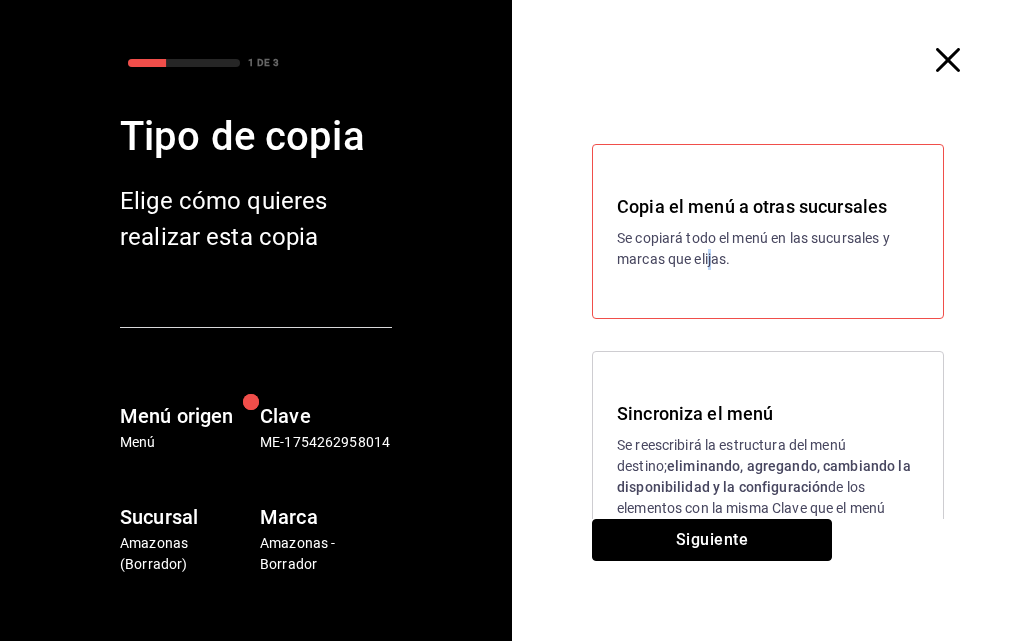 click on "Siguiente" at bounding box center (712, 540) 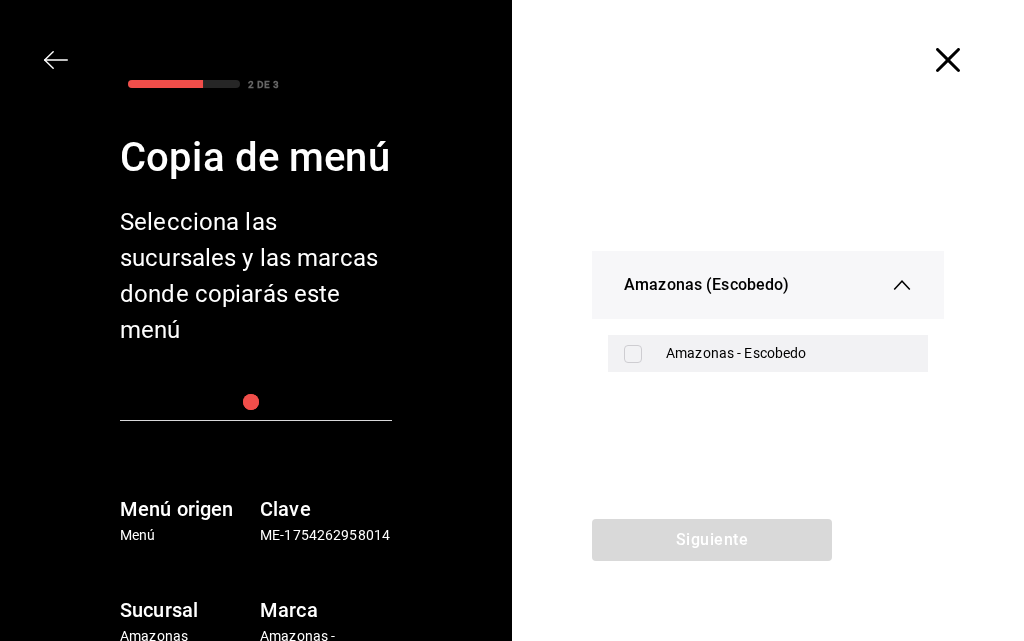 click on "Amazonas - Escobedo" at bounding box center (789, 353) 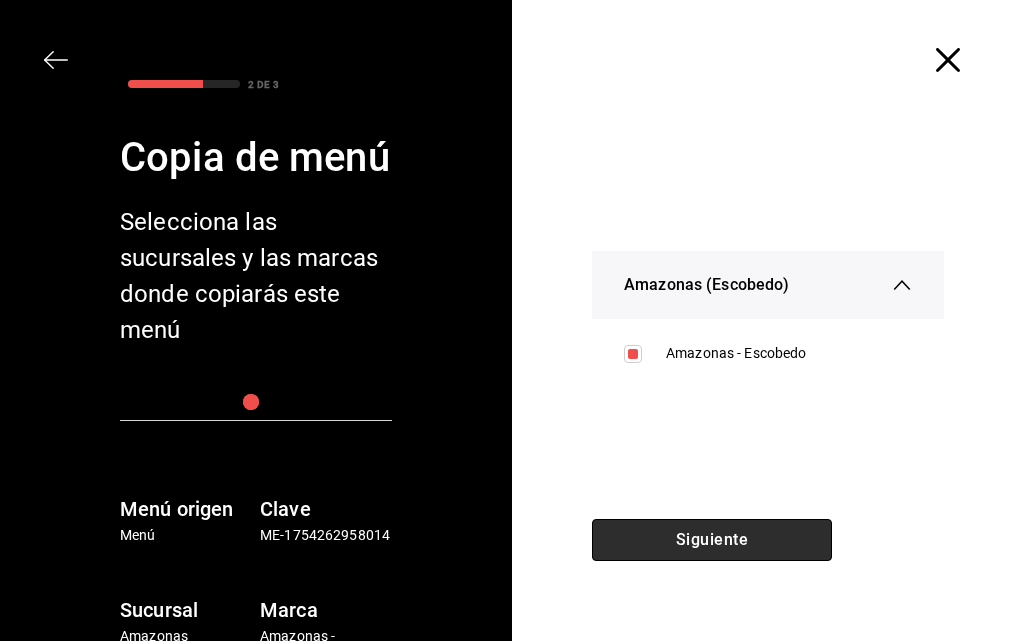click on "Siguiente" at bounding box center (712, 540) 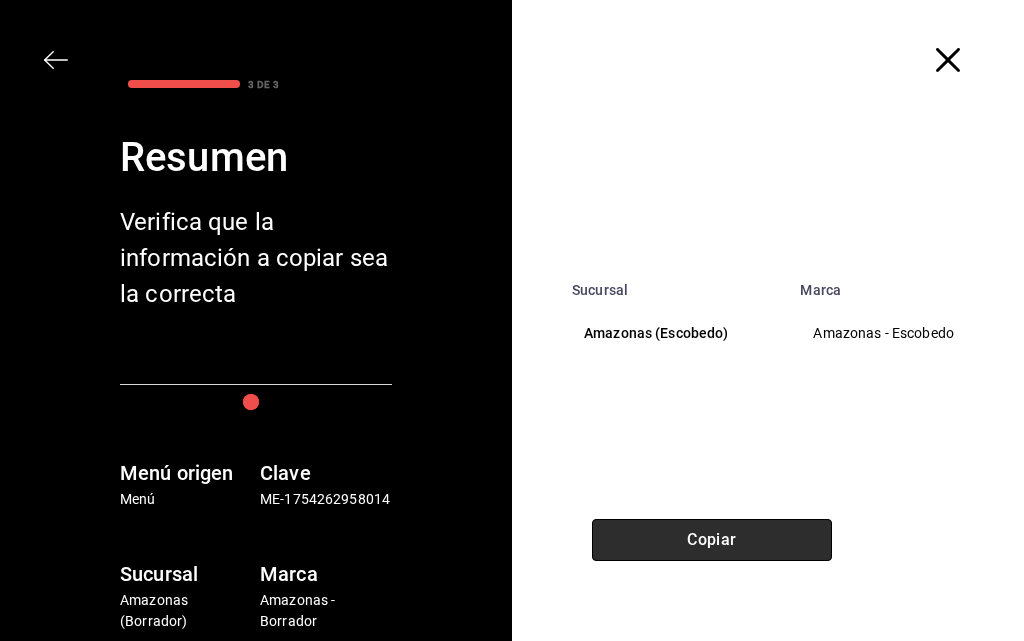 click on "Copiar" at bounding box center [712, 540] 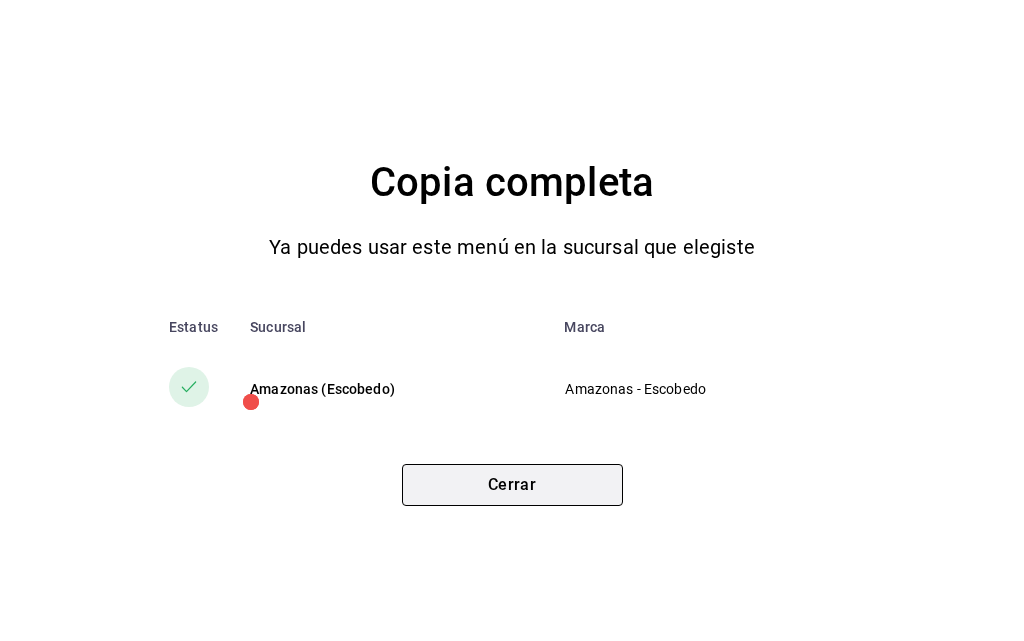 click on "Cerrar" at bounding box center (512, 485) 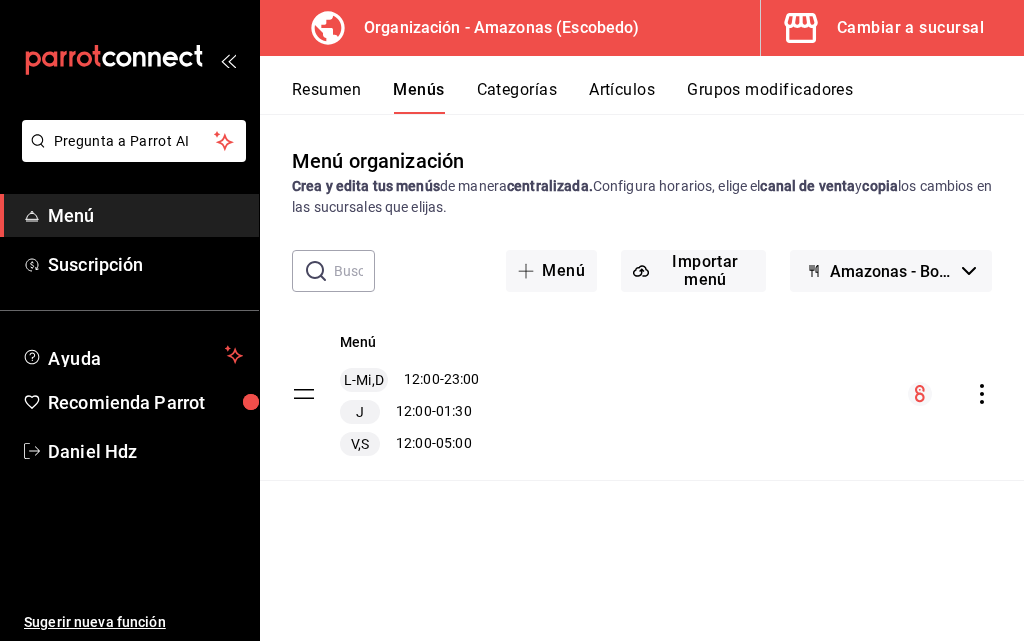 click on "Cambiar a sucursal" at bounding box center (910, 28) 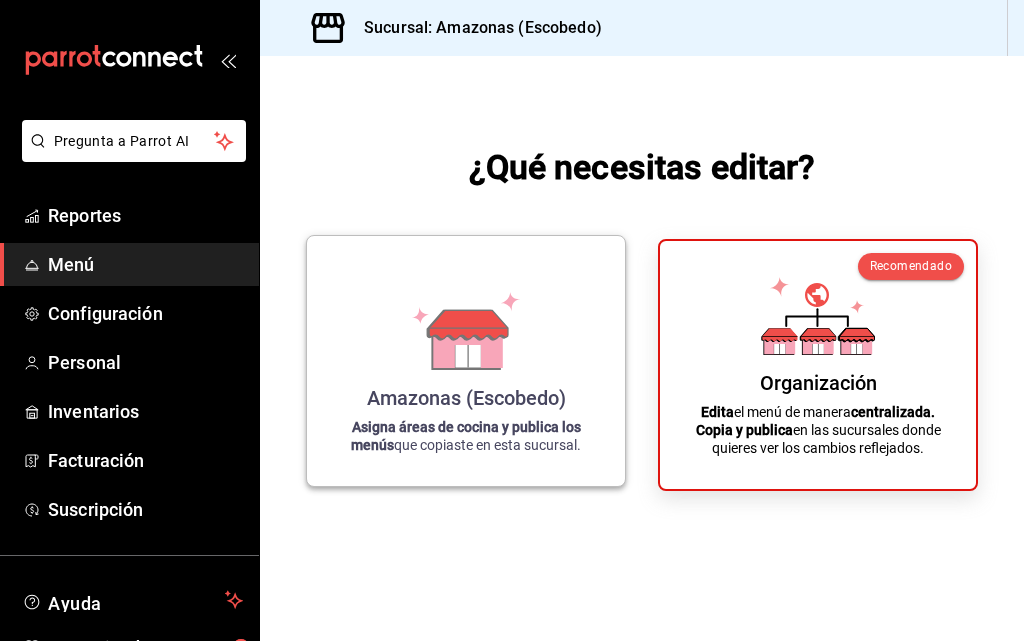 click on "Amazonas (Escobedo) Asigna áreas de cocina y publica los menús  que copiaste en esta sucursal." at bounding box center [466, 361] 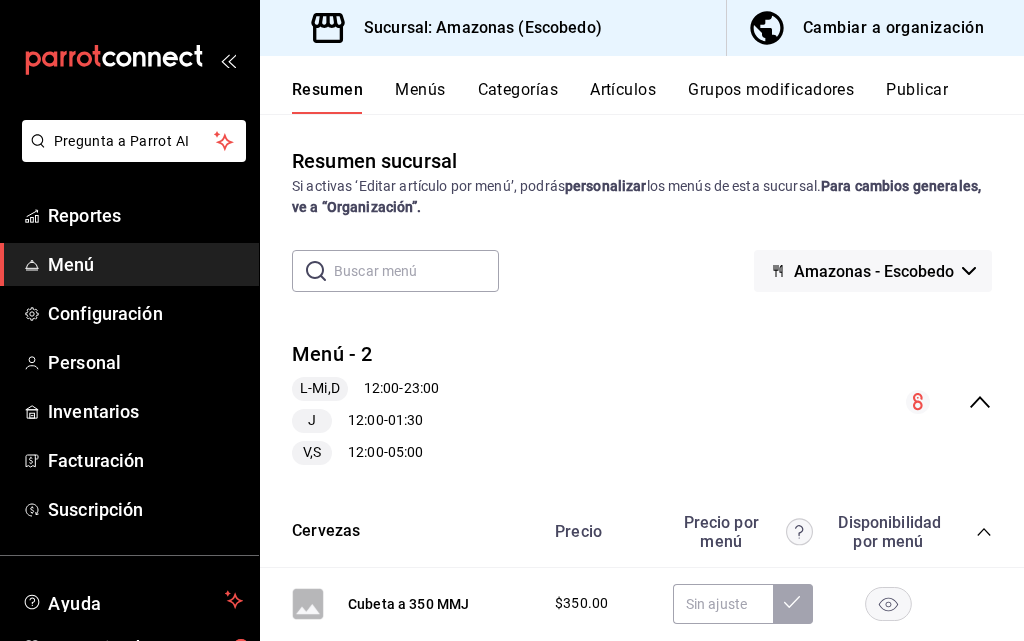 scroll, scrollTop: 100, scrollLeft: 0, axis: vertical 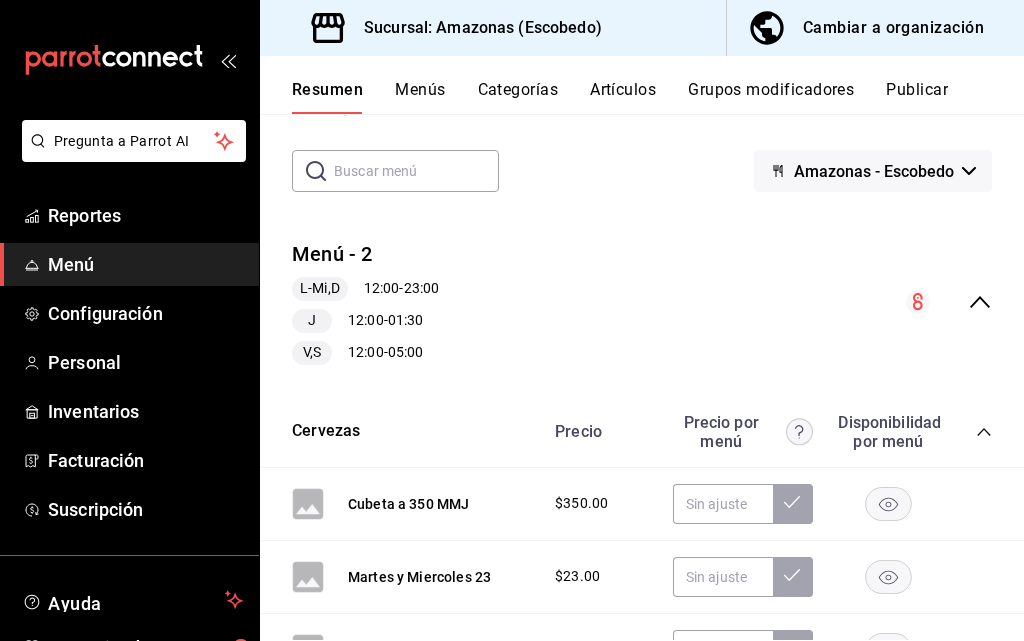 click 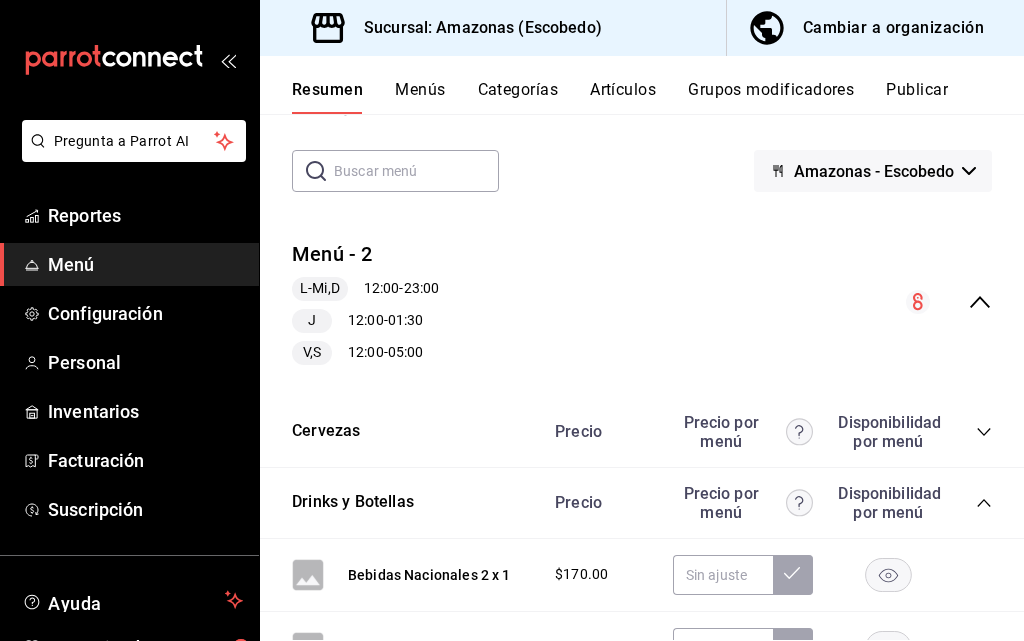 click 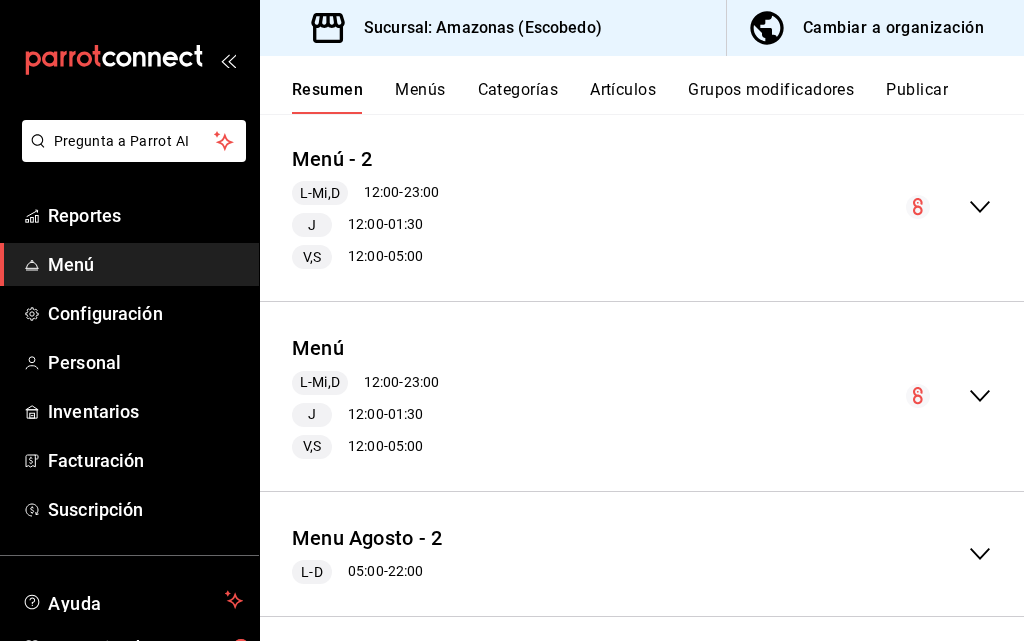scroll, scrollTop: 528, scrollLeft: 0, axis: vertical 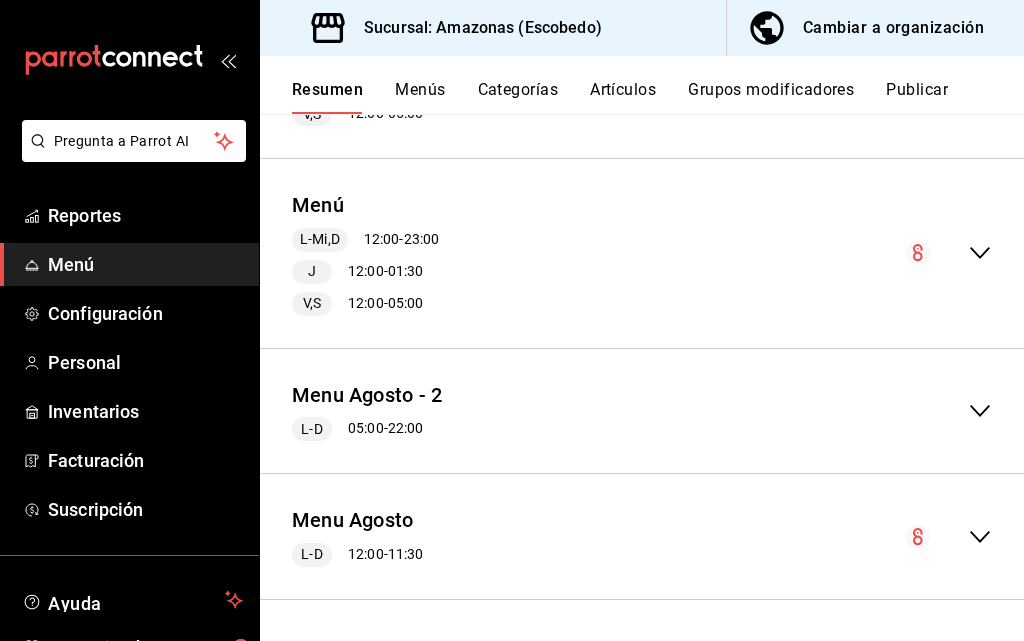 click 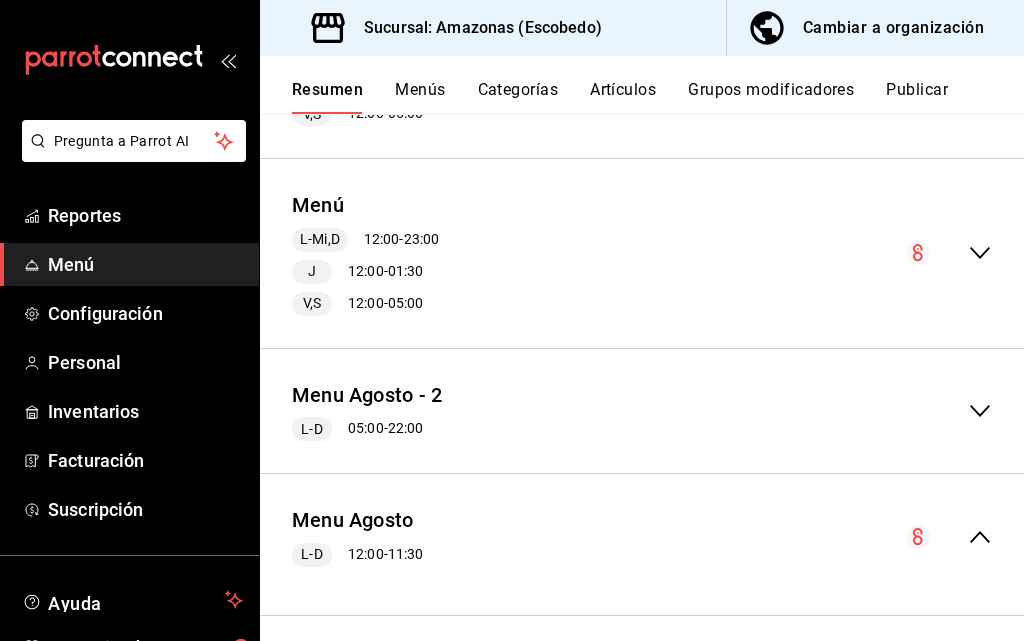 click 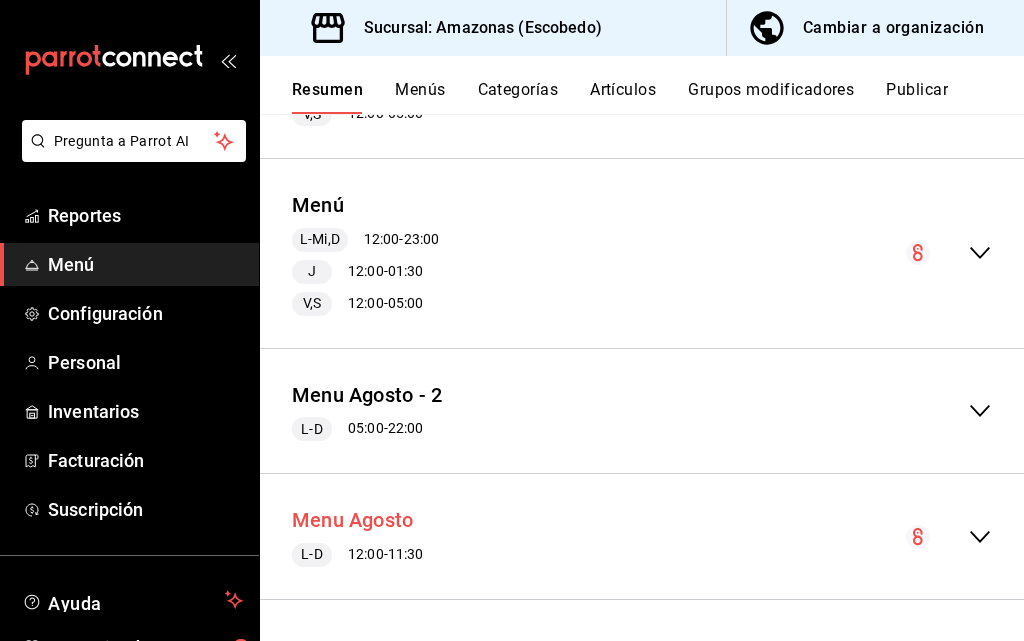 click on "Menu Agosto" at bounding box center [352, 520] 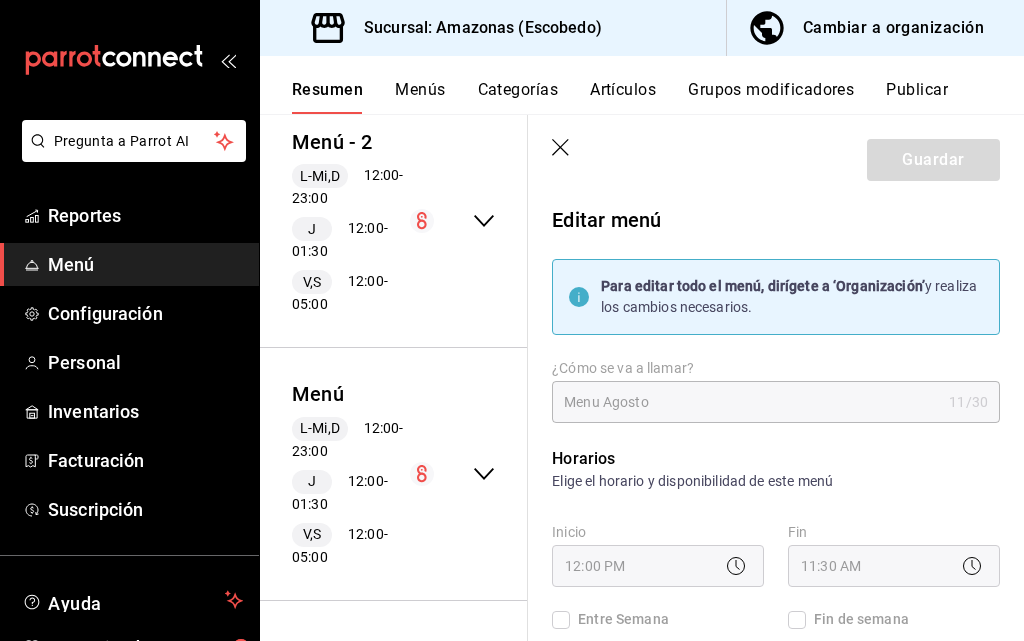 checkbox on "true" 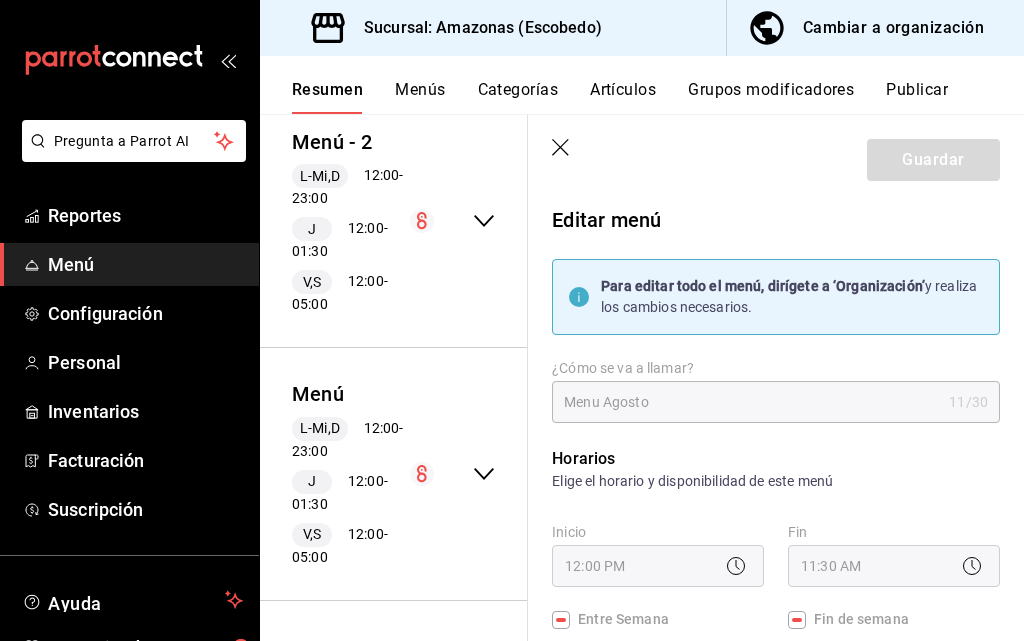 scroll, scrollTop: 1445, scrollLeft: 0, axis: vertical 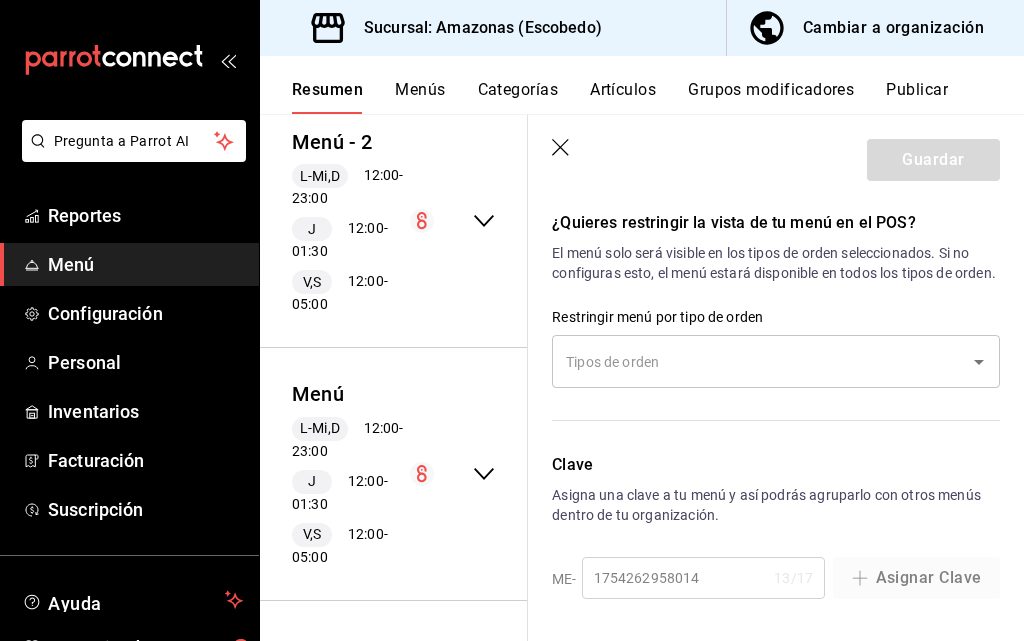 click 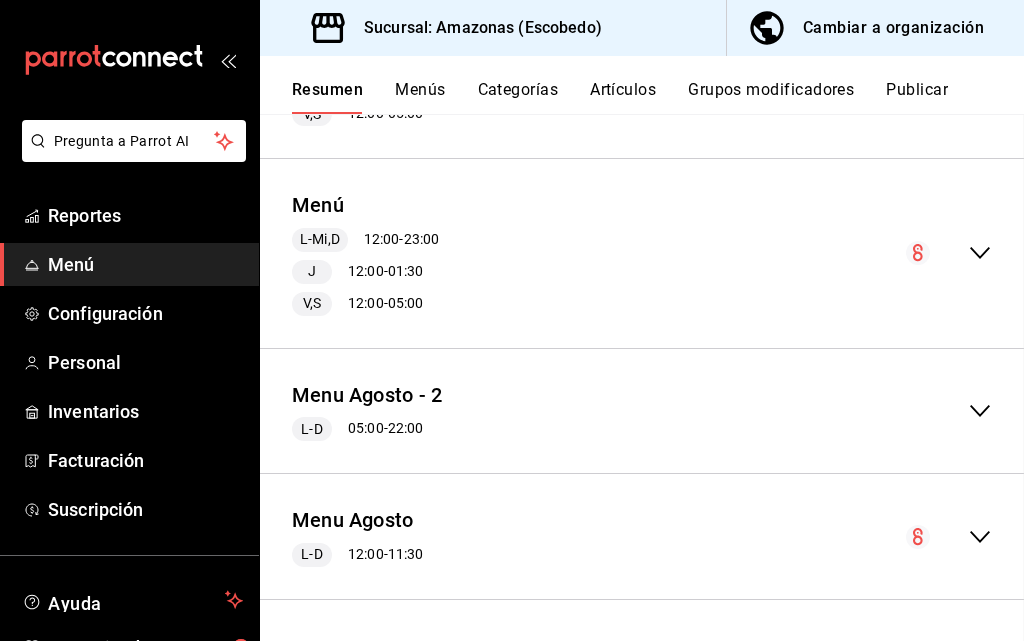 checkbox on "false" 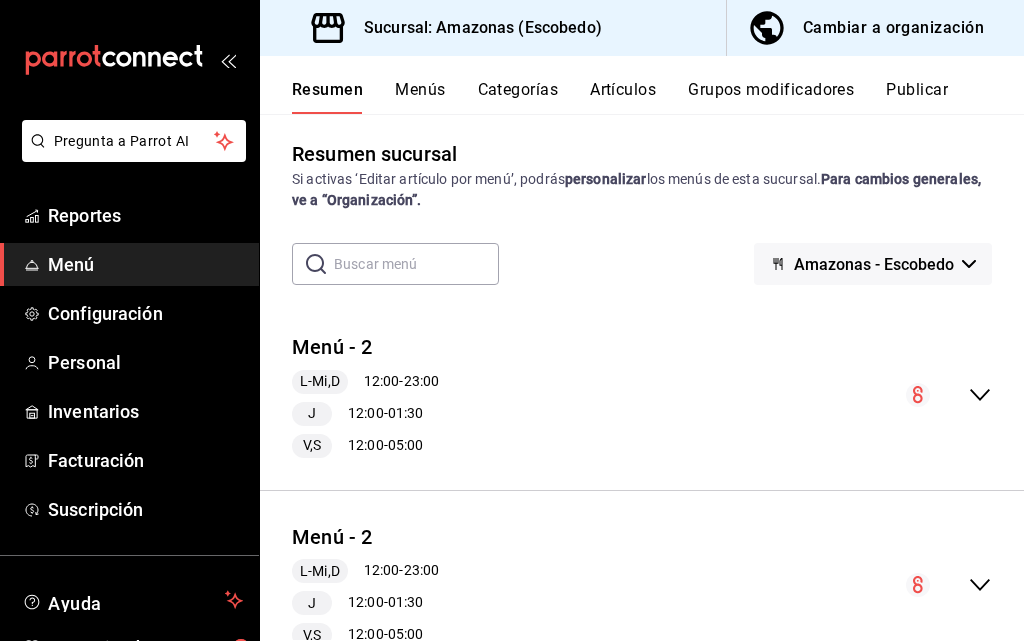 scroll, scrollTop: 0, scrollLeft: 0, axis: both 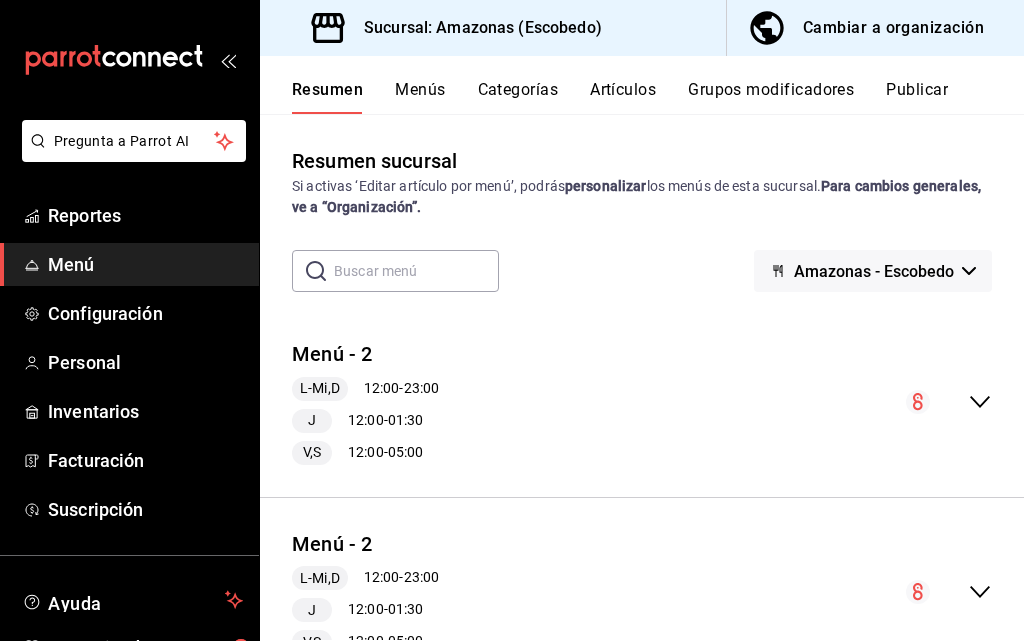 click 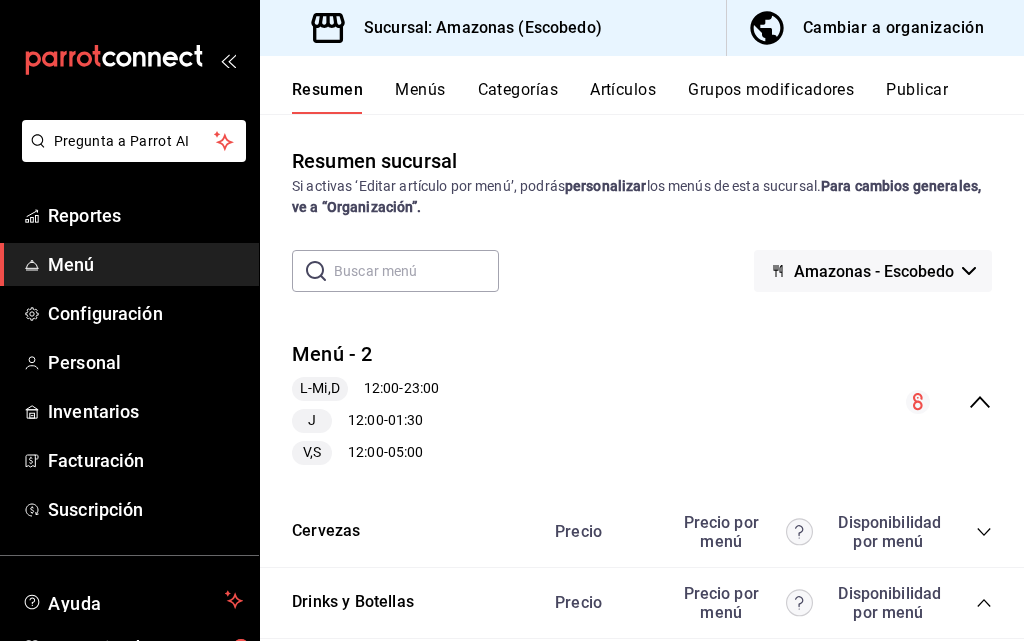 click 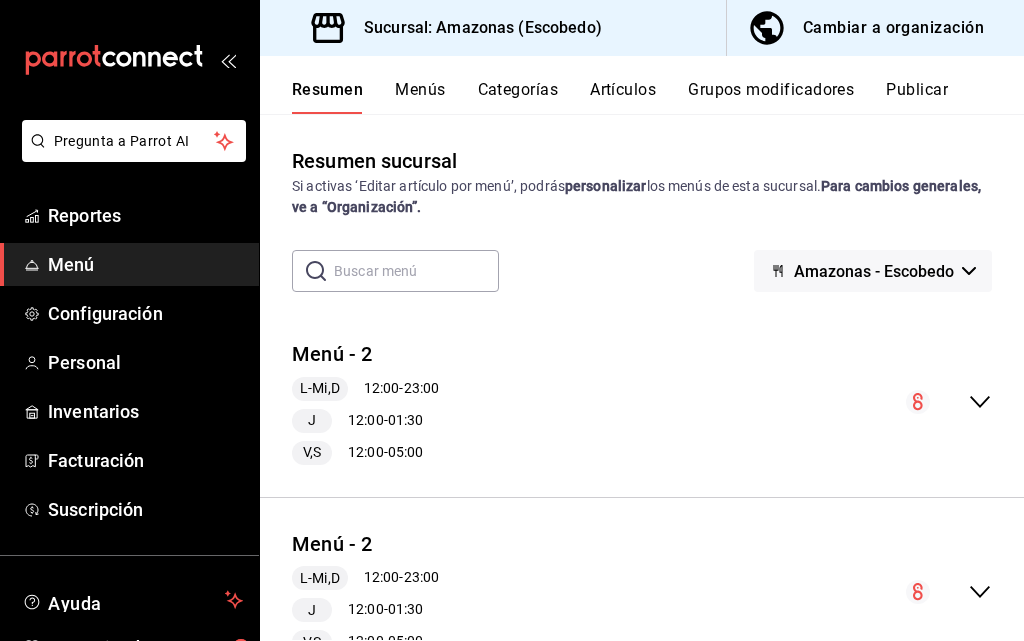 drag, startPoint x: 907, startPoint y: 405, endPoint x: 762, endPoint y: 281, distance: 190.79047 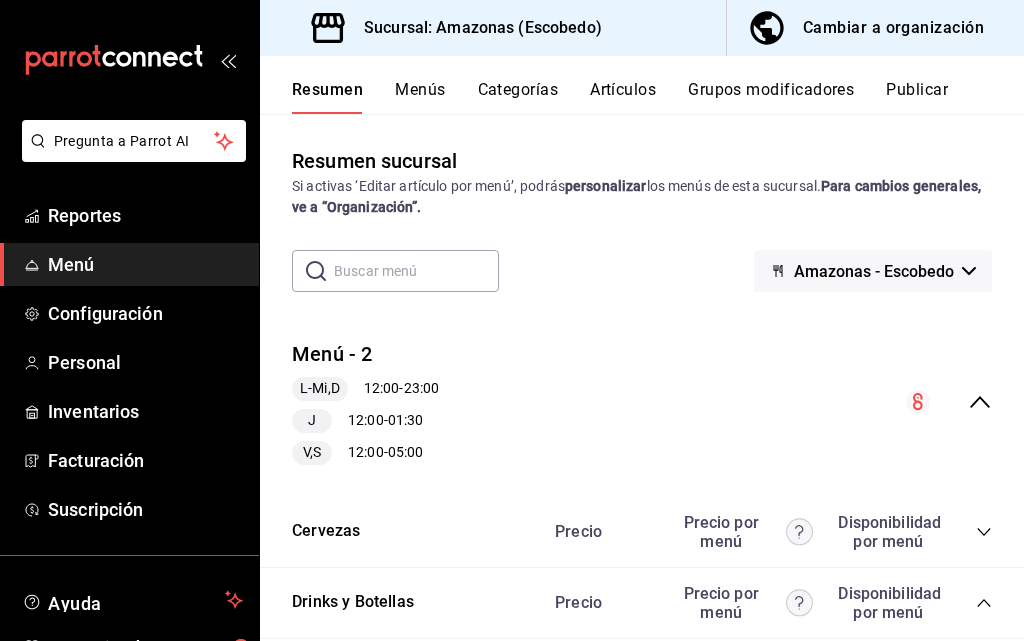 click at bounding box center [949, 402] 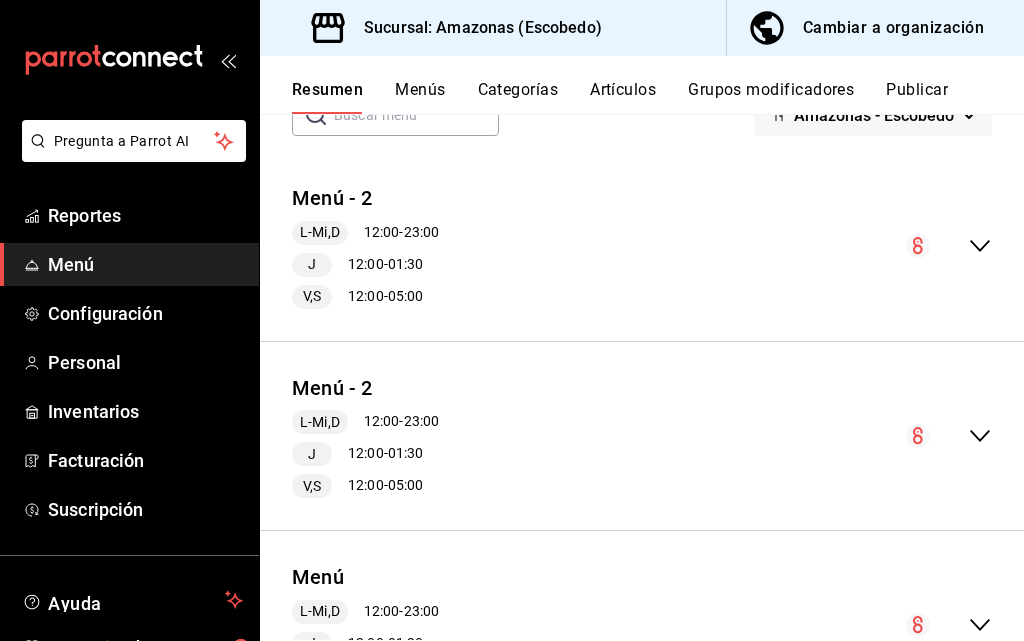 scroll, scrollTop: 200, scrollLeft: 0, axis: vertical 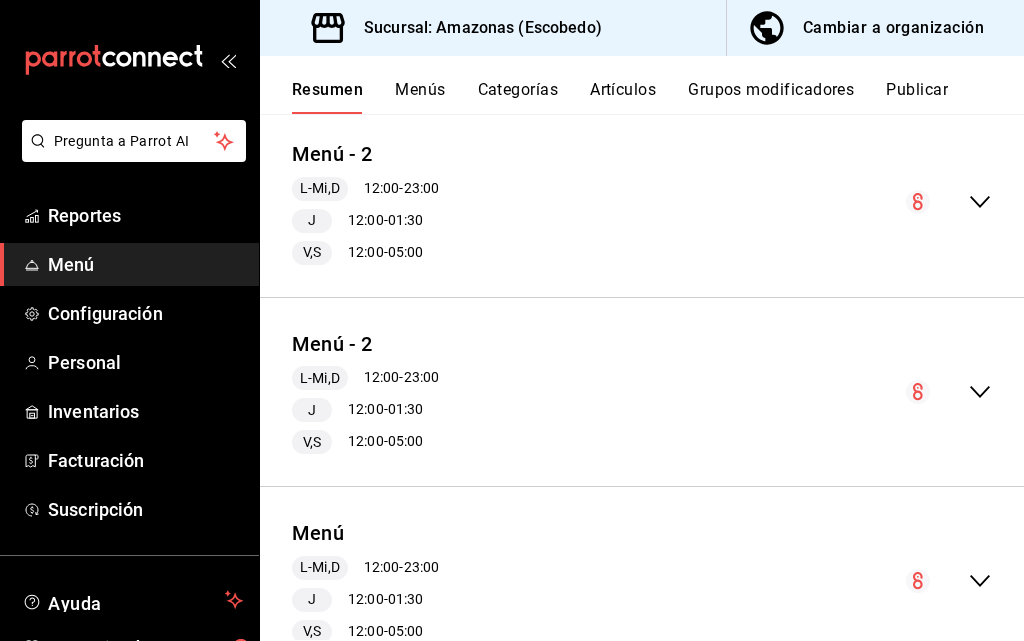 click 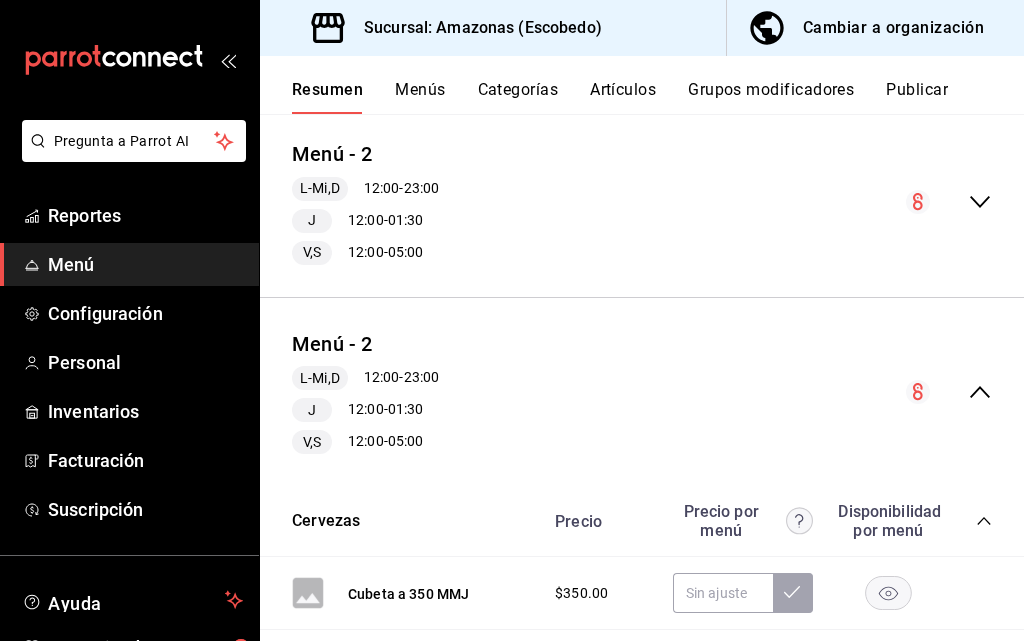 scroll, scrollTop: 0, scrollLeft: 0, axis: both 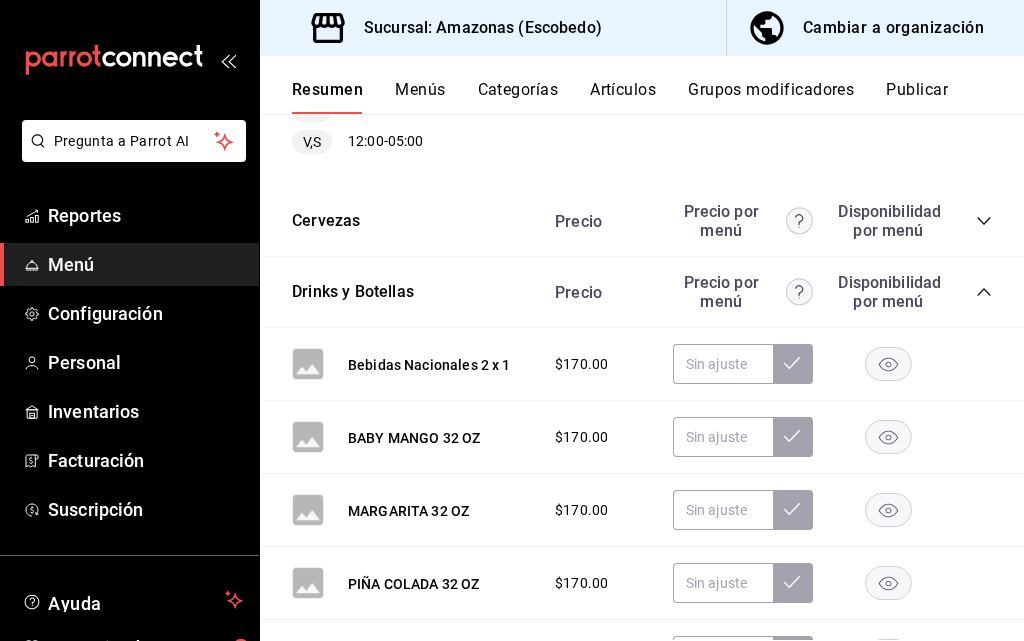 click on "Disponibilidad por menú" at bounding box center (888, 292) 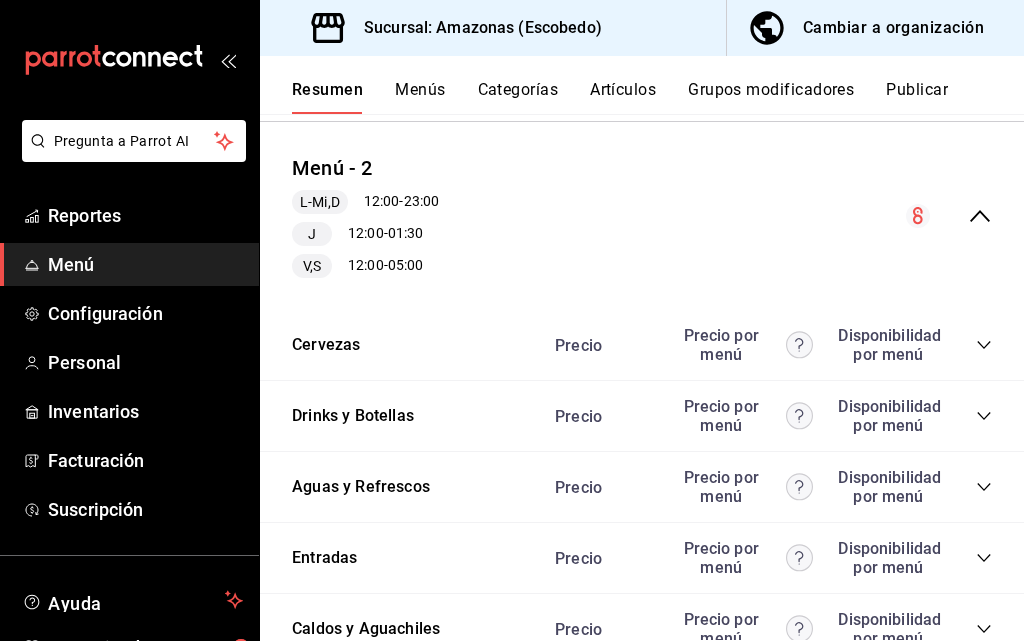 scroll, scrollTop: 200, scrollLeft: 0, axis: vertical 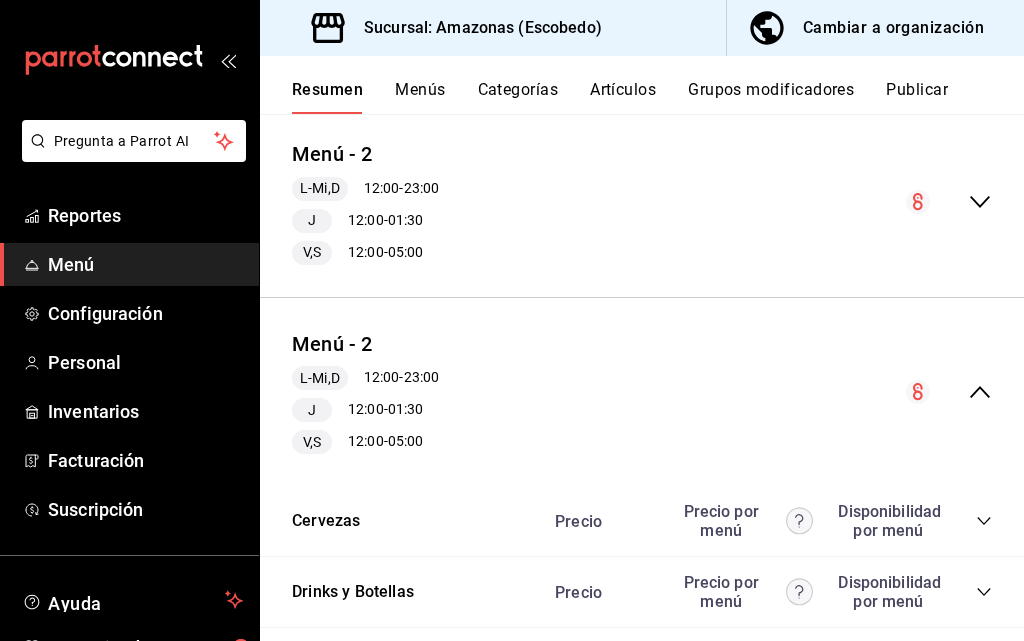 click 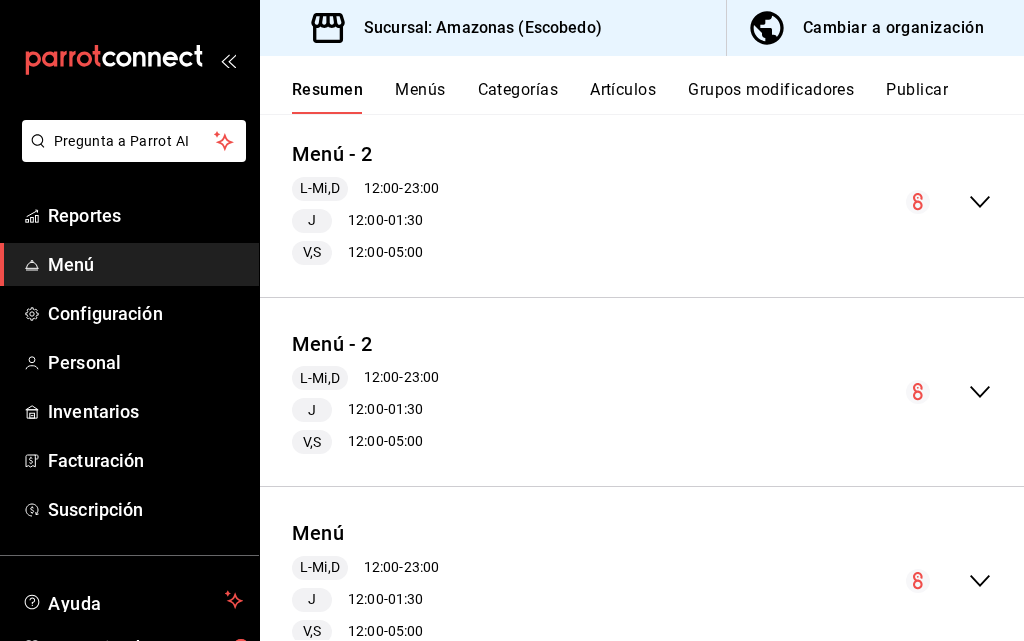 click on "Menús" at bounding box center (420, 97) 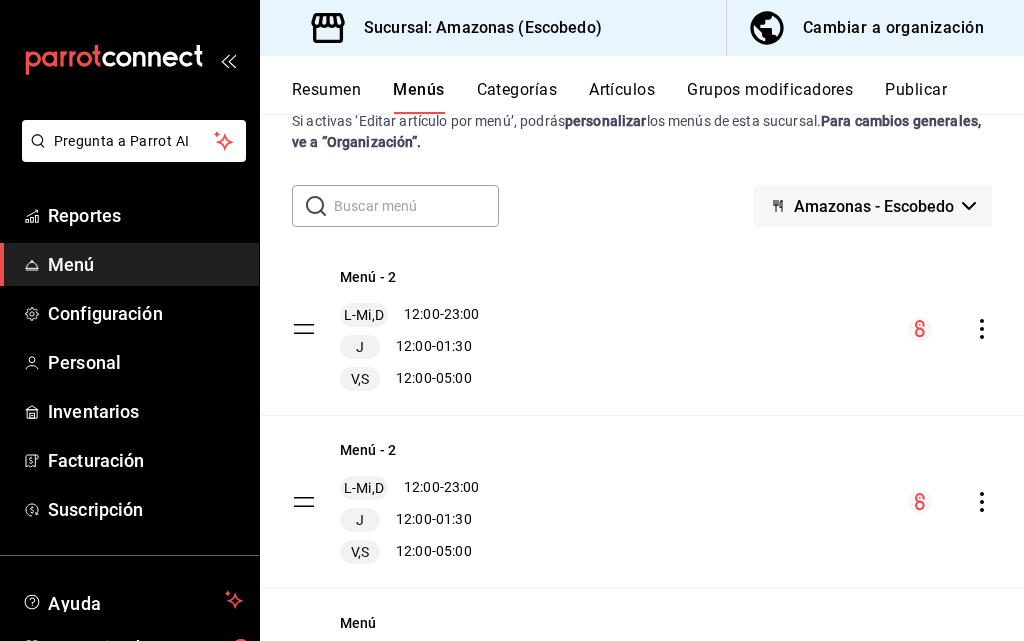 scroll, scrollTop: 100, scrollLeft: 0, axis: vertical 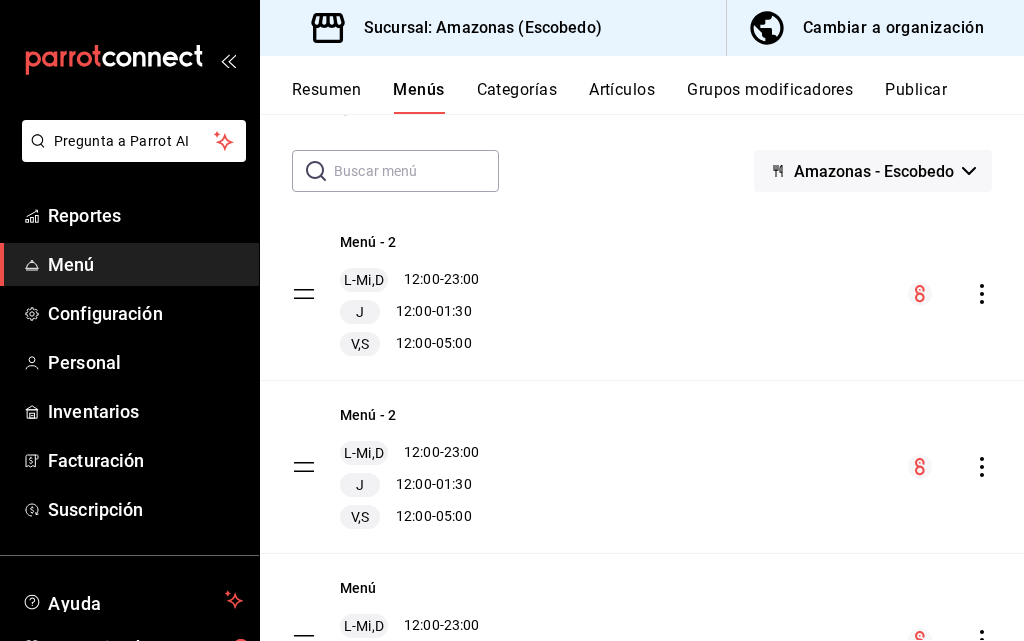 click 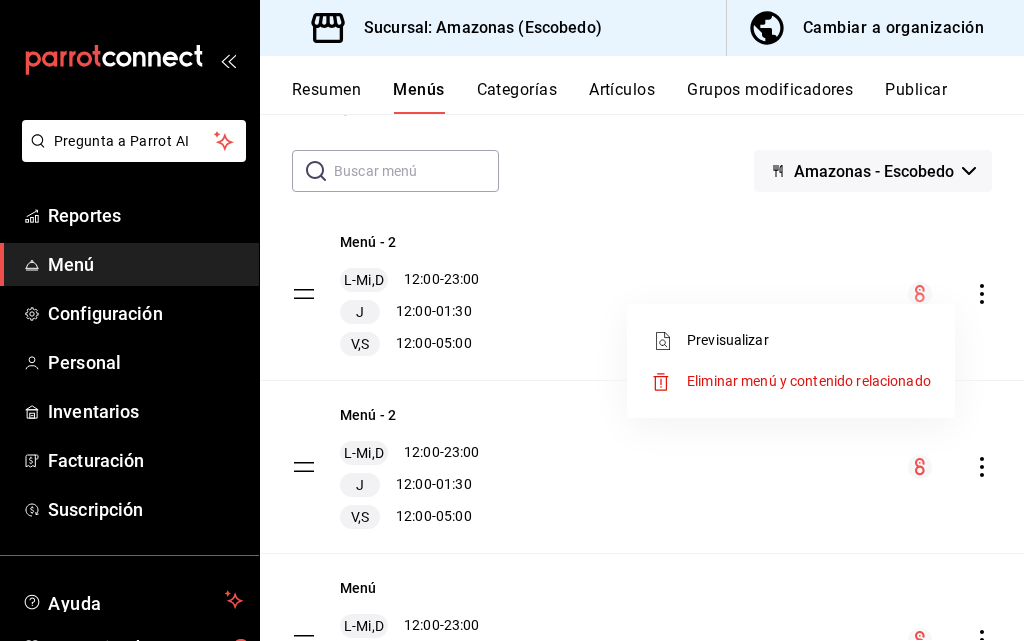 click on "Eliminar menú y contenido relacionado" at bounding box center [809, 381] 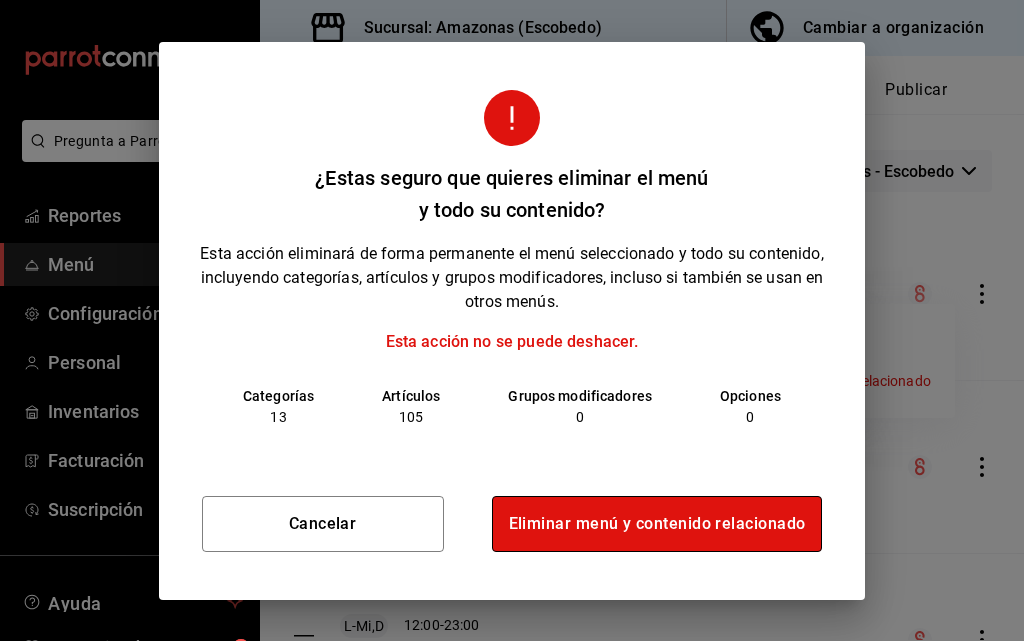click on "Eliminar menú y contenido relacionado" at bounding box center (657, 524) 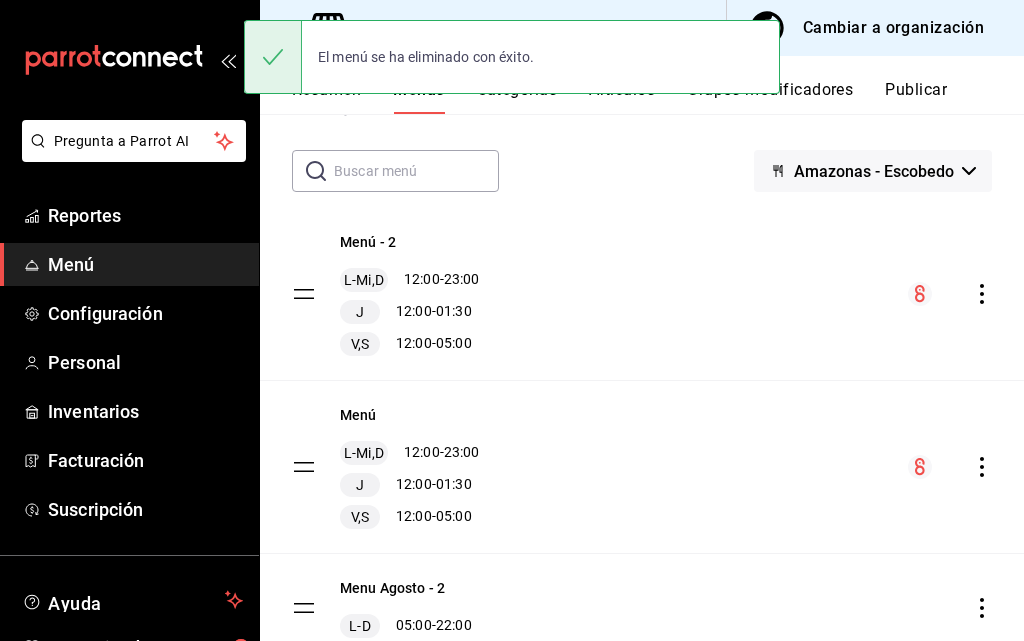 click 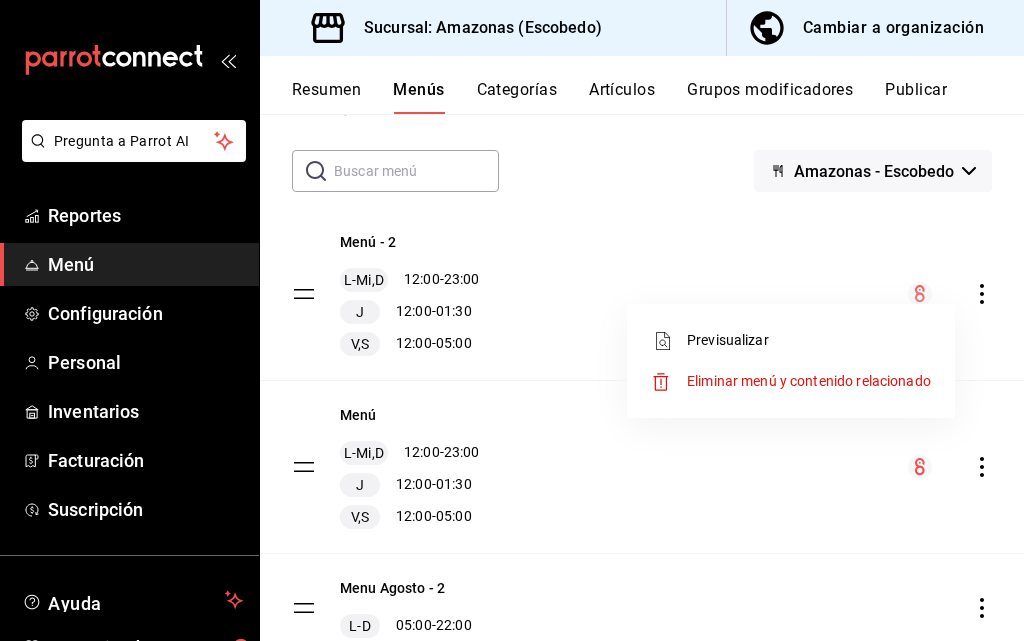 click on "Eliminar menú y contenido relacionado" at bounding box center [809, 381] 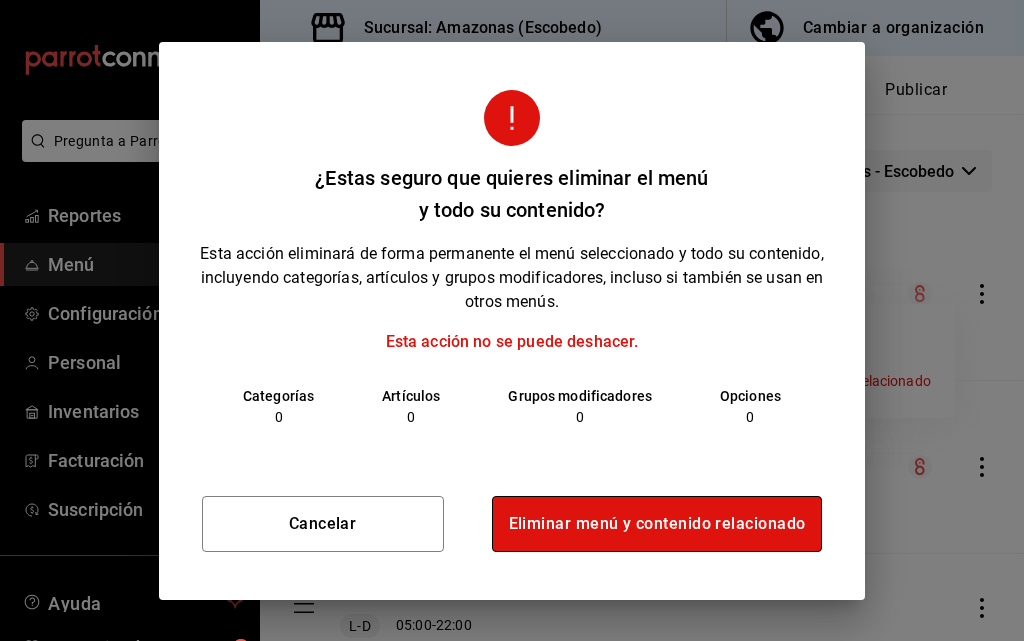 click on "Eliminar menú y contenido relacionado" at bounding box center (657, 524) 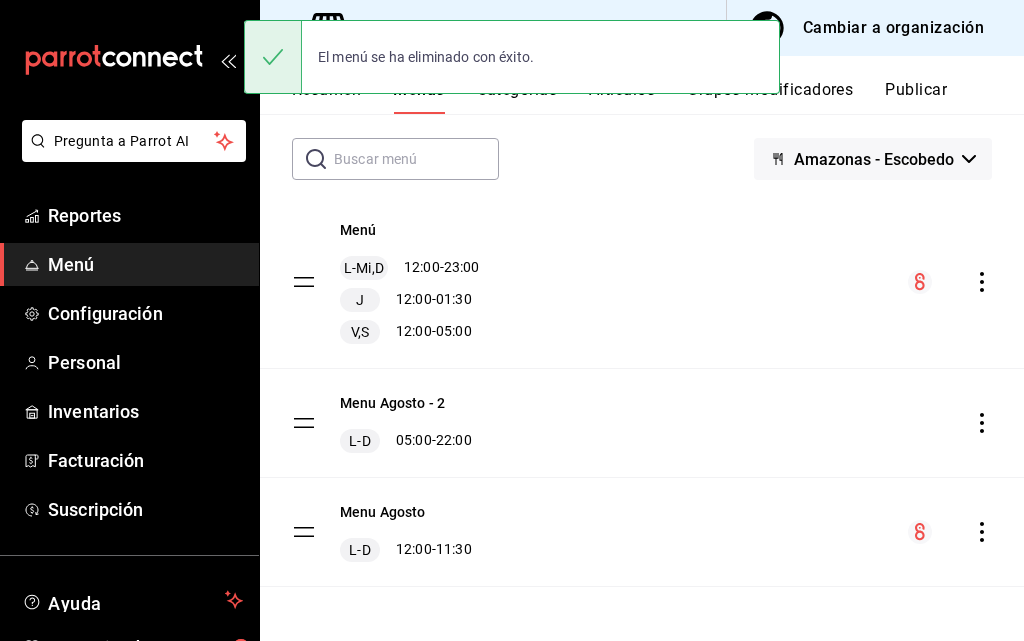 scroll, scrollTop: 115, scrollLeft: 0, axis: vertical 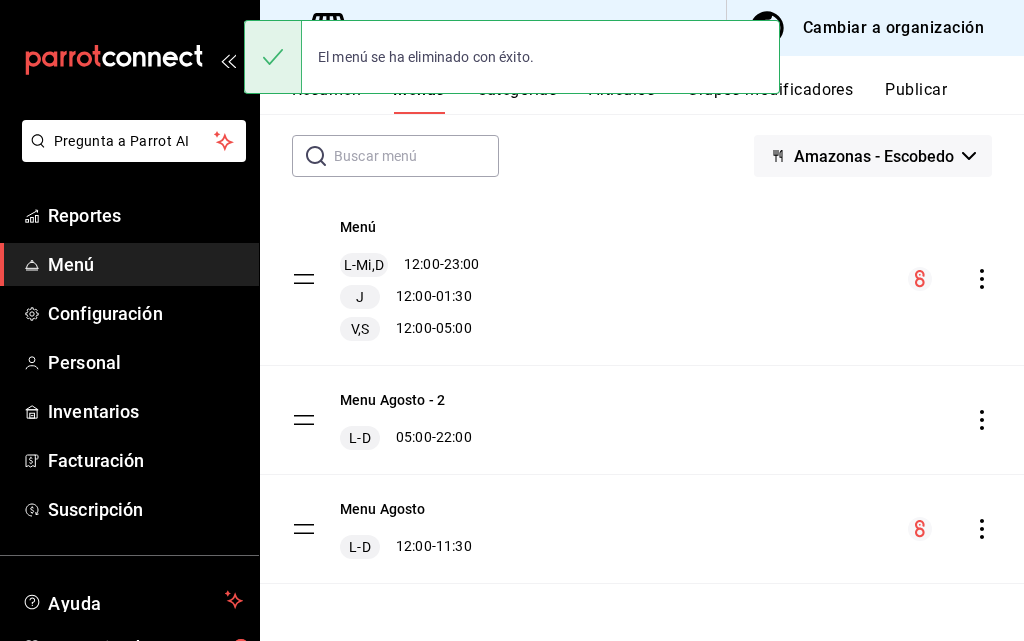 click 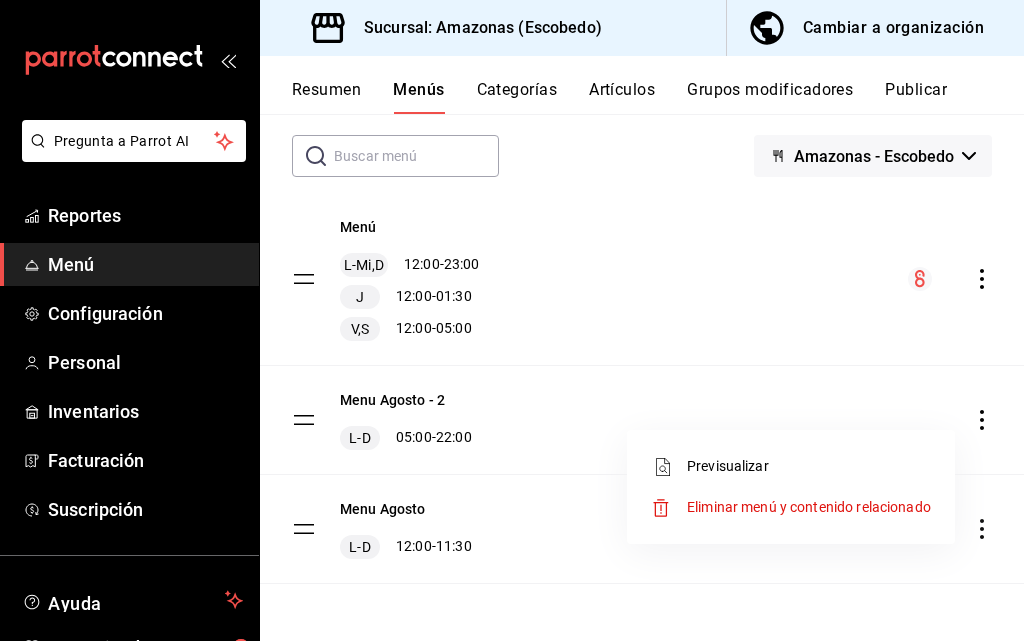click on "Eliminar menú y contenido relacionado" at bounding box center (809, 507) 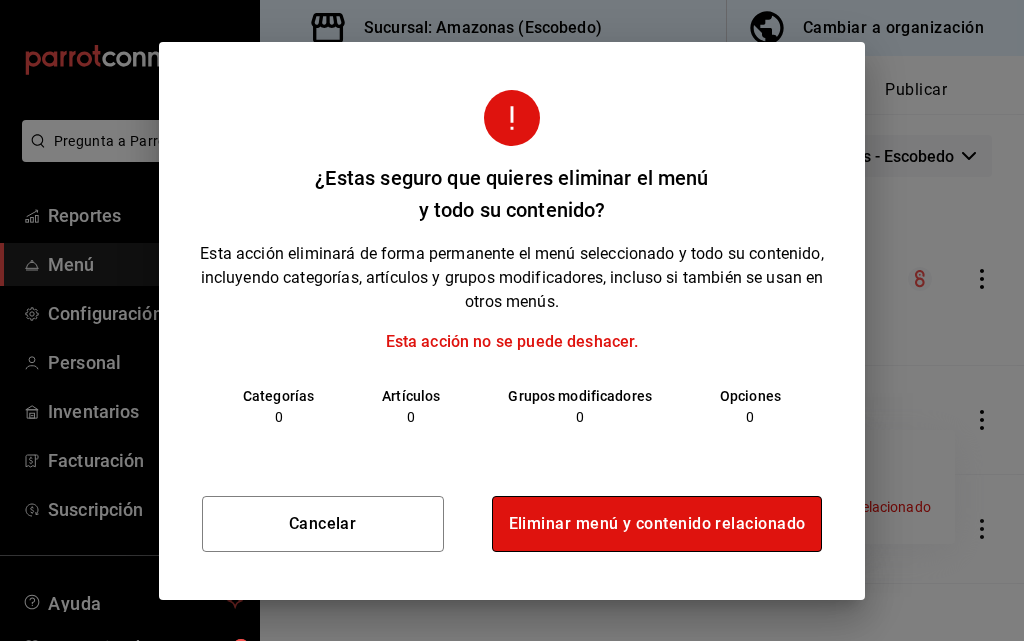 click on "Eliminar menú y contenido relacionado" at bounding box center (657, 524) 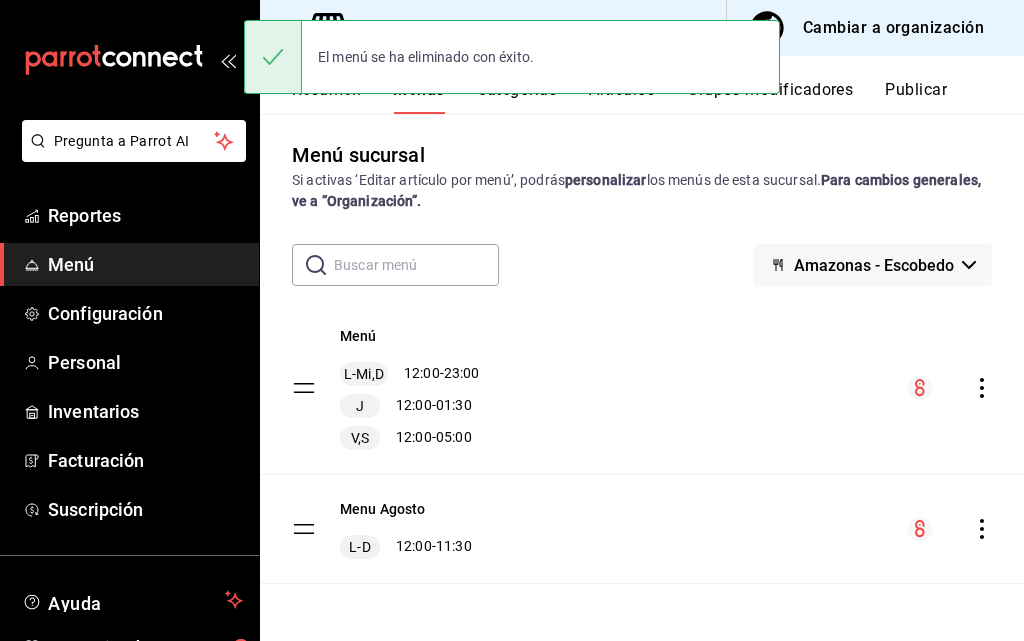 scroll, scrollTop: 6, scrollLeft: 0, axis: vertical 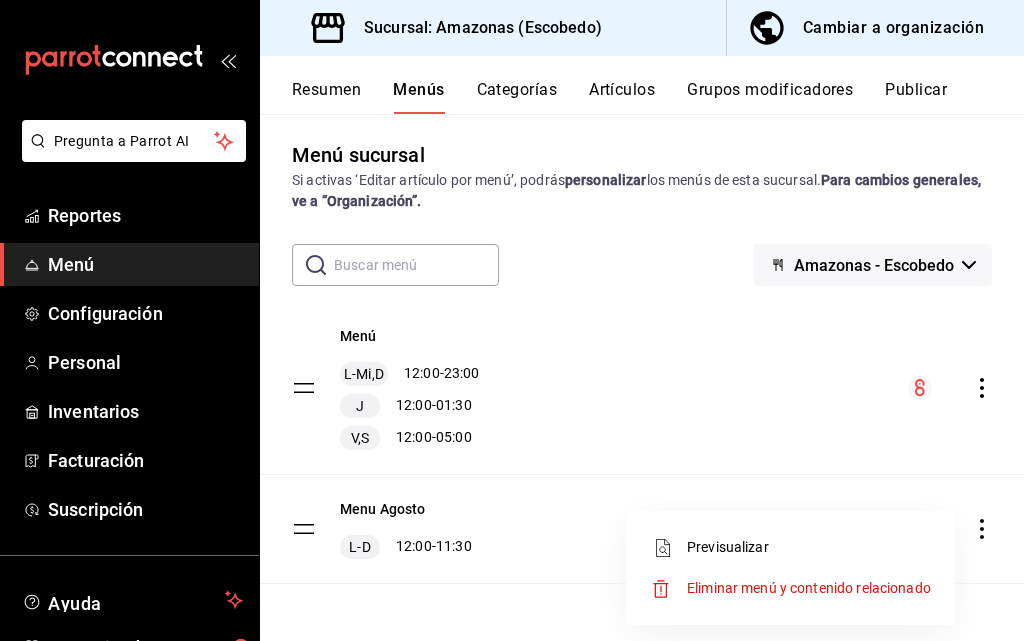 click on "Eliminar menú y contenido relacionado" at bounding box center (809, 588) 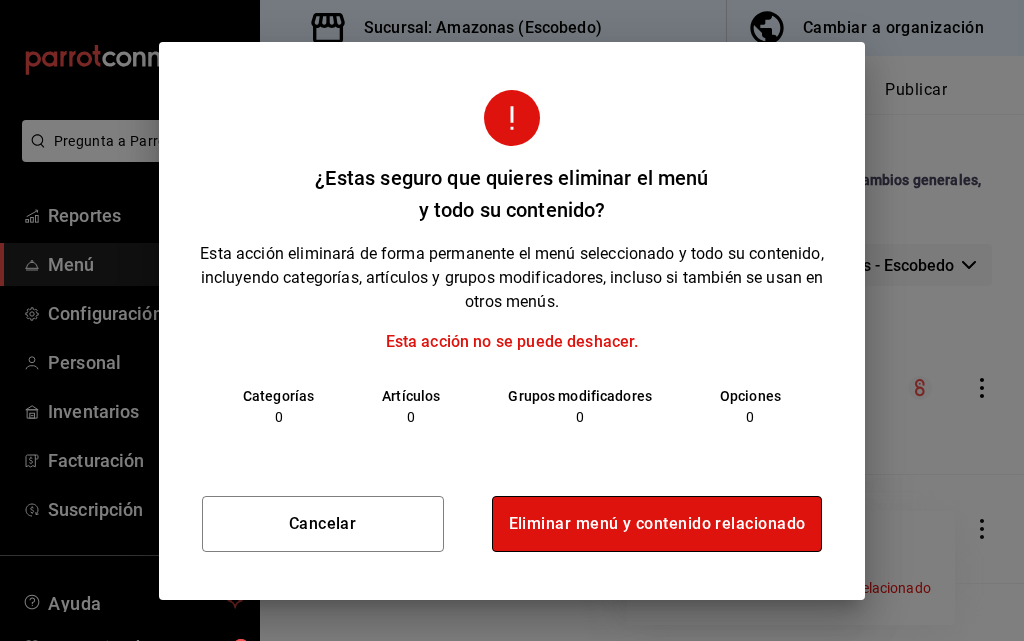 click on "Eliminar menú y contenido relacionado" at bounding box center [657, 524] 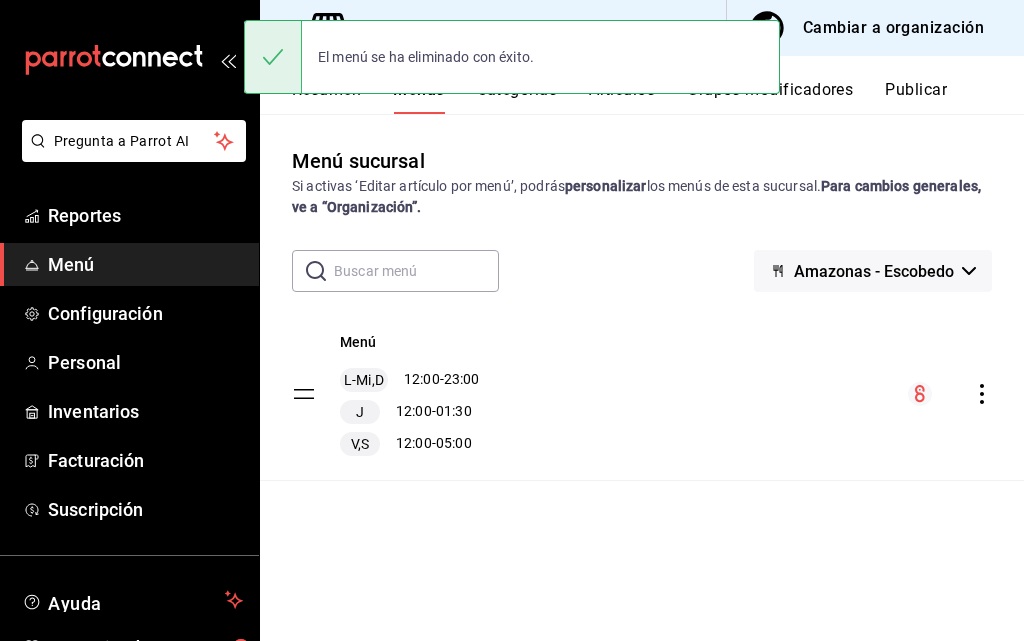 scroll, scrollTop: 0, scrollLeft: 0, axis: both 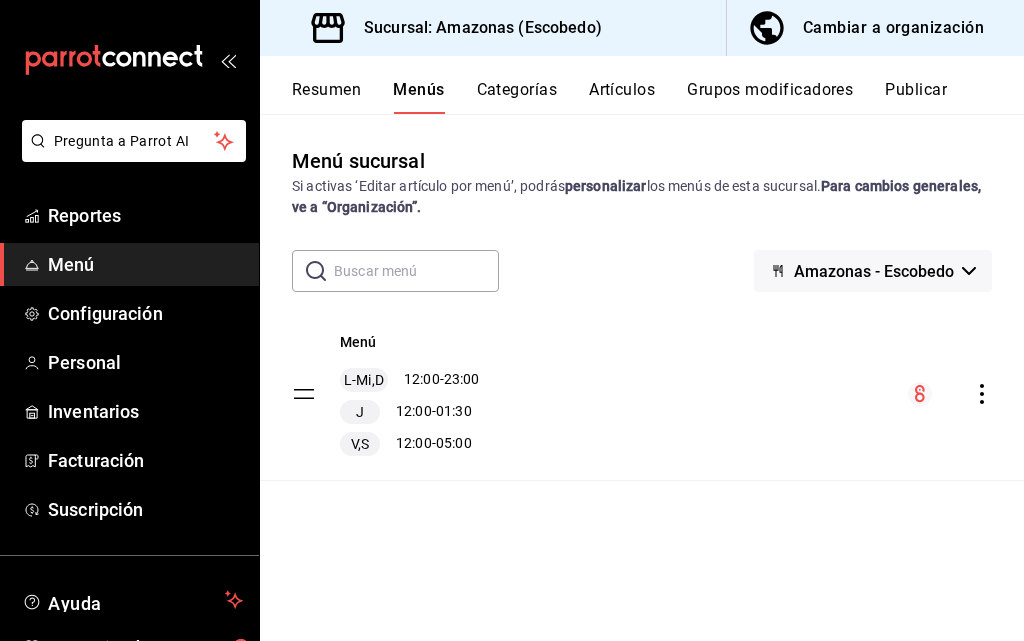click 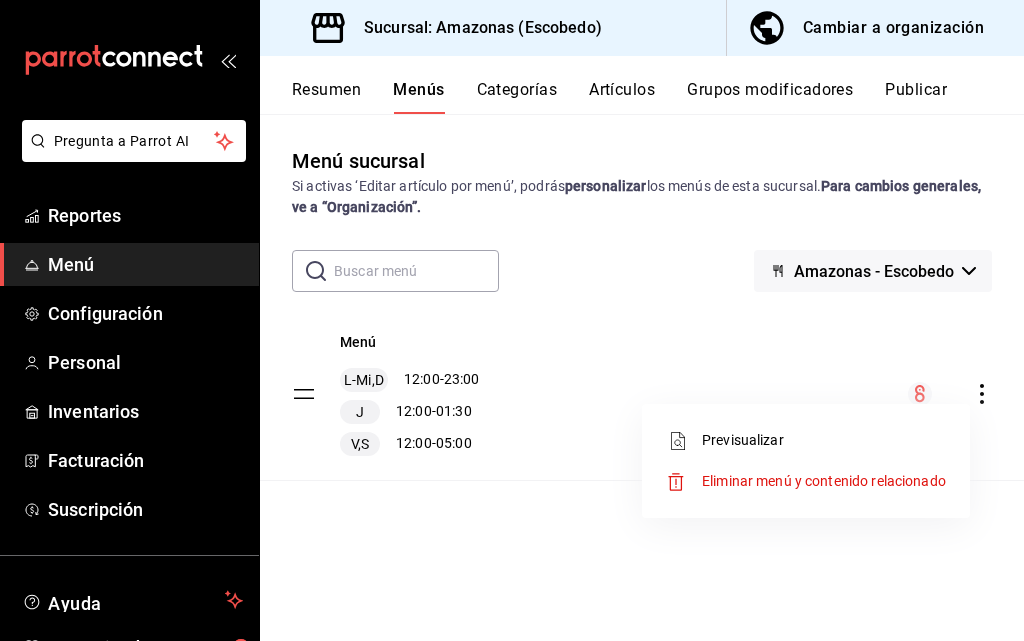 click on "Previsualizar" at bounding box center (824, 440) 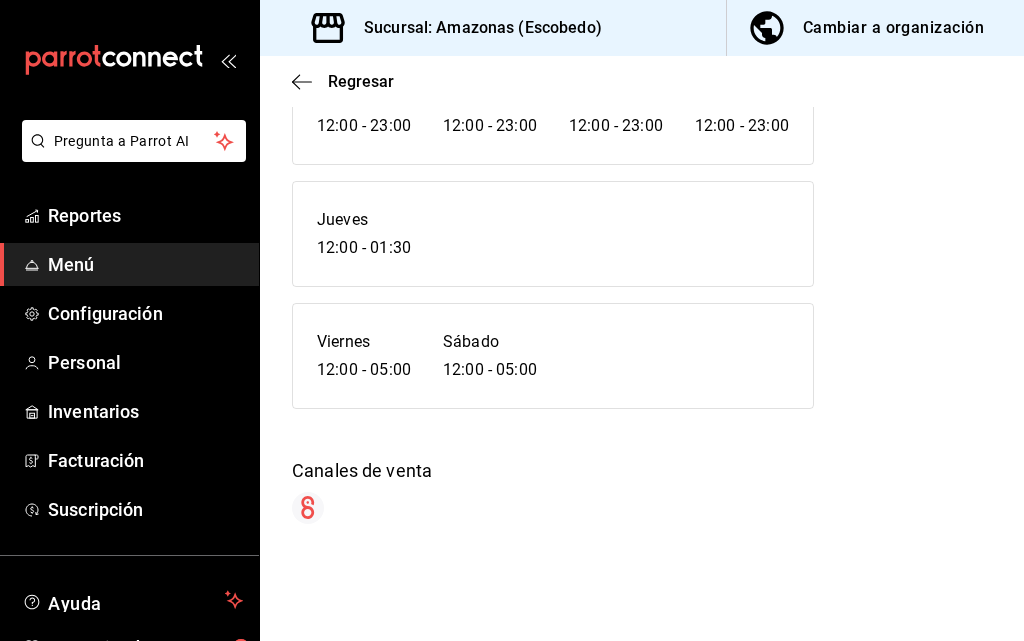 scroll, scrollTop: 0, scrollLeft: 0, axis: both 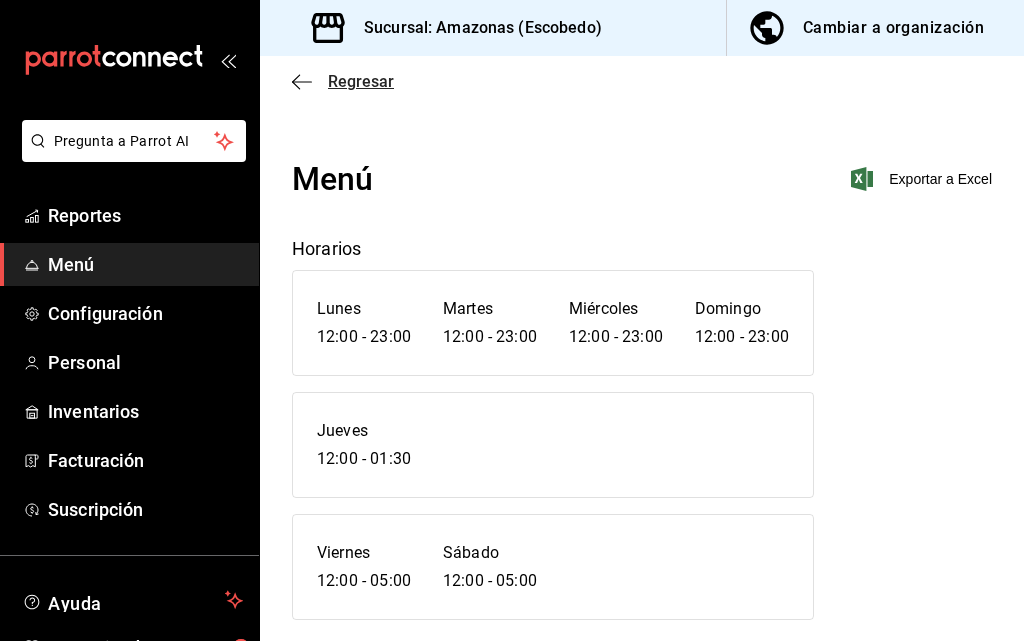 click 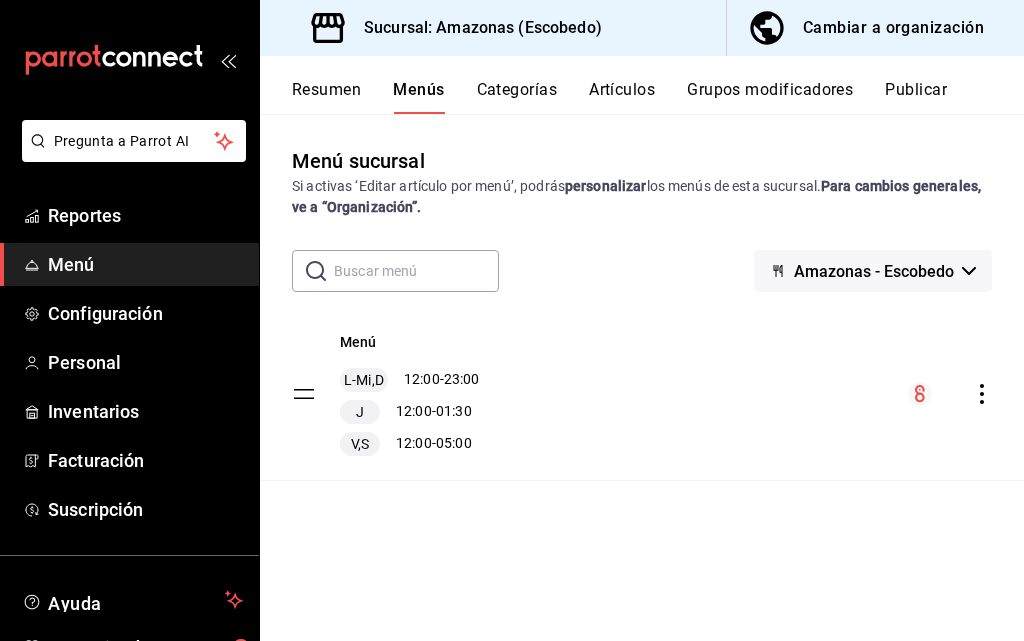click 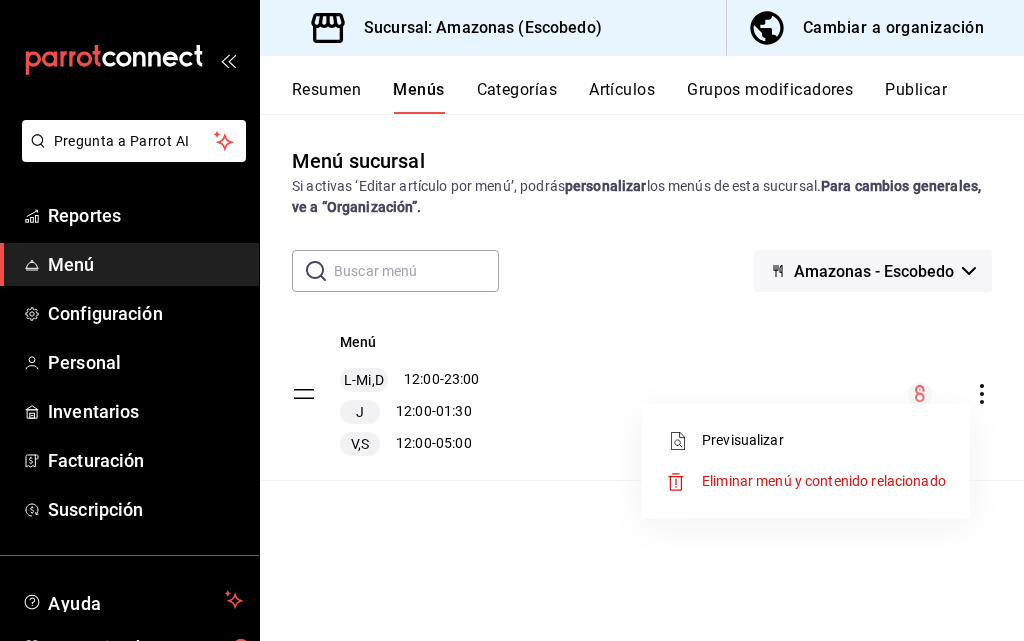 drag, startPoint x: 913, startPoint y: 398, endPoint x: 932, endPoint y: 394, distance: 19.416489 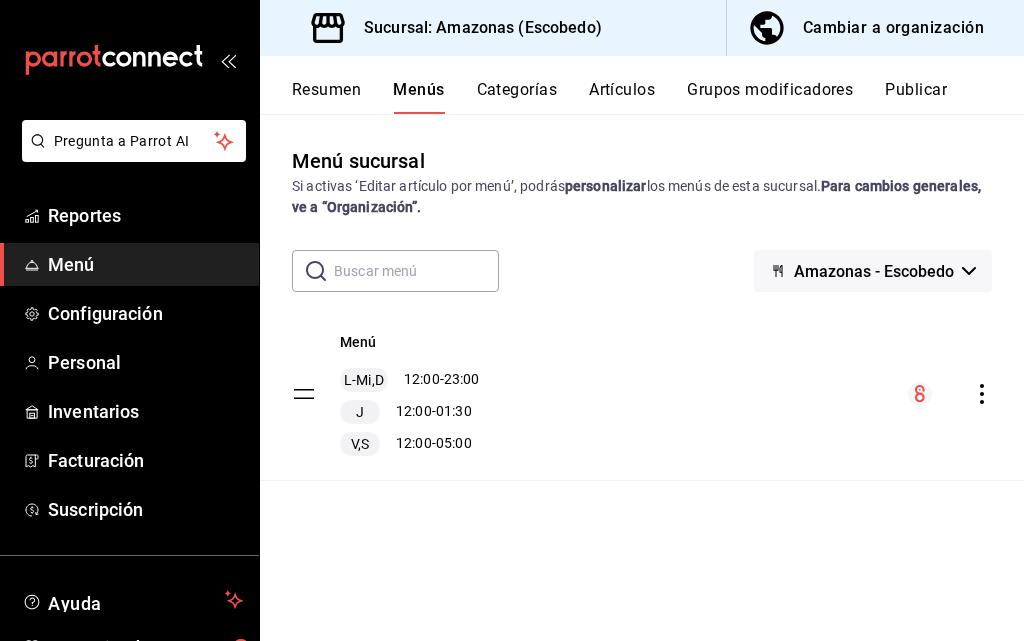click on "Pregunta a Parrot AI Reportes   Menú   Configuración   Personal   Inventarios   Facturación   Suscripción   Ayuda Recomienda Parrot   Daniel Hdz   Sugerir nueva función   Sucursal: Amazonas (Escobedo) Cambiar a organización Resumen Menús Categorías Artículos Grupos modificadores Publicar Menú sucursal Si activas ‘Editar artículo por menú’, podrás  personalizar  los menús de esta sucursal.  Para cambios generales, ve a “Organización”. ​ ​ Amazonas - Escobedo Menú L-Mi,D 12:00  -  23:00 J 12:00  -  01:30 V,S 12:00  -  05:00 Guardar GANA 1 MES GRATIS EN TU SUSCRIPCIÓN AQUÍ ¿Recuerdas cómo empezó tu restaurante?
Hoy puedes ayudar a un colega a tener el mismo cambio que tú viviste.
Recomienda Parrot directamente desde tu Portal Administrador.
Es fácil y rápido.
🎁 Por cada restaurante que se una, ganas 1 mes gratis. Ver video tutorial Ir a video Pregunta a Parrot AI Reportes   Menú   Configuración   Personal   Inventarios   Facturación   Suscripción   Ayuda   Daniel Hdz" at bounding box center (512, 320) 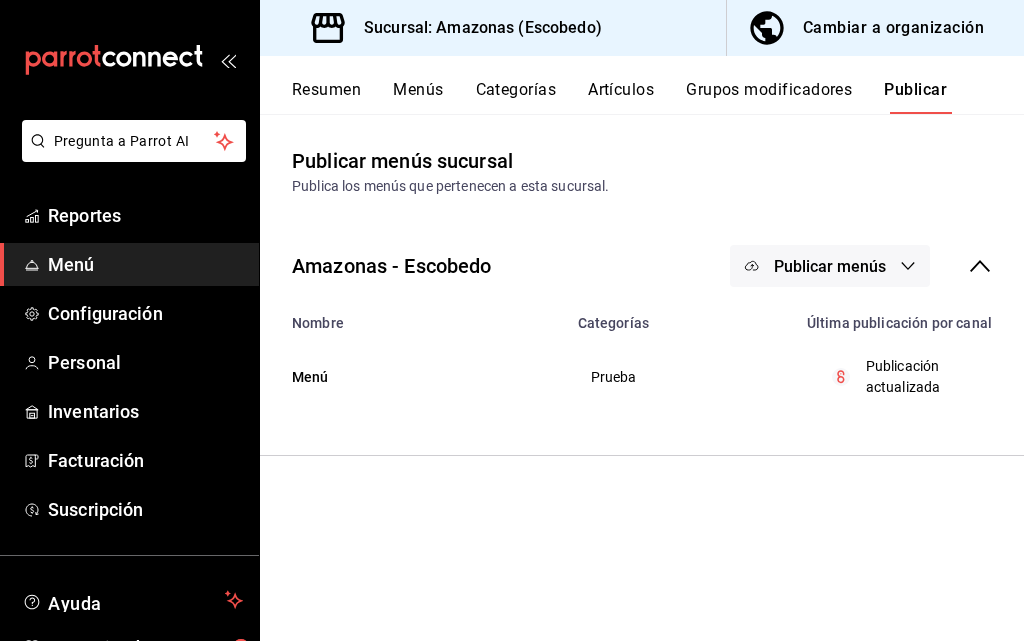 click on "Publicación actualizada" at bounding box center [922, 377] 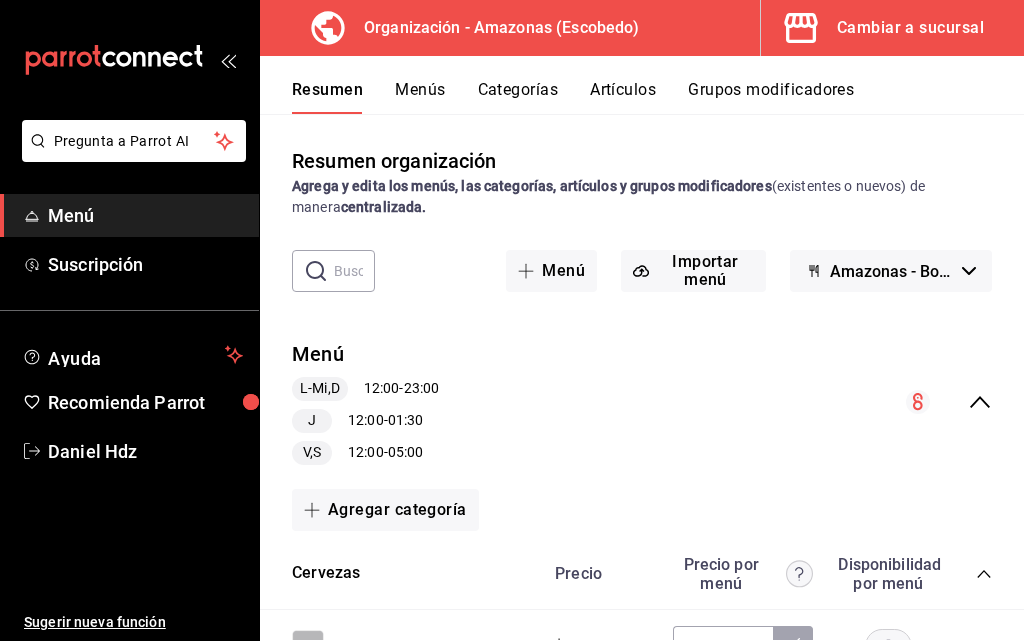 click 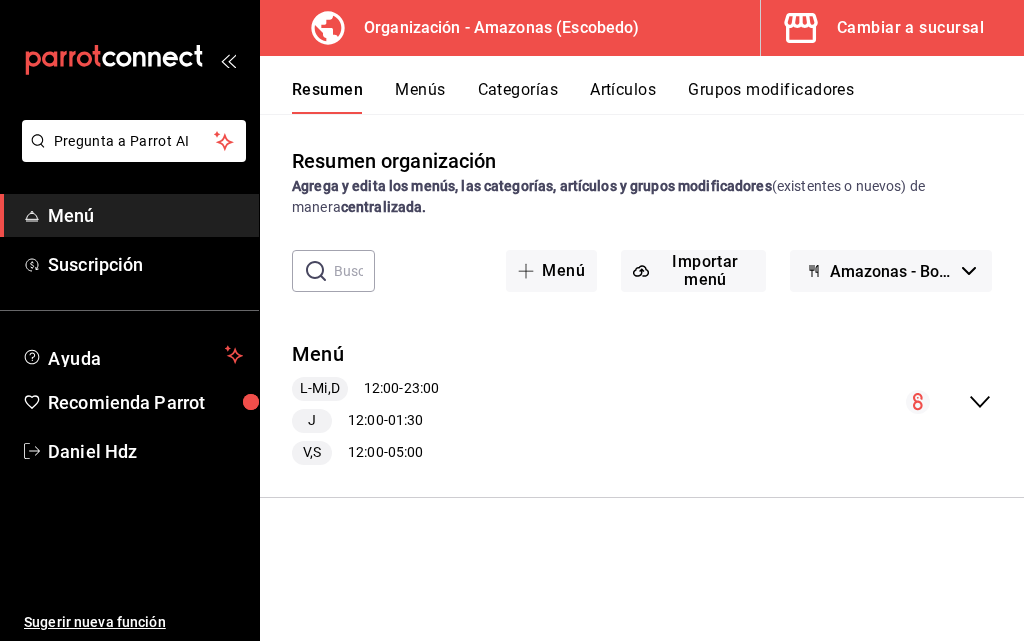 scroll, scrollTop: 0, scrollLeft: 0, axis: both 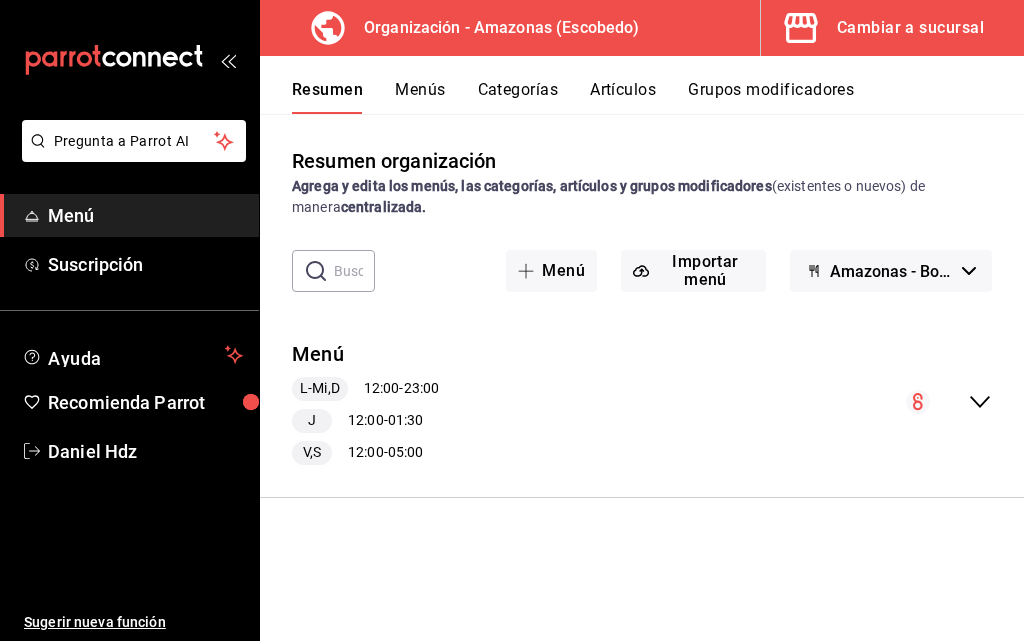 click on "Menús" at bounding box center (420, 97) 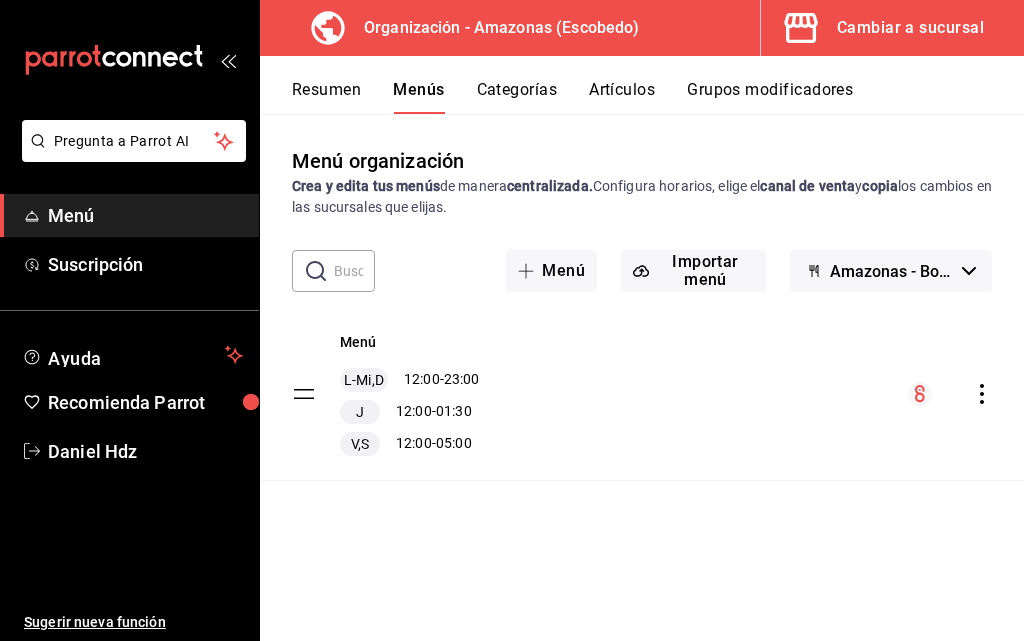 click 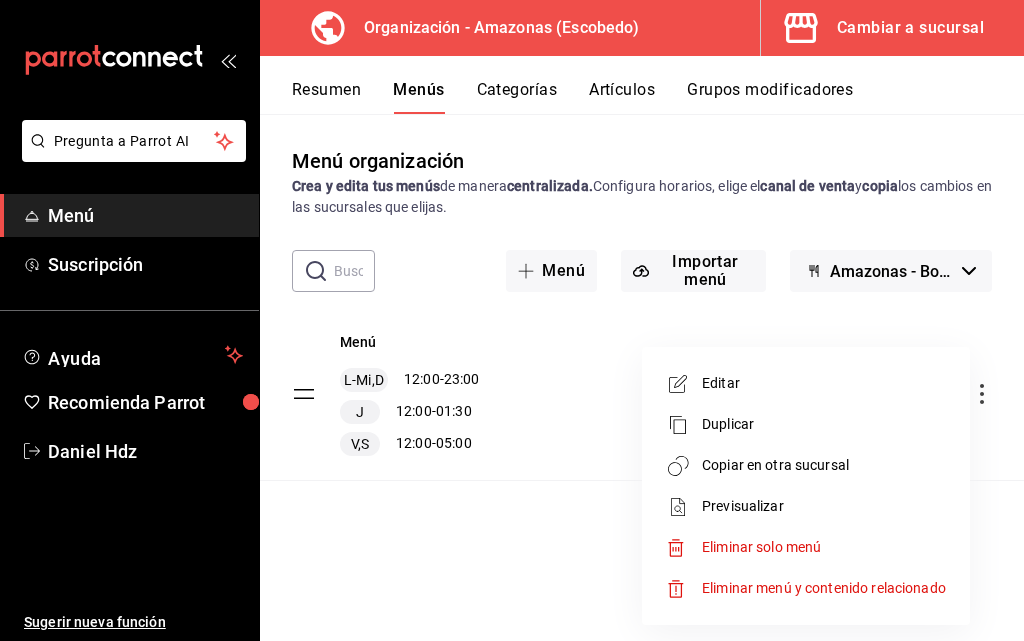click on "Copiar en otra sucursal" at bounding box center (824, 465) 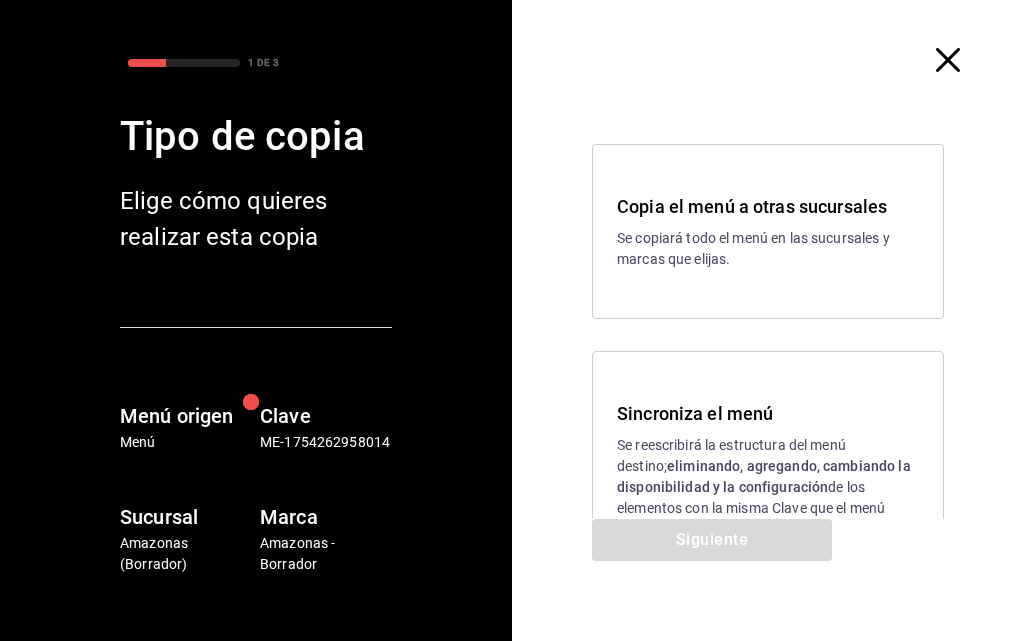 click on "Se copiará todo el menú en las sucursales y marcas que elijas." at bounding box center (768, 249) 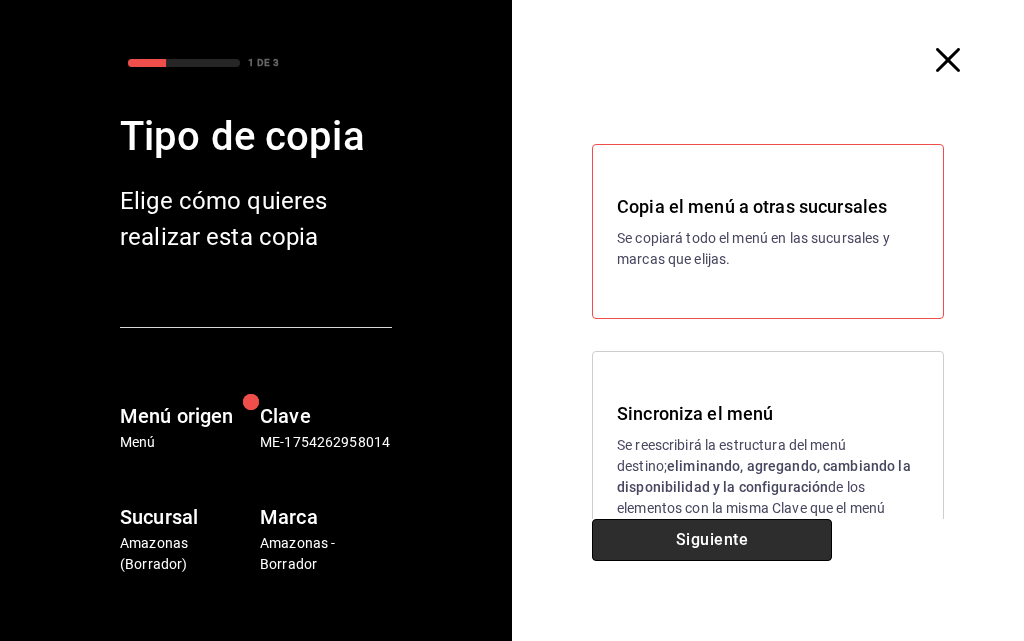 click on "Siguiente" at bounding box center (712, 540) 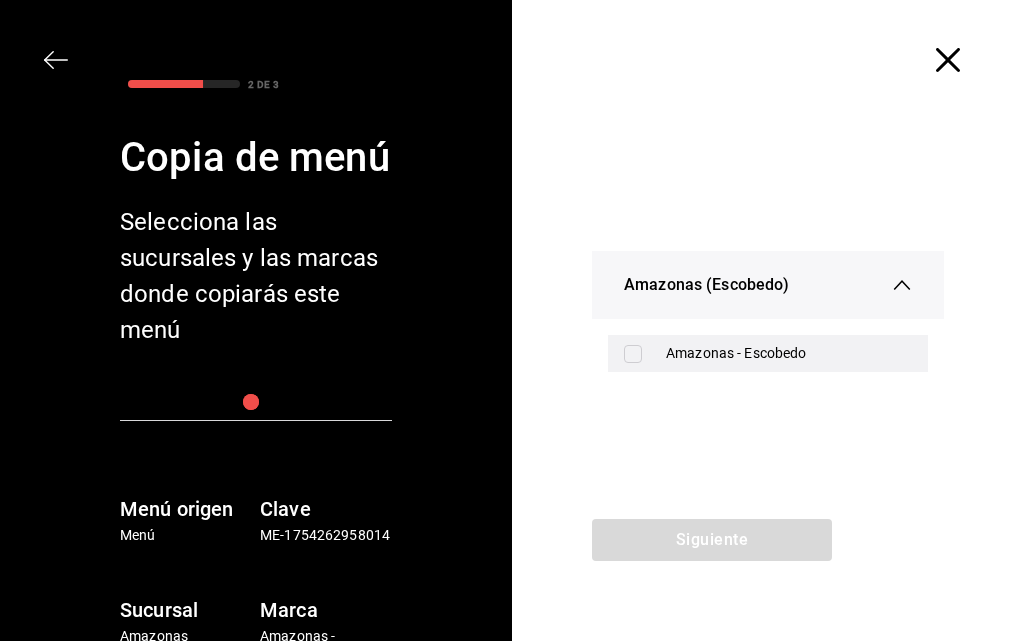 click on "Amazonas - Escobedo" at bounding box center [768, 353] 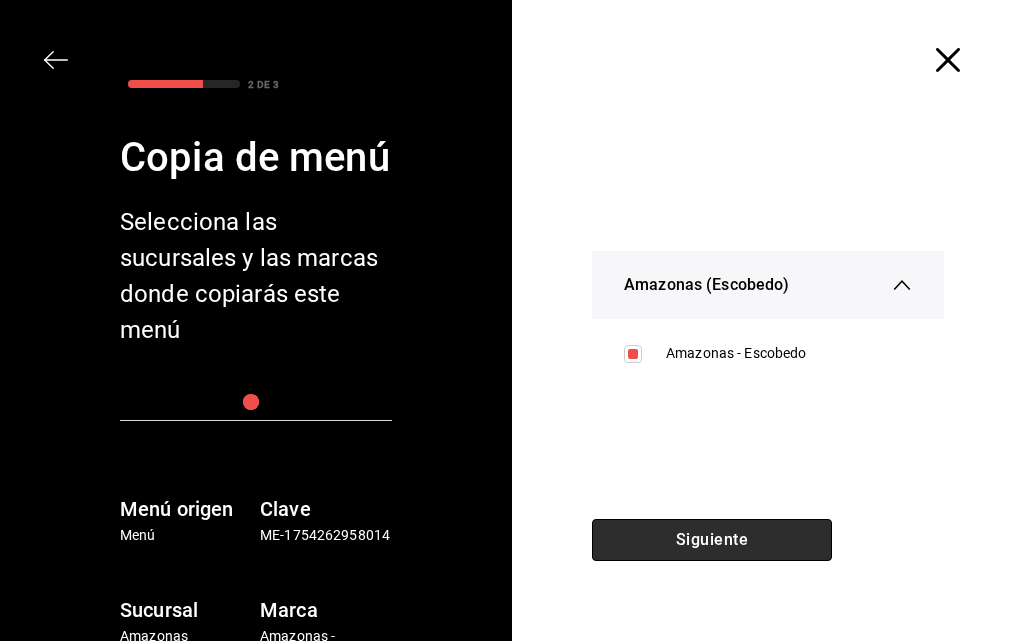 click on "Siguiente" at bounding box center [712, 540] 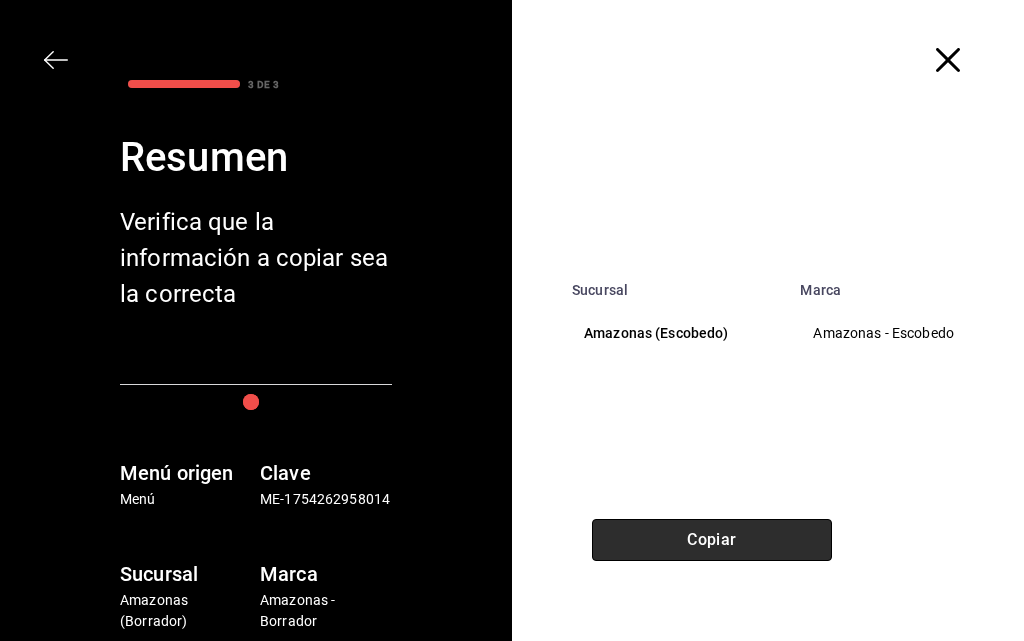 click on "Copiar" at bounding box center (712, 540) 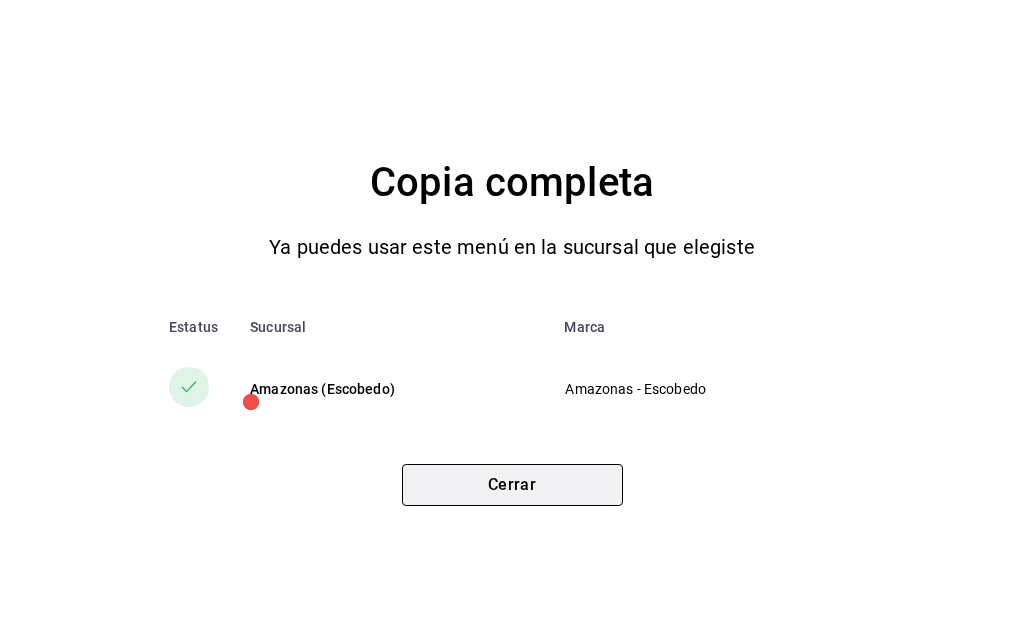 click on "Cerrar" at bounding box center [512, 485] 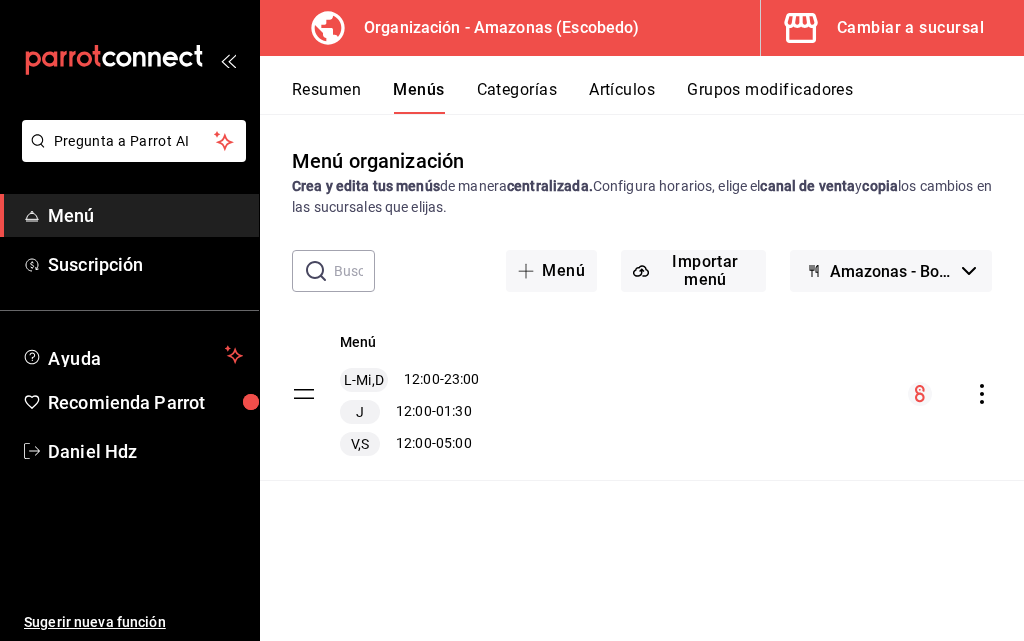 click on "Cambiar a sucursal" at bounding box center [910, 28] 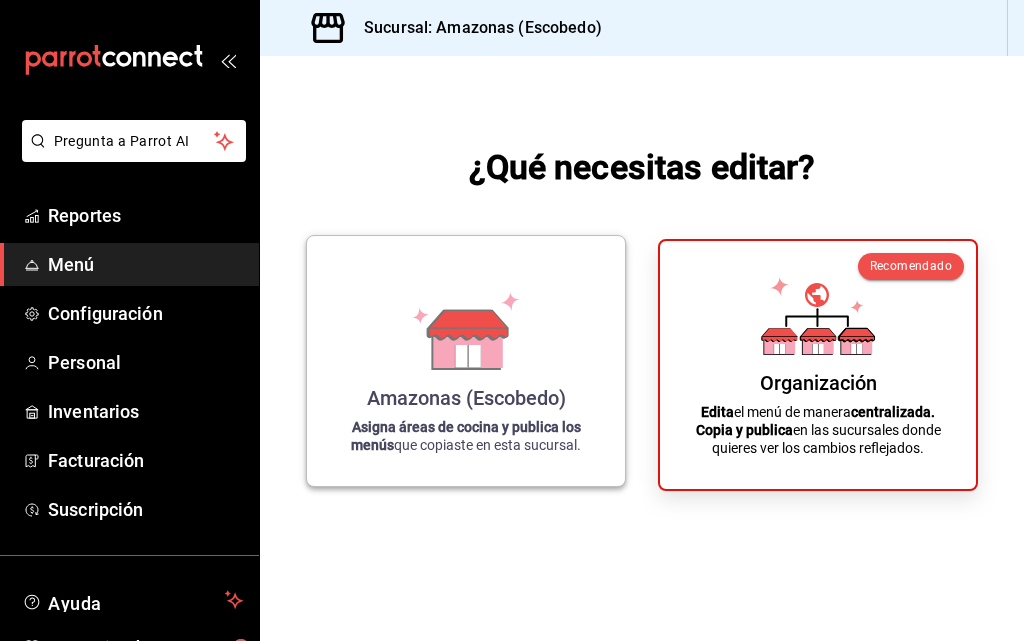 click on "Asigna áreas de cocina y publica los menús" at bounding box center (466, 436) 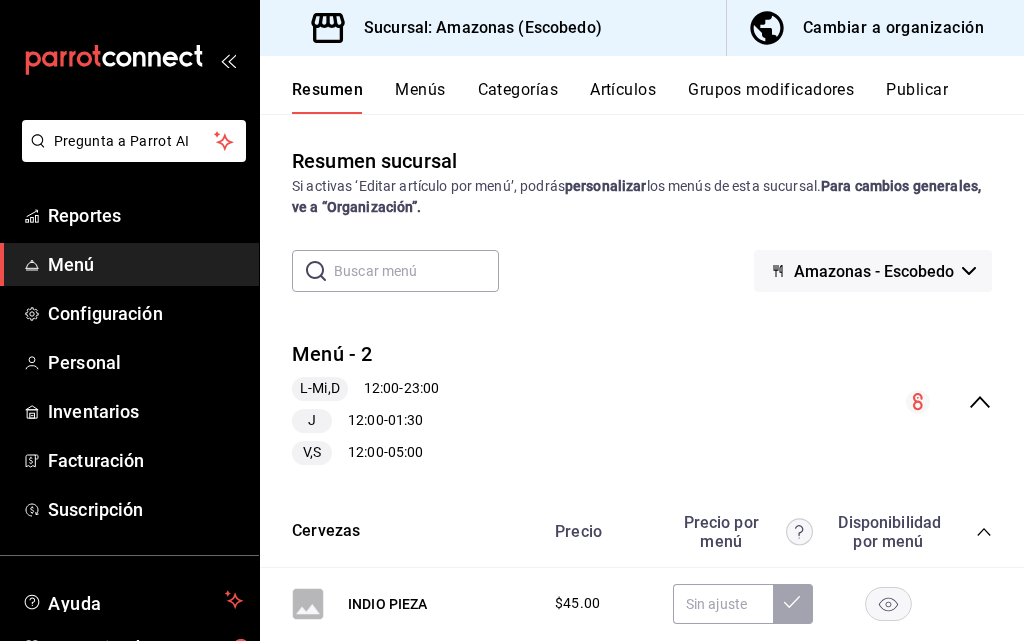 scroll, scrollTop: 100, scrollLeft: 0, axis: vertical 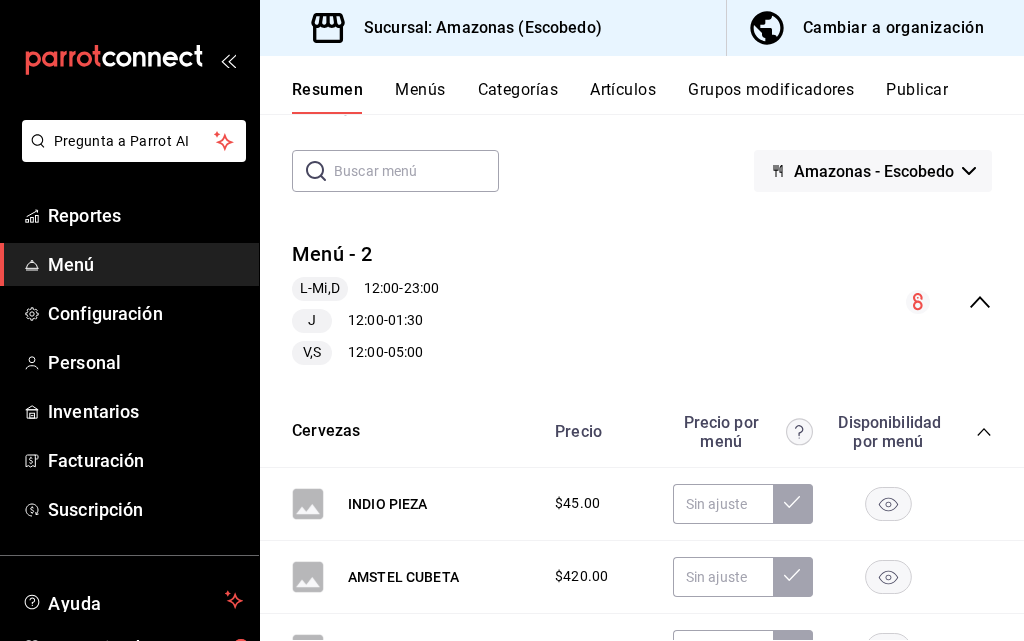 click 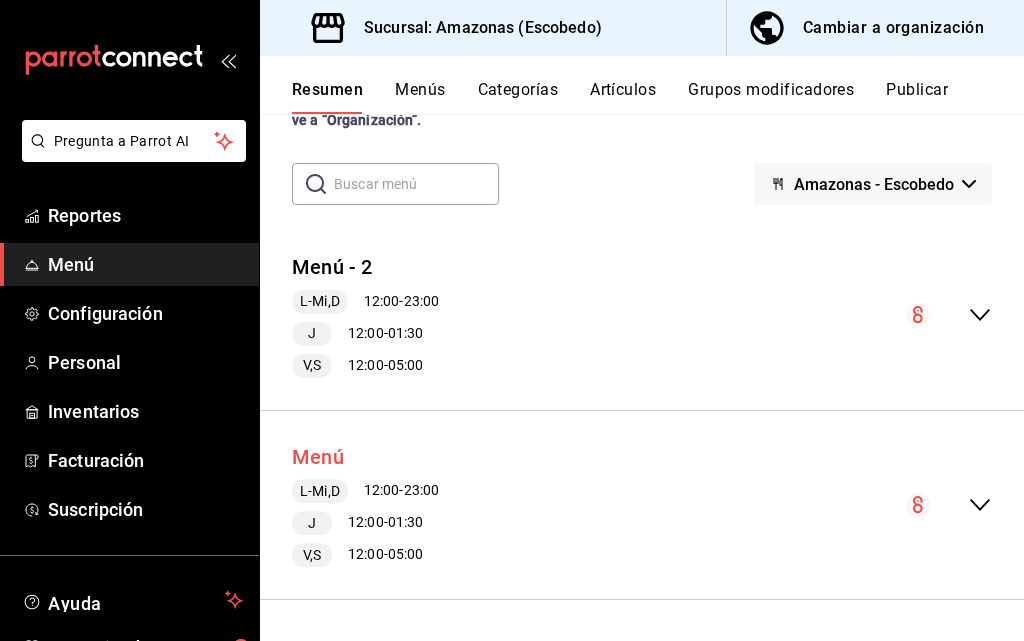 scroll, scrollTop: 87, scrollLeft: 0, axis: vertical 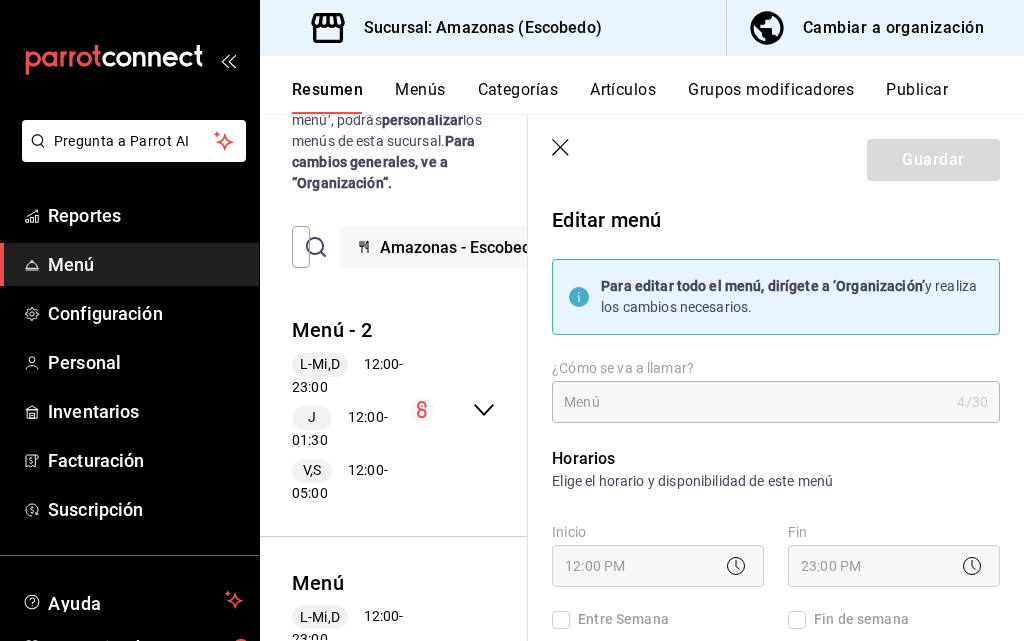 checkbox on "true" 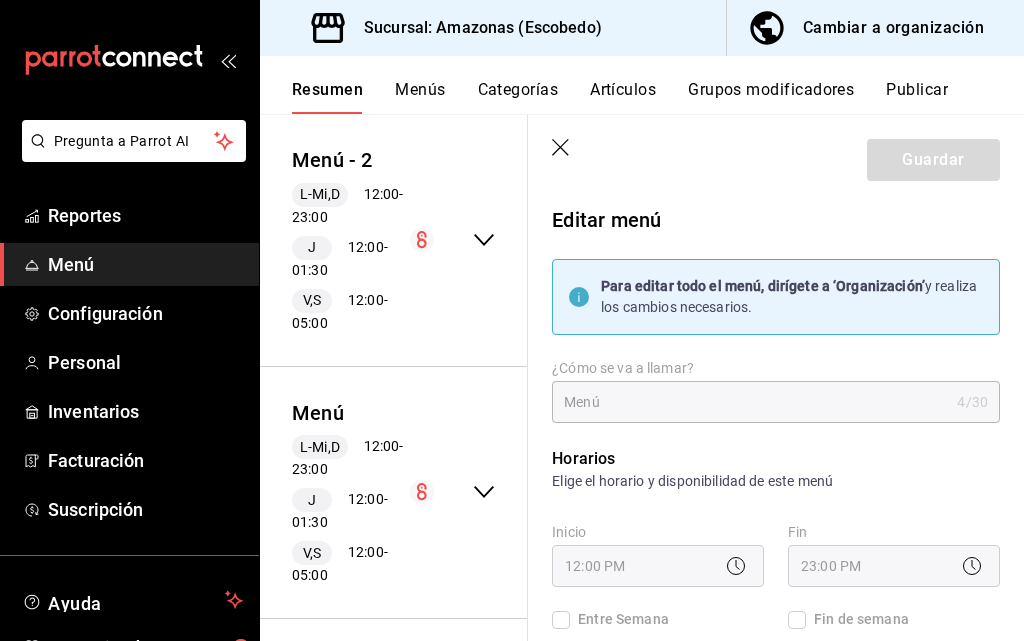 scroll, scrollTop: 291, scrollLeft: 0, axis: vertical 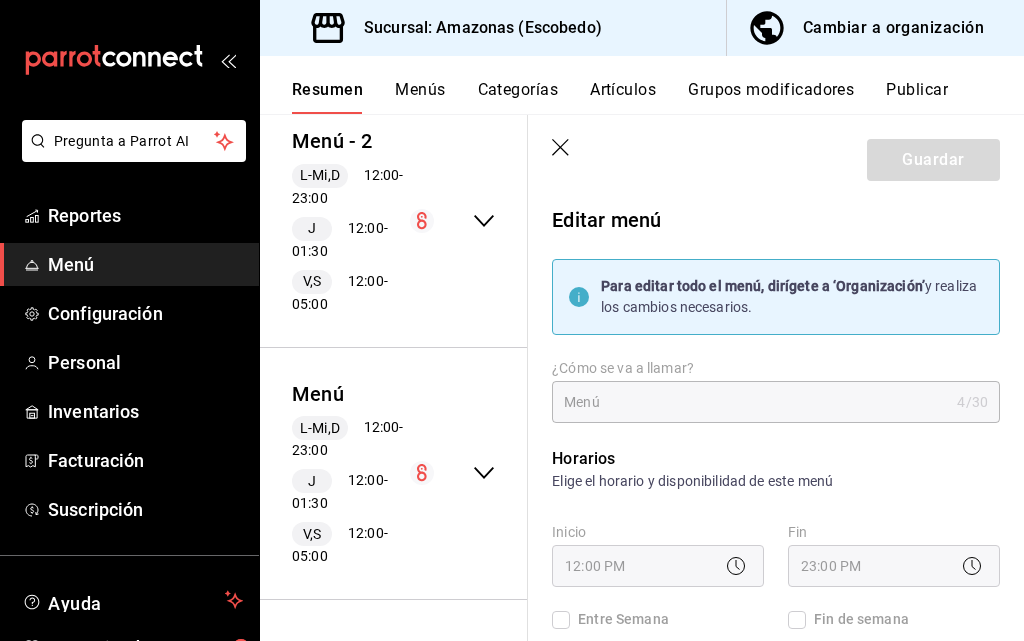 click 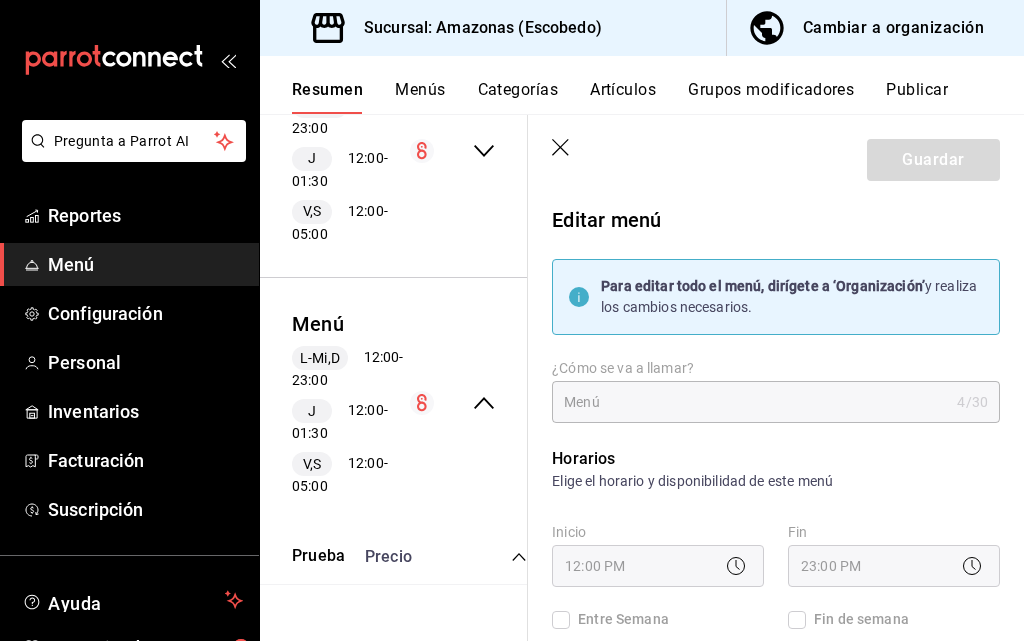 scroll, scrollTop: 311, scrollLeft: 0, axis: vertical 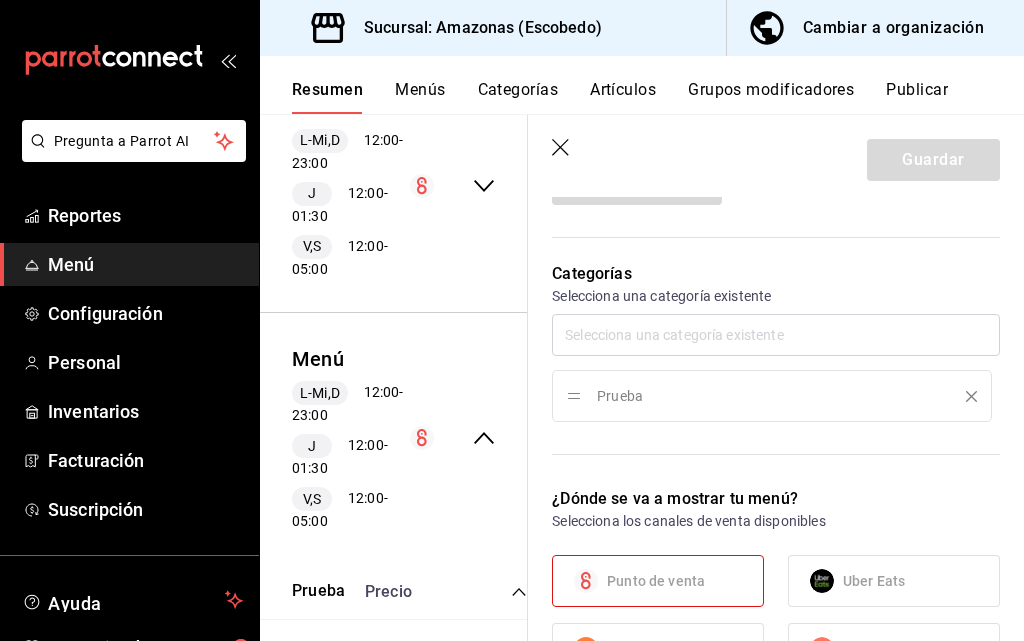 click on "Prueba" at bounding box center (776, 368) 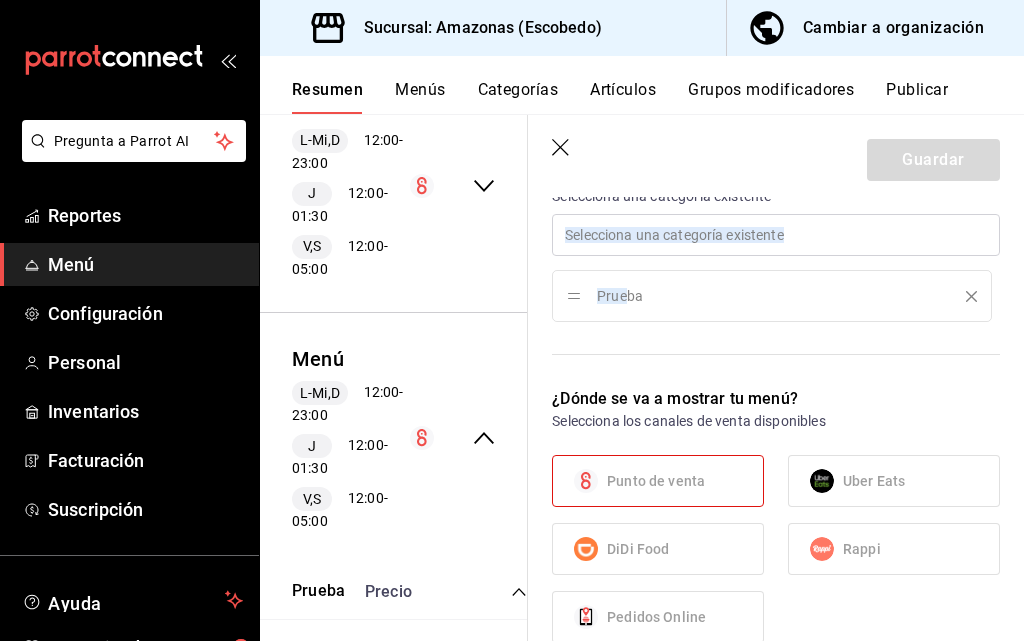 drag, startPoint x: 627, startPoint y: 298, endPoint x: 651, endPoint y: 216, distance: 85.44004 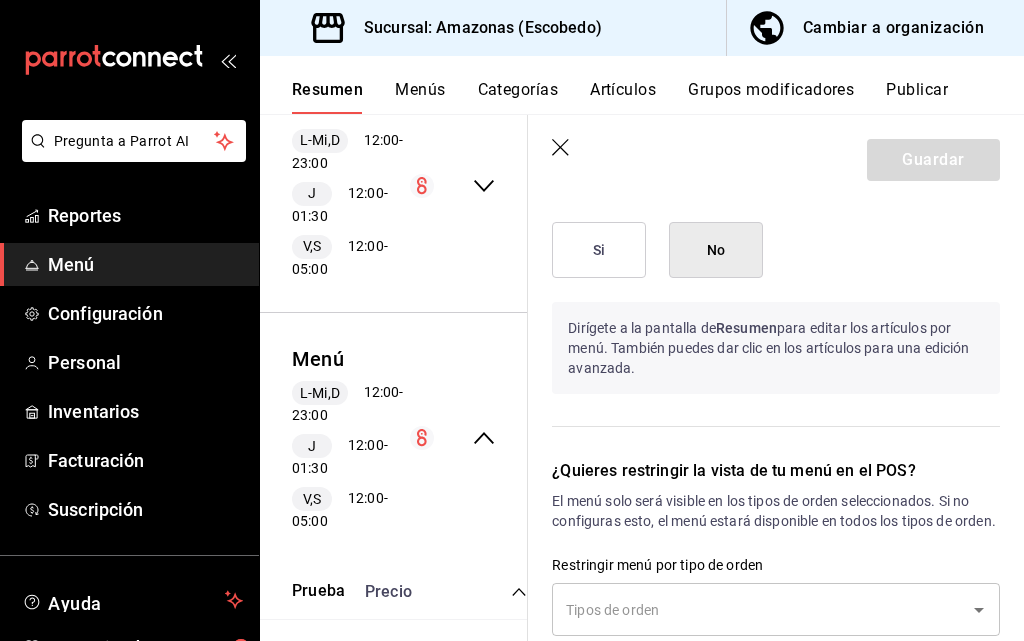 scroll, scrollTop: 1900, scrollLeft: 0, axis: vertical 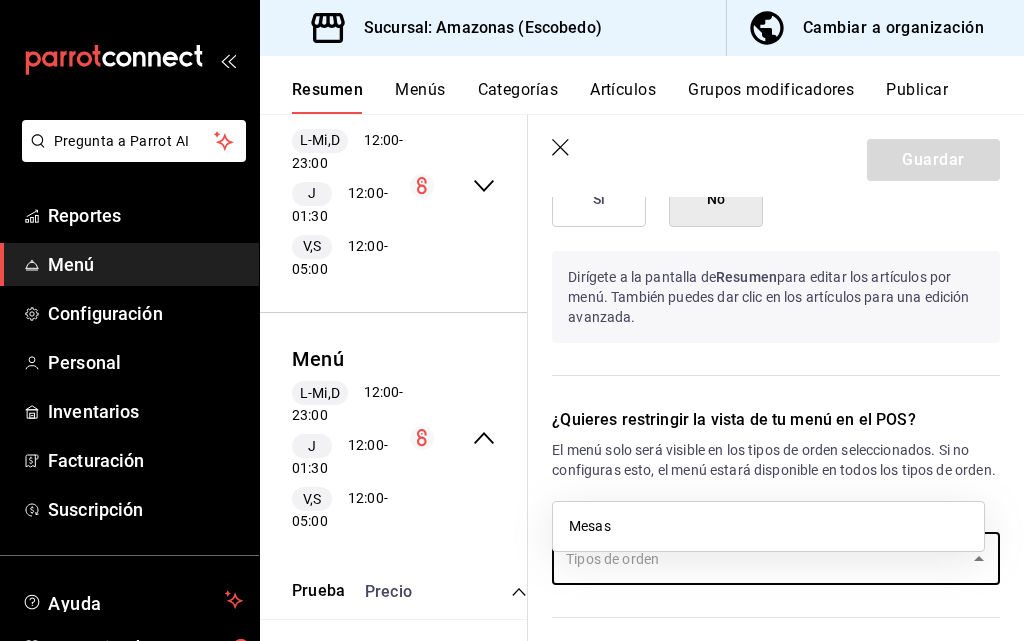 click at bounding box center (761, 558) 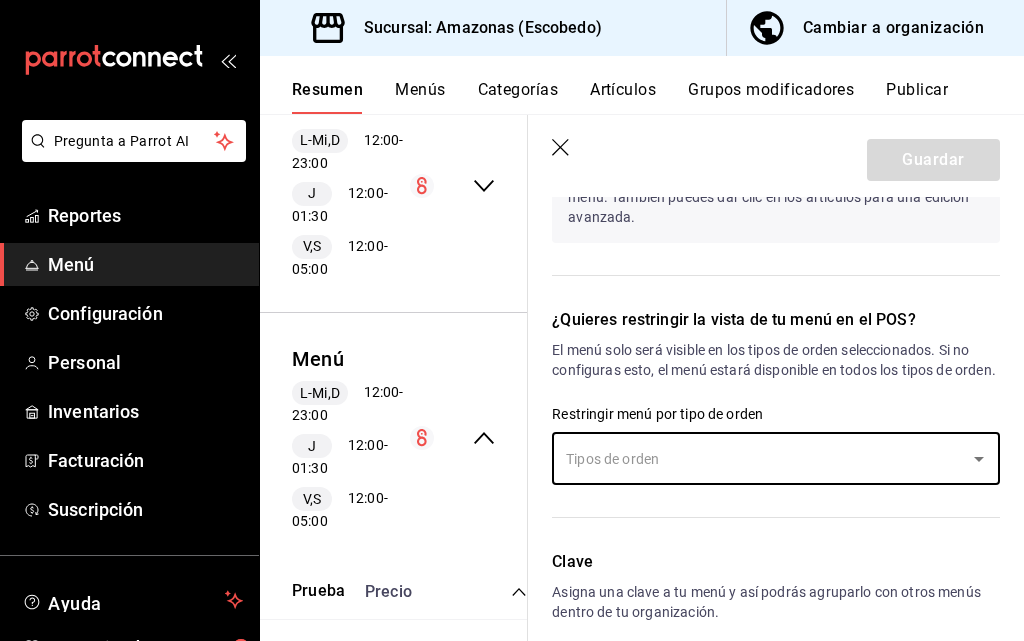 scroll, scrollTop: 2100, scrollLeft: 0, axis: vertical 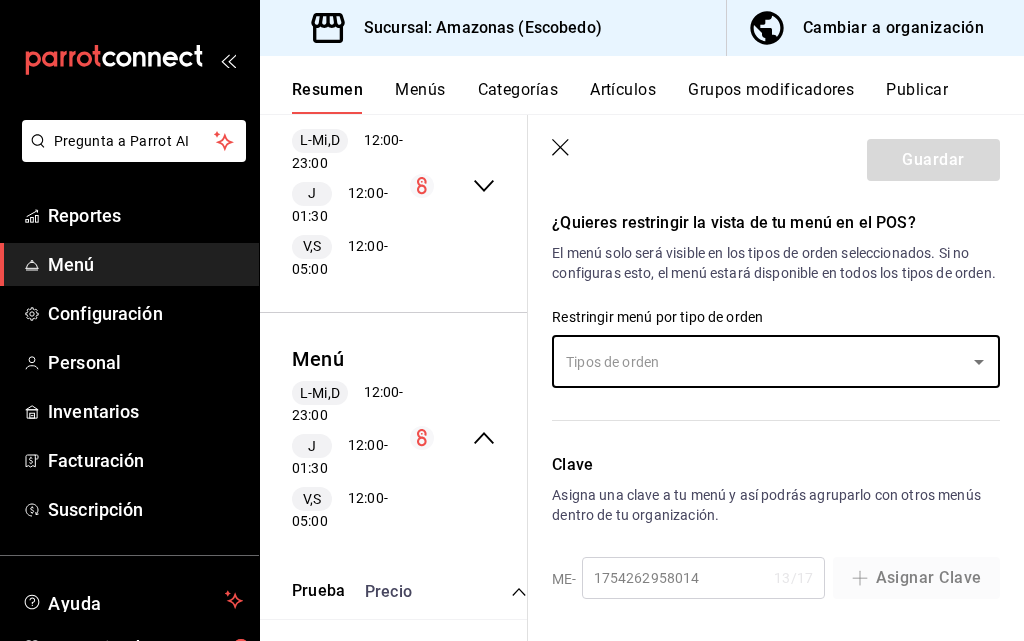 click 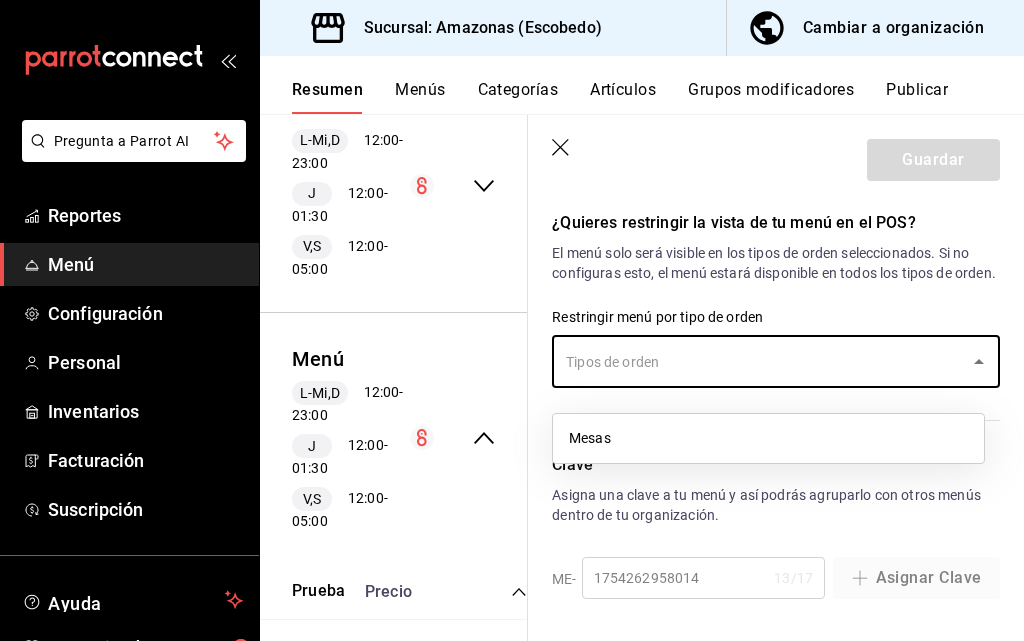 drag, startPoint x: 688, startPoint y: 444, endPoint x: 709, endPoint y: 431, distance: 24.698177 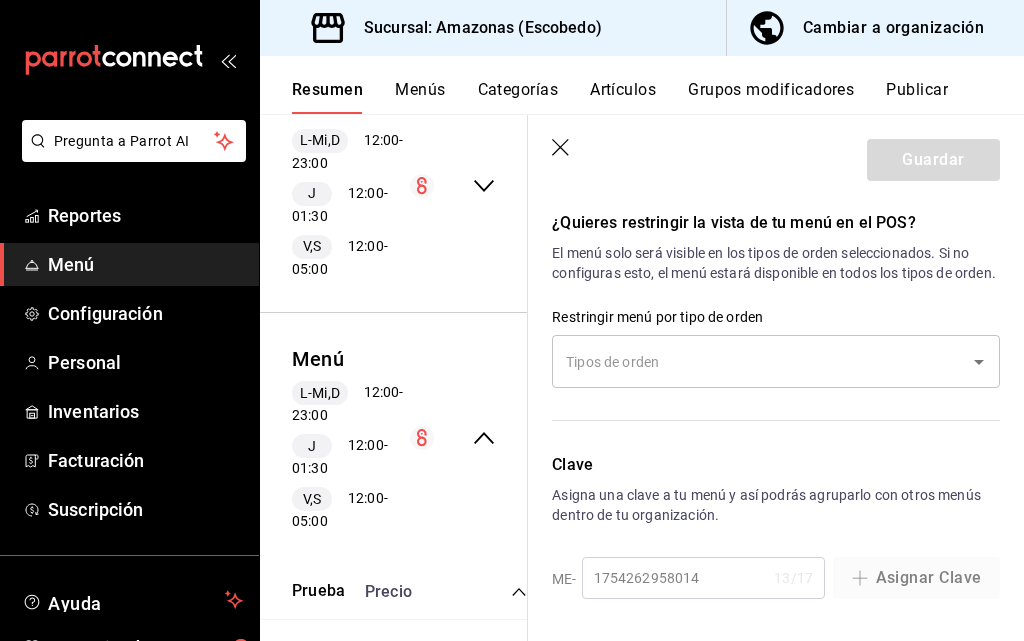 click on "El menú solo será visible en los tipos de orden seleccionados. Si no configuras esto, el menú estará disponible en todos los tipos de orden." at bounding box center [776, 263] 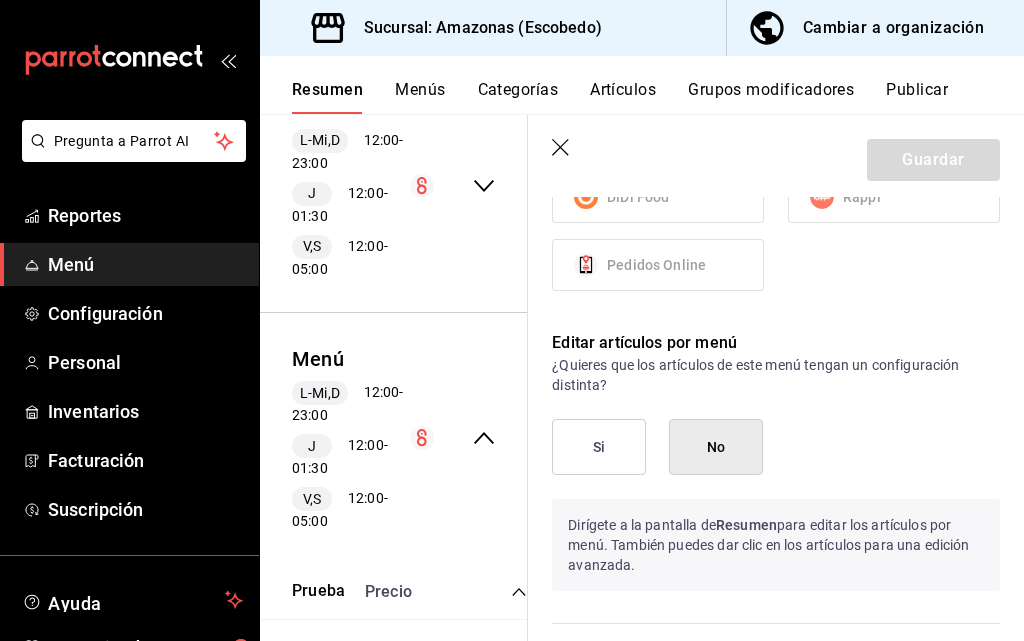 scroll, scrollTop: 1617, scrollLeft: 0, axis: vertical 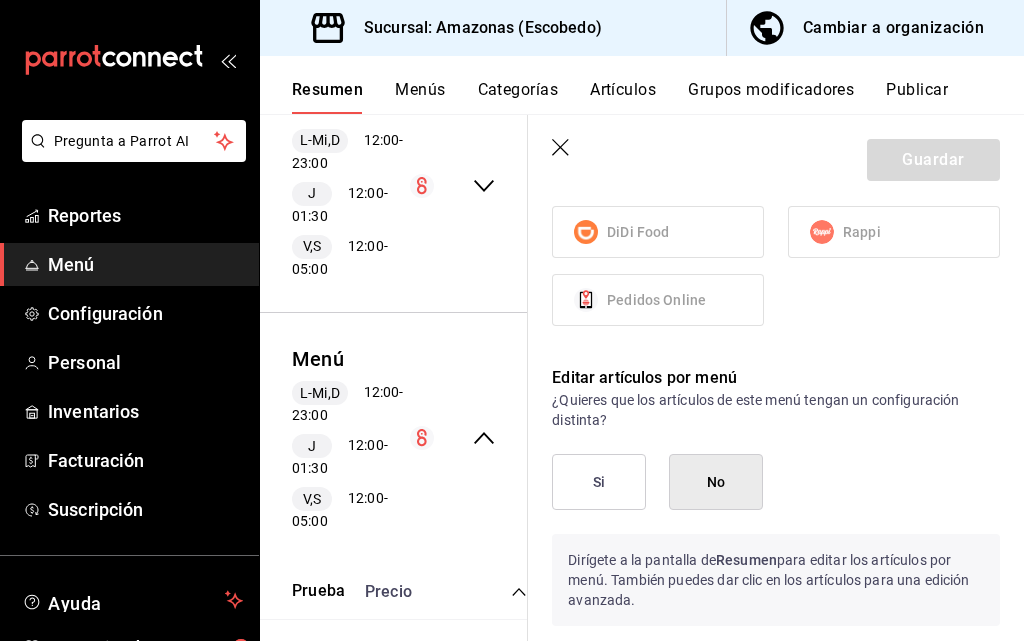 click on "No" at bounding box center [716, 482] 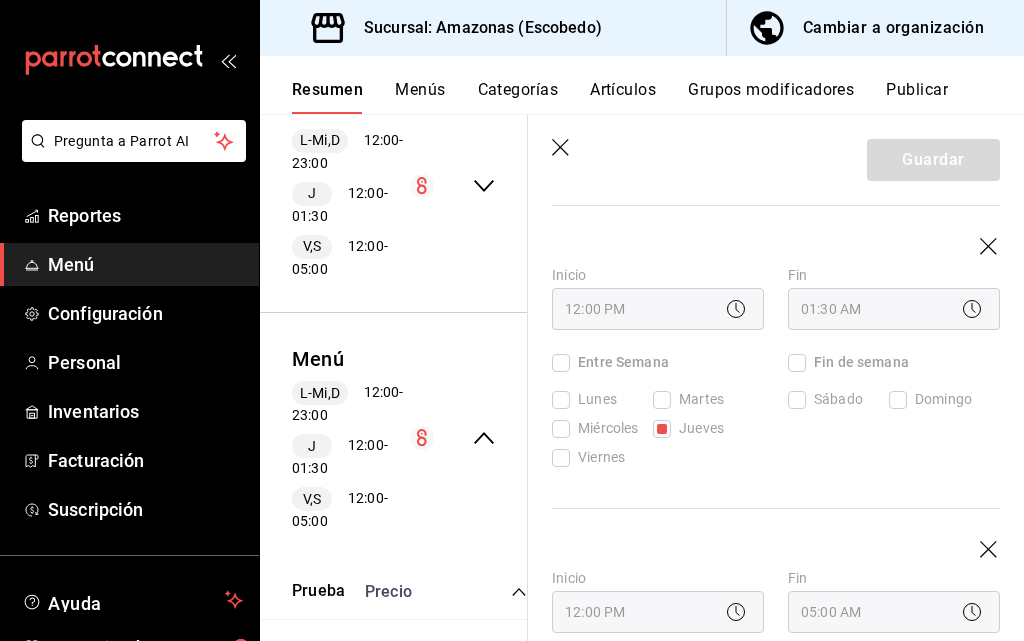 scroll, scrollTop: 517, scrollLeft: 0, axis: vertical 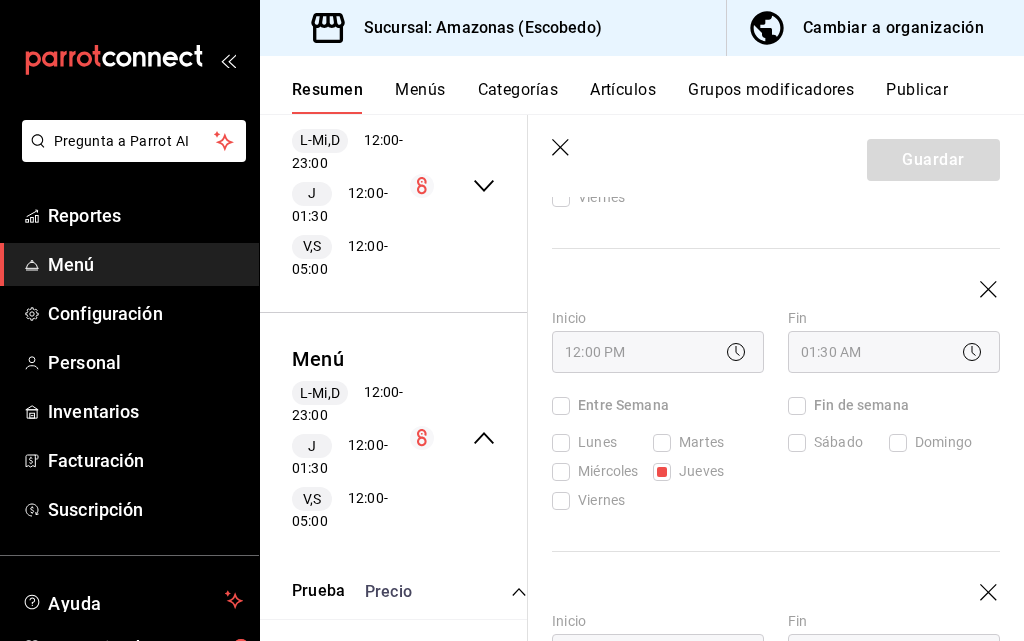 drag, startPoint x: 568, startPoint y: 144, endPoint x: 644, endPoint y: 353, distance: 222.3893 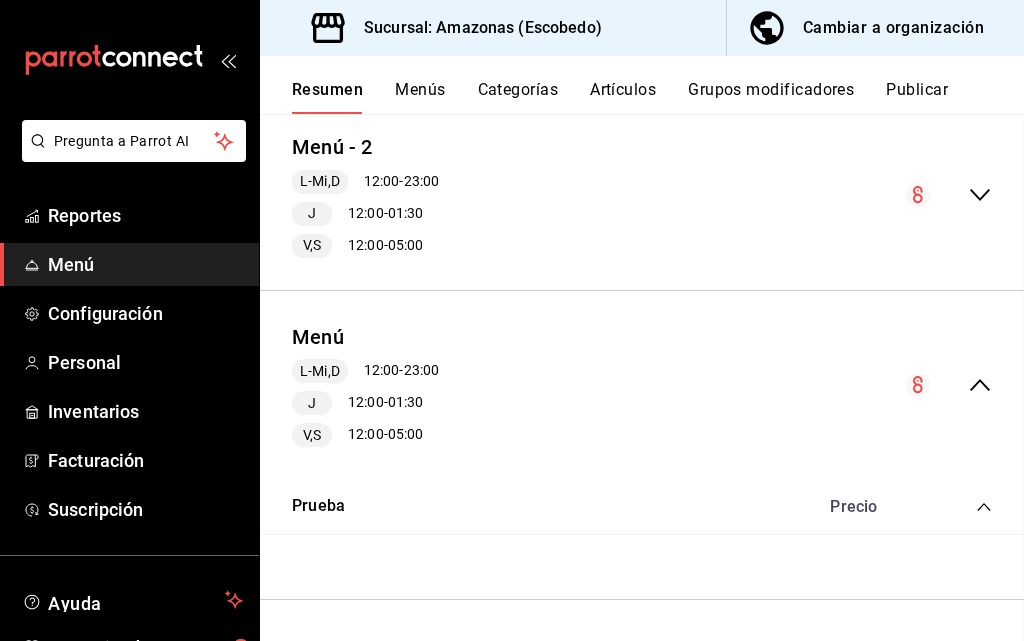 checkbox on "false" 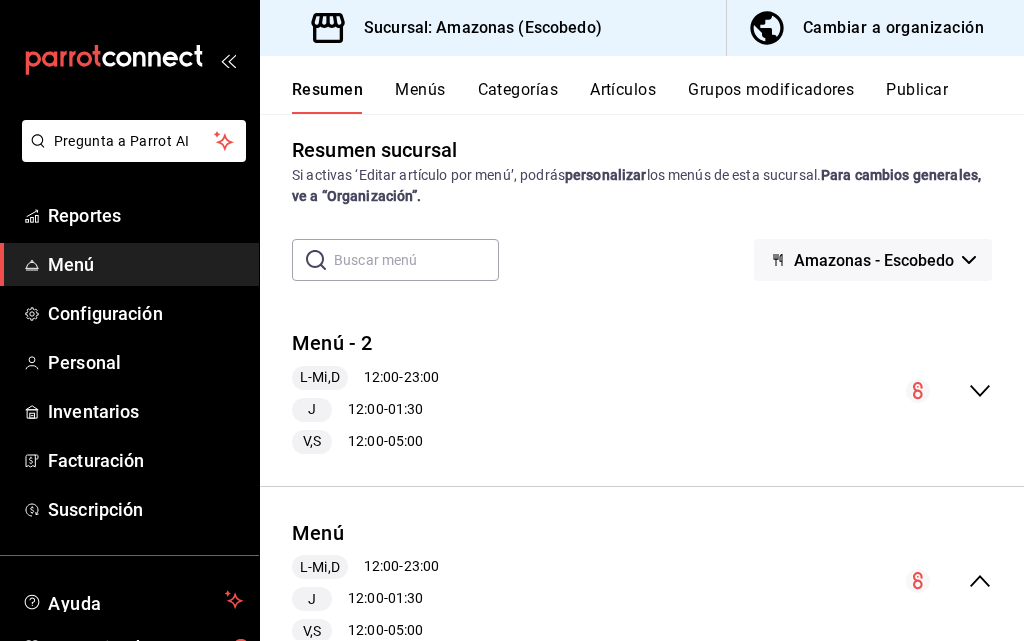 scroll, scrollTop: 0, scrollLeft: 0, axis: both 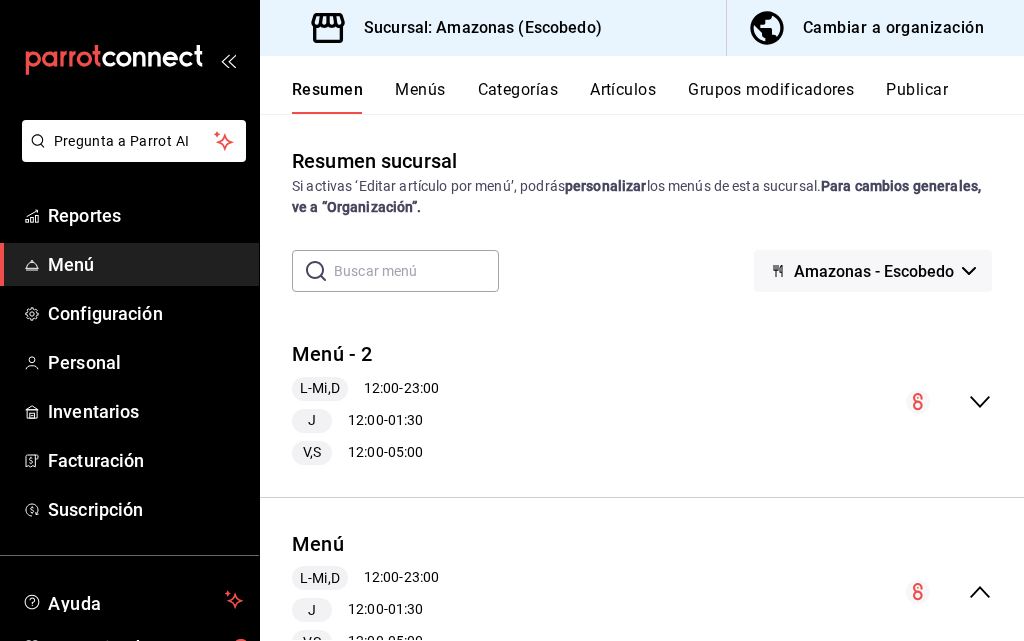 click on "Amazonas - Escobedo" at bounding box center (874, 271) 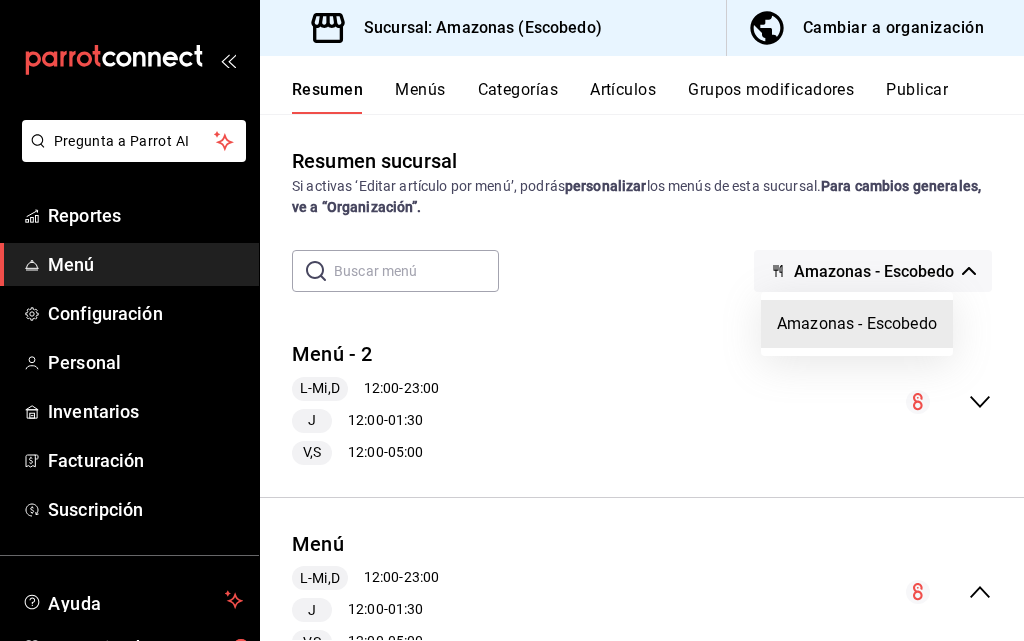click on "Amazonas - Escobedo" at bounding box center [857, 324] 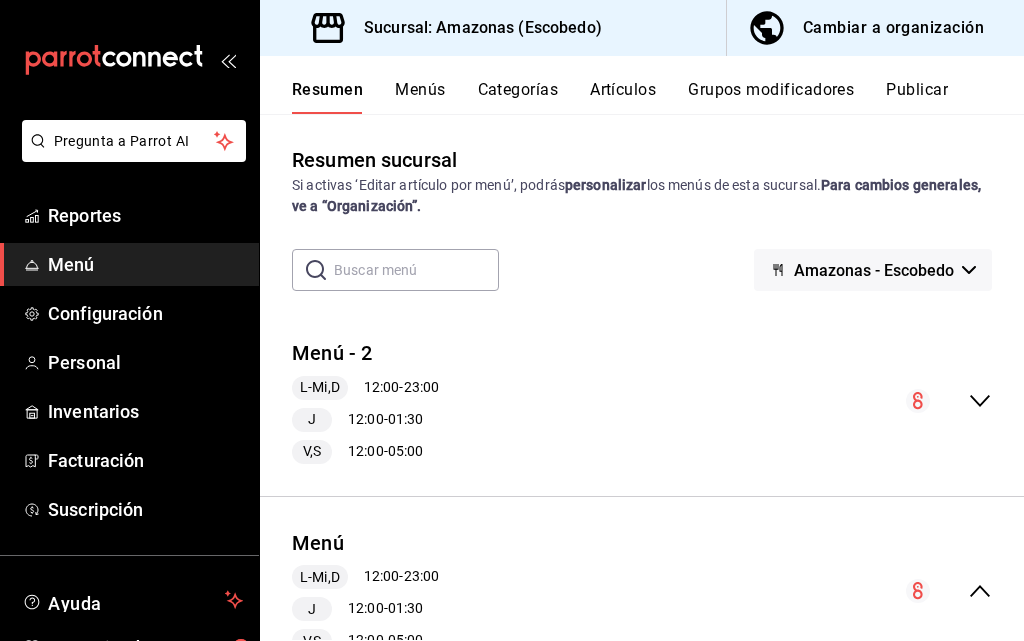 scroll, scrollTop: 0, scrollLeft: 0, axis: both 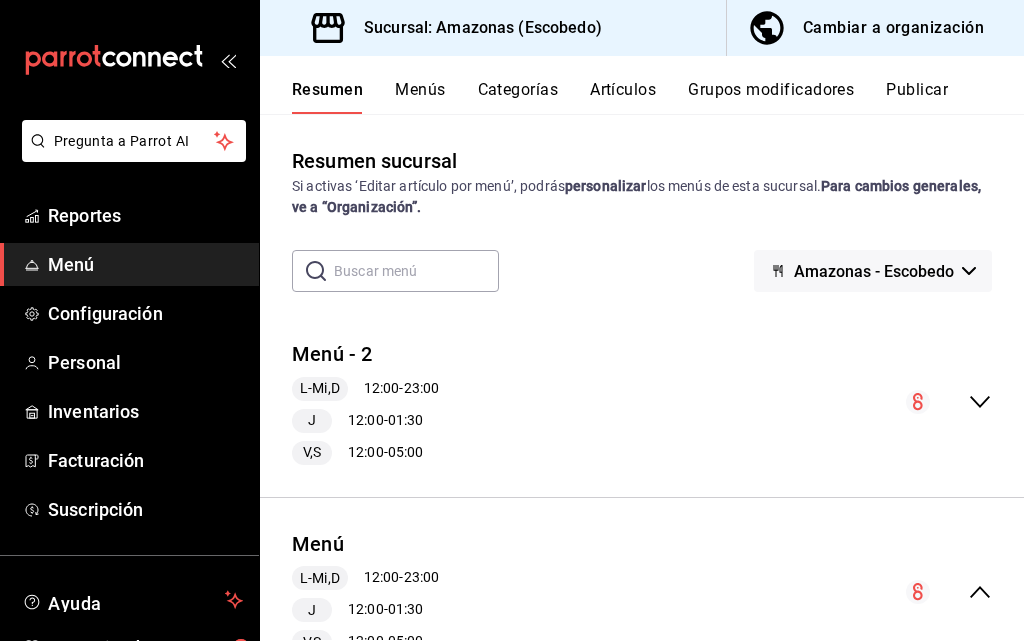 click on "Menús" at bounding box center (420, 97) 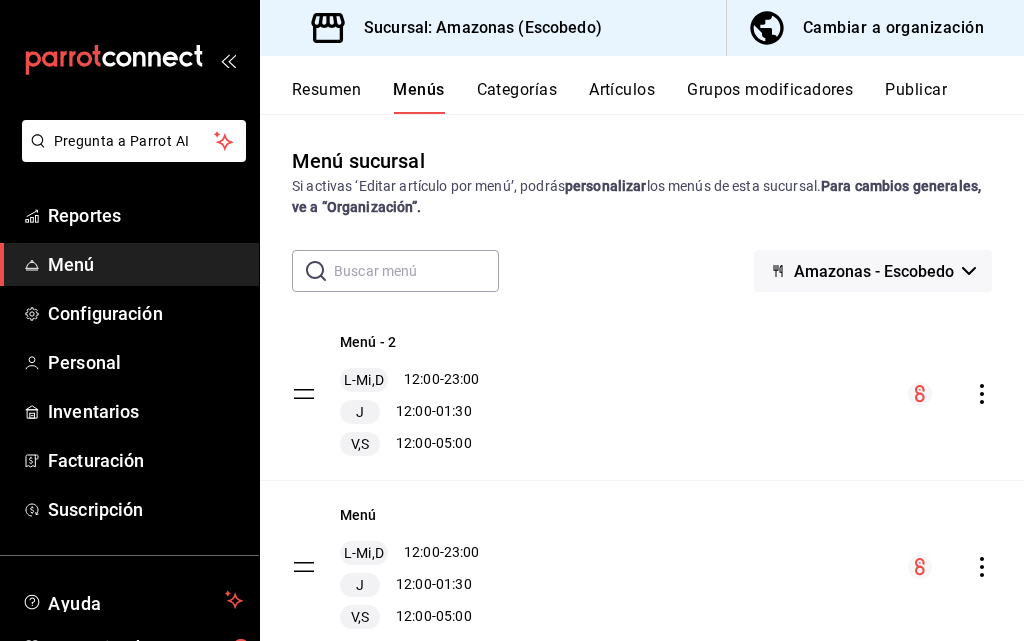 scroll, scrollTop: 48, scrollLeft: 0, axis: vertical 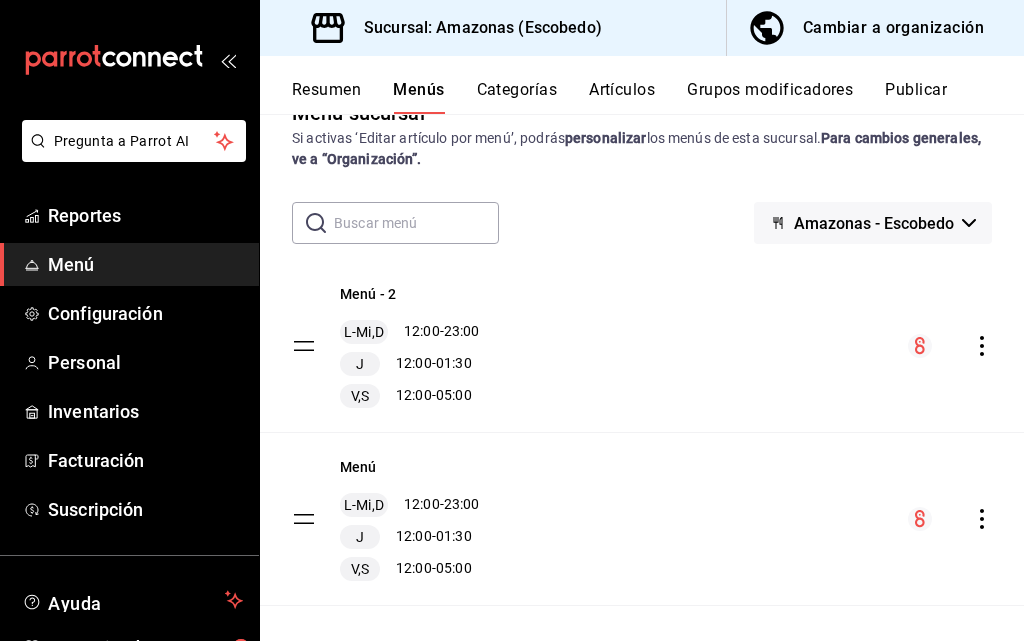 click 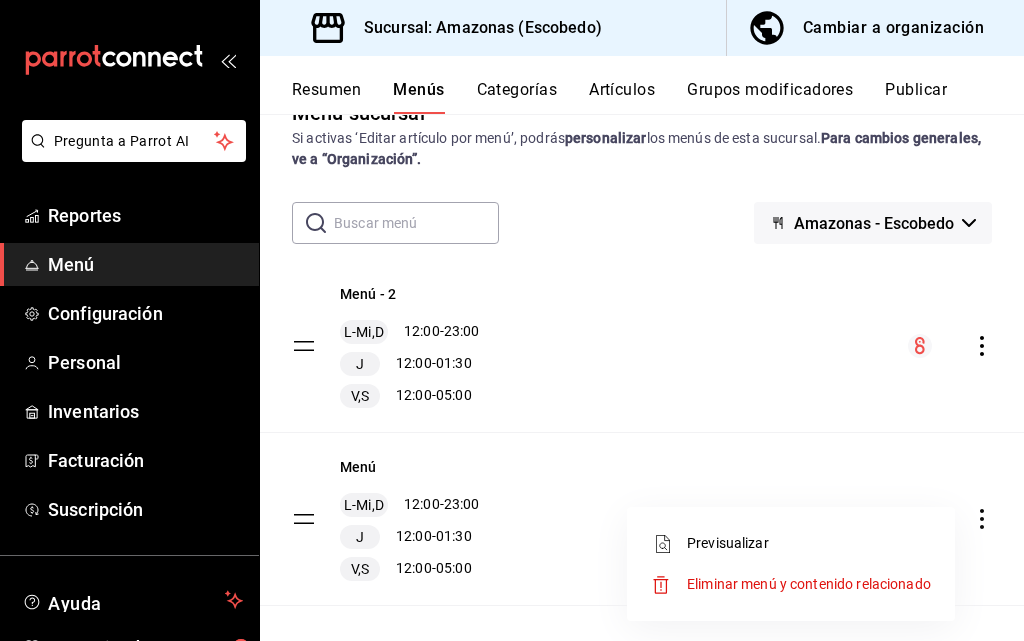 scroll, scrollTop: 70, scrollLeft: 0, axis: vertical 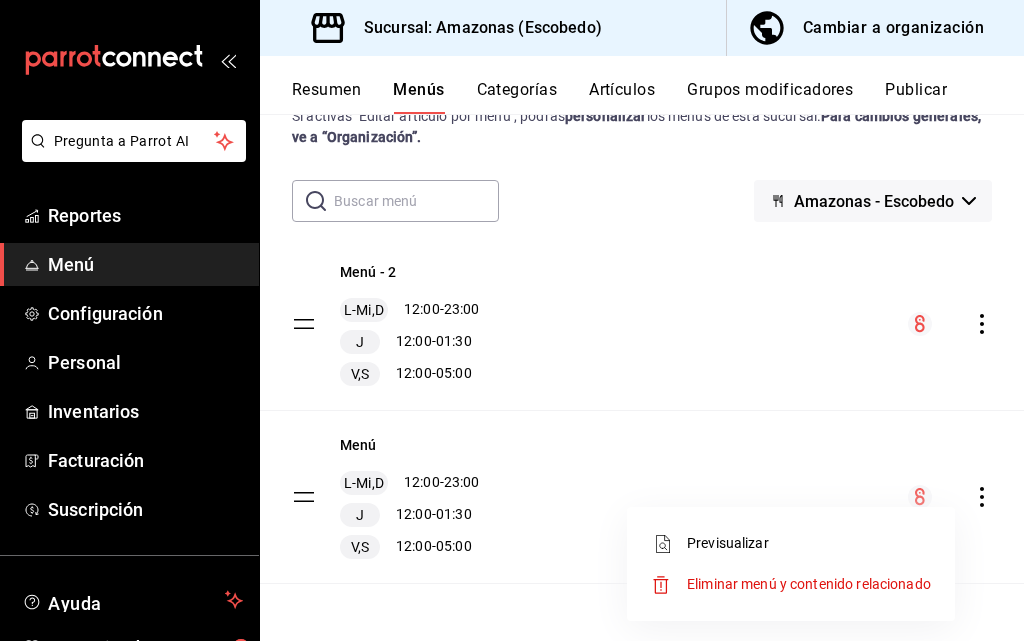 click on "Eliminar menú y contenido relacionado" at bounding box center (809, 584) 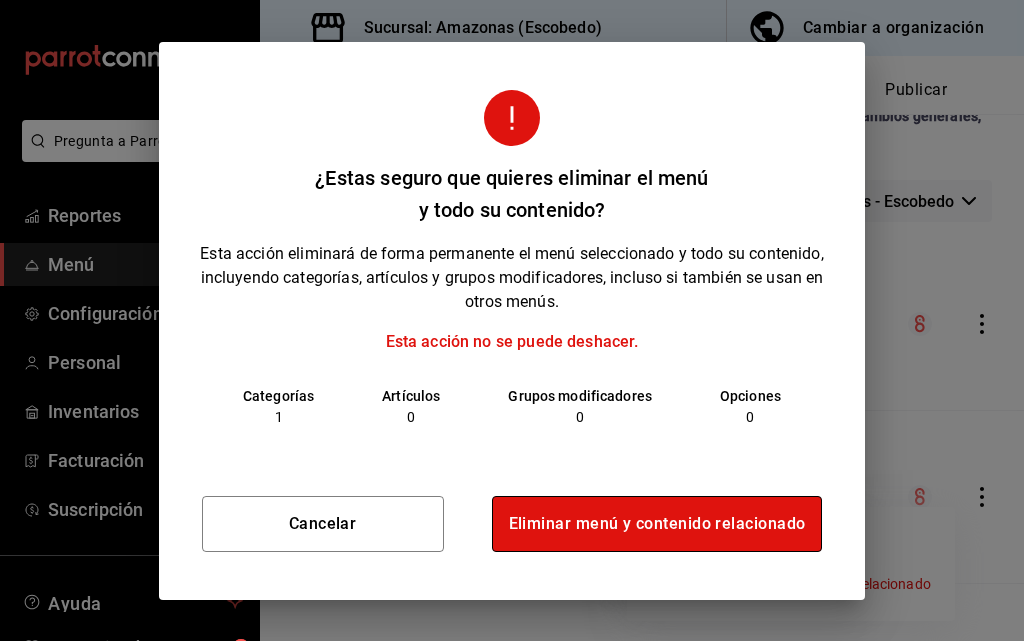 click on "Eliminar menú y contenido relacionado" at bounding box center (657, 524) 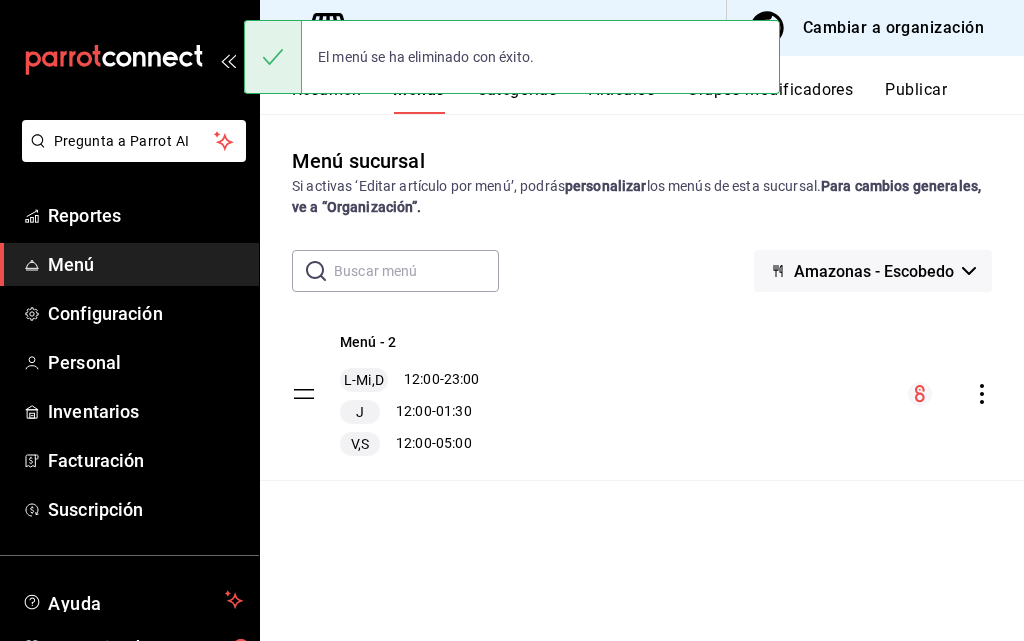 scroll, scrollTop: 0, scrollLeft: 0, axis: both 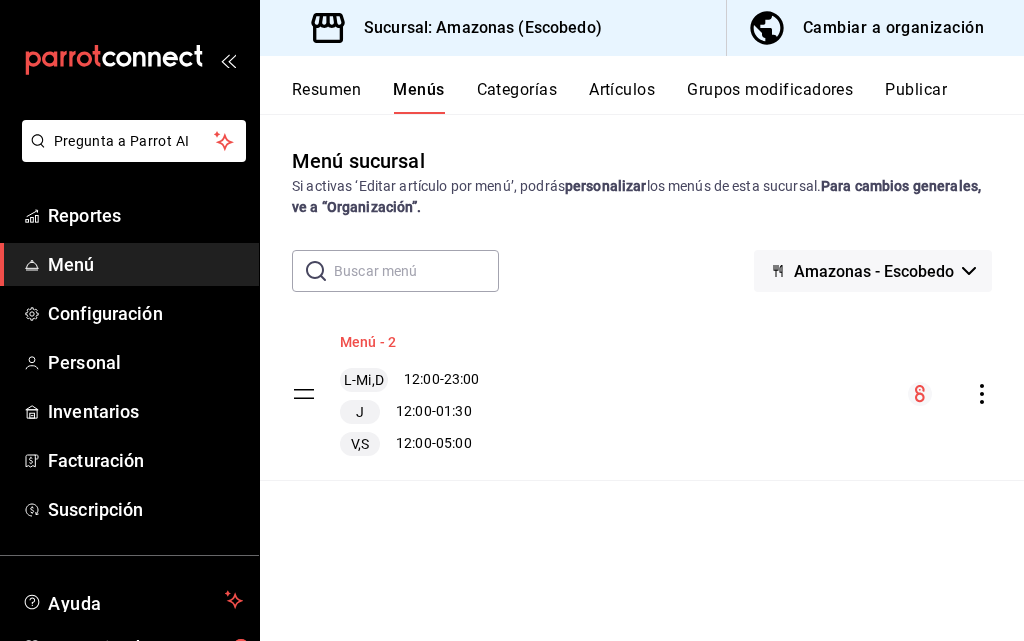 click on "Menú - 2" at bounding box center (368, 342) 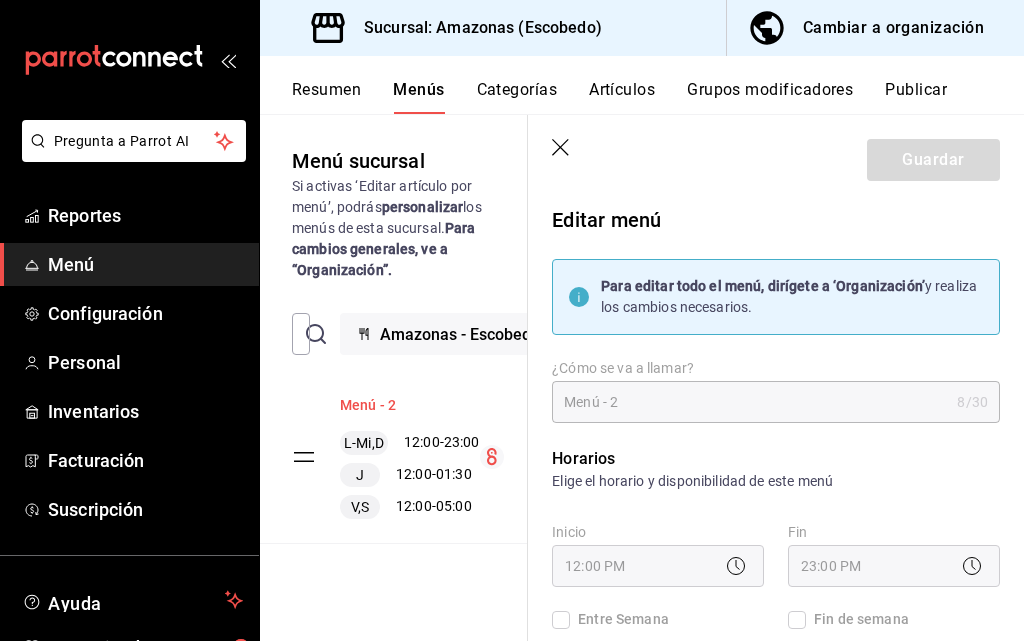 checkbox on "true" 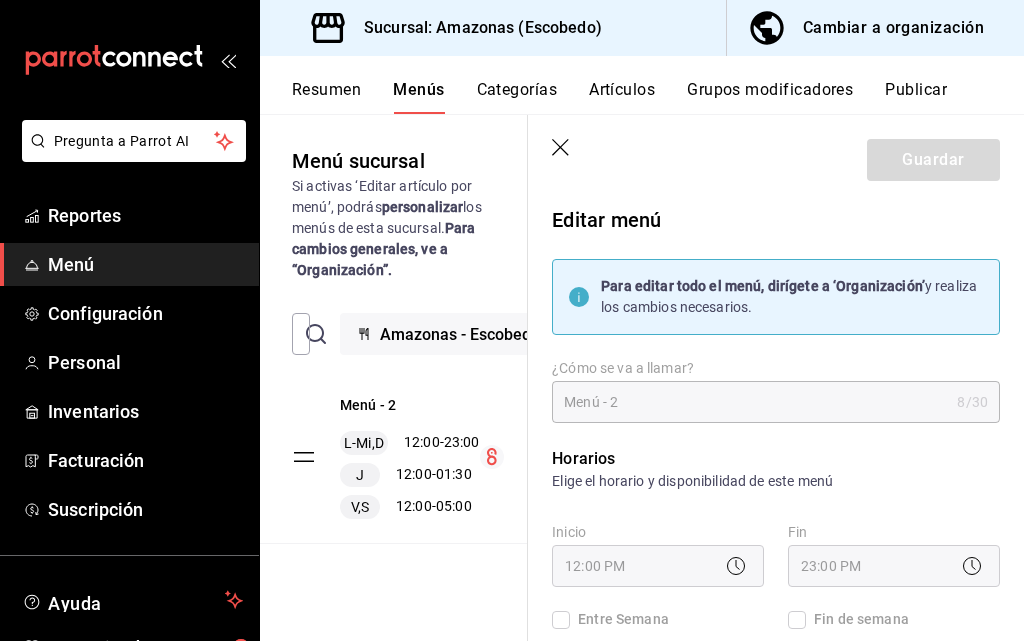 drag, startPoint x: 449, startPoint y: 158, endPoint x: 588, endPoint y: 107, distance: 148.06079 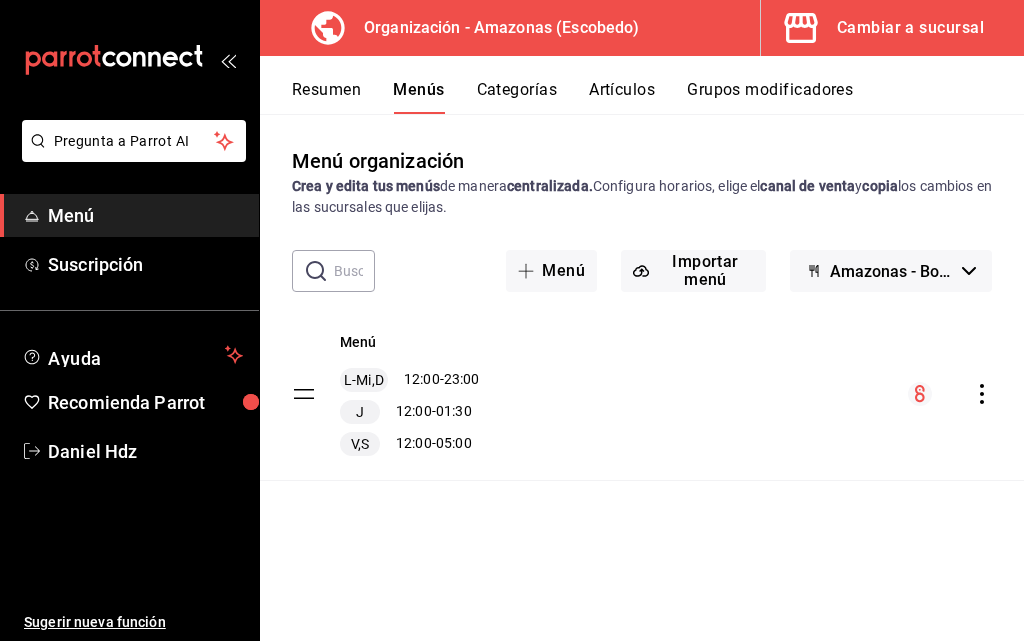click 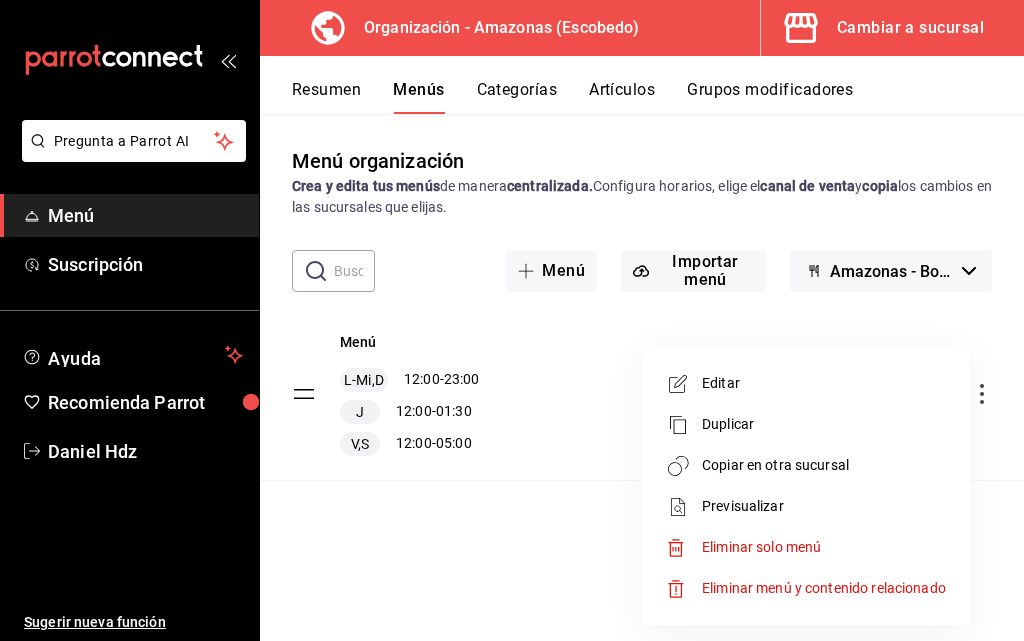 click on "Editar" at bounding box center [824, 383] 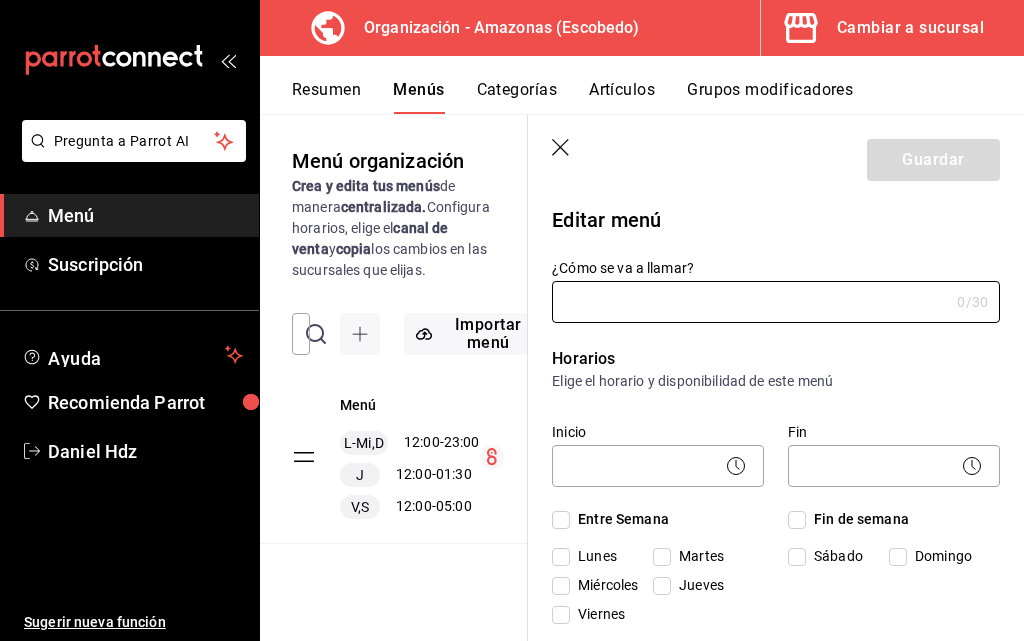 type on "Menú" 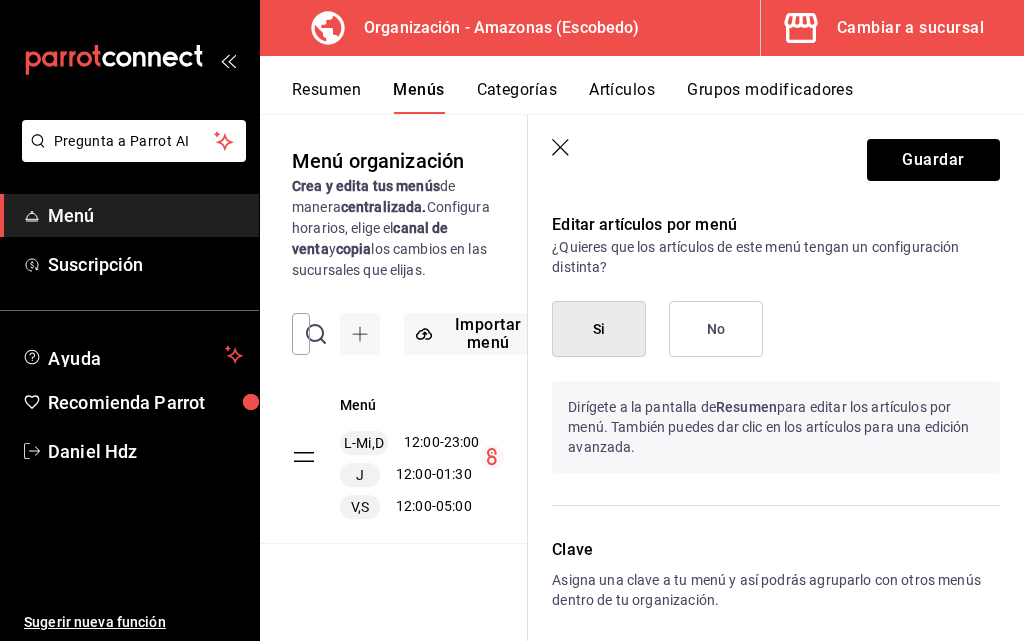 scroll, scrollTop: 2167, scrollLeft: 0, axis: vertical 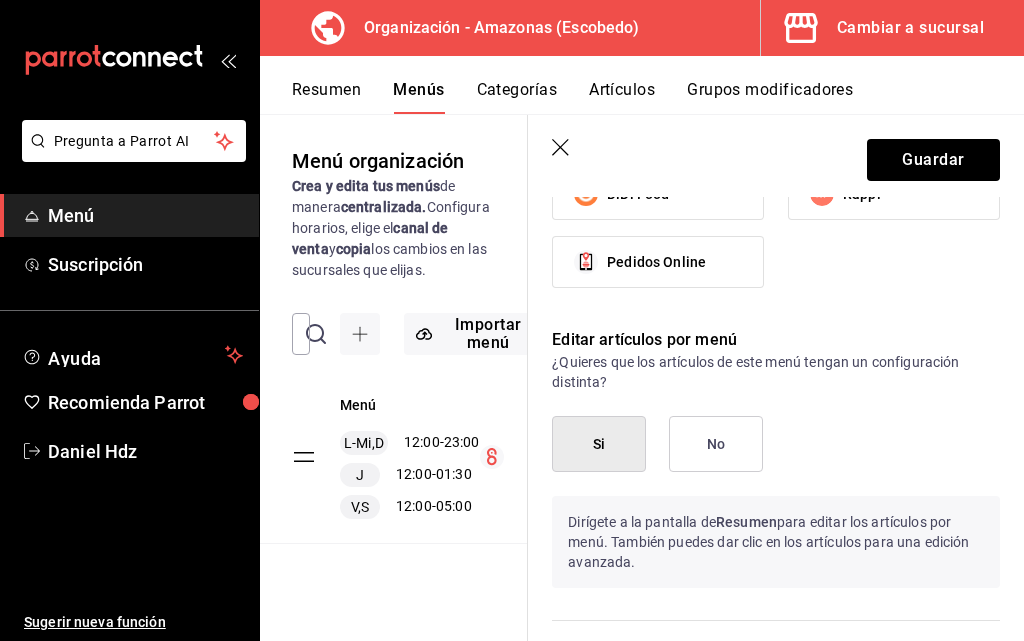 click on "Si" at bounding box center [599, 444] 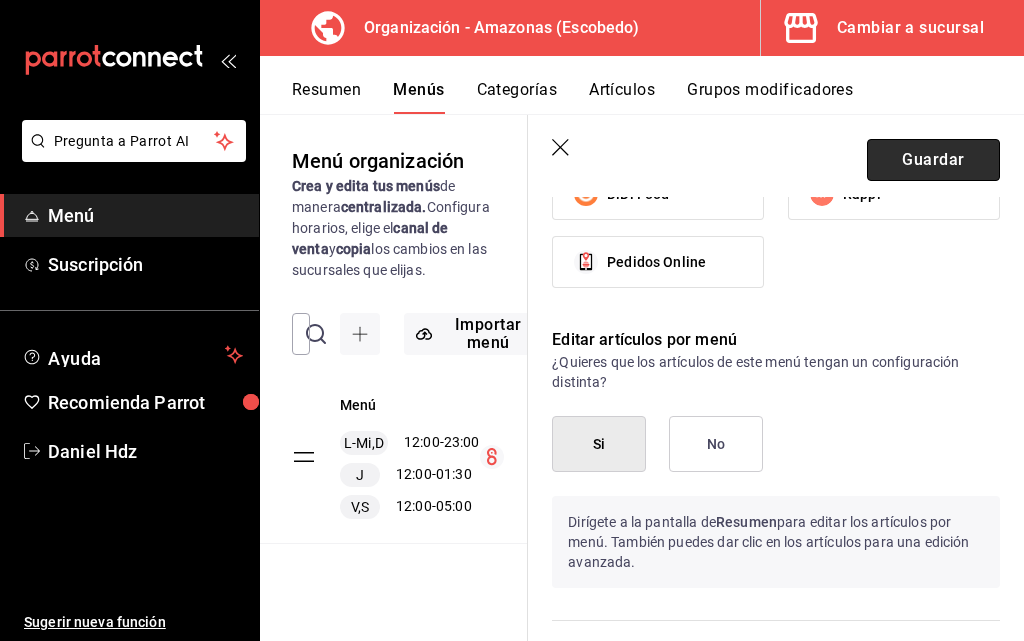 click on "Guardar" at bounding box center [933, 160] 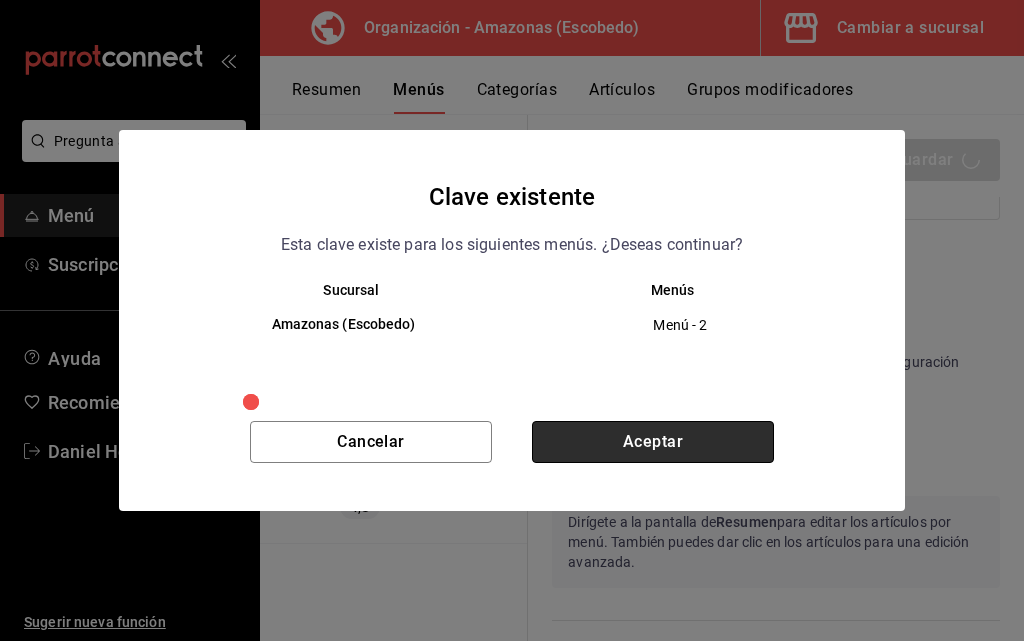 click on "Aceptar" at bounding box center (653, 442) 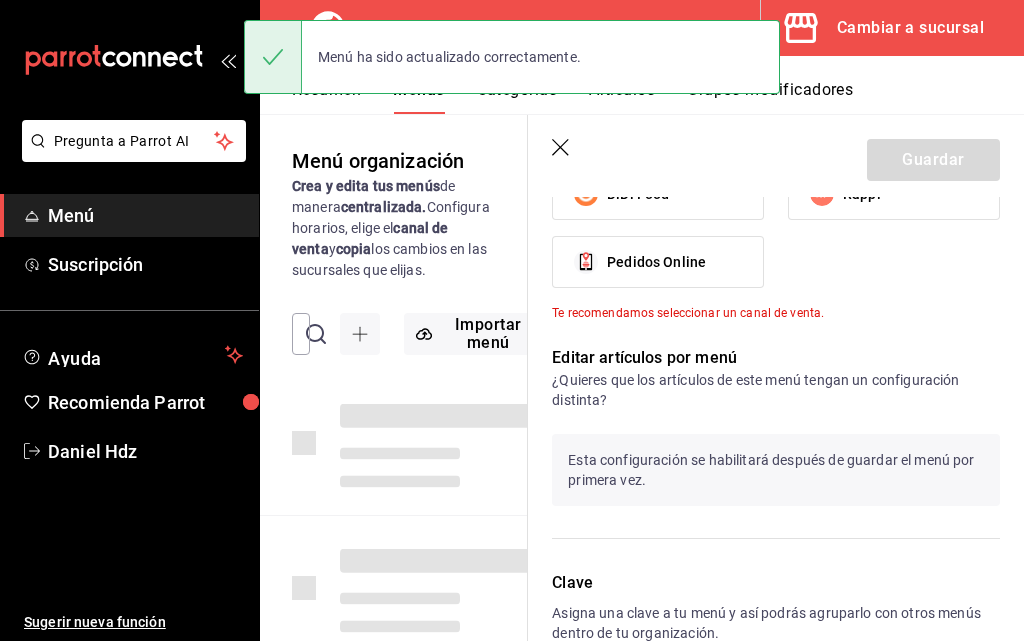 type 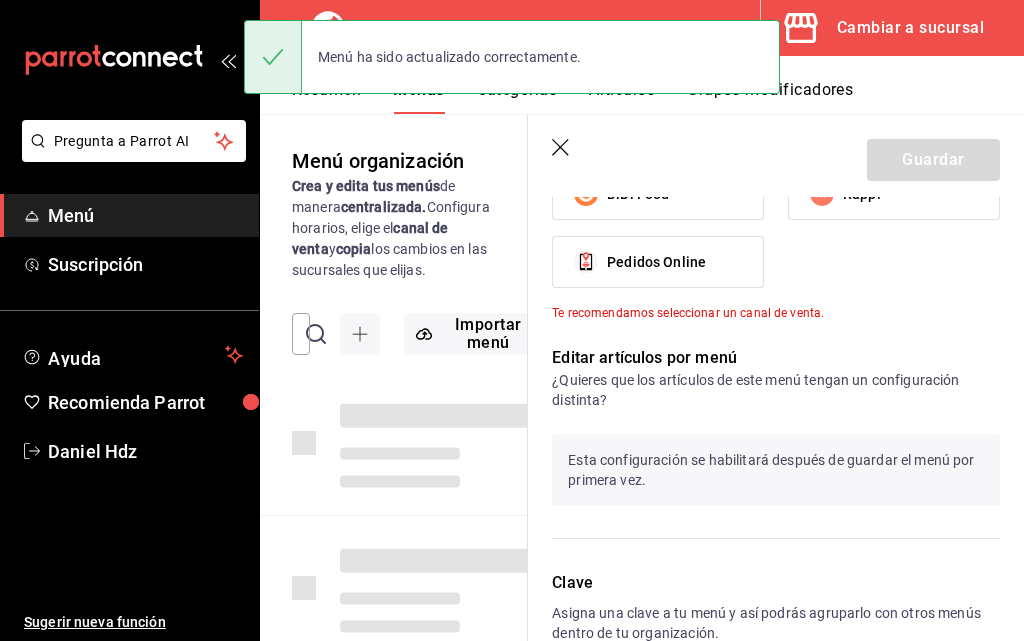 checkbox on "false" 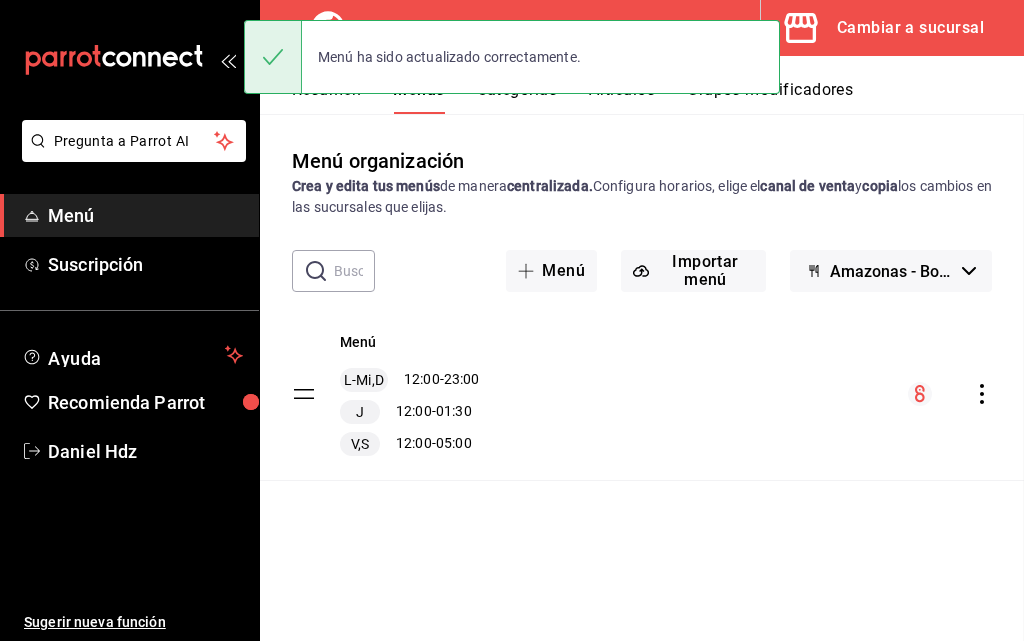 scroll, scrollTop: 0, scrollLeft: 0, axis: both 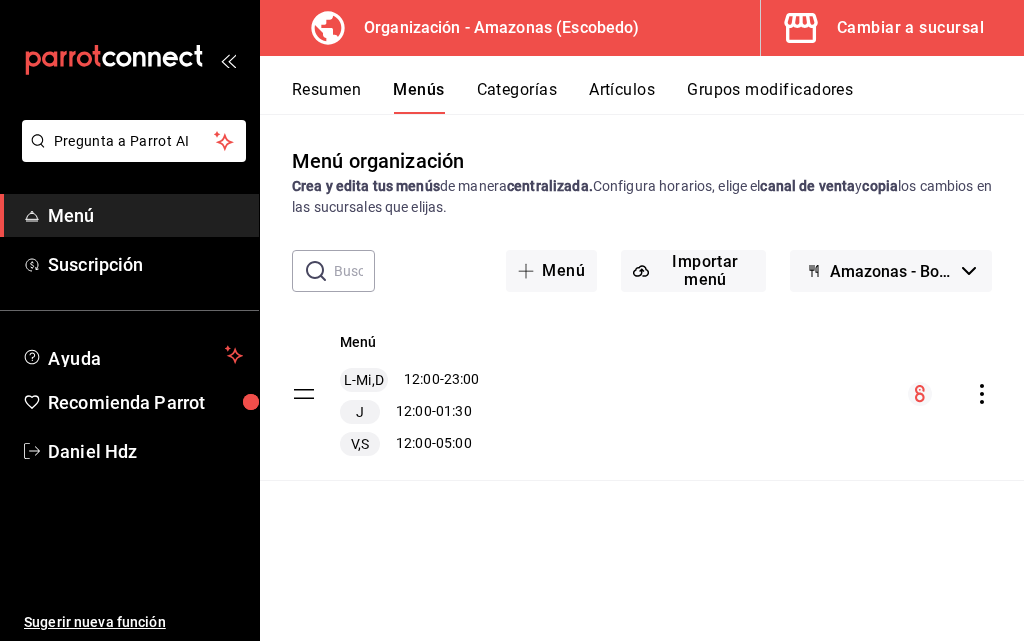 click on "Resumen" at bounding box center [326, 97] 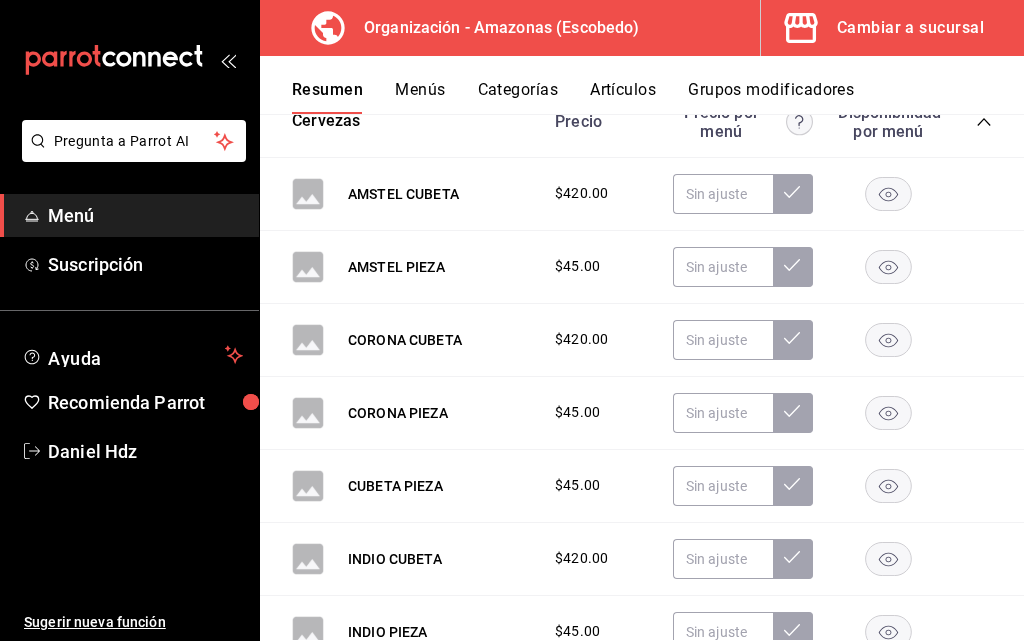 scroll, scrollTop: 500, scrollLeft: 0, axis: vertical 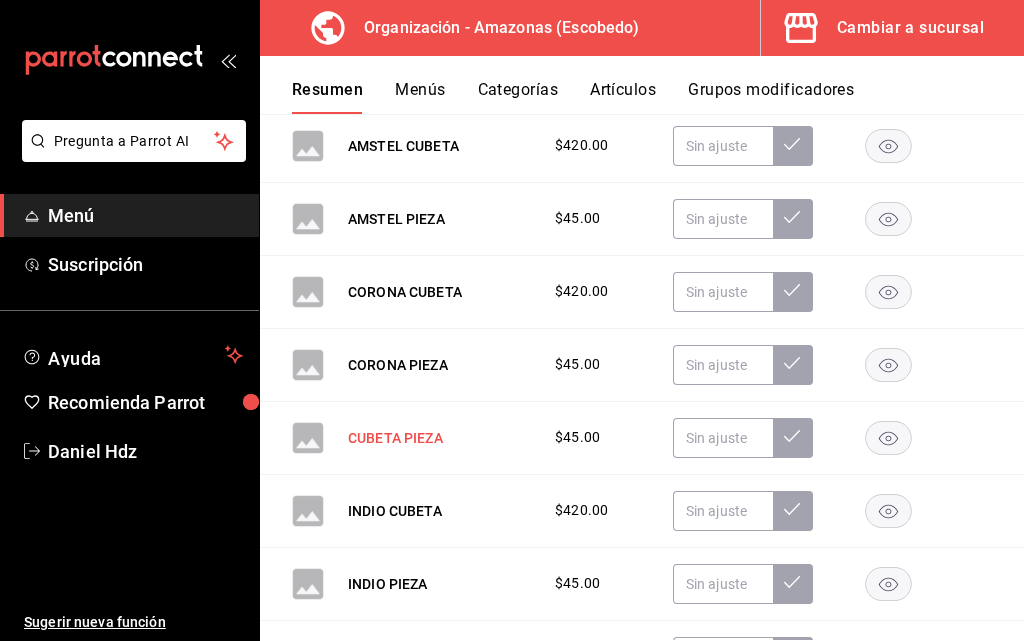 click on "CUBETA PIEZA" at bounding box center (395, 438) 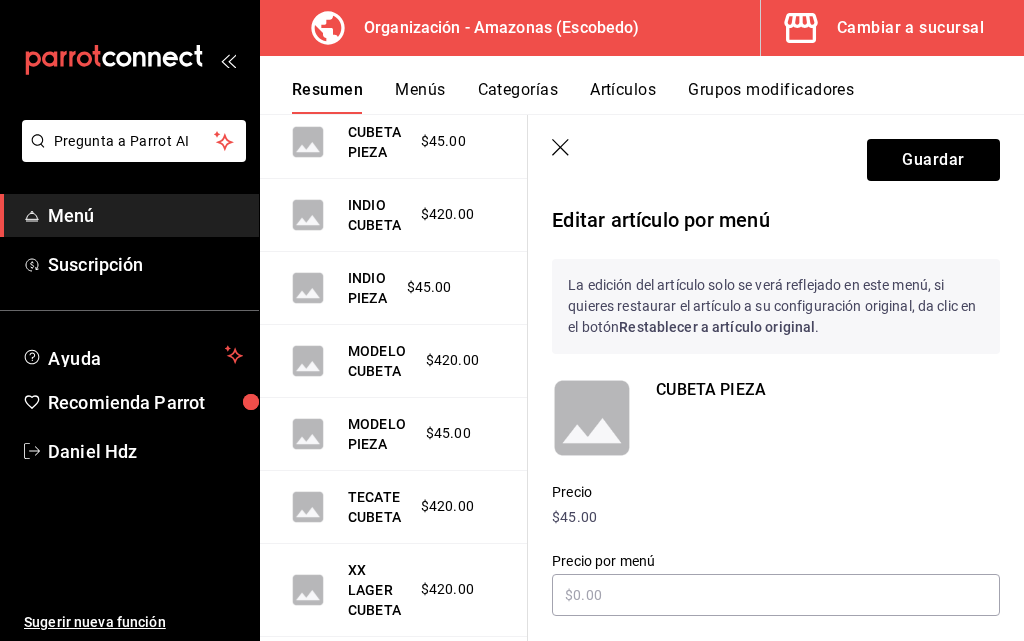 scroll, scrollTop: 880, scrollLeft: 0, axis: vertical 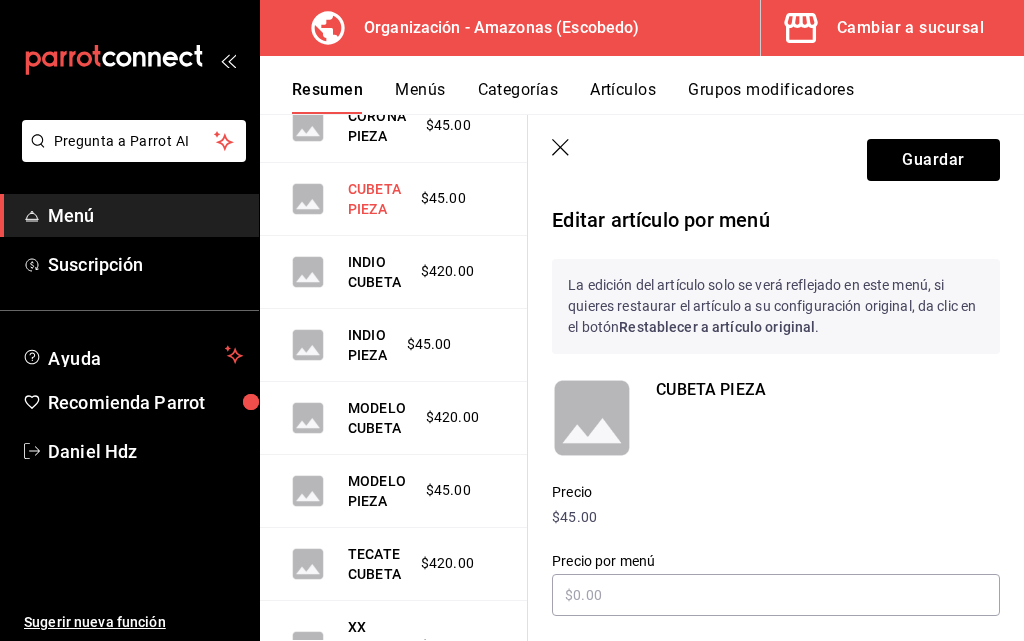click on "CUBETA PIEZA" at bounding box center (374, 199) 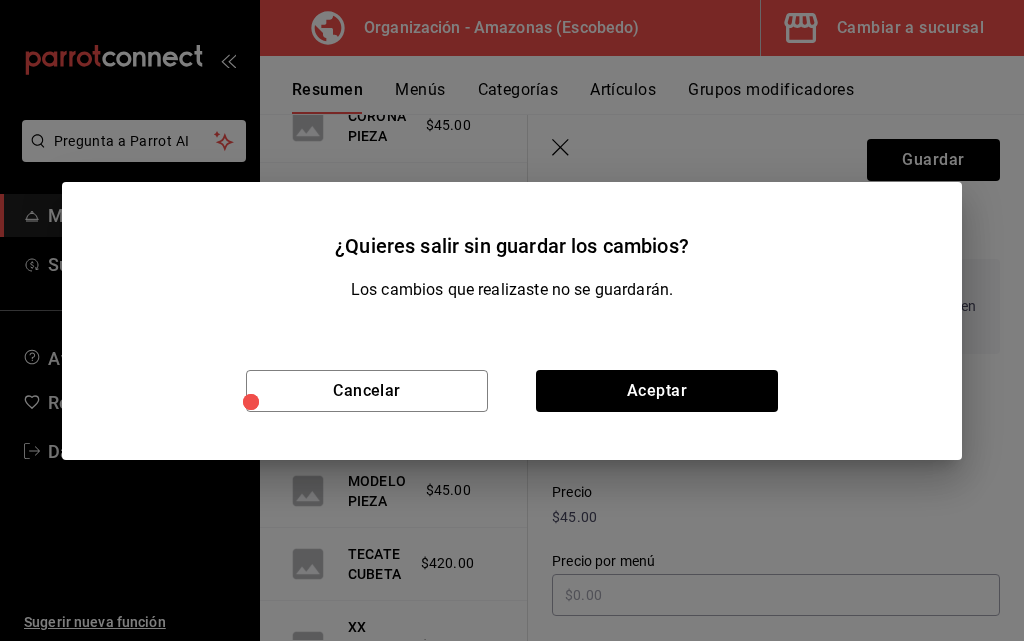 click on "Los cambios que realizaste no se guardarán." at bounding box center [512, 300] 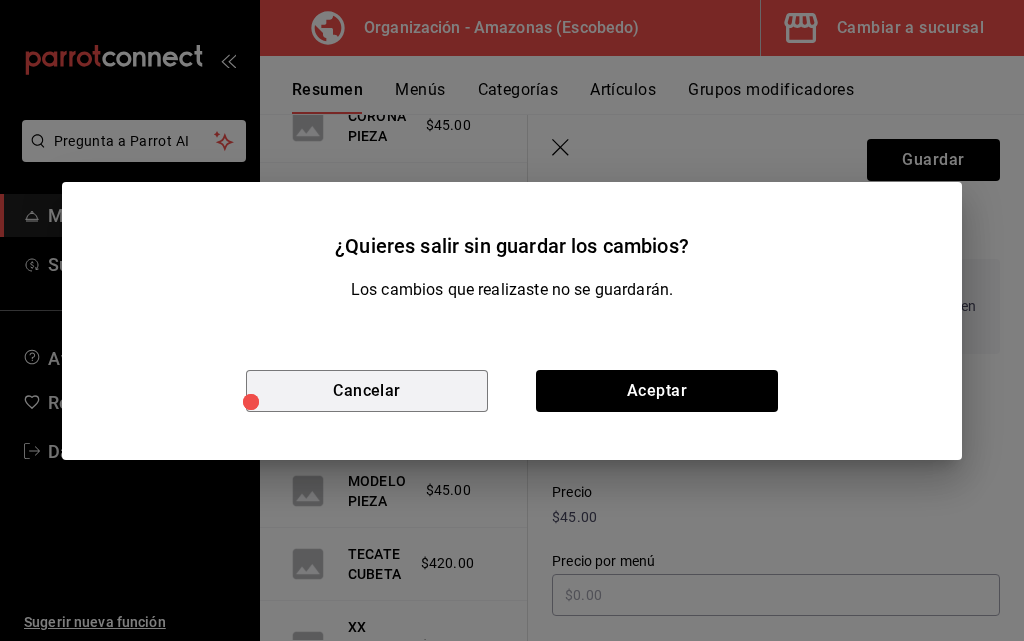 click on "Cancelar" at bounding box center (367, 391) 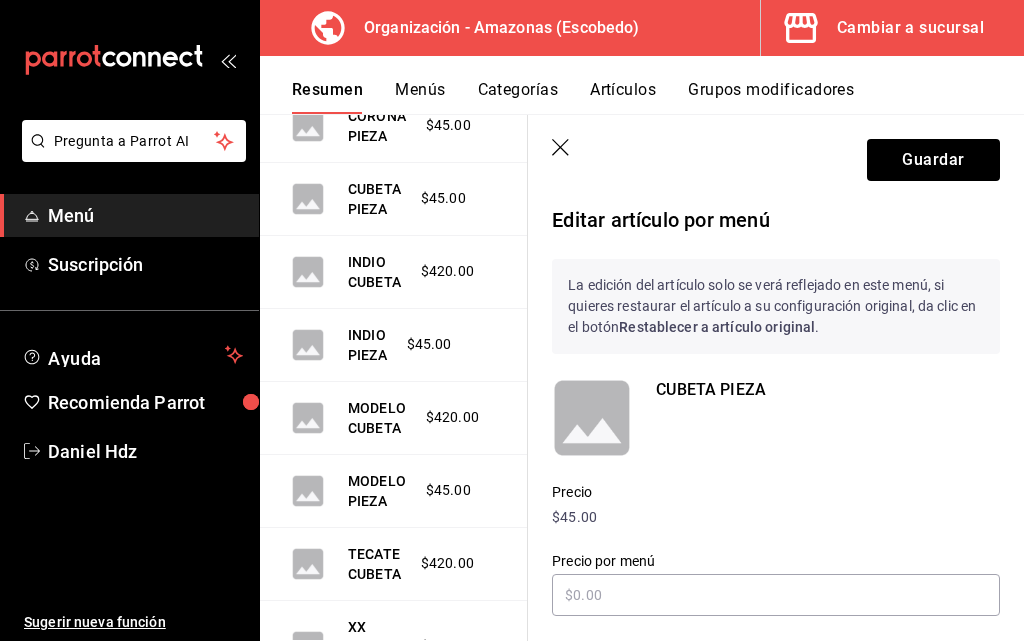 click on "CUBETA PIEZA" at bounding box center (828, 390) 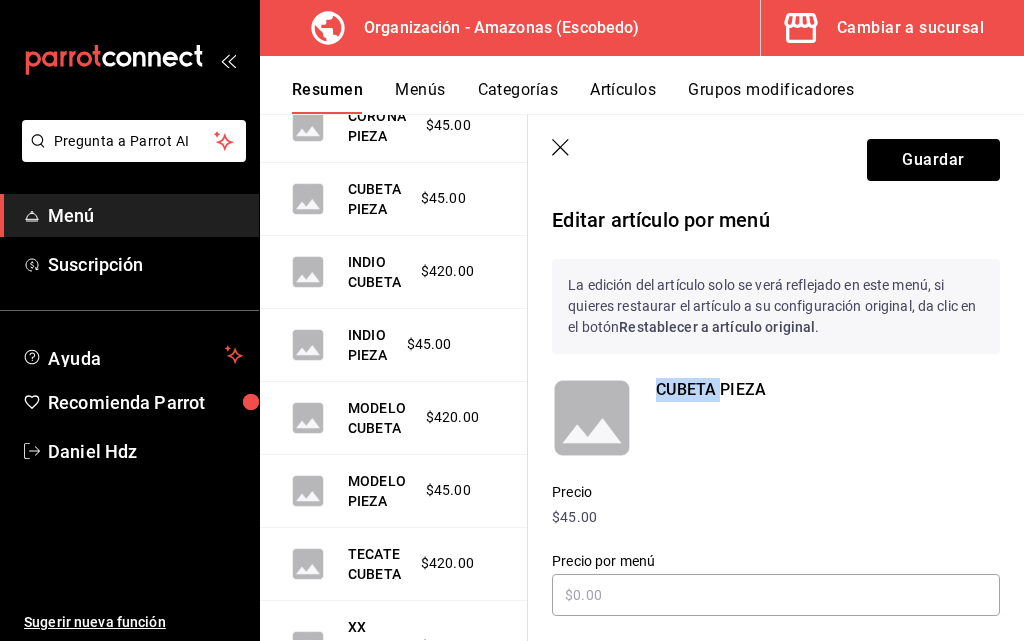 click on "CUBETA PIEZA" at bounding box center [828, 390] 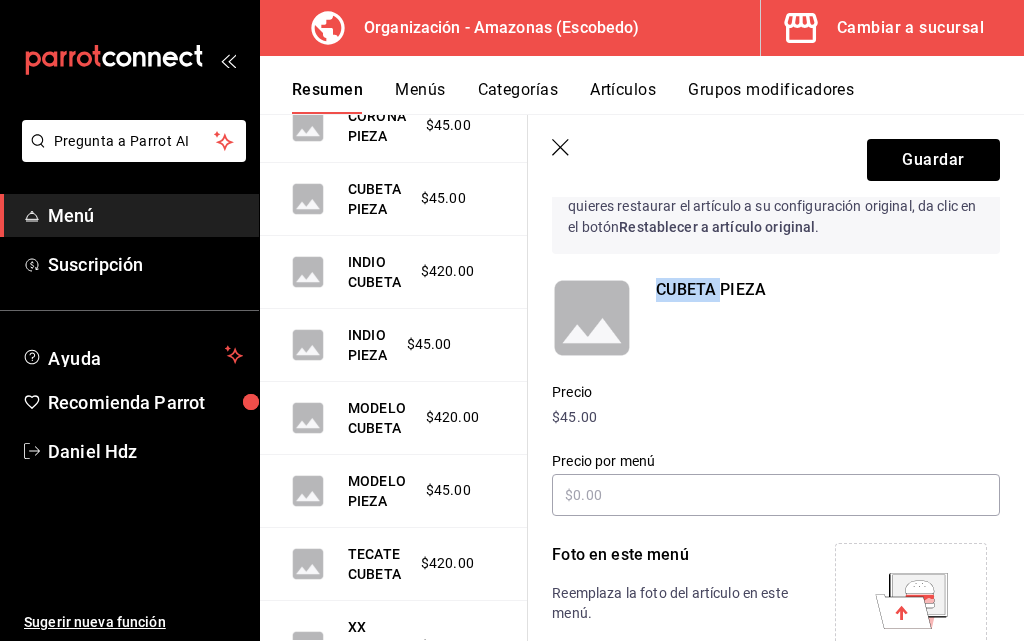 scroll, scrollTop: 0, scrollLeft: 0, axis: both 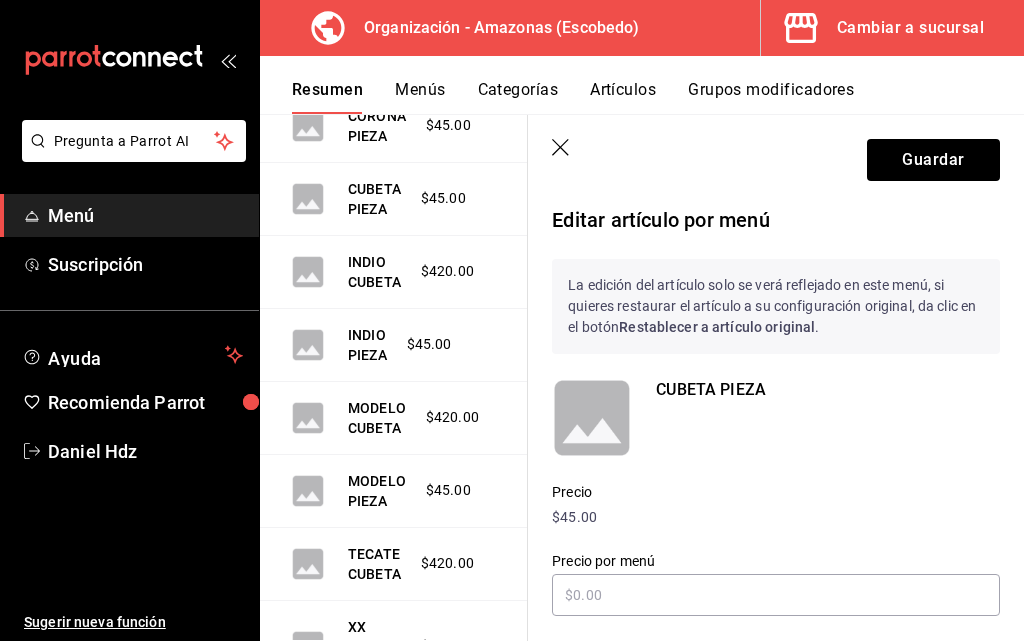 click on "CUBETA PIEZA" at bounding box center [828, 390] 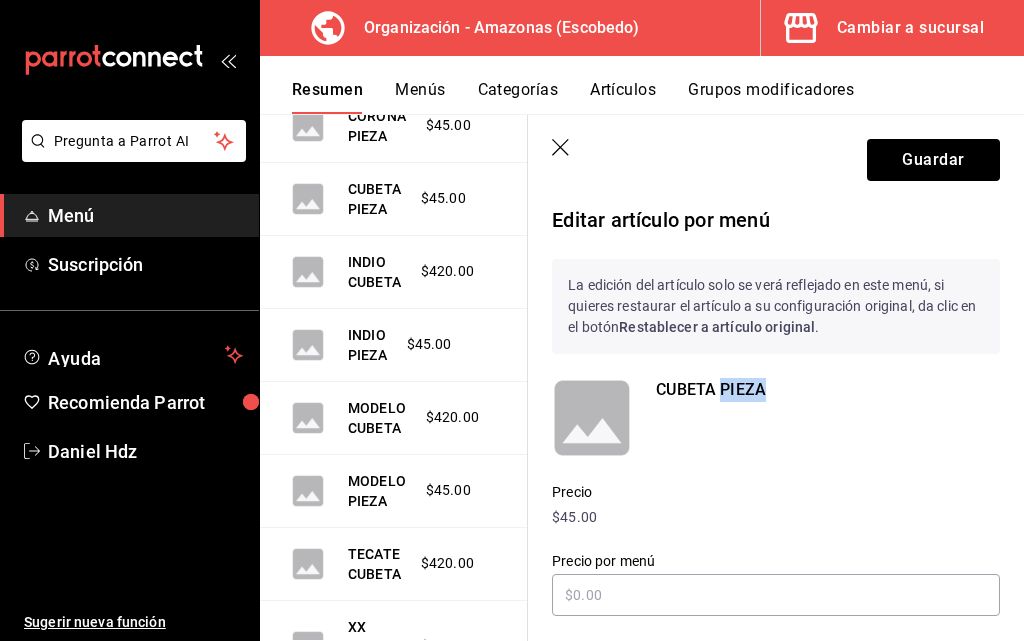 click on "CUBETA PIEZA" at bounding box center (828, 390) 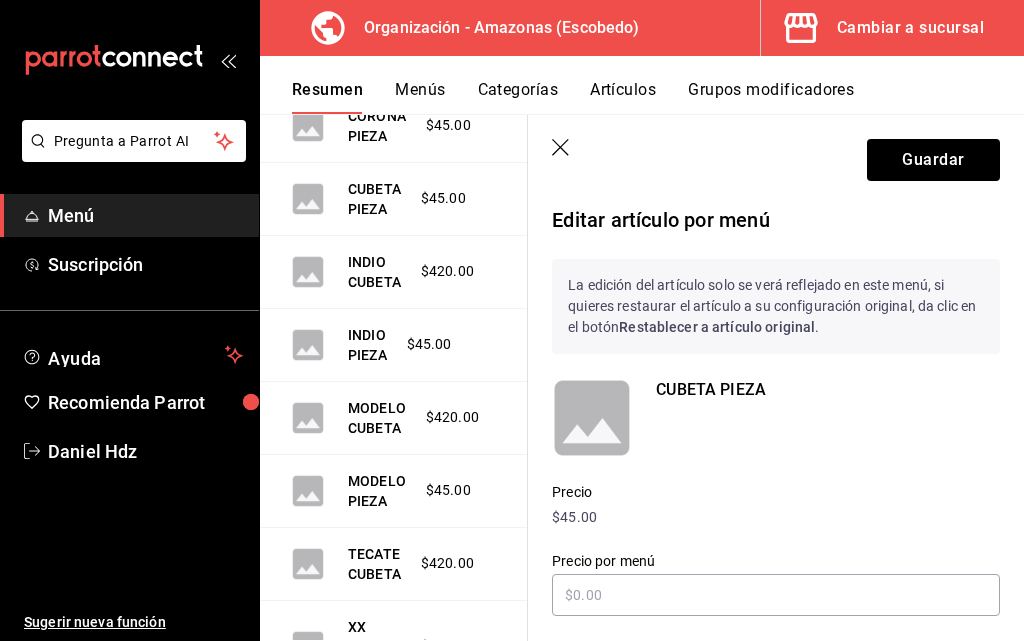 click on "La edición del artículo solo se verá reflejado en este menú, si quieres restaurar el artículo a su configuración original, da clic en el botón  Restablecer a artículo original ." at bounding box center (776, 306) 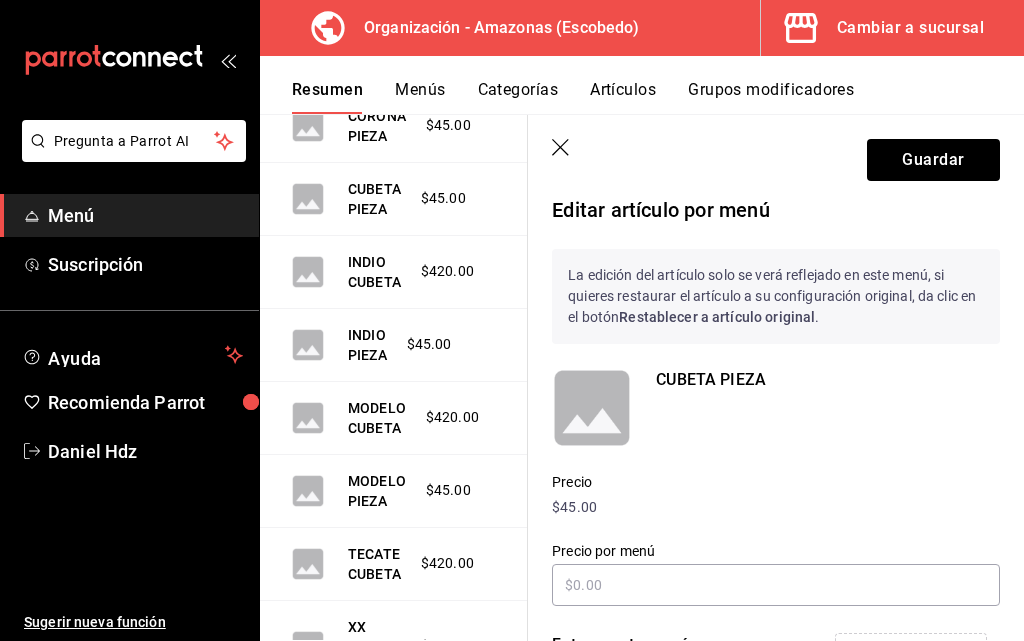scroll, scrollTop: 0, scrollLeft: 0, axis: both 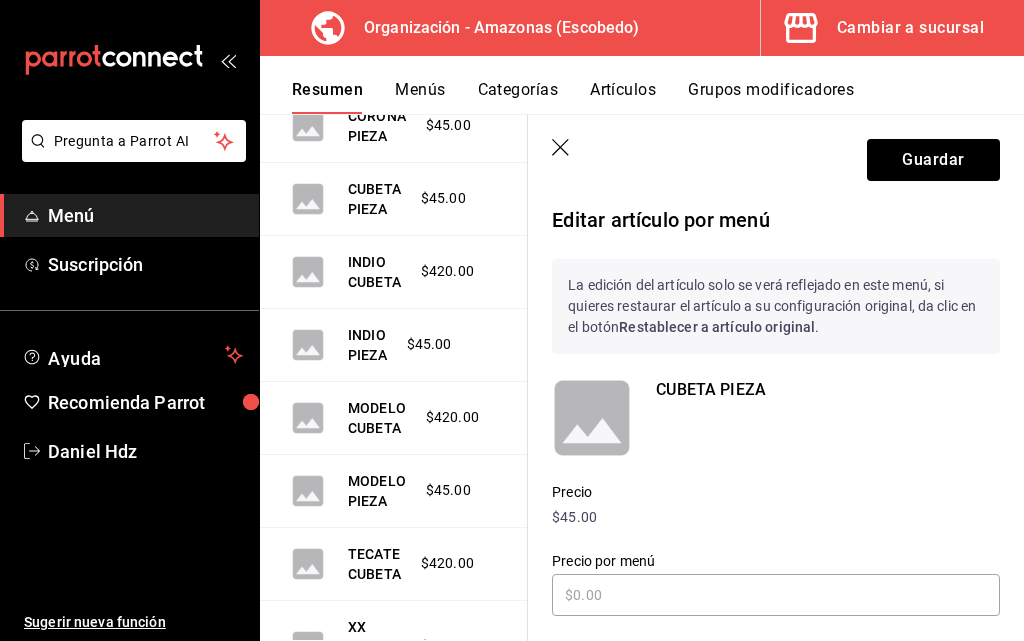 click 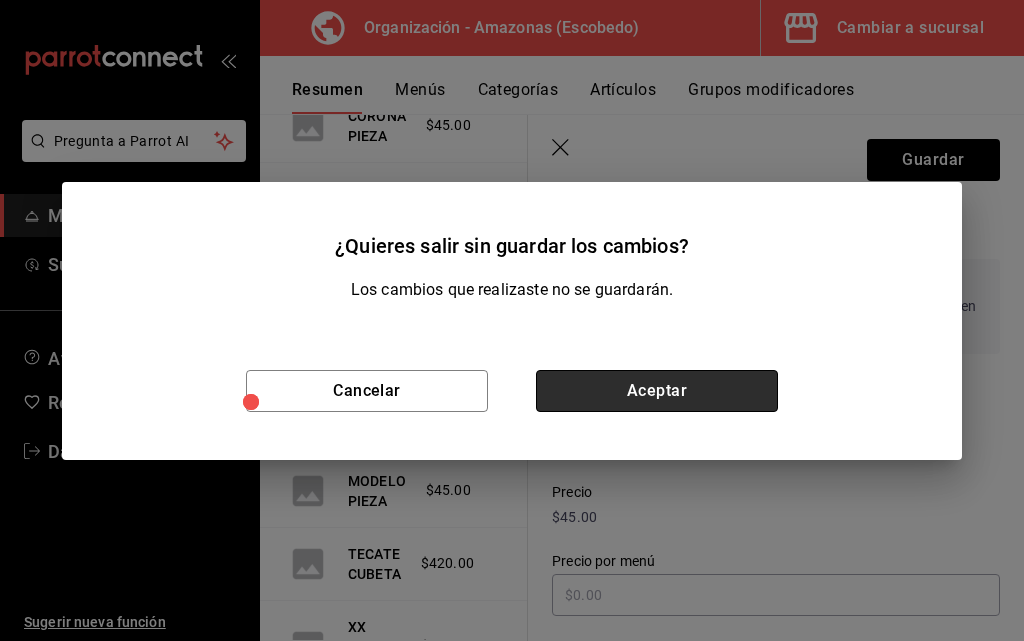 click on "Aceptar" at bounding box center (657, 391) 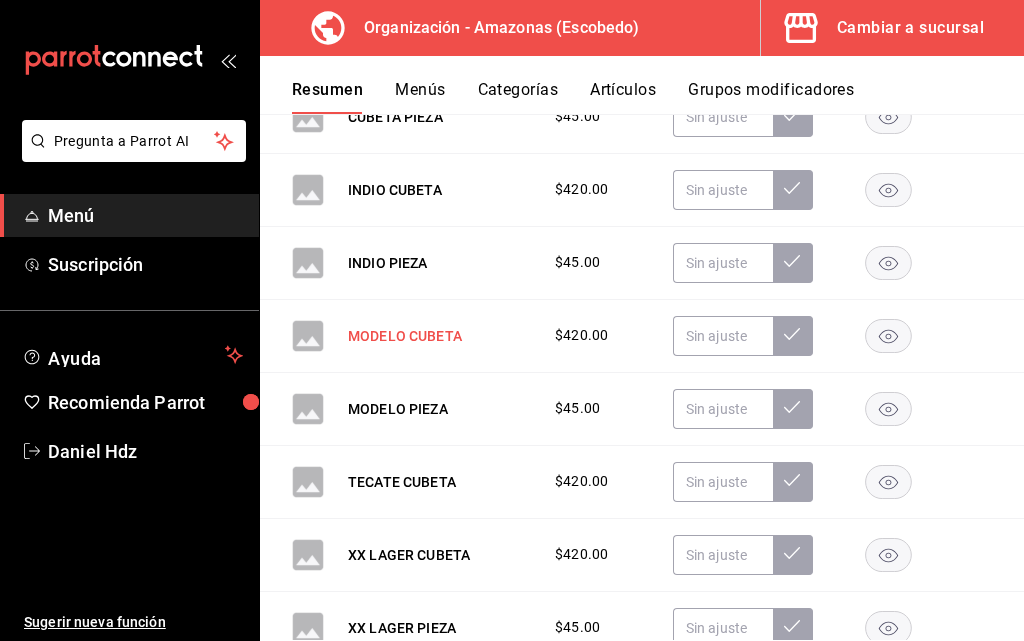 scroll, scrollTop: 695, scrollLeft: 0, axis: vertical 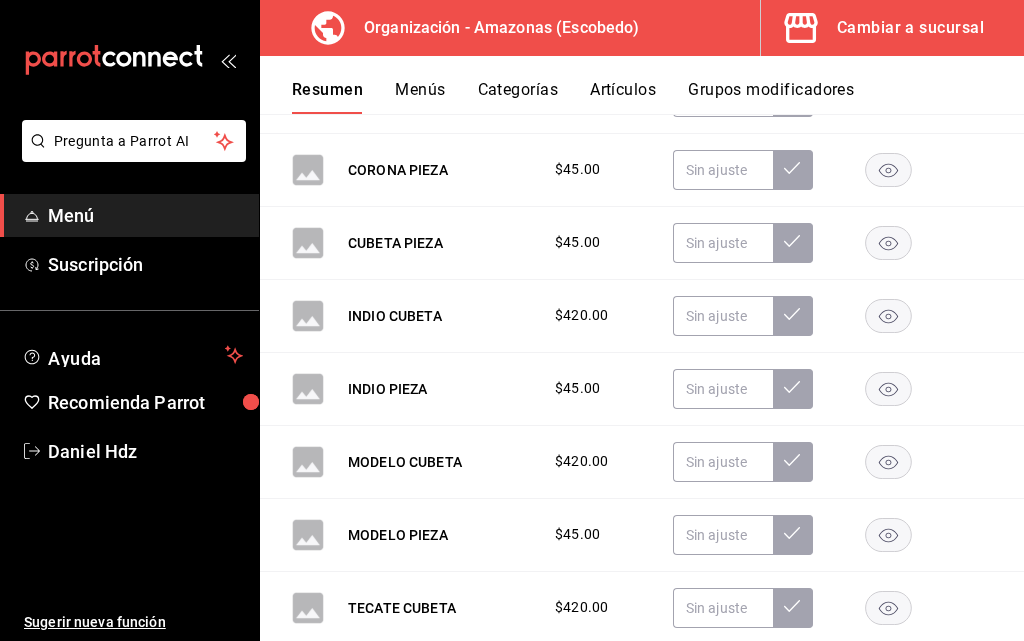click 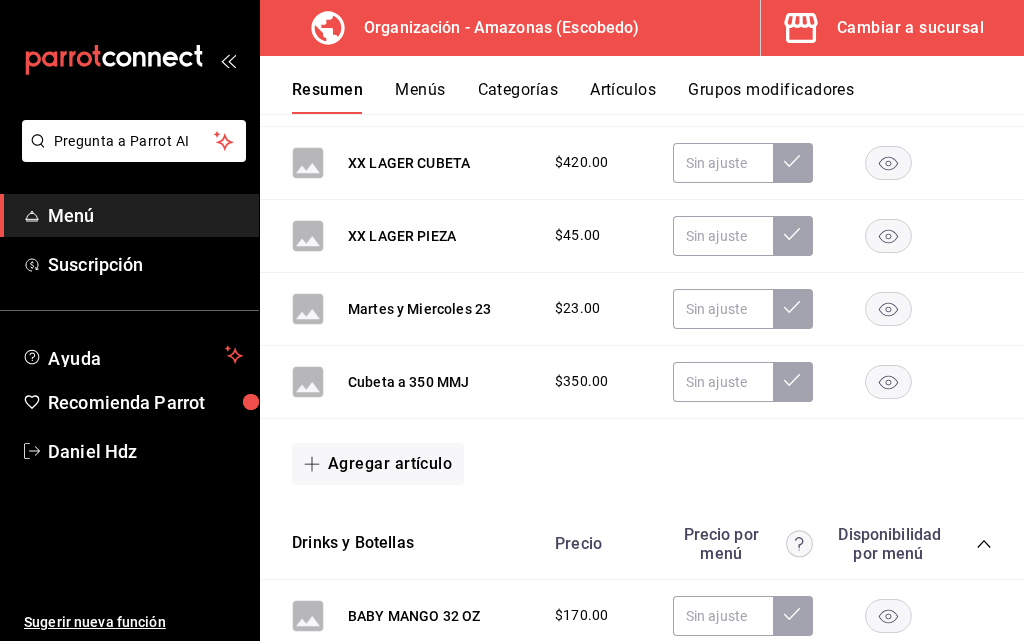 scroll, scrollTop: 1395, scrollLeft: 0, axis: vertical 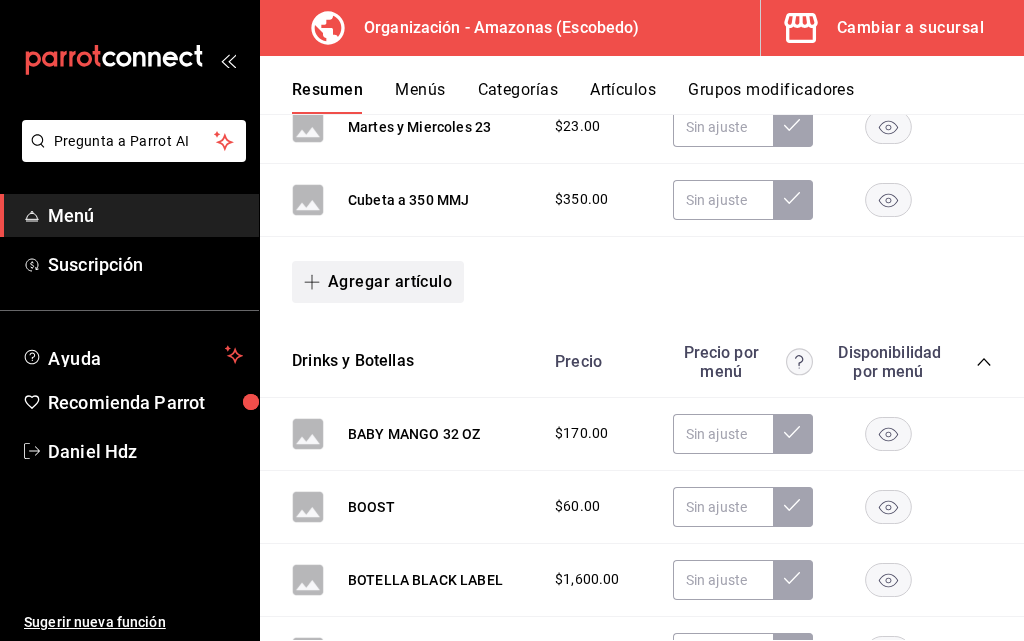 click on "Agregar artículo" at bounding box center (378, 282) 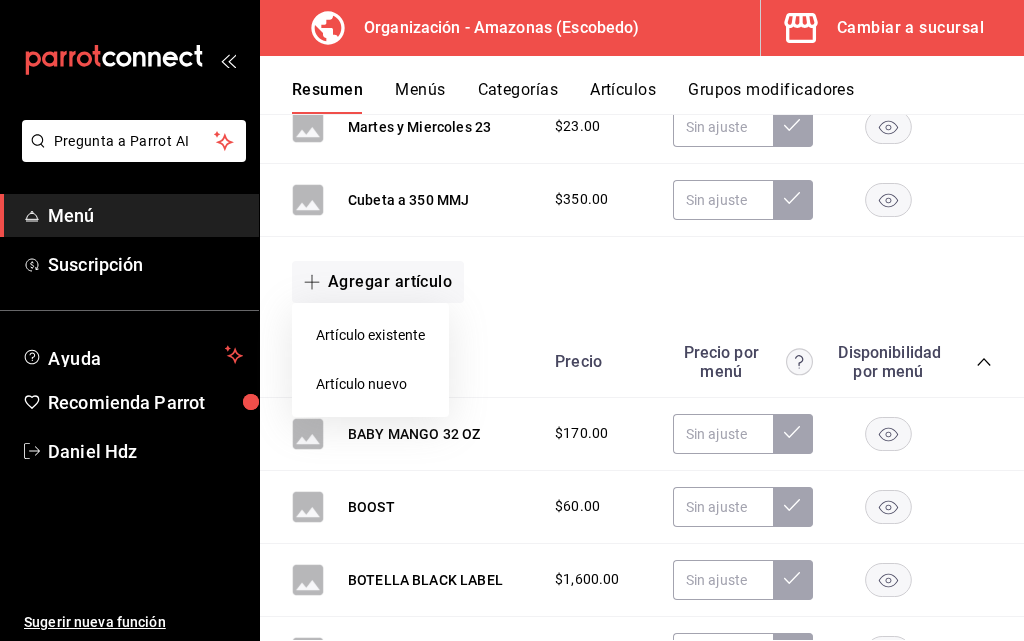 click on "Artículo nuevo" at bounding box center (370, 384) 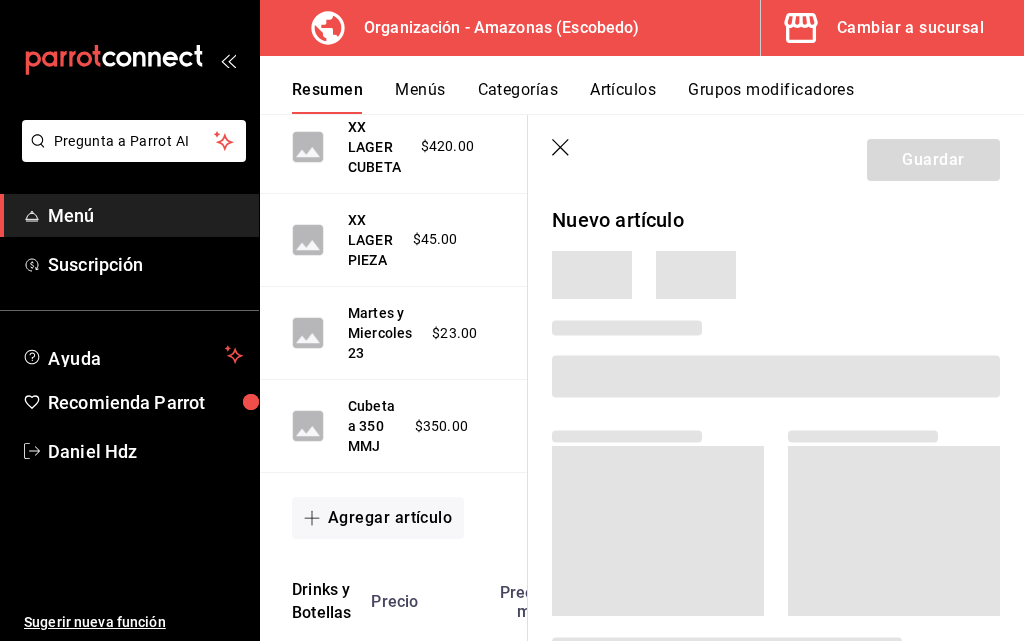 click 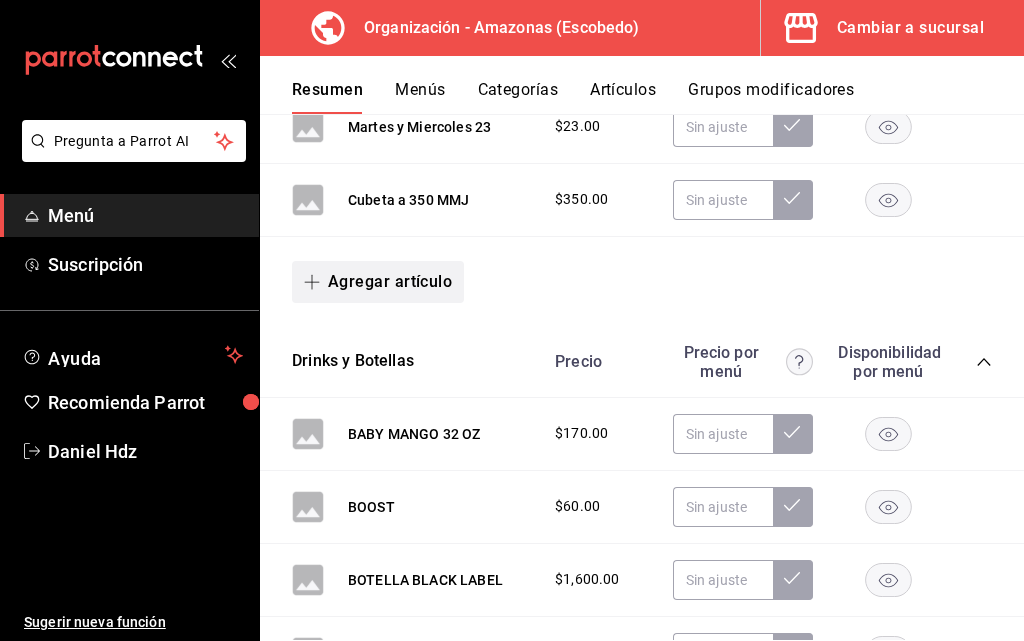 click on "Agregar artículo" at bounding box center (378, 282) 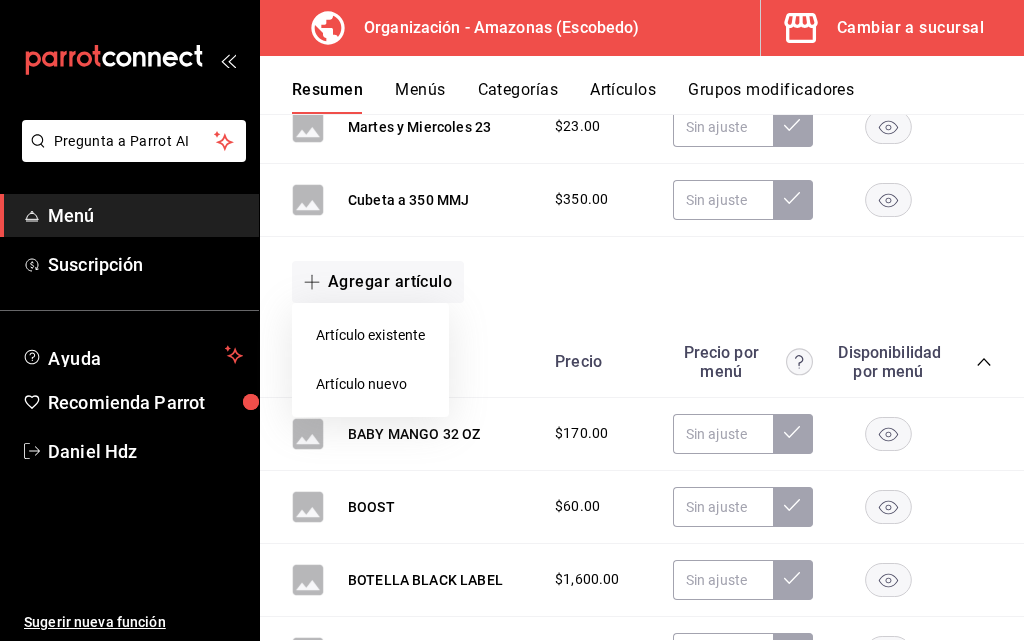 drag, startPoint x: 385, startPoint y: 339, endPoint x: 401, endPoint y: 334, distance: 16.763054 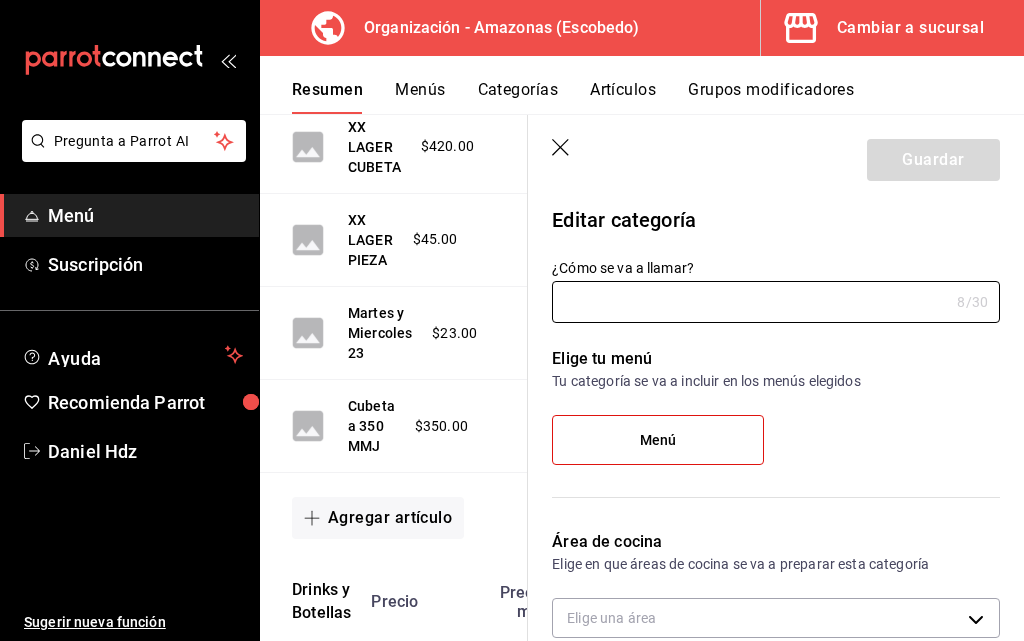 type on "Cervezas" 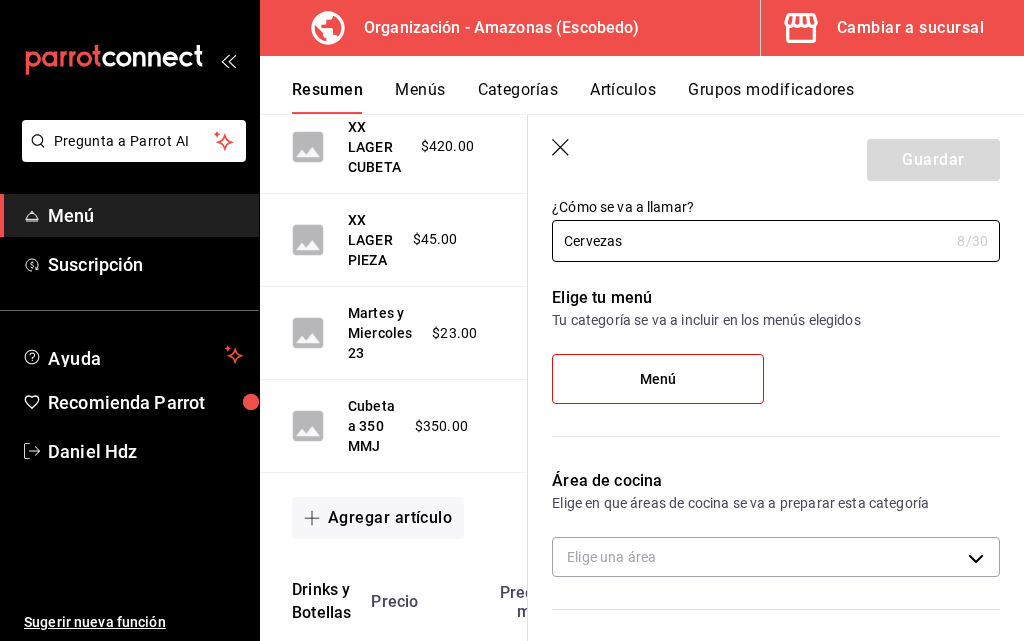 scroll, scrollTop: 0, scrollLeft: 0, axis: both 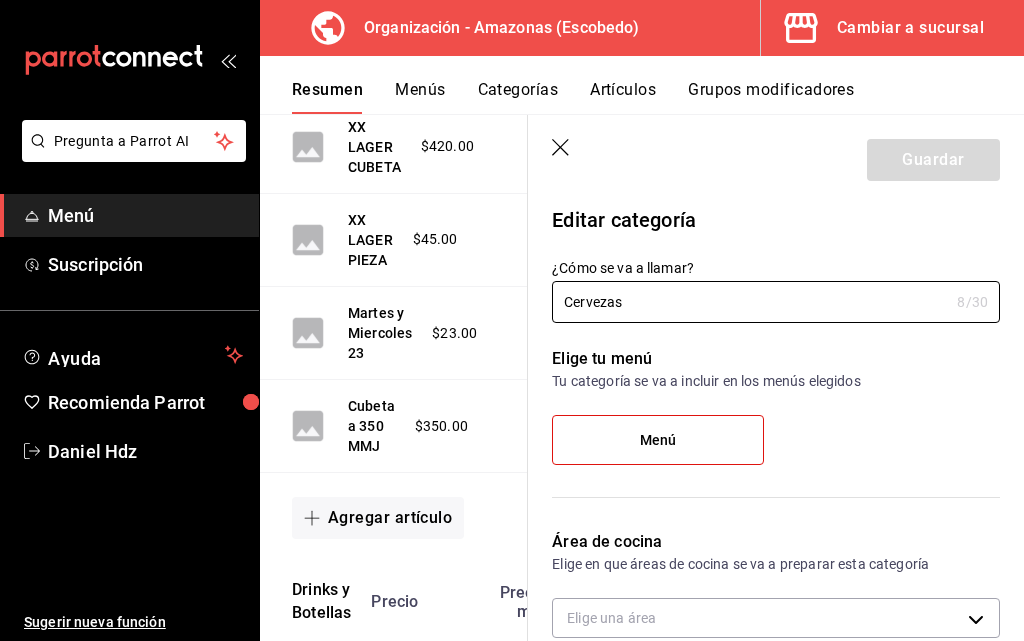 click 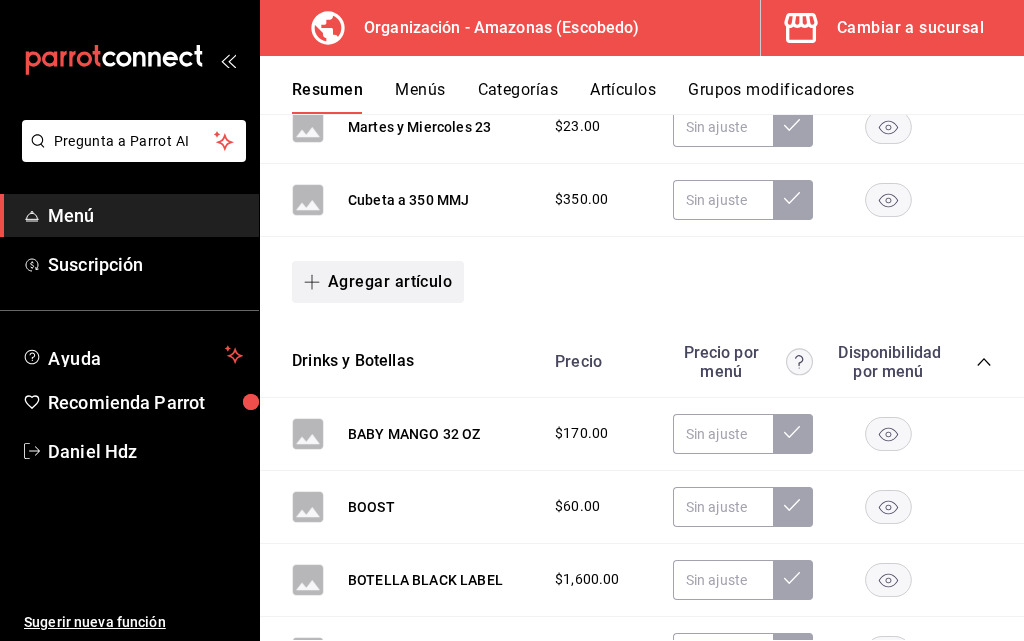 click on "Agregar artículo" at bounding box center (378, 282) 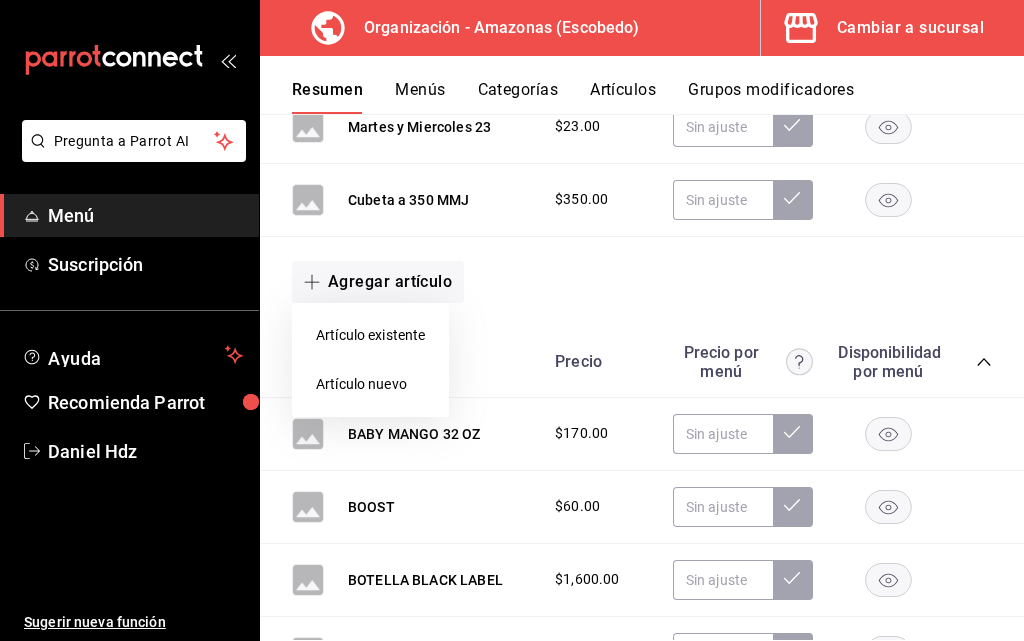 click on "Artículo existente" at bounding box center [370, 335] 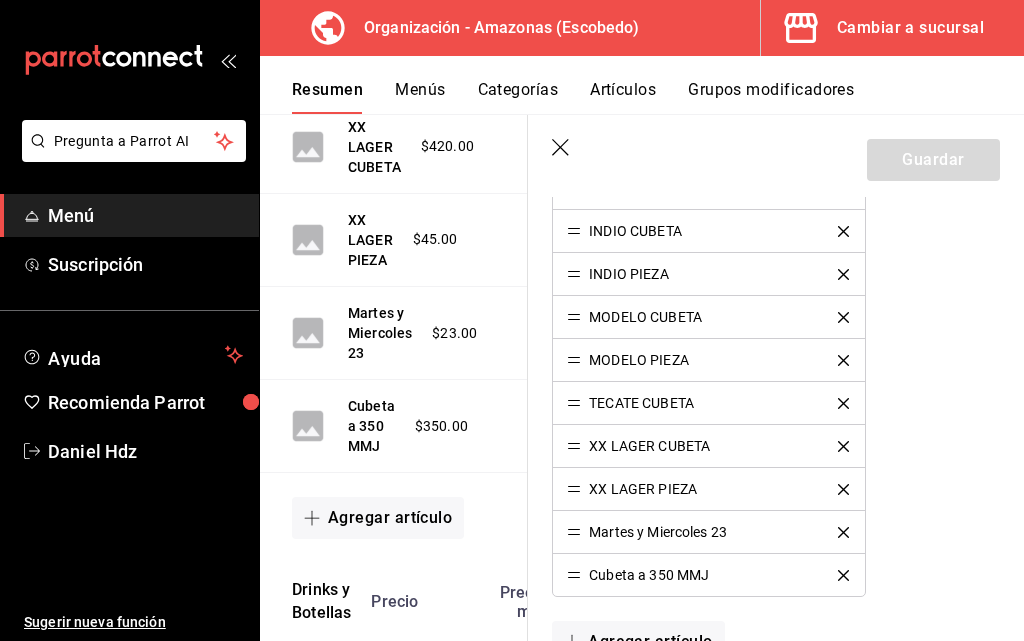 scroll, scrollTop: 761, scrollLeft: 0, axis: vertical 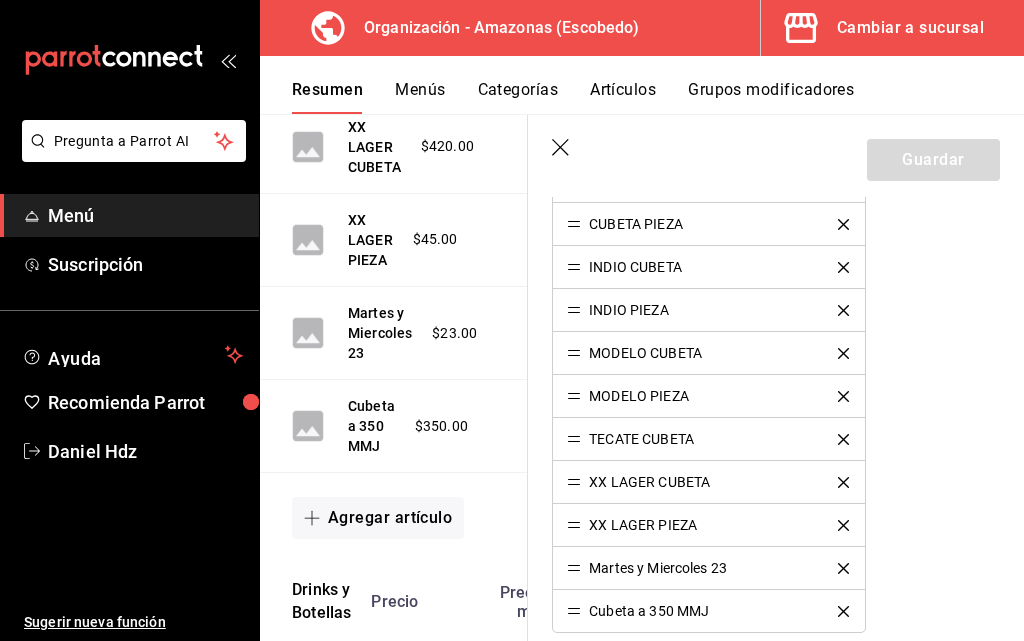 click on "CUBETA PIEZA" at bounding box center [636, 224] 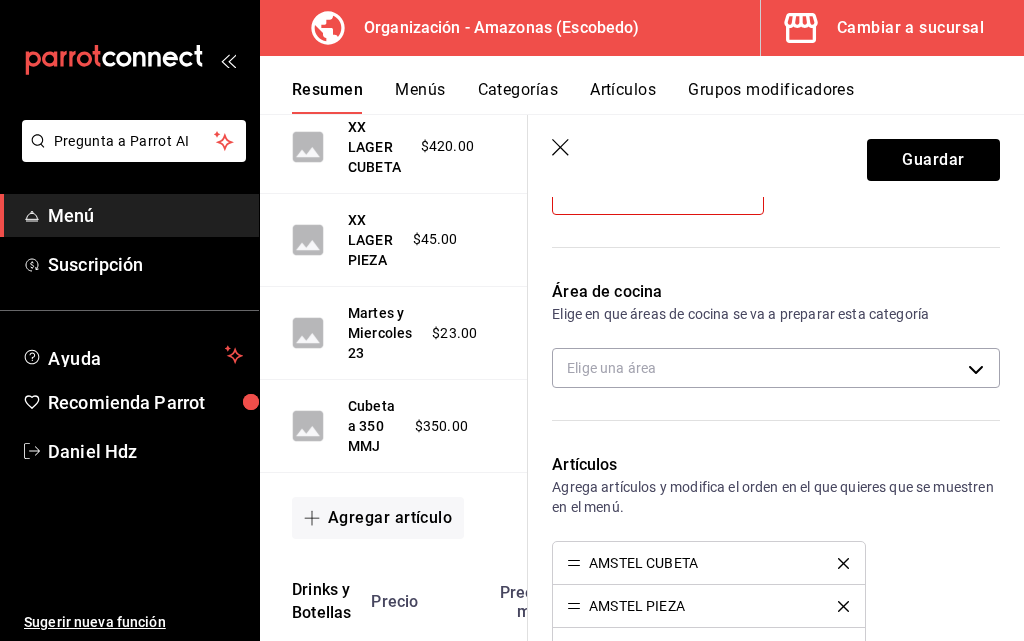 scroll, scrollTop: 300, scrollLeft: 0, axis: vertical 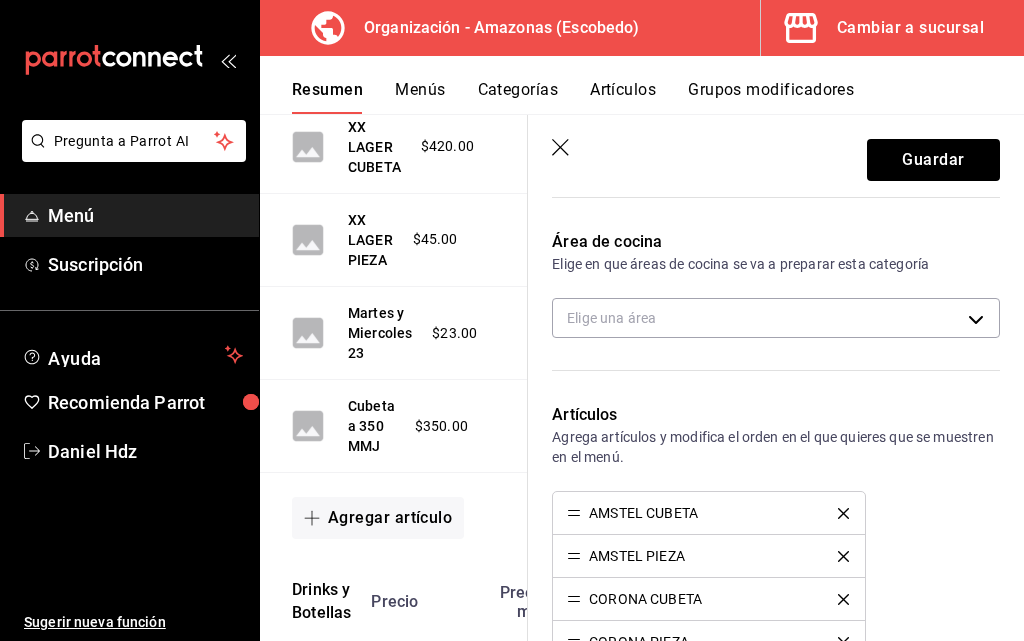 click 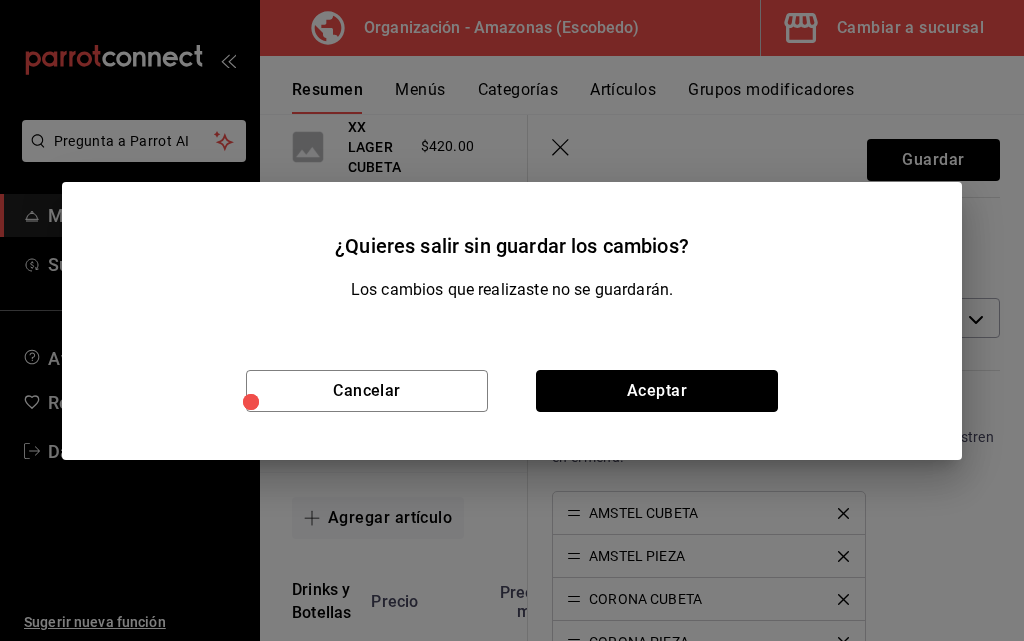 drag, startPoint x: 604, startPoint y: 375, endPoint x: 604, endPoint y: 387, distance: 12 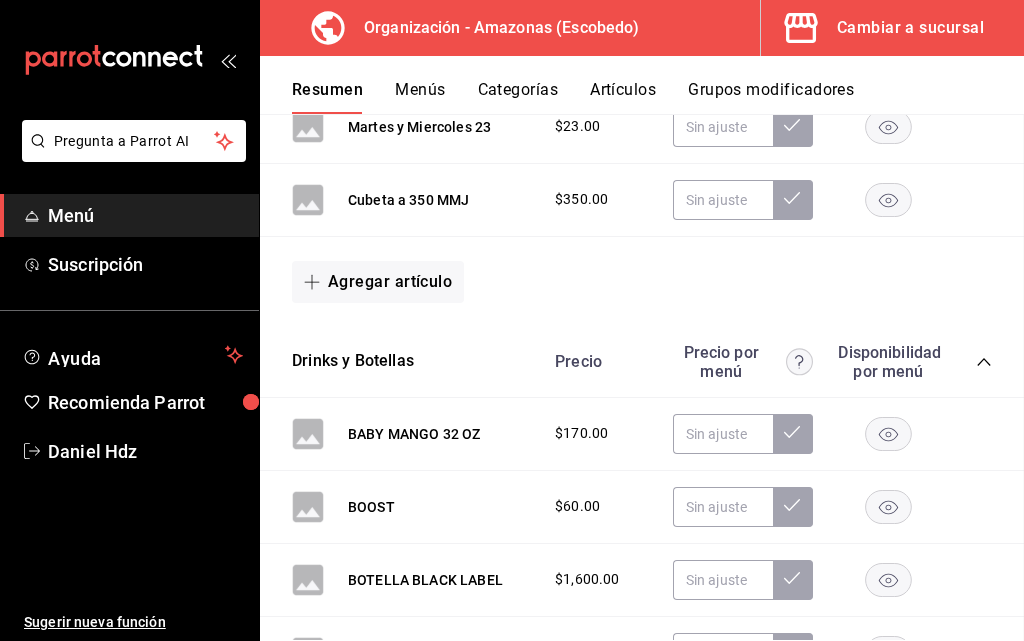 scroll, scrollTop: 0, scrollLeft: 0, axis: both 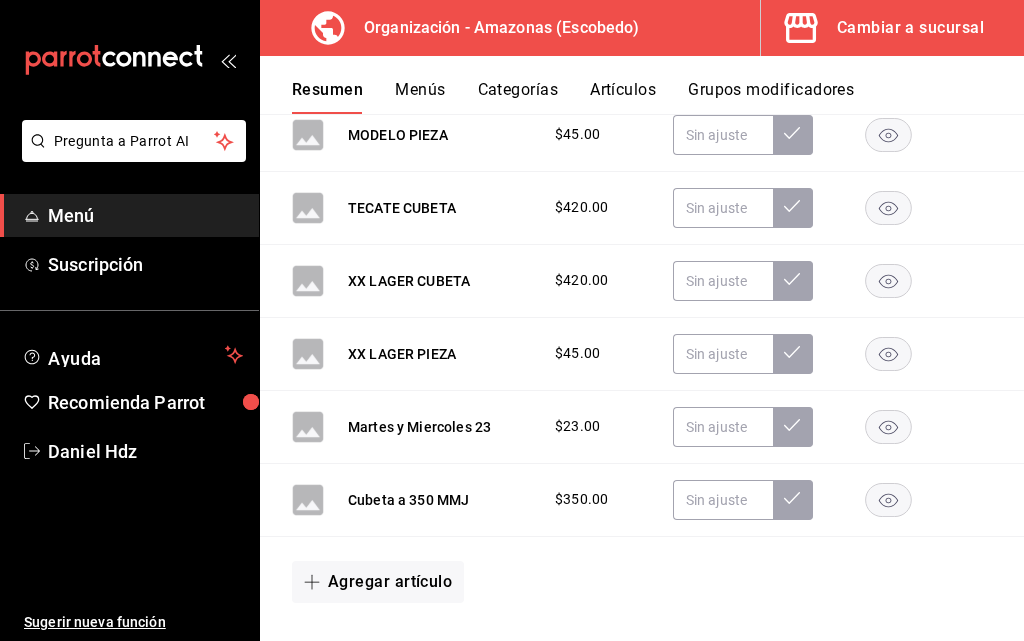click on "Agregar artículo" at bounding box center (378, 582) 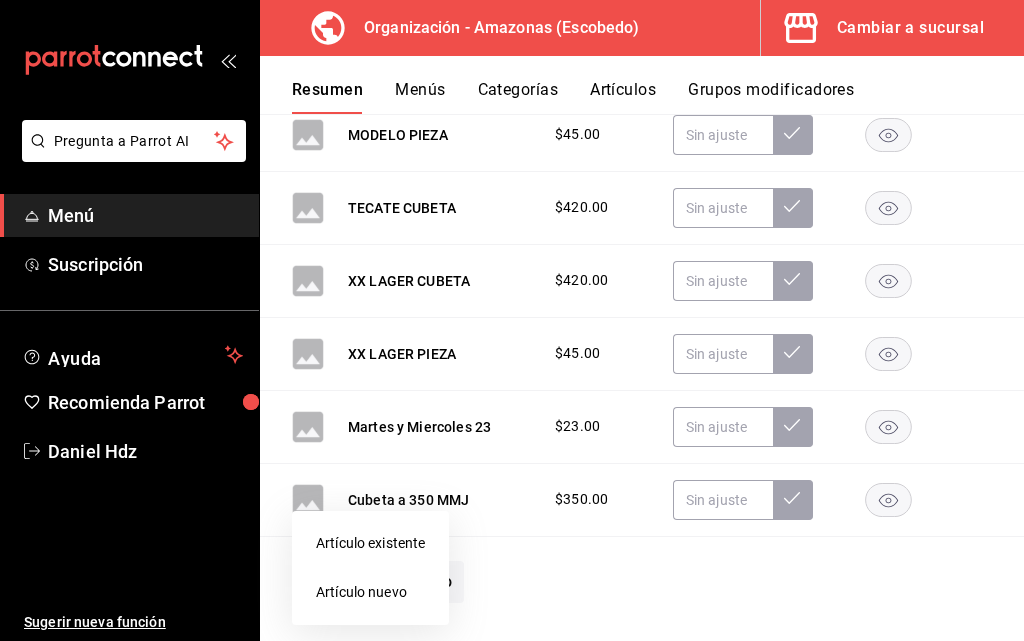 drag, startPoint x: 385, startPoint y: 587, endPoint x: 472, endPoint y: 453, distance: 159.76546 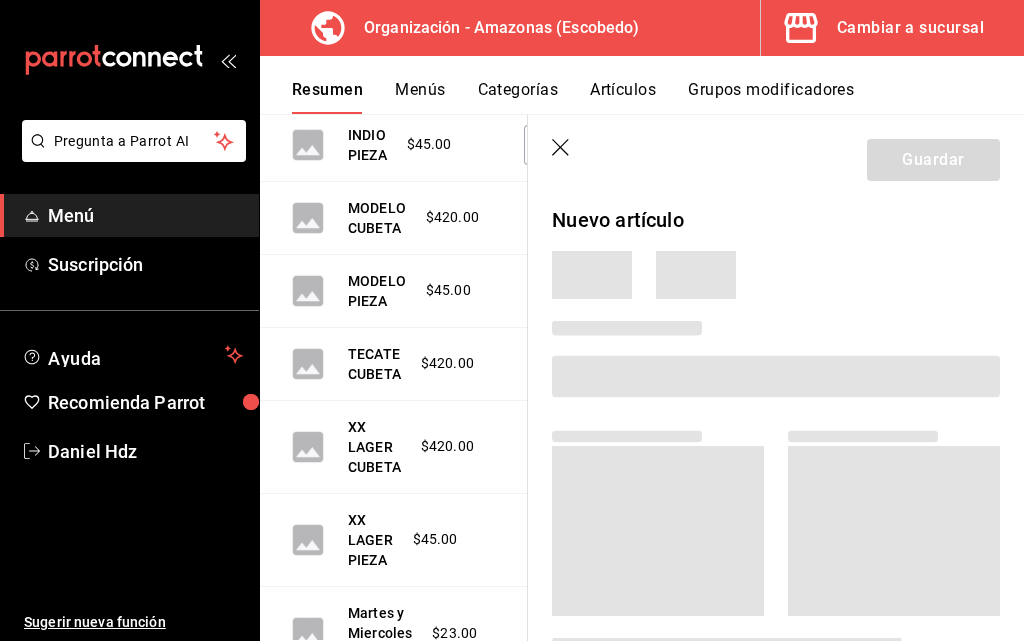 type 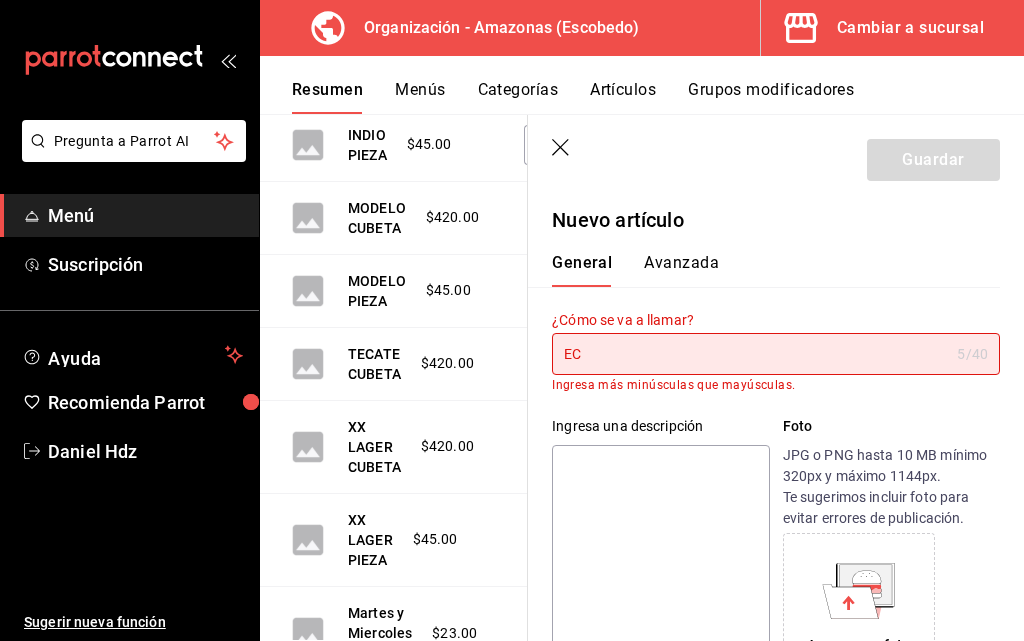 type on "E" 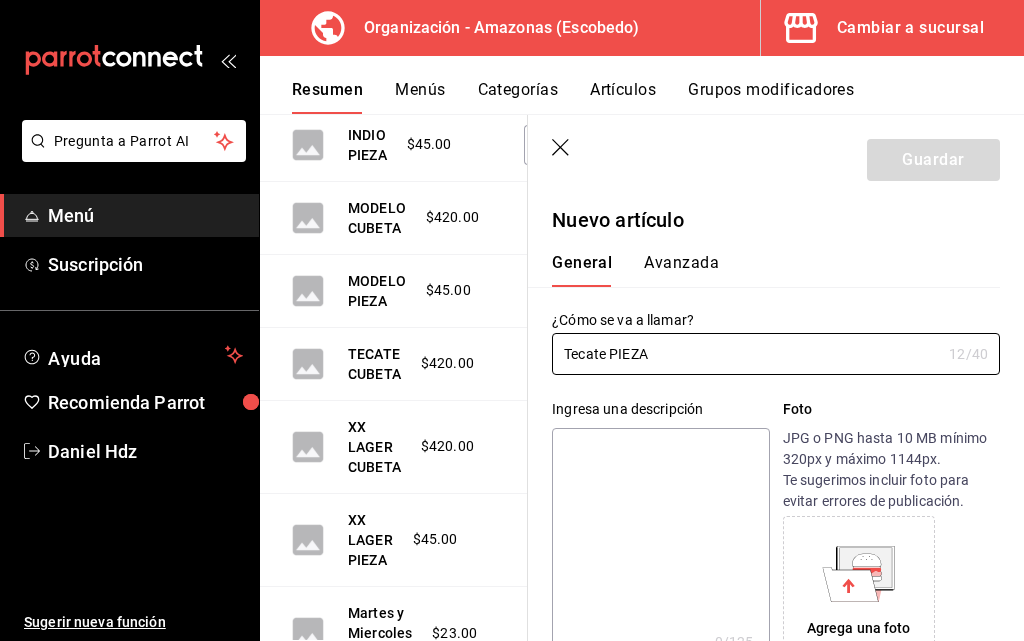 type on "Tecate PIEZA" 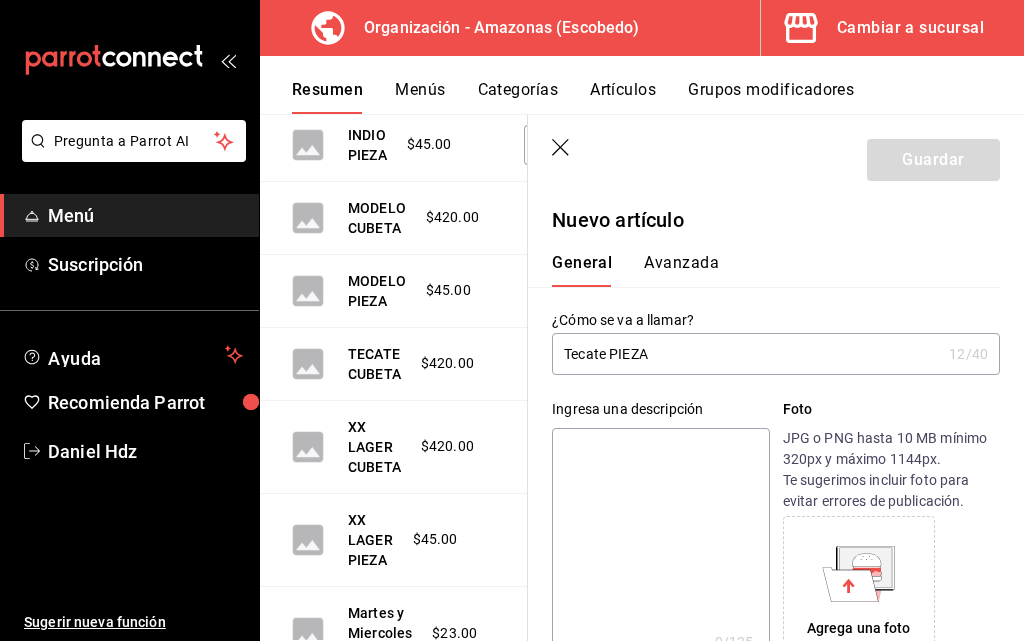 click on "Avanzada" at bounding box center (681, 270) 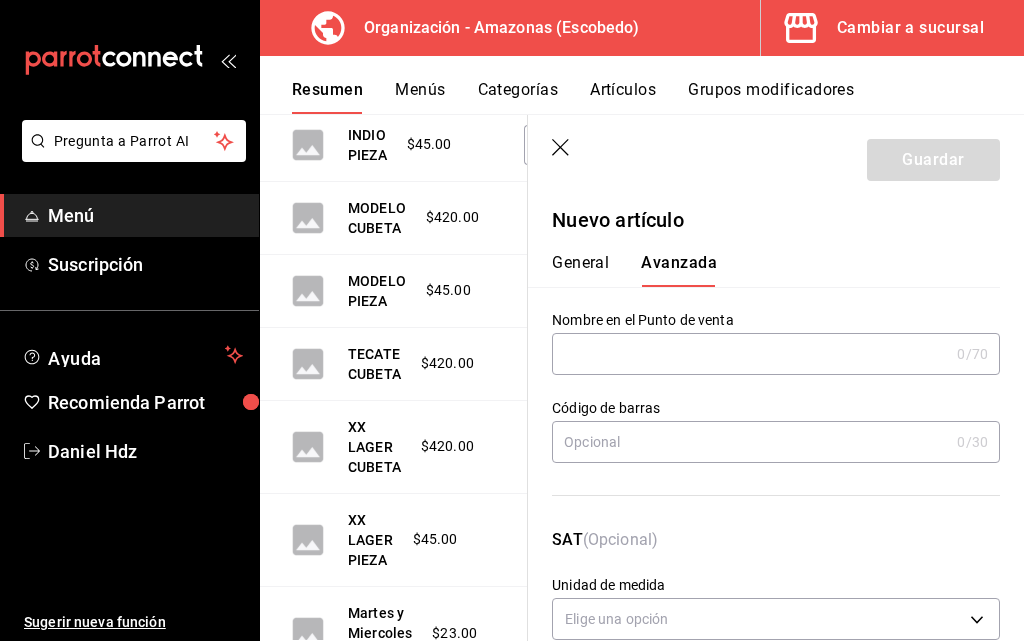 click on "General" at bounding box center (580, 270) 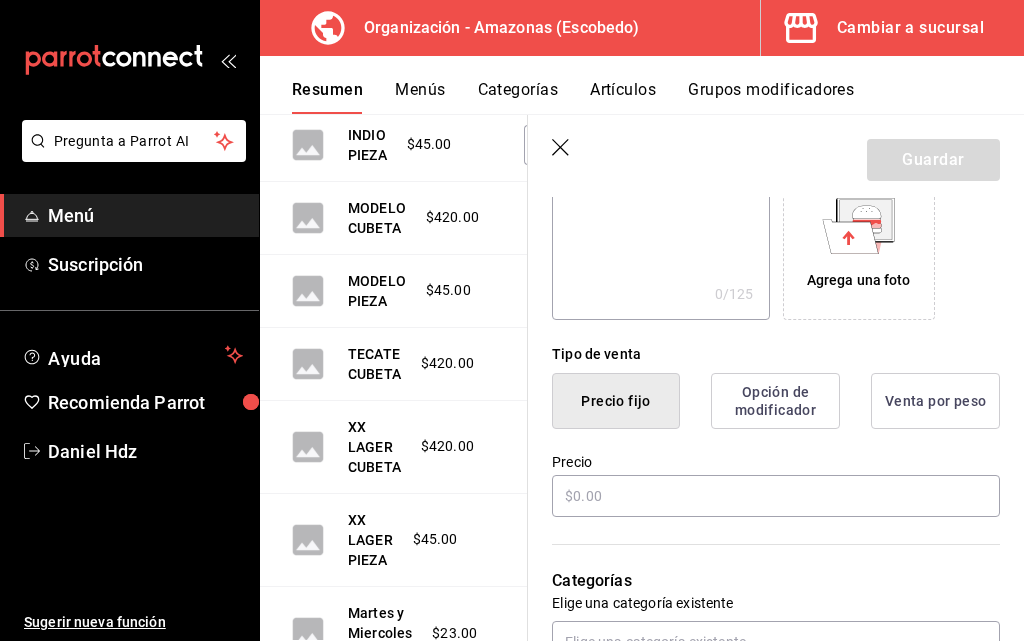 scroll, scrollTop: 400, scrollLeft: 0, axis: vertical 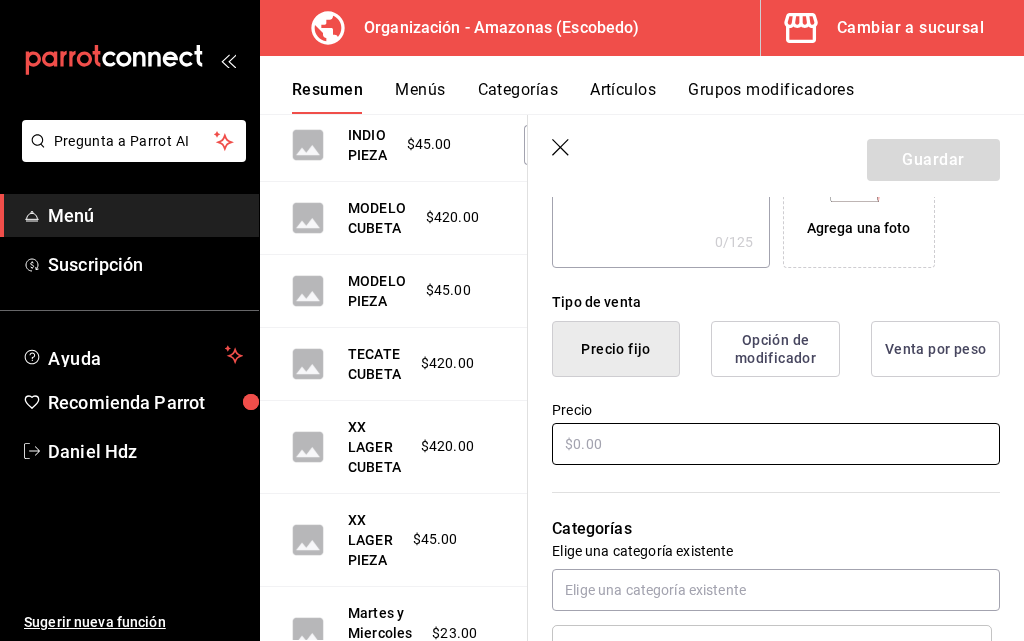 click at bounding box center (776, 444) 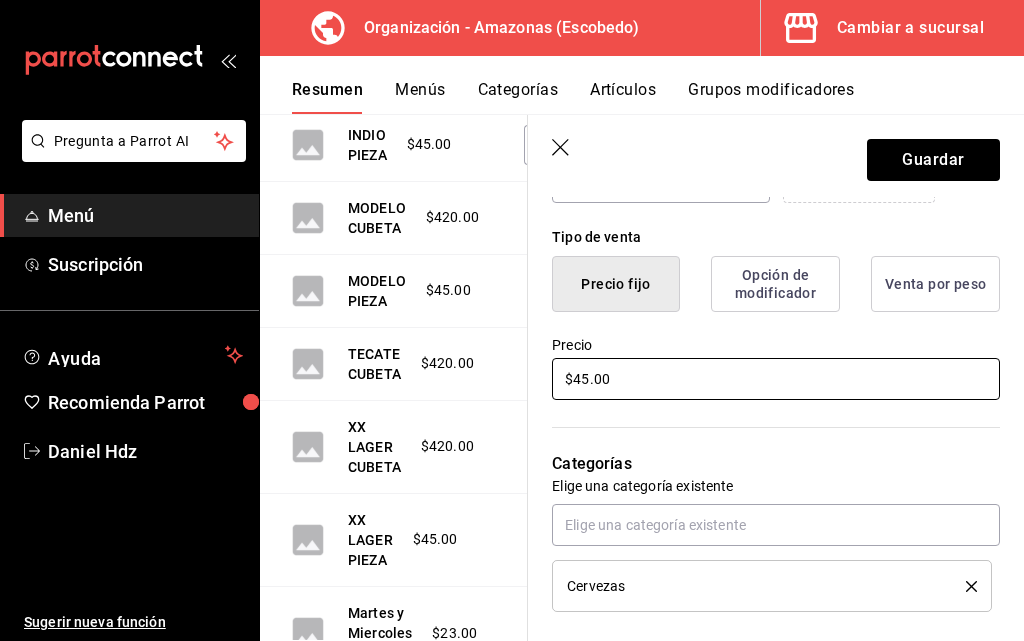 scroll, scrollTop: 500, scrollLeft: 0, axis: vertical 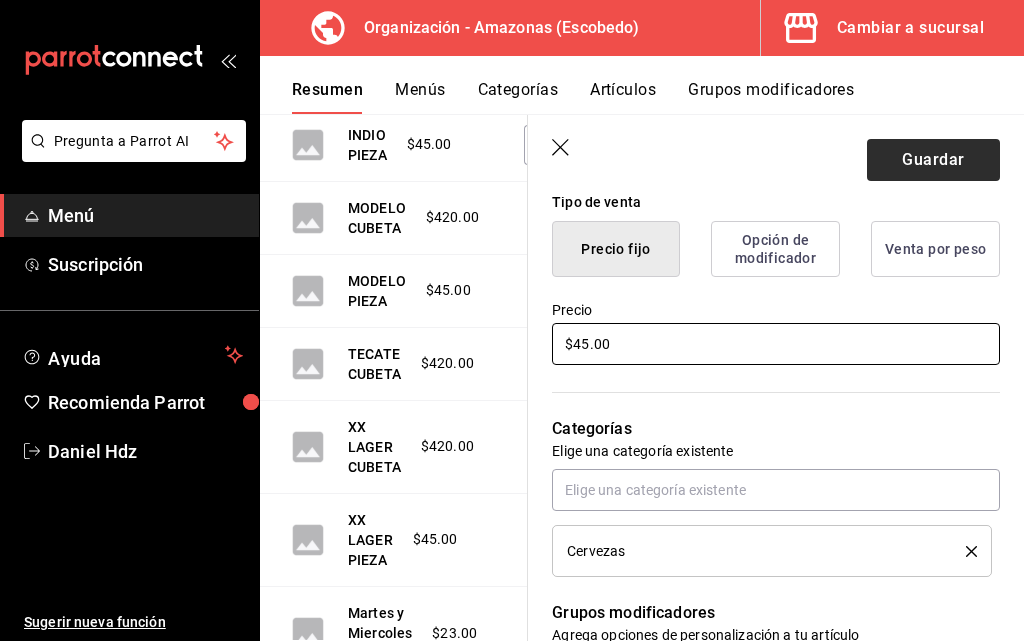 type on "$45.00" 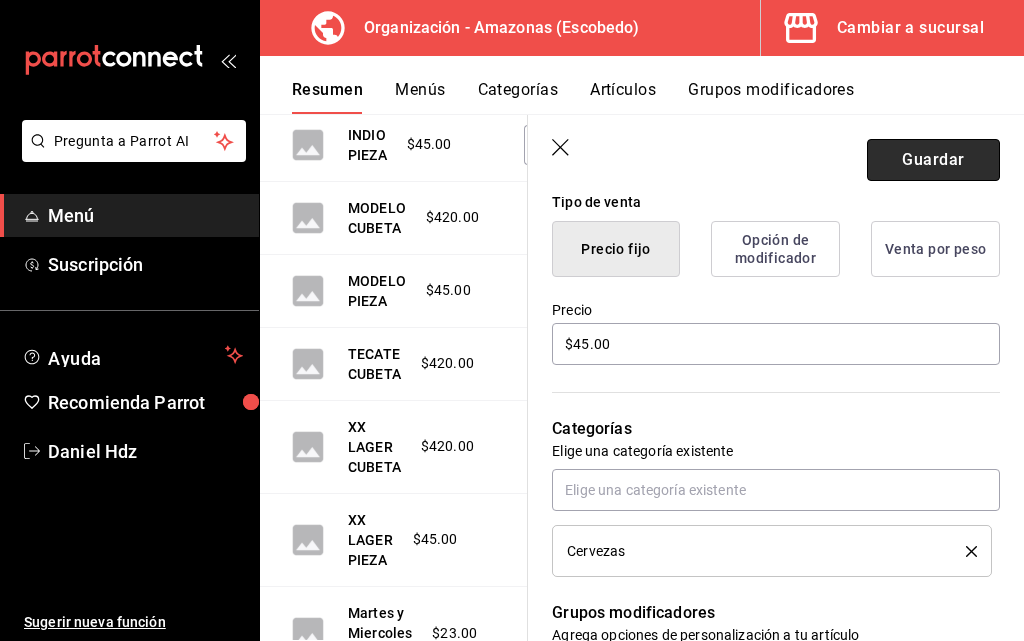 click on "Guardar" at bounding box center (933, 160) 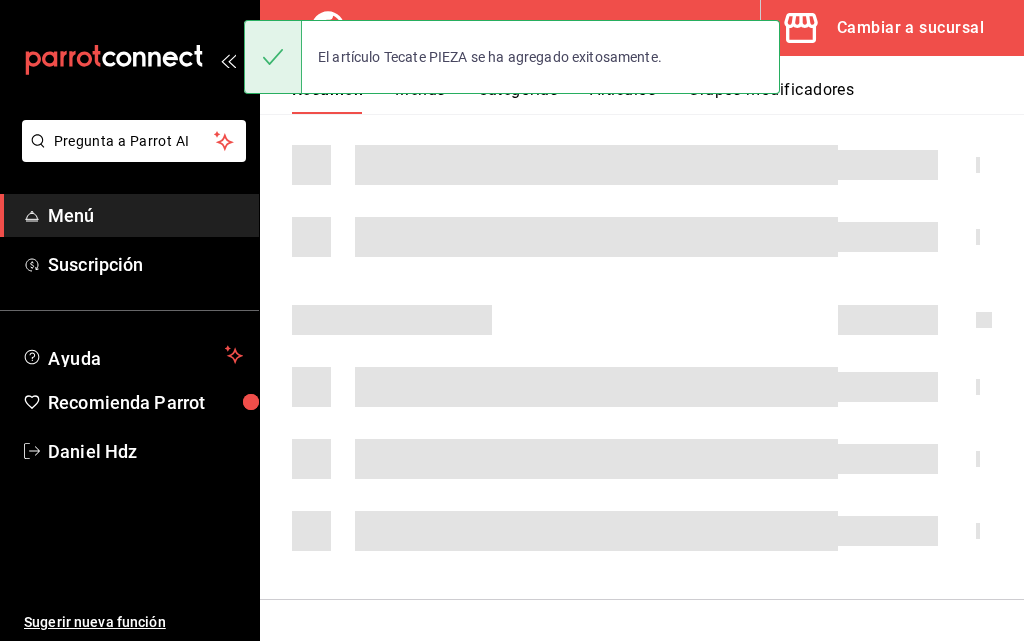 scroll, scrollTop: 0, scrollLeft: 0, axis: both 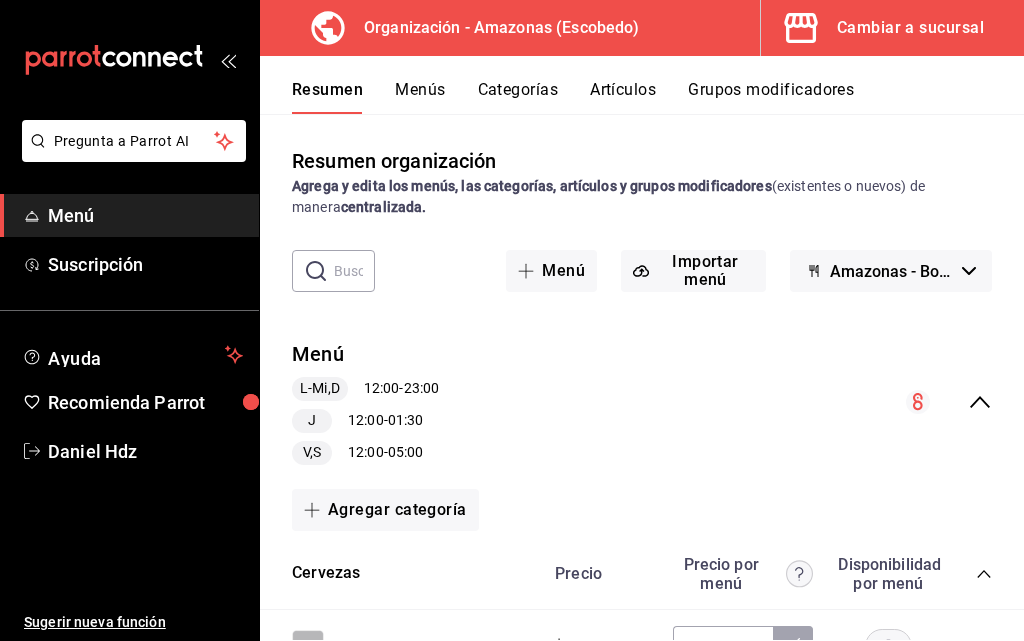 click on "Menús" at bounding box center [420, 97] 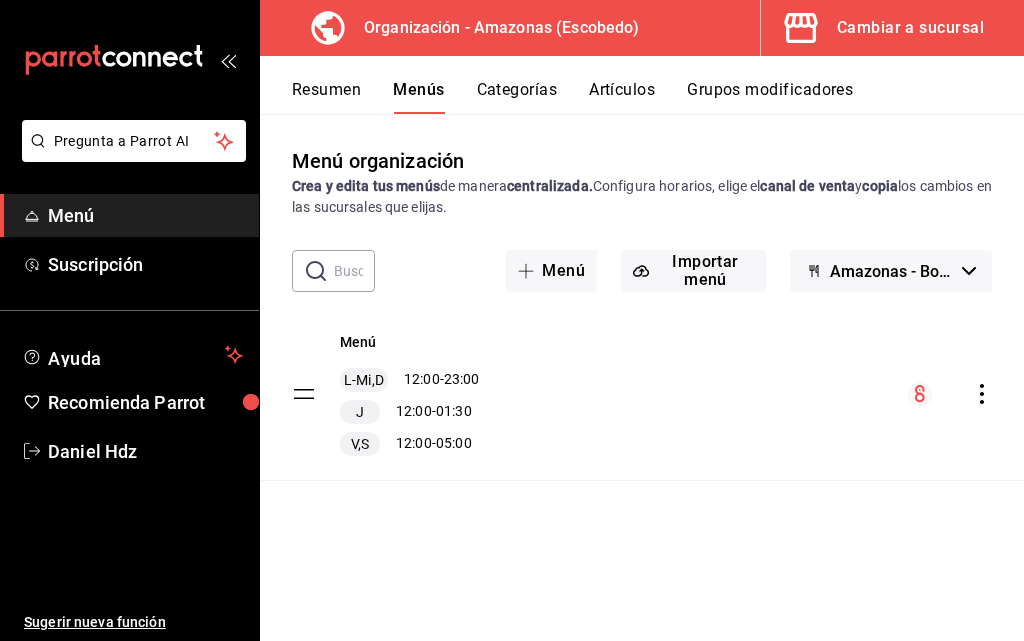 click 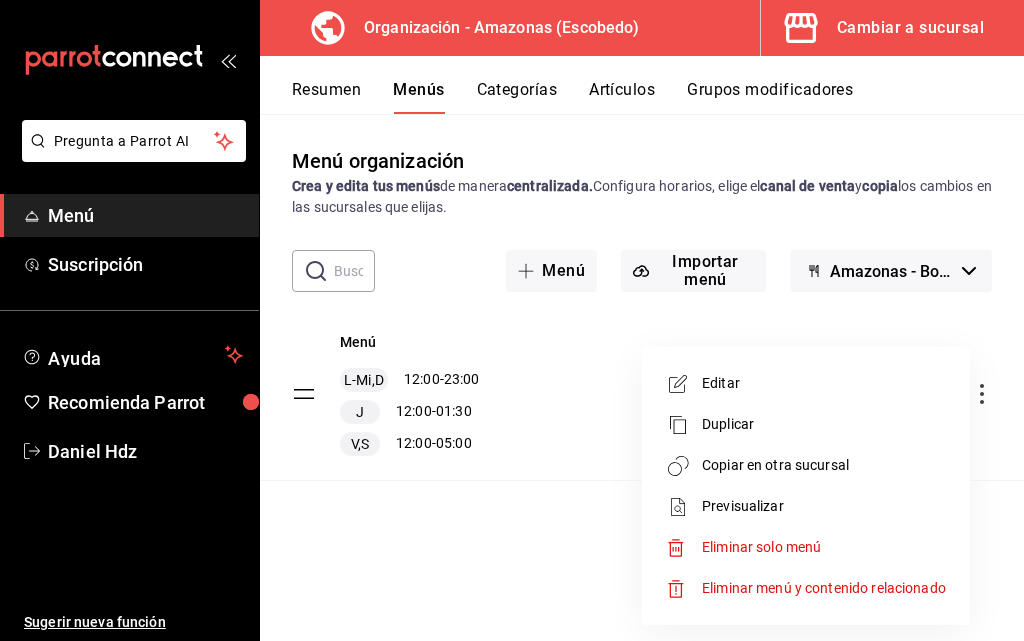 click on "Duplicar" at bounding box center [824, 424] 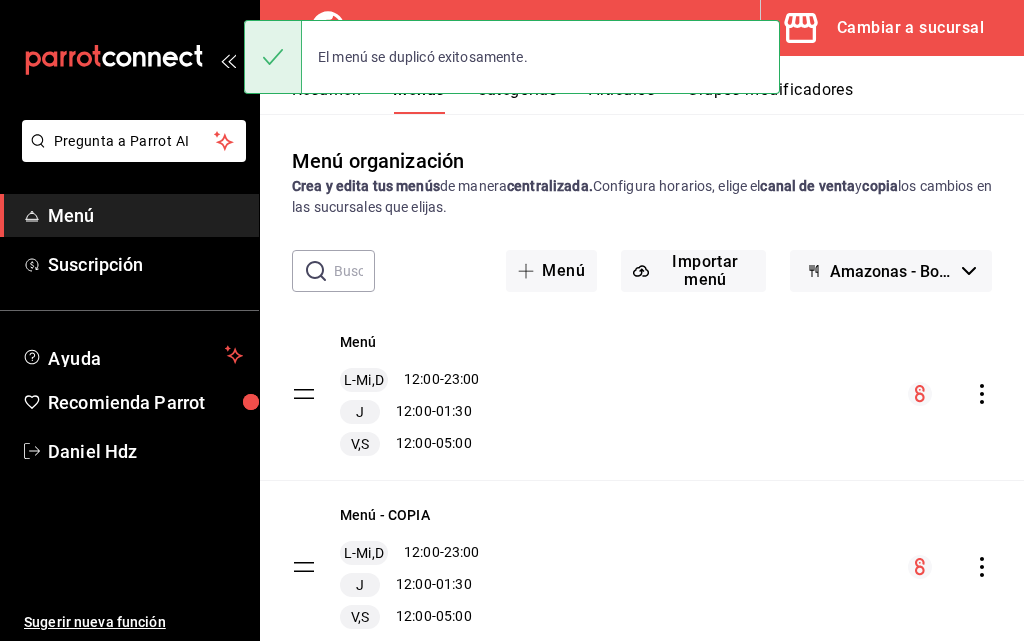 scroll, scrollTop: 70, scrollLeft: 0, axis: vertical 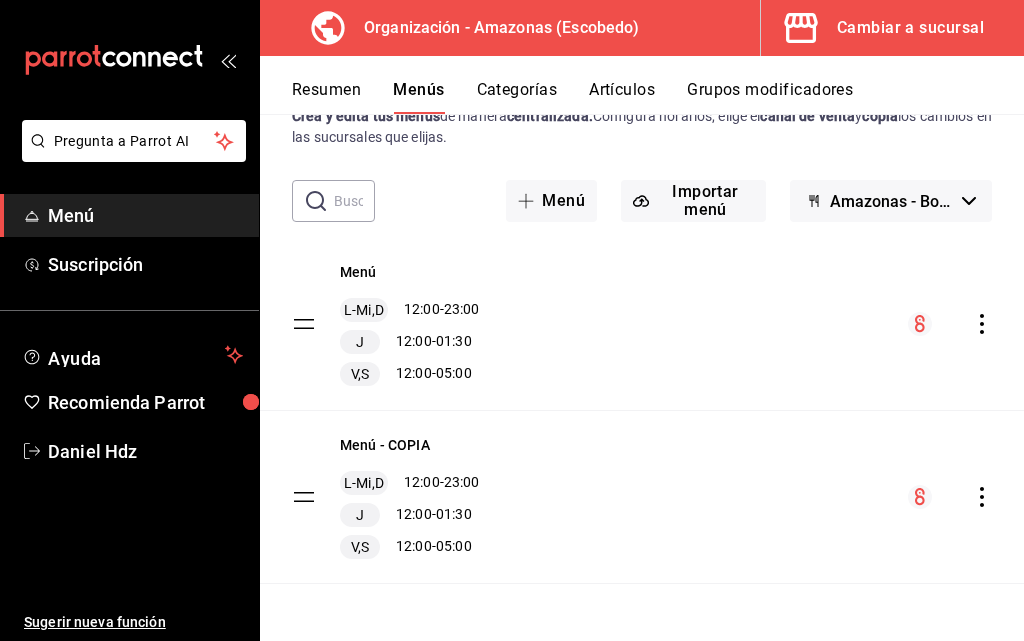 click 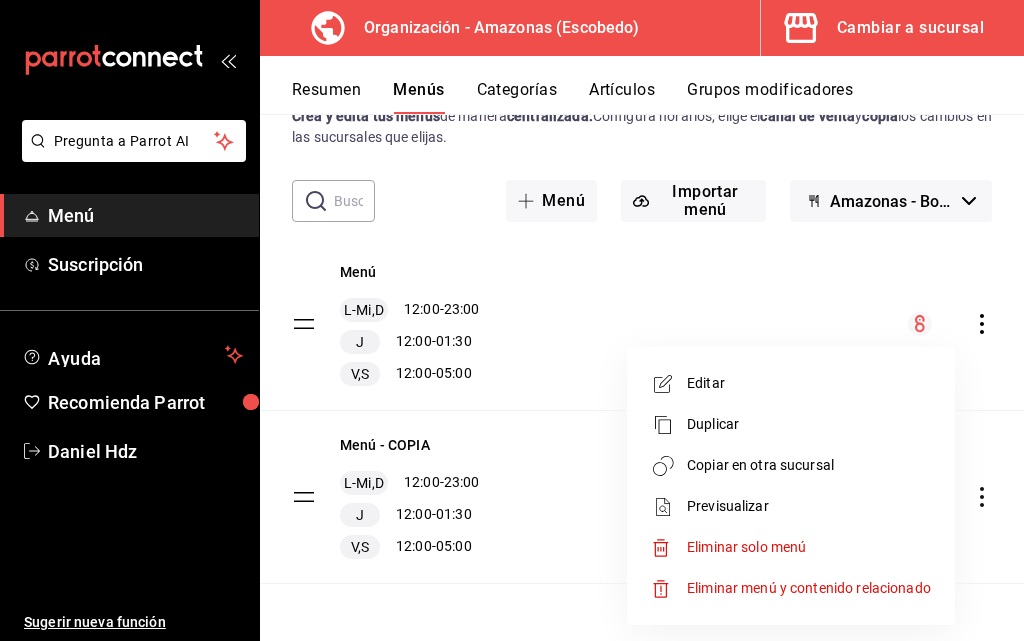 click on "Eliminar solo menú" at bounding box center (746, 547) 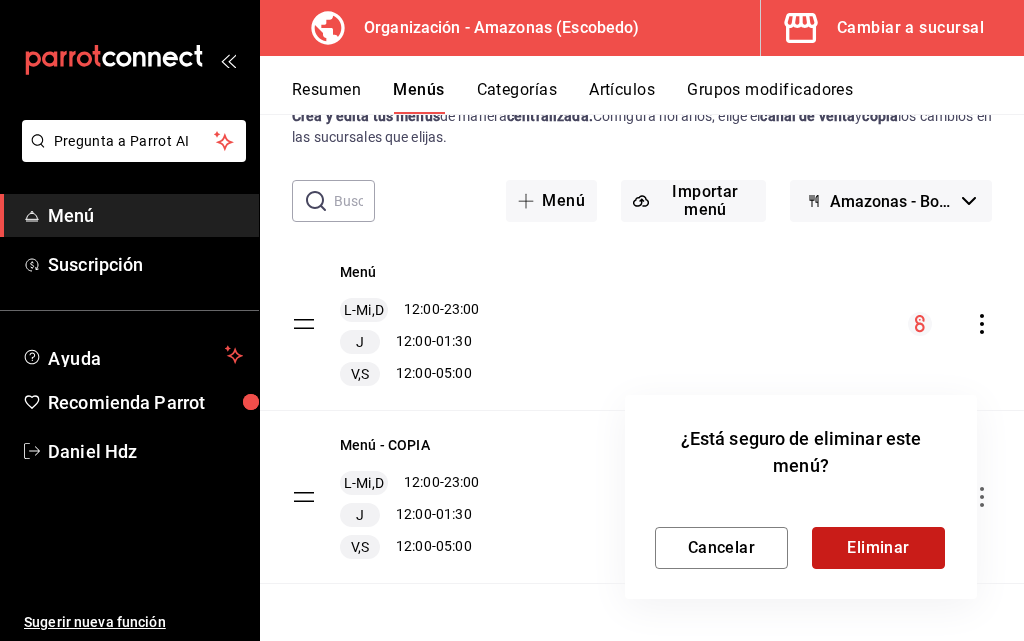 click on "Eliminar" at bounding box center (878, 548) 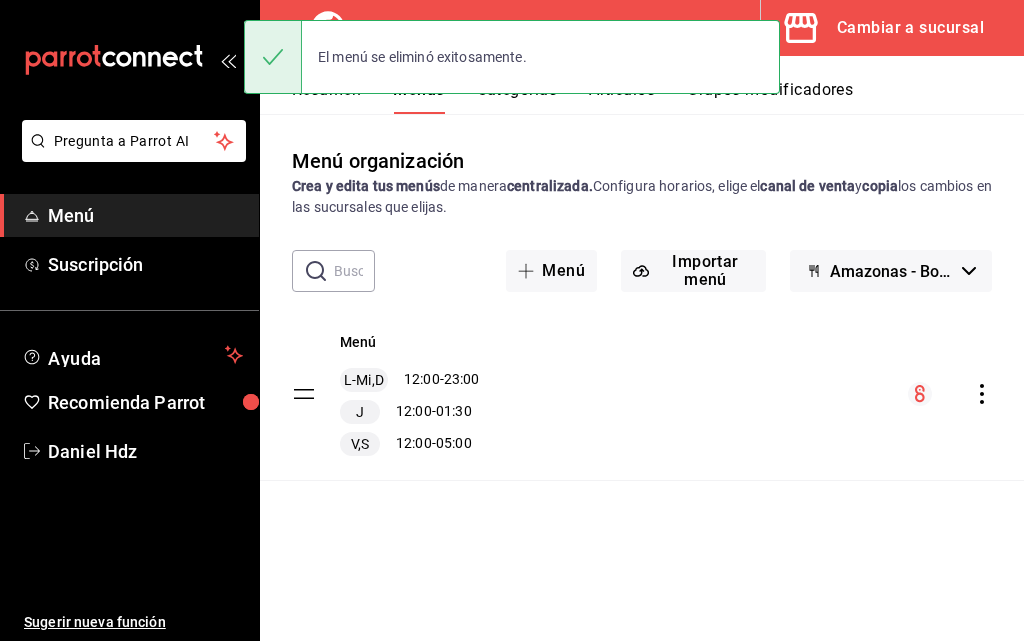 scroll, scrollTop: 0, scrollLeft: 0, axis: both 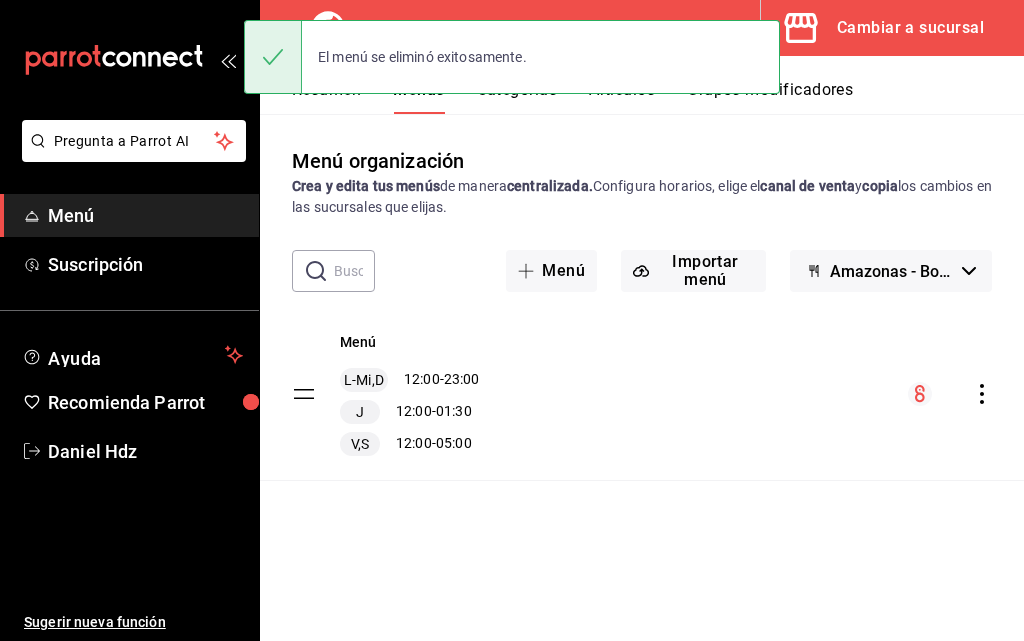 click 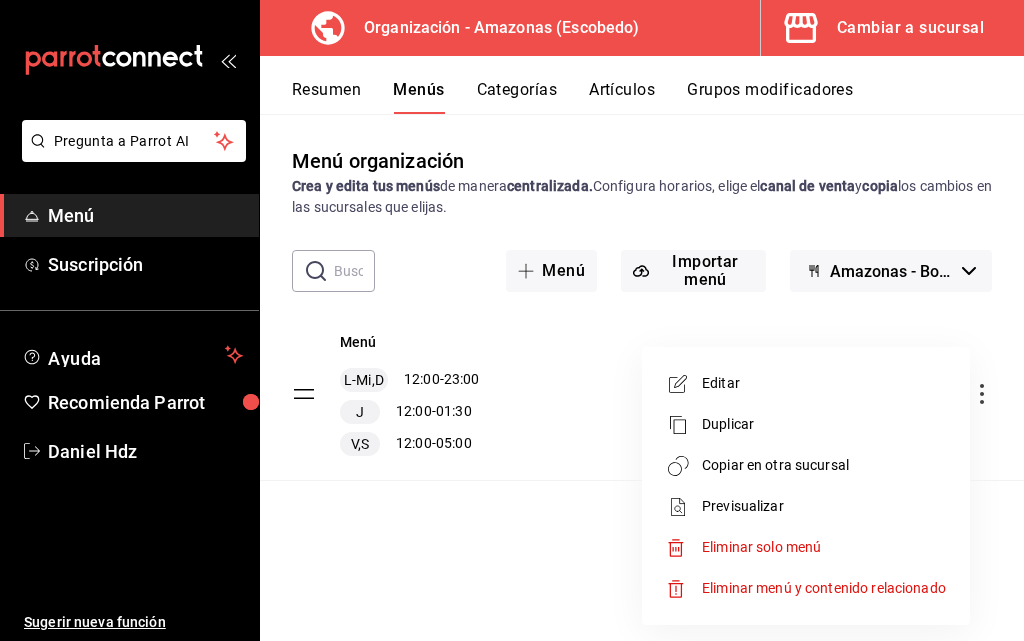 click on "Copiar en otra sucursal" at bounding box center (824, 465) 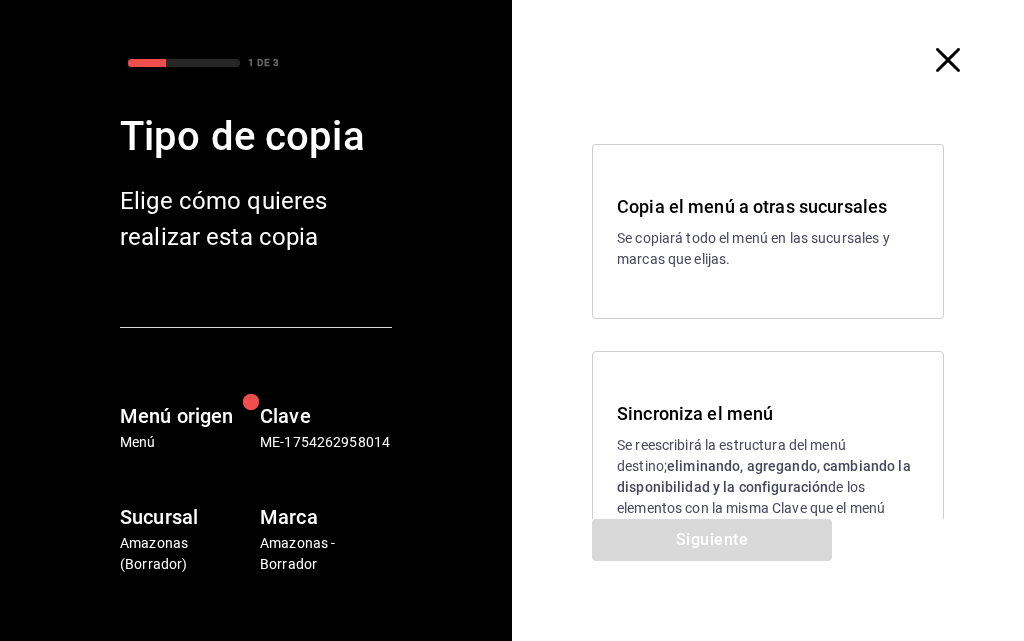 click on "Sincroniza el menú Se reescribirá la estructura del menú destino;  eliminando, agregando, cambiando la disponibilidad y la configuración  de los elementos con la misma Clave que el menú origen." at bounding box center (768, 470) 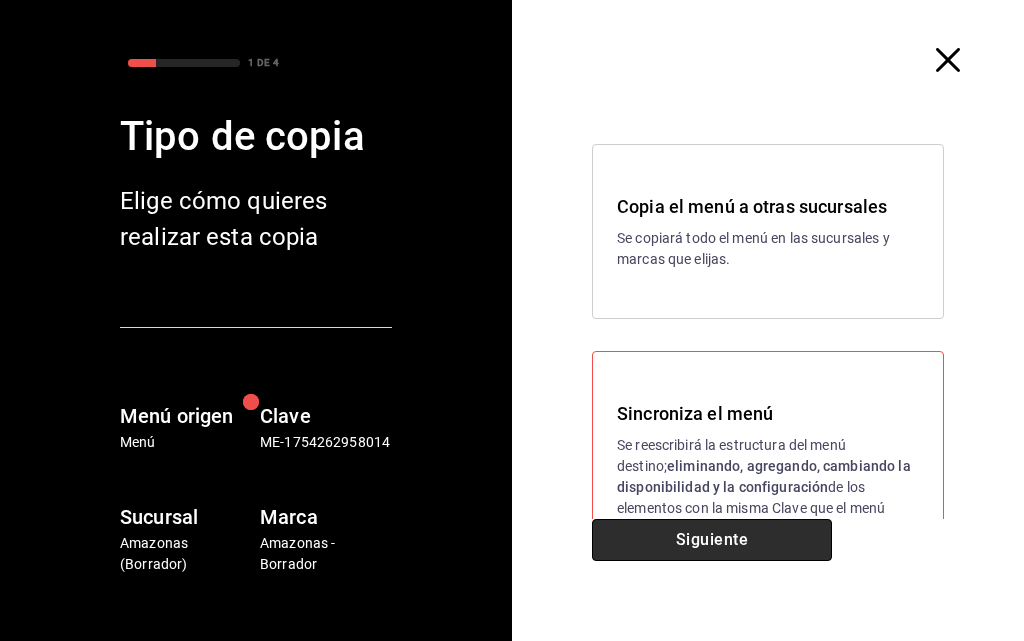 click on "Siguiente" at bounding box center [712, 540] 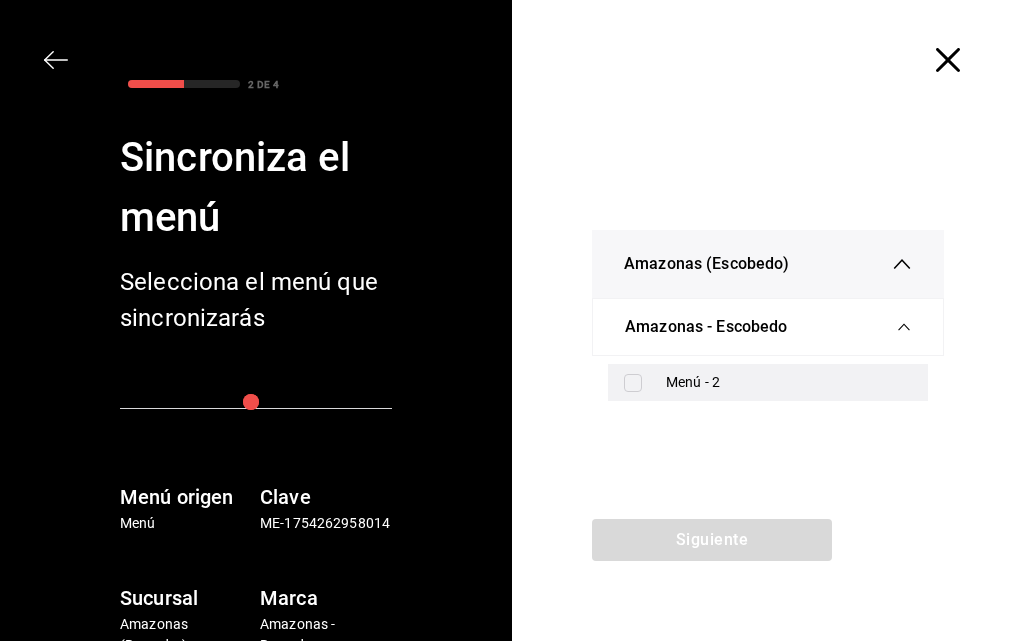 click on "Menú - 2" at bounding box center [768, 382] 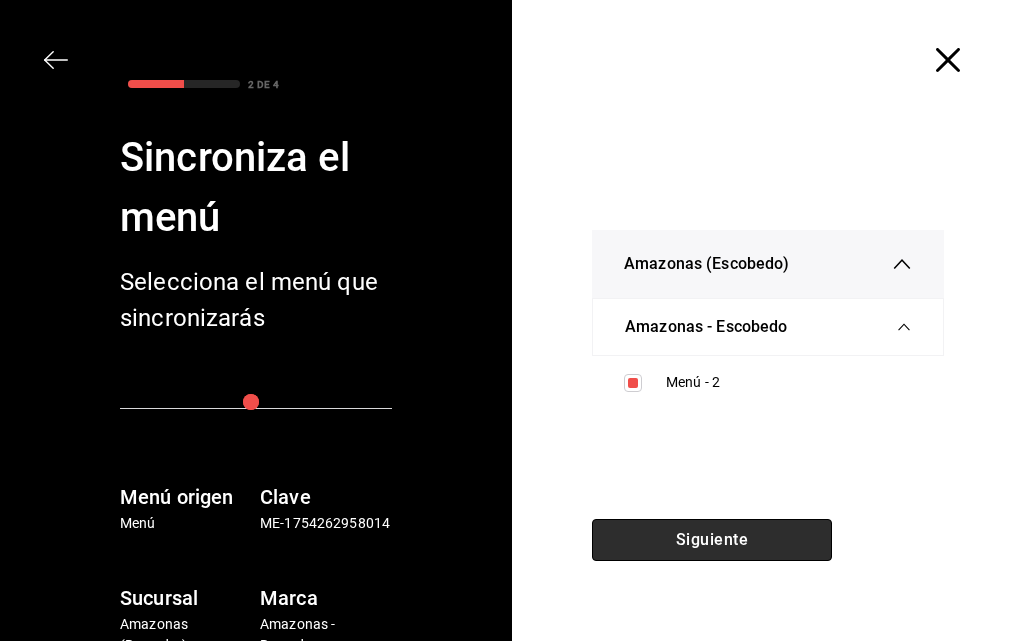 click on "Siguiente" at bounding box center [712, 540] 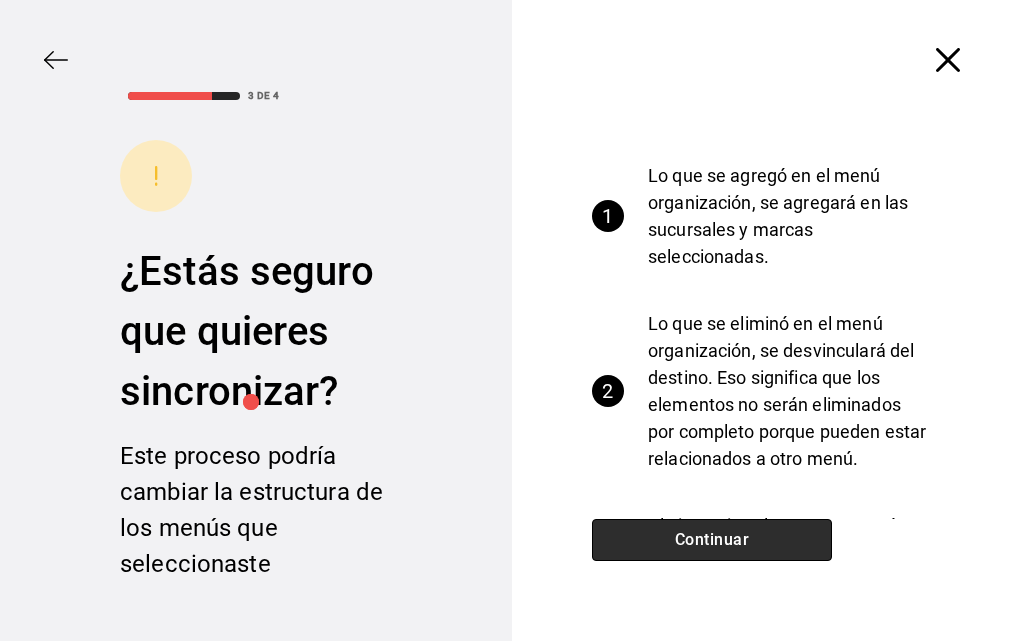 click on "Continuar" at bounding box center (712, 540) 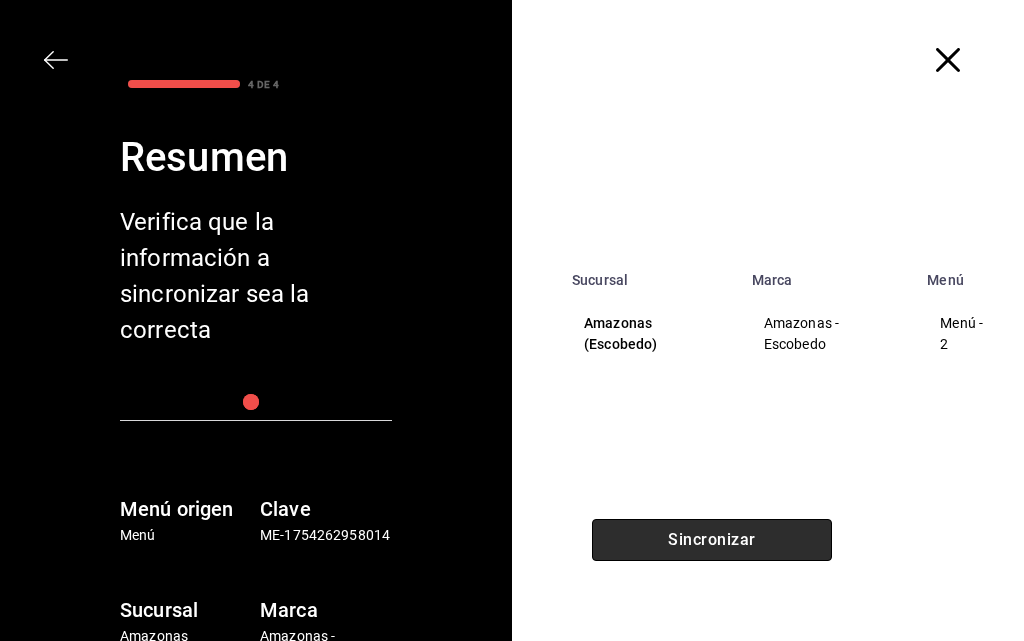 click on "Sincronizar" at bounding box center [712, 540] 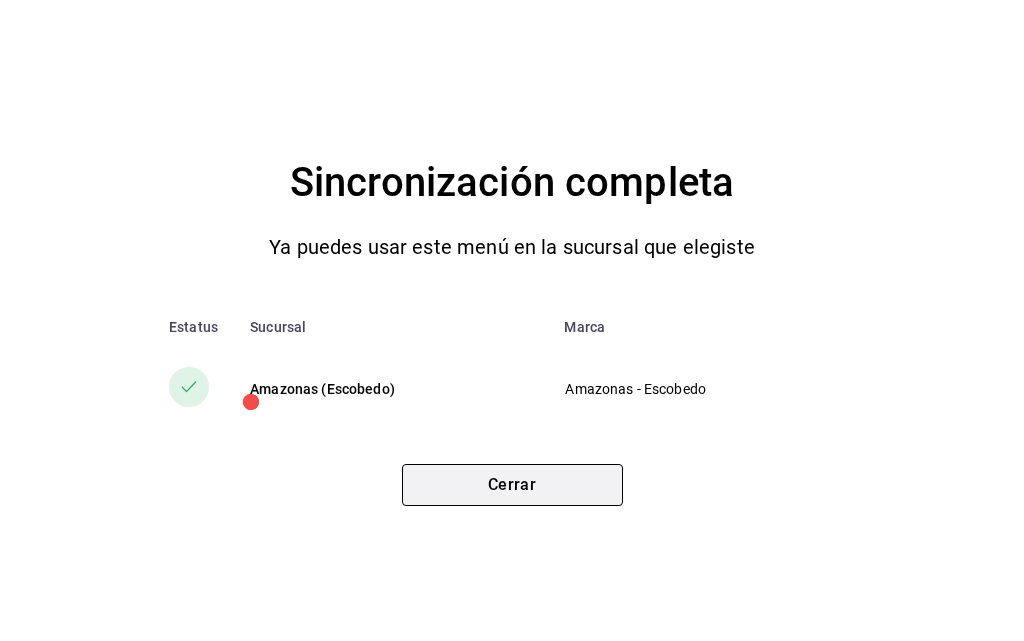 click on "Cerrar" at bounding box center [512, 485] 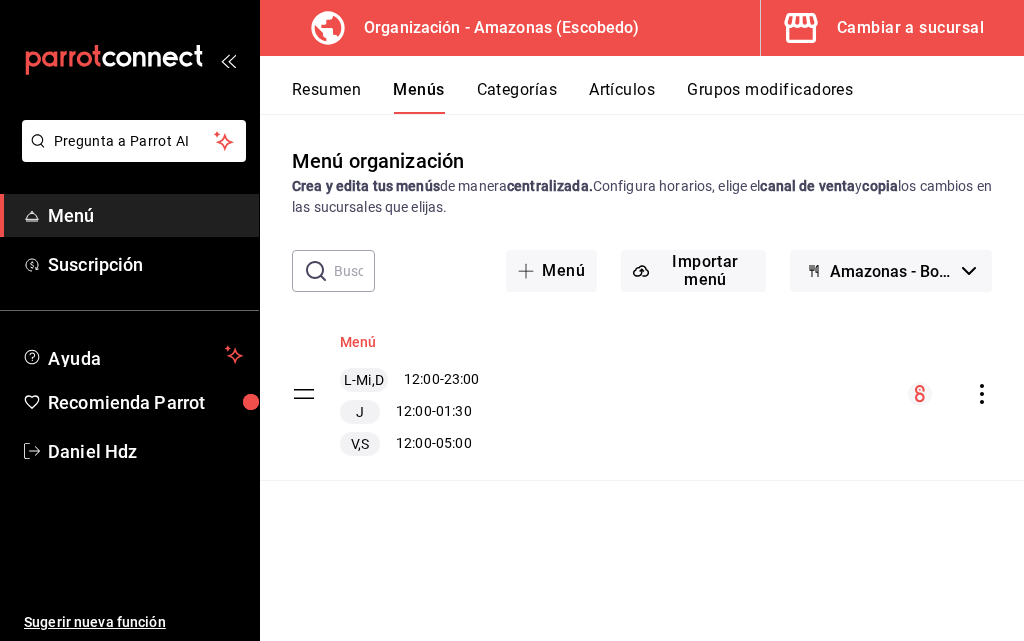 click on "Menú" at bounding box center [358, 342] 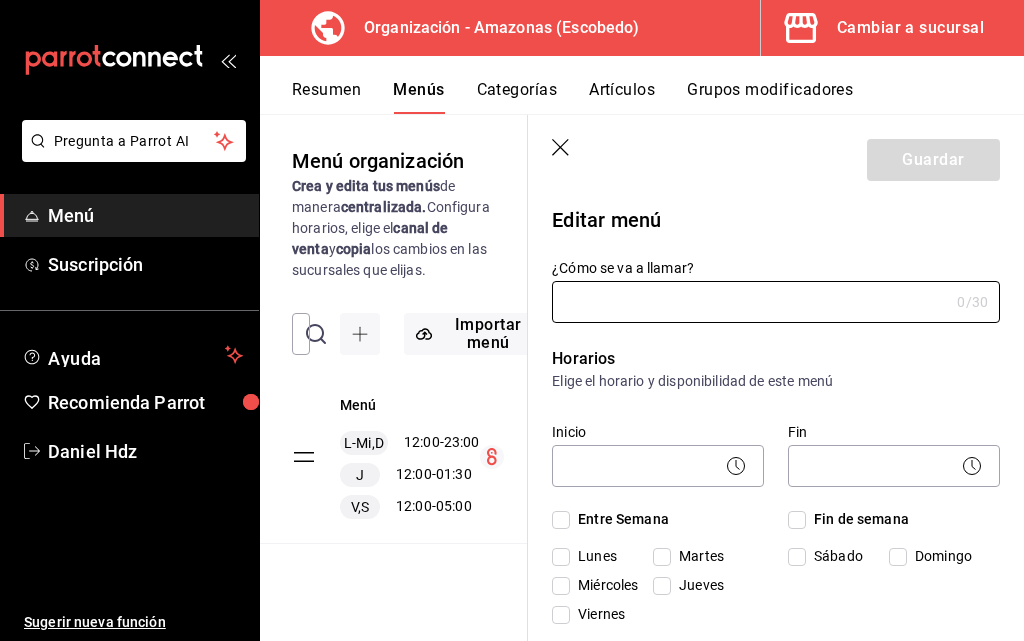type on "Menú" 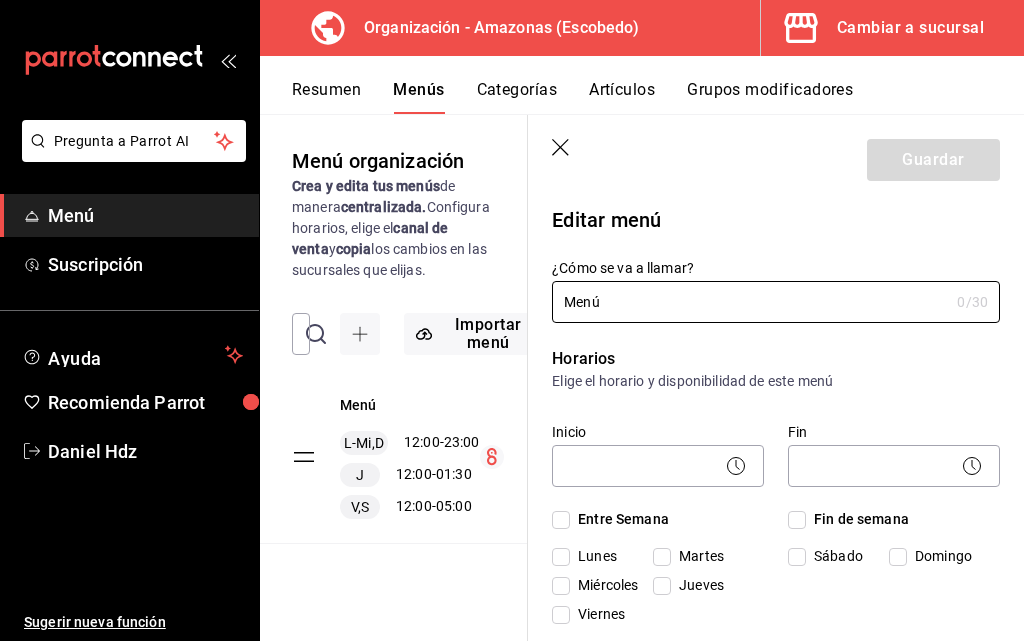 checkbox on "true" 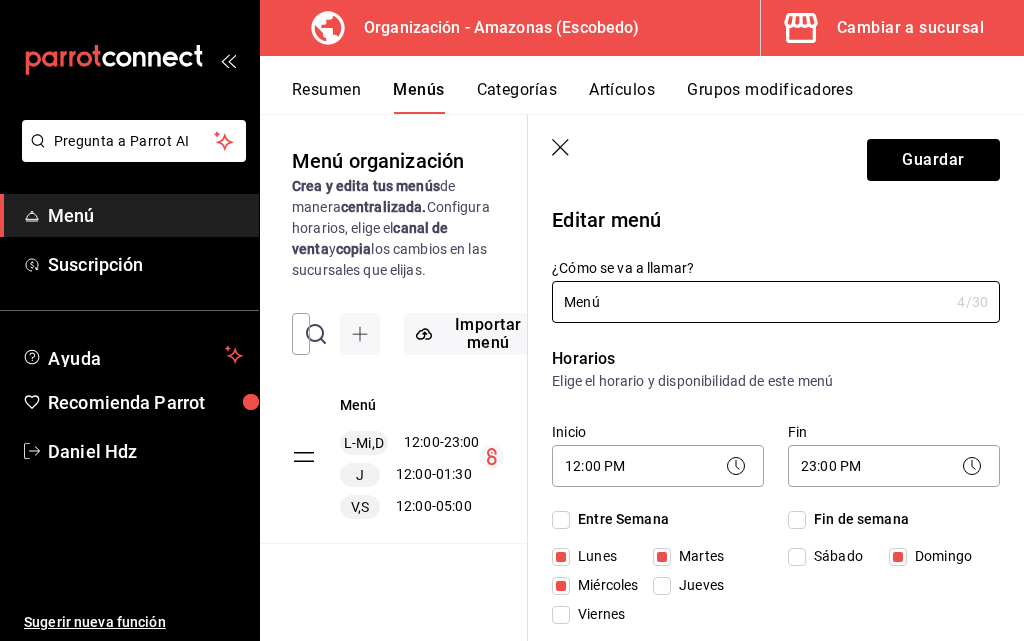 click 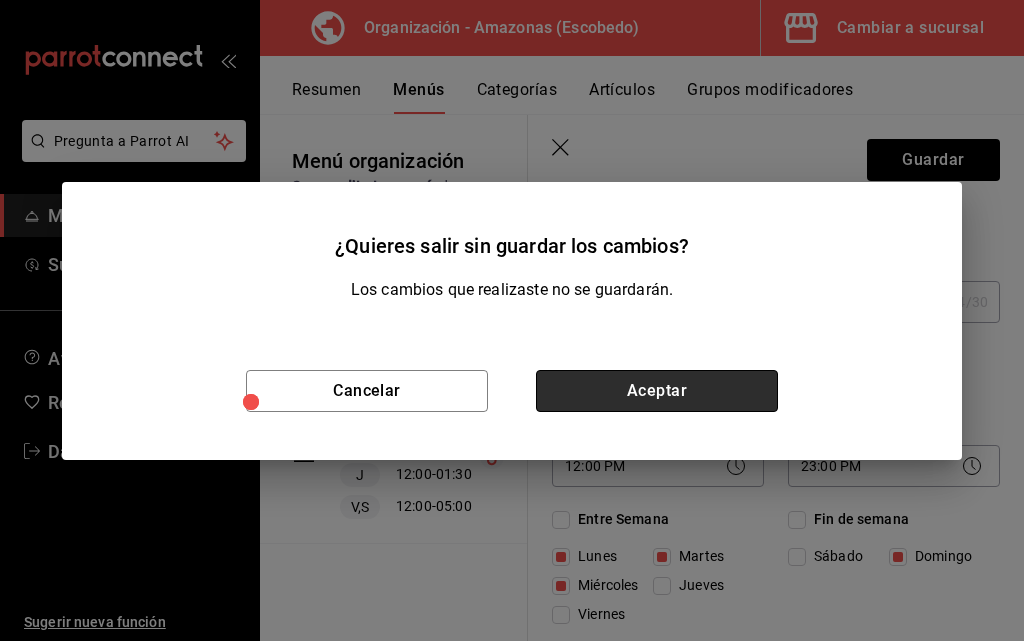 click on "Aceptar" at bounding box center [657, 391] 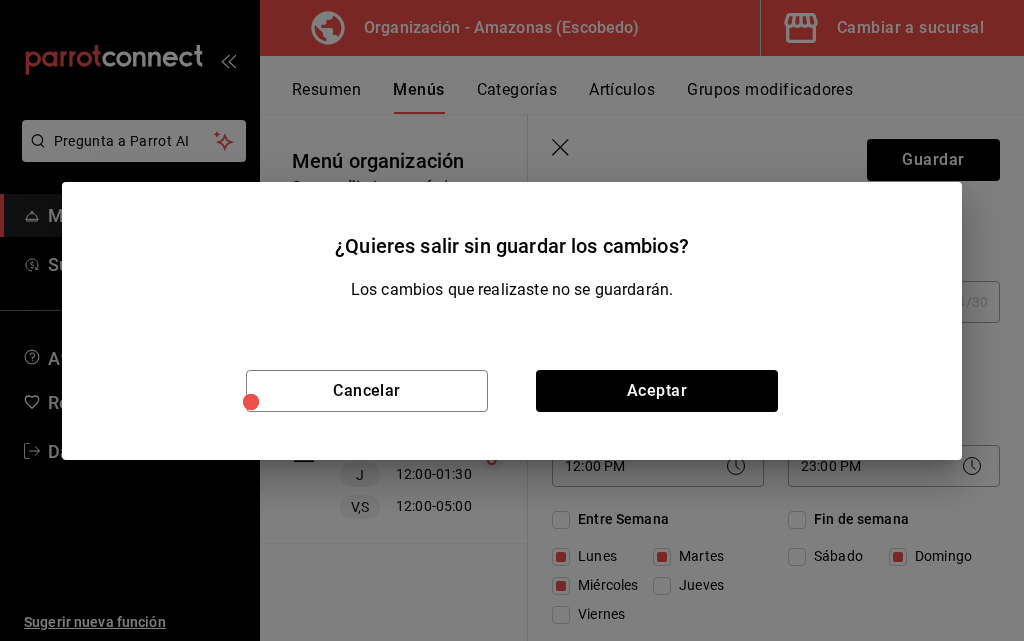 type 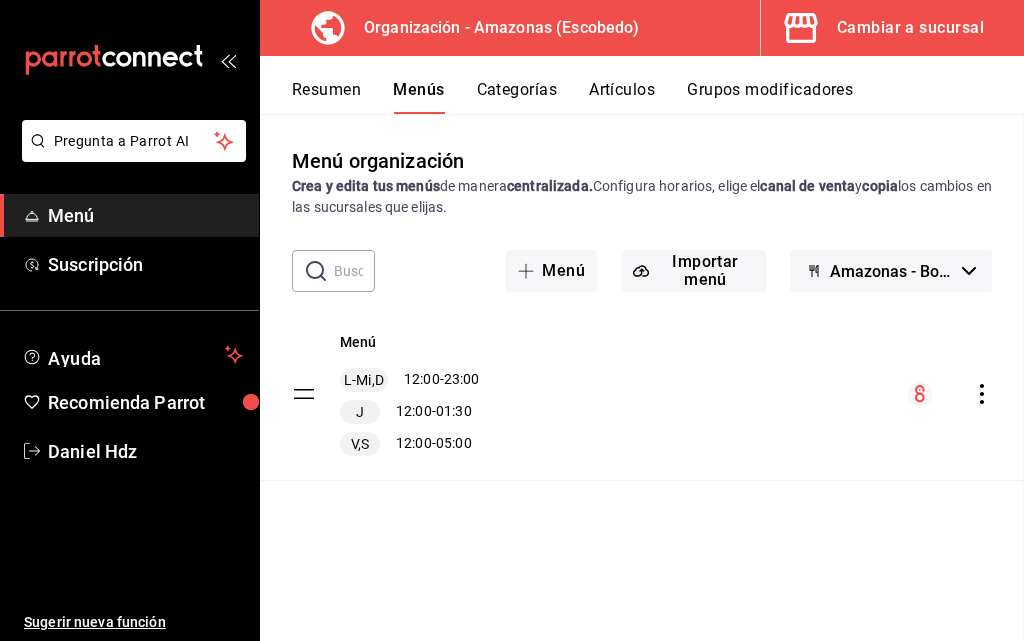 checkbox on "false" 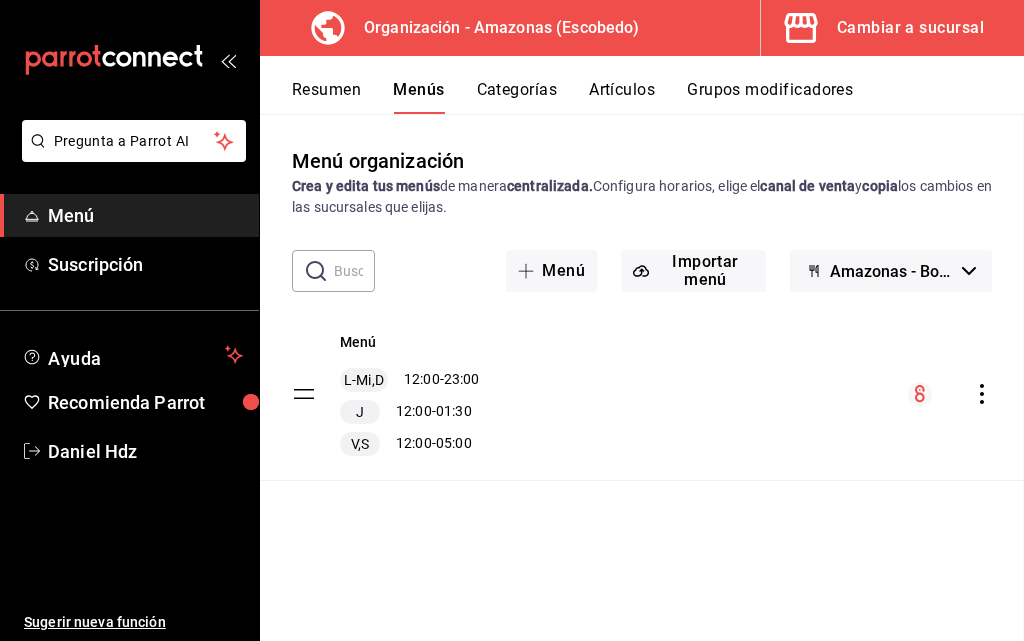 checkbox on "false" 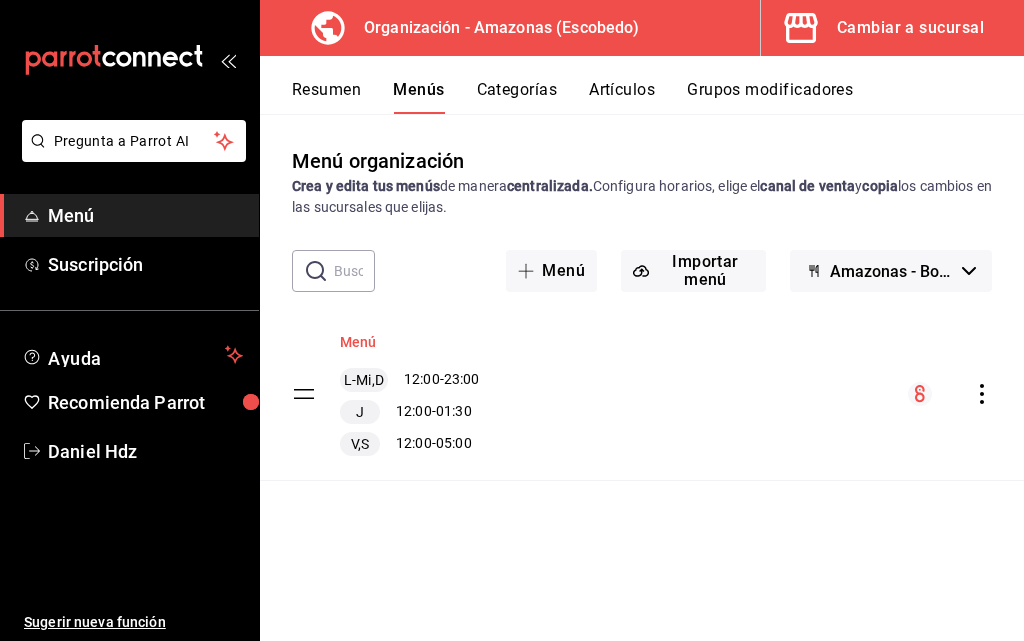 click on "Menú" at bounding box center [358, 342] 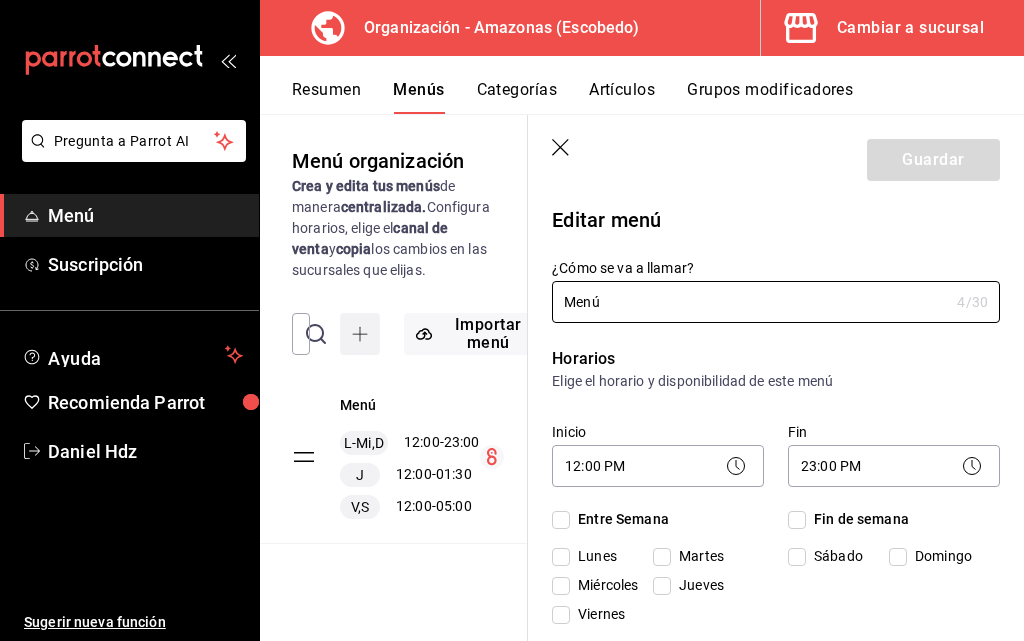 checkbox on "true" 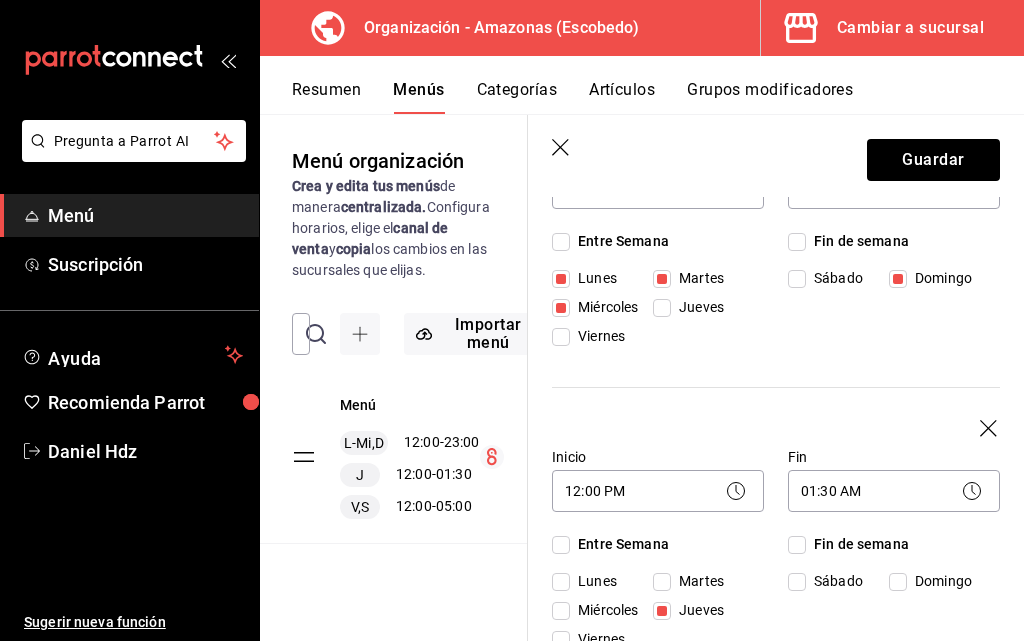 scroll, scrollTop: 300, scrollLeft: 0, axis: vertical 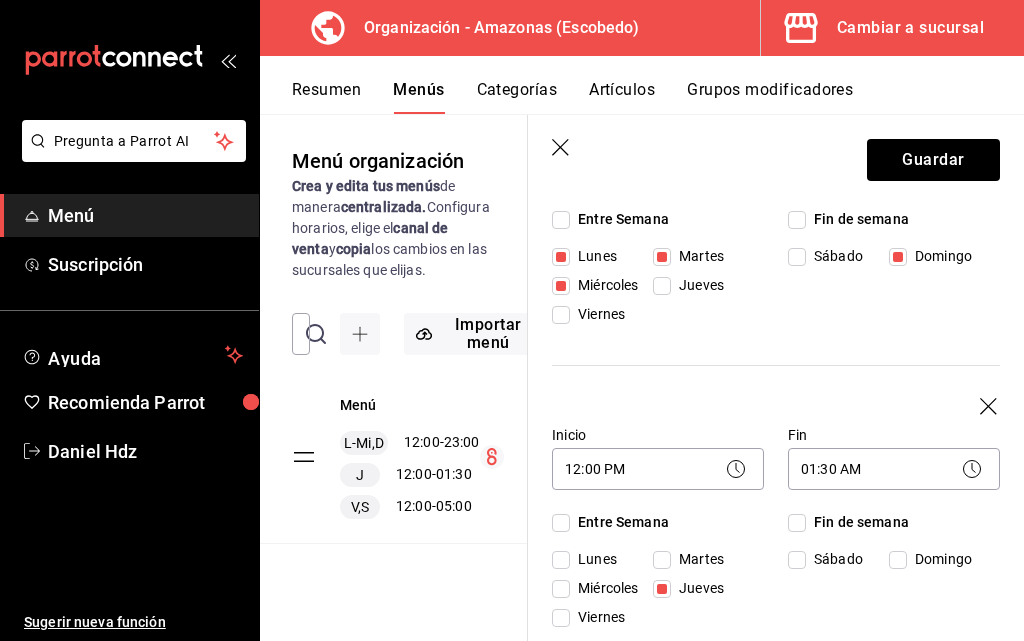 click on "Fin de semana" at bounding box center (797, 523) 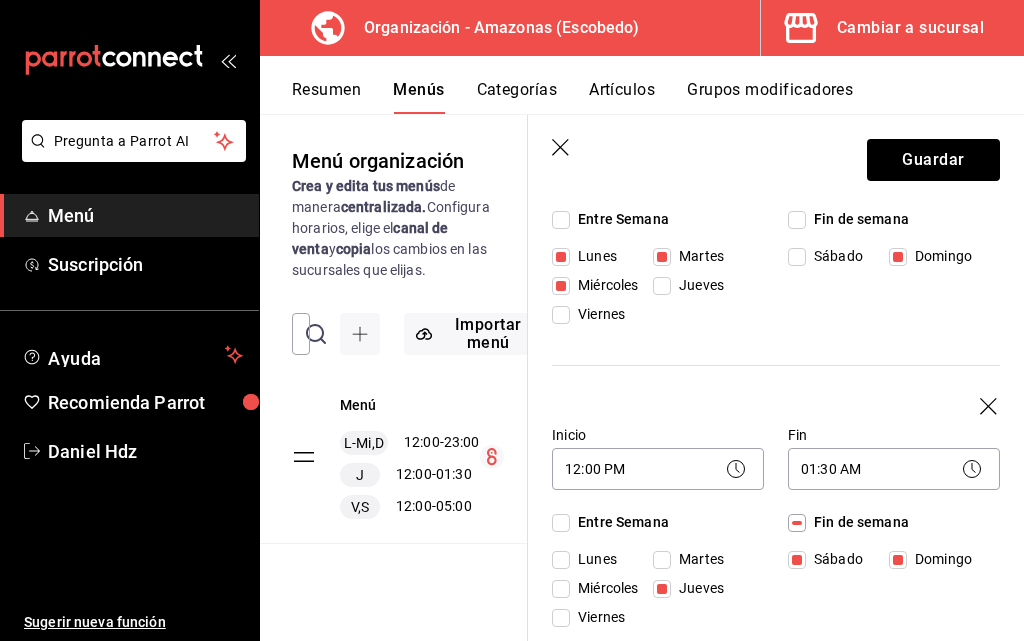 click on "Fin de semana" at bounding box center (797, 523) 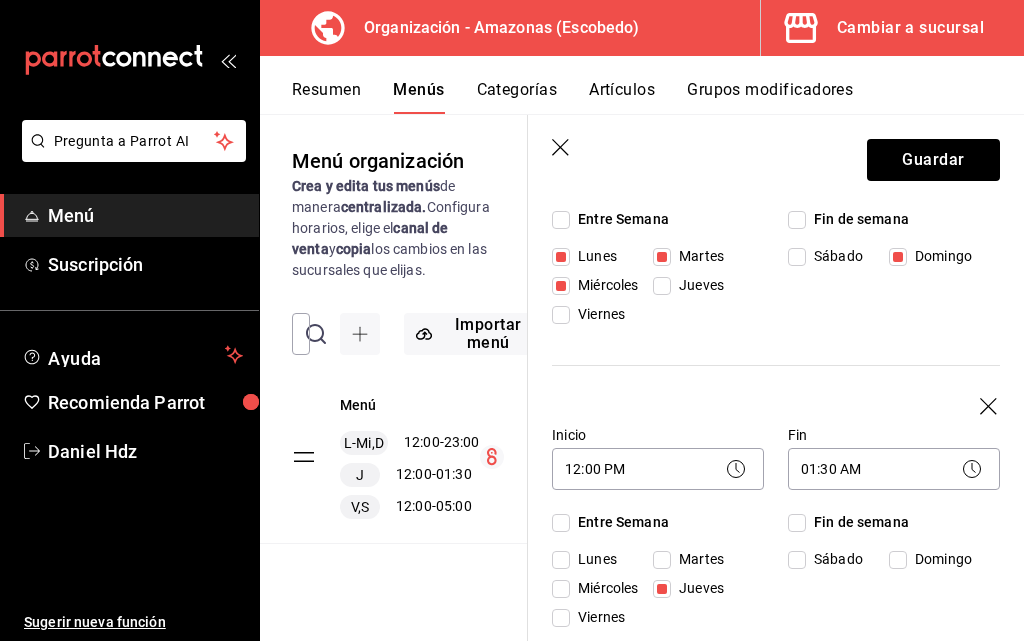drag, startPoint x: 563, startPoint y: 623, endPoint x: 605, endPoint y: 609, distance: 44.27189 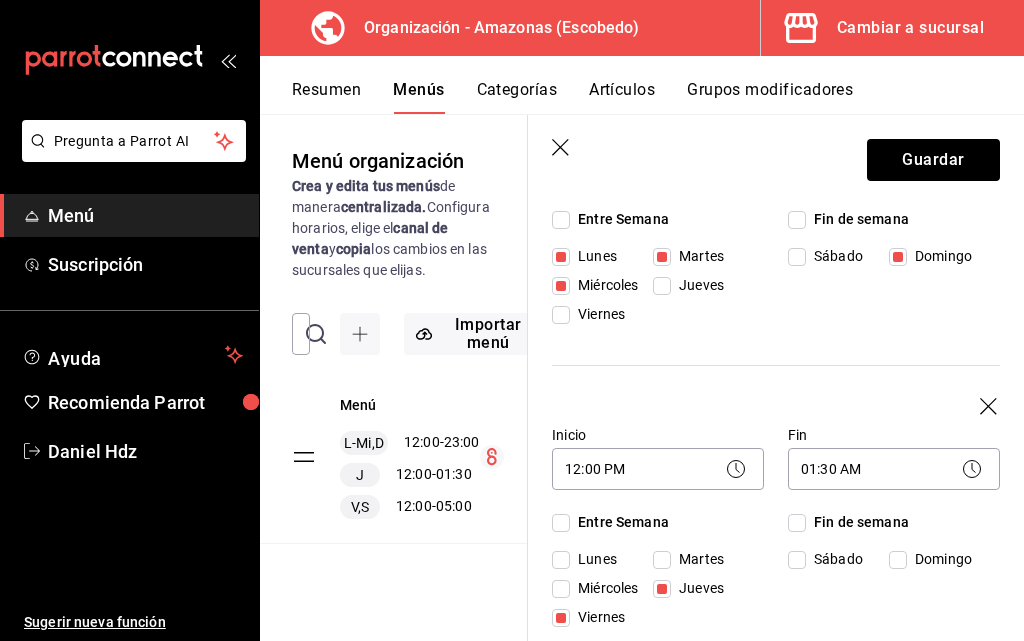 click on "Sábado" at bounding box center [797, 560] 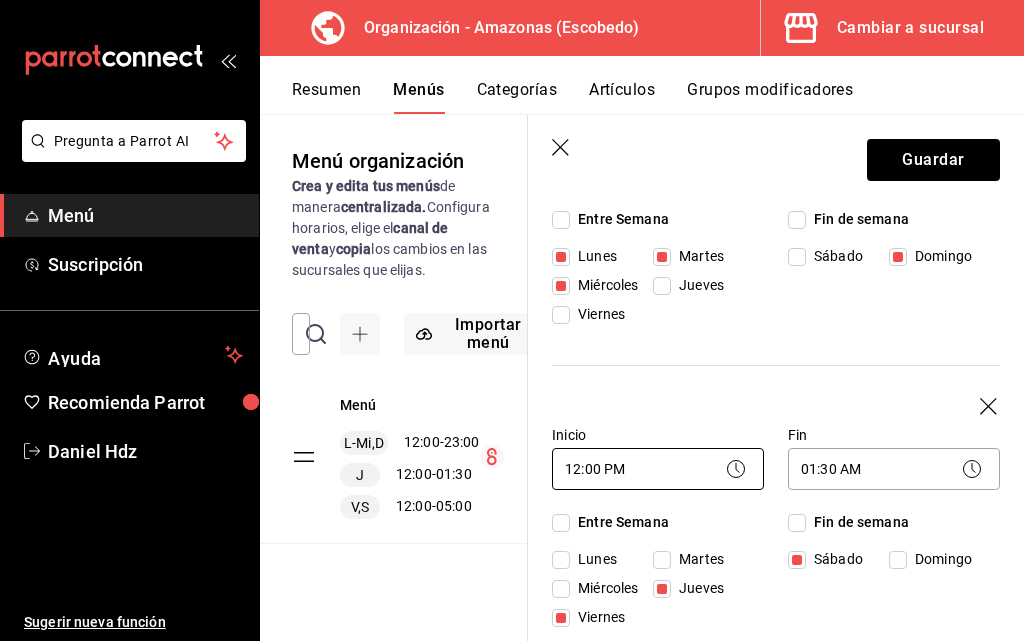 click on "Pregunta a Parrot AI Menú   Suscripción   Ayuda Recomienda Parrot   Daniel Hdz   Sugerir nueva función   Organización - Amazonas (Escobedo) Cambiar a sucursal Resumen Menús Categorías Artículos Grupos modificadores Menú organización Crea y edita tus menús  de manera  centralizada.  Configura horarios, elige el  canal de venta  y  copia  los cambios en las sucursales que elijas. ​ ​ Importar menú Amazonas - Borrador Menú L-Mi,D 12:00  -  23:00 J 12:00  -  01:30 V,S 12:00  -  05:00 Guardar Editar menú ¿Cómo se va a llamar? Menú 4 /30 ¿Cómo se va a llamar? Horarios Elige el horario y disponibilidad de este menú Inicio 12:00 PM 12:00 Fin 23:00 PM 23:00 Entre Semana Lunes Martes Miércoles Jueves Viernes Fin de semana Sábado Domingo Inicio 12:00 PM 12:00 Fin 01:30 AM 01:30 Entre Semana Lunes Martes Miércoles Jueves Viernes Fin de semana Sábado Domingo Inicio 12:00 PM 12:00 Fin 05:00 AM 05:00 Entre Semana Lunes Martes Miércoles Jueves Viernes Fin de semana Sábado Domingo Agregar horario" at bounding box center [512, 320] 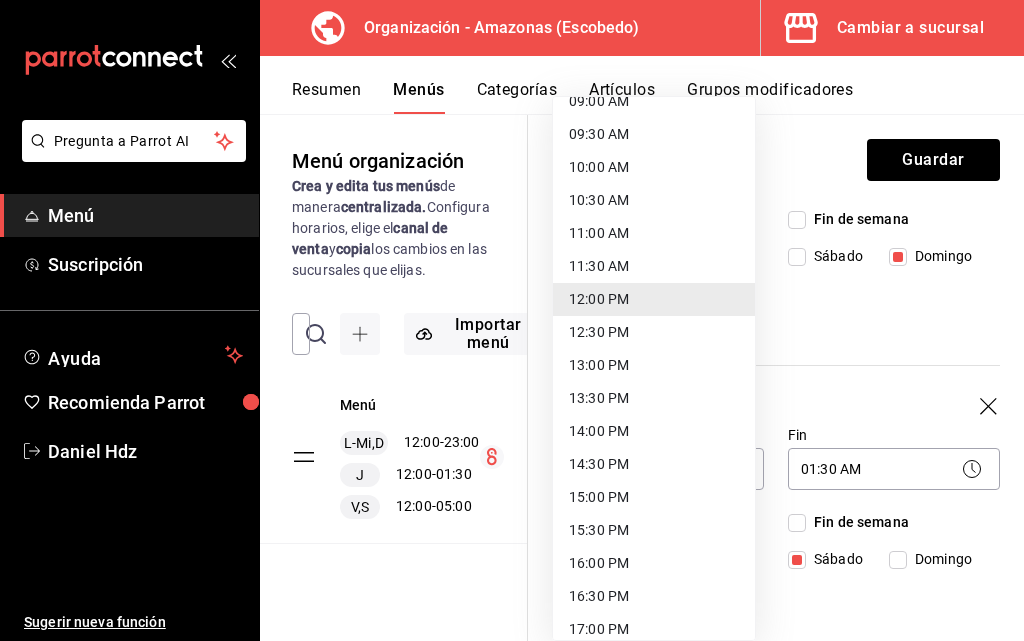 scroll, scrollTop: 645, scrollLeft: 0, axis: vertical 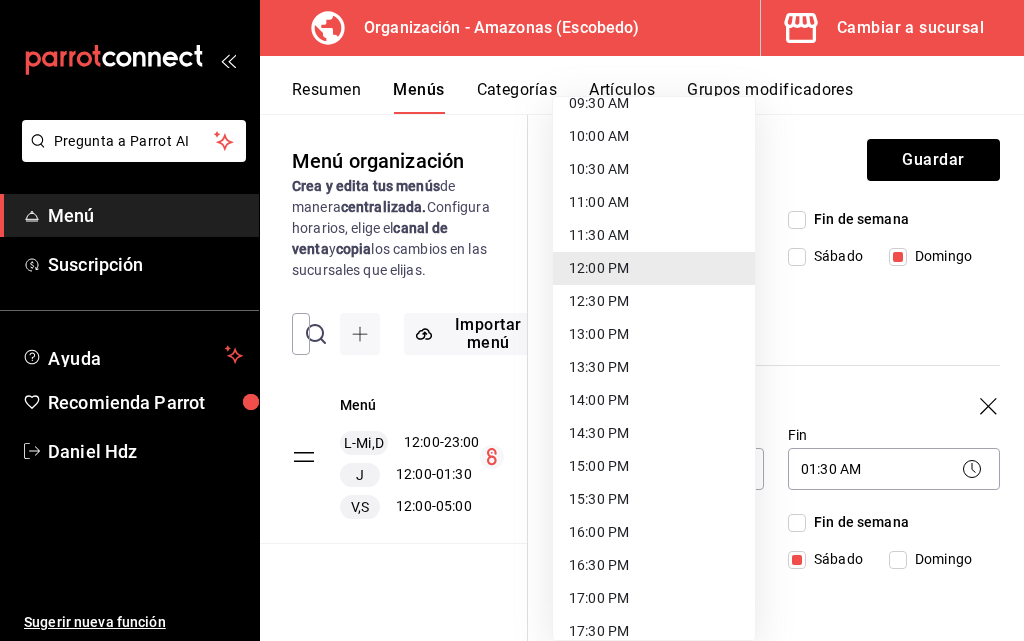 click at bounding box center [512, 320] 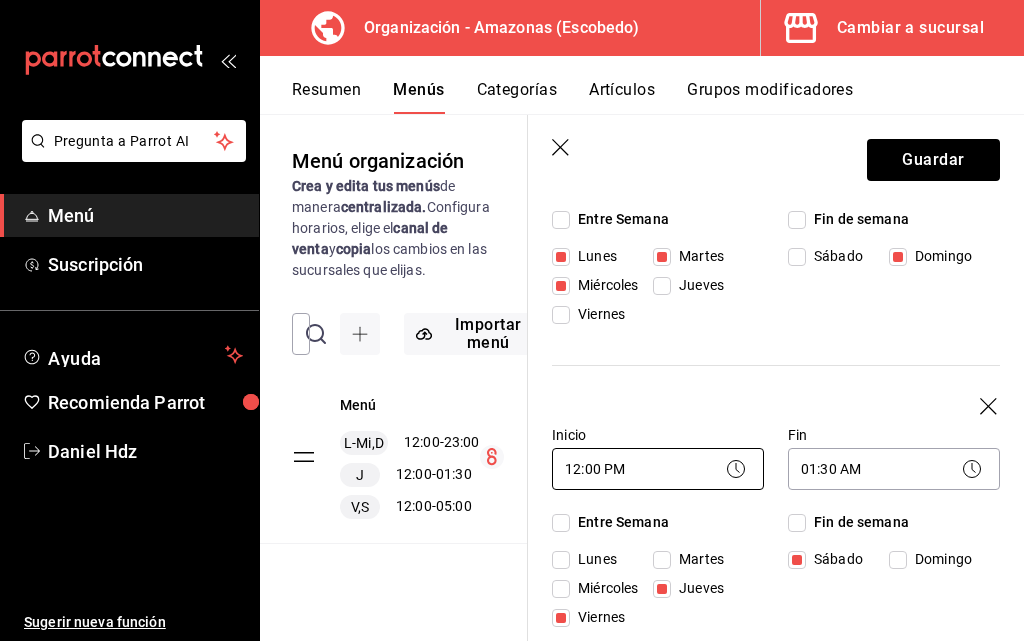 click on "Pregunta a Parrot AI Menú   Suscripción   Ayuda Recomienda Parrot   Daniel Hdz   Sugerir nueva función   Organización - Amazonas (Escobedo) Cambiar a sucursal Resumen Menús Categorías Artículos Grupos modificadores Menú organización Crea y edita tus menús  de manera  centralizada.  Configura horarios, elige el  canal de venta  y  copia  los cambios en las sucursales que elijas. ​ ​ Importar menú Amazonas - Borrador Menú L-Mi,D 12:00  -  23:00 J 12:00  -  01:30 V,S 12:00  -  05:00 Guardar Editar menú ¿Cómo se va a llamar? Menú 4 /30 ¿Cómo se va a llamar? Horarios Elige el horario y disponibilidad de este menú Inicio 12:00 PM 12:00 Fin 23:00 PM 23:00 Entre Semana Lunes Martes Miércoles Jueves Viernes Fin de semana Sábado Domingo Inicio 12:00 PM 12:00 Fin 01:30 AM 01:30 Entre Semana Lunes Martes Miércoles Jueves Viernes Fin de semana Sábado Domingo Inicio 12:00 PM 12:00 Fin 05:00 AM 05:00 Entre Semana Lunes Martes Miércoles Jueves Viernes Fin de semana Sábado Domingo Agregar horario" at bounding box center (512, 320) 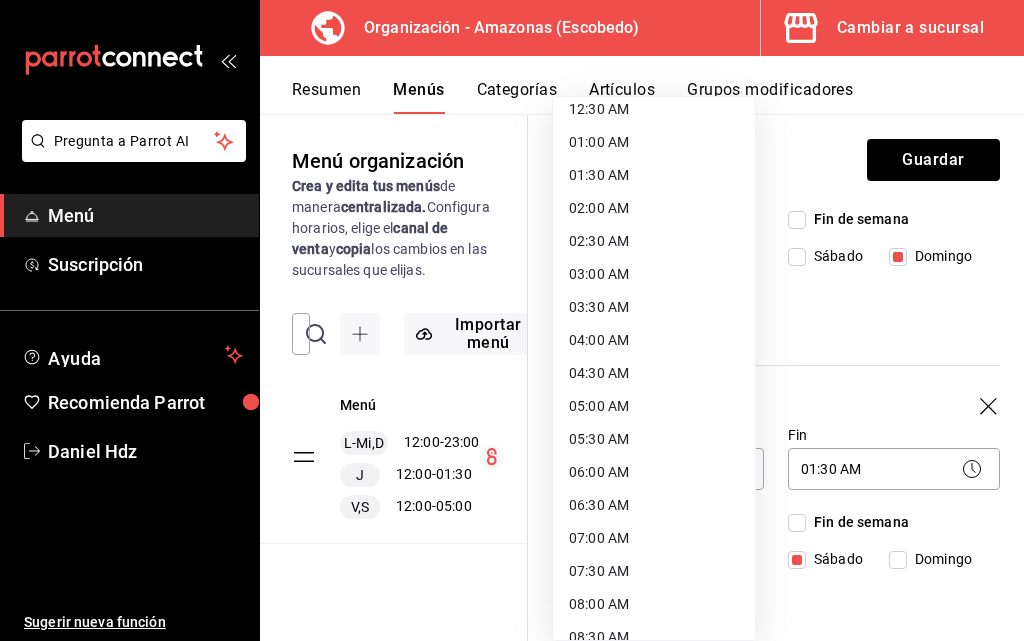 scroll, scrollTop: 0, scrollLeft: 0, axis: both 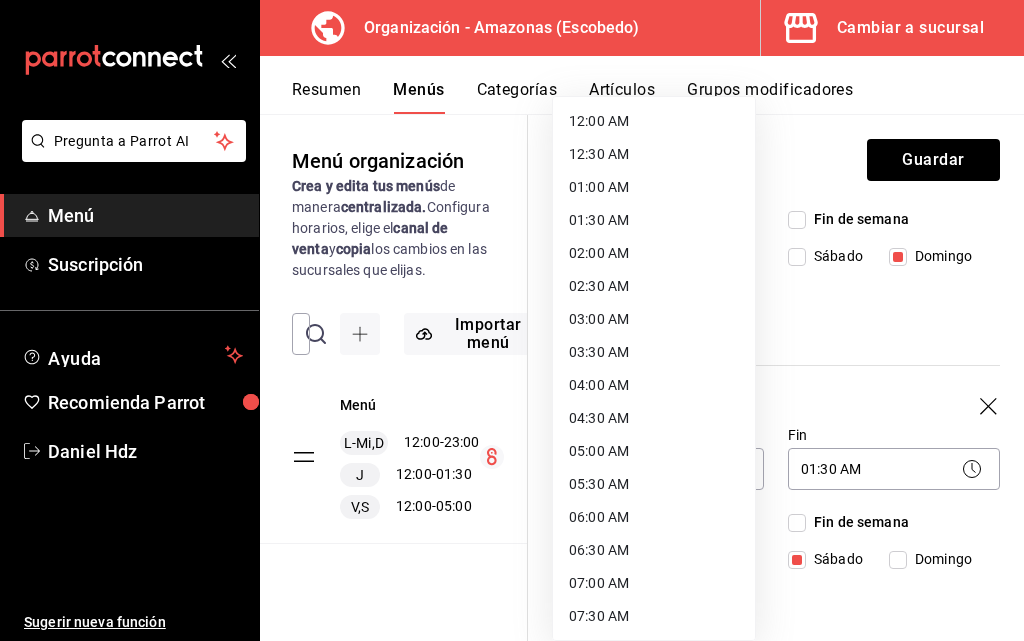click on "12:00 AM" at bounding box center (654, 121) 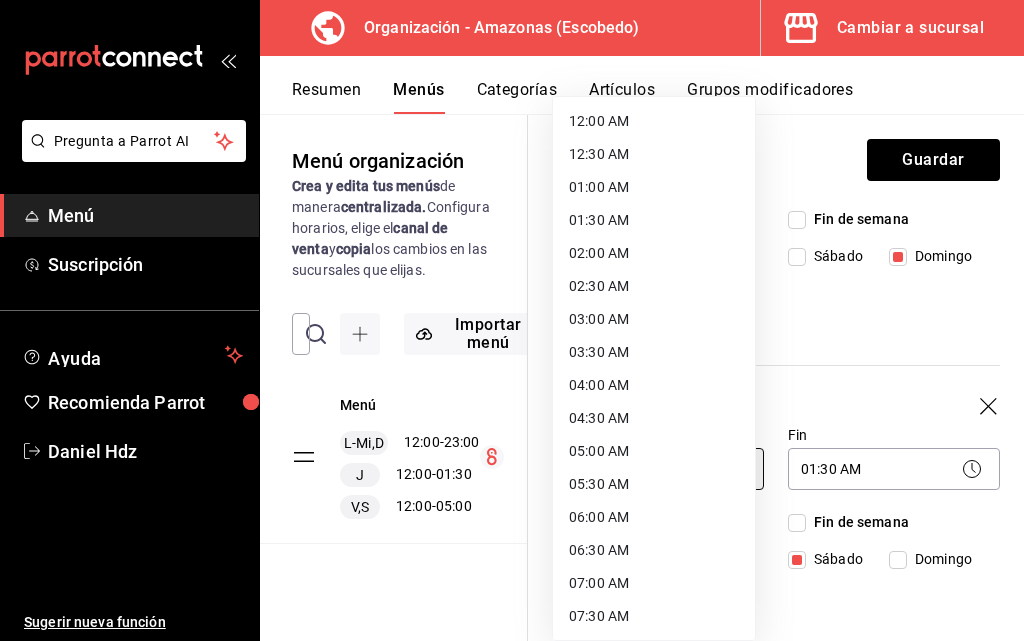 type on "00:00" 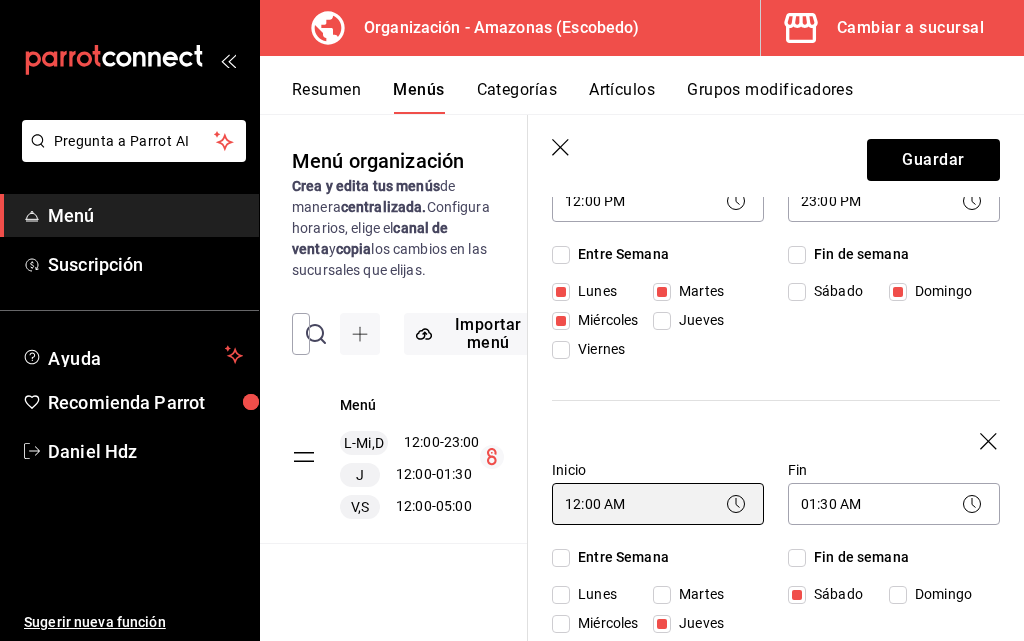 scroll, scrollTop: 300, scrollLeft: 0, axis: vertical 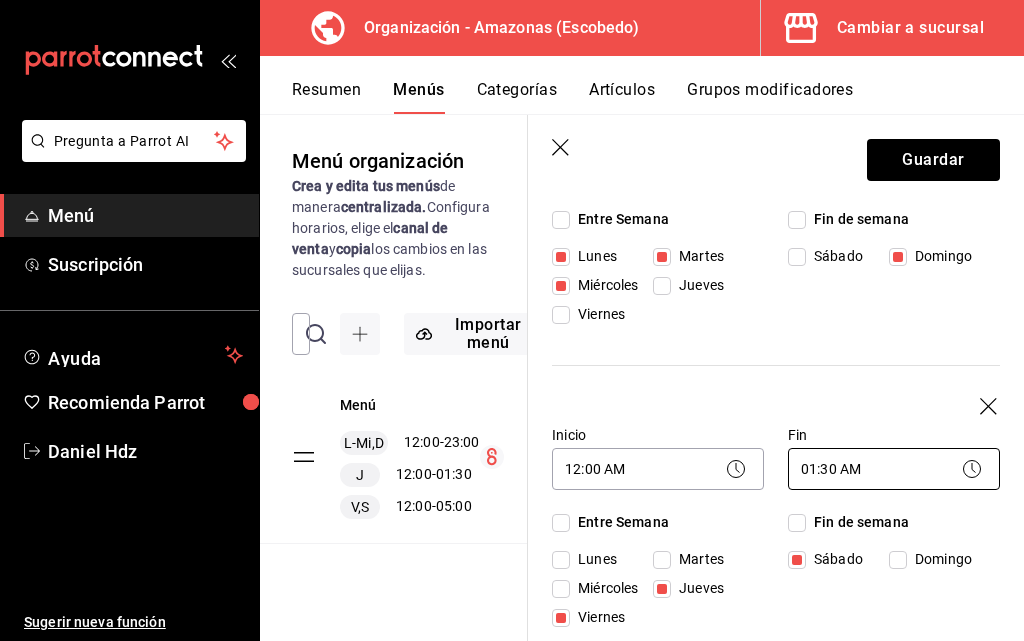 click on "Pregunta a Parrot AI Menú   Suscripción   Ayuda Recomienda Parrot   Daniel Hdz   Sugerir nueva función   Organización - Amazonas (Escobedo) Cambiar a sucursal Resumen Menús Categorías Artículos Grupos modificadores Menú organización Crea y edita tus menús  de manera  centralizada.  Configura horarios, elige el  canal de venta  y  copia  los cambios en las sucursales que elijas. ​ ​ Importar menú Amazonas - Borrador Menú L-Mi,D 12:00  -  23:00 J 12:00  -  01:30 V,S 12:00  -  05:00 Guardar Editar menú ¿Cómo se va a llamar? Menú 4 /30 ¿Cómo se va a llamar? Horarios Elige el horario y disponibilidad de este menú Inicio 12:00 PM 12:00 Fin 23:00 PM 23:00 Entre Semana Lunes Martes Miércoles Jueves Viernes Fin de semana Sábado Domingo Inicio 12:00 AM 00:00 Fin 01:30 AM 01:30 Entre Semana Lunes Martes Miércoles Jueves Viernes Fin de semana Sábado Domingo Inicio 12:00 PM 12:00 Fin 05:00 AM 05:00 Entre Semana Lunes Martes Miércoles Jueves Viernes Fin de semana Sábado Domingo Agregar horario" at bounding box center [512, 320] 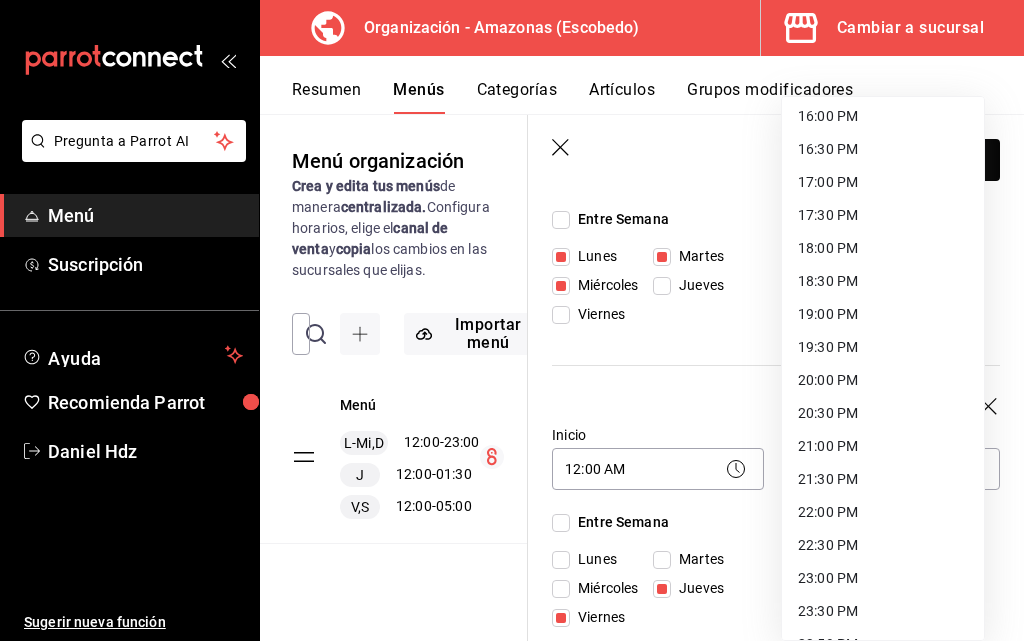 scroll, scrollTop: 1090, scrollLeft: 0, axis: vertical 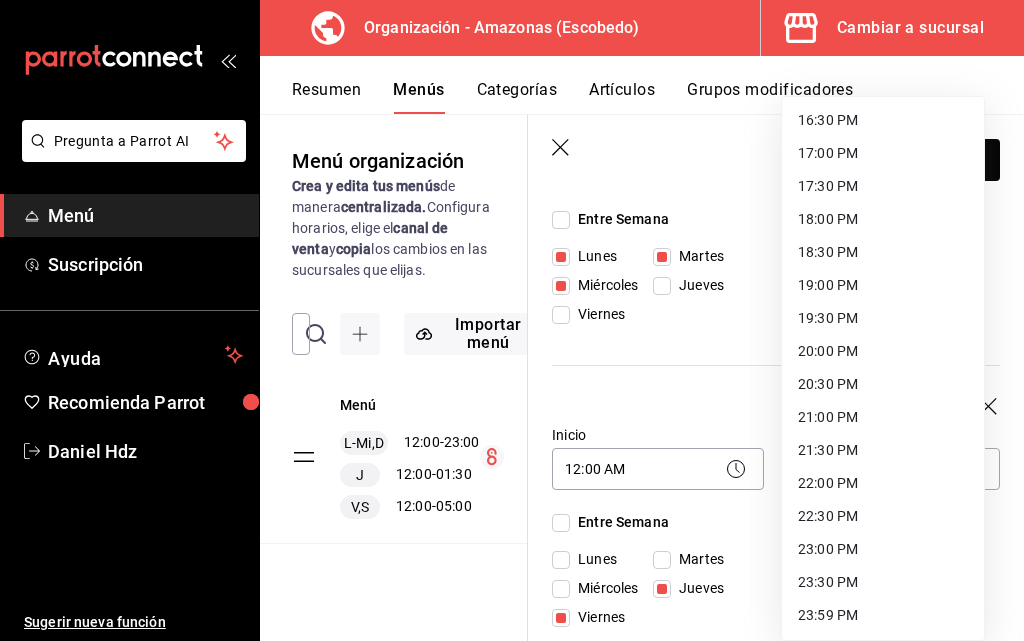click on "23:59 PM" at bounding box center [883, 615] 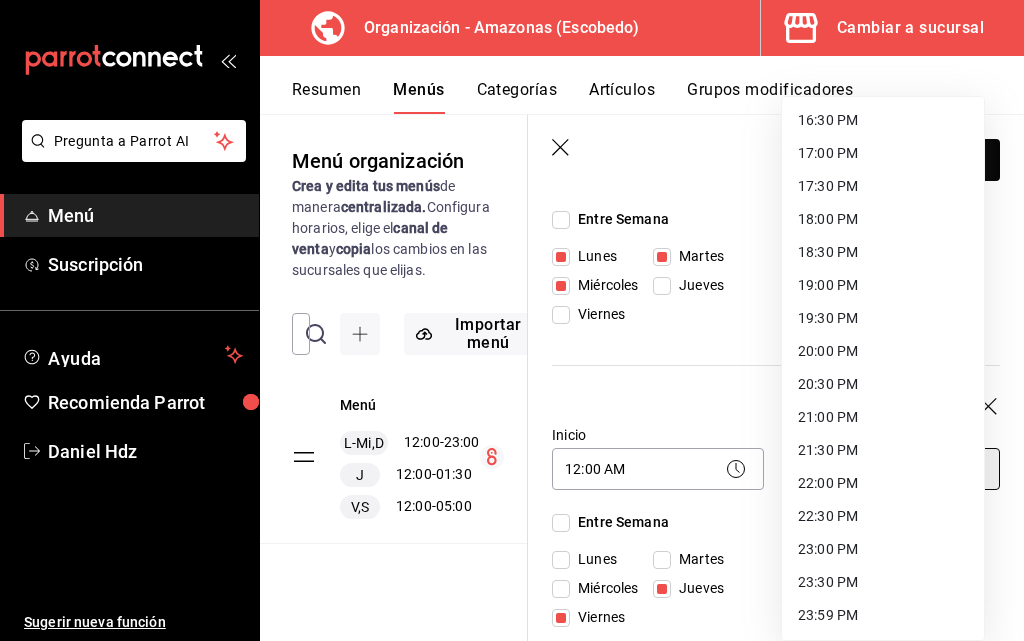 type on "23:59" 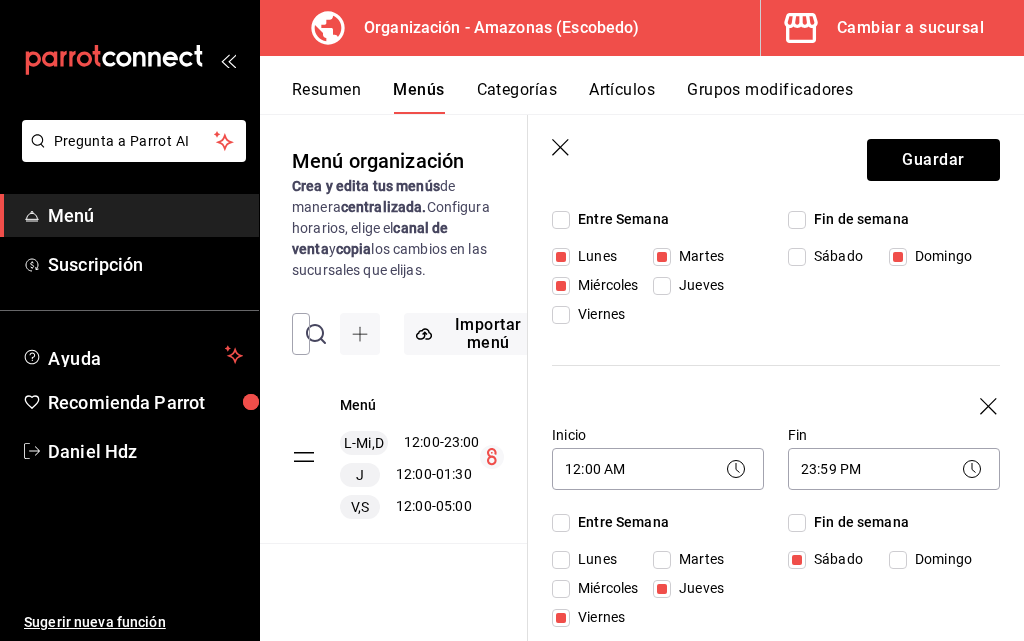 click on "Domingo" at bounding box center [898, 257] 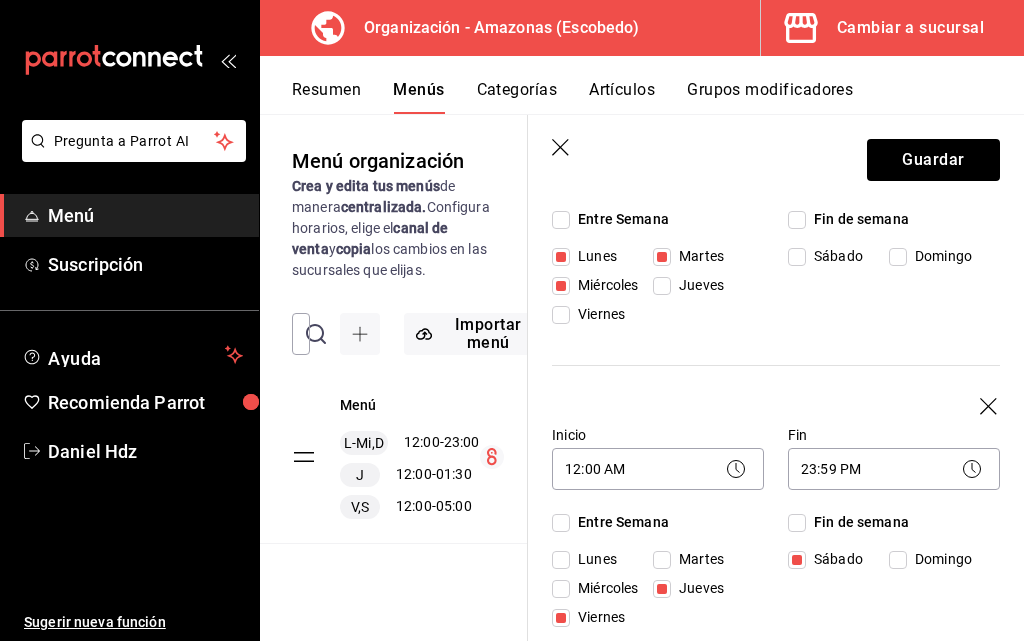 click on "Domingo" at bounding box center [898, 560] 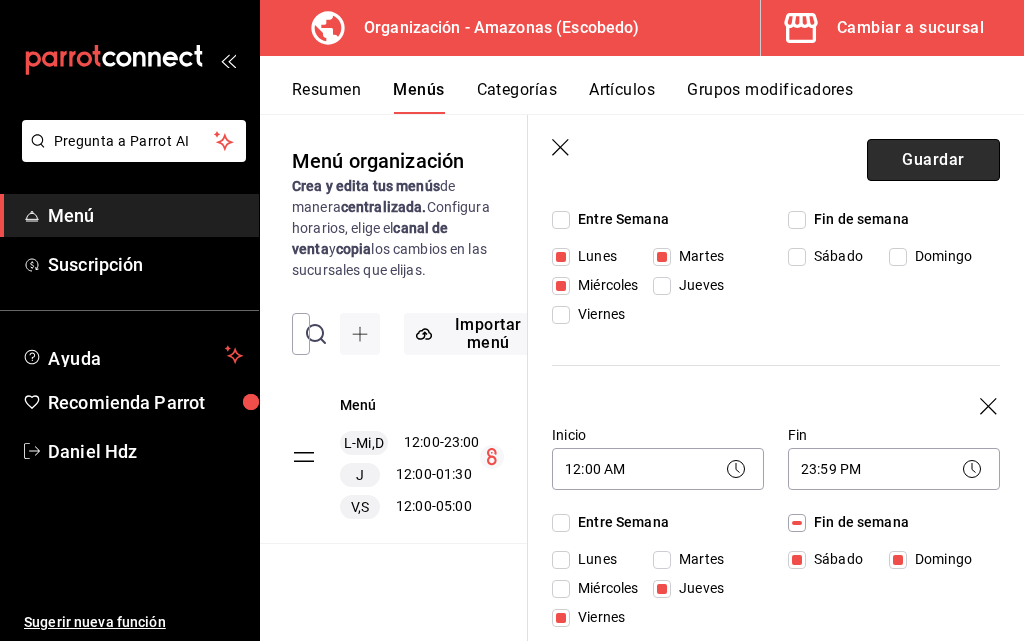 click on "Guardar" at bounding box center [933, 160] 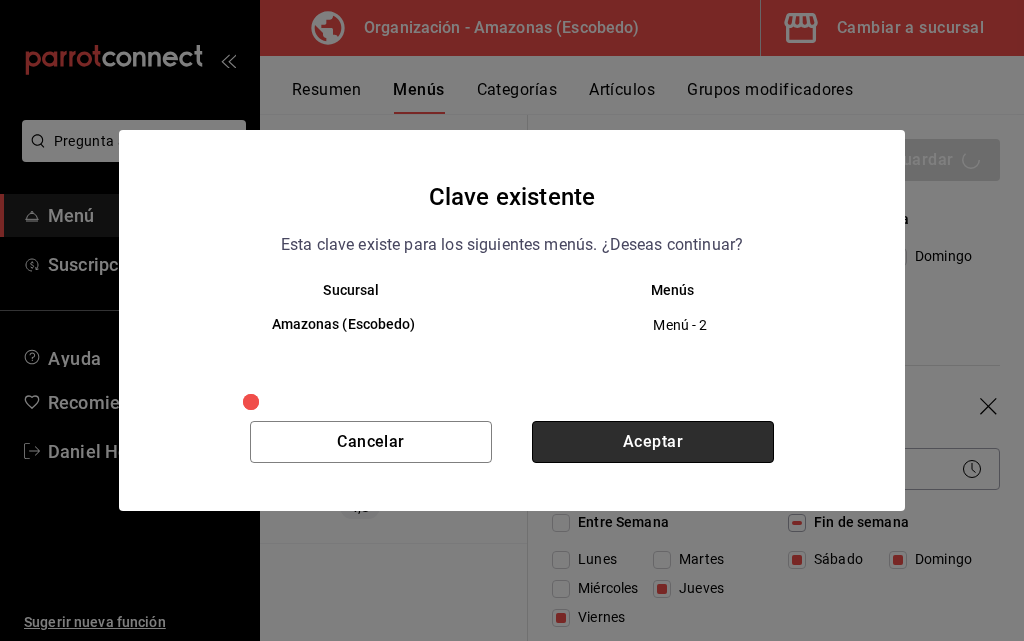 click on "Aceptar" at bounding box center (653, 442) 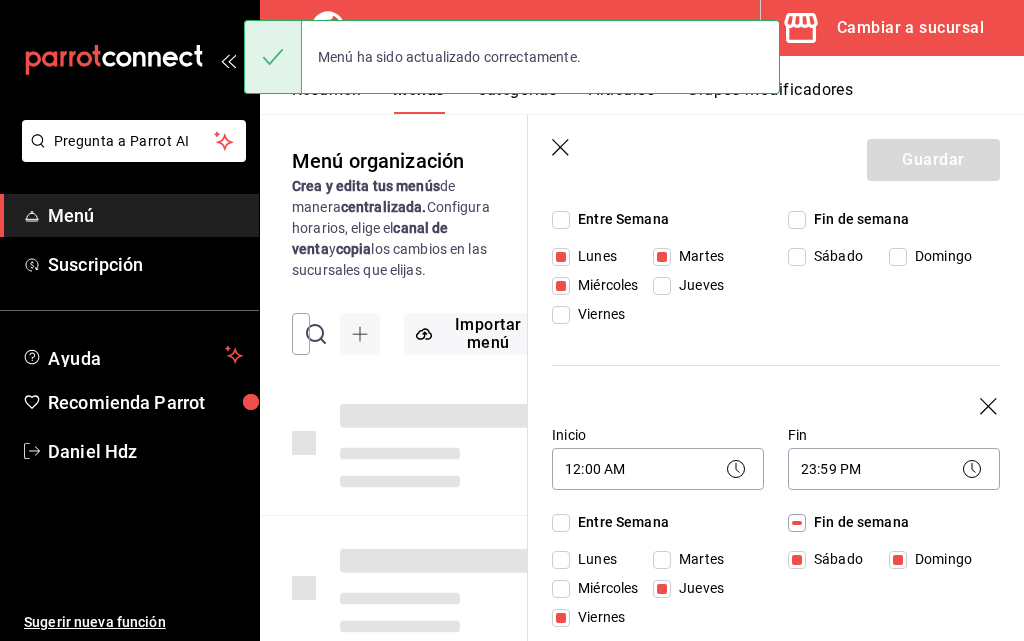 type 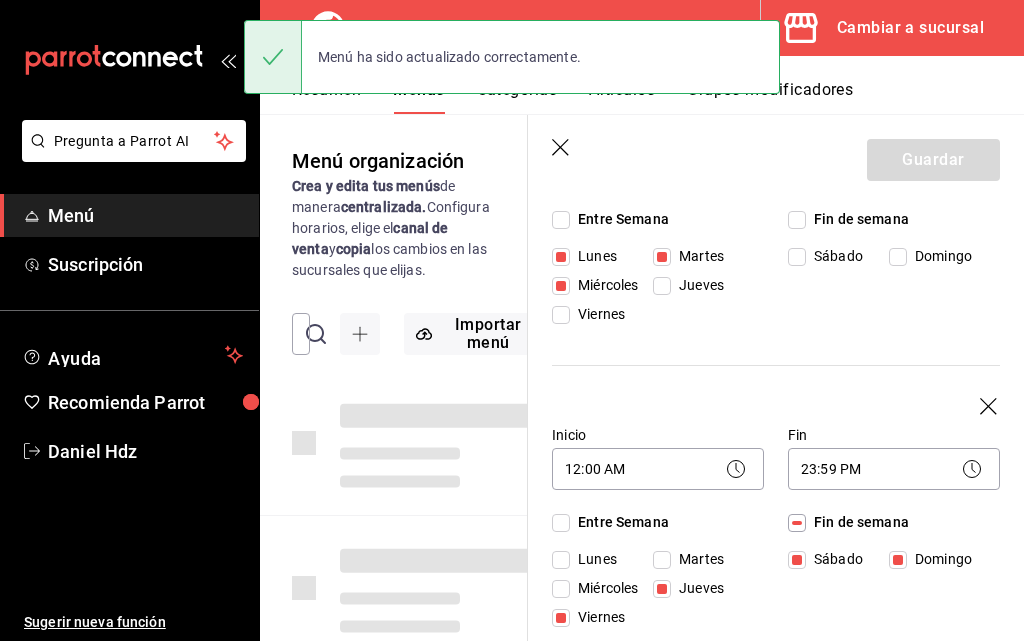 checkbox on "false" 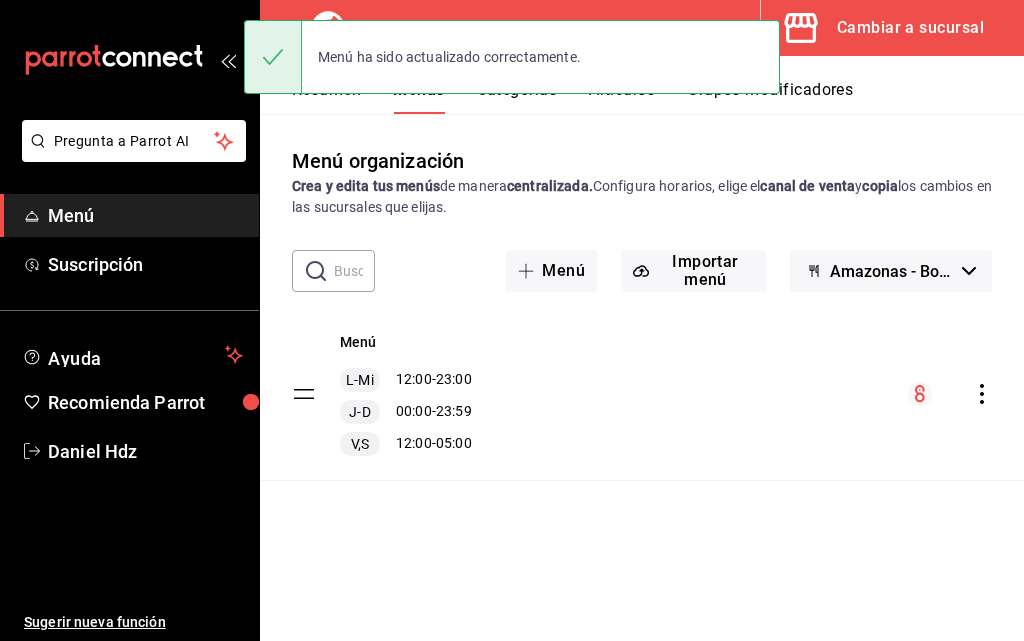 scroll, scrollTop: 0, scrollLeft: 0, axis: both 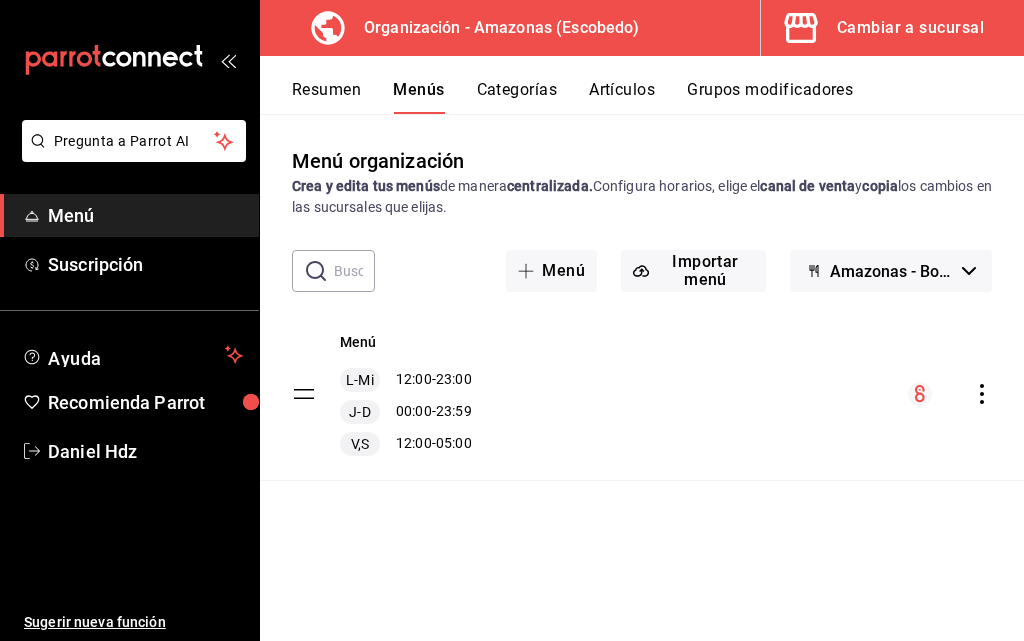 click on "Cambiar a sucursal" at bounding box center [910, 28] 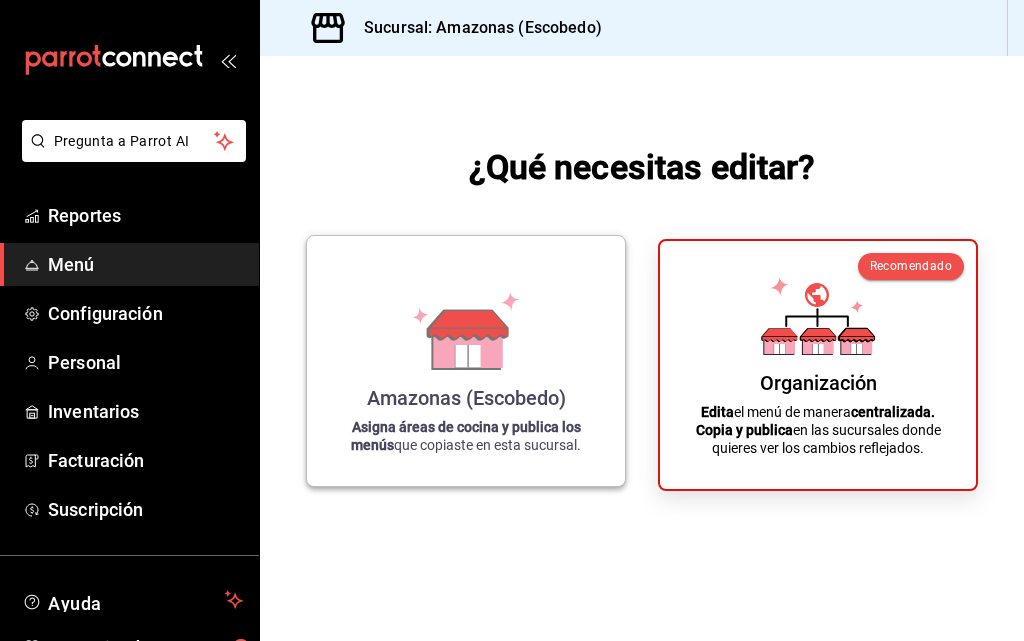 click on "Amazonas (Escobedo) Asigna áreas de cocina y publica los menús  que copiaste en esta sucursal." at bounding box center (466, 361) 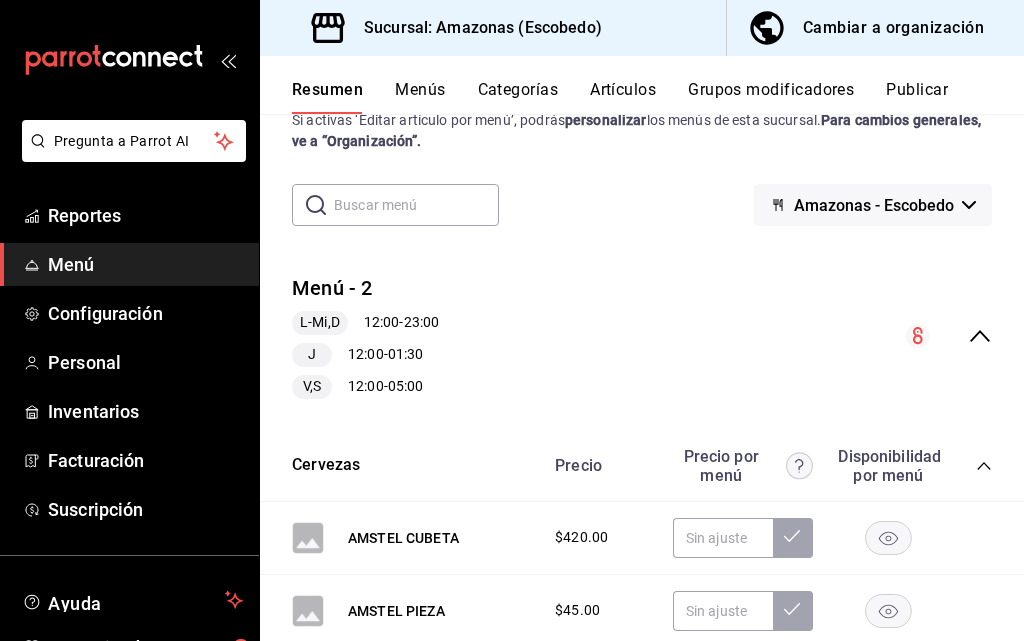 scroll, scrollTop: 100, scrollLeft: 0, axis: vertical 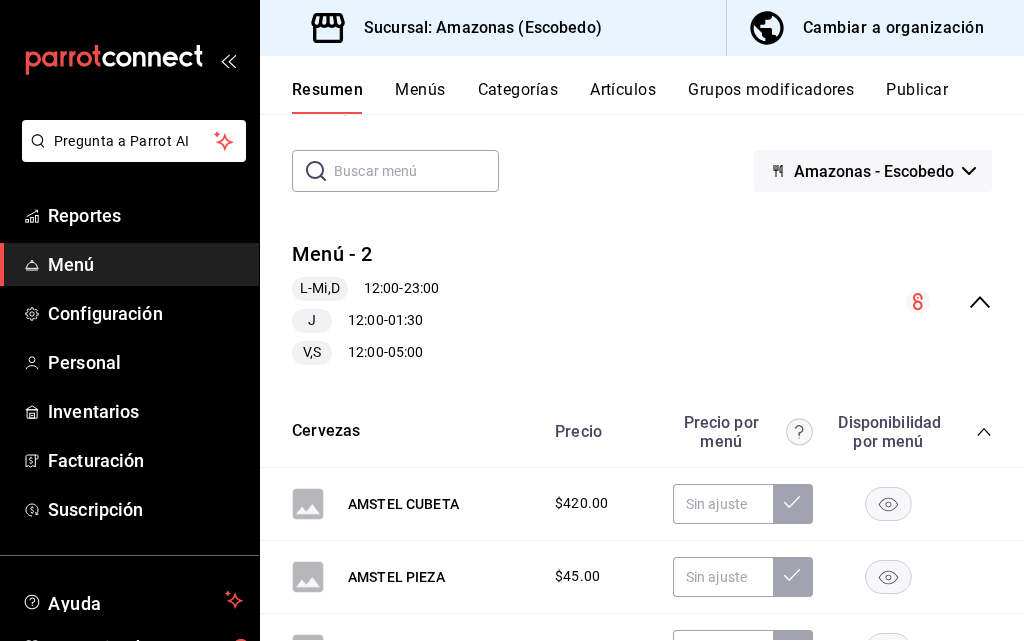 click on "Menú - 2 L-Mi,D 12:00  -  23:00 J 12:00  -  01:30 V,S 12:00  -  05:00" at bounding box center (642, 302) 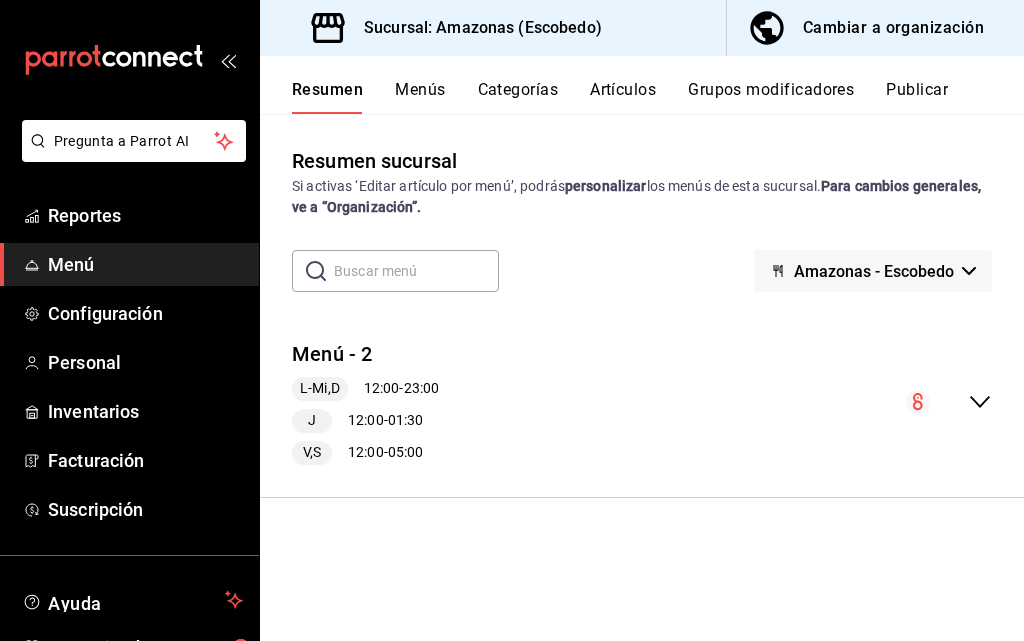scroll, scrollTop: 0, scrollLeft: 0, axis: both 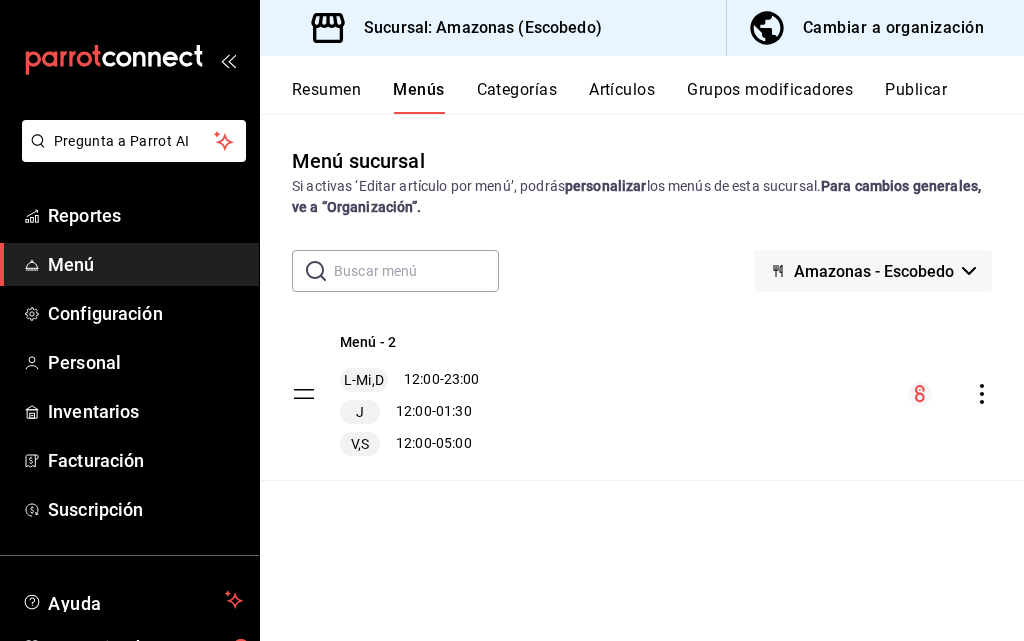 click 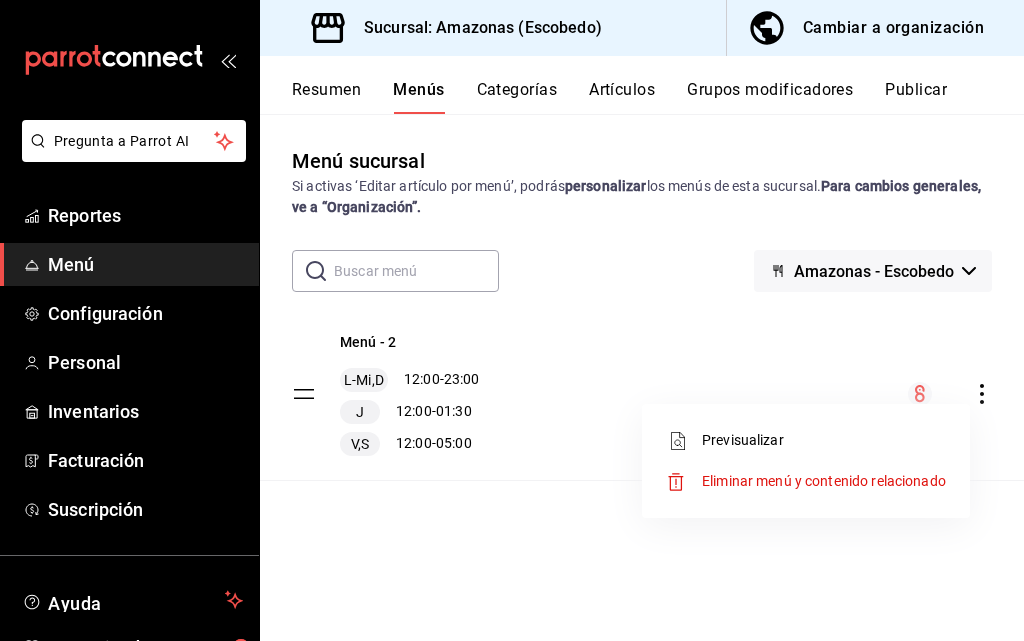 click at bounding box center [512, 320] 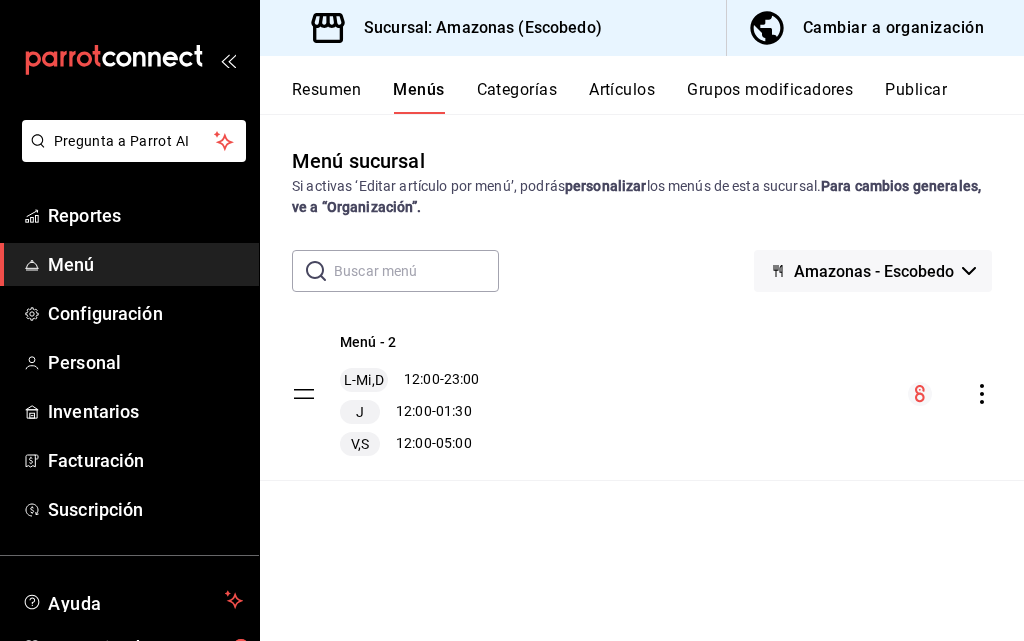 click on "Resumen" at bounding box center (326, 97) 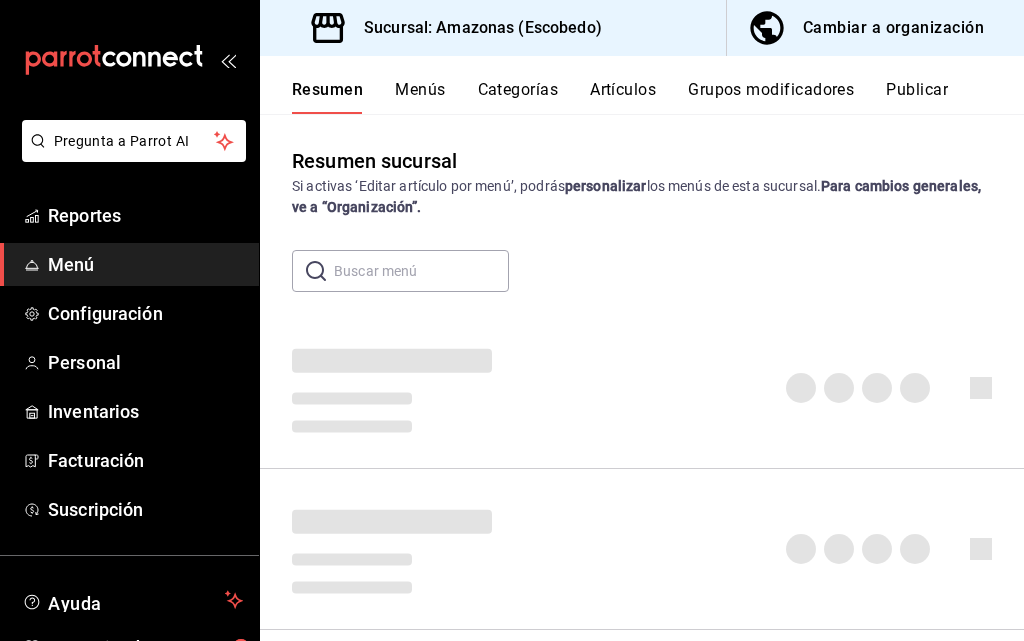 click on "Cambiar a organización" at bounding box center (893, 28) 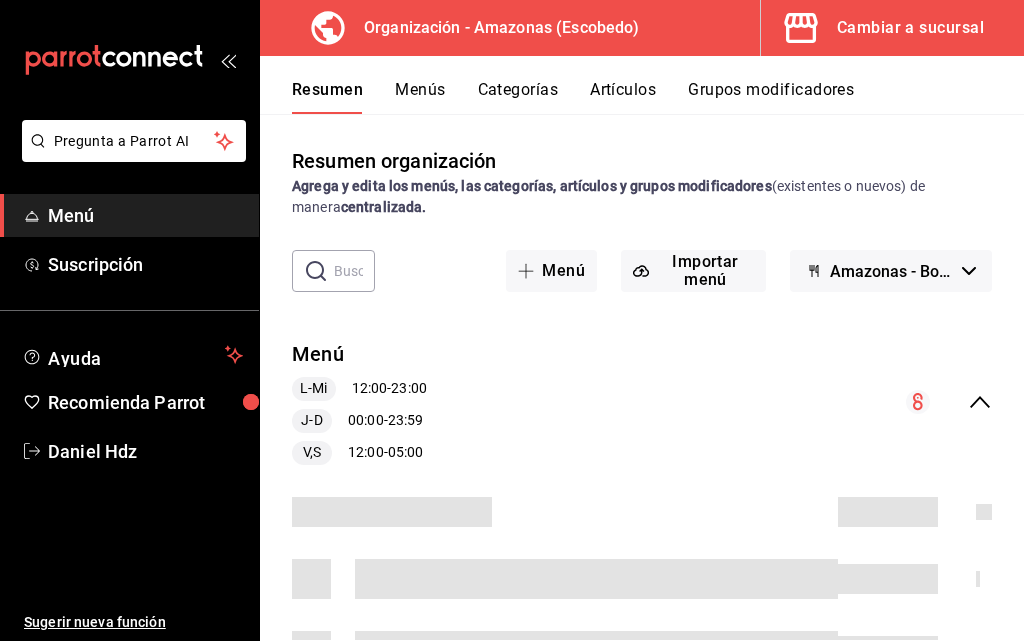 scroll, scrollTop: 0, scrollLeft: 0, axis: both 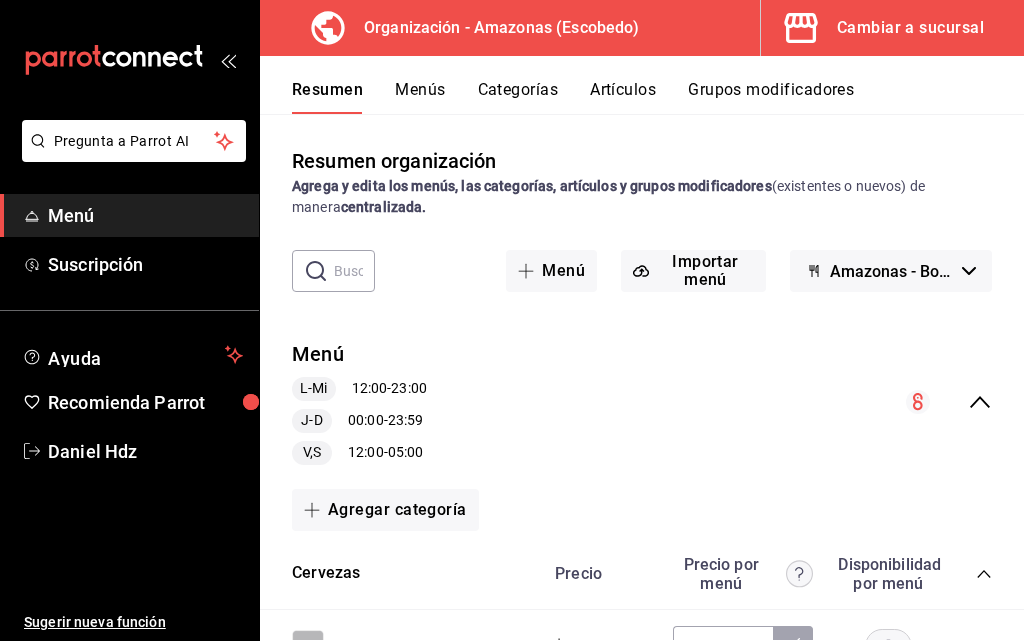 click 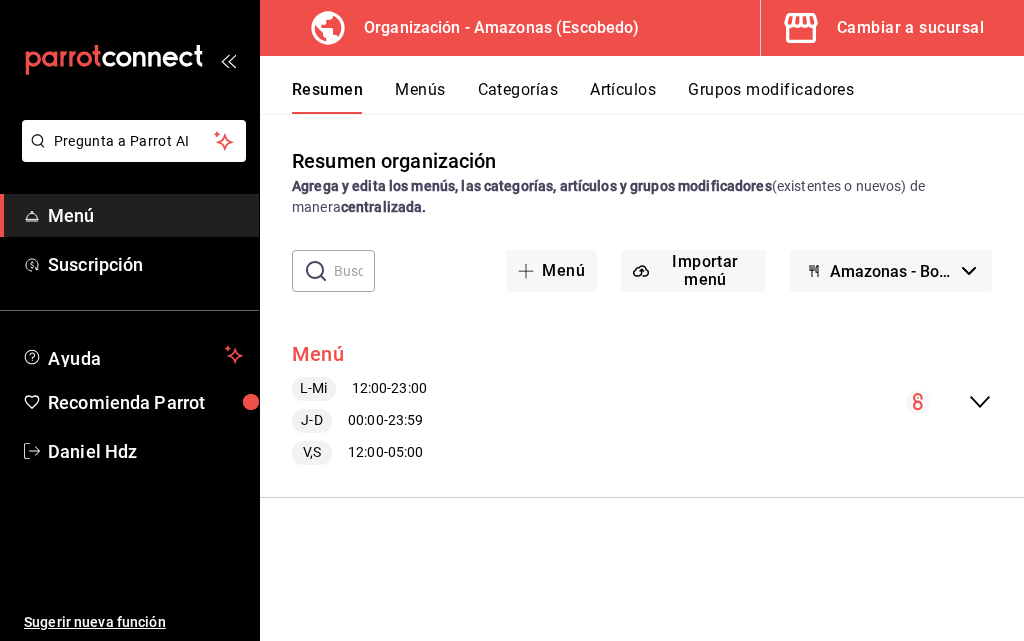 click on "Menú" at bounding box center (318, 354) 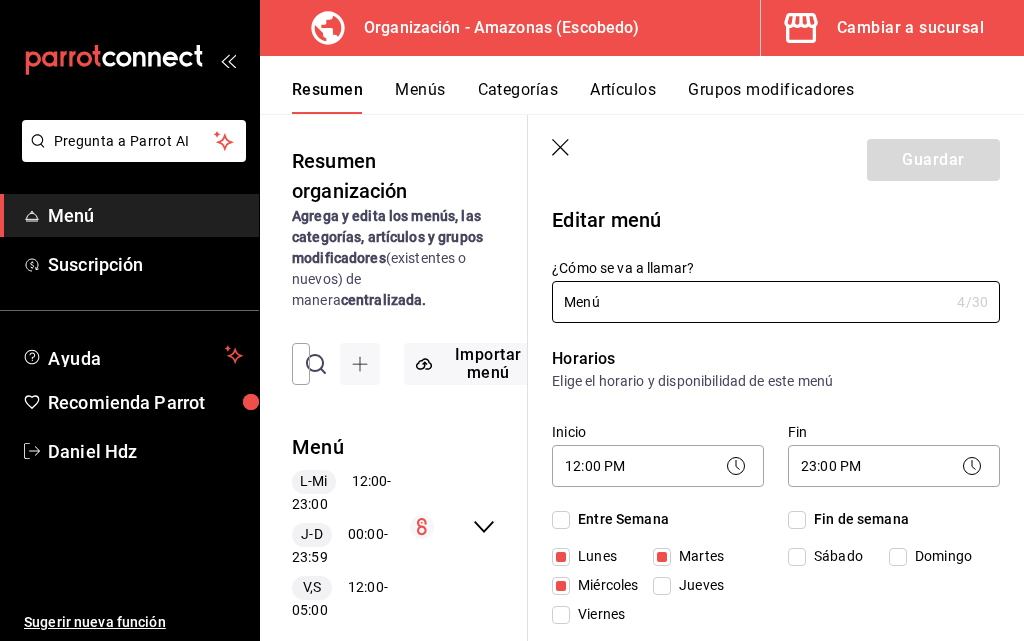 checkbox on "true" 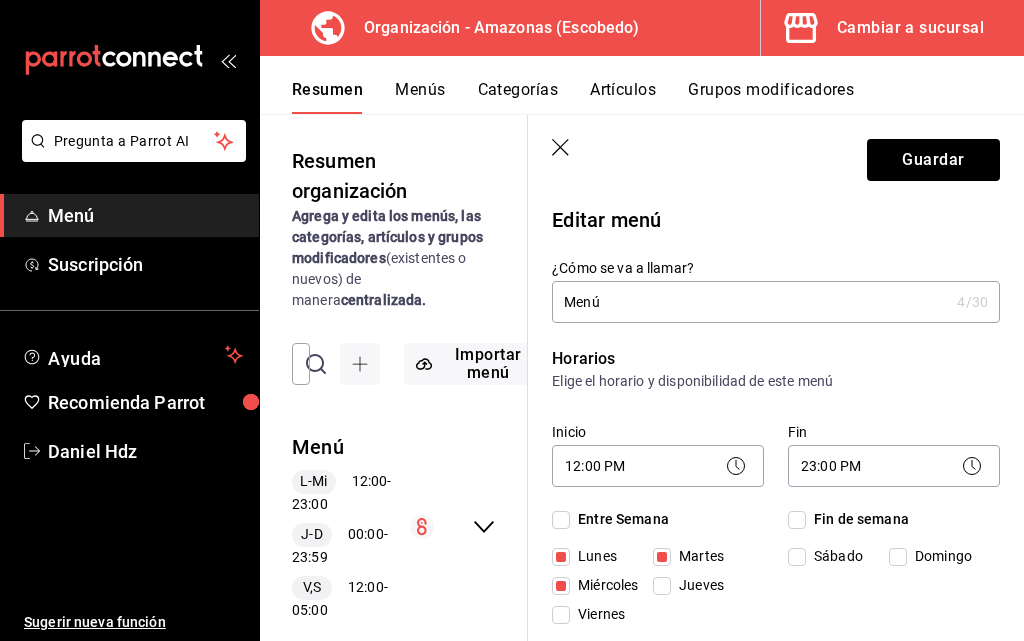 drag, startPoint x: 474, startPoint y: 388, endPoint x: 574, endPoint y: 407, distance: 101.788994 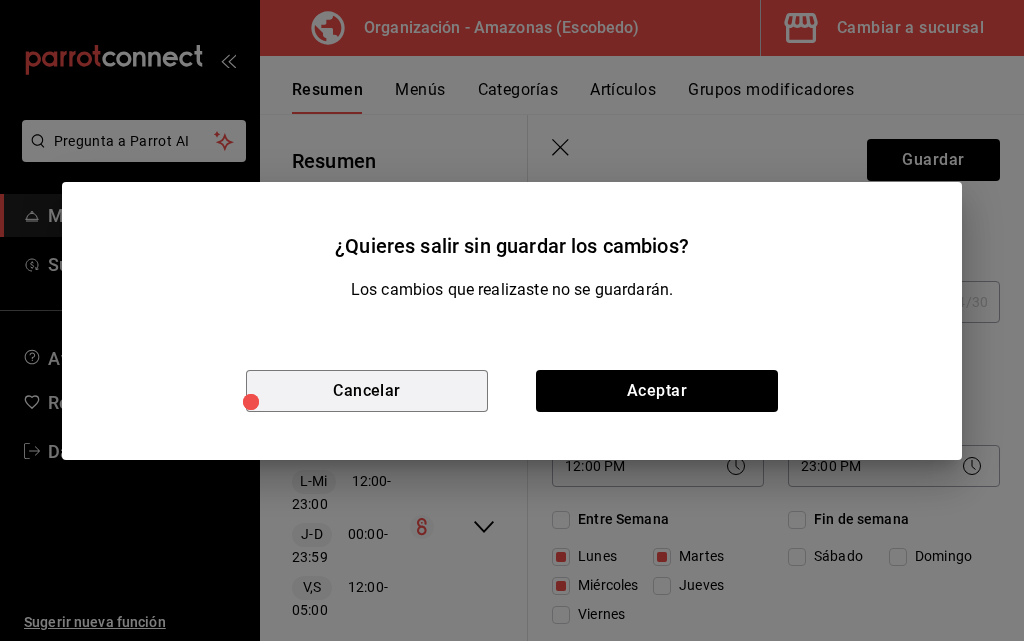 click on "Cancelar" at bounding box center [367, 391] 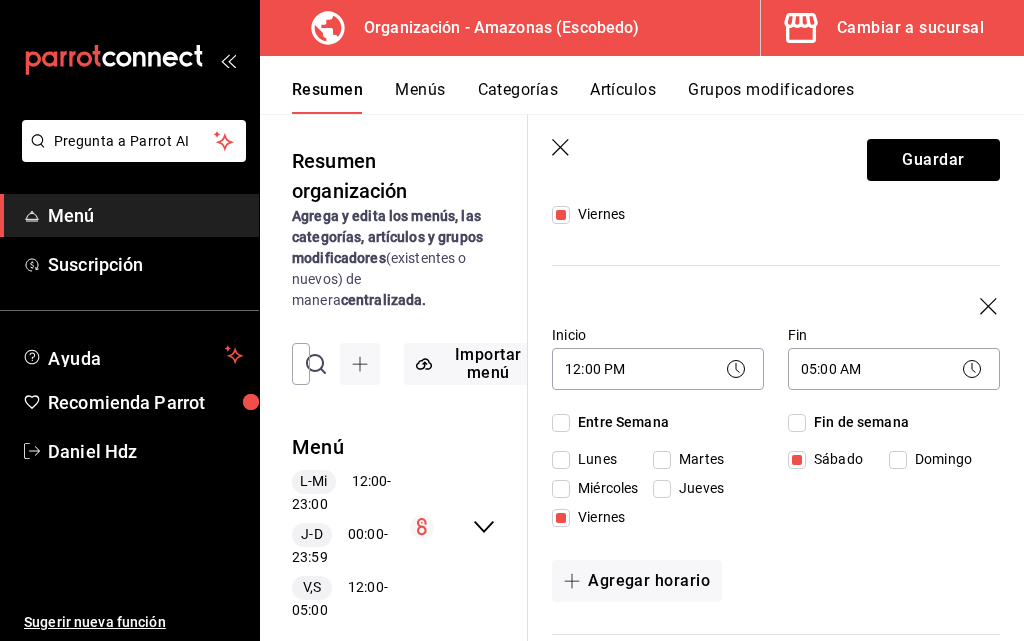 scroll, scrollTop: 800, scrollLeft: 0, axis: vertical 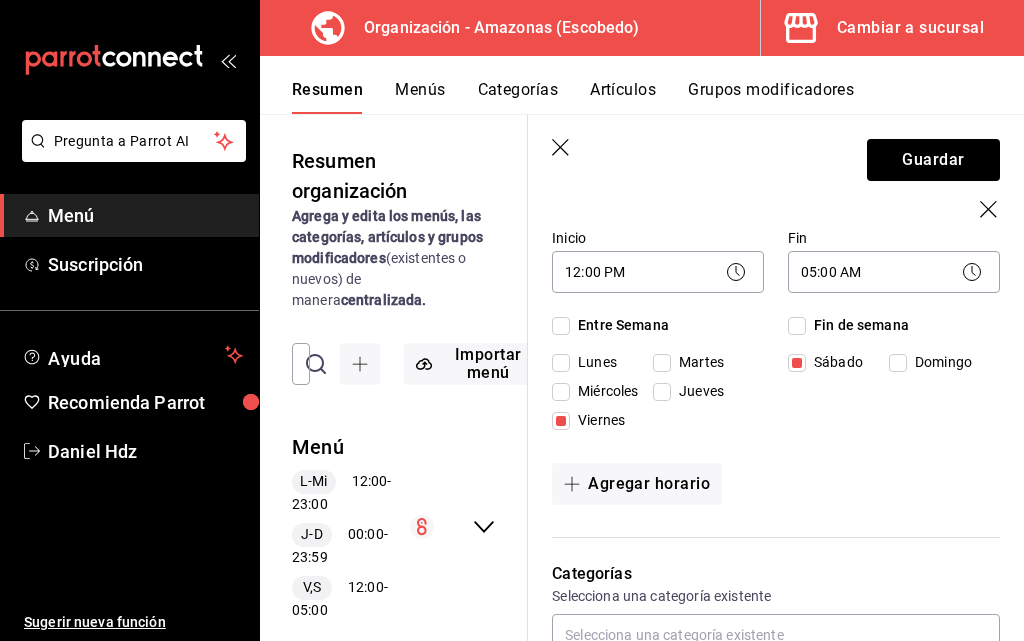 click 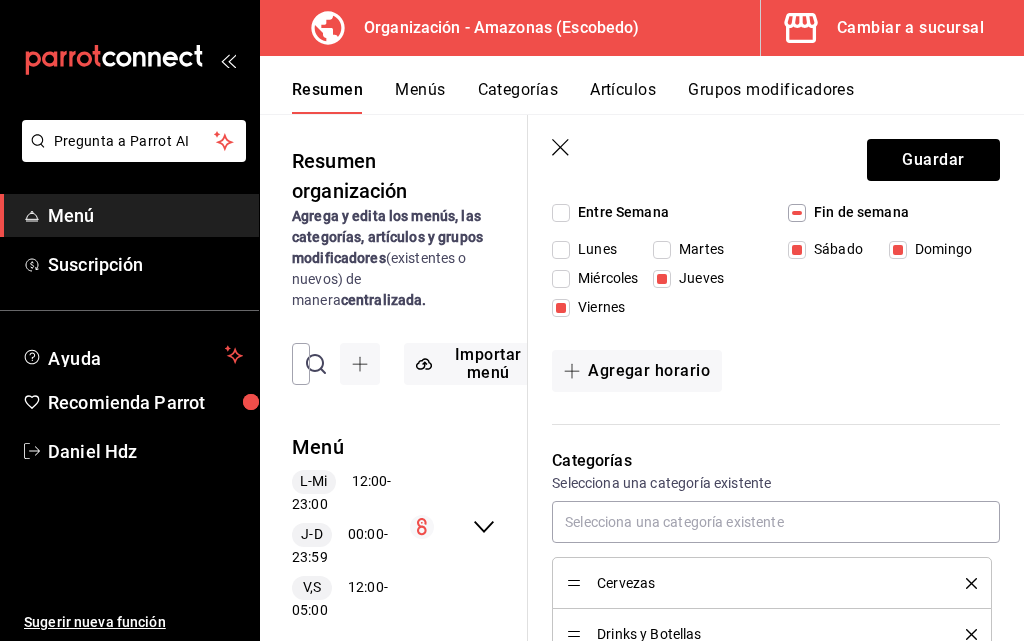 scroll, scrollTop: 500, scrollLeft: 0, axis: vertical 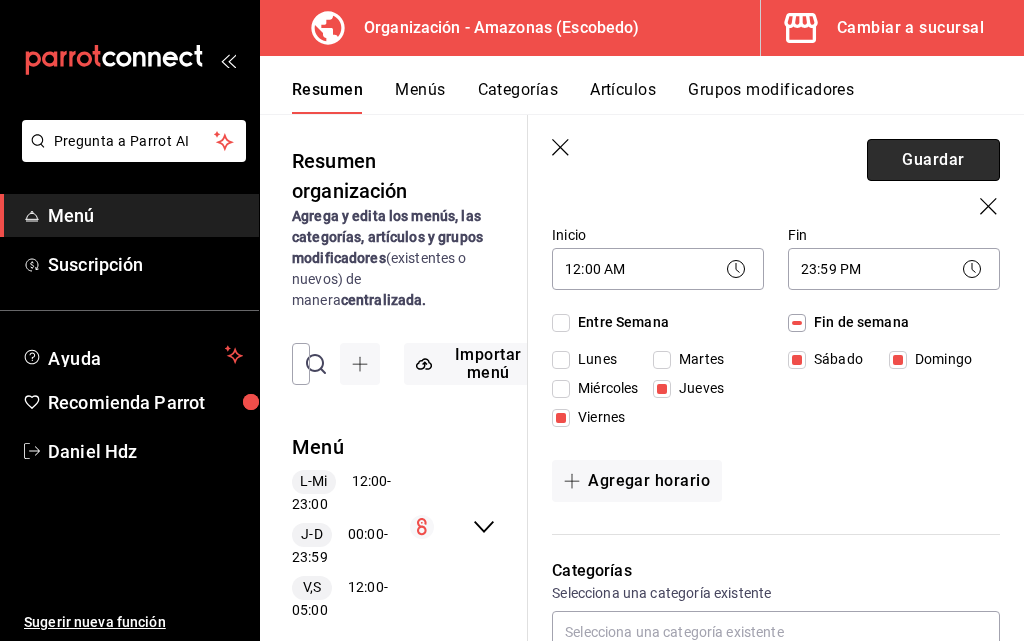 click on "Guardar" at bounding box center (933, 160) 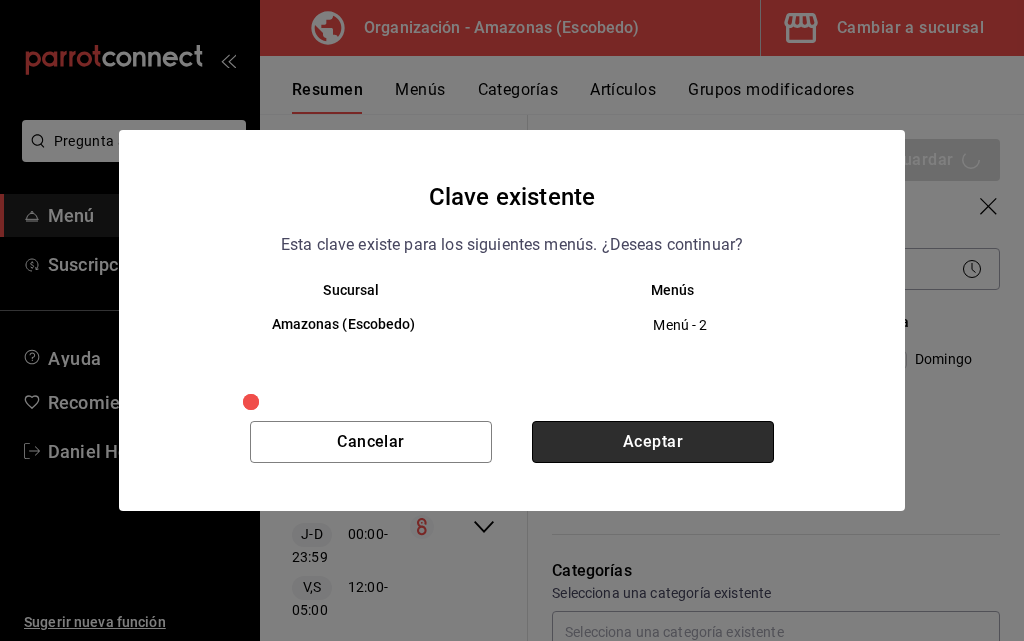 click on "Aceptar" at bounding box center (653, 442) 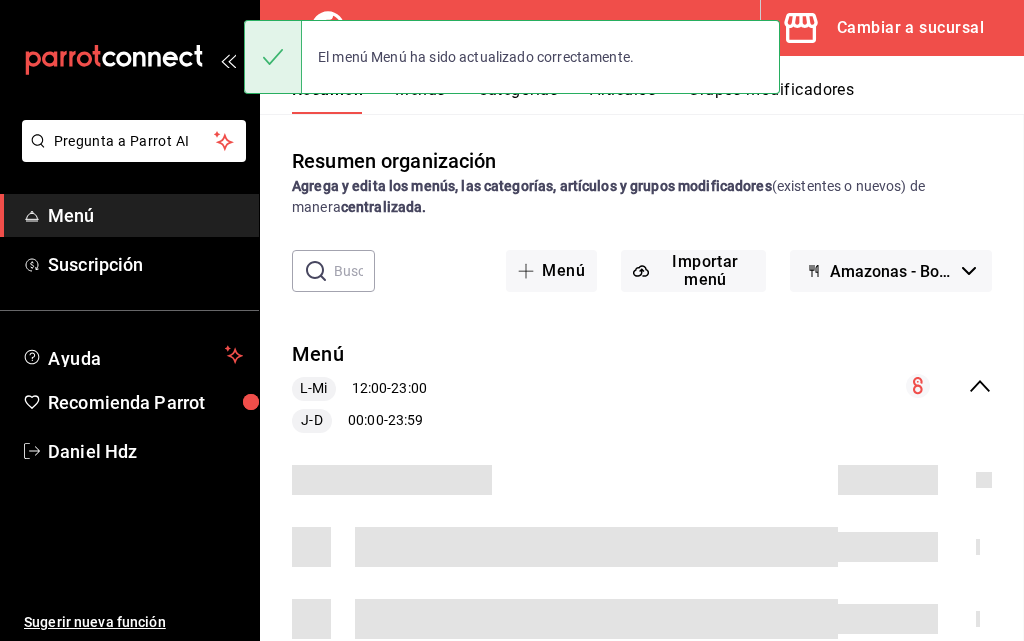 scroll, scrollTop: 0, scrollLeft: 0, axis: both 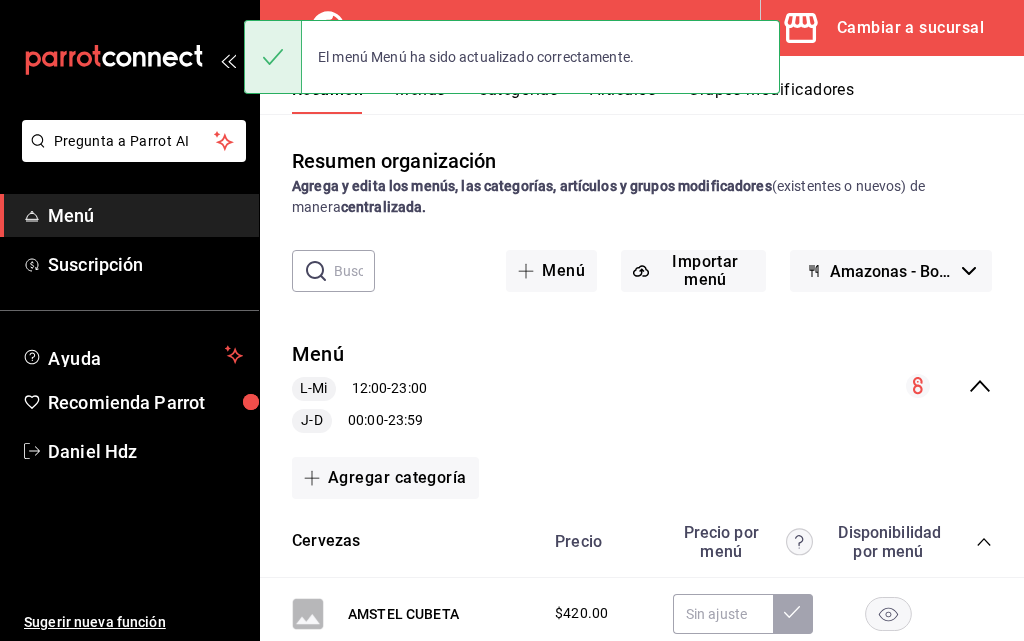 click 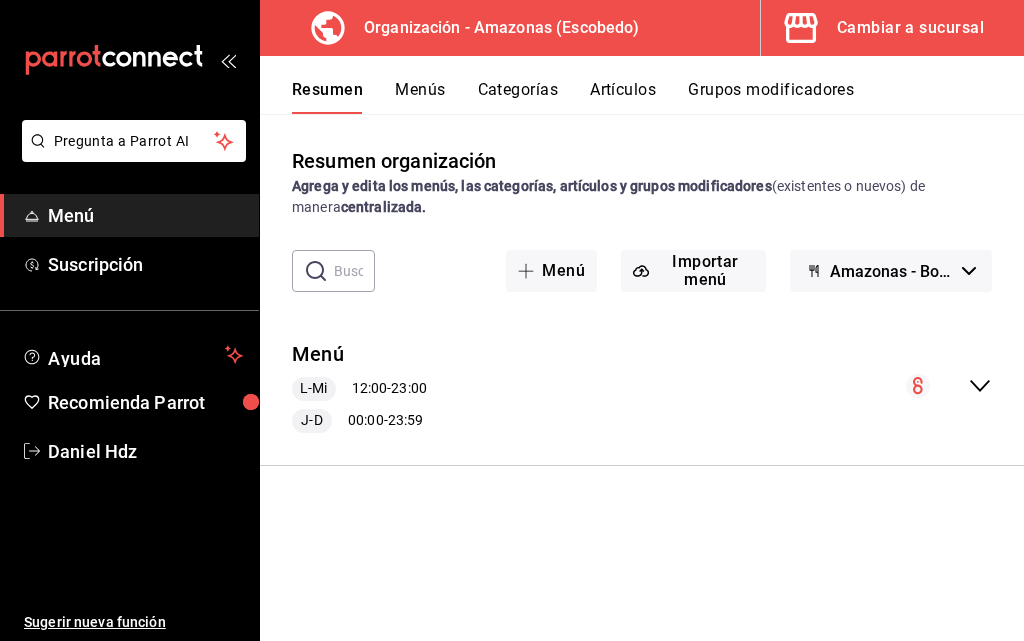 click on "Menús" at bounding box center [420, 97] 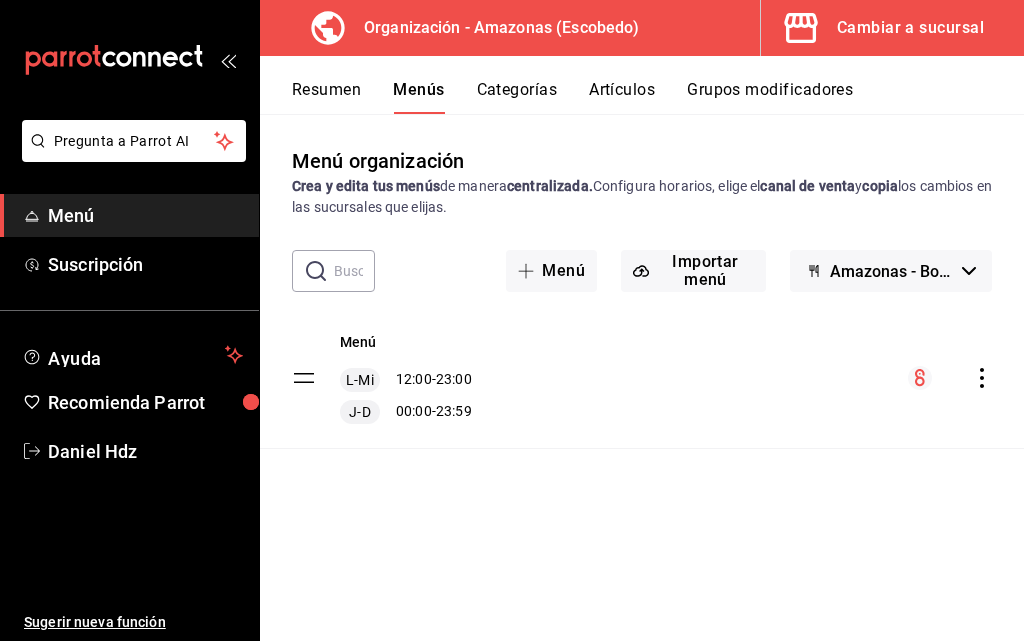 click 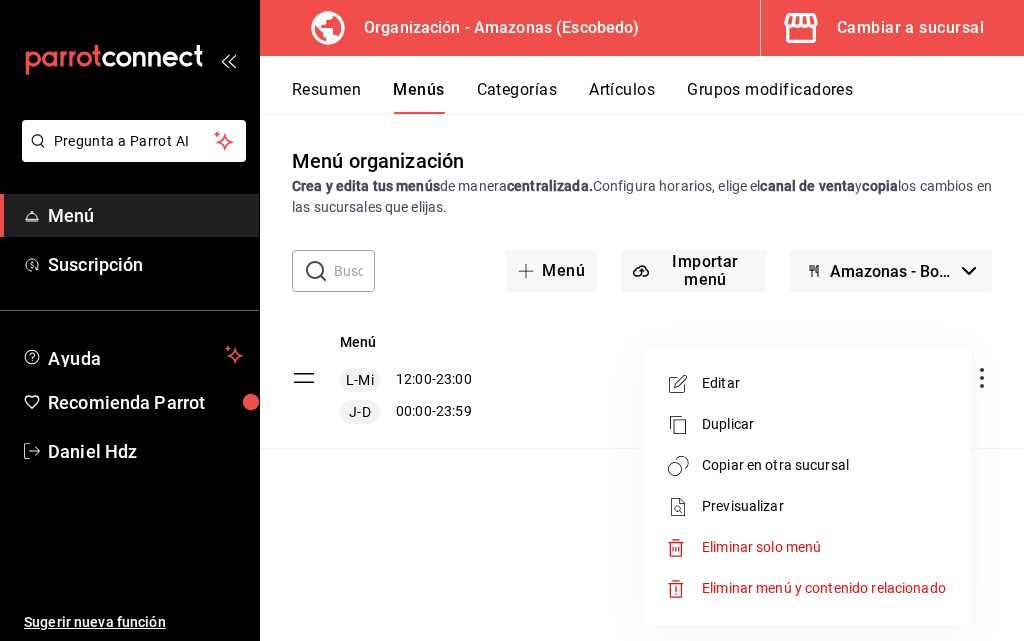 click on "Copiar en otra sucursal" at bounding box center [824, 465] 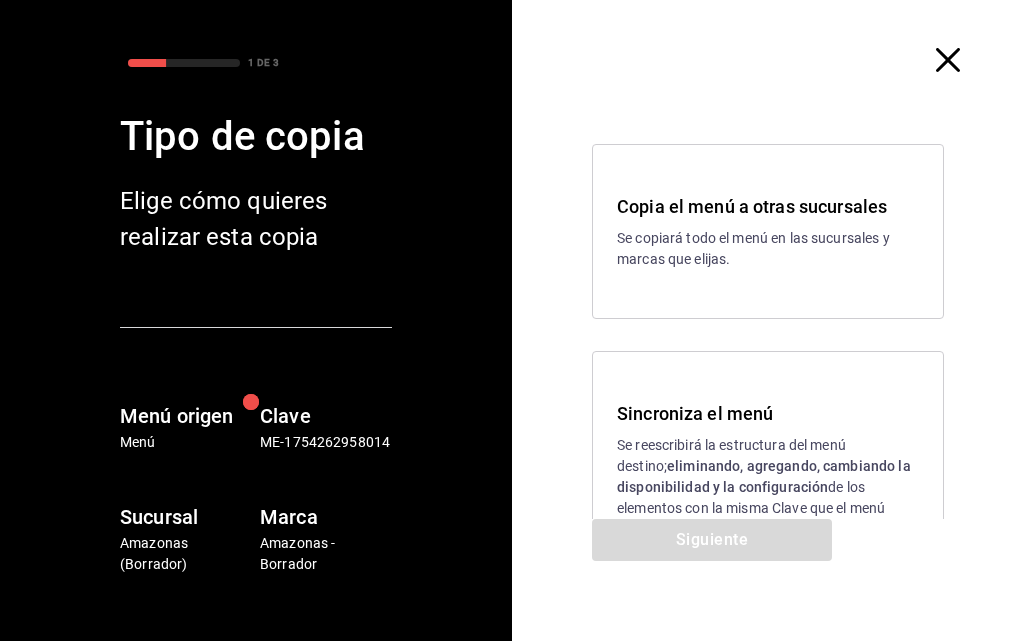 click on "Se reescribirá la estructura del menú destino;  eliminando, agregando, cambiando la disponibilidad y la configuración  de los elementos con la misma Clave que el menú origen." at bounding box center (768, 487) 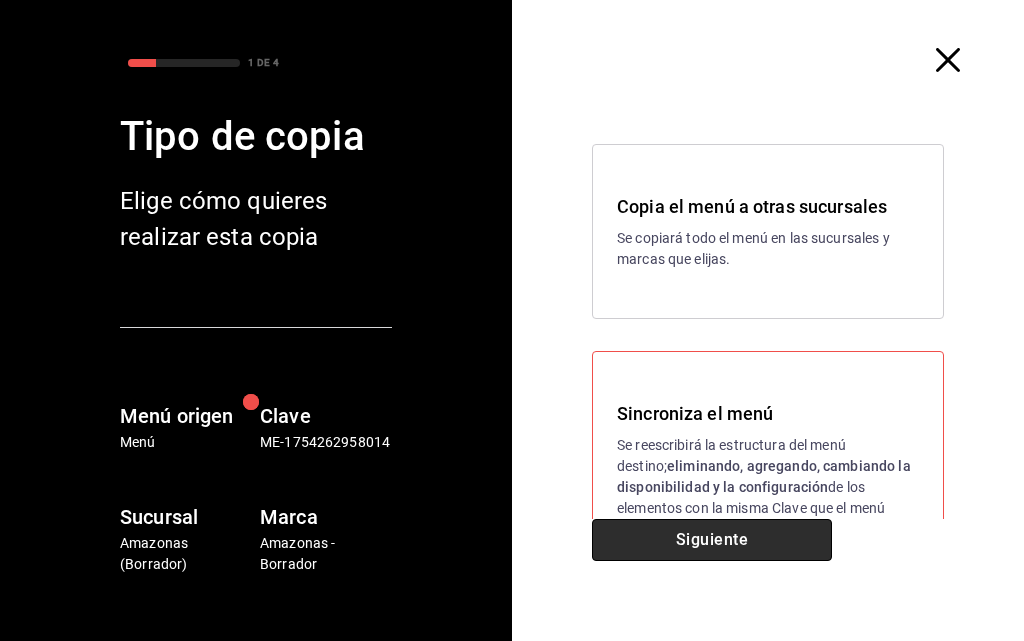 click on "Siguiente" at bounding box center (712, 540) 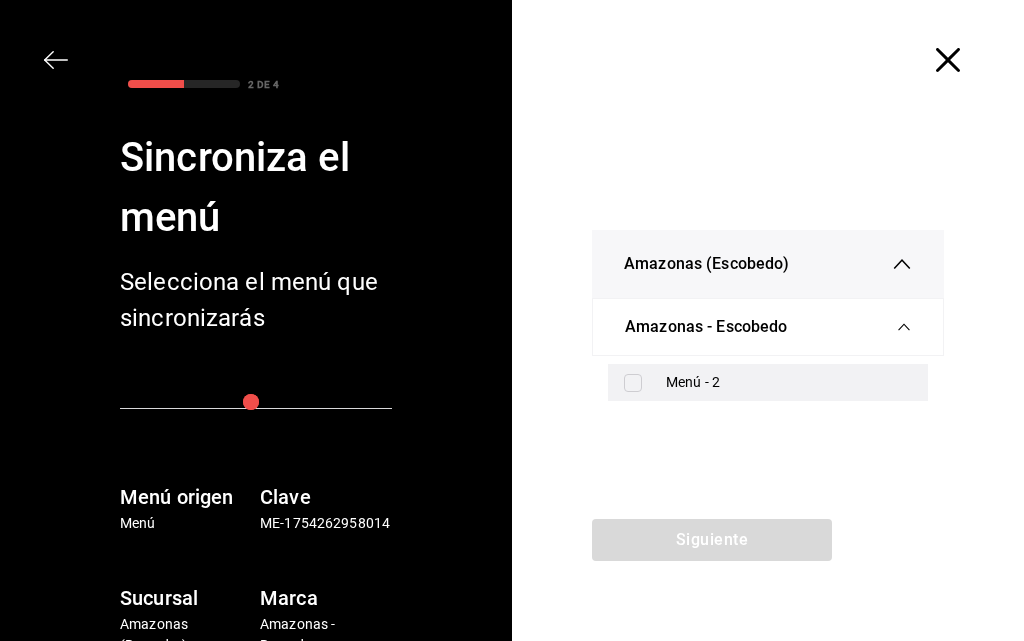 click at bounding box center (637, 383) 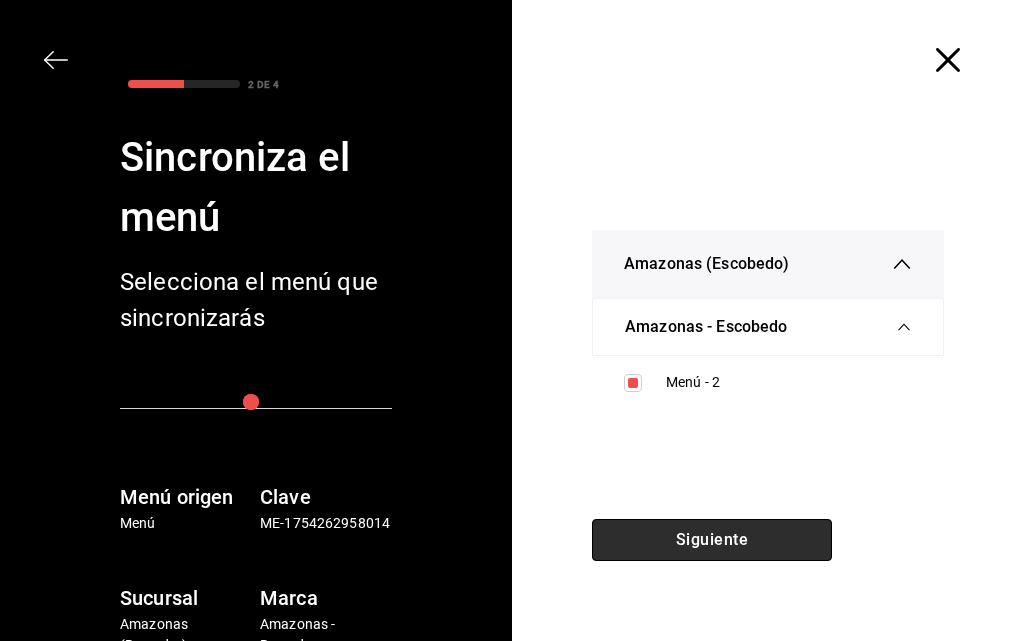 click on "Siguiente" at bounding box center [712, 540] 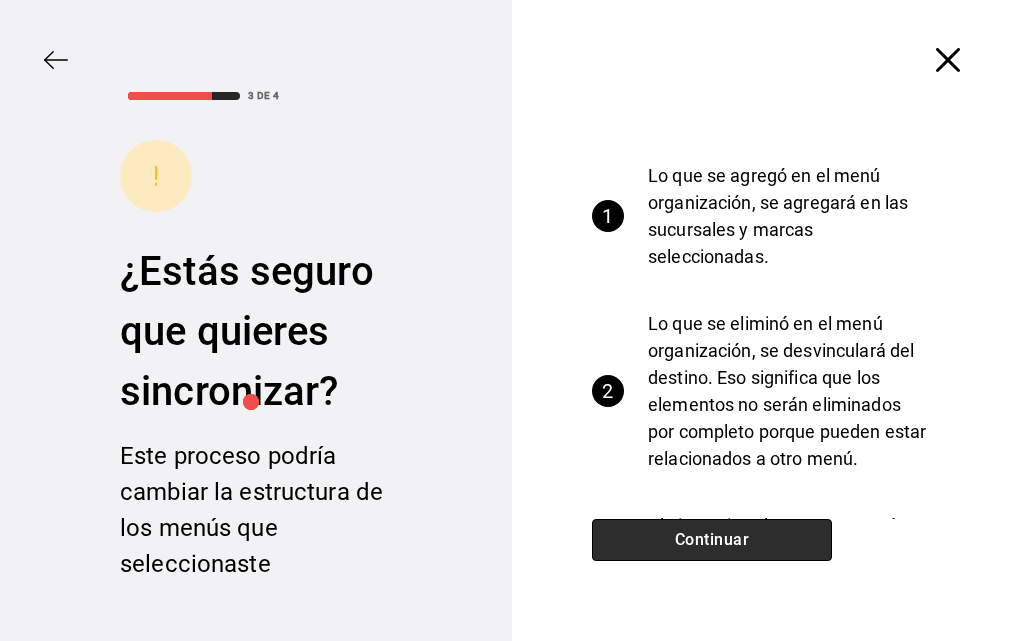 click on "Continuar" at bounding box center [712, 540] 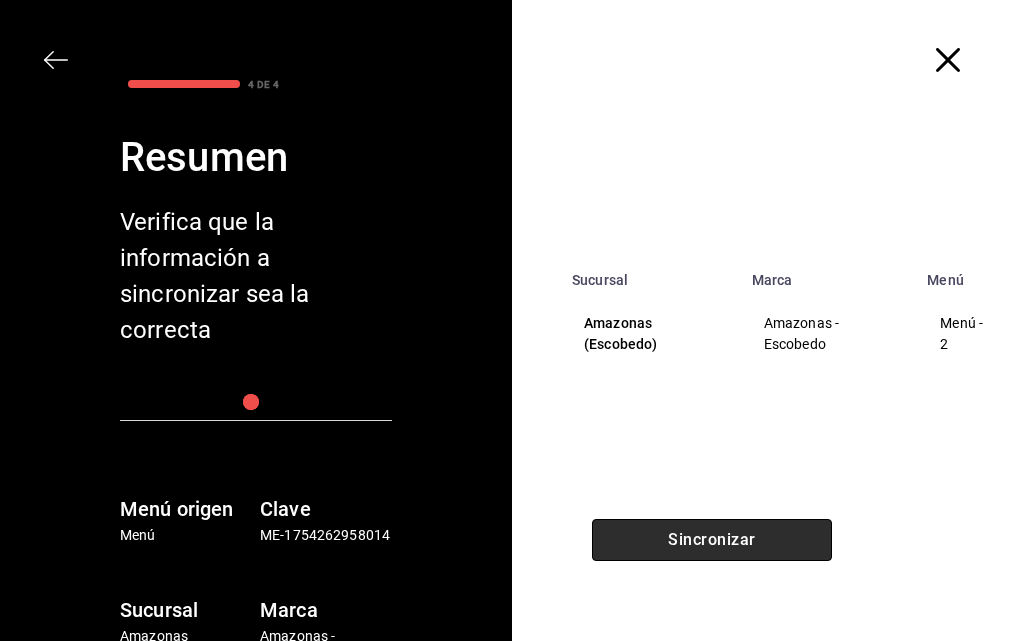 click on "Sincronizar" at bounding box center [712, 540] 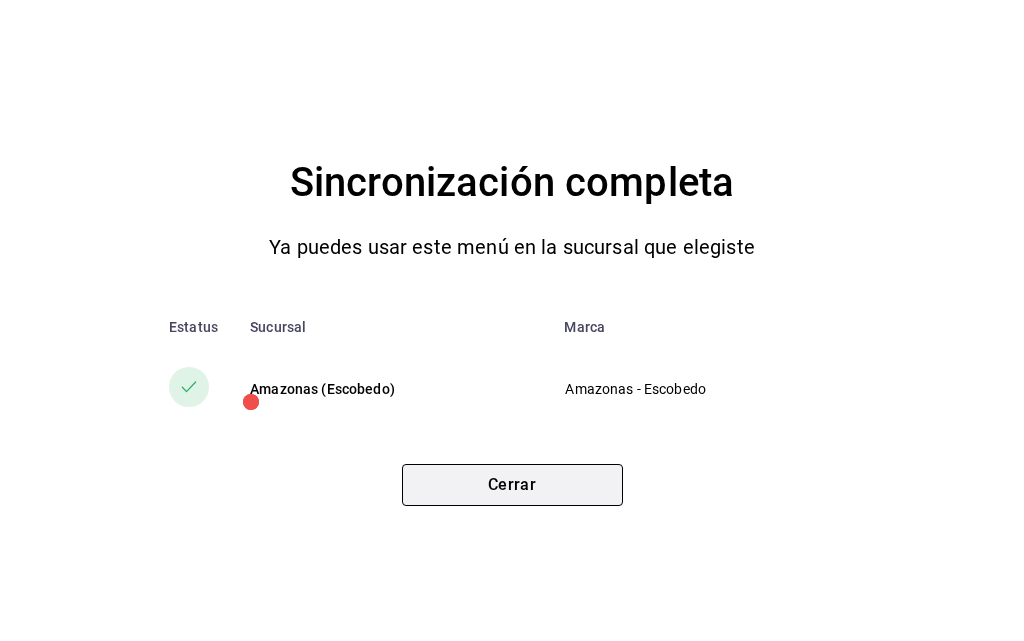 click on "Cerrar" at bounding box center [512, 485] 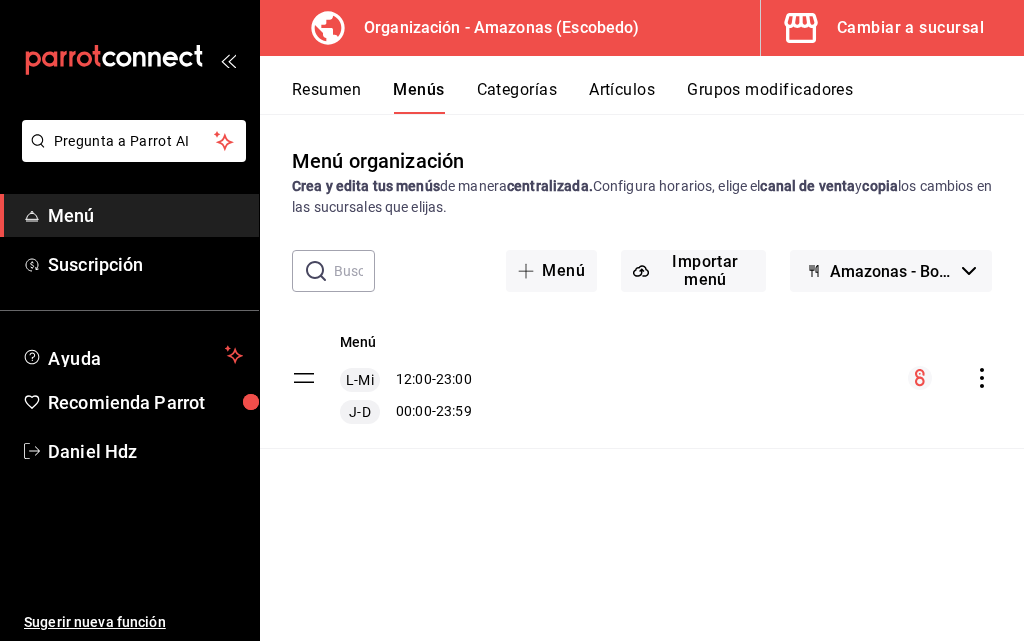 click on "Categorías" at bounding box center [517, 97] 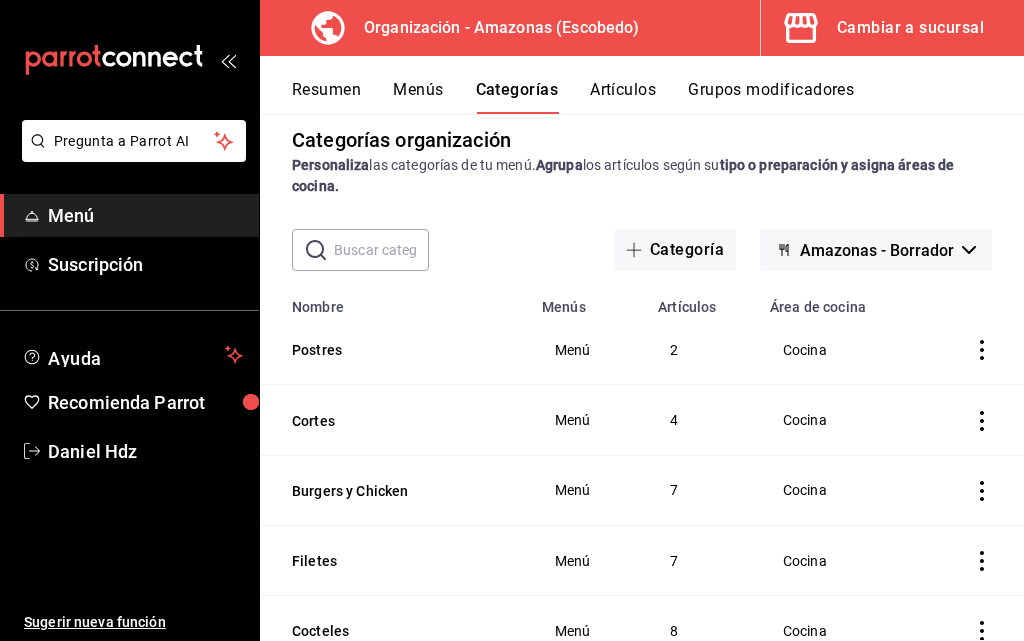 scroll, scrollTop: 0, scrollLeft: 0, axis: both 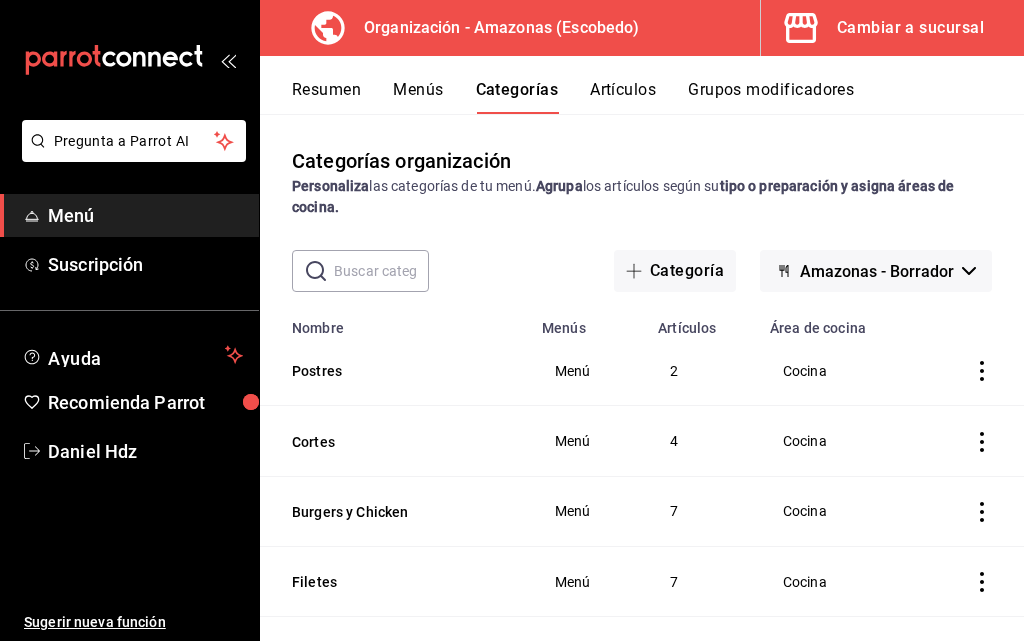 click on "Artículos" at bounding box center [623, 97] 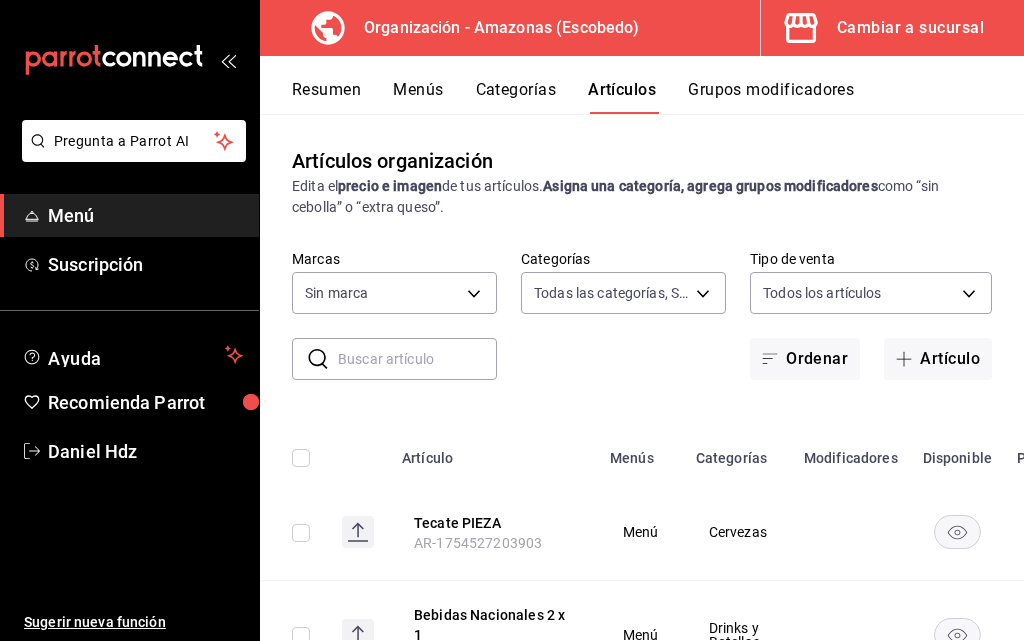 type on "[UUID],[UUID],[UUID],[UUID],[UUID],[UUID],[UUID],[UUID],[UUID],[UUID],[UUID],[UUID],[UUID],[UUID]" 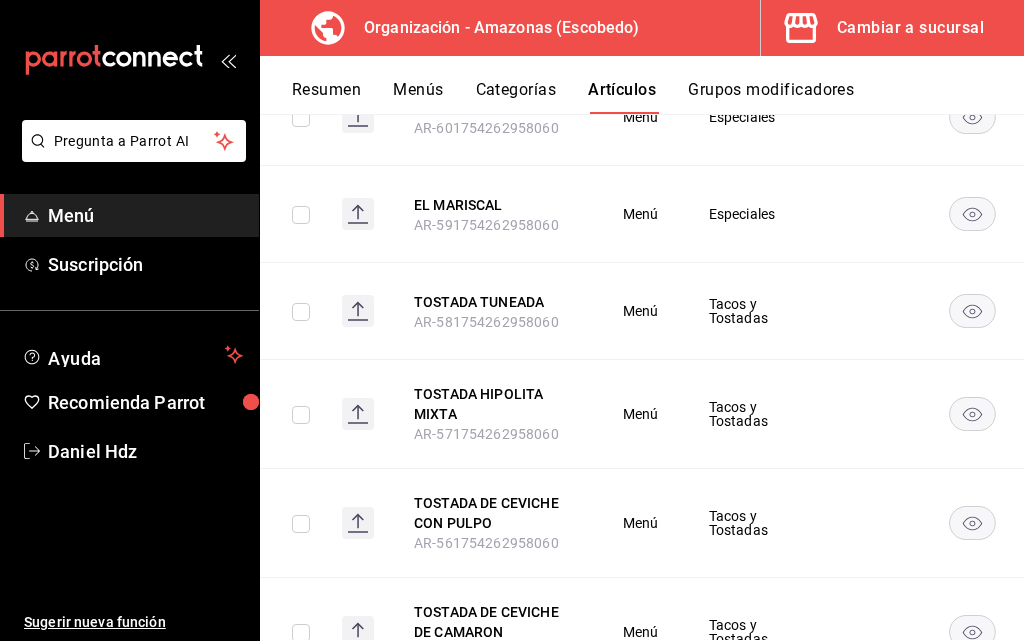 scroll, scrollTop: 4950, scrollLeft: 0, axis: vertical 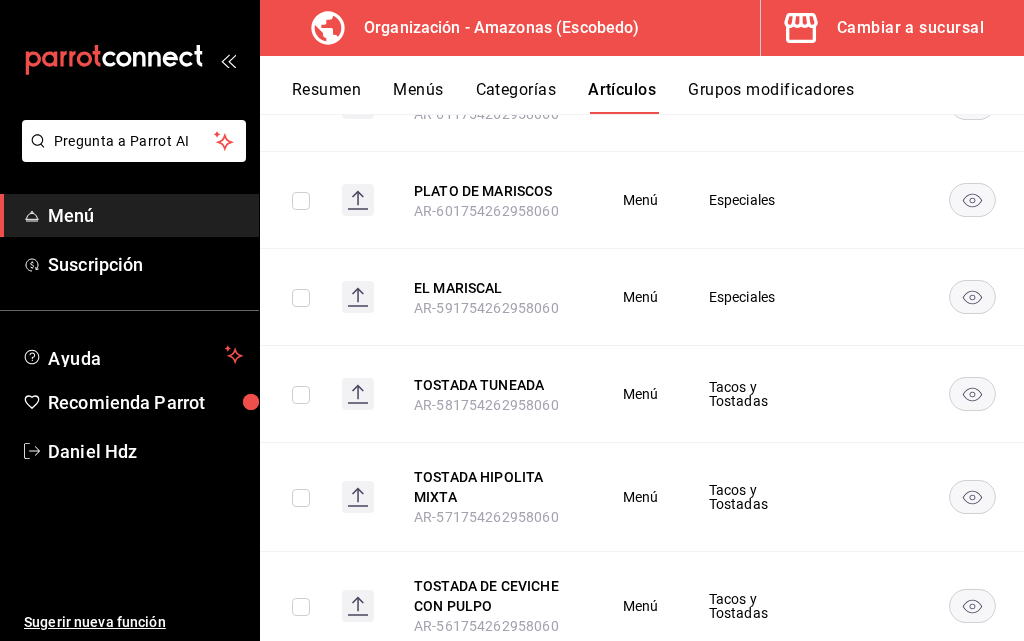 click on "Grupos modificadores" at bounding box center [771, 97] 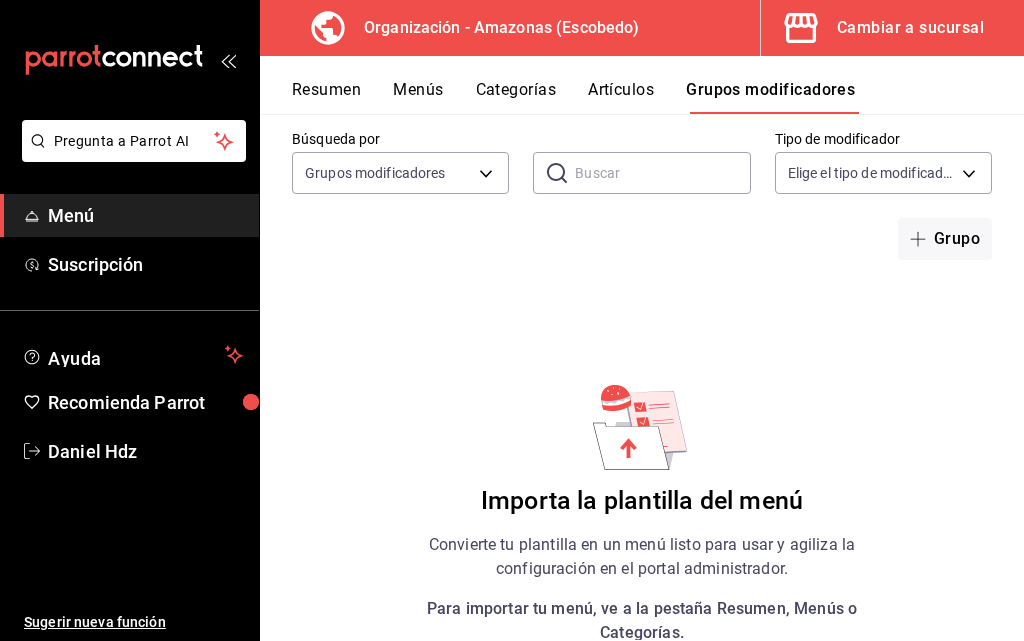 scroll, scrollTop: 125, scrollLeft: 0, axis: vertical 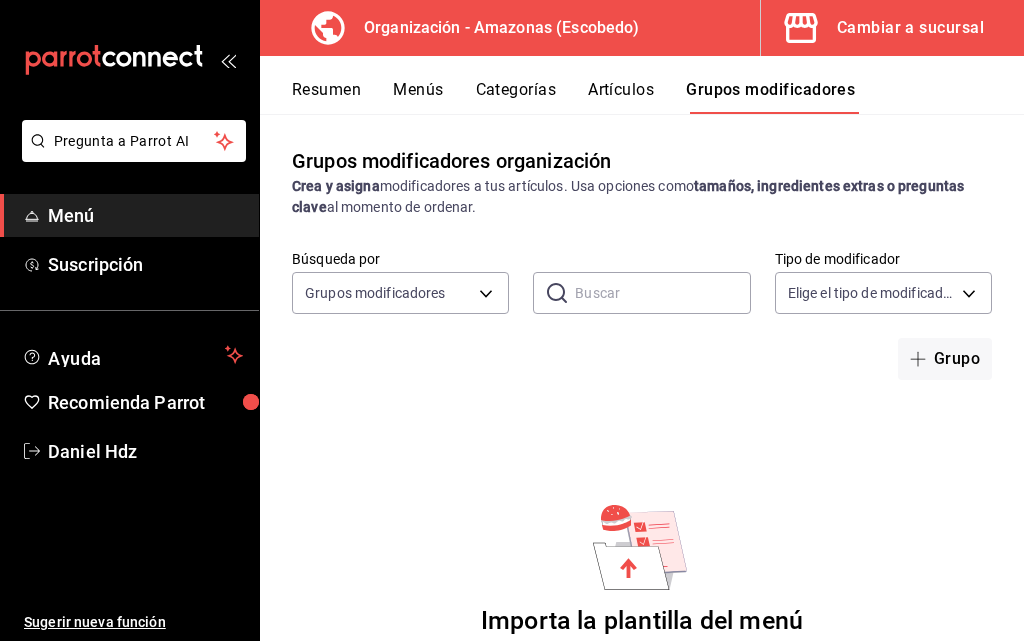 click on "Menús" at bounding box center (418, 97) 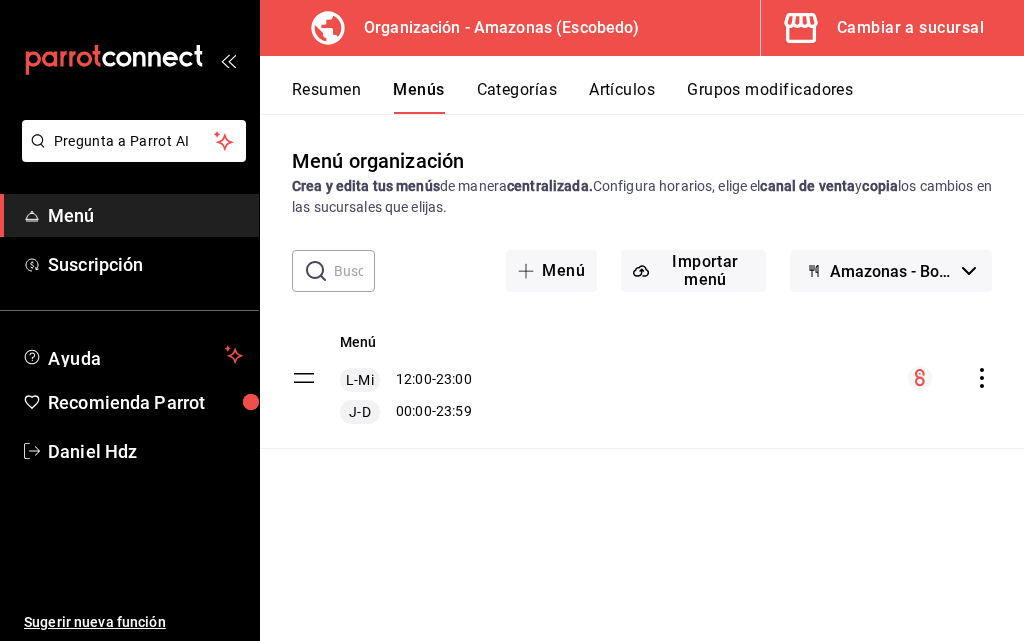 click on "Resumen" at bounding box center [326, 97] 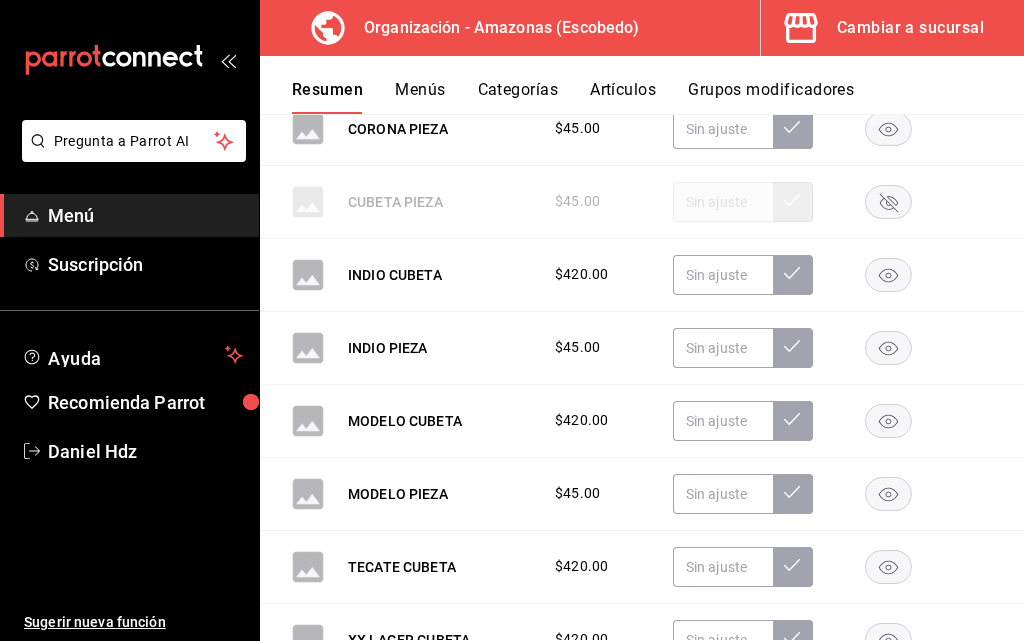 scroll, scrollTop: 400, scrollLeft: 0, axis: vertical 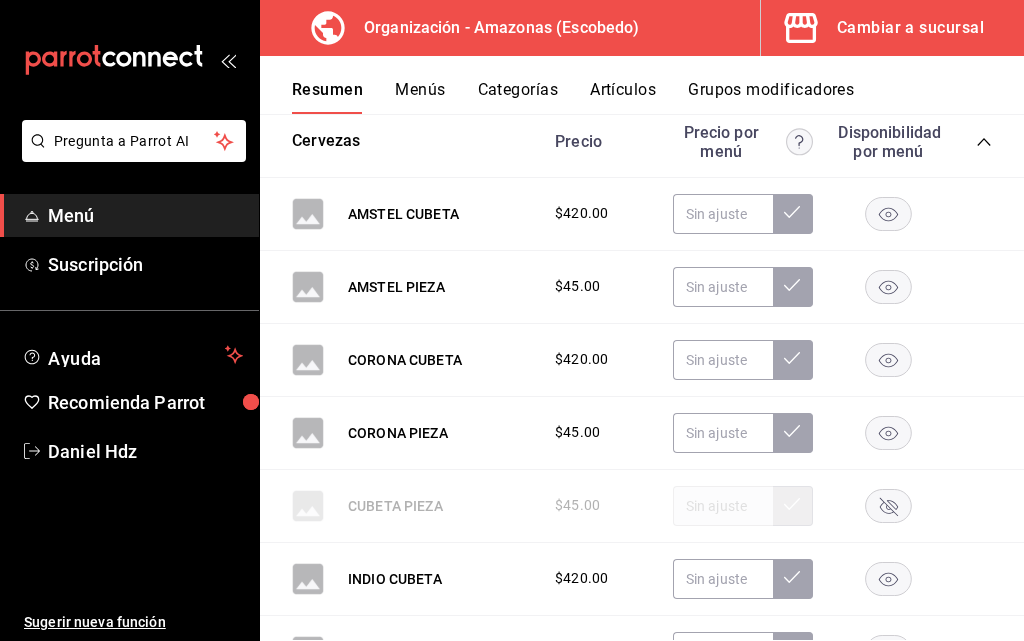 click 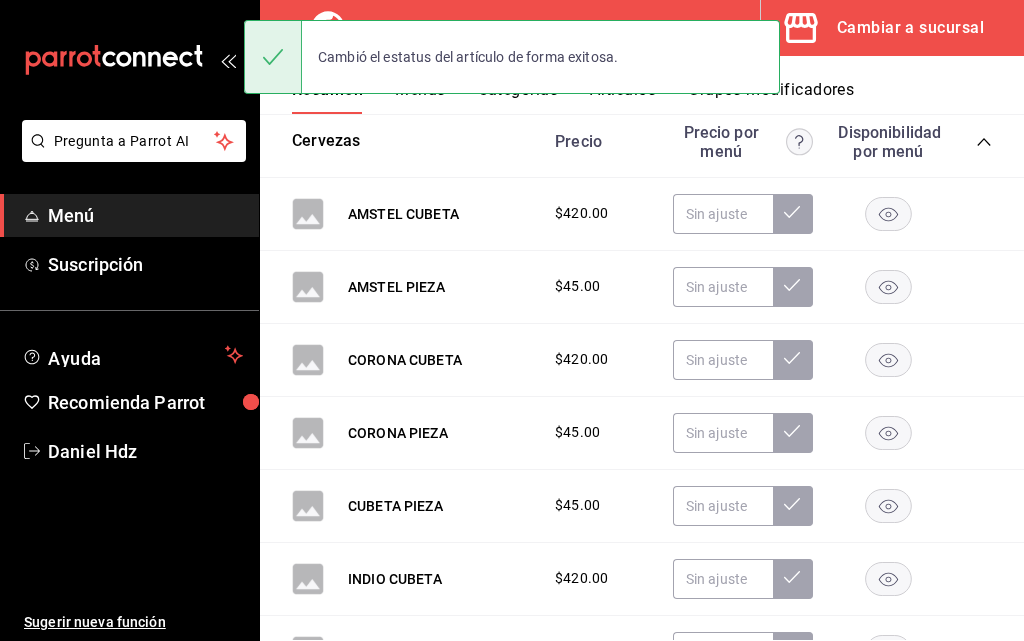 click 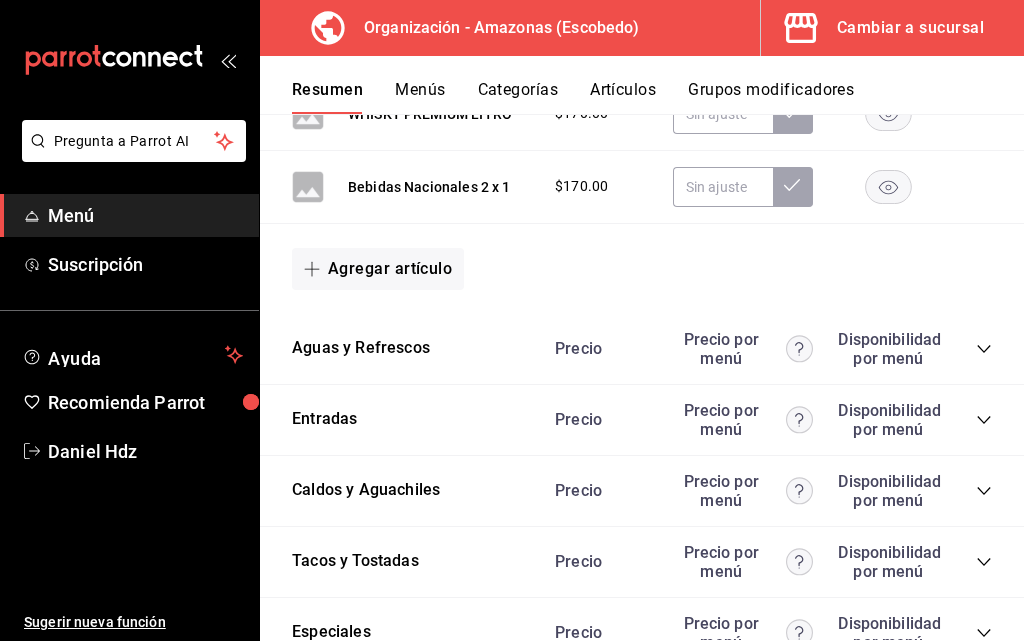 scroll, scrollTop: 3200, scrollLeft: 0, axis: vertical 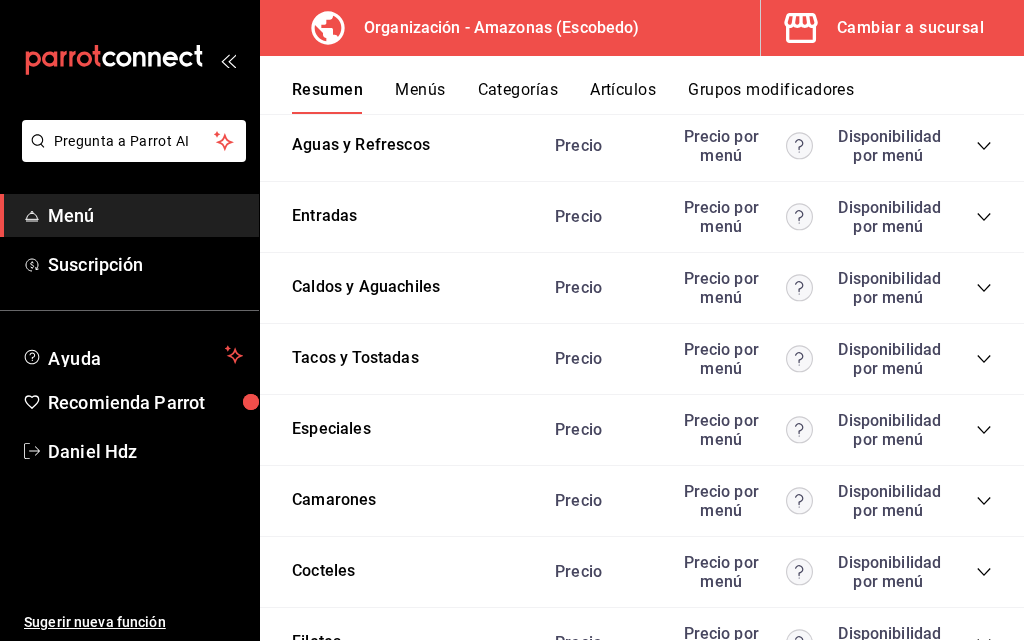 click on "Precio por menú" at bounding box center (743, 359) 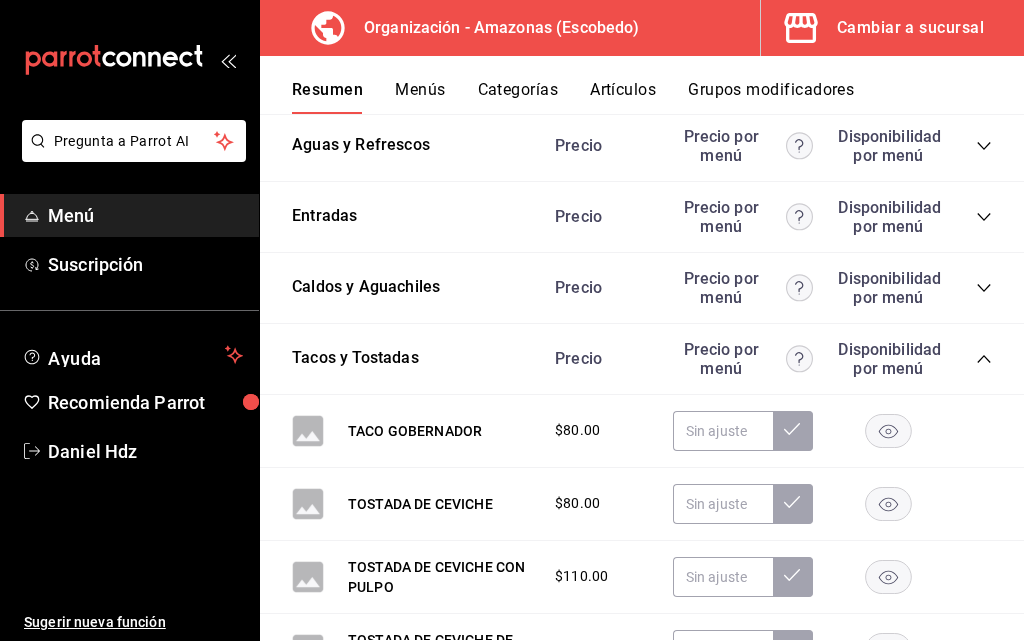 click 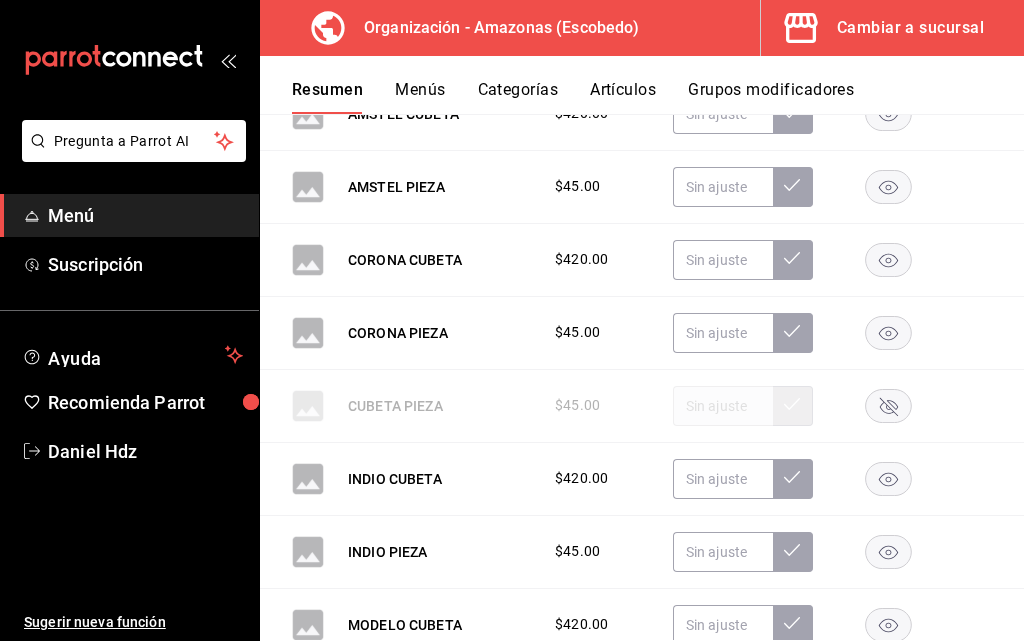 scroll, scrollTop: 0, scrollLeft: 0, axis: both 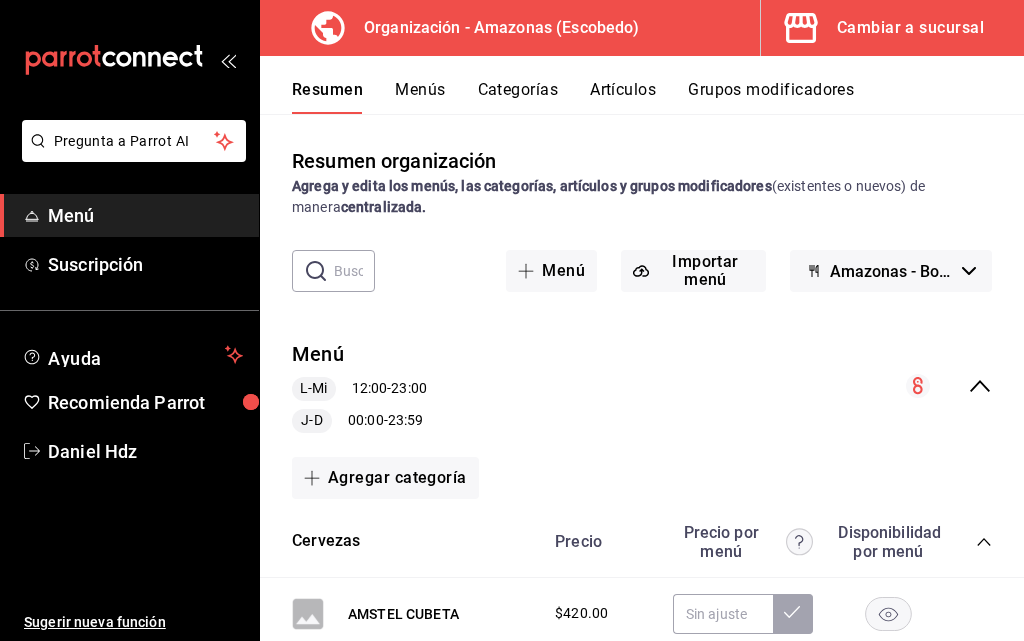 click on "Menú" at bounding box center (145, 215) 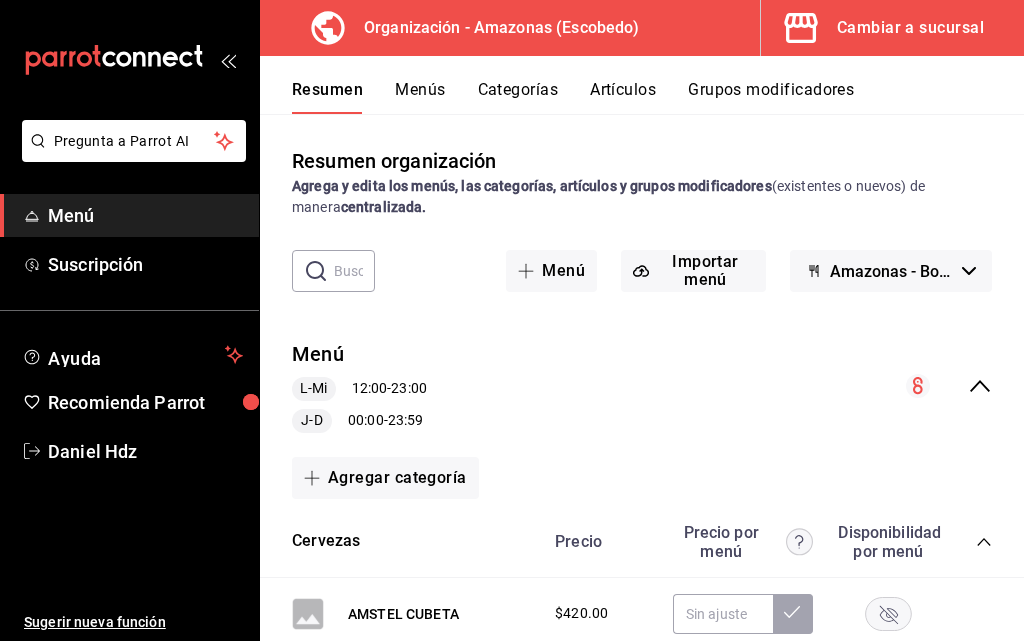 click on "Daniel Hdz" at bounding box center (145, 451) 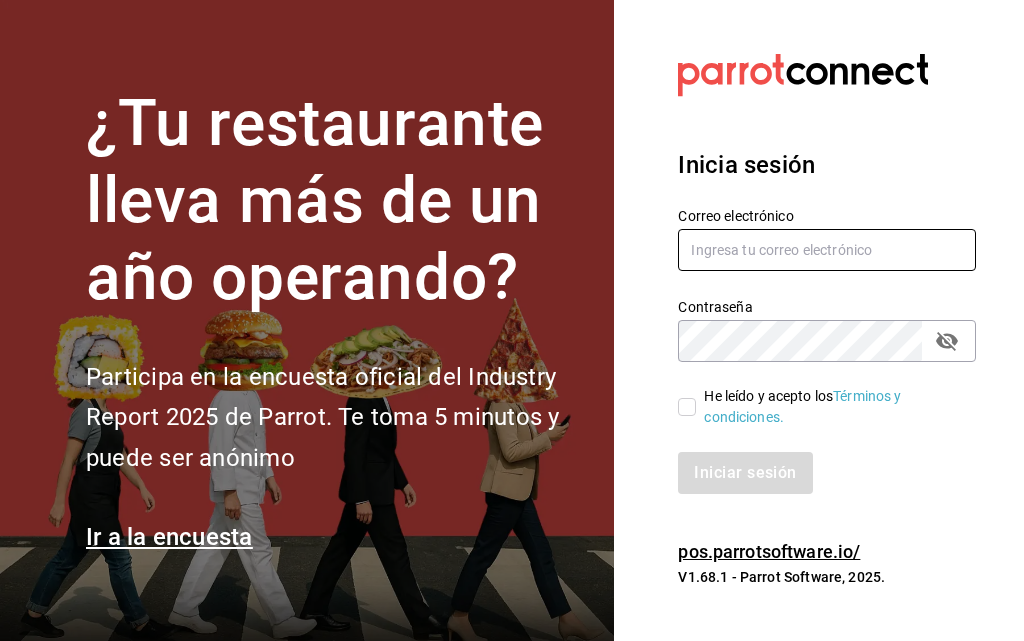 type on "l_davilacuevas@hotmail.com" 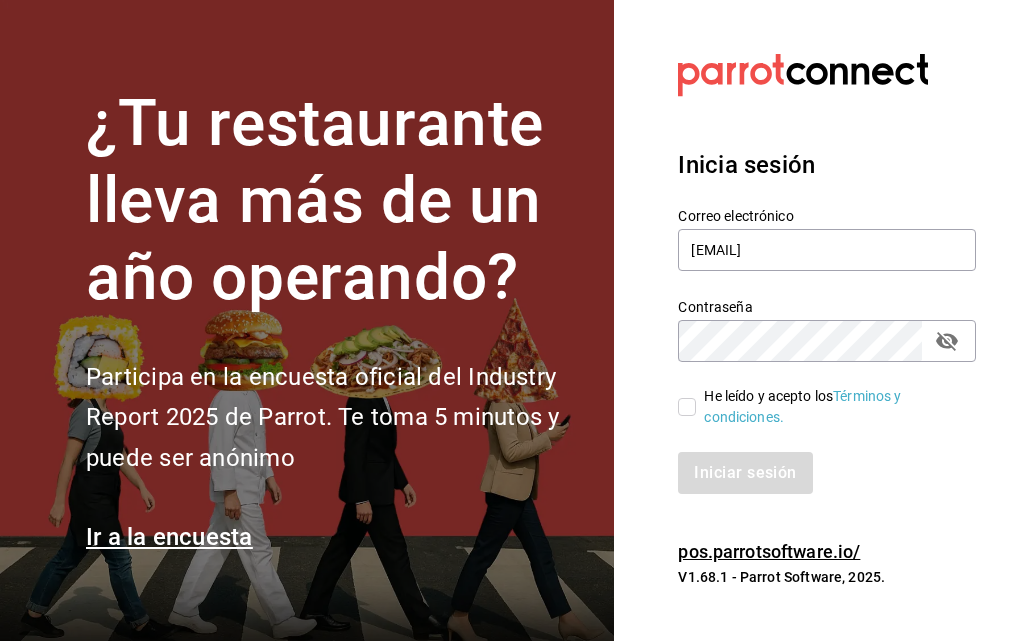 click on "He leído y acepto los  Términos y condiciones." at bounding box center (687, 407) 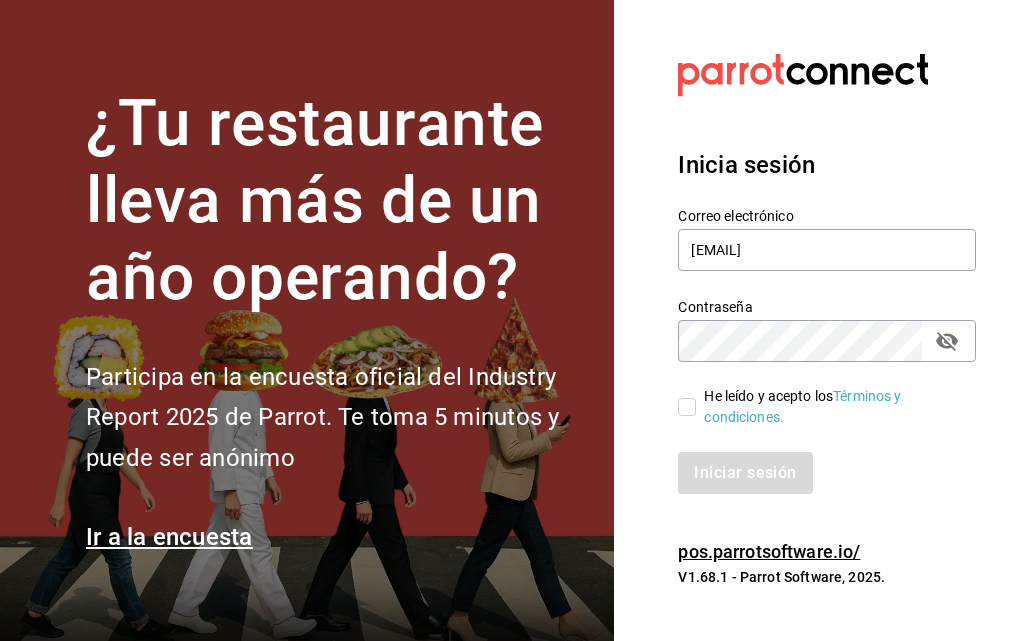 checkbox on "true" 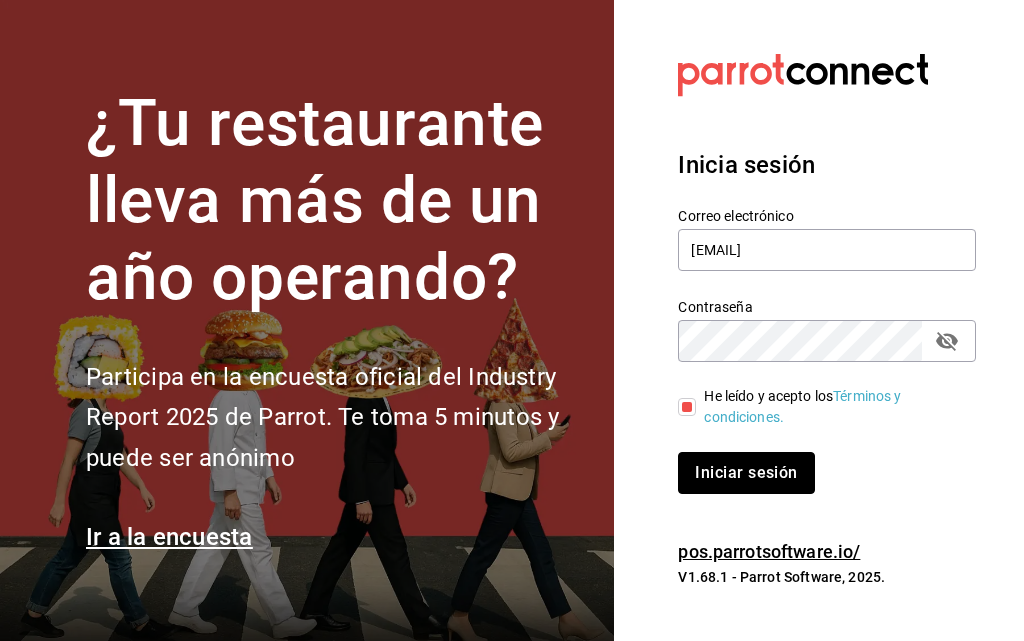 click on "Iniciar sesión" at bounding box center (746, 473) 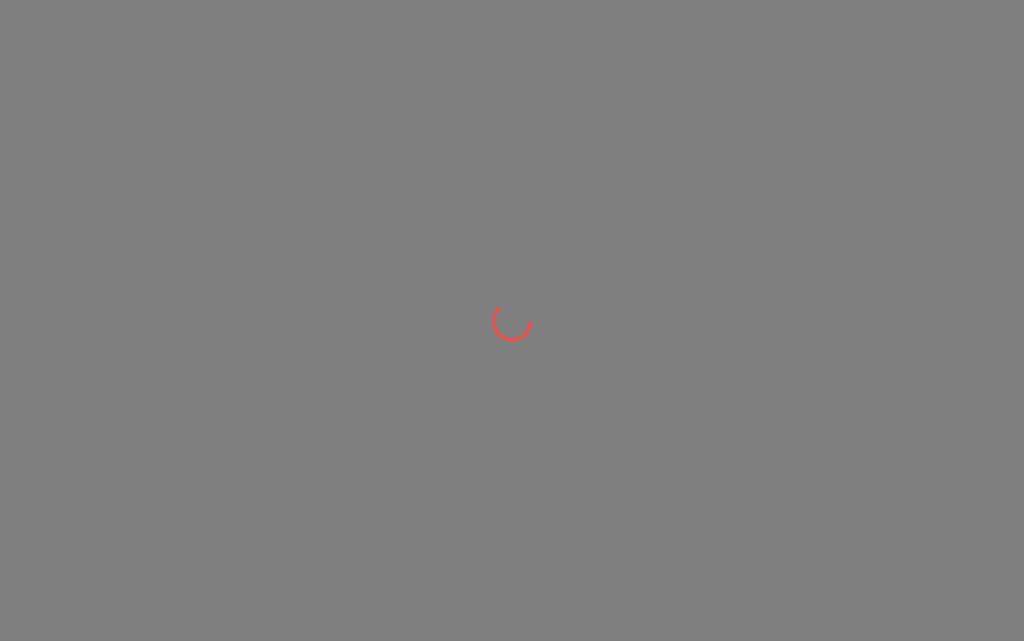 scroll, scrollTop: 0, scrollLeft: 0, axis: both 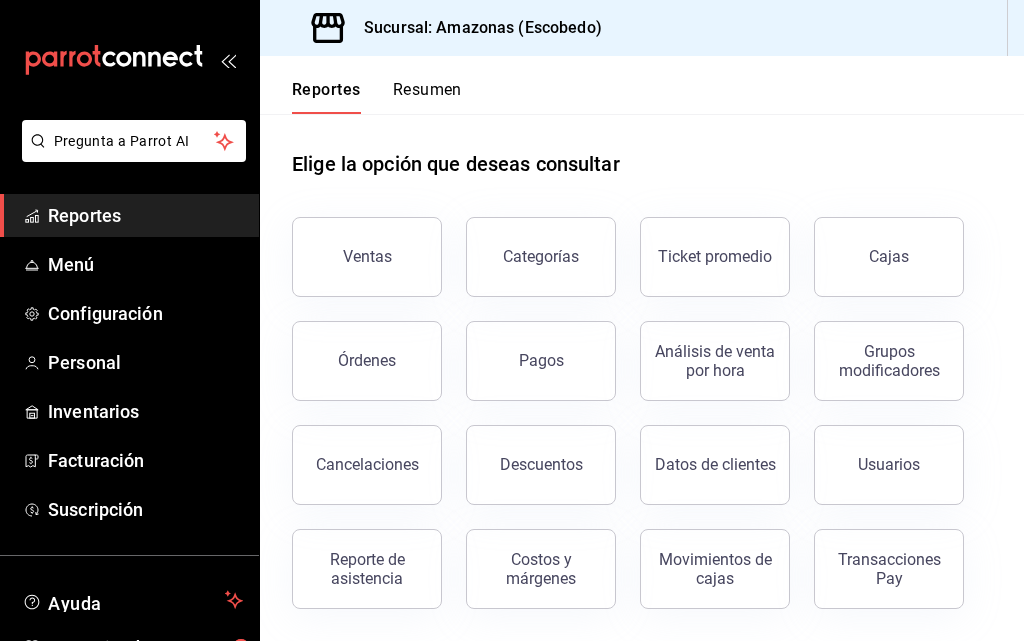 click on "Ticket promedio" at bounding box center (703, 245) 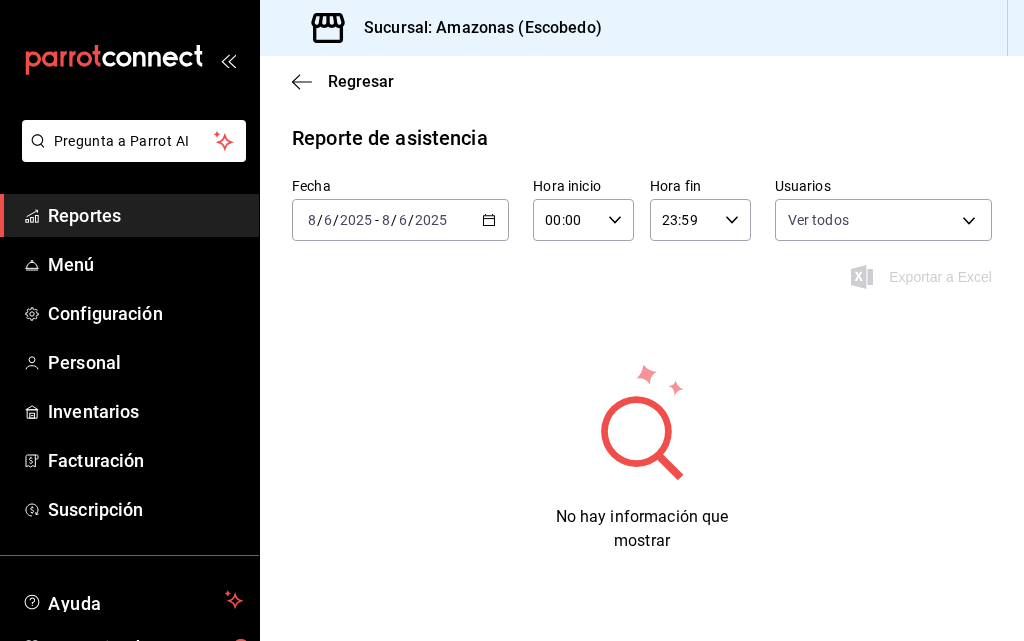 type on "49e87cf6-8174-4dae-a35e-e45a88d21836,fda886c8-c31d-494b-bc4d-2b4d4fef8103,6cc59e41-d1ed-4a8d-9474-62b7f43b46df,0e321ba6-7c9e-4a3d-8819-68a9d3523da0,b838e2df-0571-4db5-a4c6-a8e7f9291597,94beb798-1ff0-488f-a6bb-cf4984a48a84,cfcb1af8-614c-45a8-a315-170f791f242e,36f27e17-8021-4de3-a6d7-a96cc4469bd7,416244f2-cecb-46e0-9856-df1404f7604a,f77f2867-467c-4911-9e63-e31826bf072d" 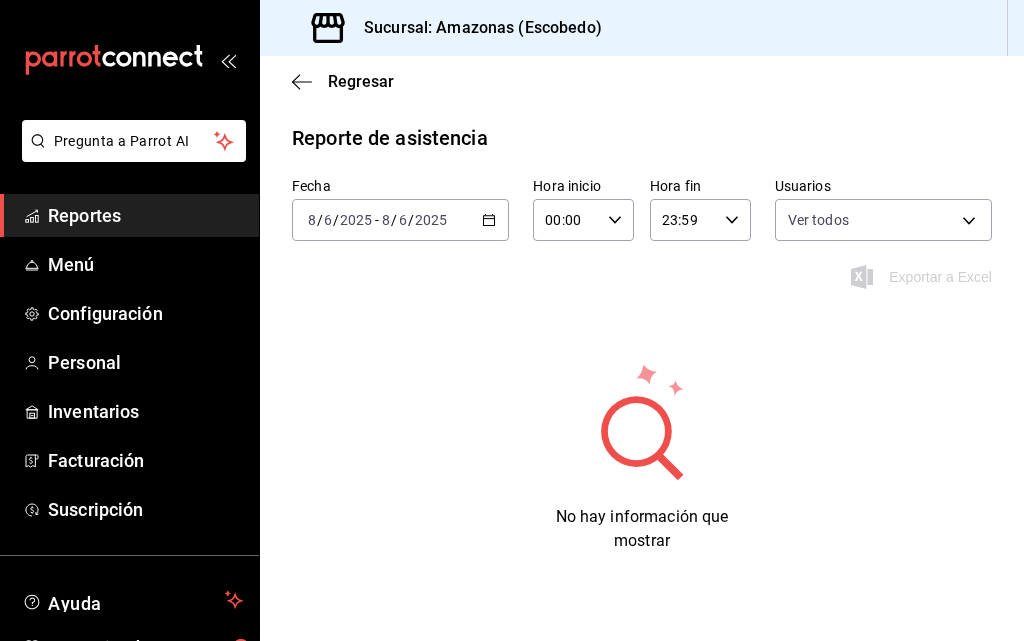 click on "2025-08-06 8 / 6 / 2025 - 2025-08-06 8 / 6 / 2025" at bounding box center [400, 220] 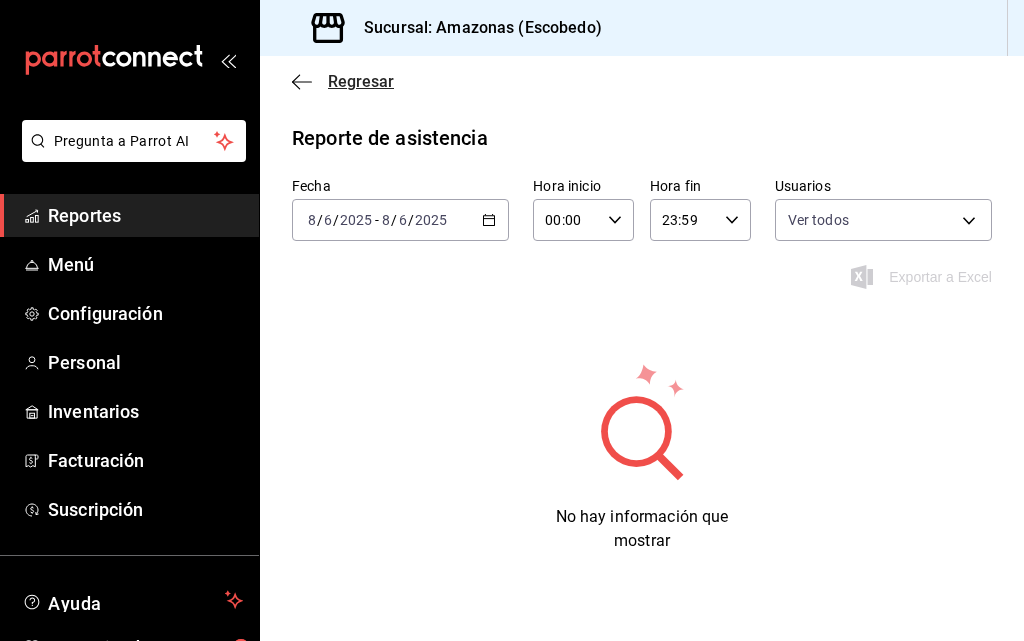 click 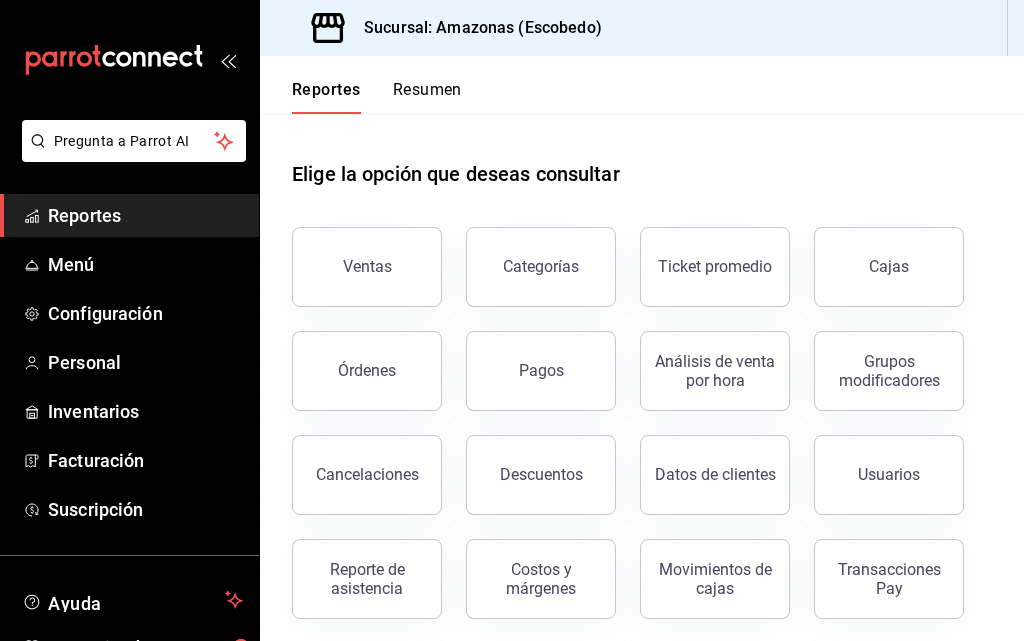 scroll, scrollTop: 10, scrollLeft: 0, axis: vertical 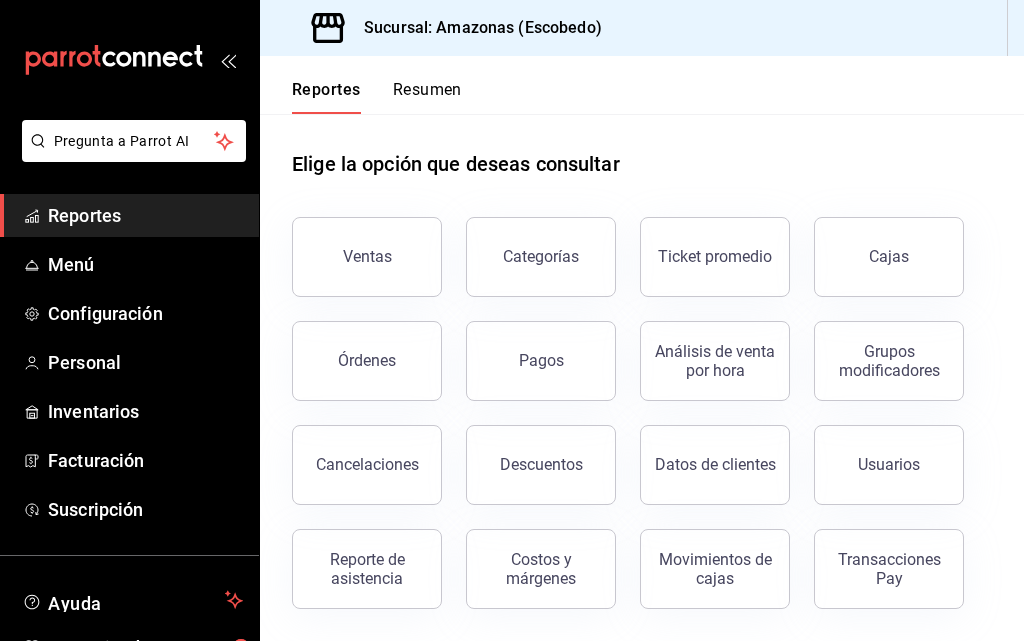 click on "Elige la opción que deseas consultar" at bounding box center [642, 148] 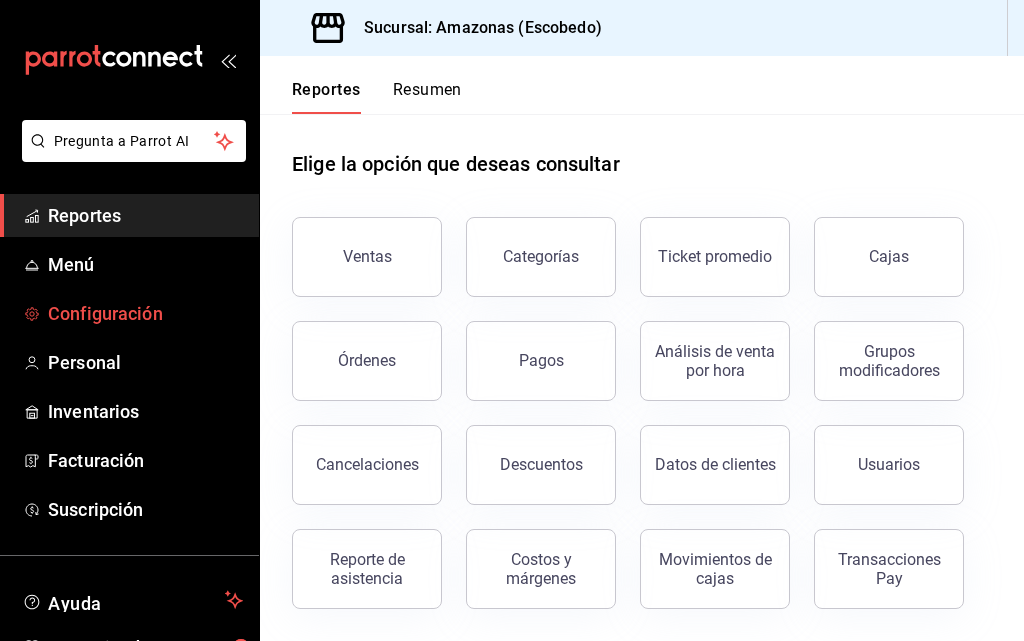 click on "Configuración" at bounding box center [145, 313] 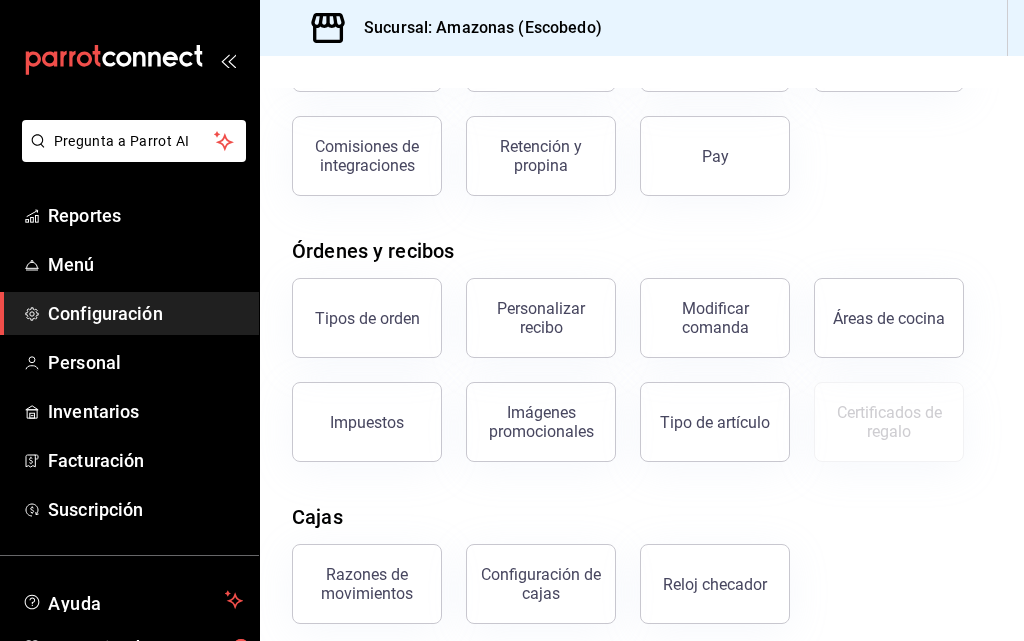 scroll, scrollTop: 200, scrollLeft: 0, axis: vertical 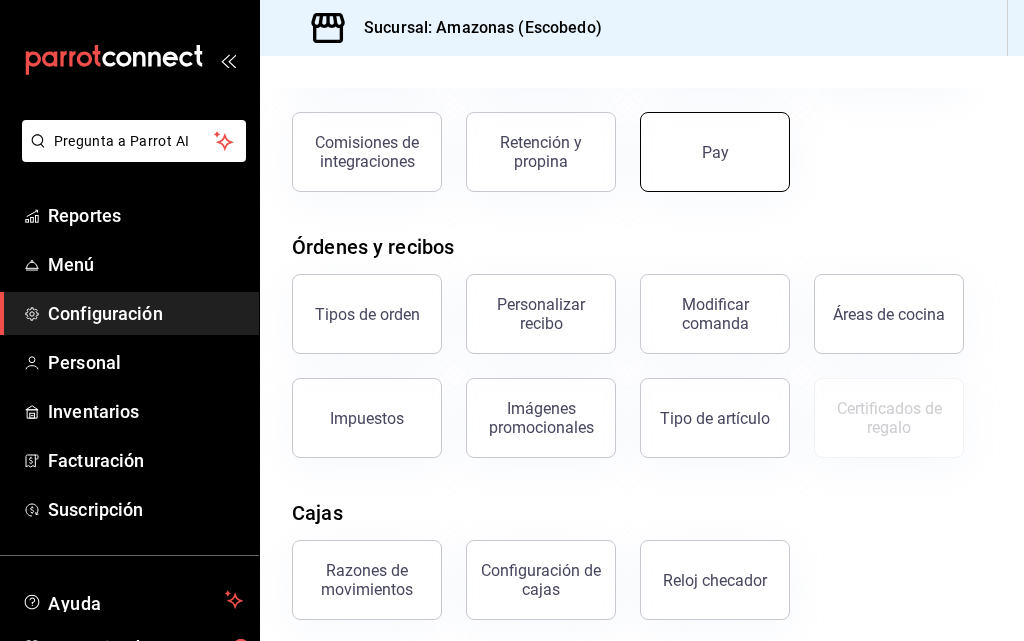 click on "Pay" at bounding box center [715, 152] 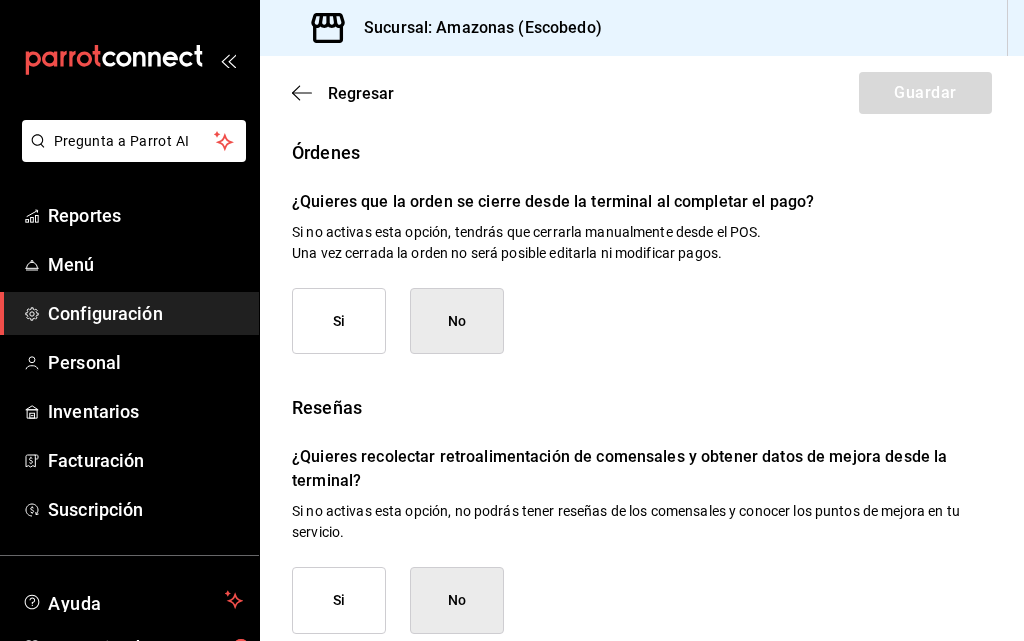 scroll, scrollTop: 425, scrollLeft: 0, axis: vertical 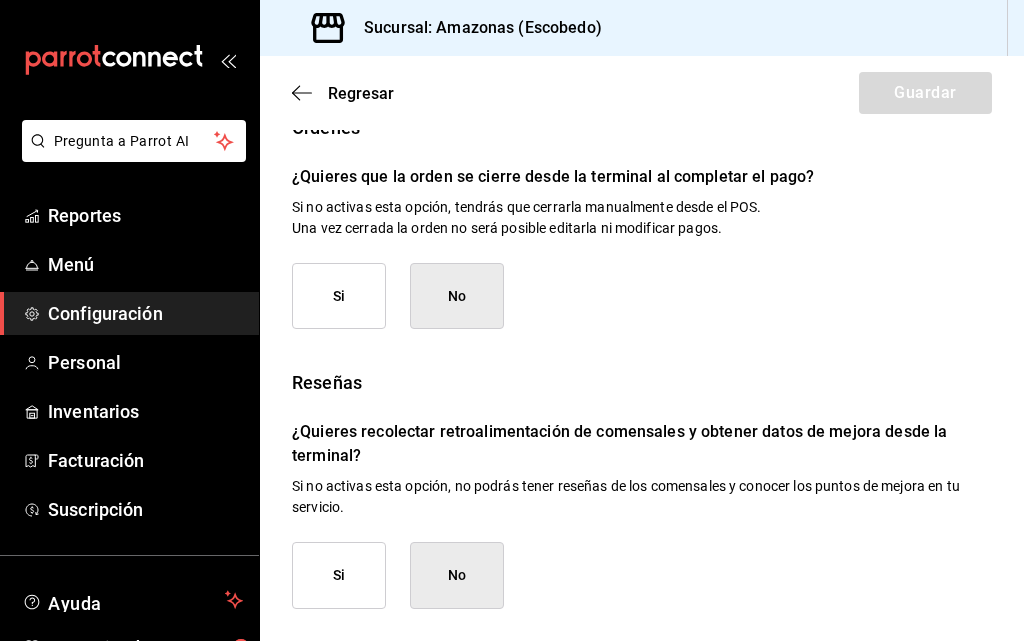 click on "No" at bounding box center (457, 296) 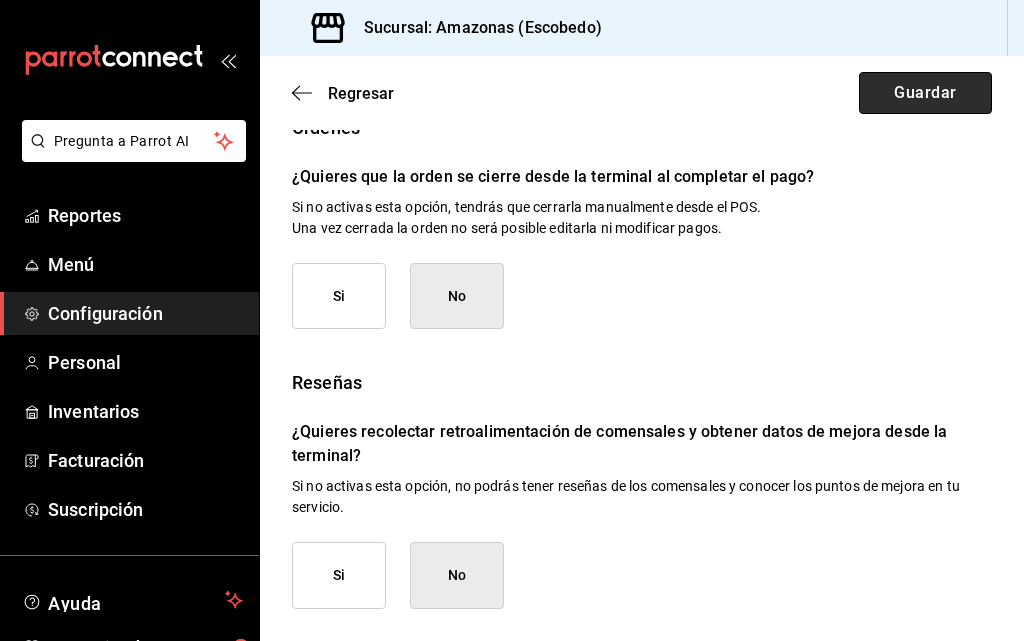 click on "Guardar" at bounding box center [925, 93] 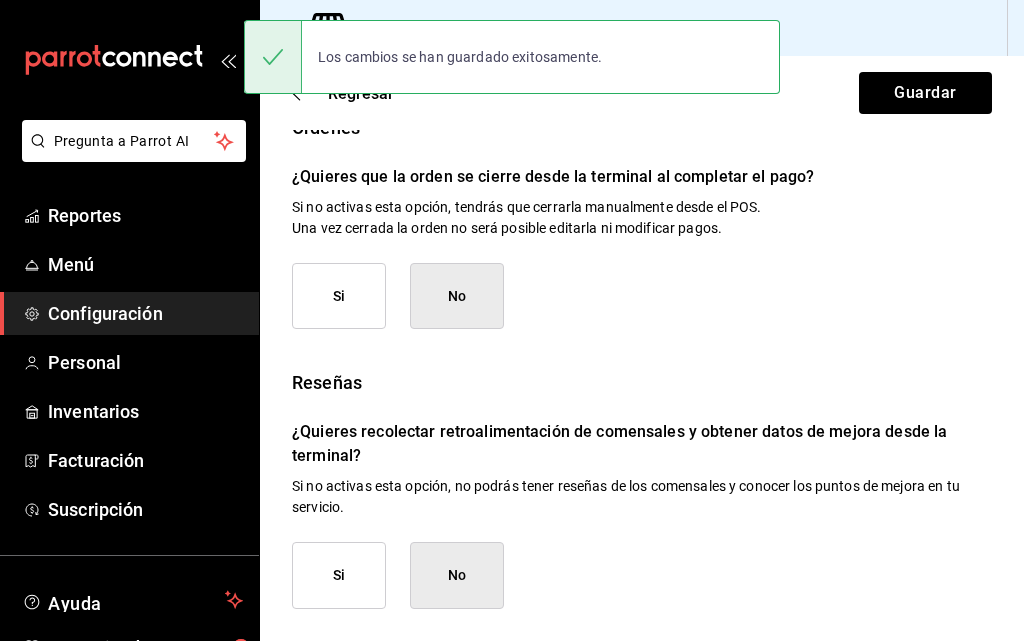 click on "No" at bounding box center [457, 575] 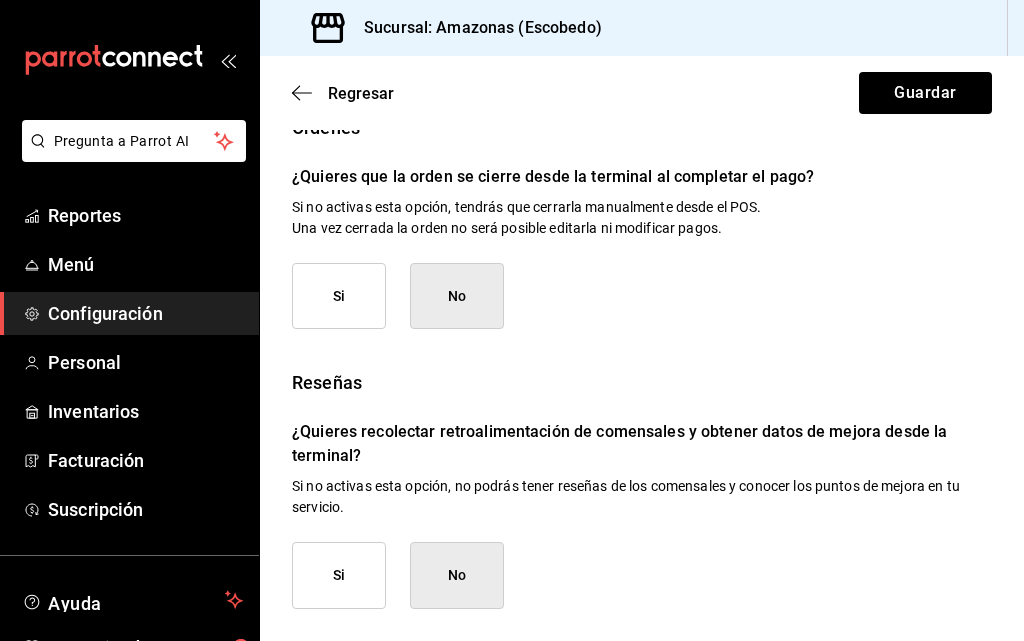 click on "No" at bounding box center (457, 575) 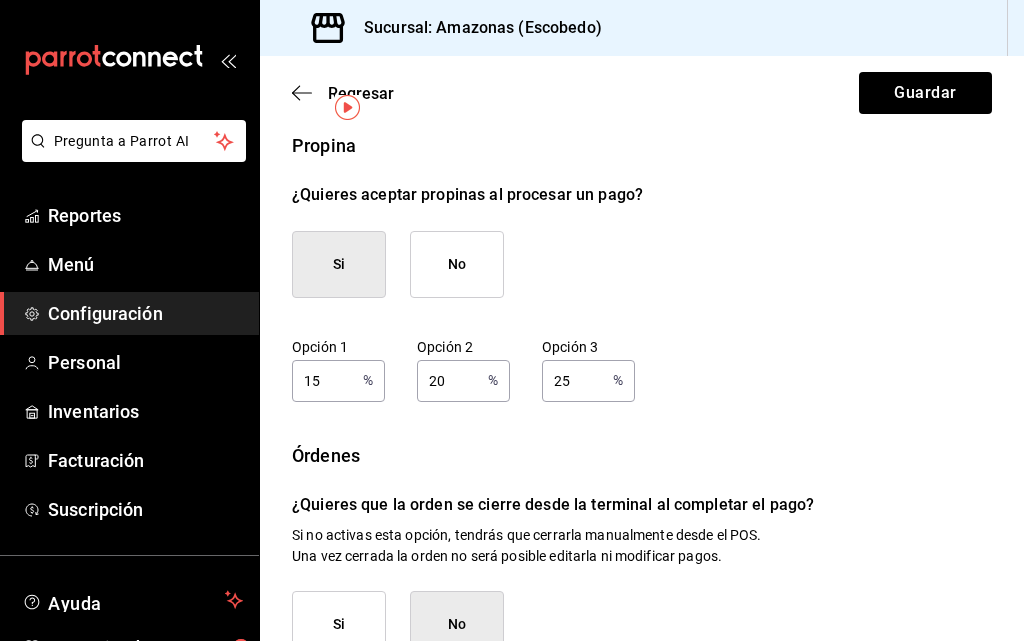 scroll, scrollTop: 25, scrollLeft: 0, axis: vertical 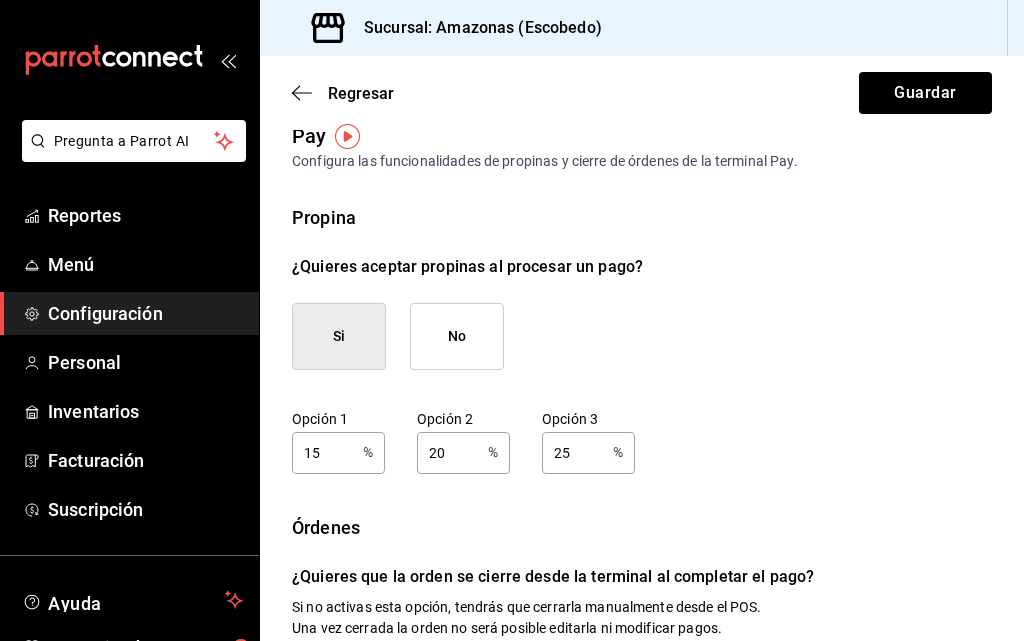 click on "Si" at bounding box center [339, 336] 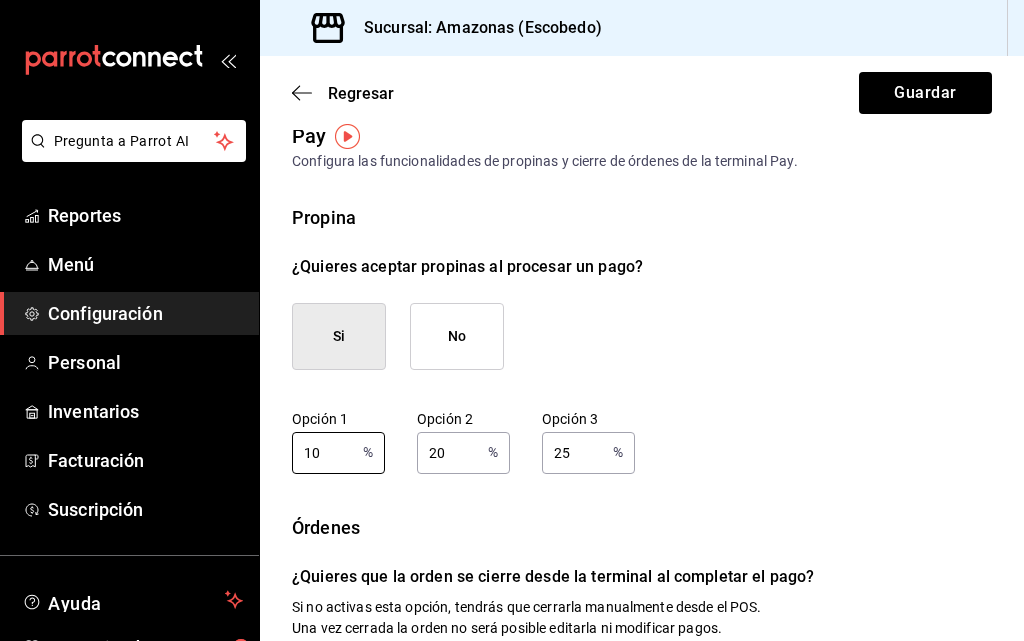 type on "10" 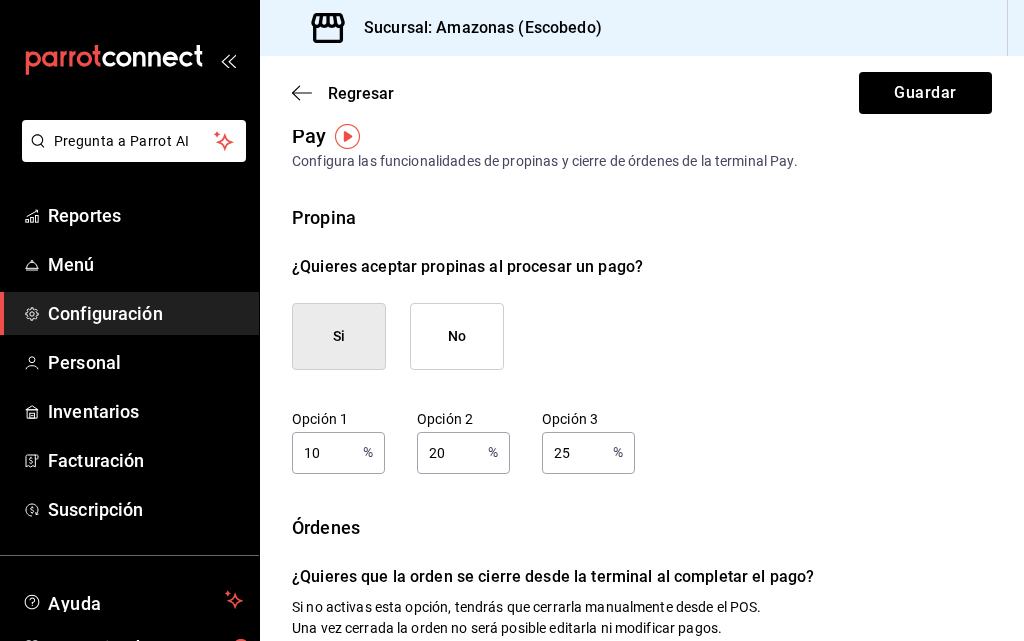 click on "20" at bounding box center [448, 452] 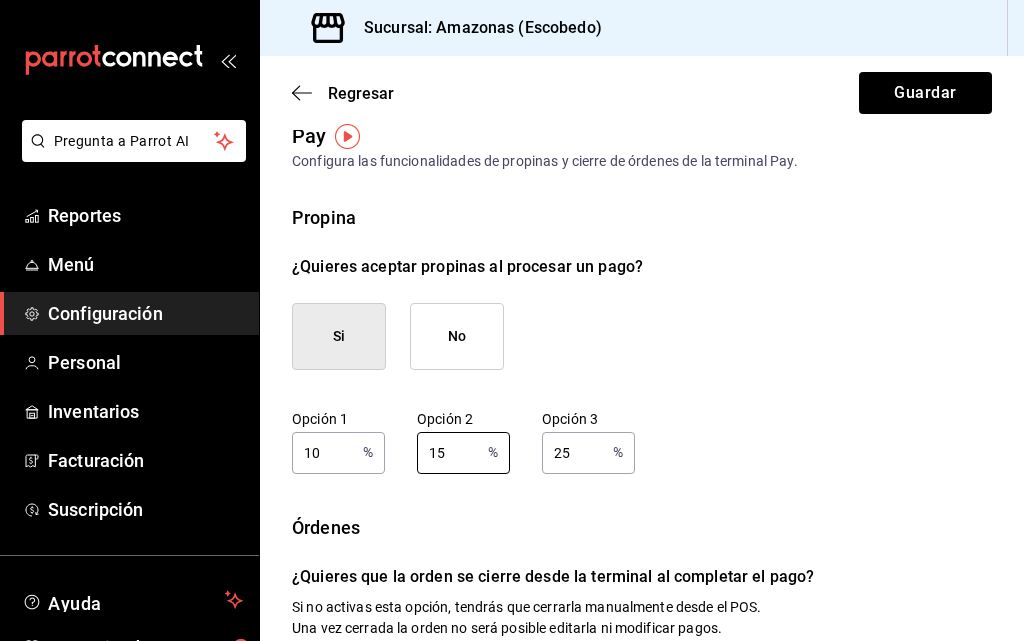 type on "15" 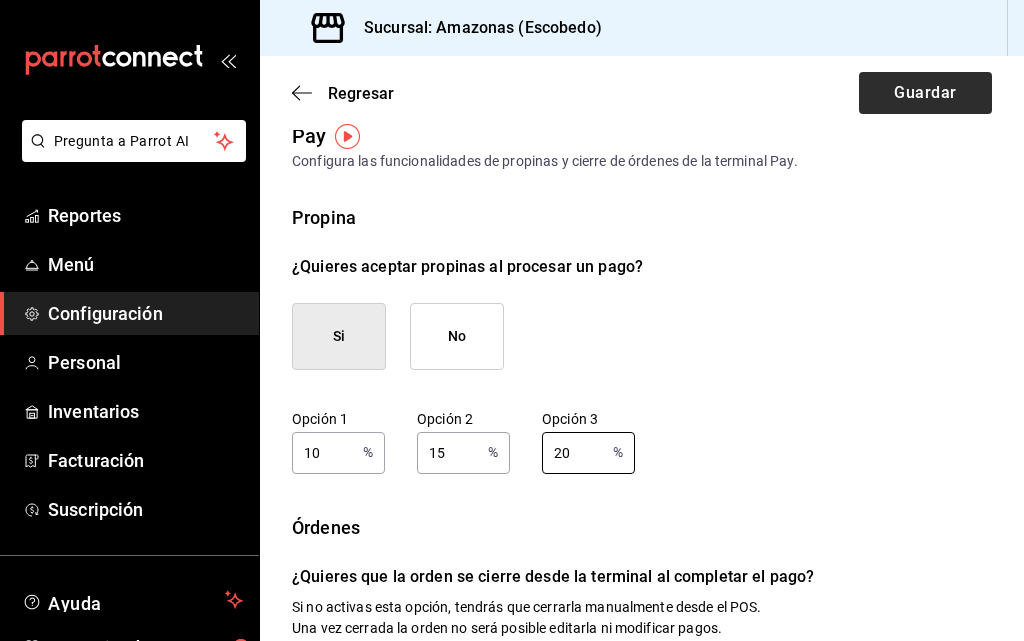 type on "20" 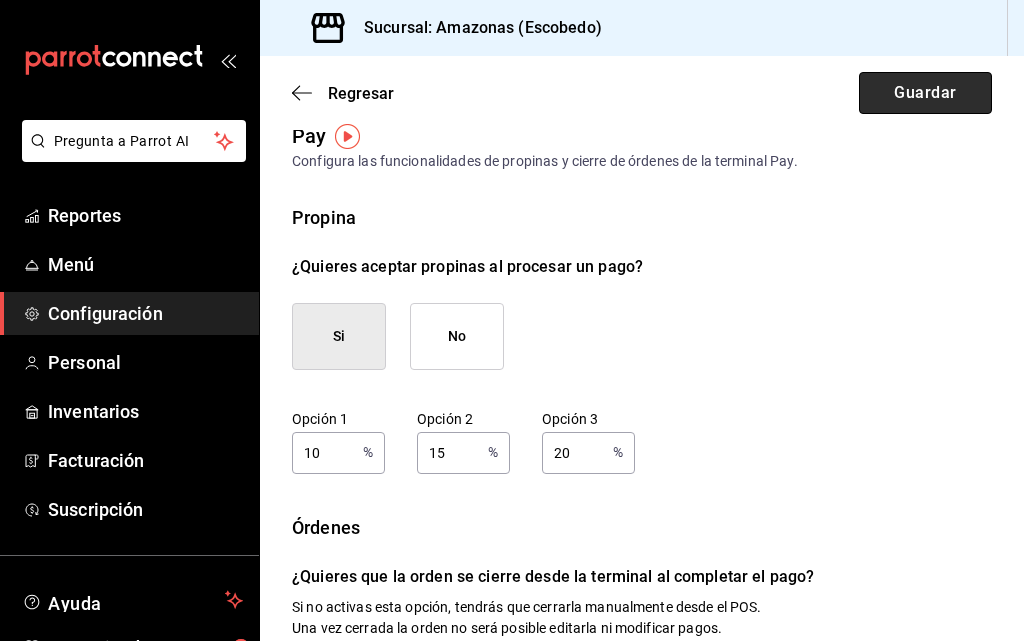 click on "Guardar" at bounding box center [925, 93] 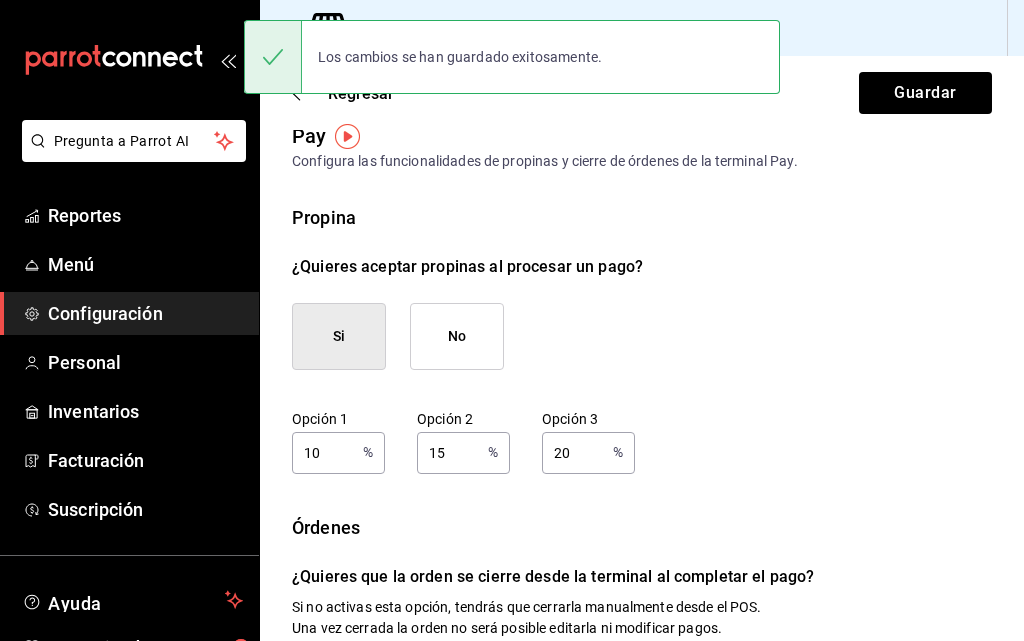 click at bounding box center [347, 136] 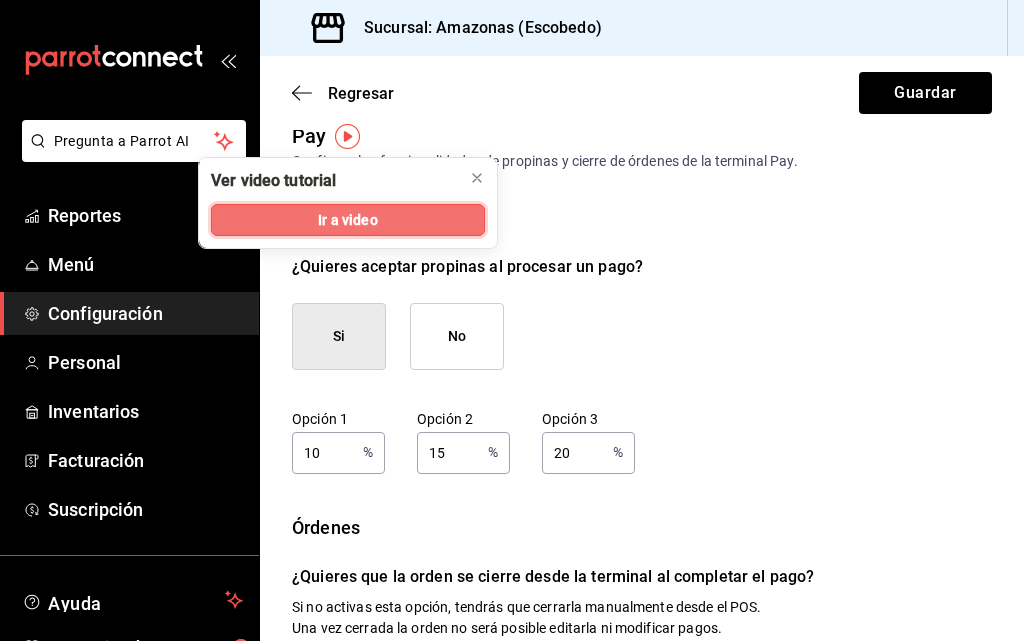 click on "Ir a video" at bounding box center [347, 220] 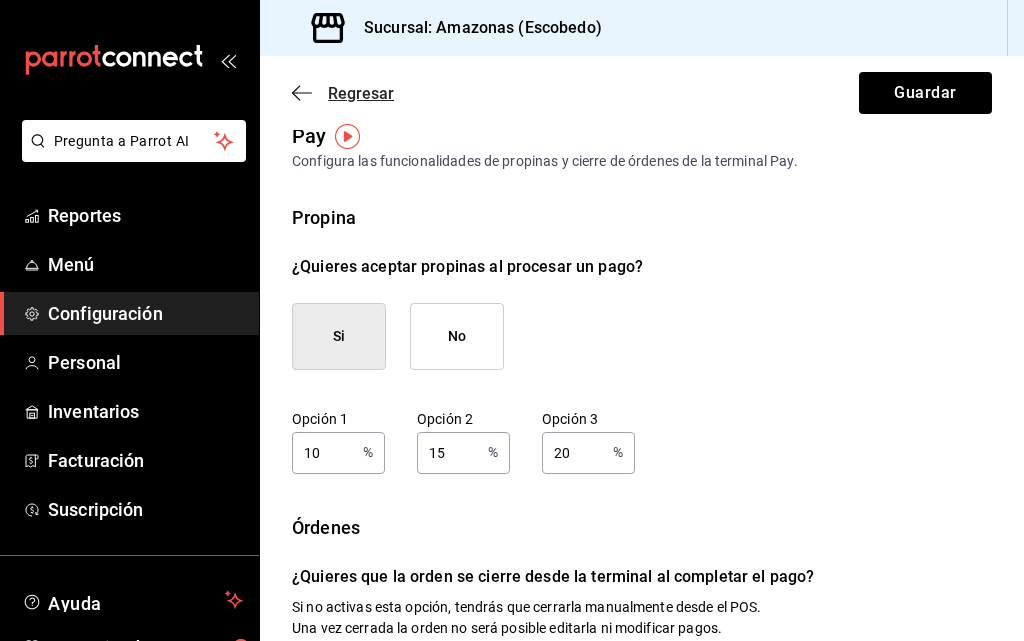 click 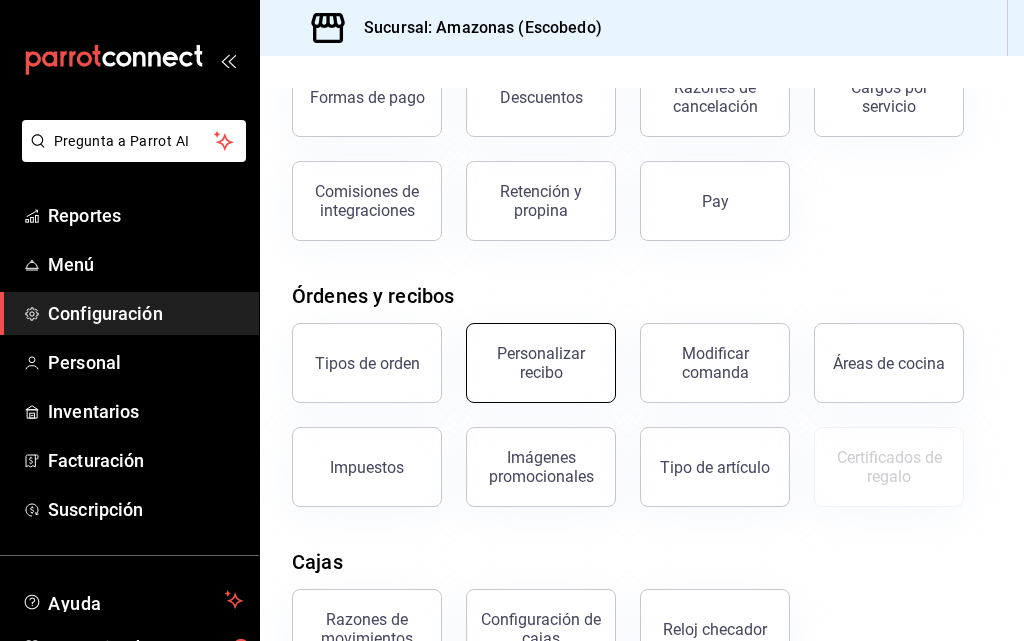 scroll, scrollTop: 200, scrollLeft: 0, axis: vertical 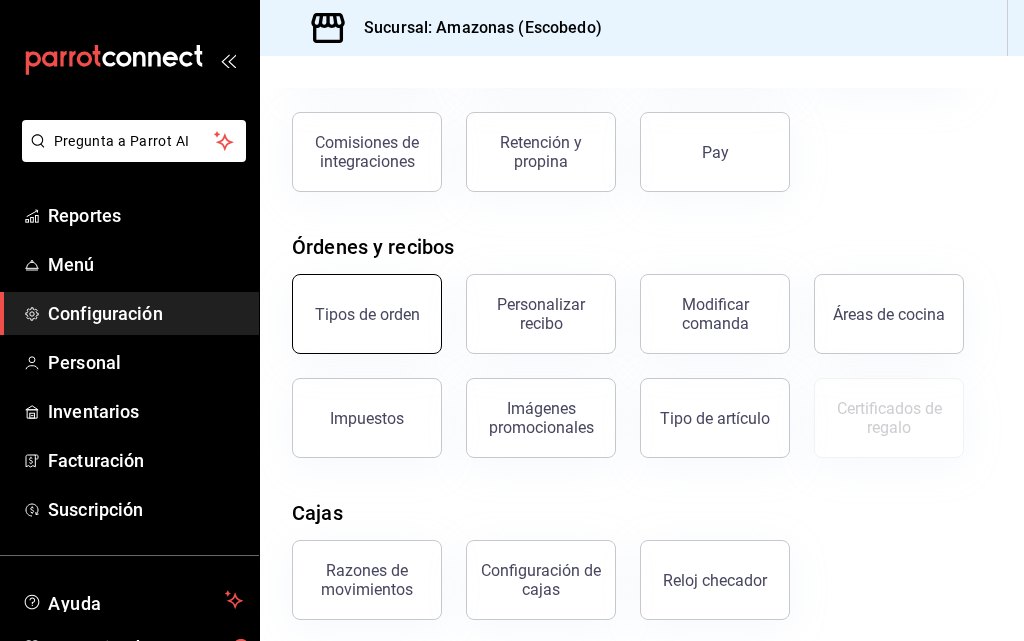click on "Tipos de orden" at bounding box center [367, 314] 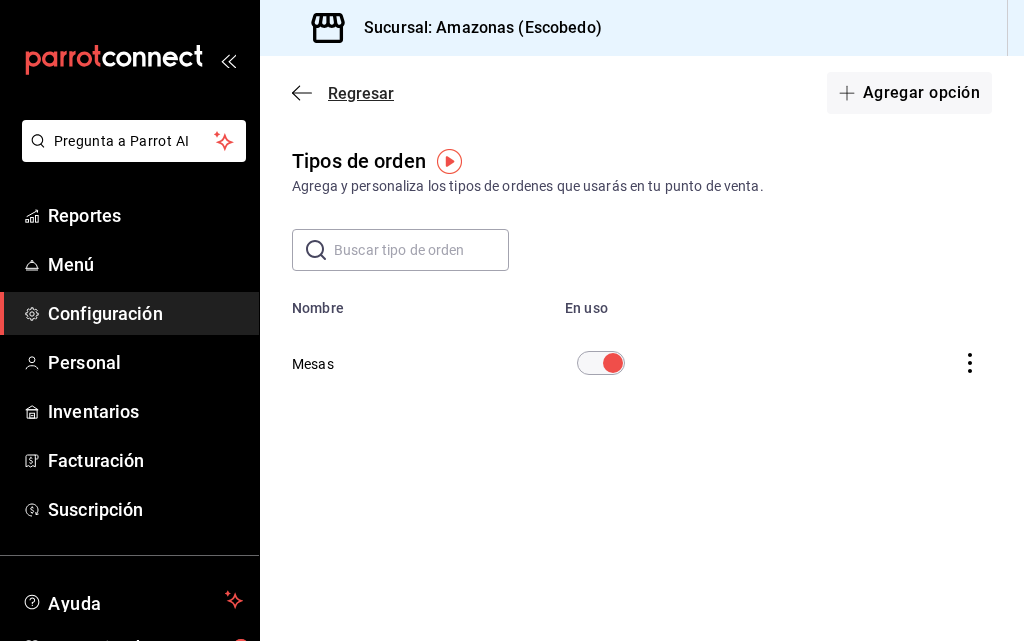 click 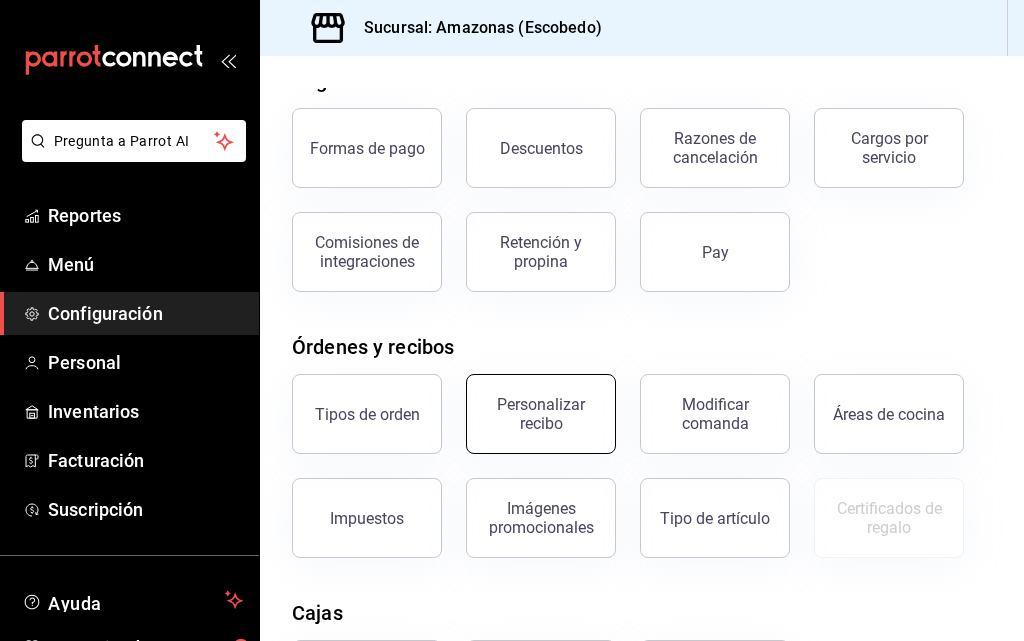 scroll, scrollTop: 200, scrollLeft: 0, axis: vertical 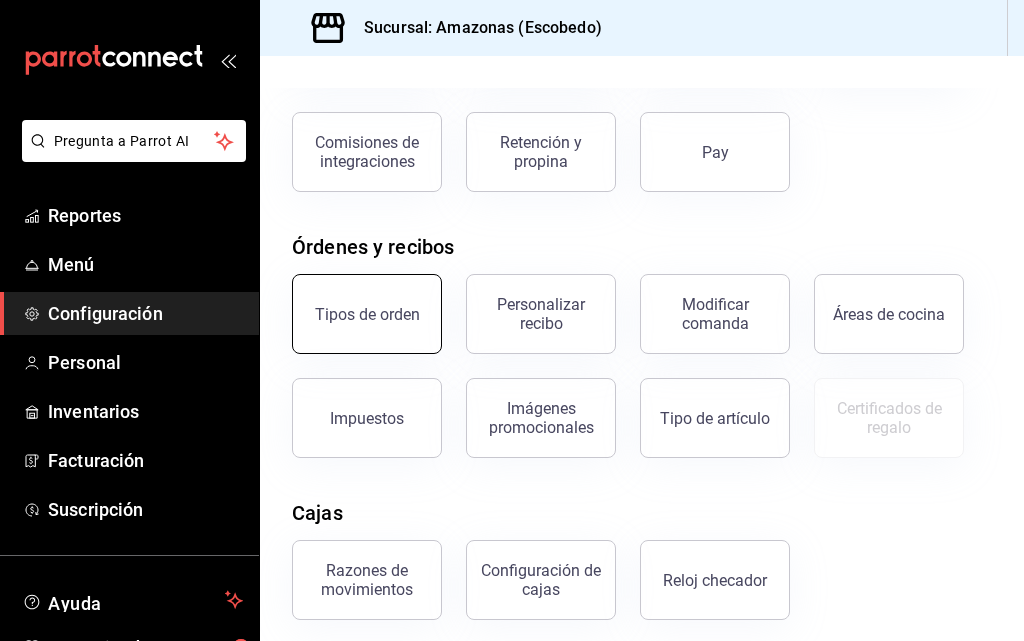 click on "Tipos de orden" at bounding box center (367, 314) 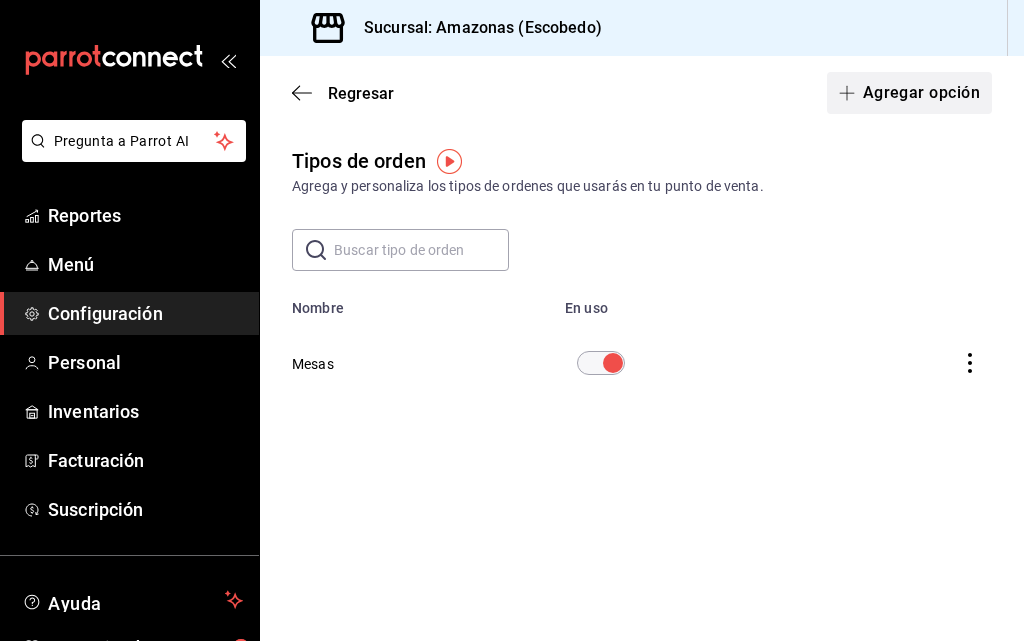 click on "Agregar opción" at bounding box center [909, 93] 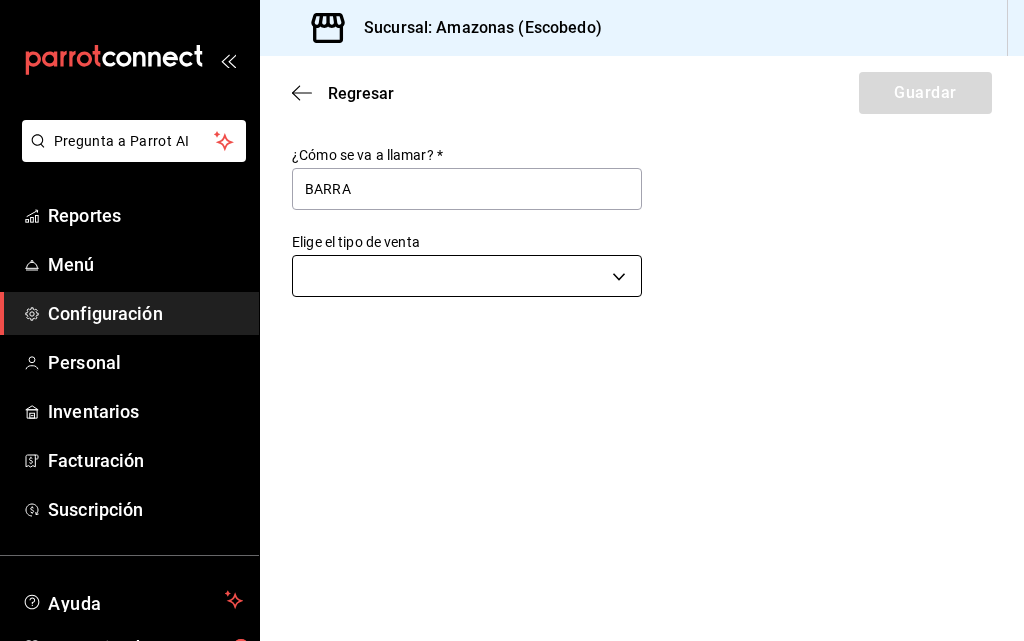 type on "BARRA" 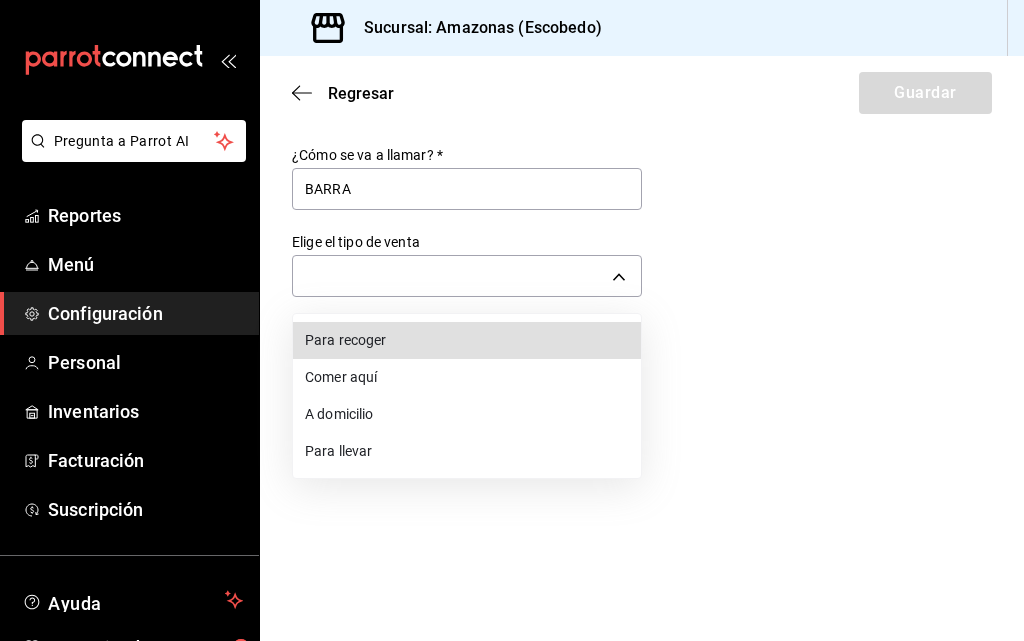click on "Comer aquí" at bounding box center [467, 377] 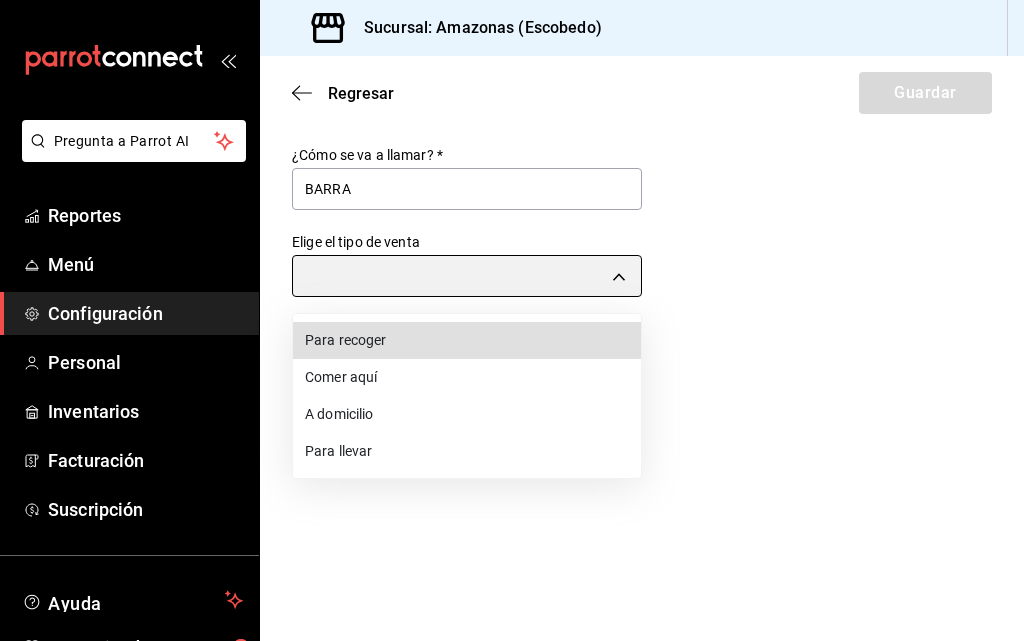 type on "DINE_IN" 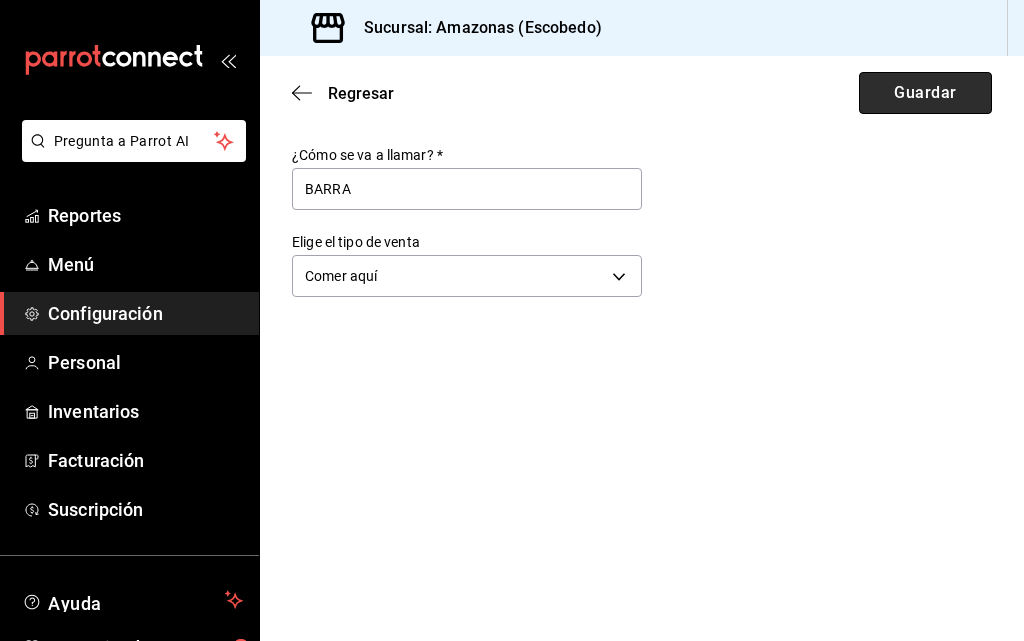 click on "Guardar" at bounding box center [925, 93] 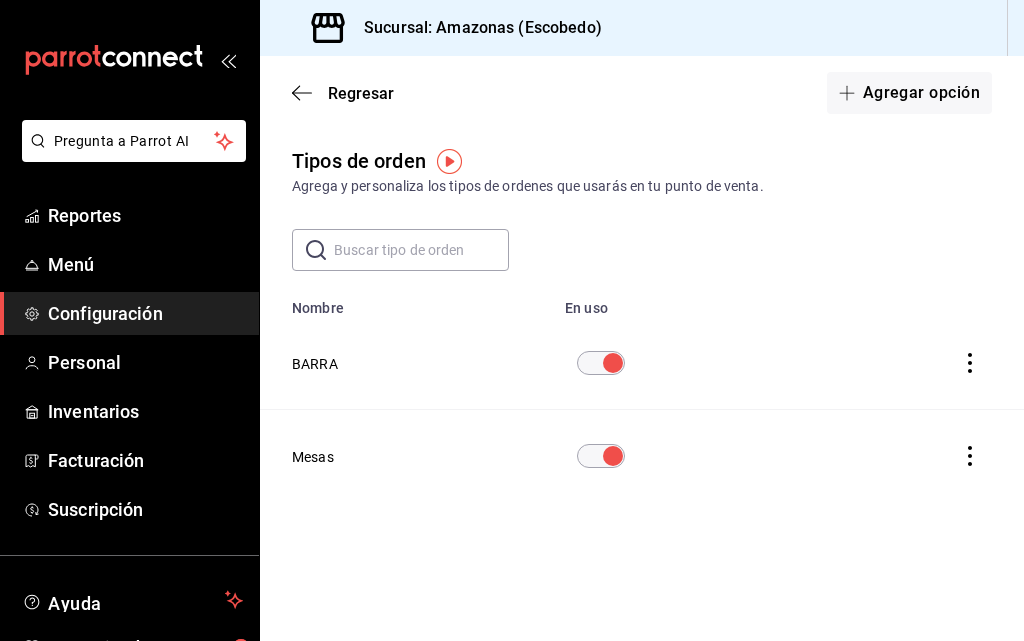 click 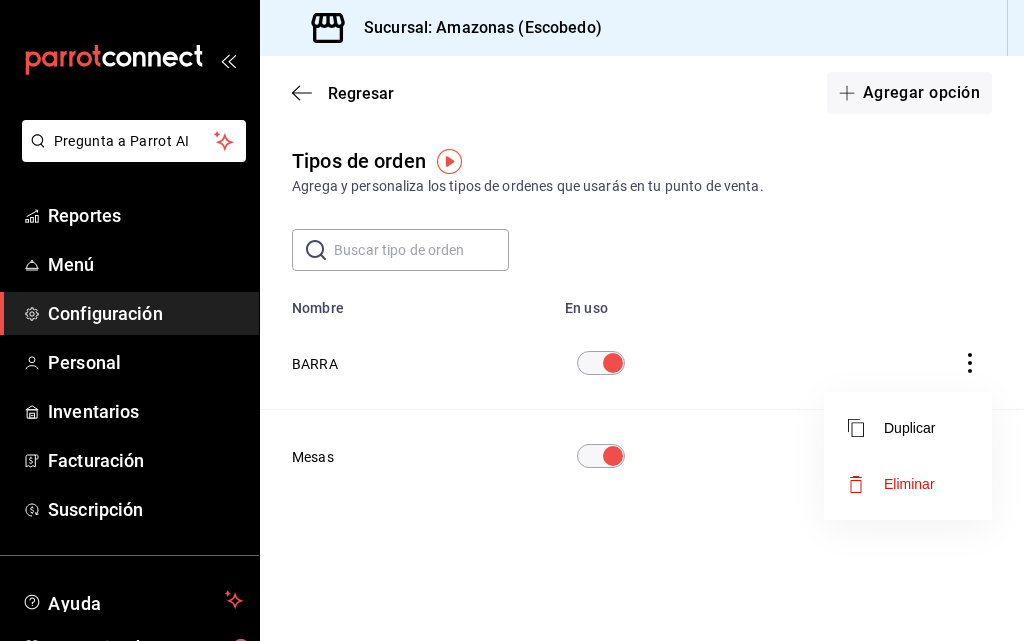 click at bounding box center [512, 320] 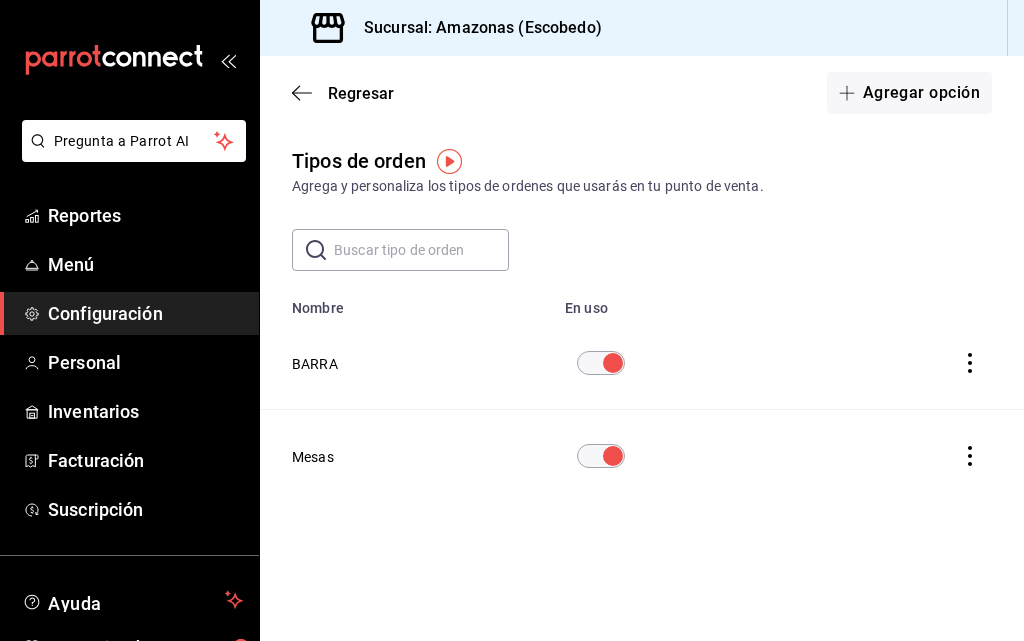 click on "Pregunta a Parrot AI Reportes   Menú   Configuración   Personal   Inventarios   Facturación   Suscripción   Ayuda Recomienda Parrot   Daniel Hdz   Sugerir nueva función   Sucursal: Amazonas (Escobedo) Regresar Agregar opción Tipos de orden Agrega y personaliza los tipos de ordenes que usarás en tu punto de venta. ​ ​ Lo sentimos, no pudimos cargar tu lista de tipos de ordenes. Reintentar Nombre En uso BARRA Mesas GANA 1 MES GRATIS EN TU SUSCRIPCIÓN AQUÍ ¿Recuerdas cómo empezó tu restaurante?
Hoy puedes ayudar a un colega a tener el mismo cambio que tú viviste.
Recomienda Parrot directamente desde tu Portal Administrador.
Es fácil y rápido.
🎁 Por cada restaurante que se una, ganas 1 mes gratis. Ver video tutorial Ir a video Pregunta a Parrot AI Reportes   Menú   Configuración   Personal   Inventarios   Facturación   Suscripción   Ayuda Recomienda Parrot   Daniel Hdz   Sugerir nueva función   Duplicar Eliminar Visitar centro de ayuda (81) 2046 6363 soporte@parrotsoftware.io" at bounding box center [512, 320] 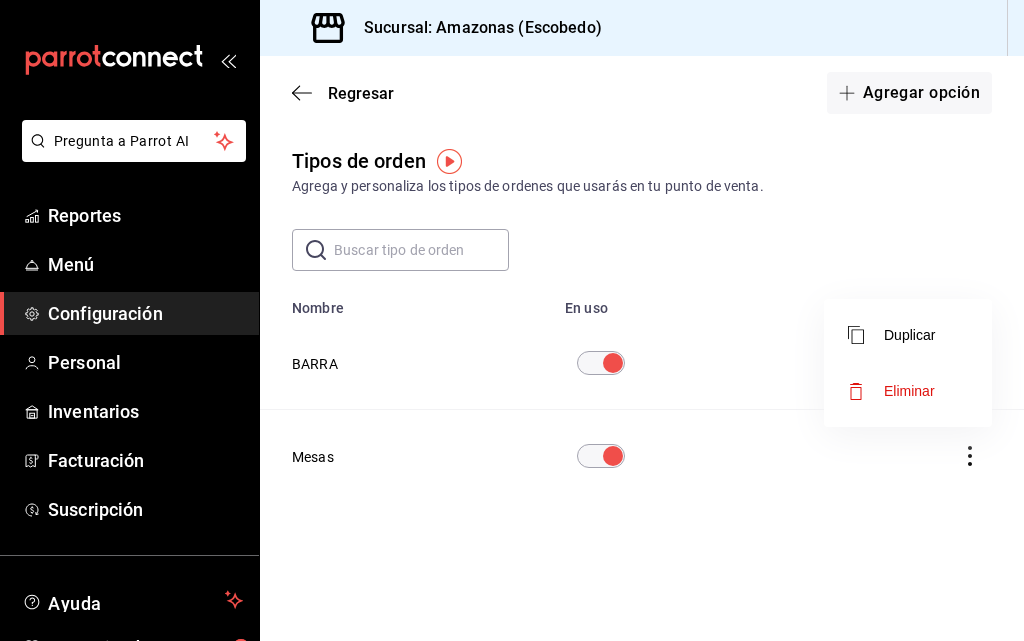 click at bounding box center [449, 161] 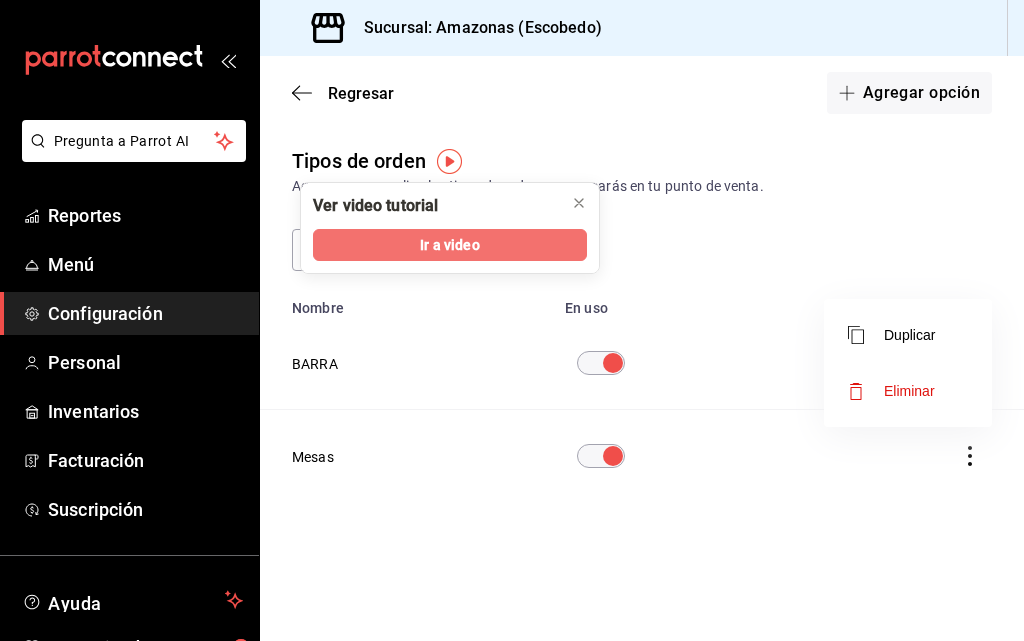 click on "Ir a video" at bounding box center [449, 245] 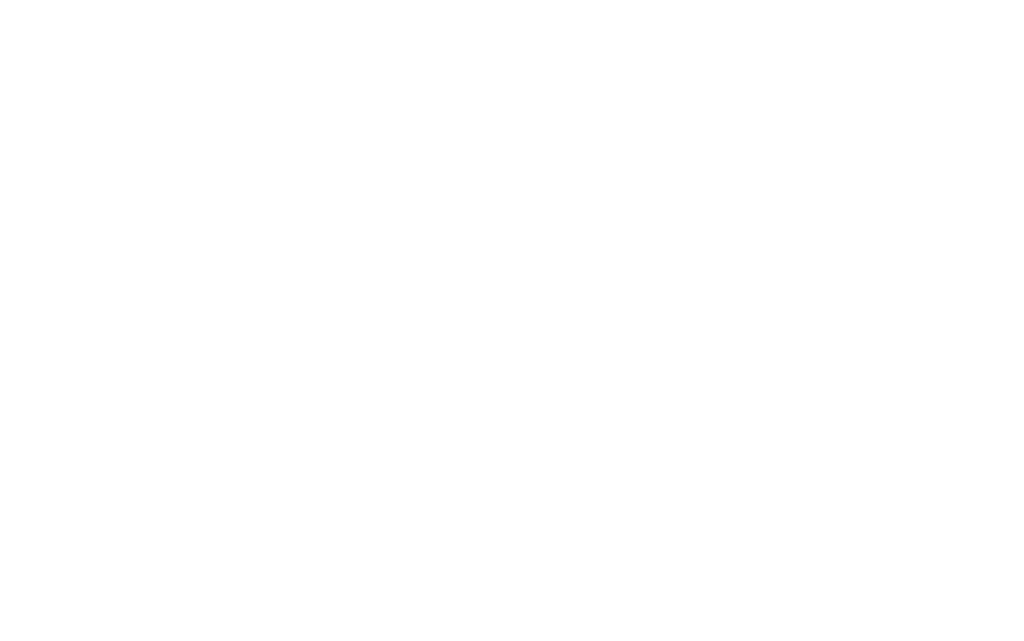 scroll, scrollTop: 0, scrollLeft: 0, axis: both 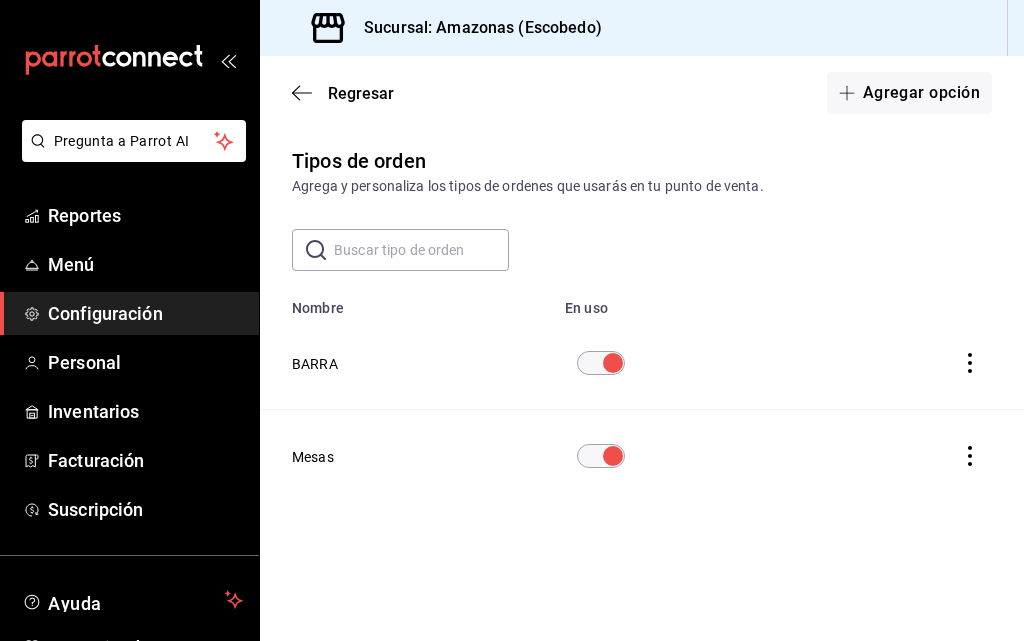 click 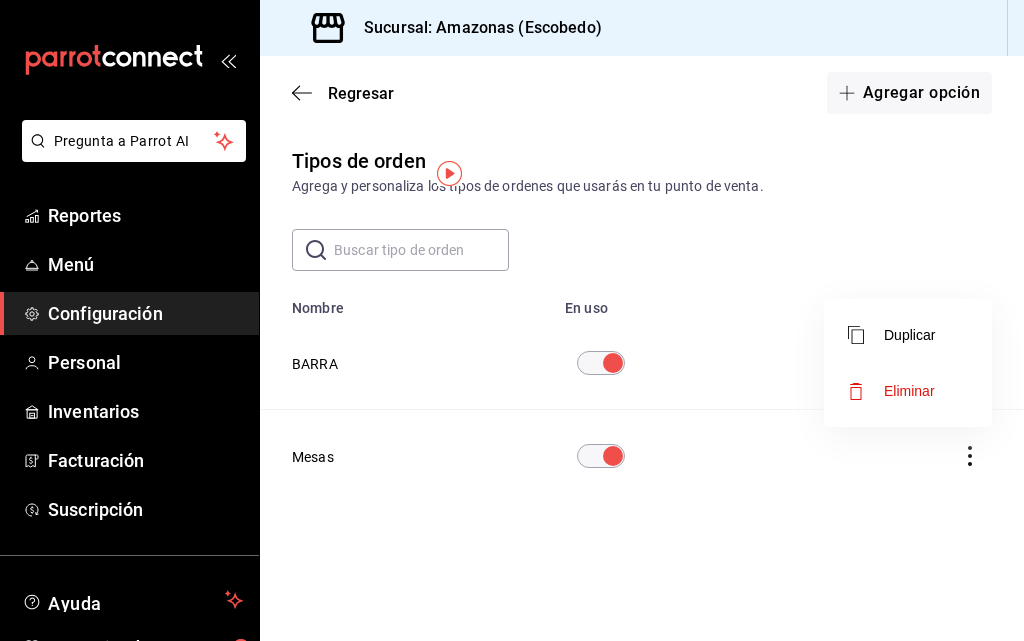 click on "Eliminar" at bounding box center [908, 391] 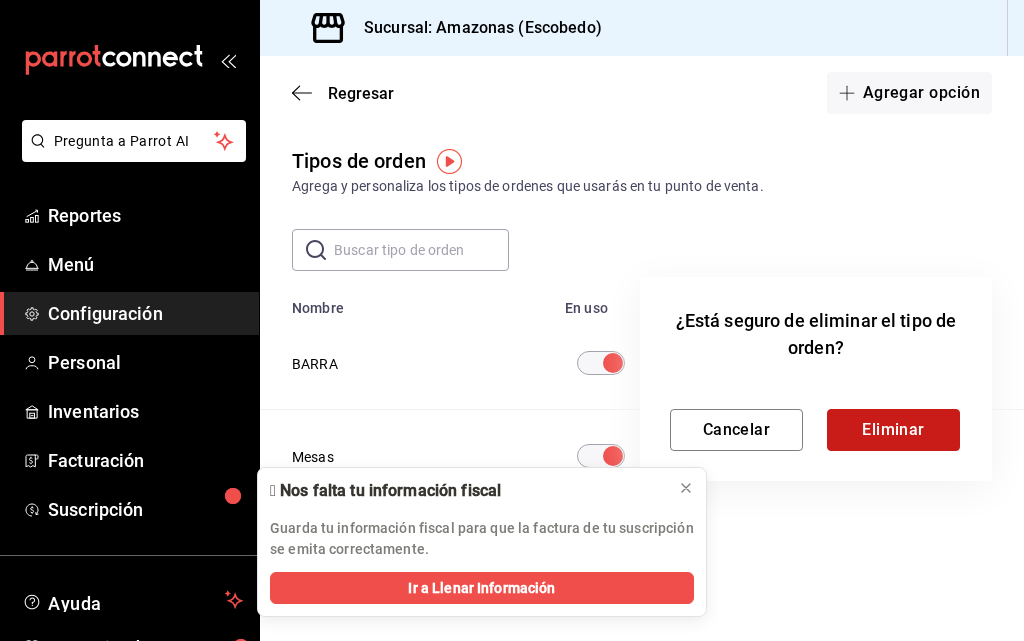 click on "Eliminar" at bounding box center (893, 430) 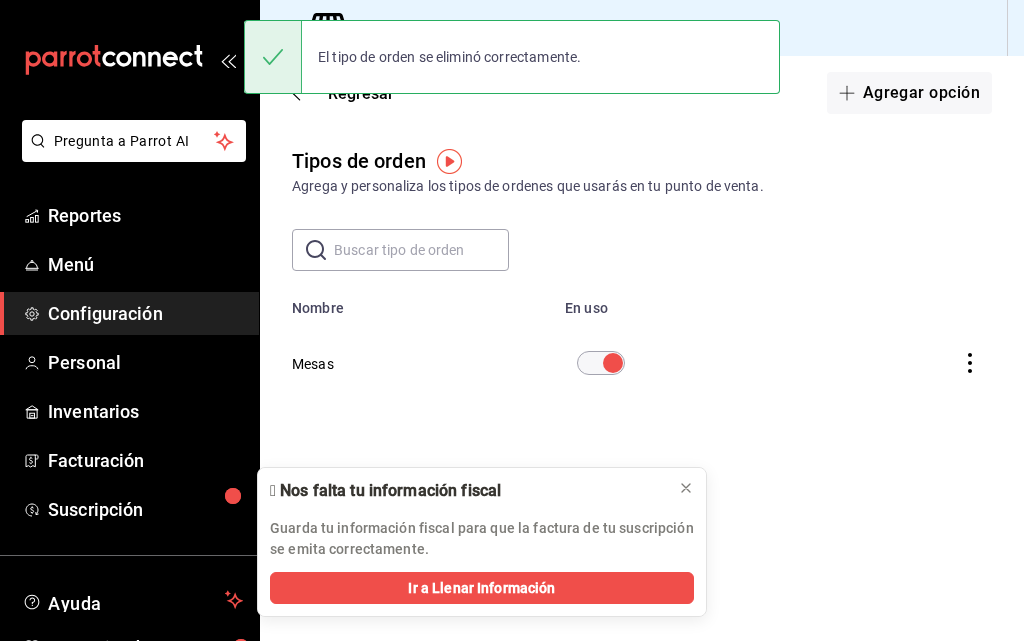 click on "Mesas" at bounding box center [313, 364] 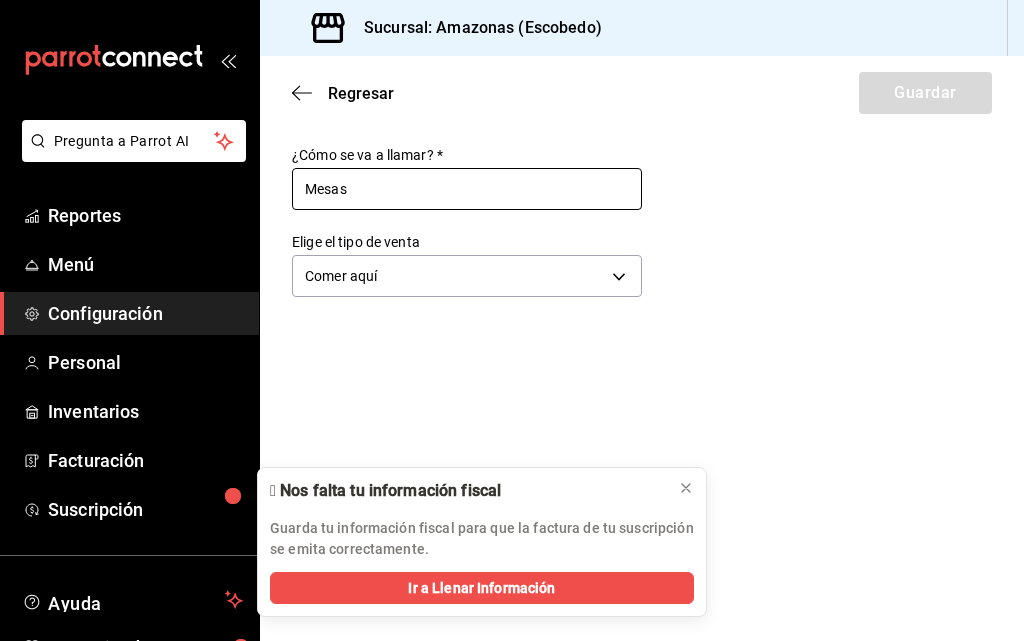 drag, startPoint x: 369, startPoint y: 188, endPoint x: 346, endPoint y: 193, distance: 23.537205 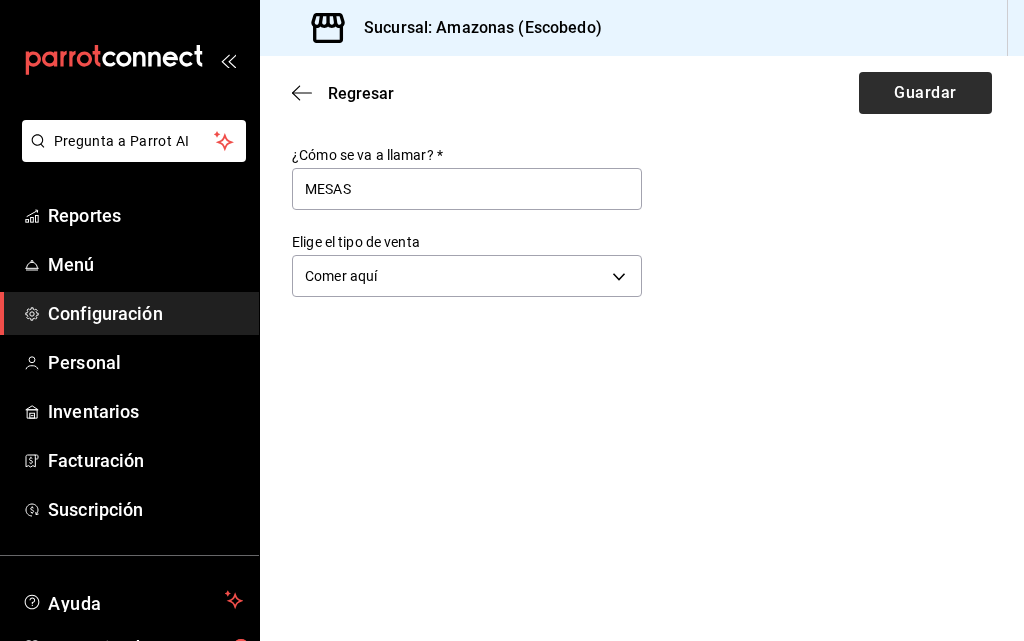 type on "MESAS" 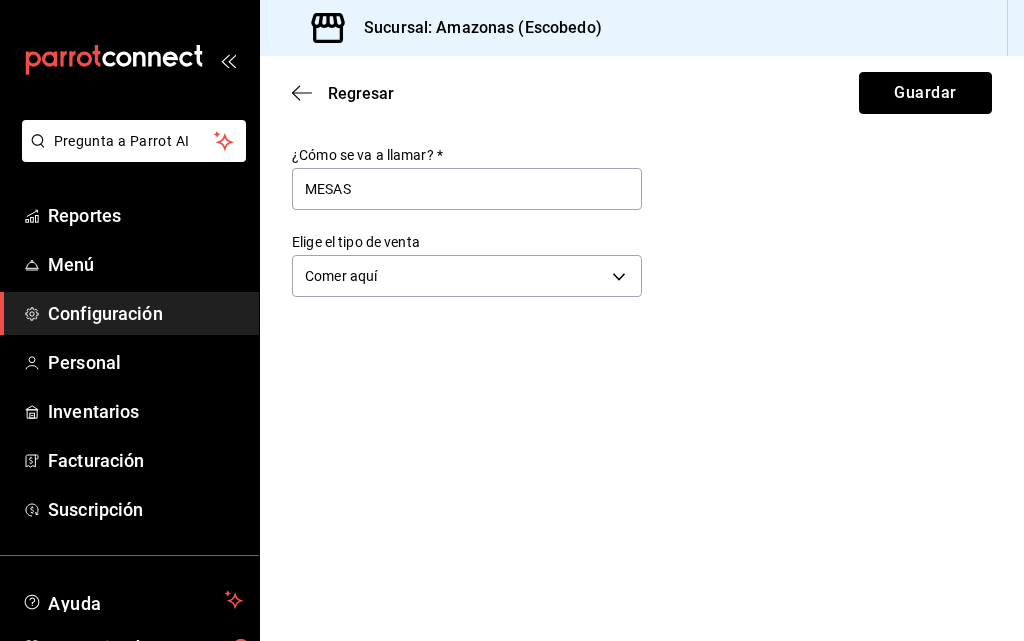 click on "Guardar" at bounding box center [925, 93] 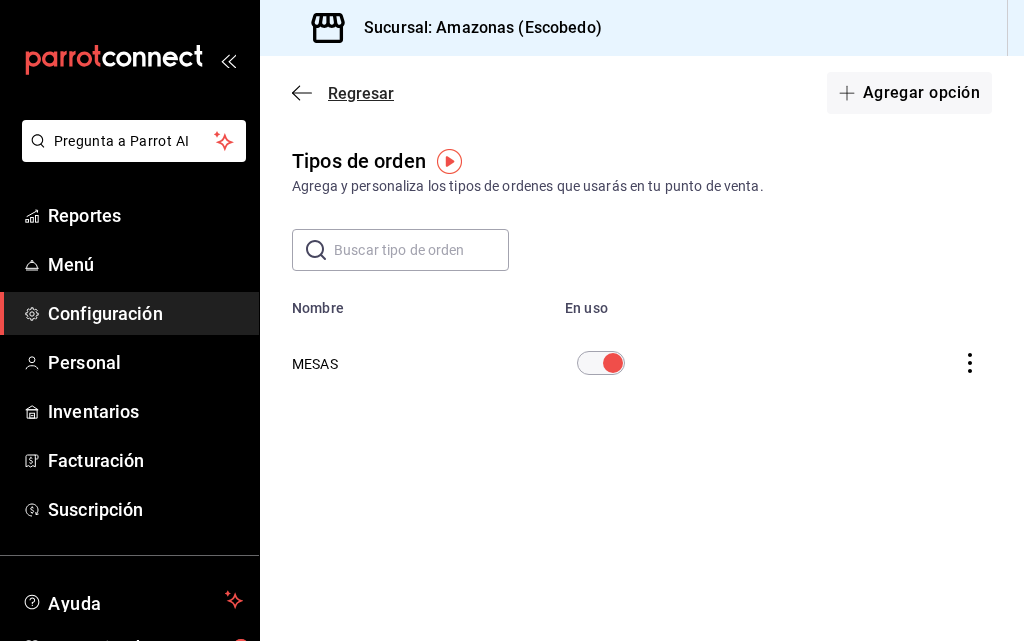 click on "Regresar" at bounding box center [361, 93] 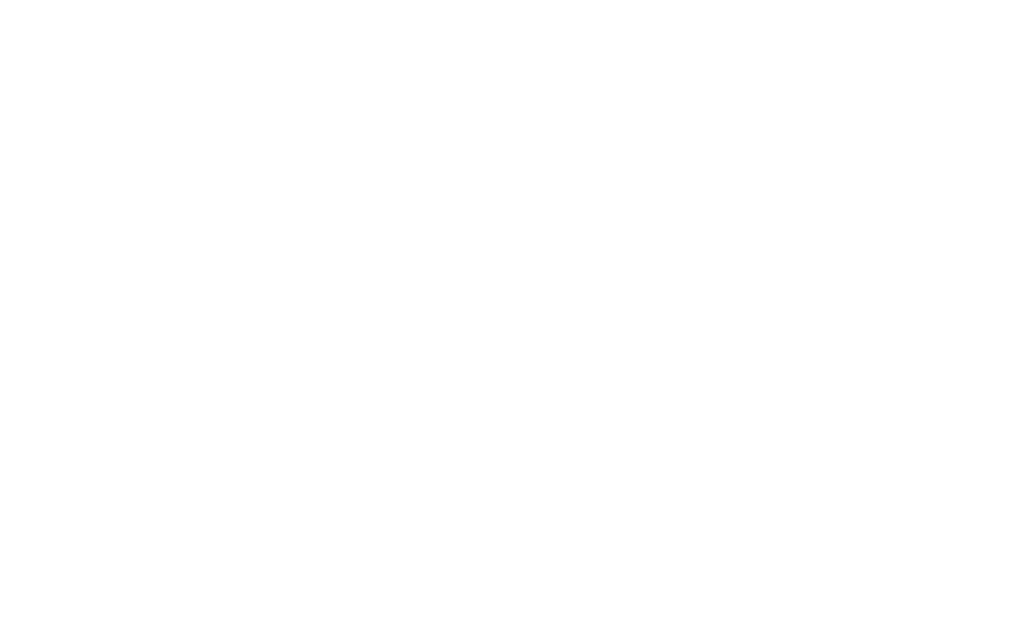 click at bounding box center (512, 4) 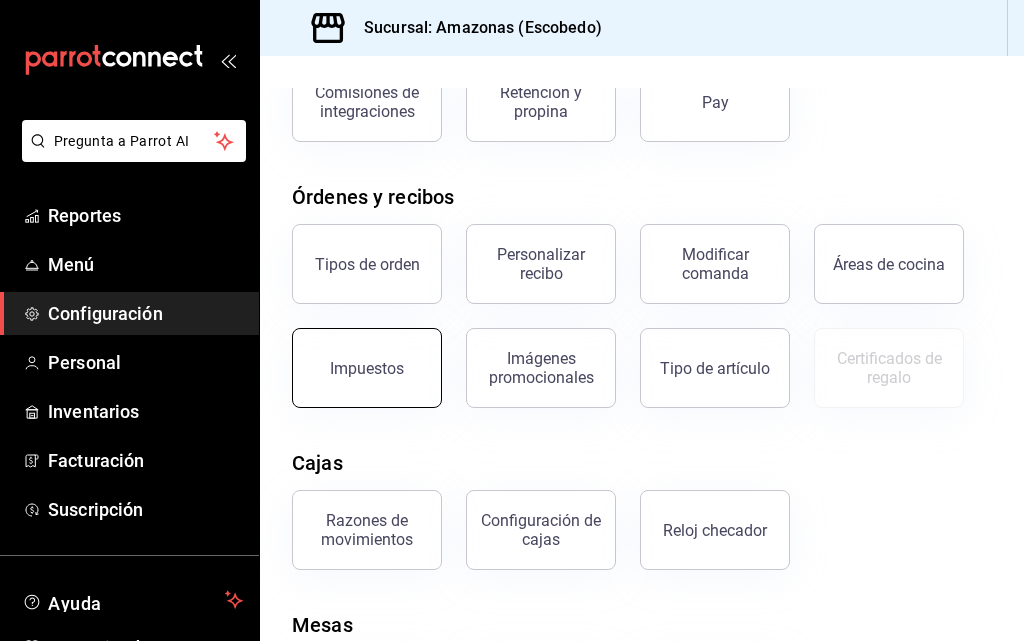 scroll, scrollTop: 373, scrollLeft: 0, axis: vertical 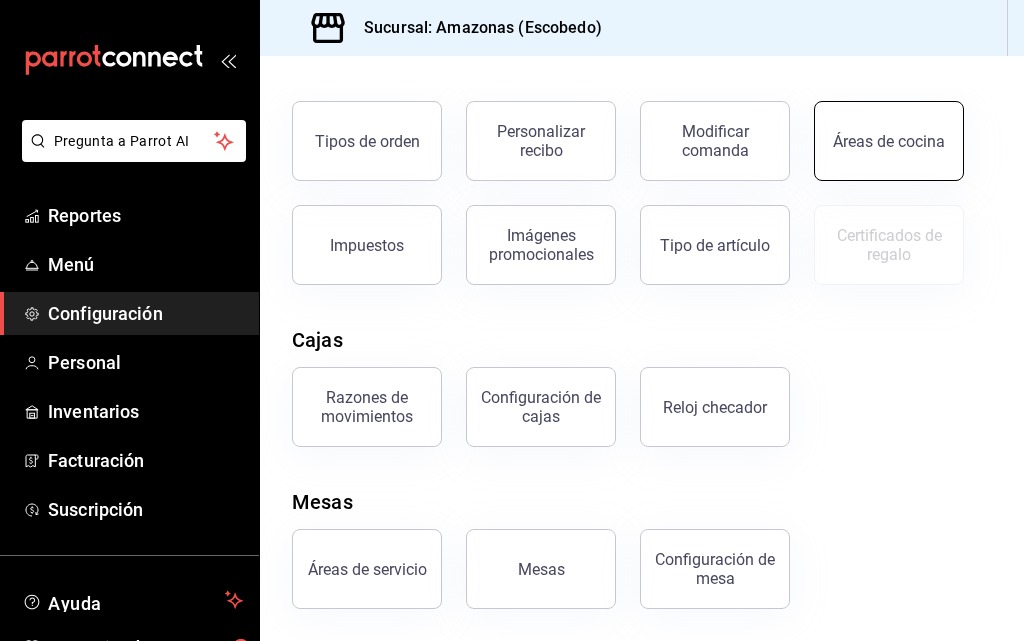 click on "Áreas de cocina" at bounding box center (889, 141) 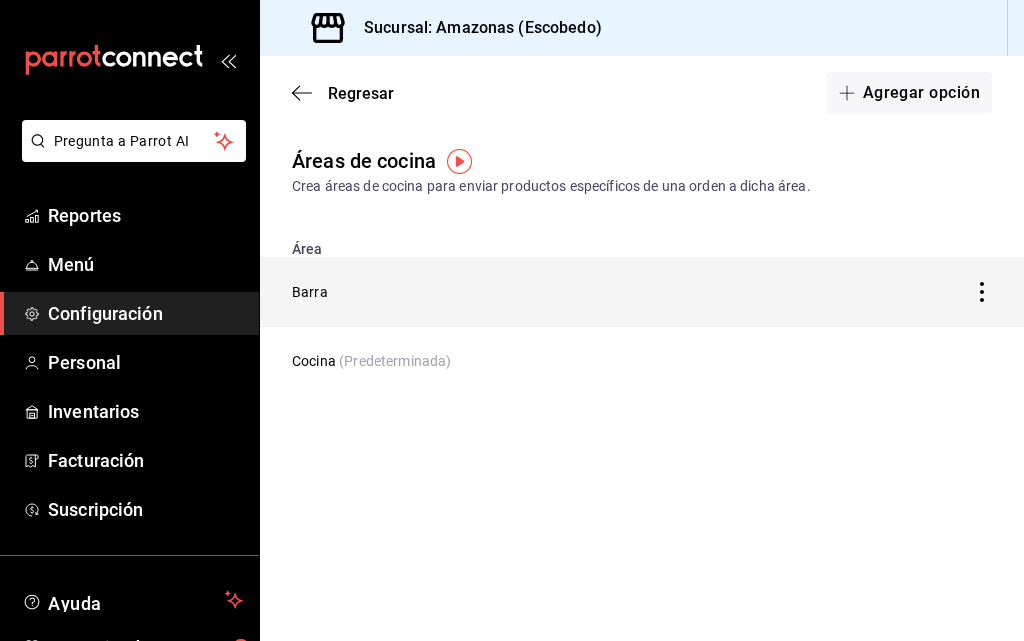 click 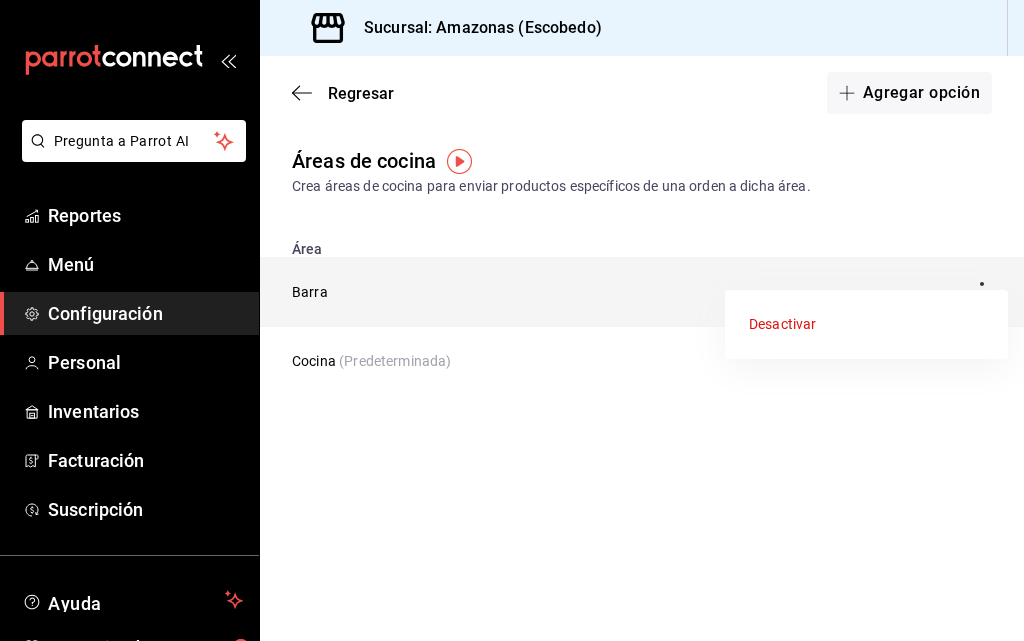click on "Desactivar" at bounding box center [866, 324] 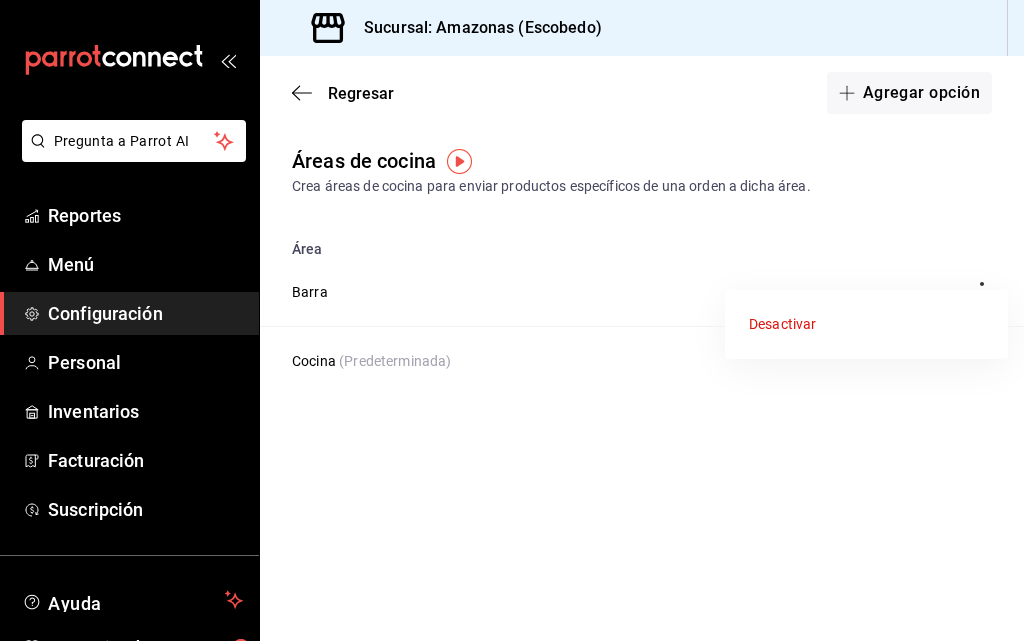 click at bounding box center (512, 320) 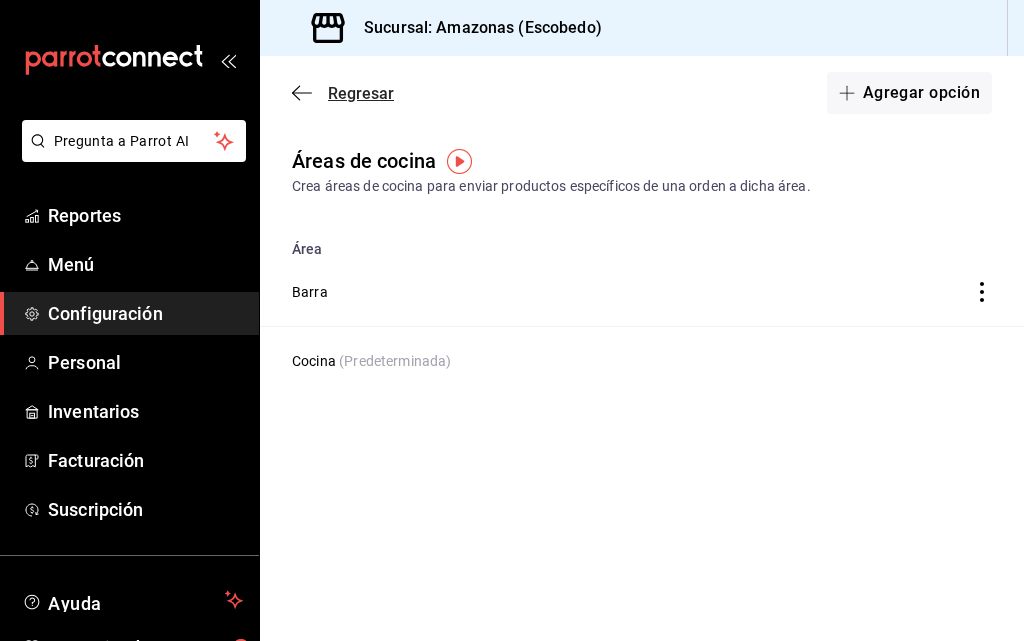 click on "Regresar" at bounding box center (361, 93) 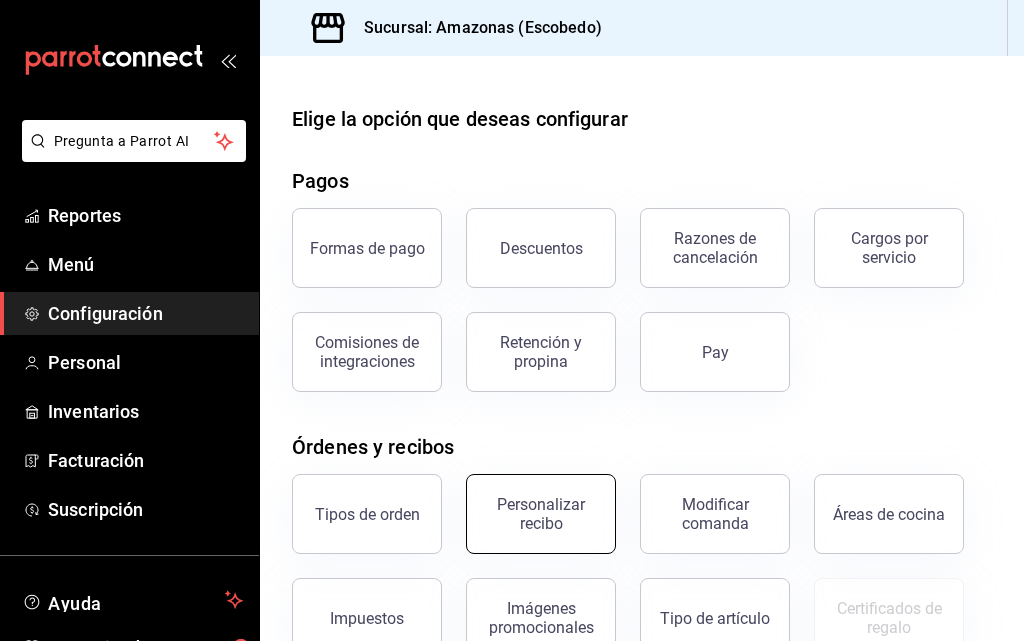 scroll, scrollTop: 241, scrollLeft: 0, axis: vertical 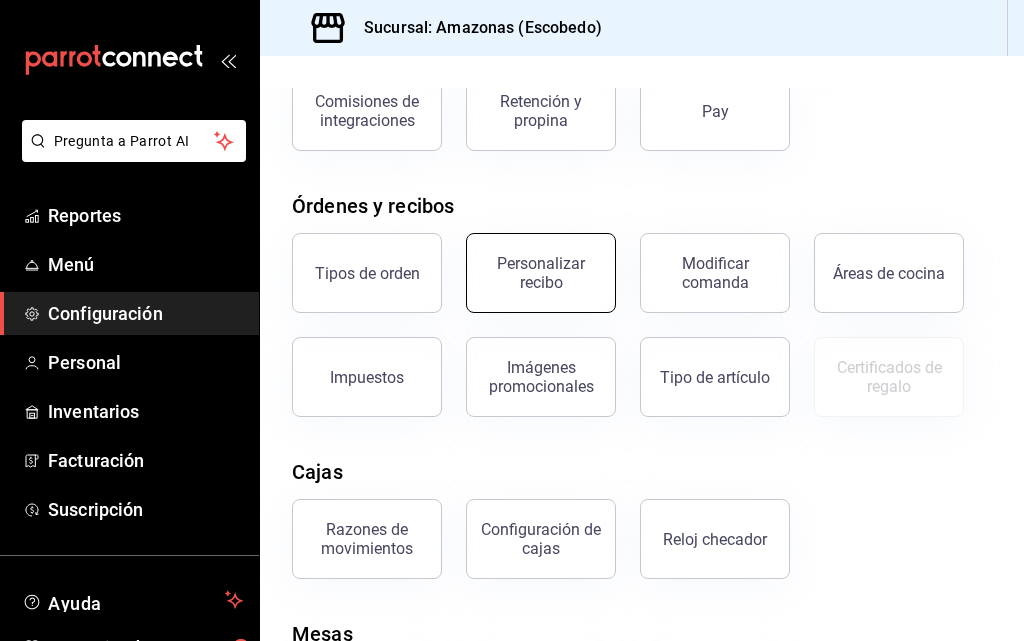 click on "Personalizar recibo" at bounding box center [541, 273] 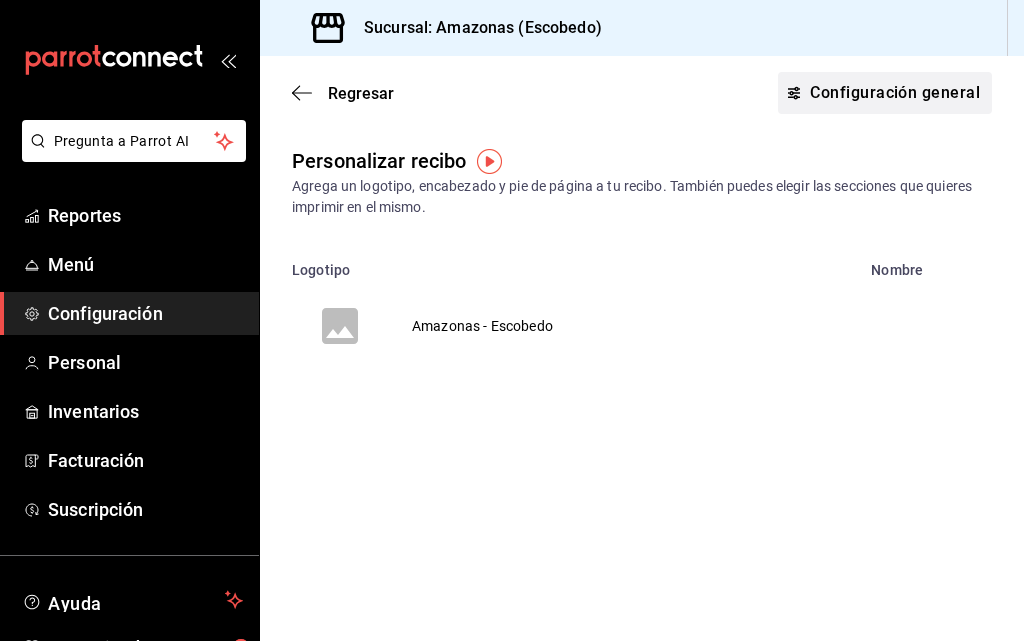 click on "Configuración general" at bounding box center [885, 93] 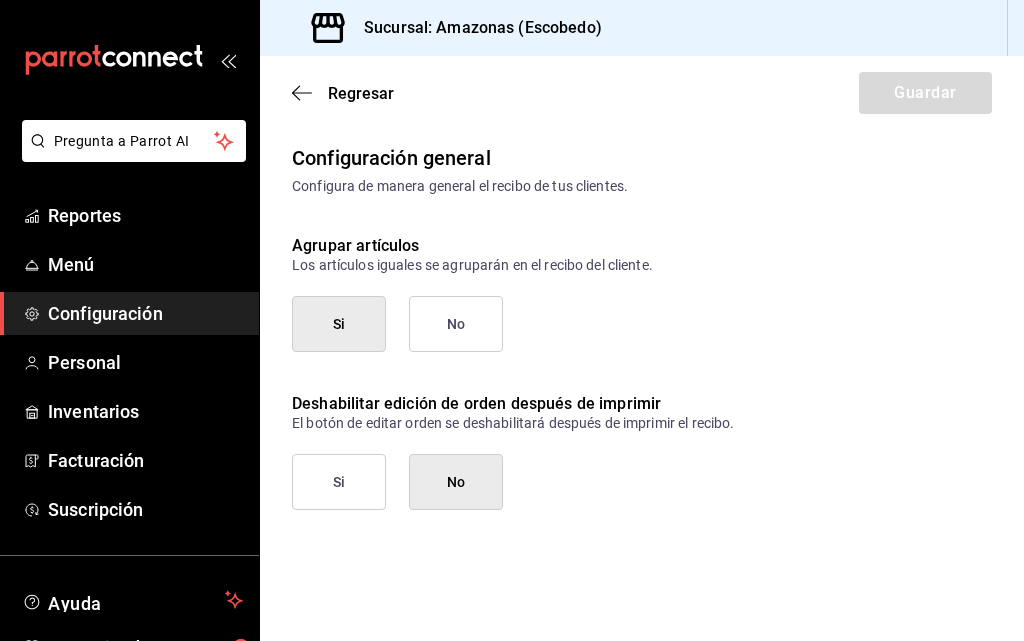 click on "Si" at bounding box center (339, 324) 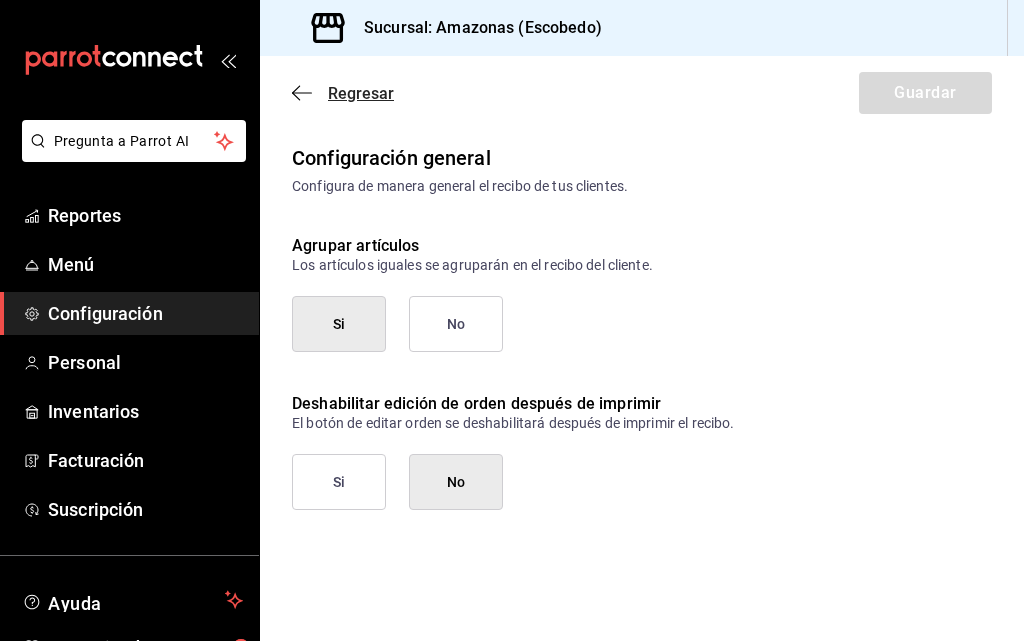 click on "Regresar" at bounding box center (361, 93) 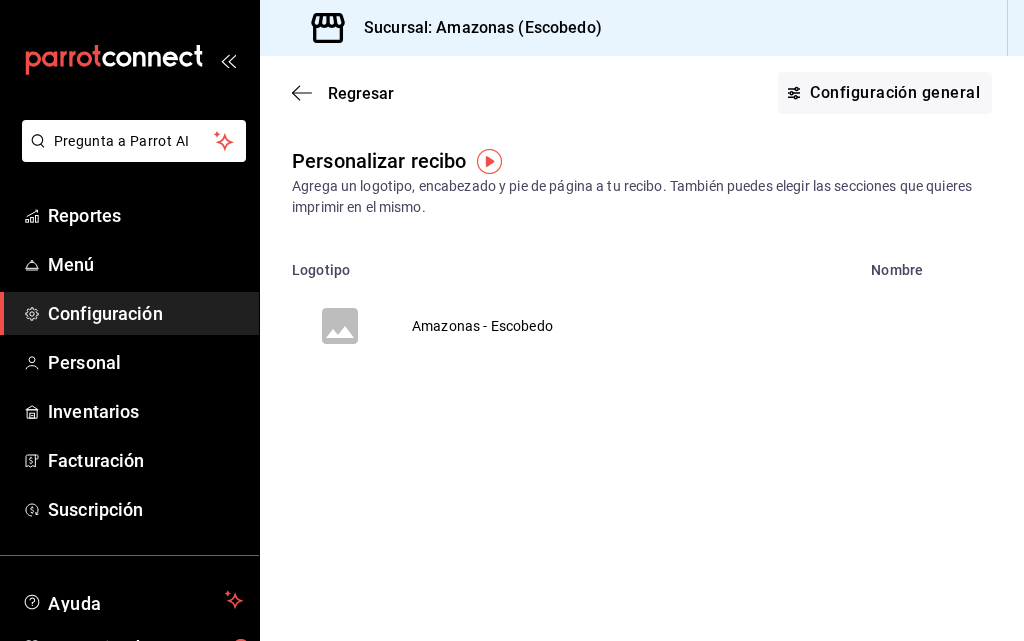 click on "Amazonas - Escobedo" at bounding box center (482, 326) 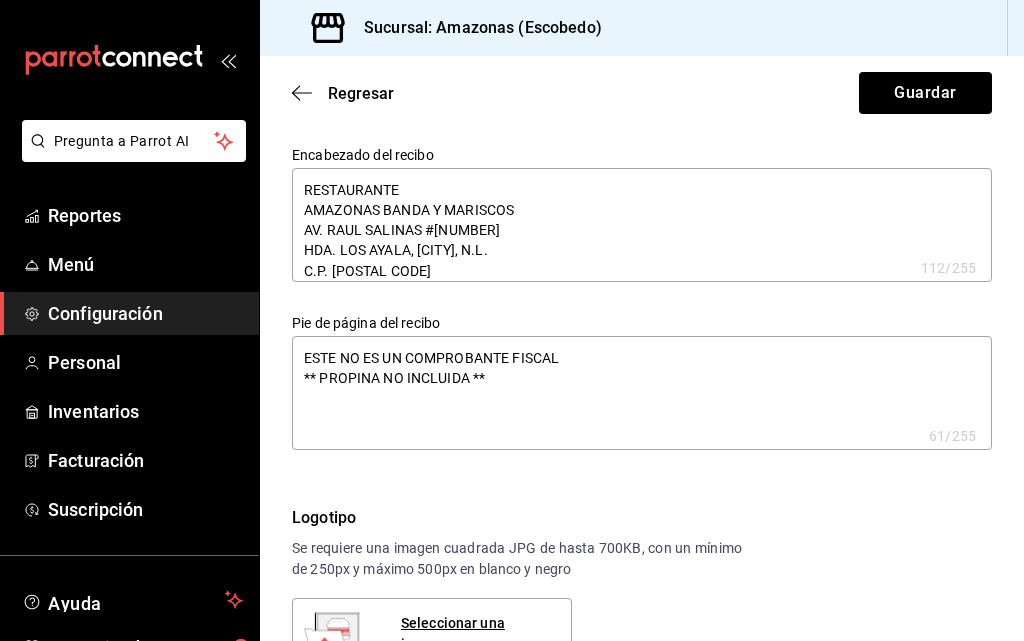type on "x" 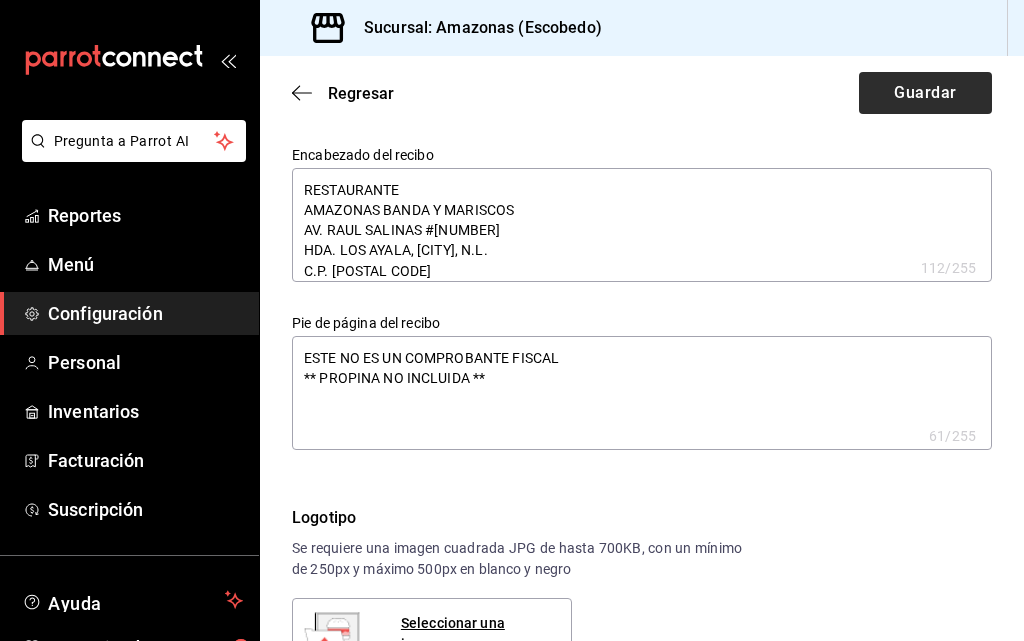 type on "x" 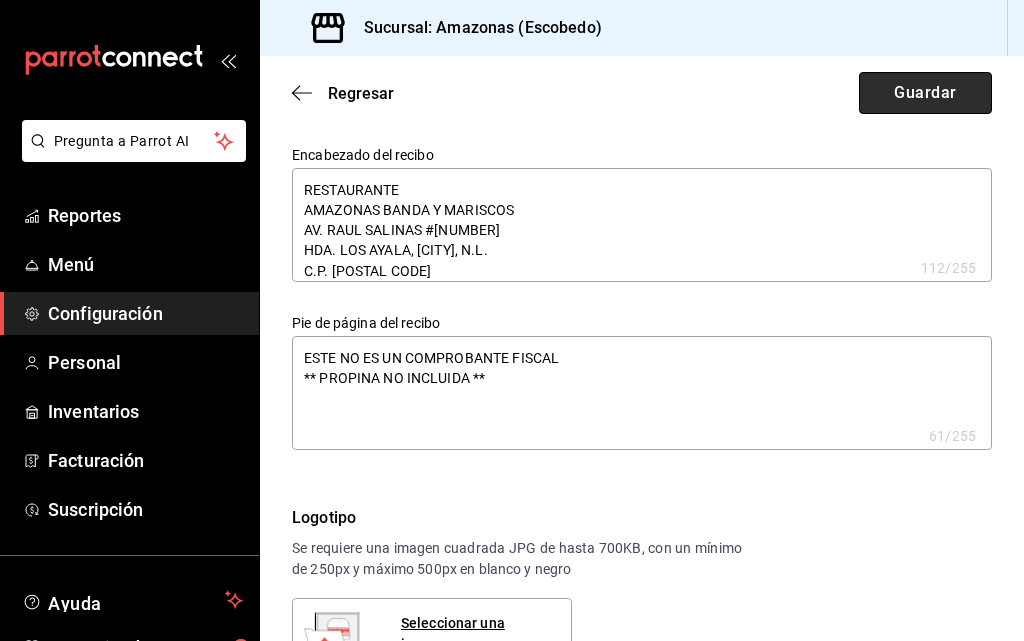 click on "Guardar" at bounding box center [925, 93] 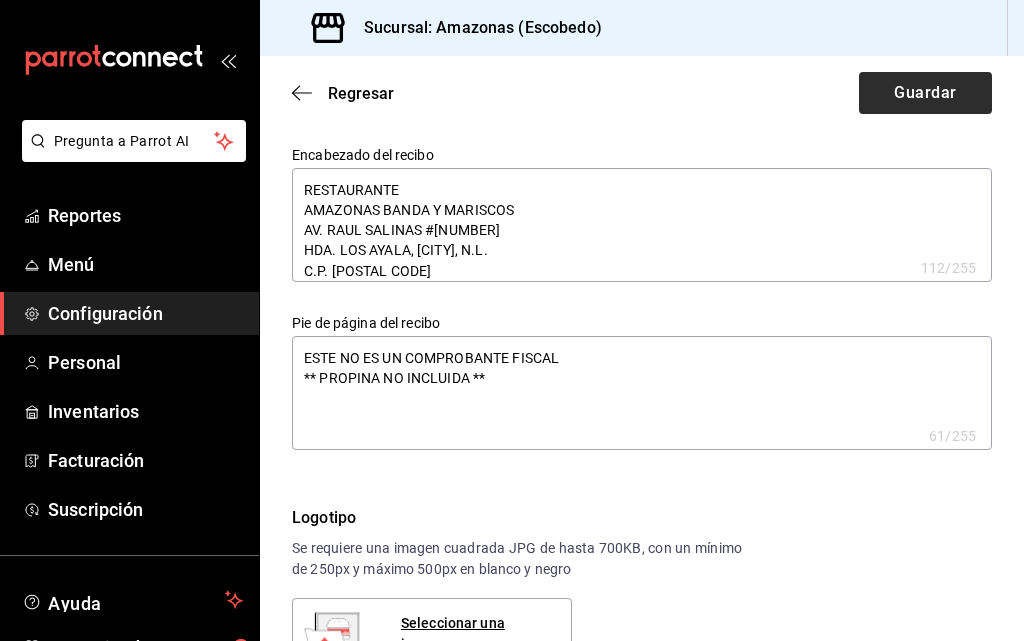type on "x" 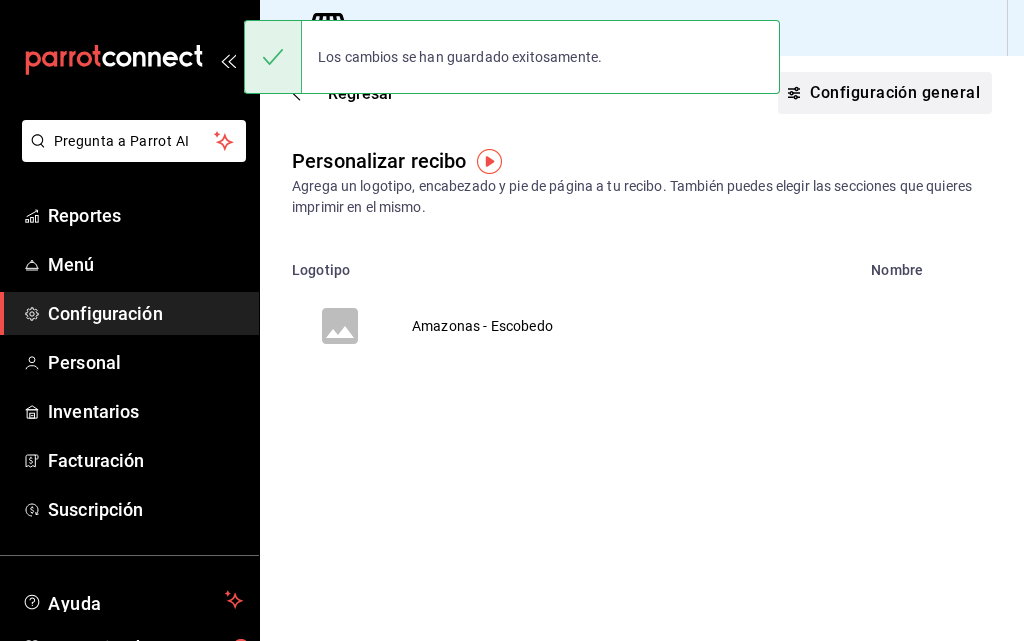 click on "Configuración general" at bounding box center (885, 93) 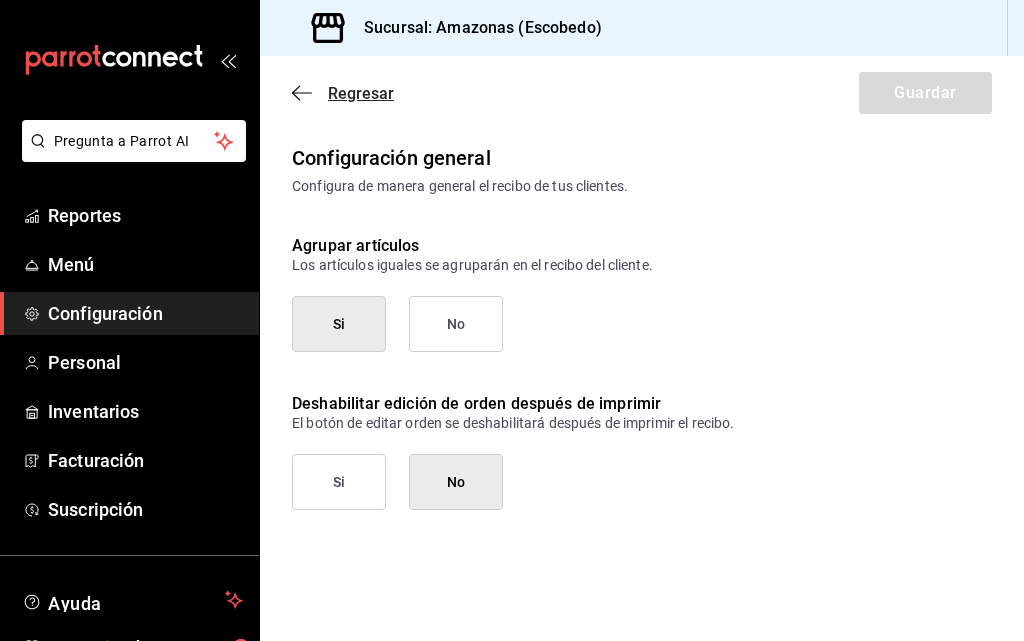 click on "Regresar" at bounding box center [361, 93] 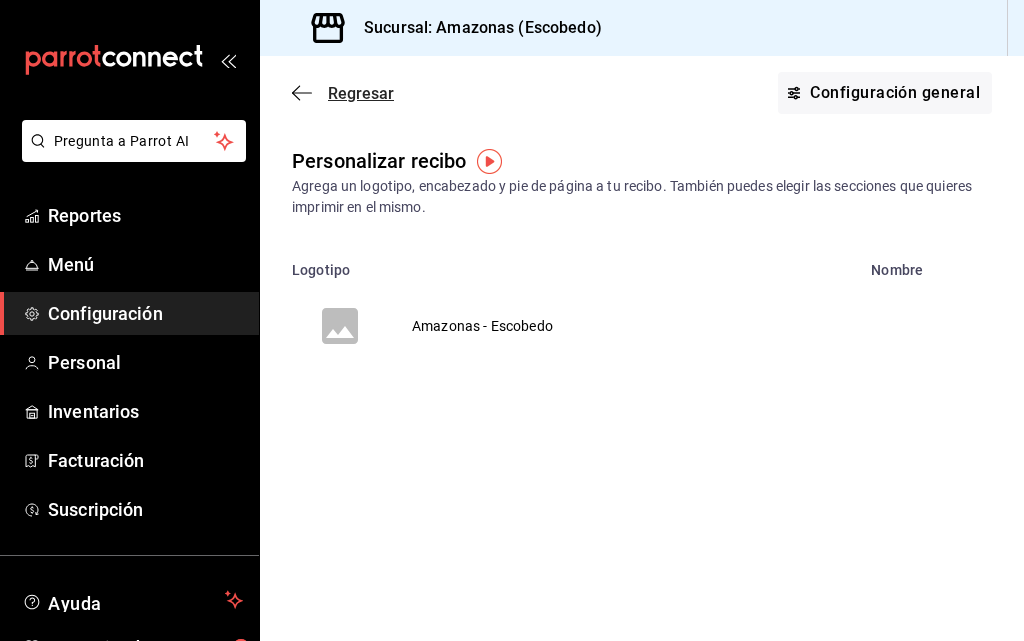 click on "Regresar" at bounding box center (361, 93) 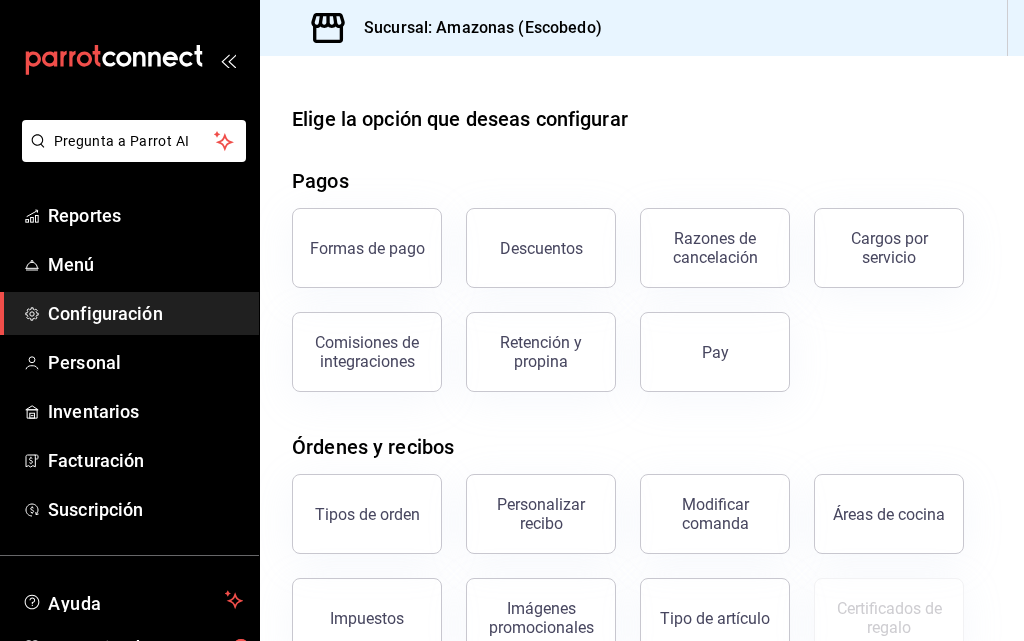 scroll, scrollTop: 300, scrollLeft: 0, axis: vertical 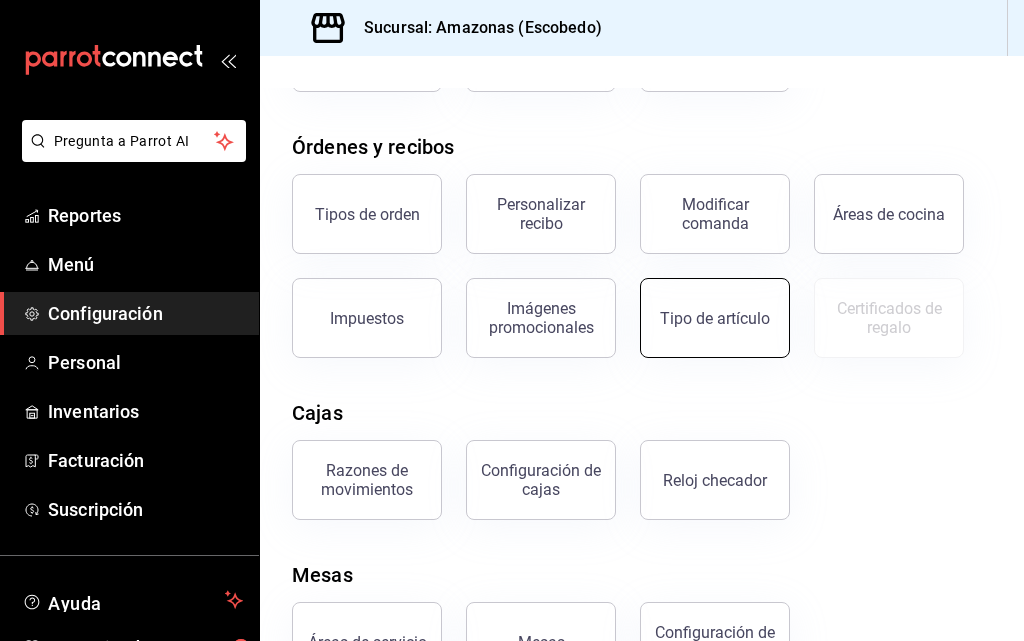 click on "Tipo de artículo" at bounding box center (715, 318) 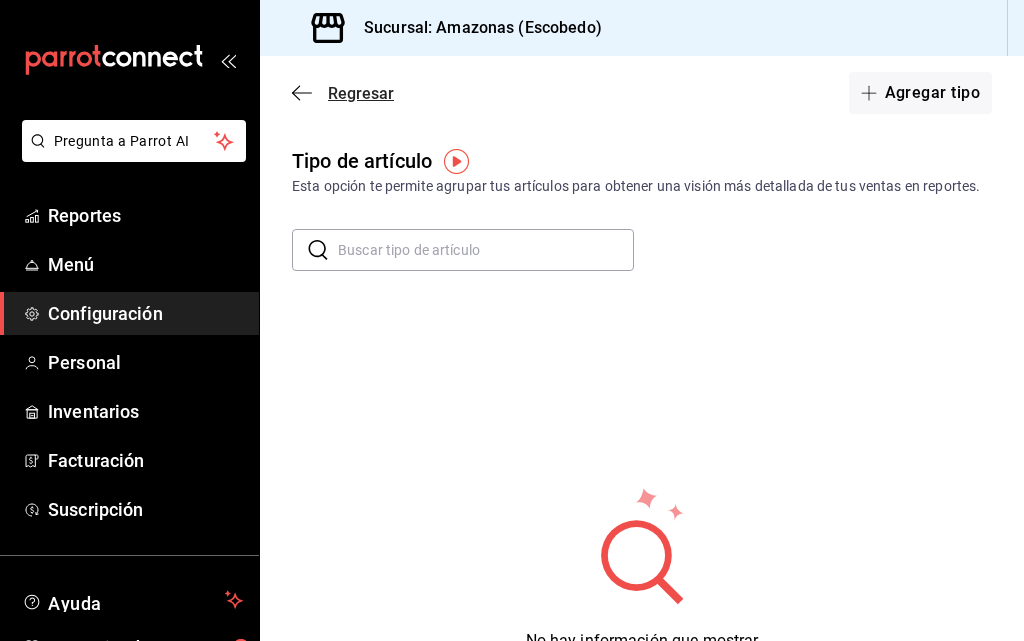 click on "Regresar" at bounding box center (361, 93) 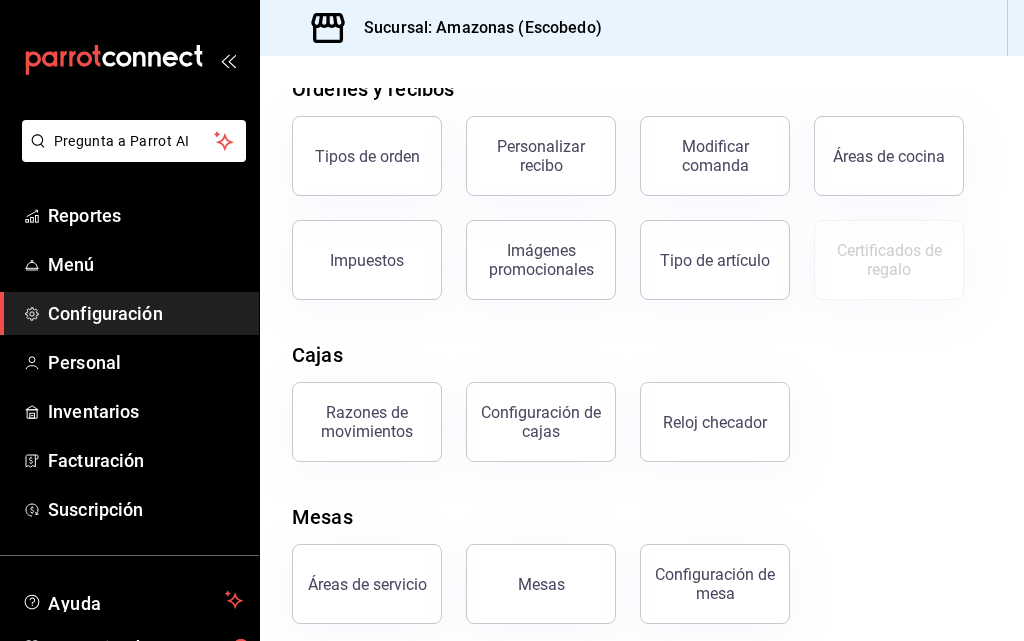 scroll, scrollTop: 373, scrollLeft: 0, axis: vertical 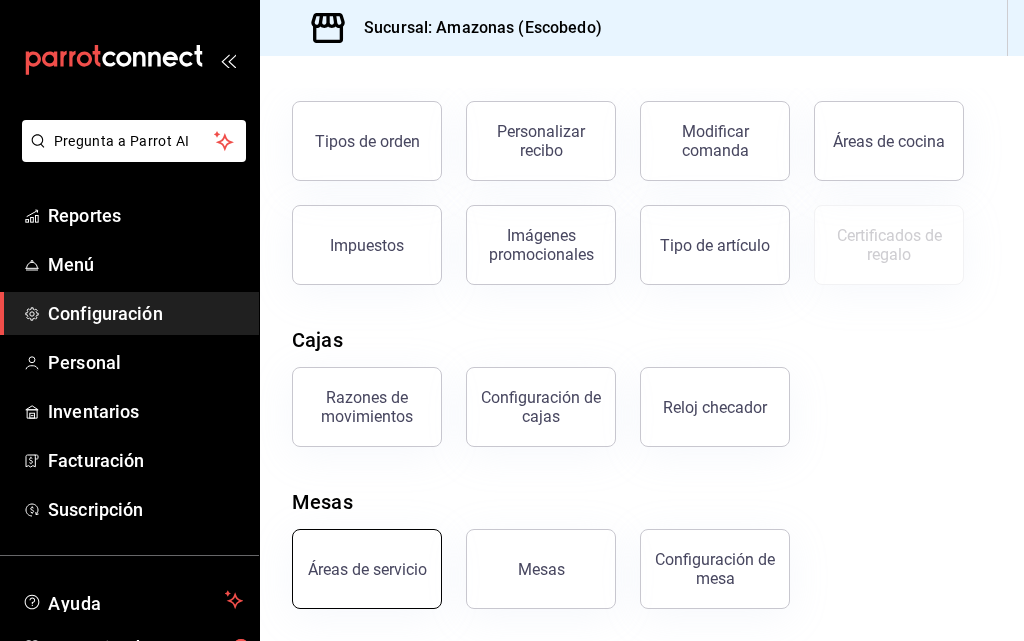 click on "Áreas de servicio" at bounding box center [367, 569] 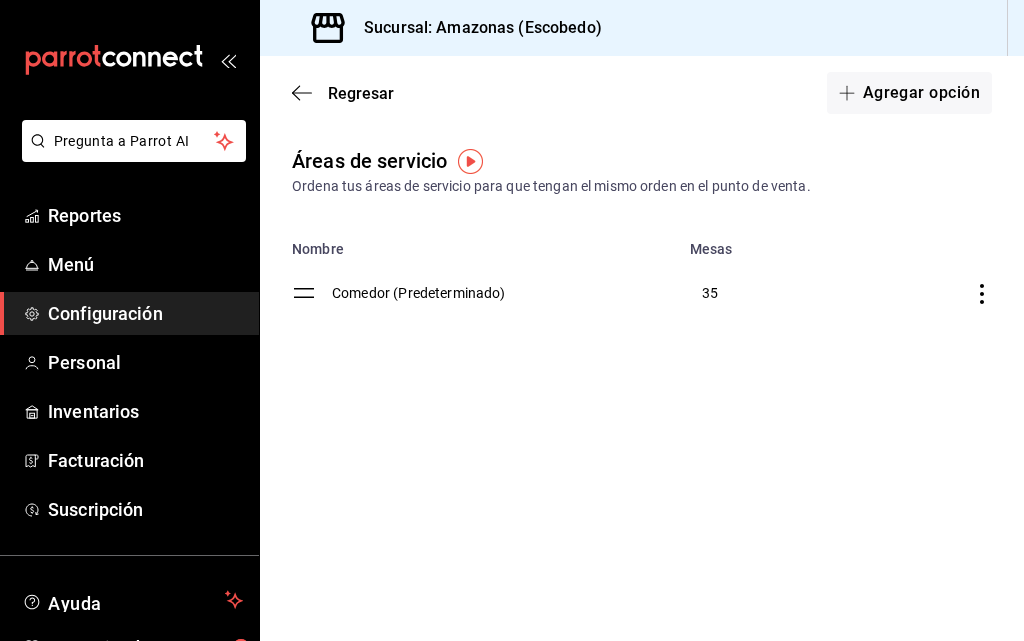 click 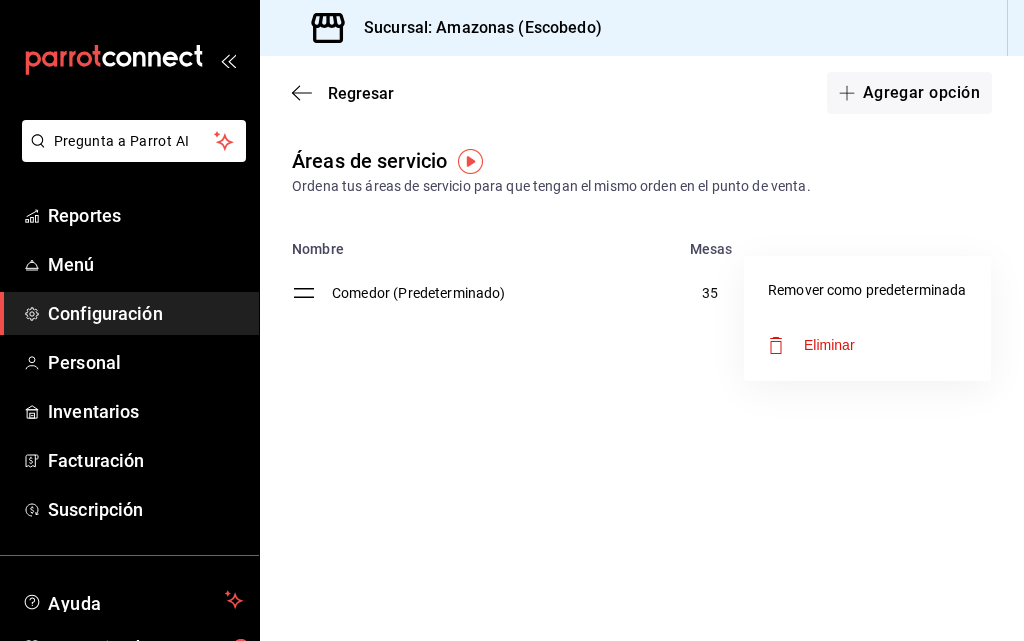 click at bounding box center (512, 320) 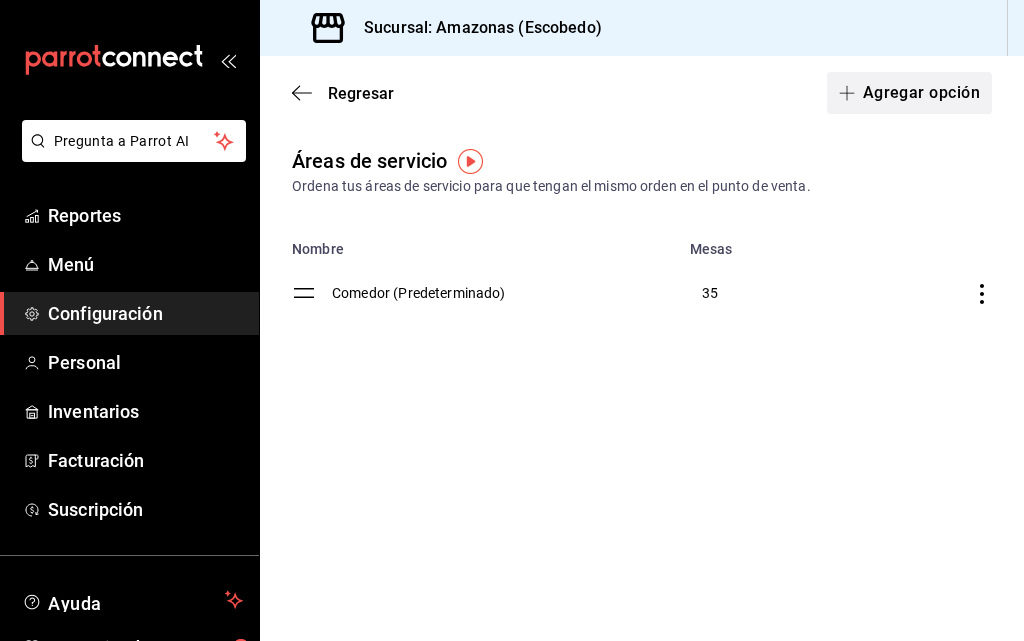 click on "Agregar opción" at bounding box center (909, 93) 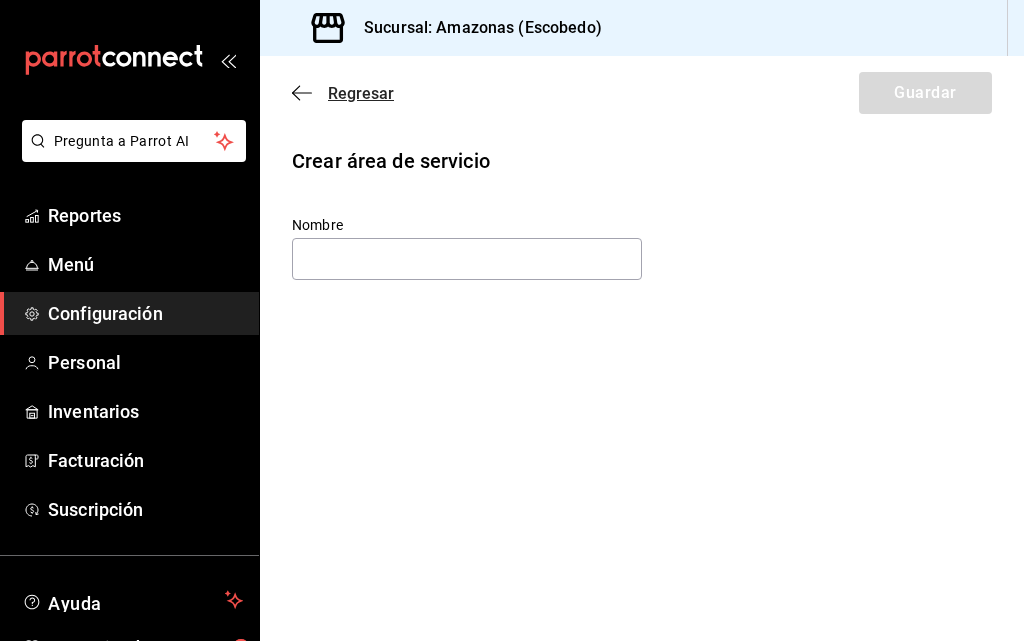 click on "Regresar" at bounding box center [361, 93] 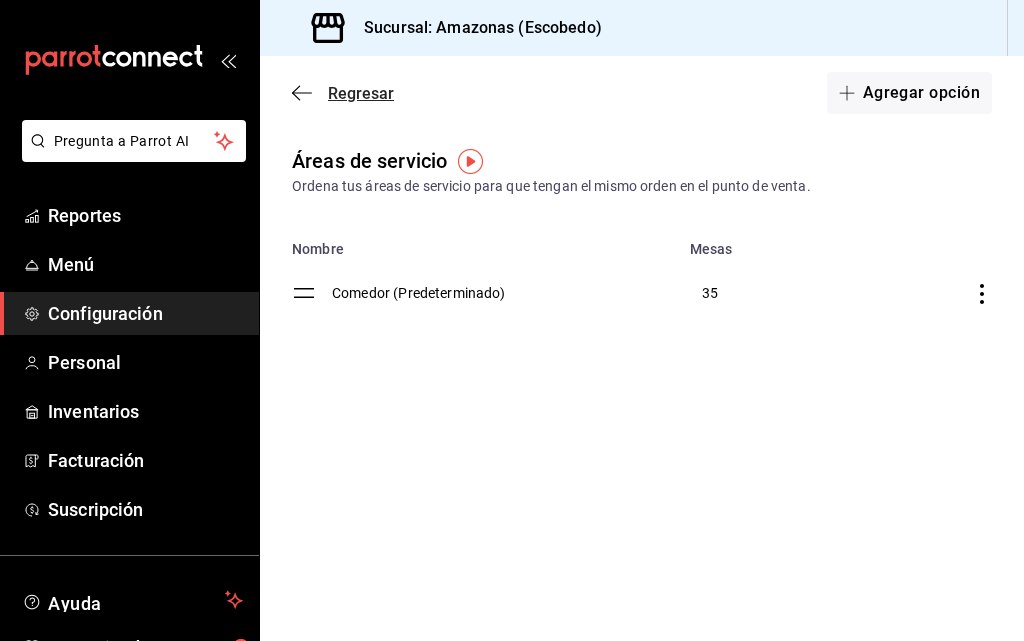 click on "Regresar" at bounding box center [361, 93] 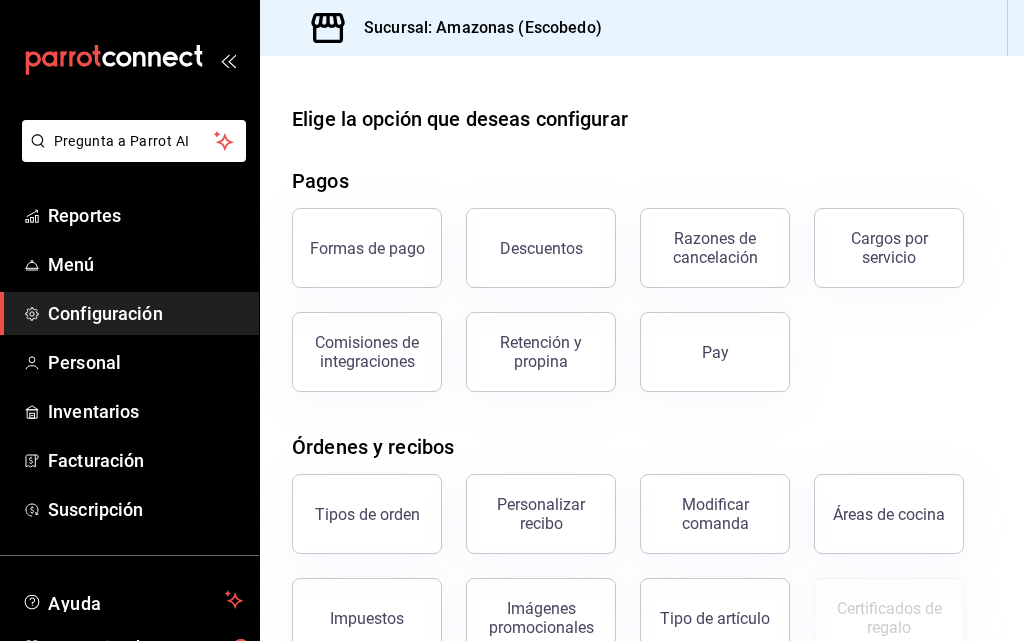 scroll, scrollTop: 373, scrollLeft: 0, axis: vertical 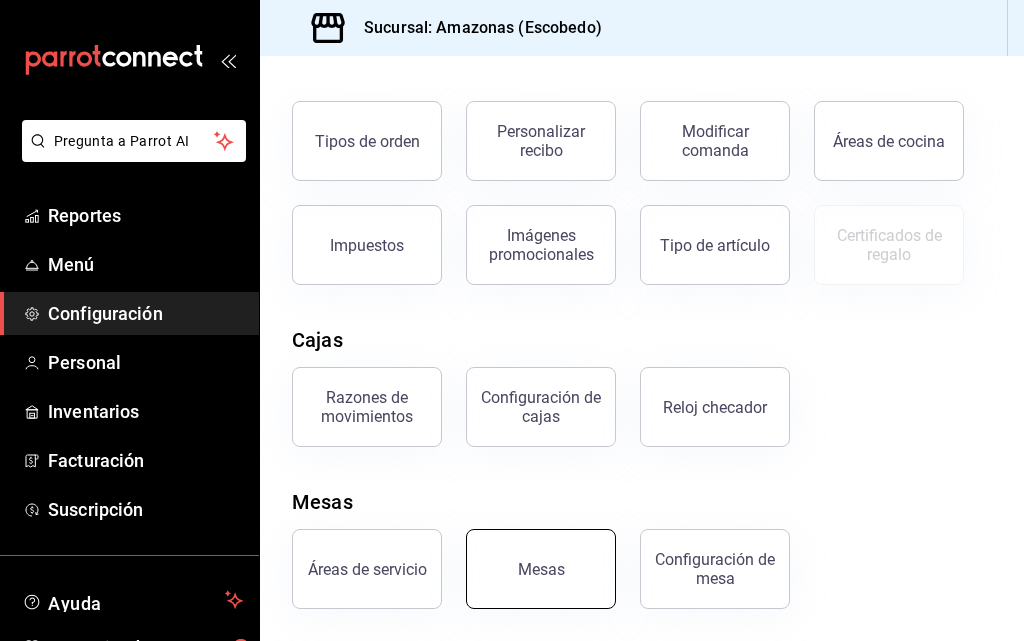 click on "Mesas" at bounding box center [541, 569] 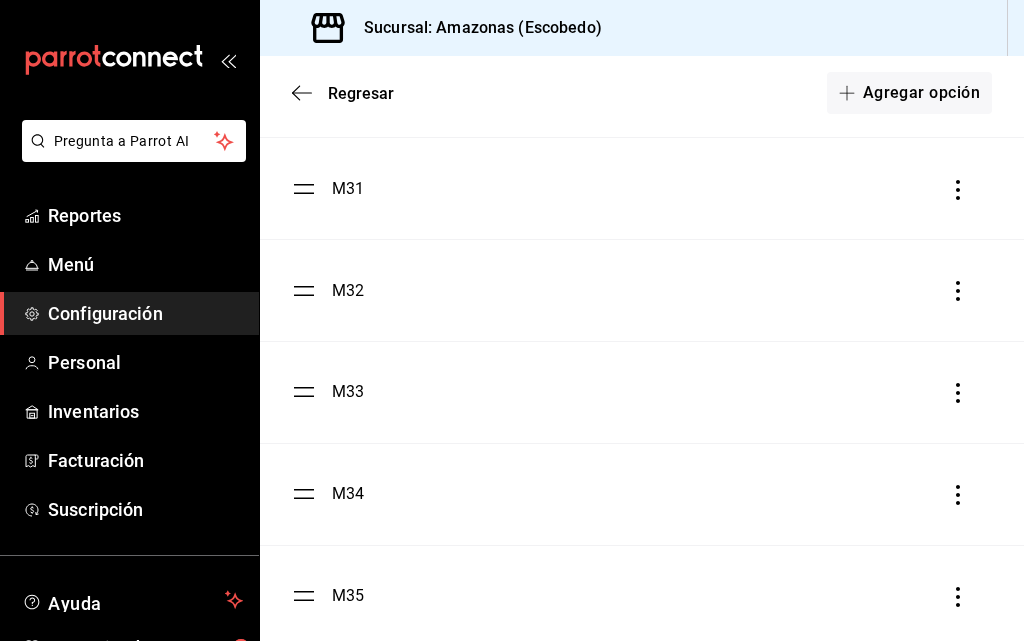 scroll, scrollTop: 3266, scrollLeft: 0, axis: vertical 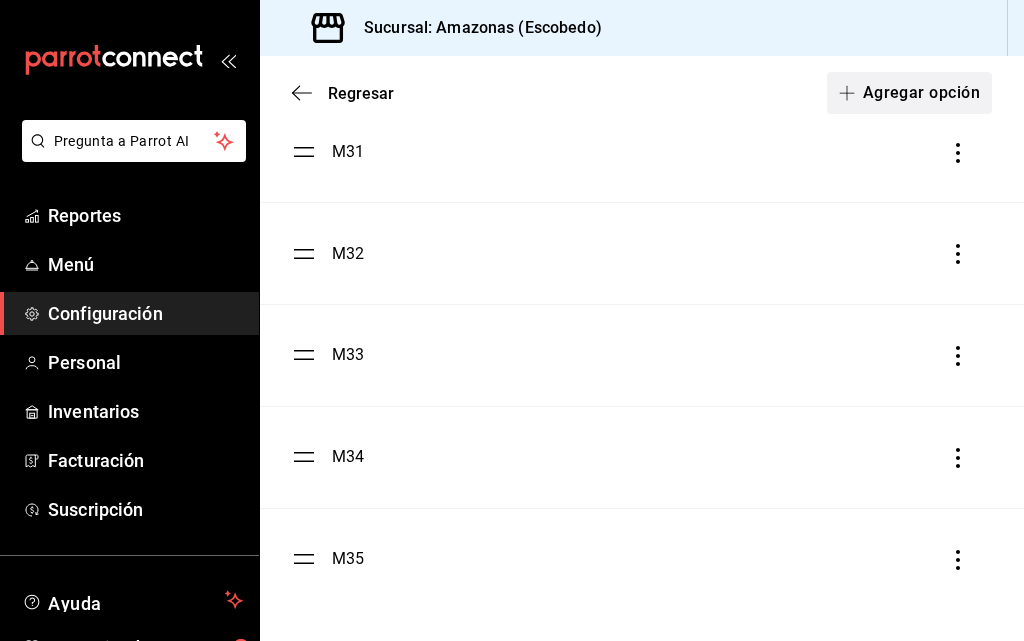click on "Agregar opción" at bounding box center [909, 93] 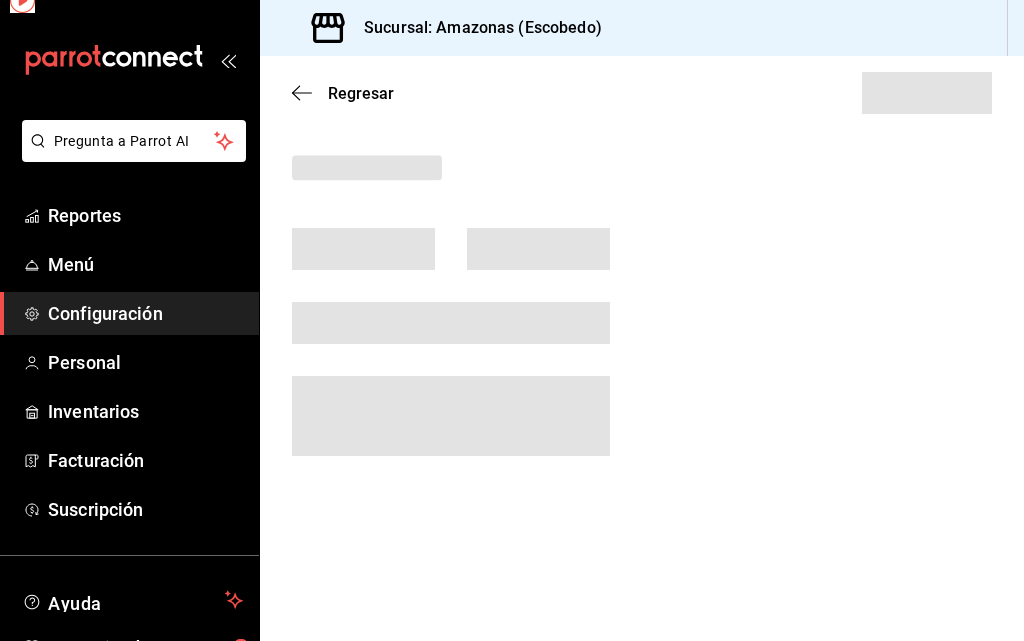 scroll, scrollTop: 0, scrollLeft: 0, axis: both 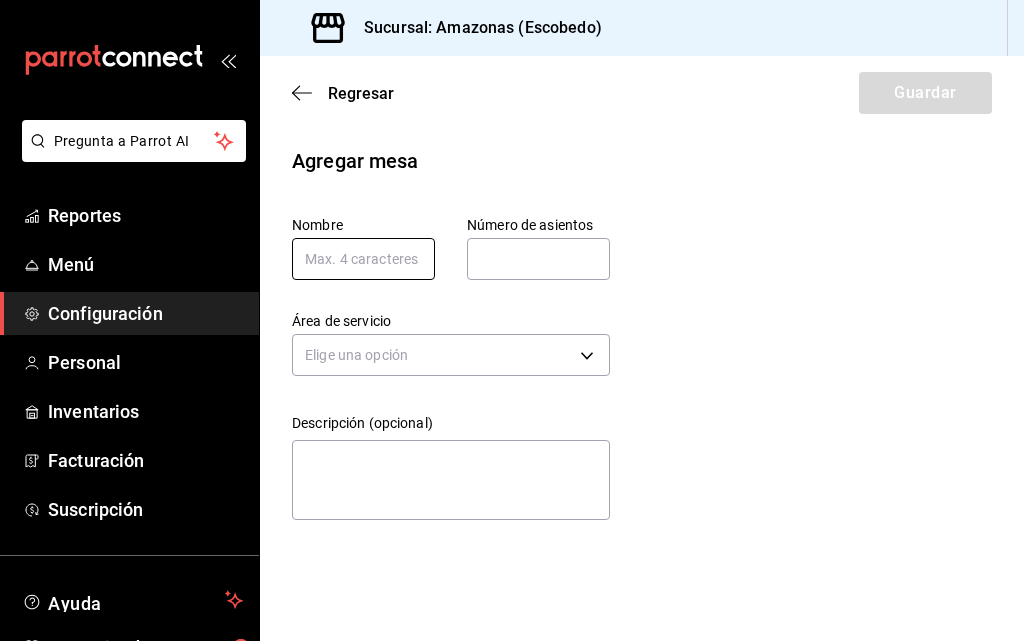 click at bounding box center [363, 259] 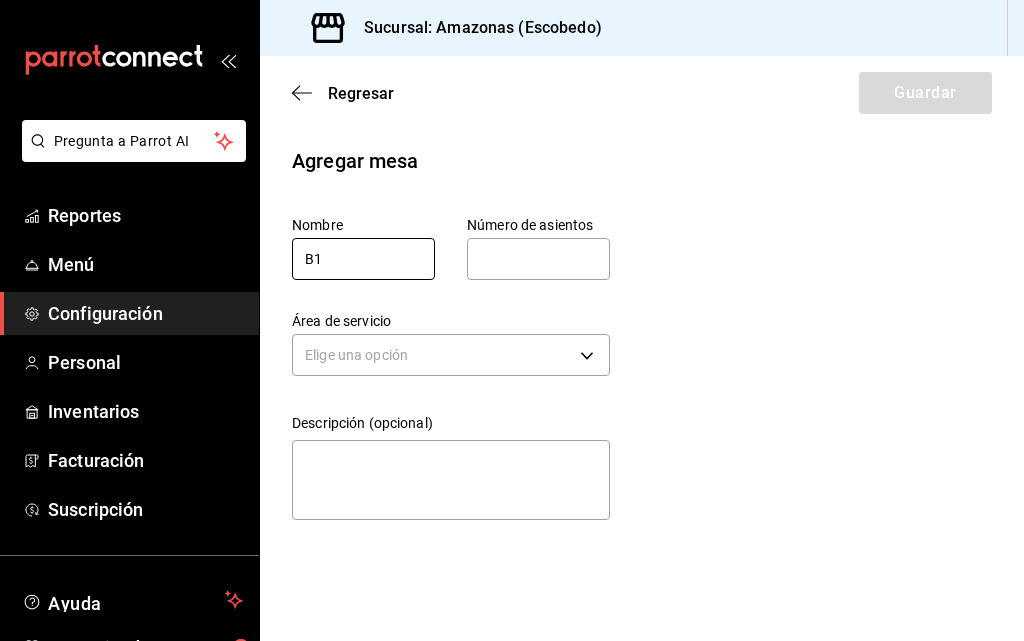 type on "B1" 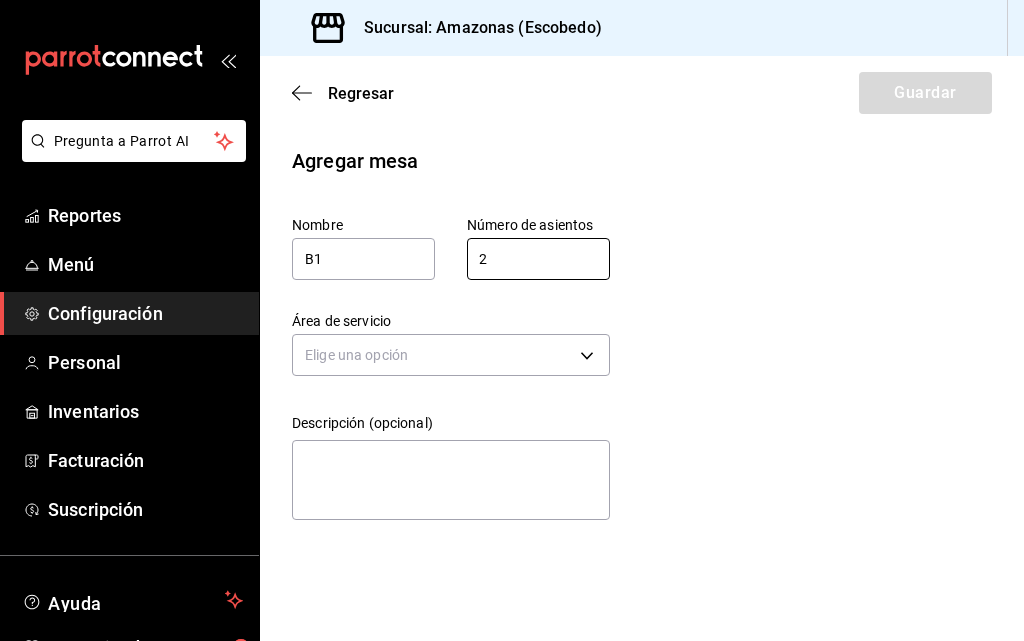 type on "2" 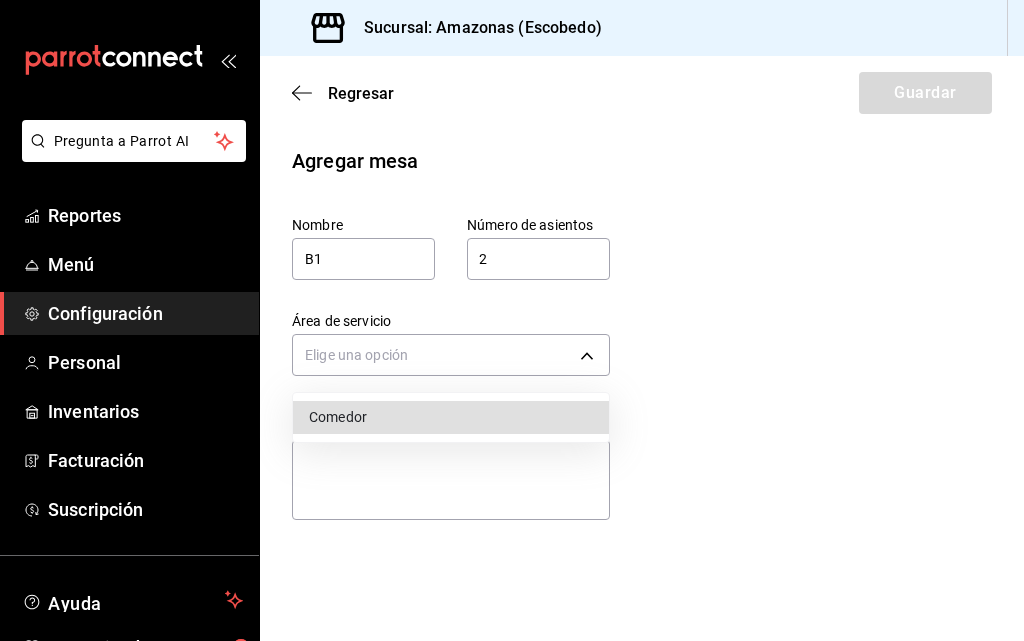 type 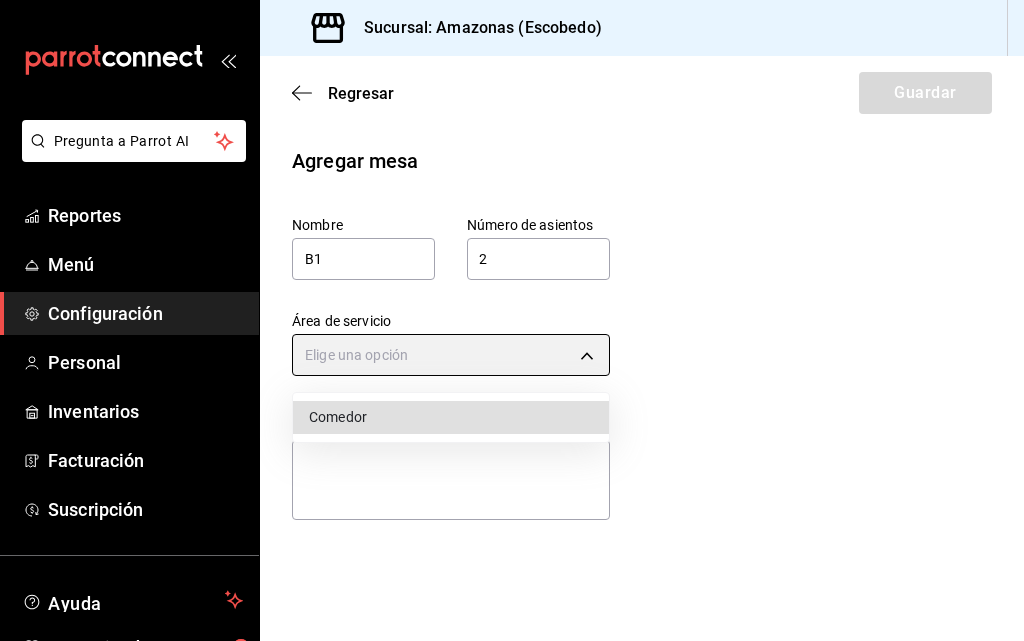 type on "8a3d1adf-361d-48ef-ba93-bf0d1d515e63" 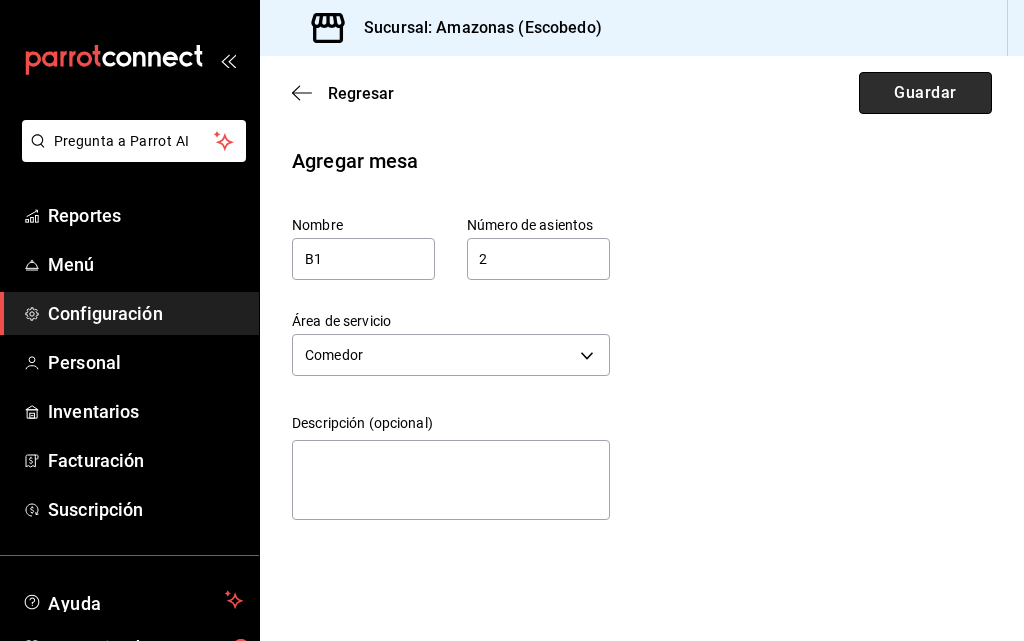click on "Guardar" at bounding box center [925, 93] 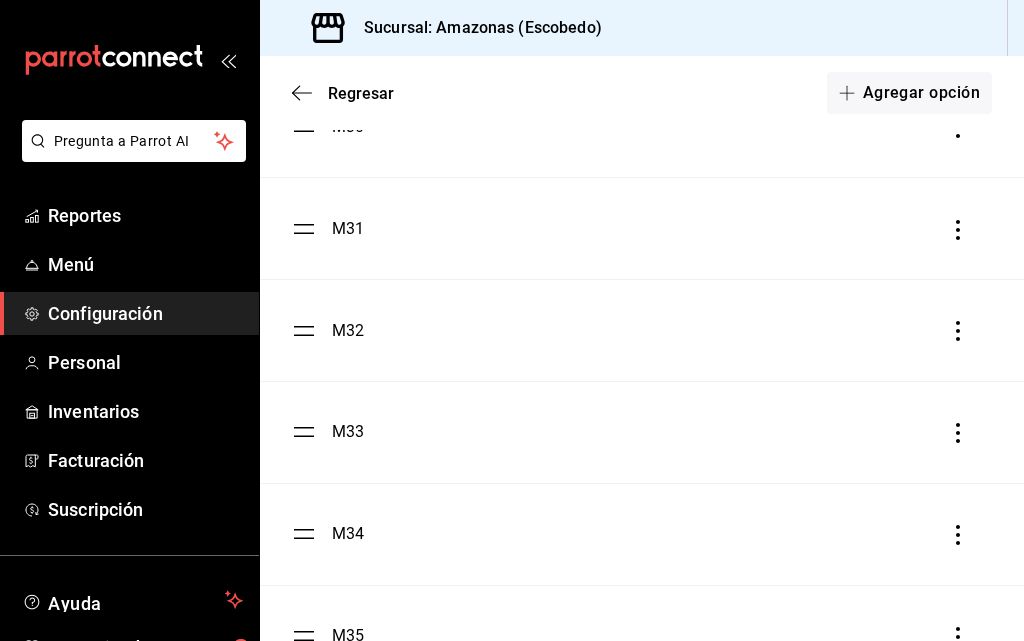 scroll, scrollTop: 3168, scrollLeft: 0, axis: vertical 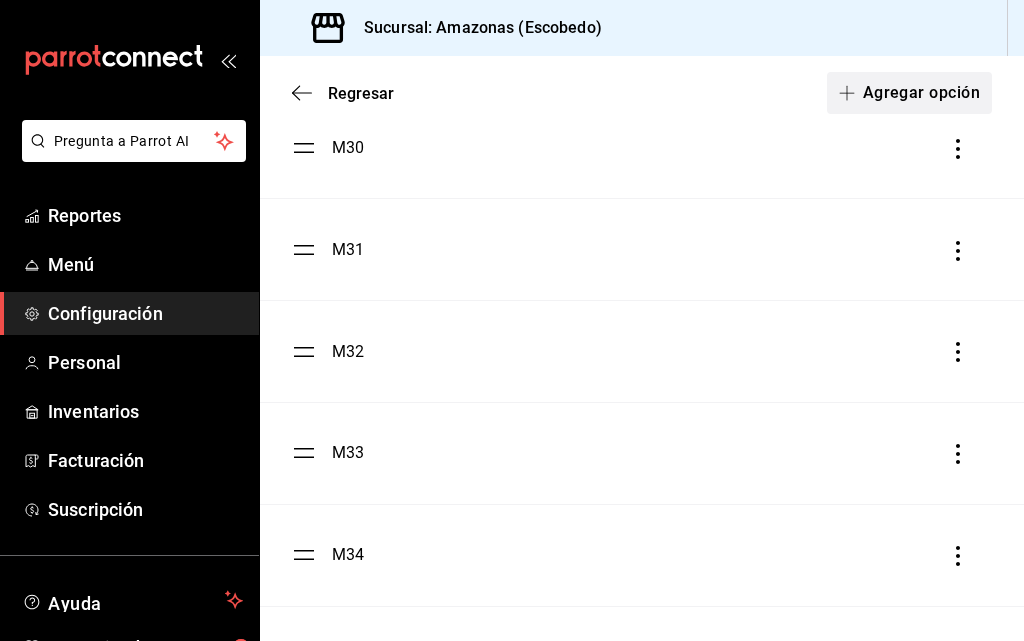 click on "Agregar opción" at bounding box center (909, 93) 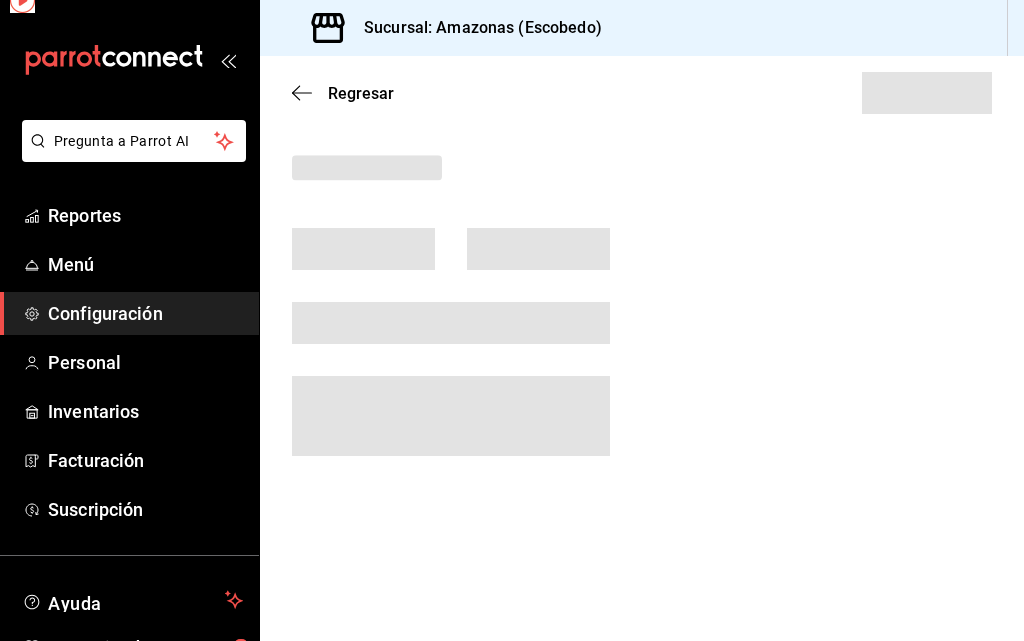scroll, scrollTop: 0, scrollLeft: 0, axis: both 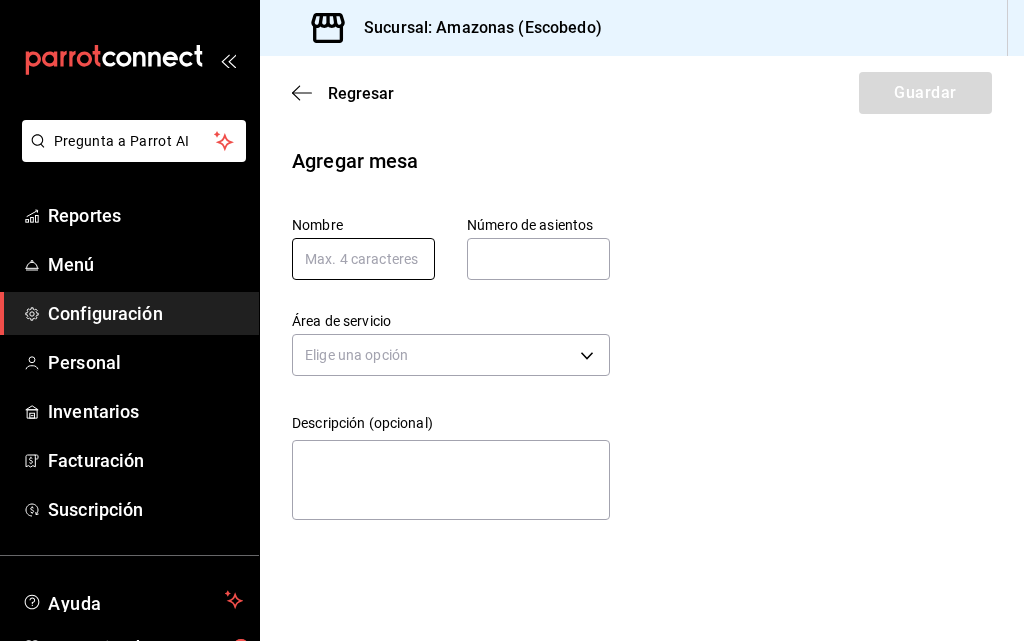 drag, startPoint x: 411, startPoint y: 259, endPoint x: 445, endPoint y: 236, distance: 41.04875 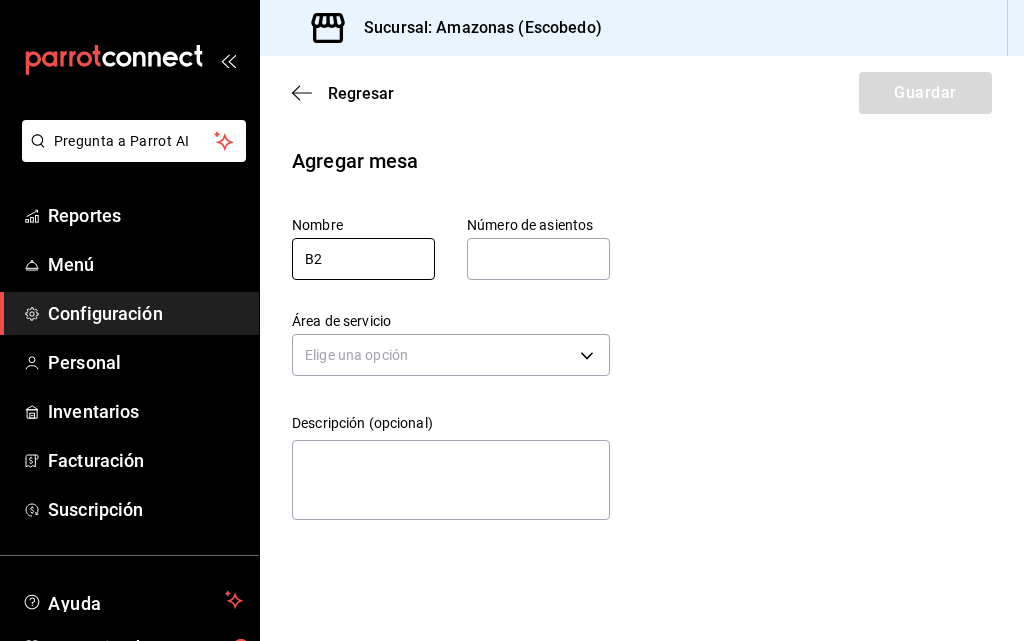 type on "B2" 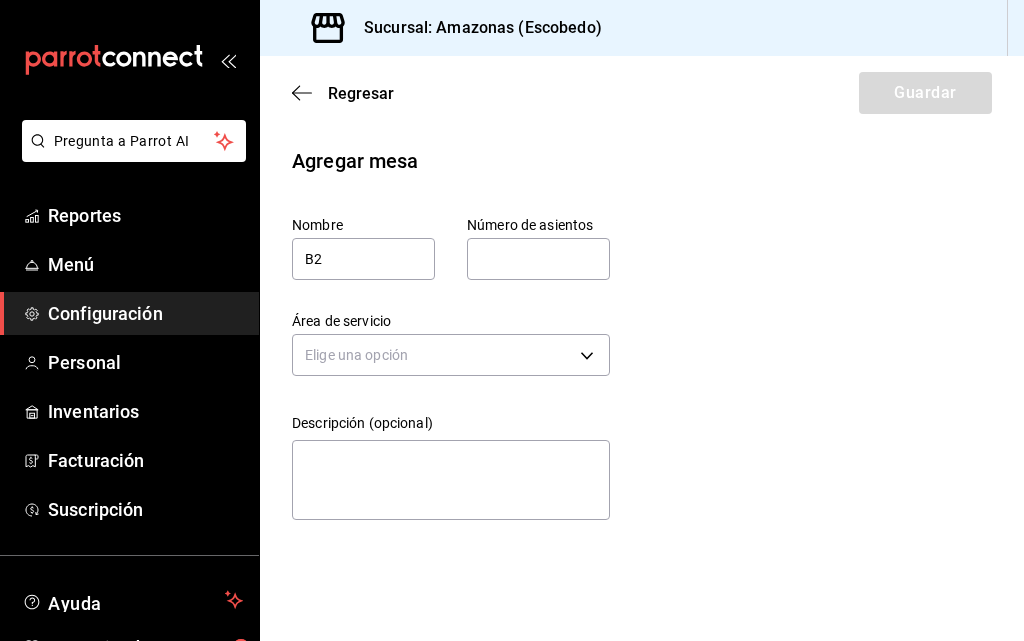 click at bounding box center [538, 259] 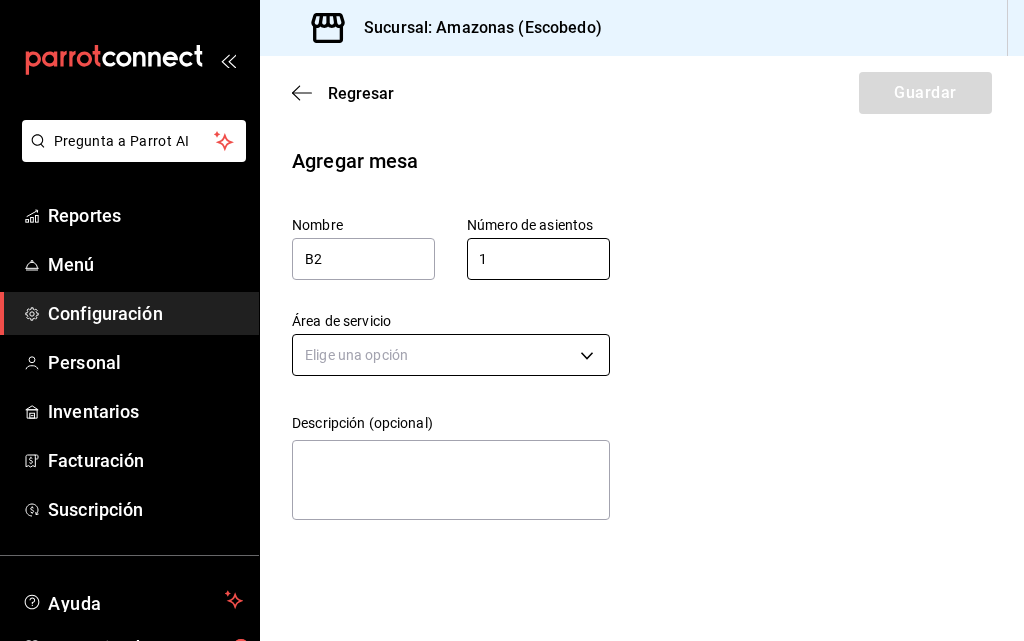 type on "1" 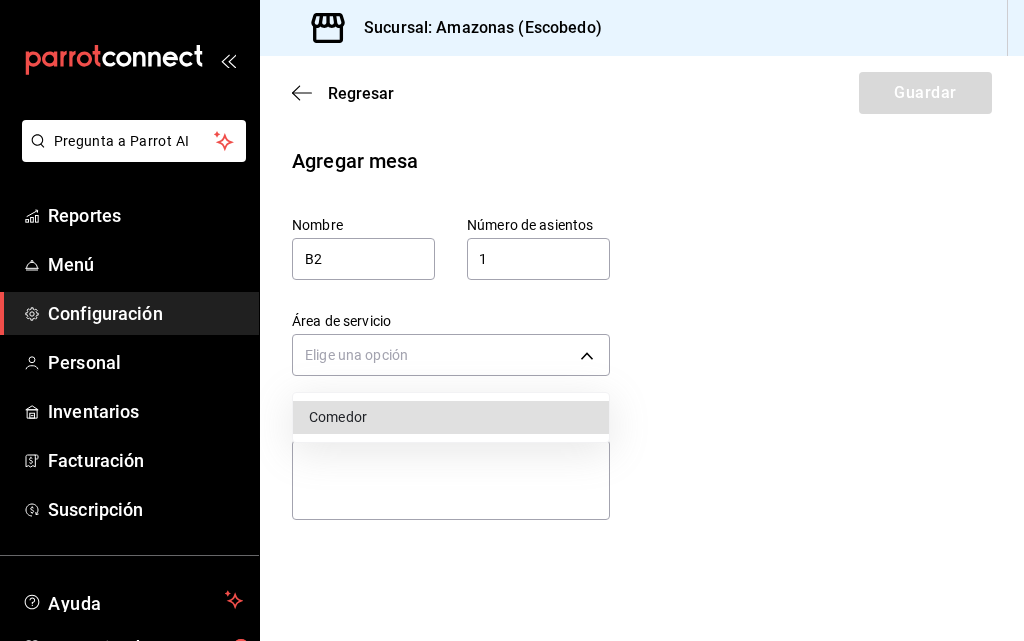 click on "Pregunta a Parrot AI Reportes   Menú   Configuración   Personal   Inventarios   Facturación   Suscripción   Ayuda Recomienda Parrot   Daniel Hdz   Sugerir nueva función   Sucursal: Amazonas (Escobedo) Regresar Guardar Agregar mesa Nombre B2 Número de asientos 1 Número de asientos Área de servicio Elige una opción Descripción (opcional) x Pregunta a Parrot AI Reportes   Menú   Configuración   Personal   Inventarios   Facturación   Suscripción   Ayuda Recomienda Parrot   Daniel Hdz   Sugerir nueva función   GANA 1 MES GRATIS EN TU SUSCRIPCIÓN AQUÍ ¿Recuerdas cómo empezó tu restaurante?
Hoy puedes ayudar a un colega a tener el mismo cambio que tú viviste.
Recomienda Parrot directamente desde tu Portal Administrador.
Es fácil y rápido.
🎁 Por cada restaurante que se una, ganas 1 mes gratis. Ver video tutorial Ir a video Visitar centro de ayuda (81) 2046 6363 soporte@parrotsoftware.io Visitar centro de ayuda (81) 2046 6363 soporte@parrotsoftware.io Comedor" at bounding box center [512, 320] 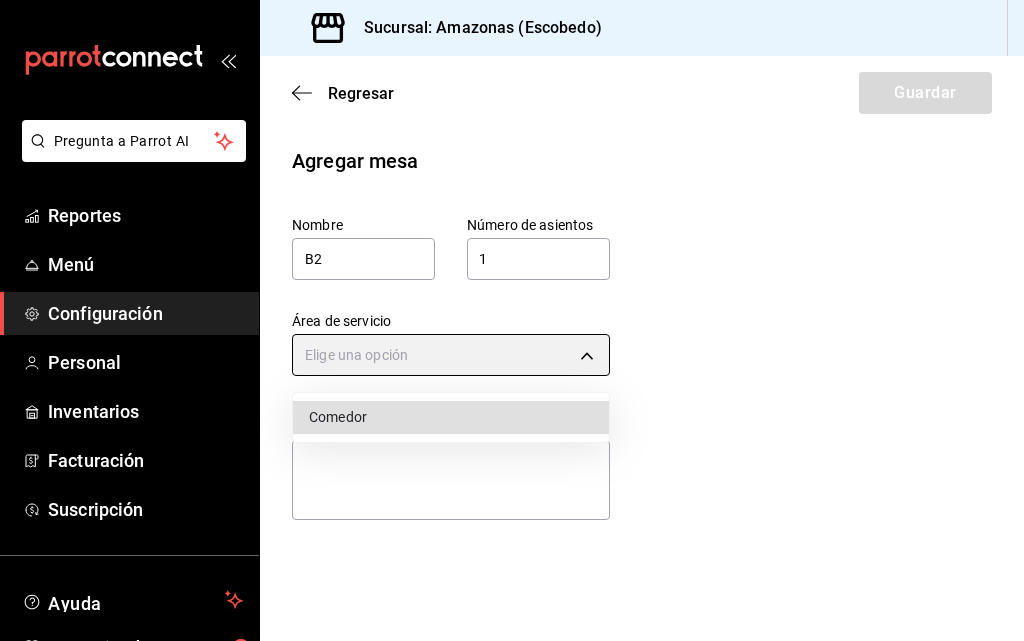 type on "8a3d1adf-361d-48ef-ba93-bf0d1d515e63" 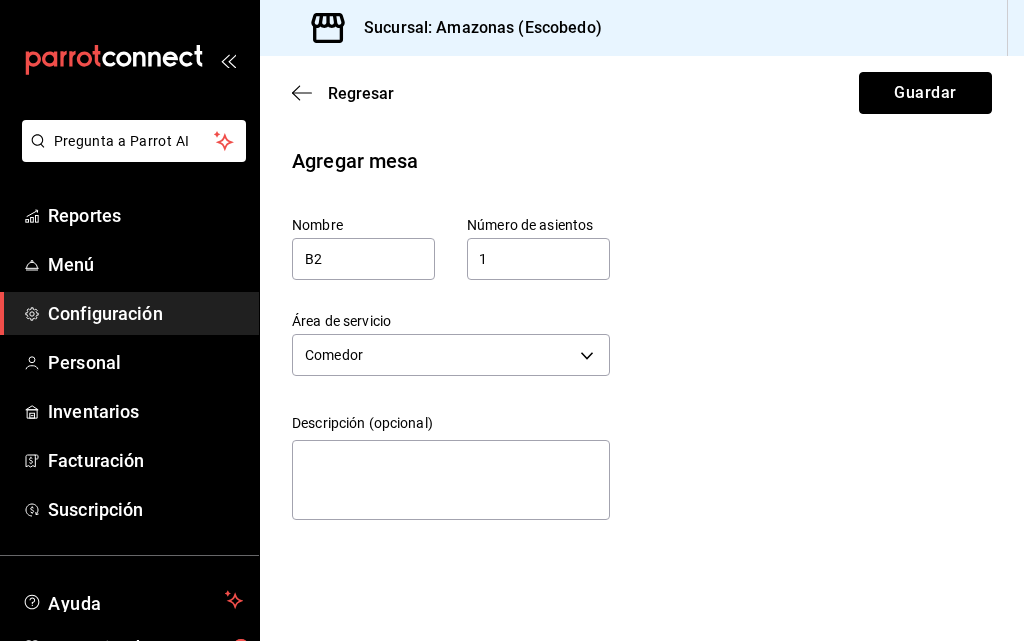 click on "Guardar" at bounding box center (925, 93) 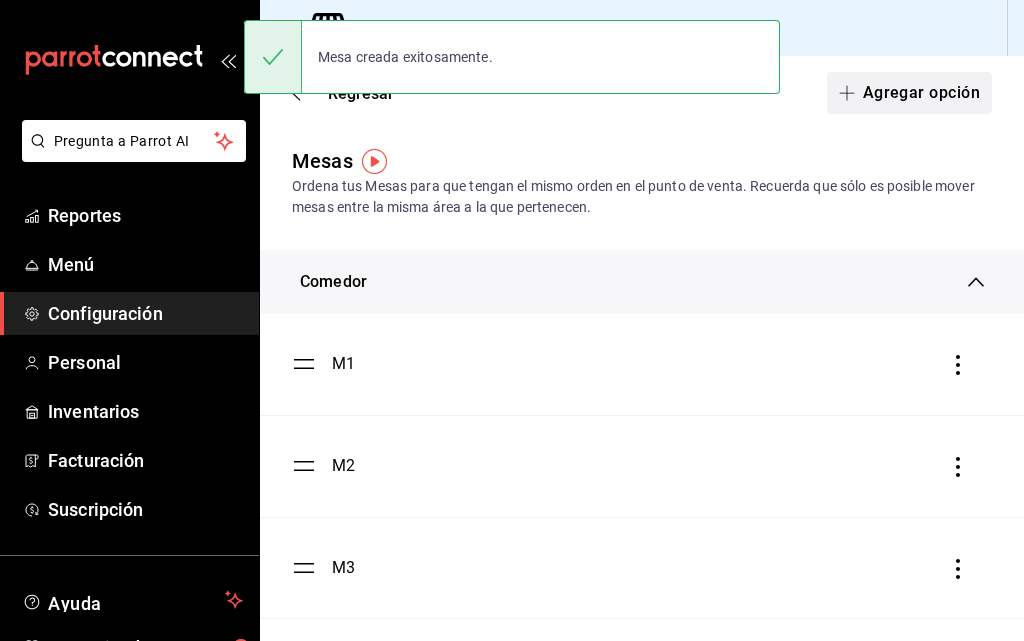 click on "Agregar opción" at bounding box center (909, 93) 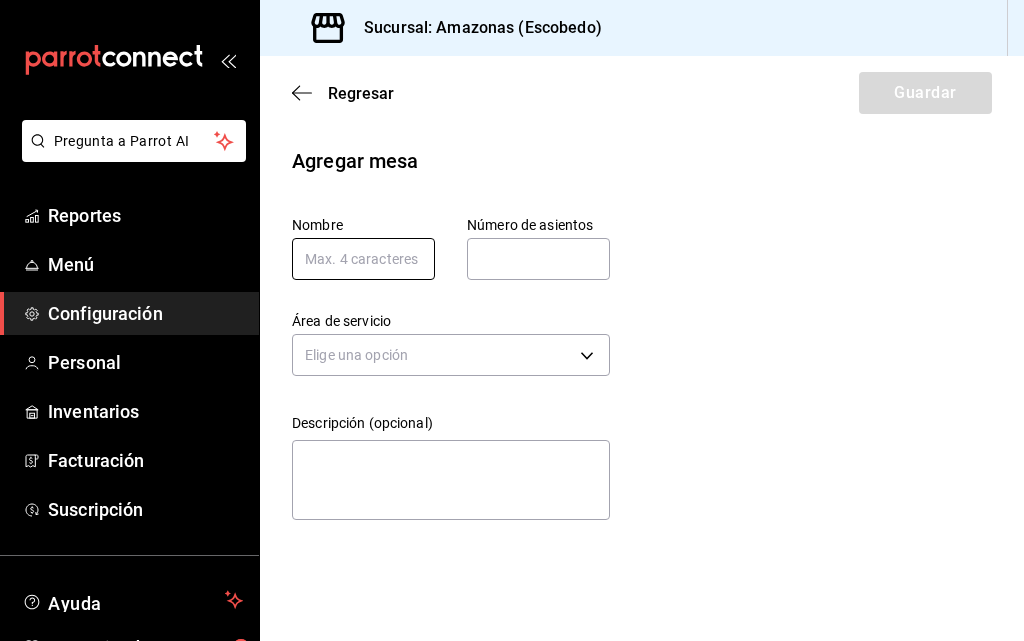 click at bounding box center (363, 259) 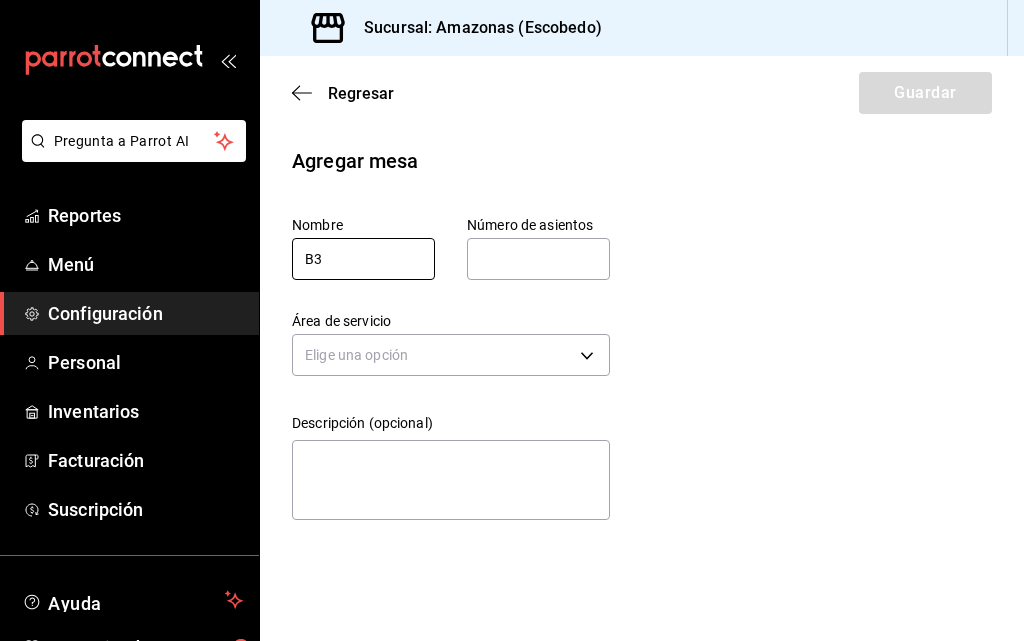 type on "B3" 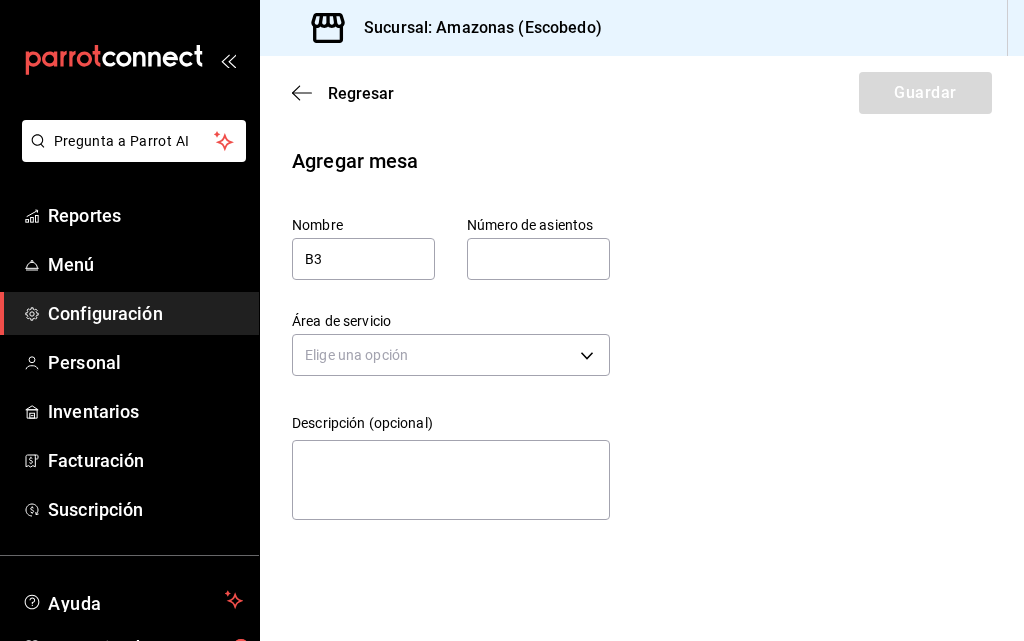 click at bounding box center (538, 259) 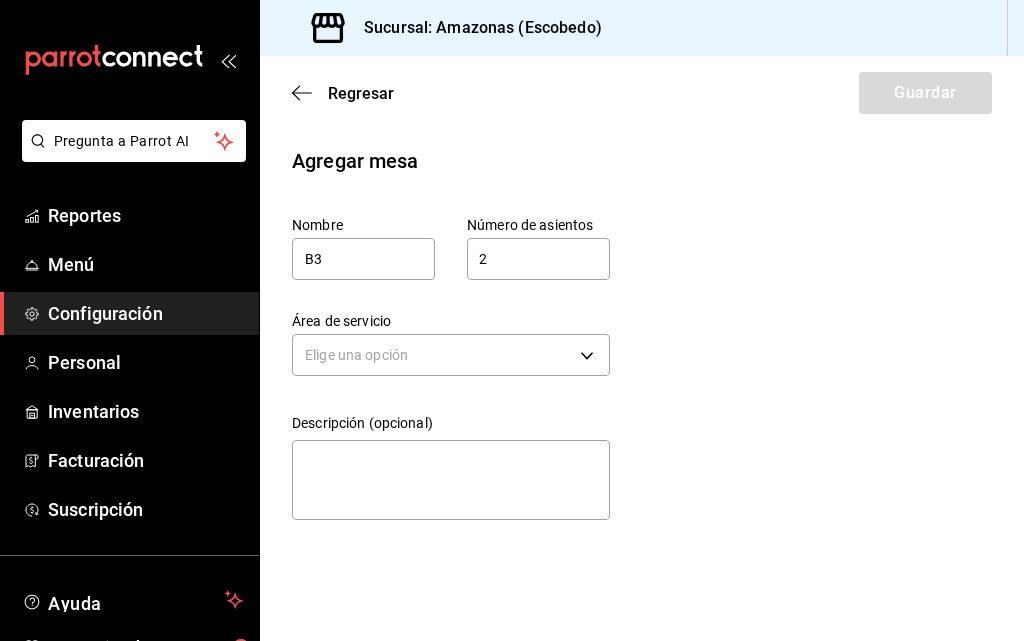 click on "2" at bounding box center [538, 259] 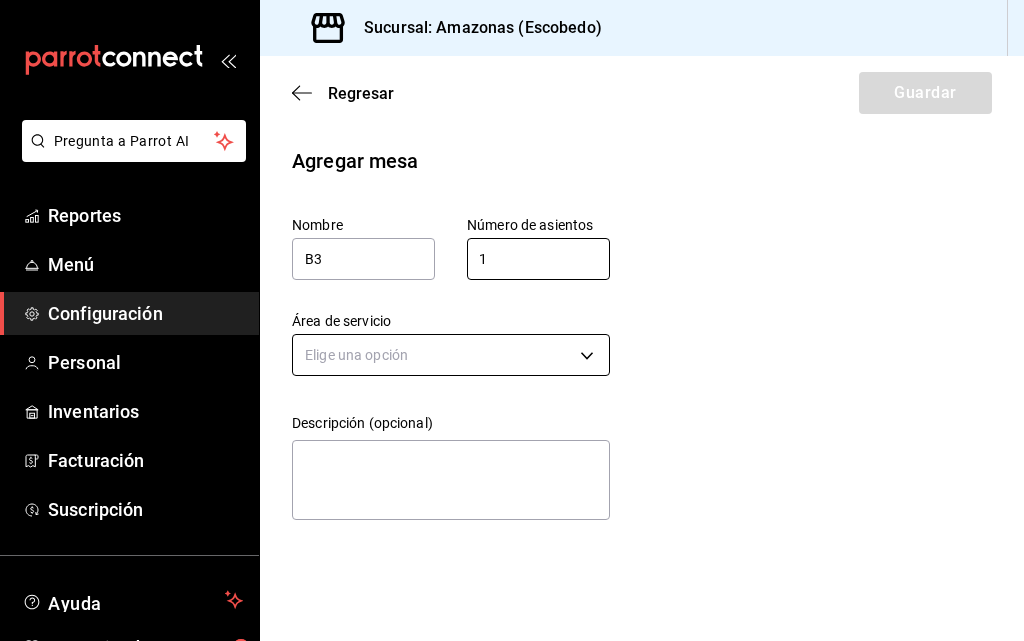 type on "1" 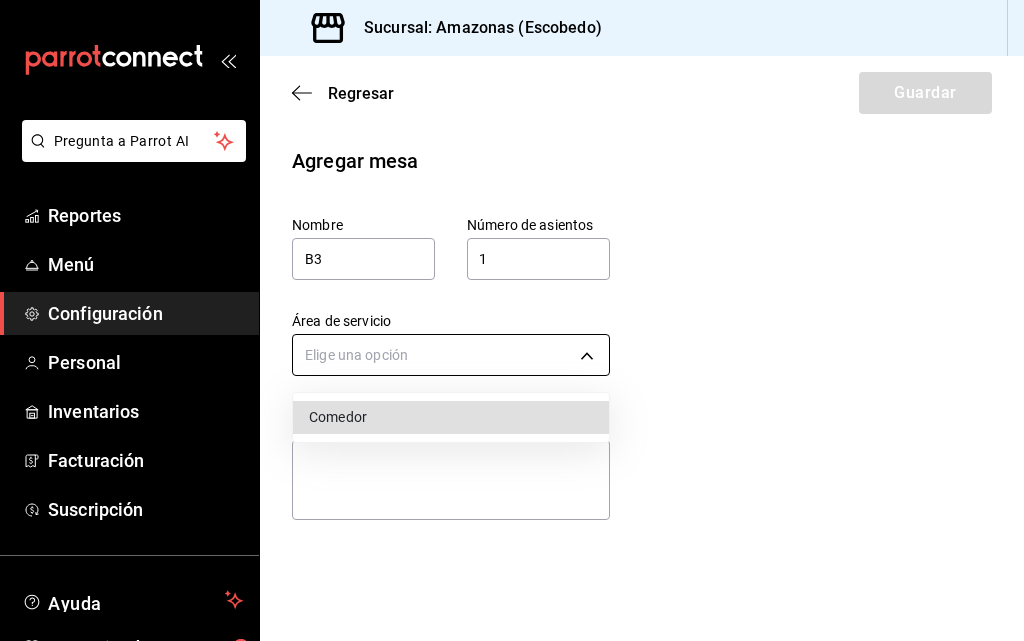 click on "Pregunta a Parrot AI Reportes   Menú   Configuración   Personal   Inventarios   Facturación   Suscripción   Ayuda Recomienda Parrot   Daniel Hdz   Sugerir nueva función   Sucursal: Amazonas (Escobedo) Regresar Guardar Agregar mesa Nombre B3 Número de asientos 1 Número de asientos Área de servicio Elige una opción Descripción (opcional) x Pregunta a Parrot AI Reportes   Menú   Configuración   Personal   Inventarios   Facturación   Suscripción   Ayuda Recomienda Parrot   Daniel Hdz   Sugerir nueva función   GANA 1 MES GRATIS EN TU SUSCRIPCIÓN AQUÍ ¿Recuerdas cómo empezó tu restaurante?
Hoy puedes ayudar a un colega a tener el mismo cambio que tú viviste.
Recomienda Parrot directamente desde tu Portal Administrador.
Es fácil y rápido.
🎁 Por cada restaurante que se una, ganas 1 mes gratis. Ver video tutorial Ir a video Visitar centro de ayuda (81) 2046 6363 soporte@parrotsoftware.io Visitar centro de ayuda (81) 2046 6363 soporte@parrotsoftware.io Comedor" at bounding box center [512, 320] 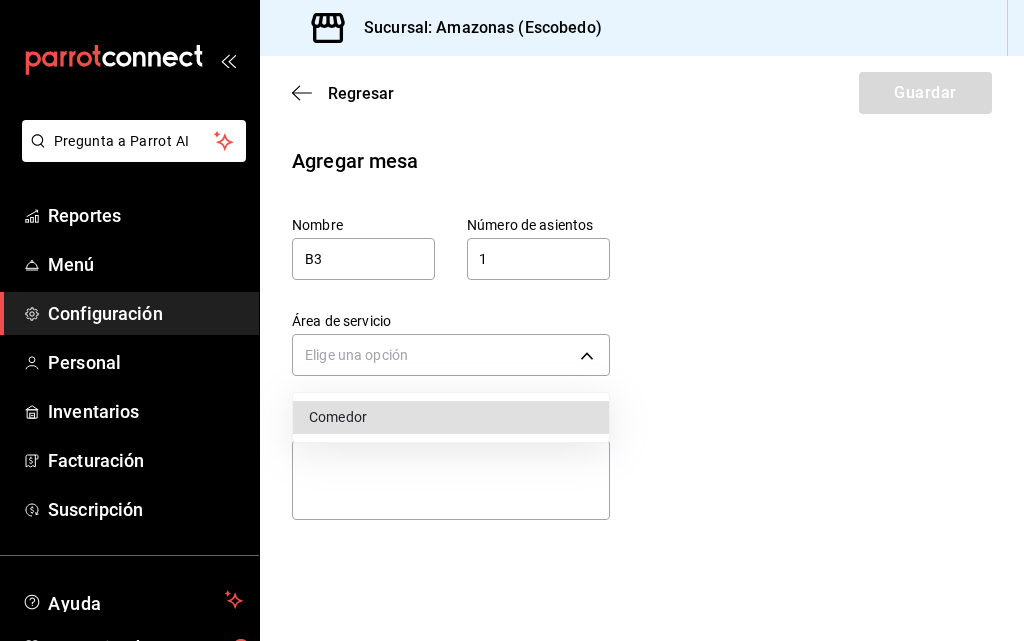 drag, startPoint x: 553, startPoint y: 409, endPoint x: 577, endPoint y: 398, distance: 26.400757 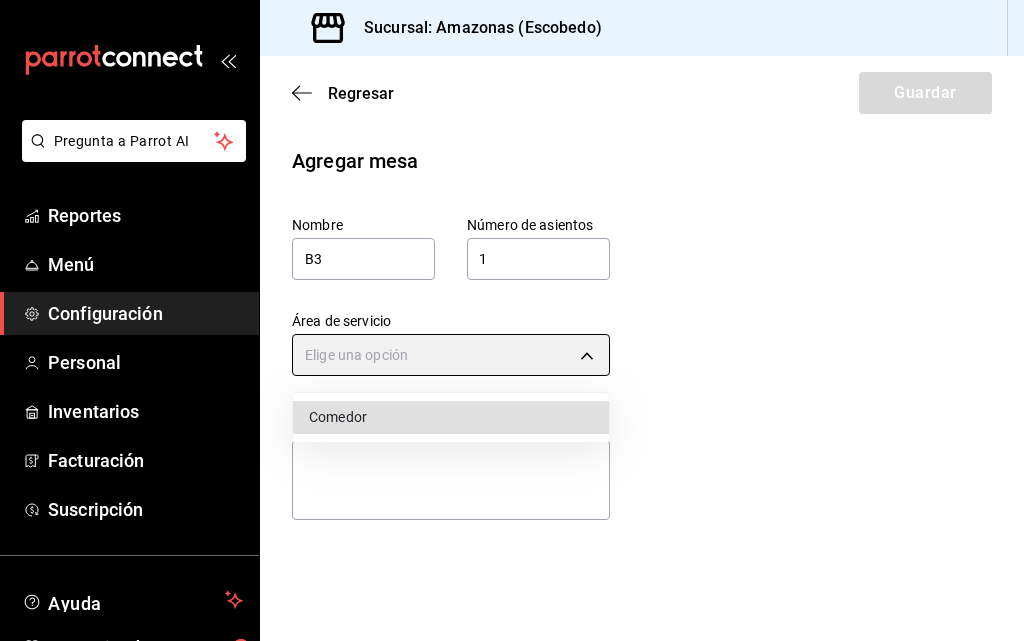 type on "8a3d1adf-361d-48ef-ba93-bf0d1d515e63" 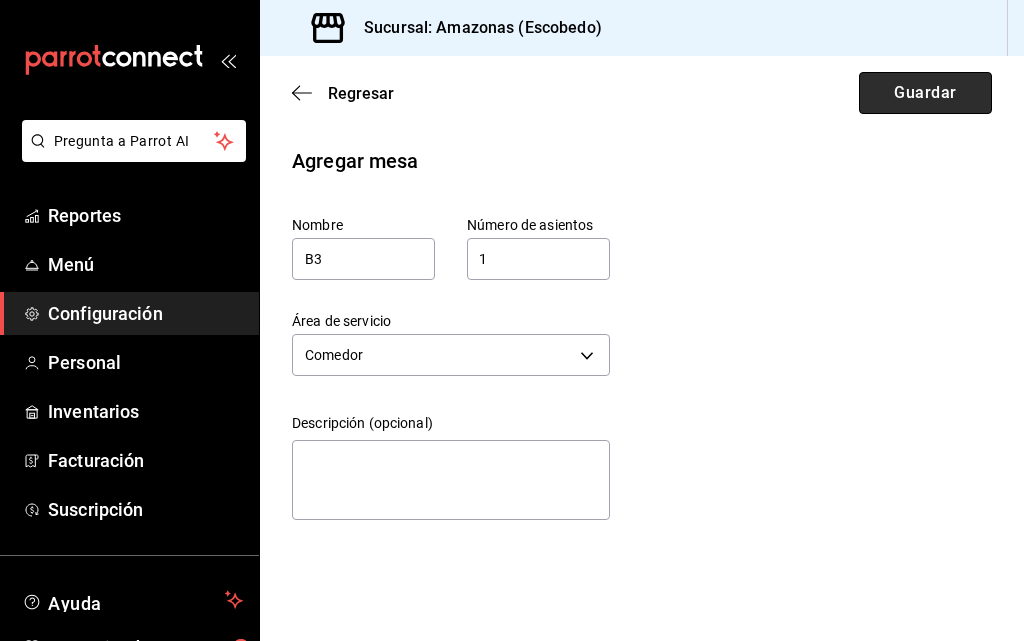 click on "Guardar" at bounding box center (925, 93) 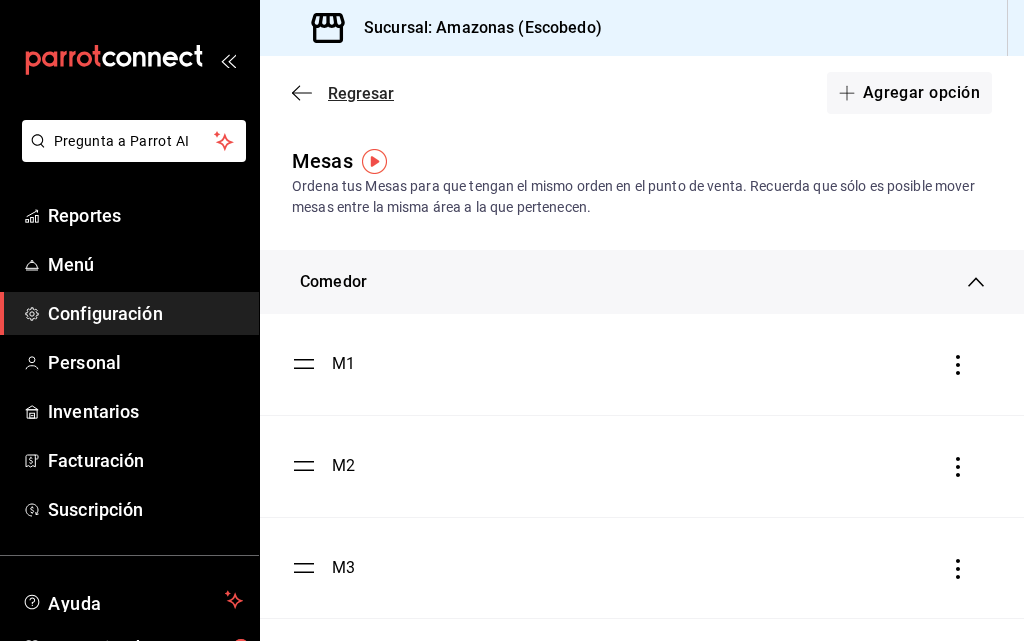 click on "Regresar" at bounding box center (361, 93) 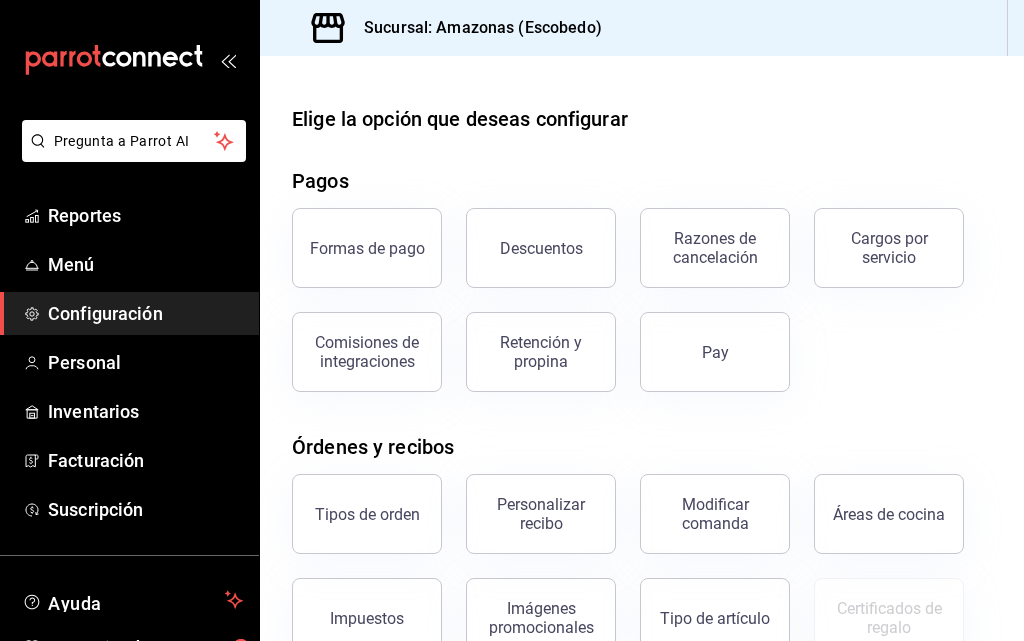 scroll, scrollTop: 200, scrollLeft: 0, axis: vertical 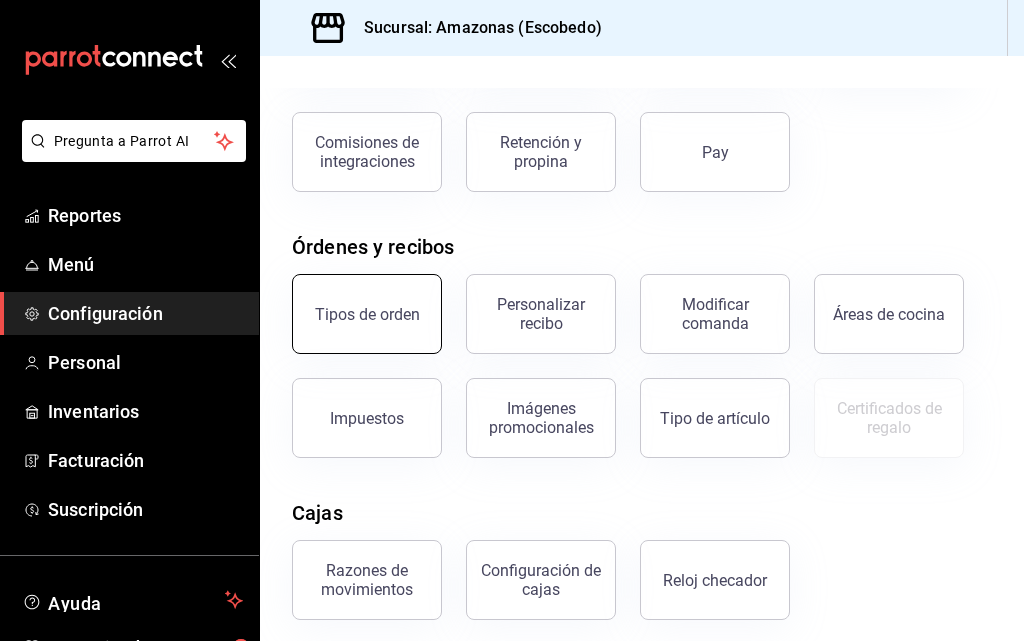 click on "Tipos de orden" at bounding box center (367, 314) 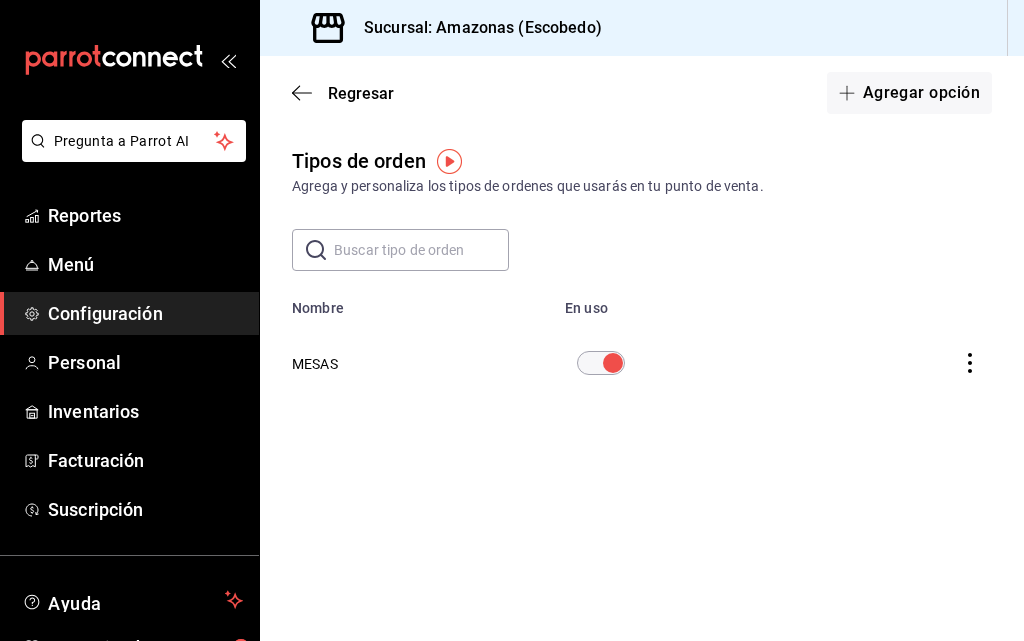 click 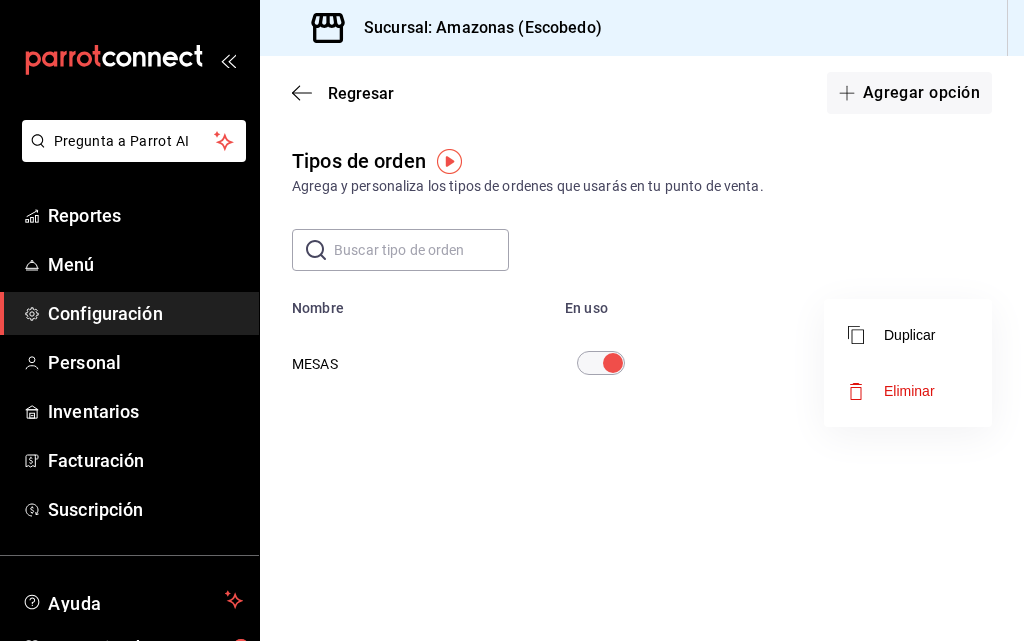 click on "Eliminar" at bounding box center (908, 391) 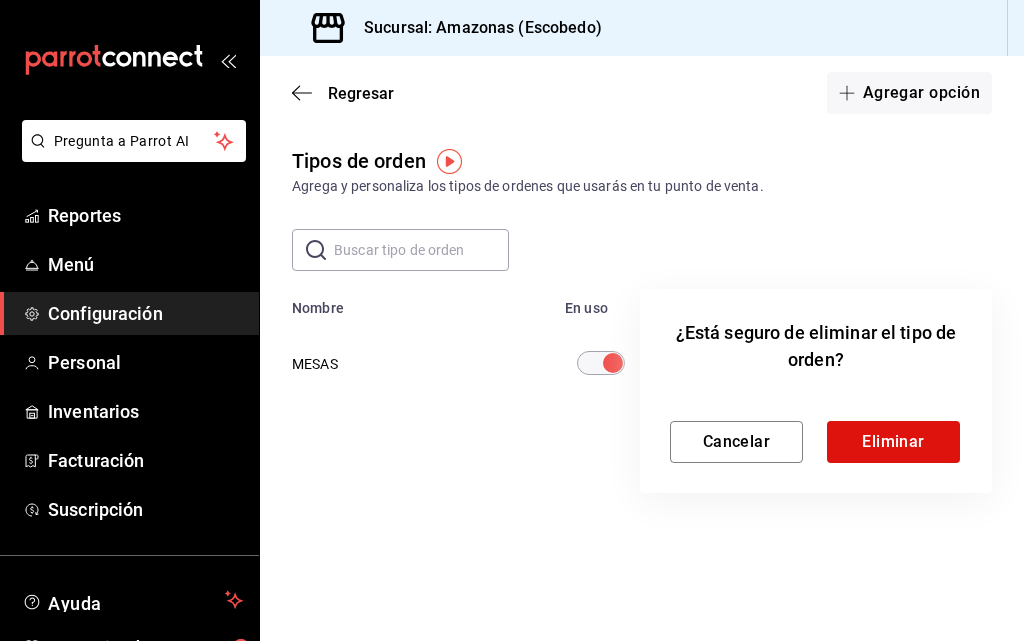 click at bounding box center (512, 320) 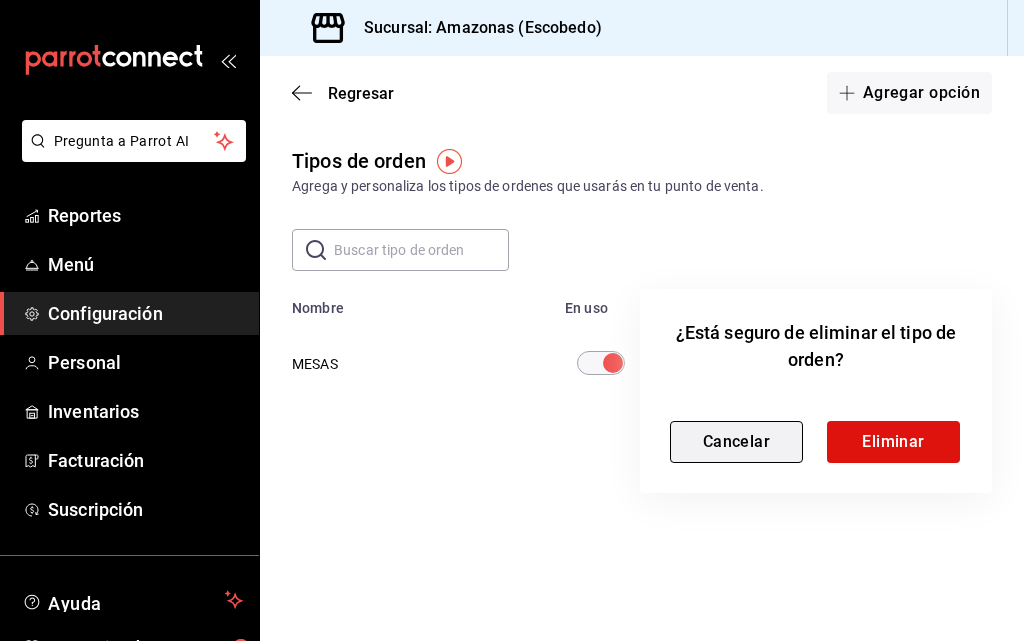 click on "Cancelar" at bounding box center [736, 442] 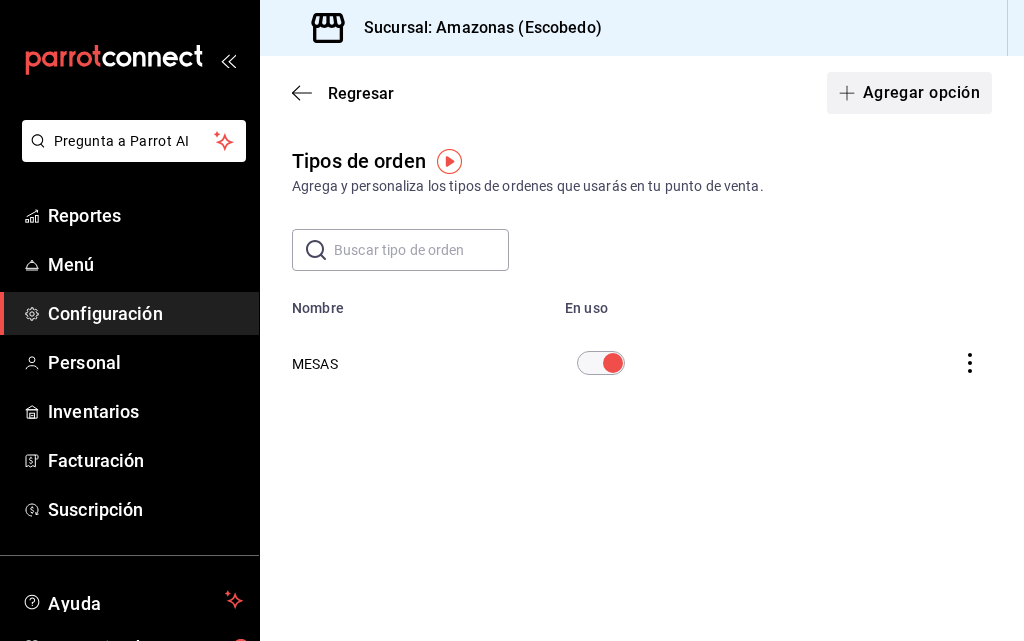 click on "Agregar opción" at bounding box center [909, 93] 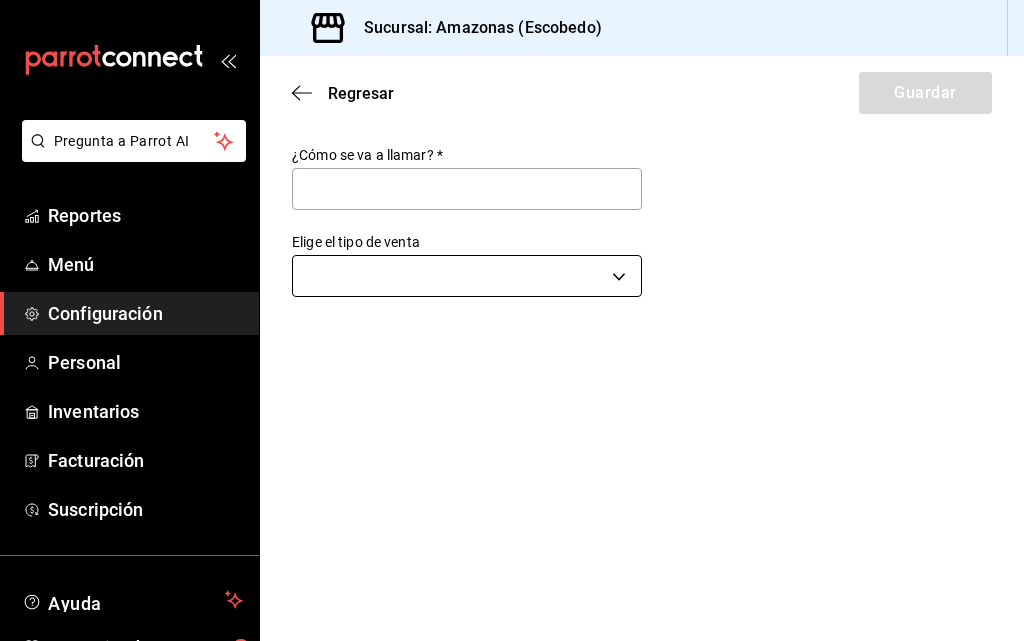 click on "Pregunta a Parrot AI Reportes   Menú   Configuración   Personal   Inventarios   Facturación   Suscripción   Ayuda Recomienda Parrot   Daniel Hdz   Sugerir nueva función   Sucursal: Amazonas (Escobedo) Regresar Guardar ¿Cómo se va a llamar?   * Elige el tipo de venta ​ Pregunta a Parrot AI Reportes   Menú   Configuración   Personal   Inventarios   Facturación   Suscripción   Ayuda Recomienda Parrot   Daniel Hdz   Sugerir nueva función   GANA 1 MES GRATIS EN TU SUSCRIPCIÓN AQUÍ ¿Recuerdas cómo empezó tu restaurante?
Hoy puedes ayudar a un colega a tener el mismo cambio que tú viviste.
Recomienda Parrot directamente desde tu Portal Administrador.
Es fácil y rápido.
🎁 Por cada restaurante que se una, ganas 1 mes gratis. Ver video tutorial Ir a video Visitar centro de ayuda (81) 2046 6363 soporte@parrotsoftware.io Visitar centro de ayuda (81) 2046 6363 soporte@parrotsoftware.io" at bounding box center [512, 320] 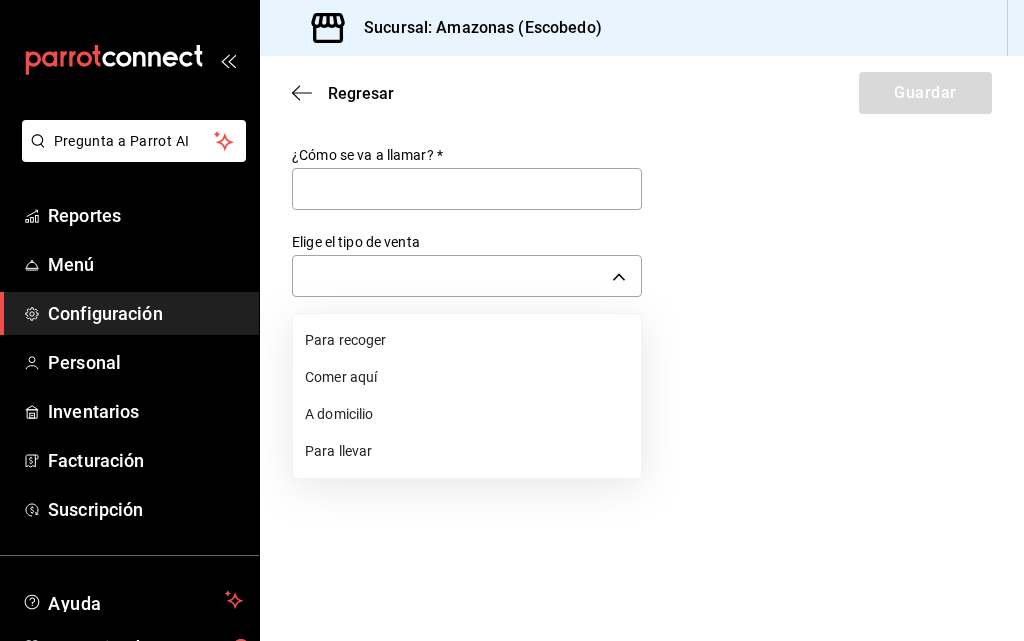 click at bounding box center (512, 320) 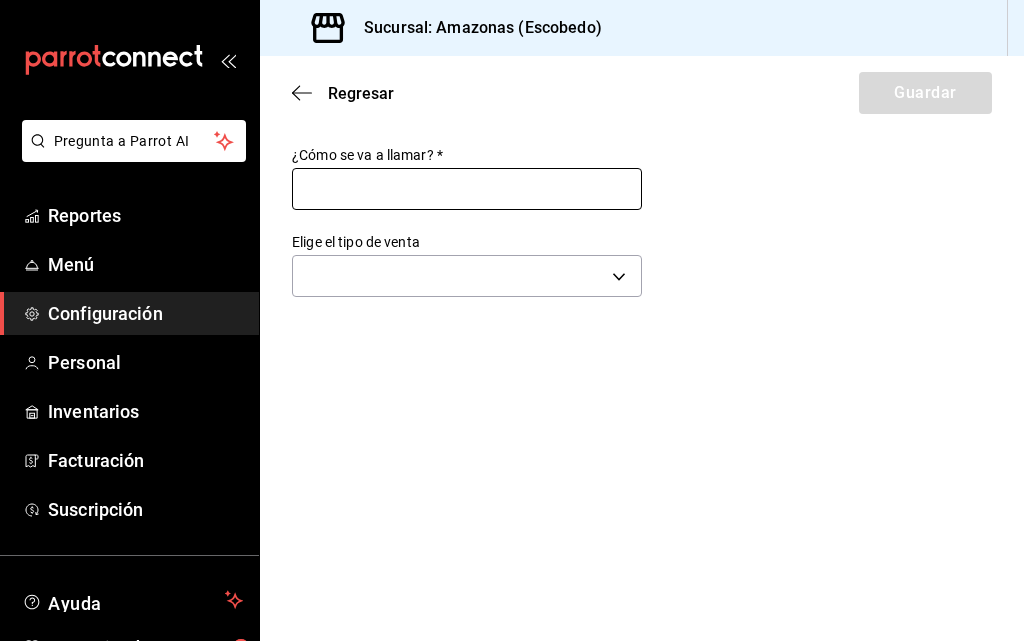 click at bounding box center [467, 189] 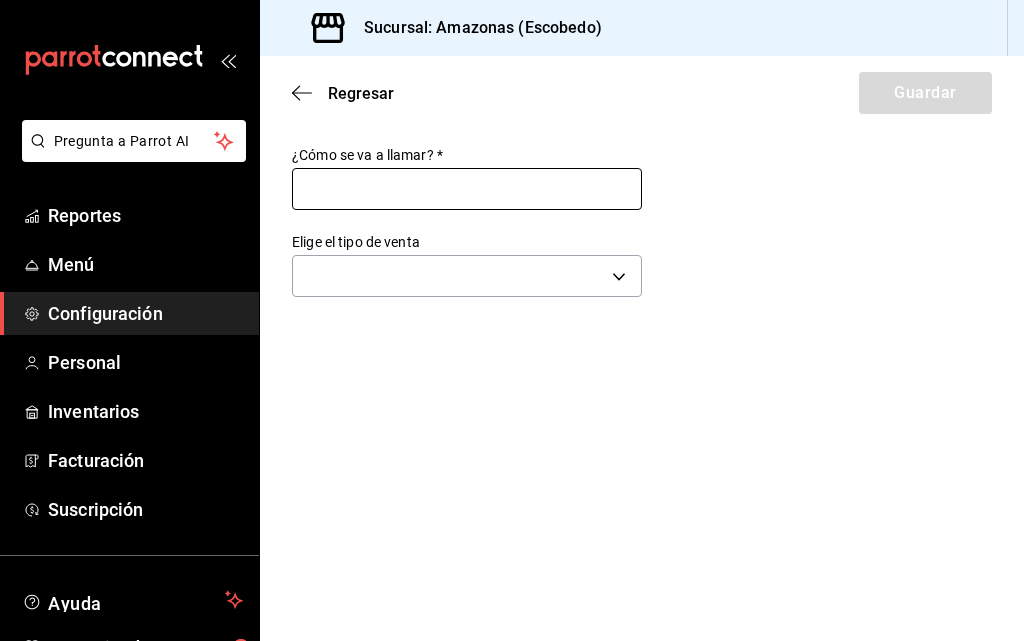 type on "BARRA" 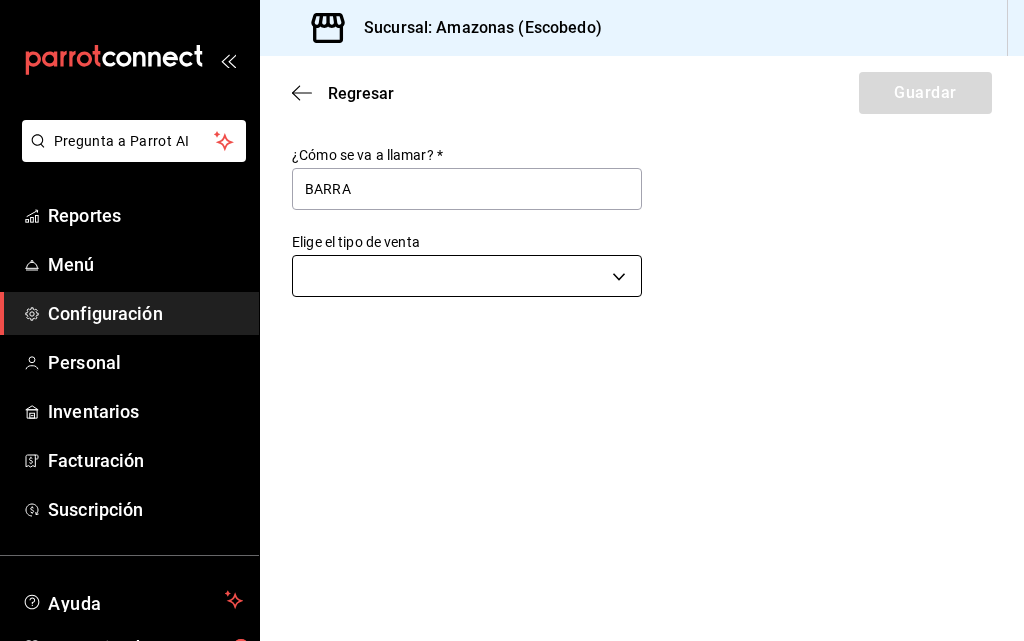 click on "Pregunta a Parrot AI Reportes   Menú   Configuración   Personal   Inventarios   Facturación   Suscripción   Ayuda Recomienda Parrot   Daniel Hdz   Sugerir nueva función   Sucursal: Amazonas (Escobedo) Regresar Guardar ¿Cómo se va a llamar?   * BARRA Elige el tipo de venta ​ Pregunta a Parrot AI Reportes   Menú   Configuración   Personal   Inventarios   Facturación   Suscripción   Ayuda Recomienda Parrot   Daniel Hdz   Sugerir nueva función   GANA 1 MES GRATIS EN TU SUSCRIPCIÓN AQUÍ ¿Recuerdas cómo empezó tu restaurante?
Hoy puedes ayudar a un colega a tener el mismo cambio que tú viviste.
Recomienda Parrot directamente desde tu Portal Administrador.
Es fácil y rápido.
🎁 Por cada restaurante que se una, ganas 1 mes gratis. Ver video tutorial Ir a video Visitar centro de ayuda (81) 2046 6363 soporte@parrotsoftware.io Visitar centro de ayuda (81) 2046 6363 soporte@parrotsoftware.io" at bounding box center (512, 320) 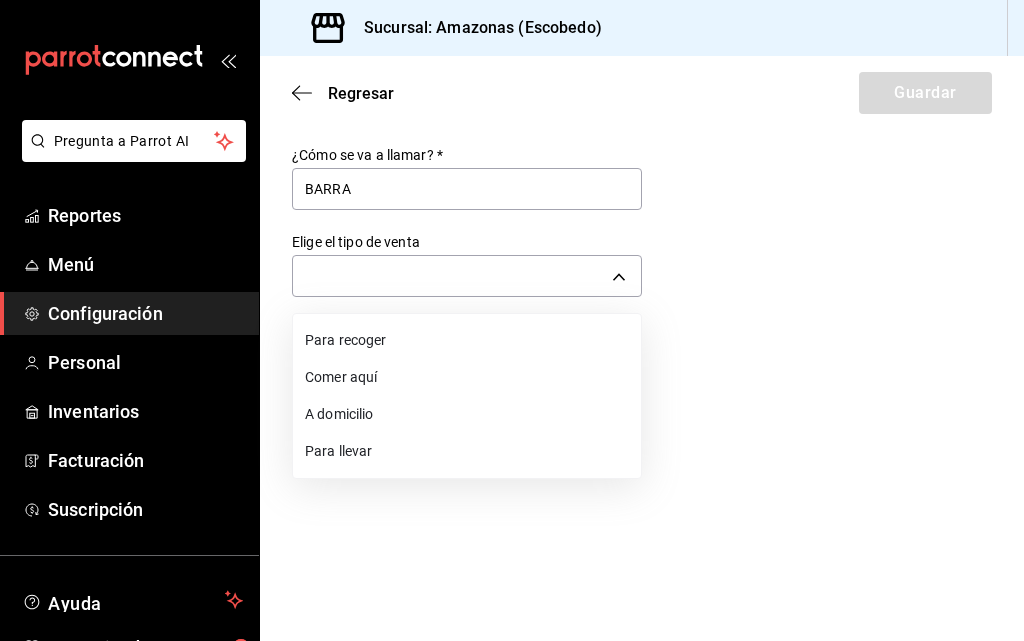 click on "Para recoger" at bounding box center [467, 340] 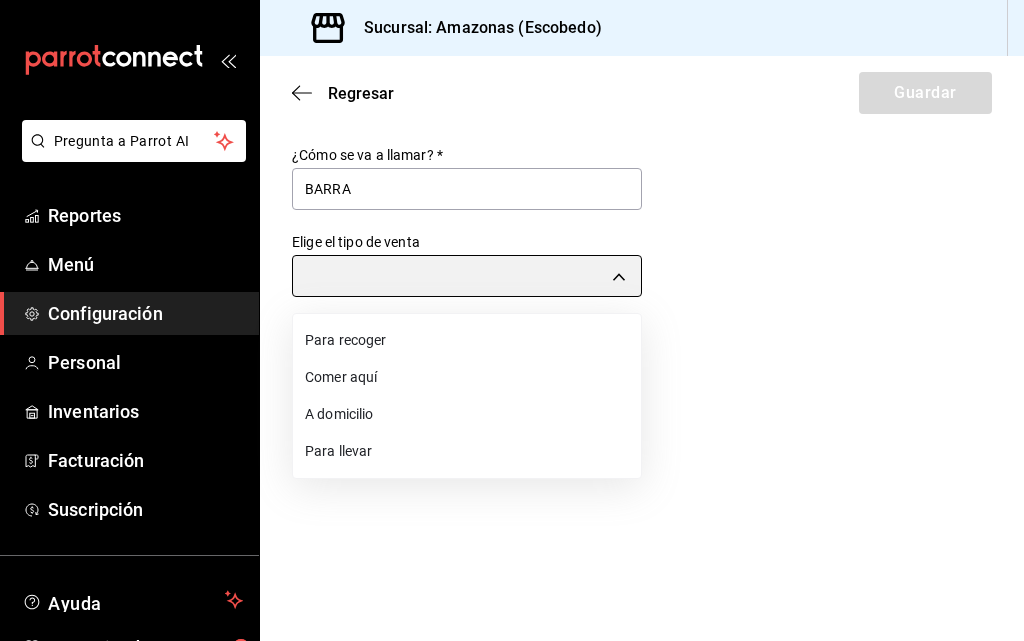 type on "PICK_UP" 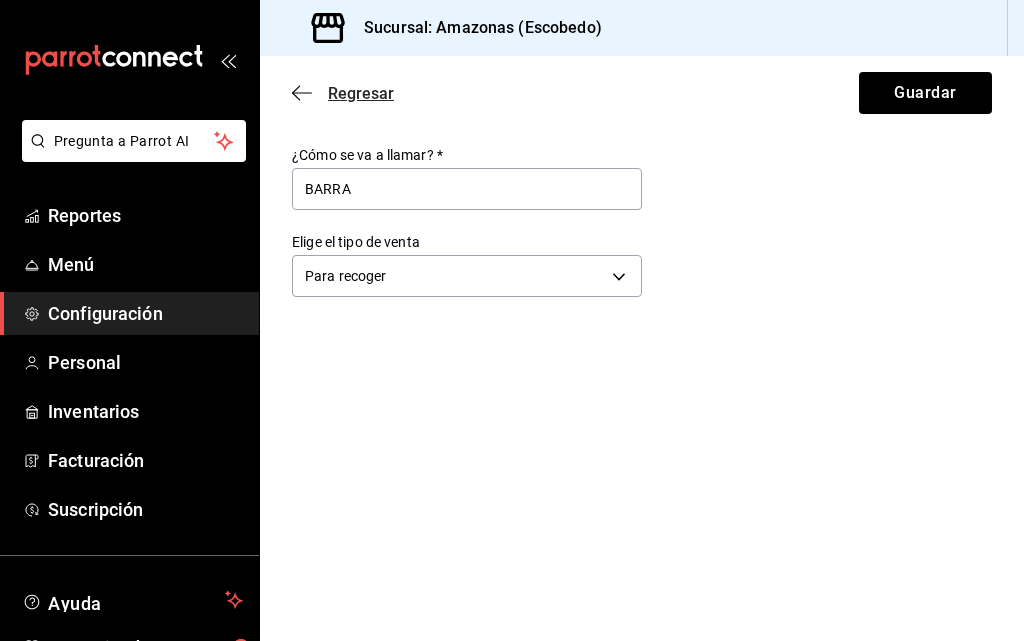 click on "Regresar" at bounding box center (361, 93) 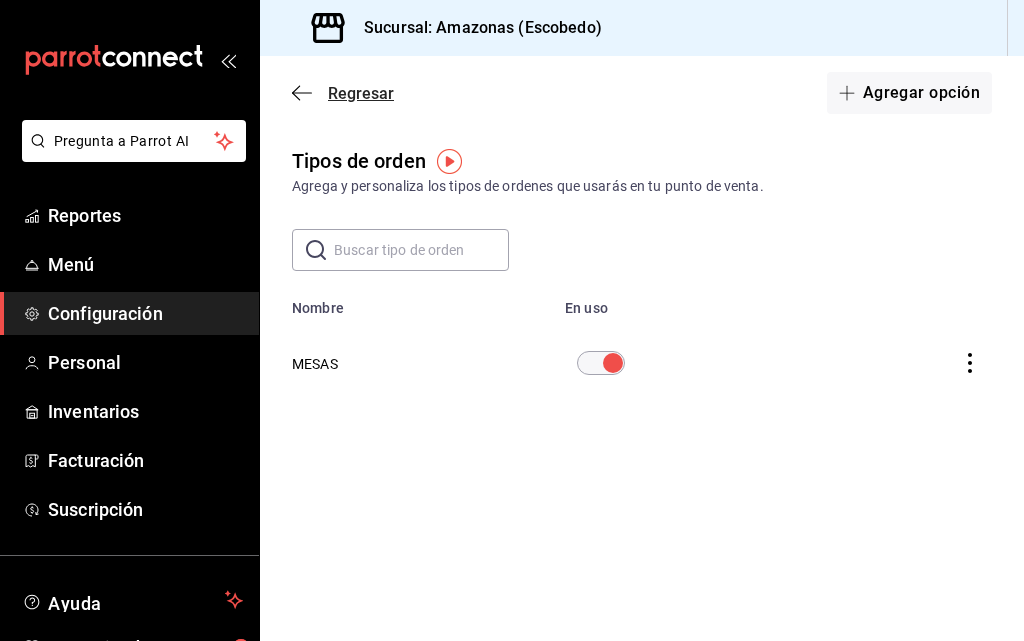 click on "Regresar" at bounding box center (361, 93) 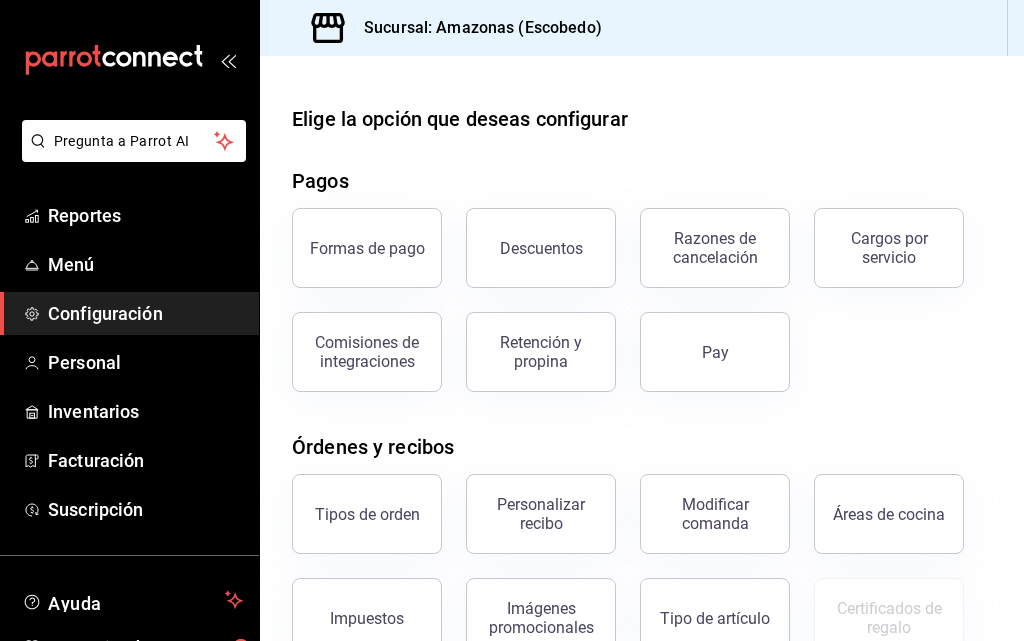 drag, startPoint x: 353, startPoint y: 101, endPoint x: 769, endPoint y: 169, distance: 421.52106 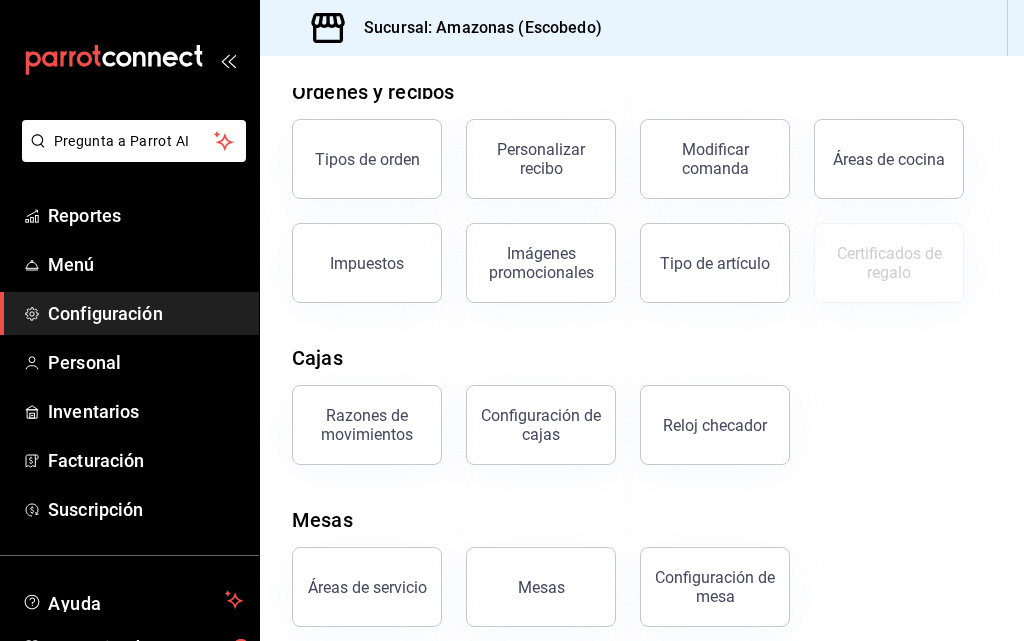 scroll, scrollTop: 373, scrollLeft: 0, axis: vertical 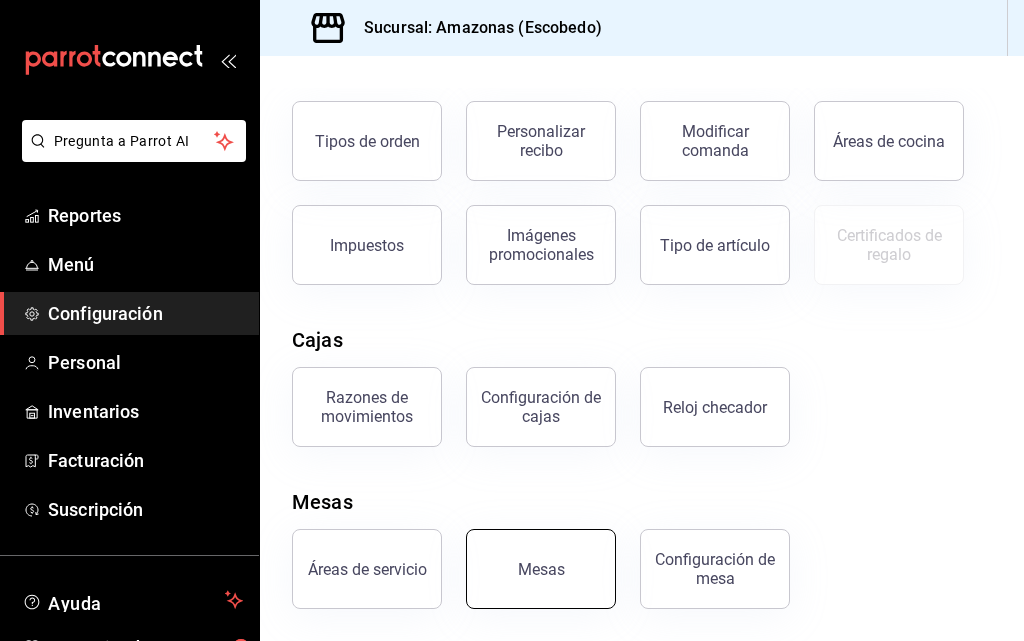 click on "Mesas" at bounding box center [541, 569] 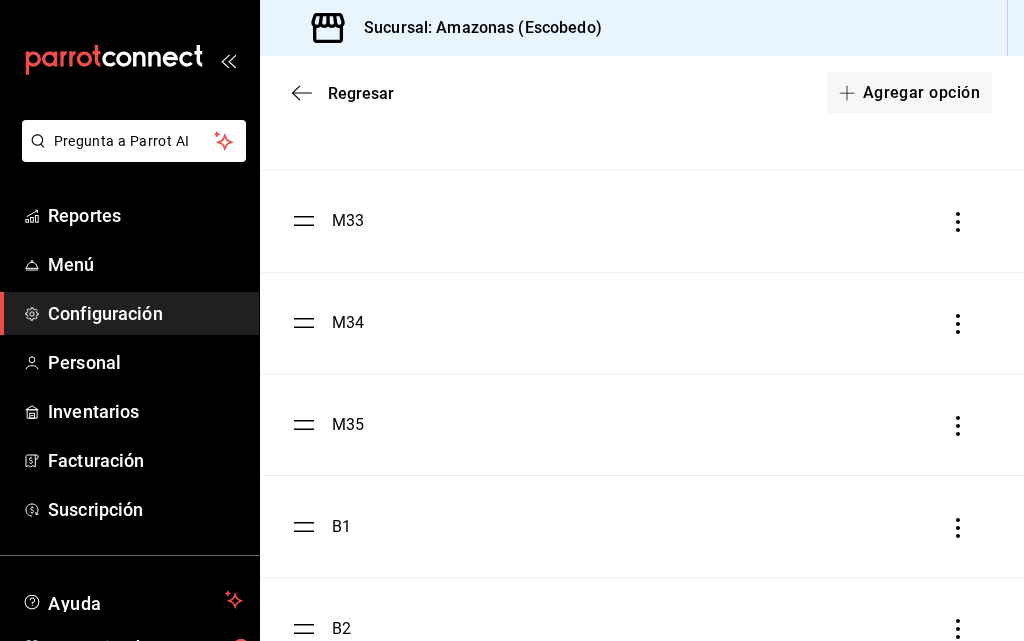 scroll, scrollTop: 3572, scrollLeft: 0, axis: vertical 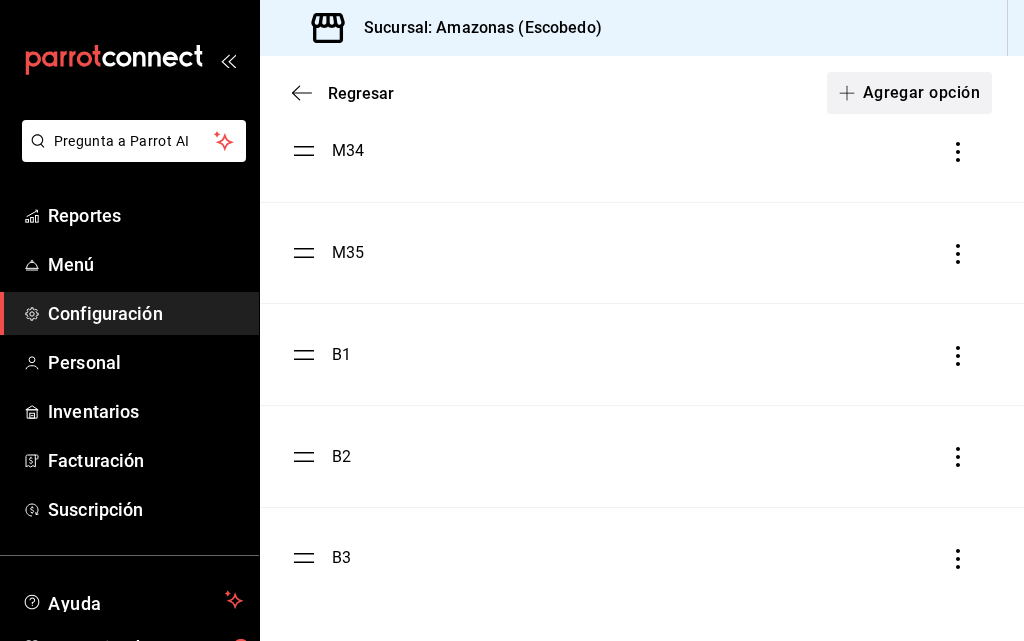 click on "Agregar opción" at bounding box center [909, 93] 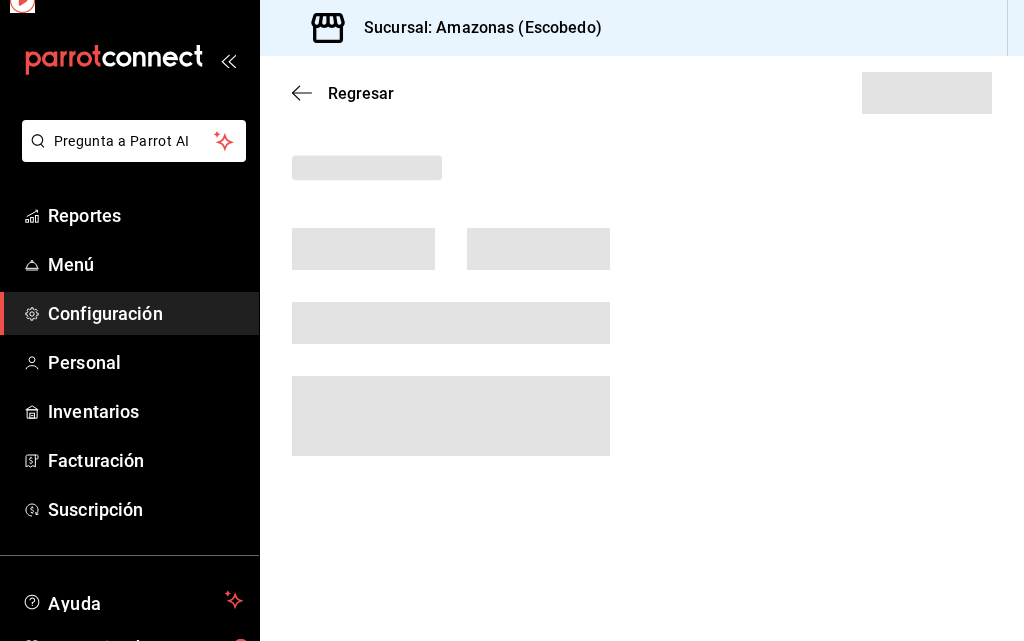 scroll, scrollTop: 0, scrollLeft: 0, axis: both 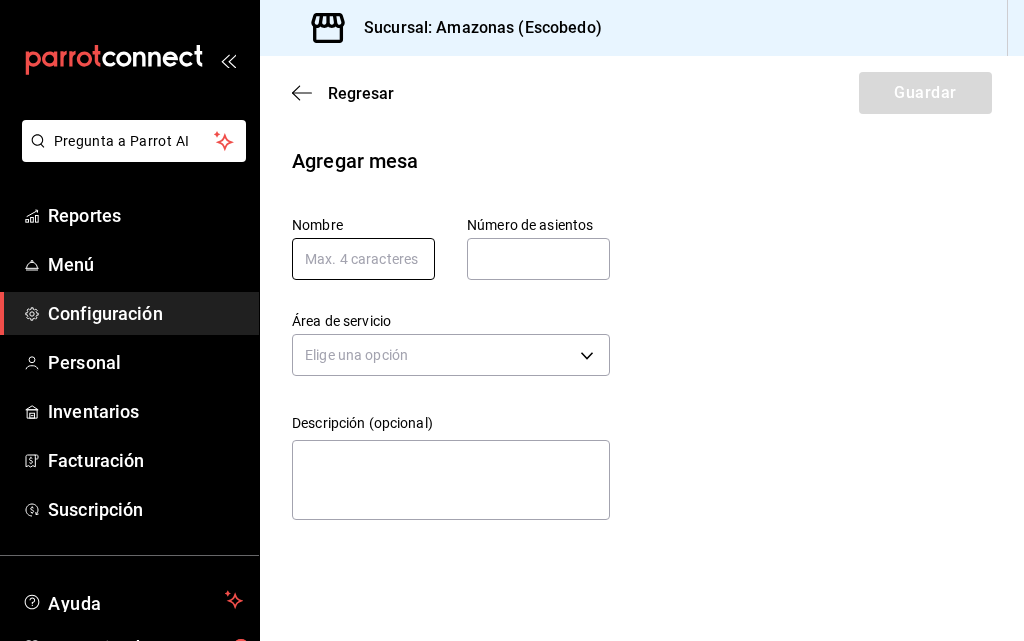 click at bounding box center (363, 259) 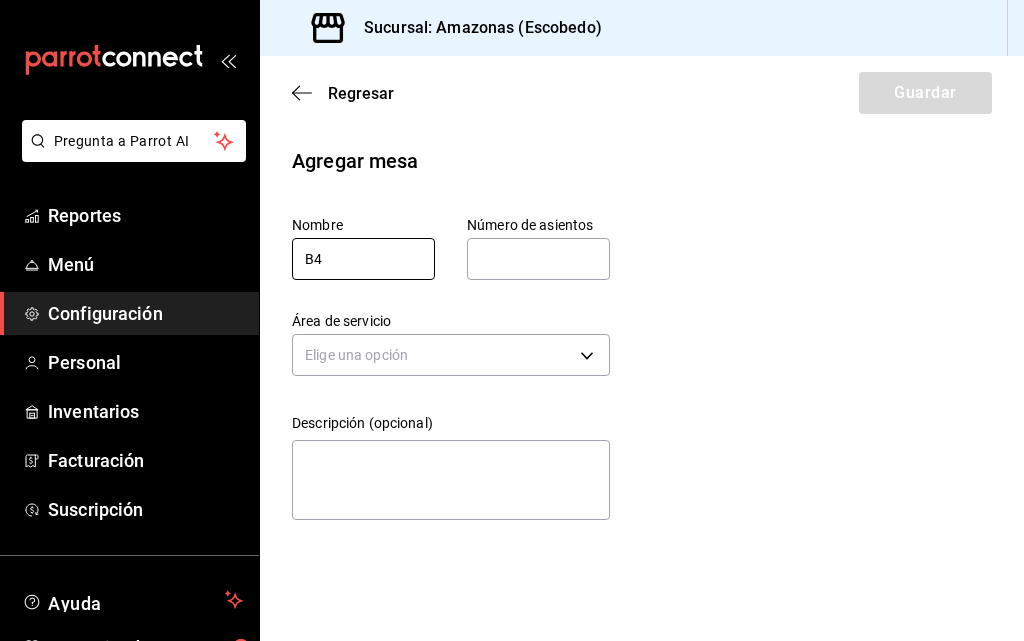 type on "B4" 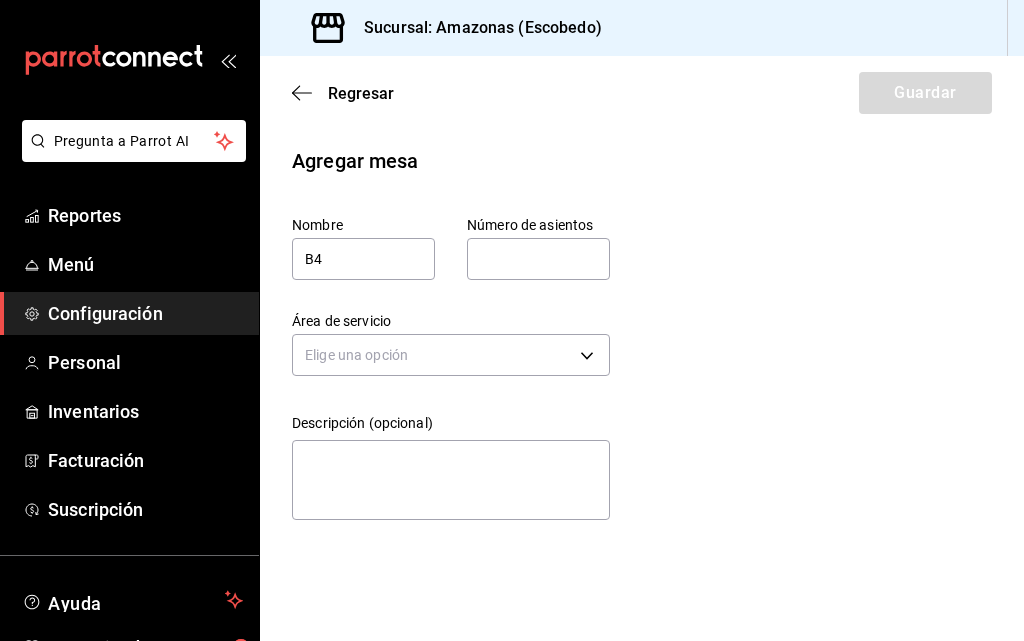 click at bounding box center (538, 259) 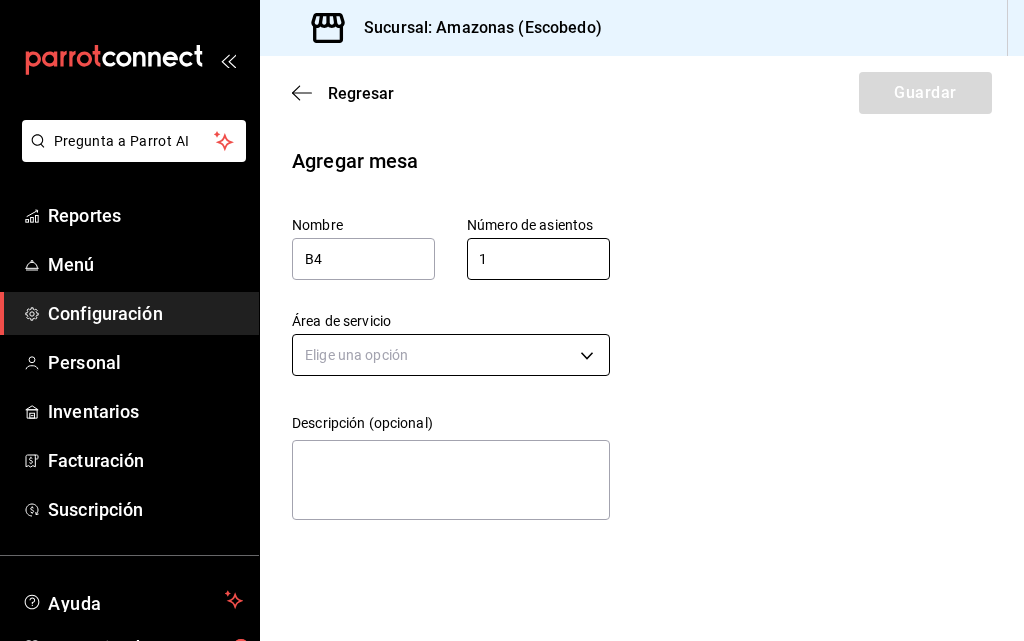 type on "1" 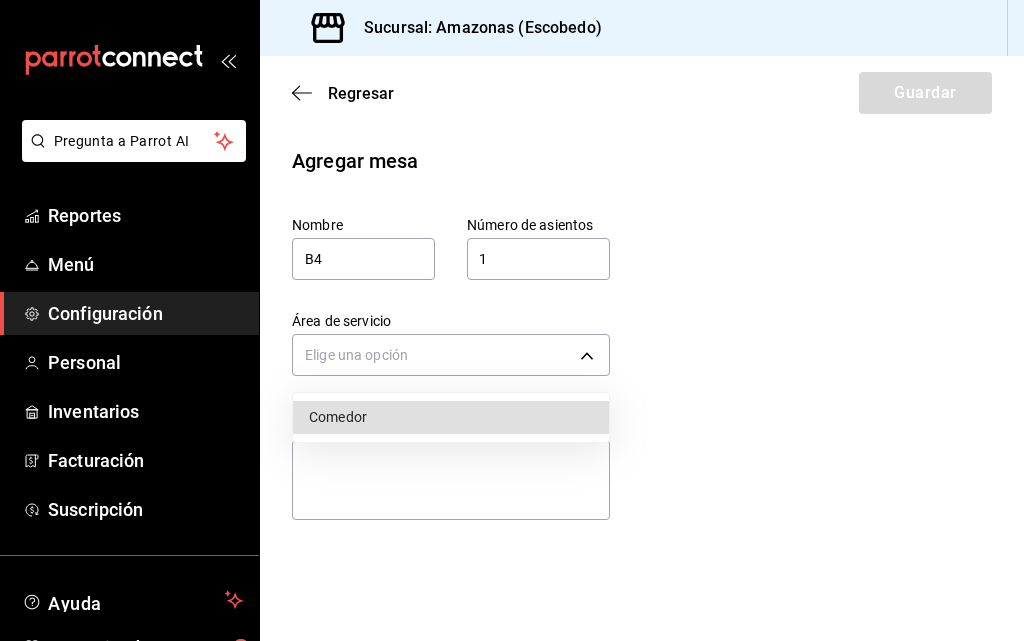 click on "Comedor" at bounding box center [451, 417] 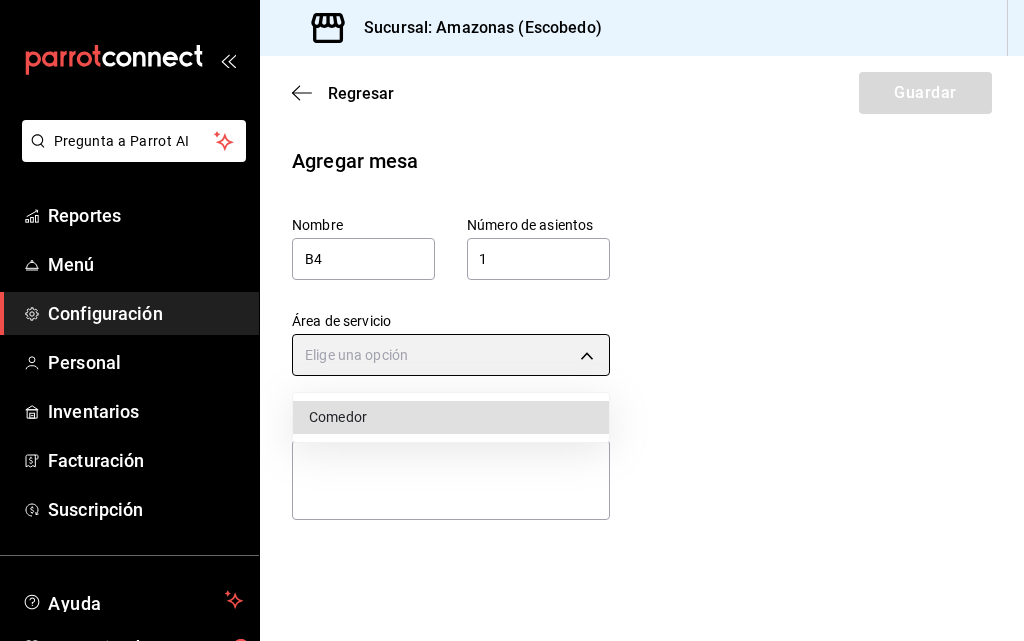 type on "8a3d1adf-361d-48ef-ba93-bf0d1d515e63" 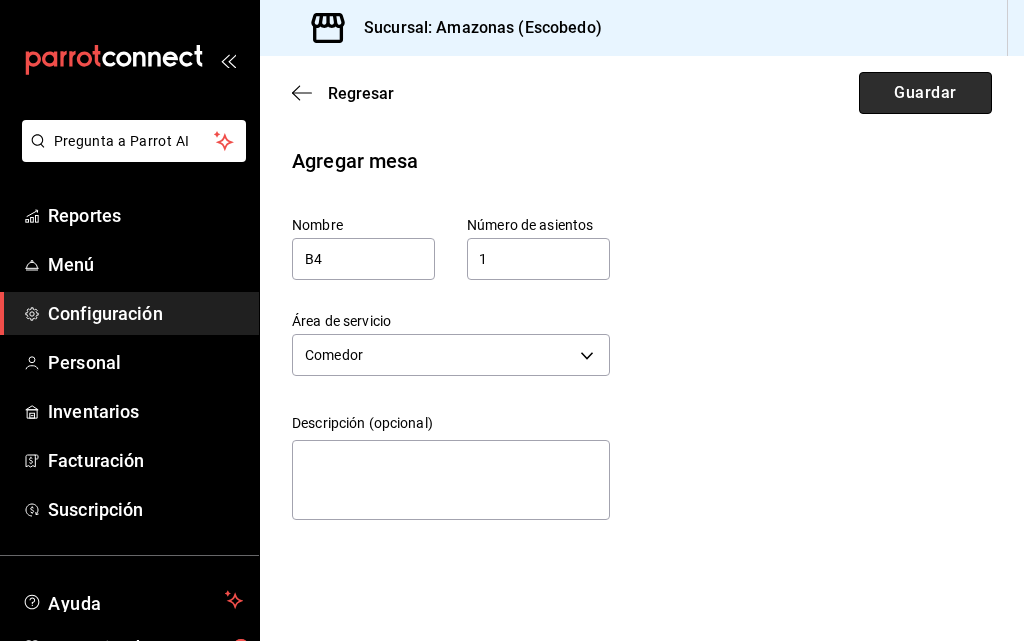 click on "Guardar" at bounding box center [925, 93] 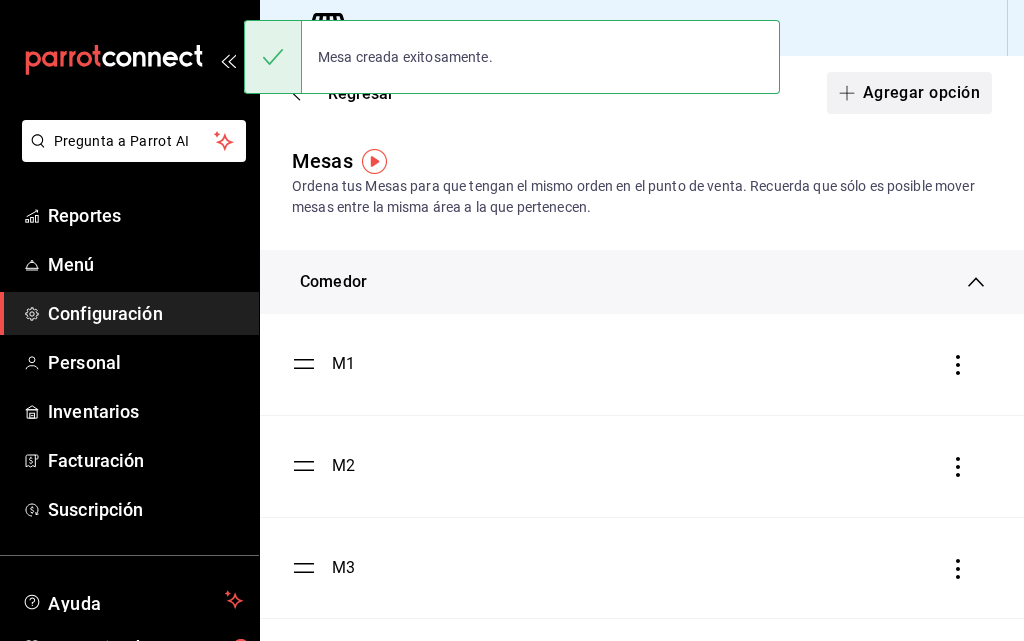 click on "Agregar opción" at bounding box center [909, 93] 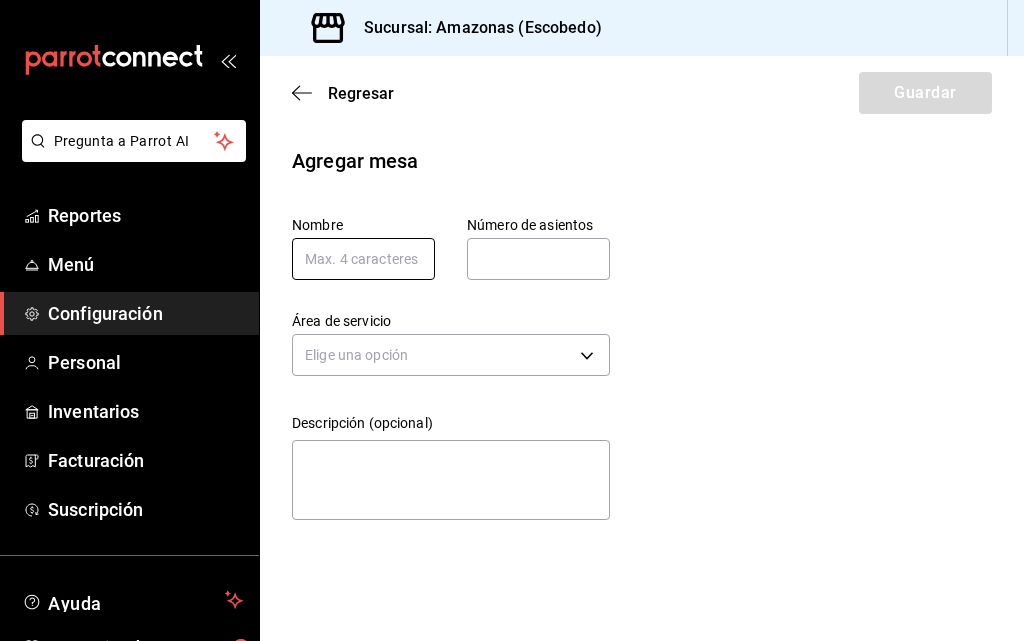 click at bounding box center [363, 259] 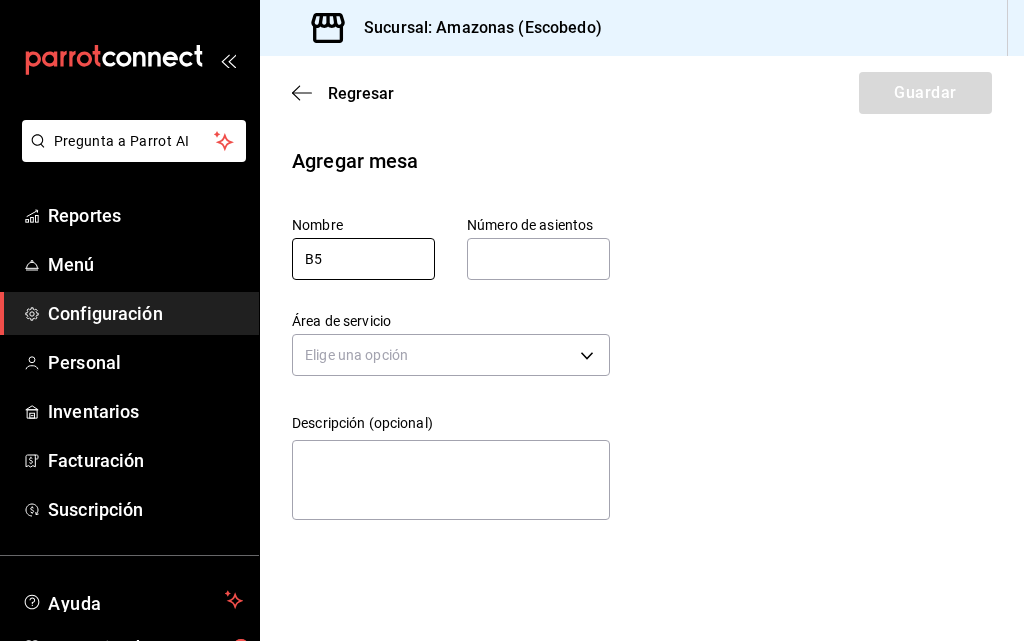 type on "B5" 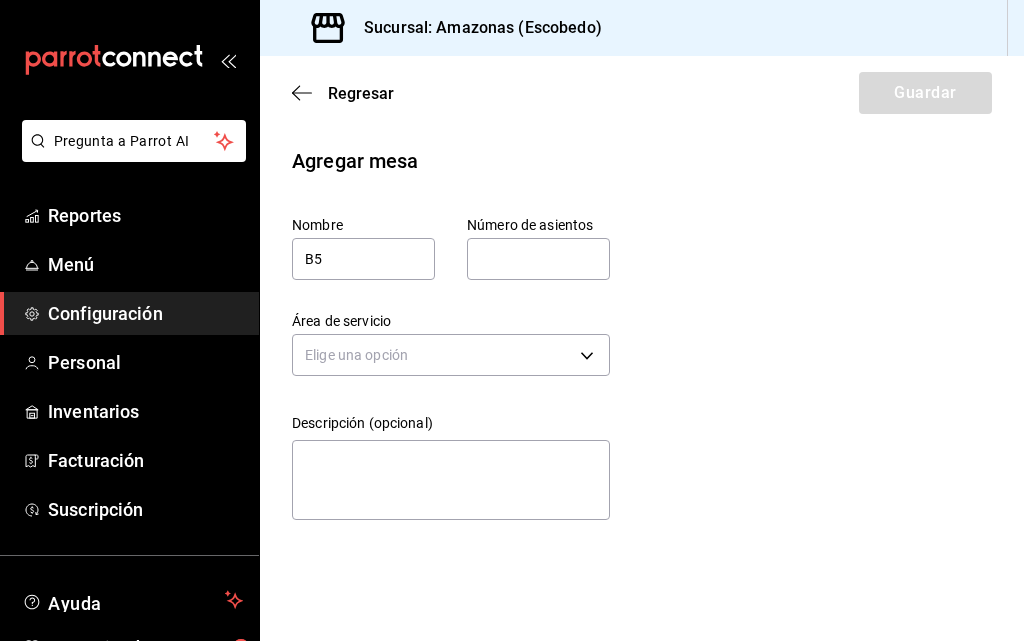 click at bounding box center [538, 259] 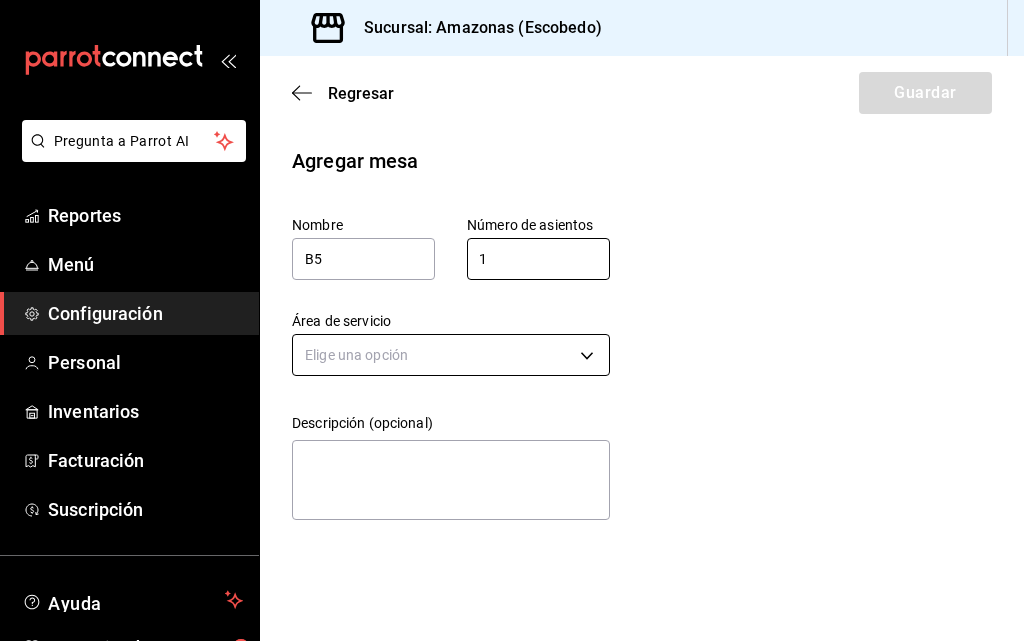 type on "1" 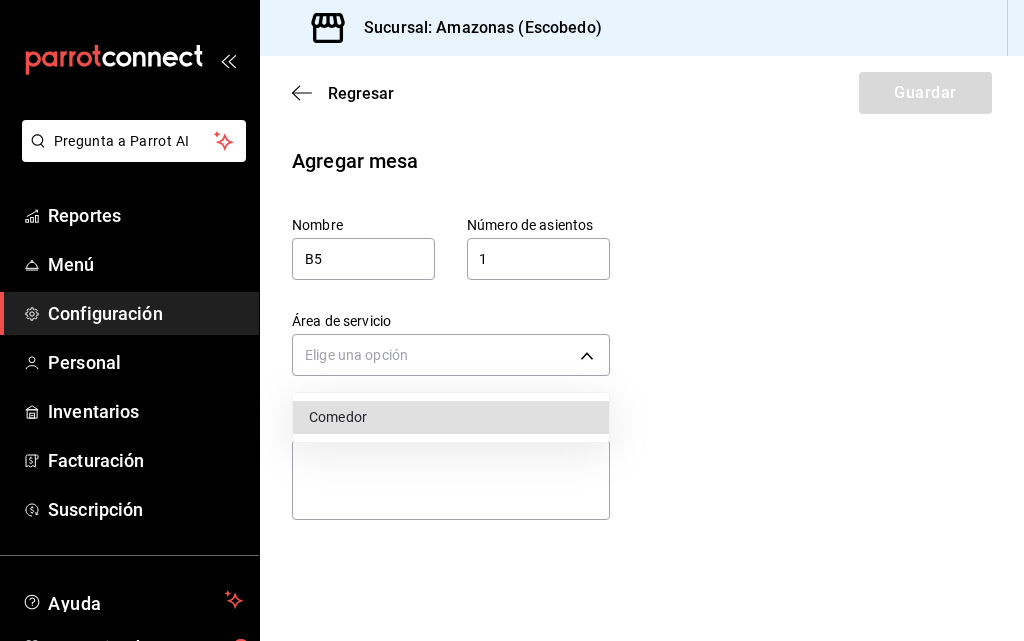 click on "Pregunta a Parrot AI Reportes   Menú   Configuración   Personal   Inventarios   Facturación   Suscripción   Ayuda Recomienda Parrot   Daniel Hdz   Sugerir nueva función   Sucursal: Amazonas (Escobedo) Regresar Guardar Agregar mesa Nombre B5 Número de asientos 1 Número de asientos Área de servicio Elige una opción Descripción (opcional) x Pregunta a Parrot AI Reportes   Menú   Configuración   Personal   Inventarios   Facturación   Suscripción   Ayuda Recomienda Parrot   Daniel Hdz   Sugerir nueva función   GANA 1 MES GRATIS EN TU SUSCRIPCIÓN AQUÍ ¿Recuerdas cómo empezó tu restaurante?
Hoy puedes ayudar a un colega a tener el mismo cambio que tú viviste.
Recomienda Parrot directamente desde tu Portal Administrador.
Es fácil y rápido.
🎁 Por cada restaurante que se una, ganas 1 mes gratis. Ver video tutorial Ir a video Visitar centro de ayuda (81) 2046 6363 soporte@parrotsoftware.io Visitar centro de ayuda (81) 2046 6363 soporte@parrotsoftware.io Comedor" at bounding box center (512, 320) 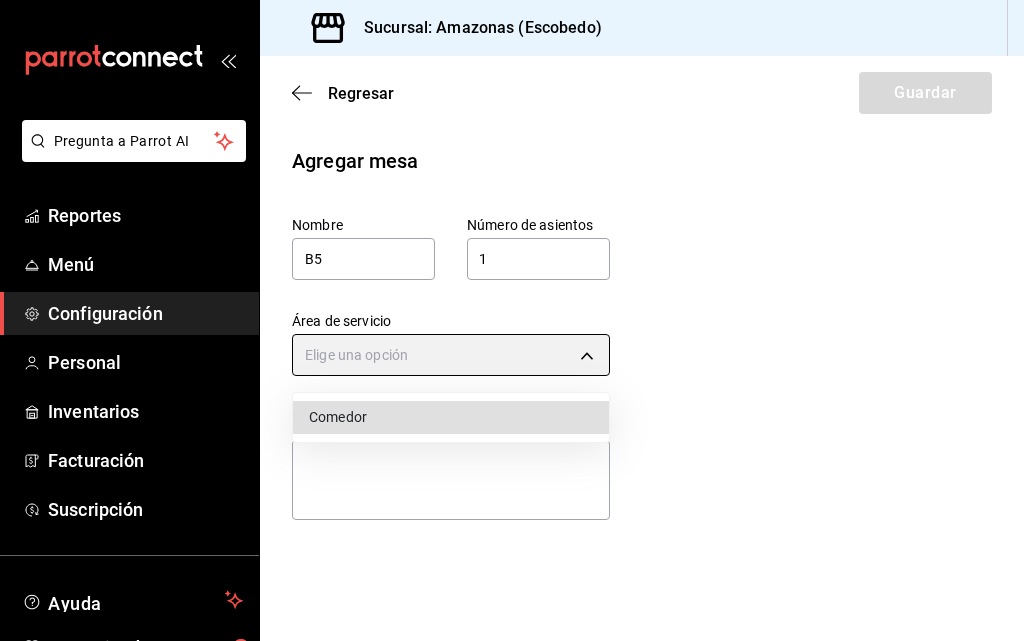 type on "8a3d1adf-361d-48ef-ba93-bf0d1d515e63" 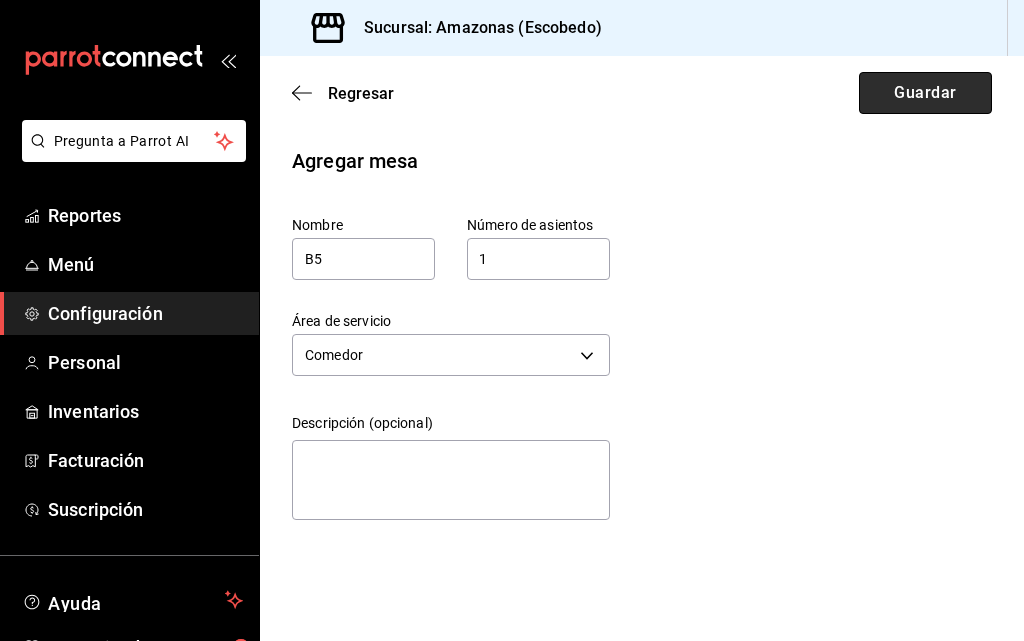 click on "Guardar" at bounding box center [925, 93] 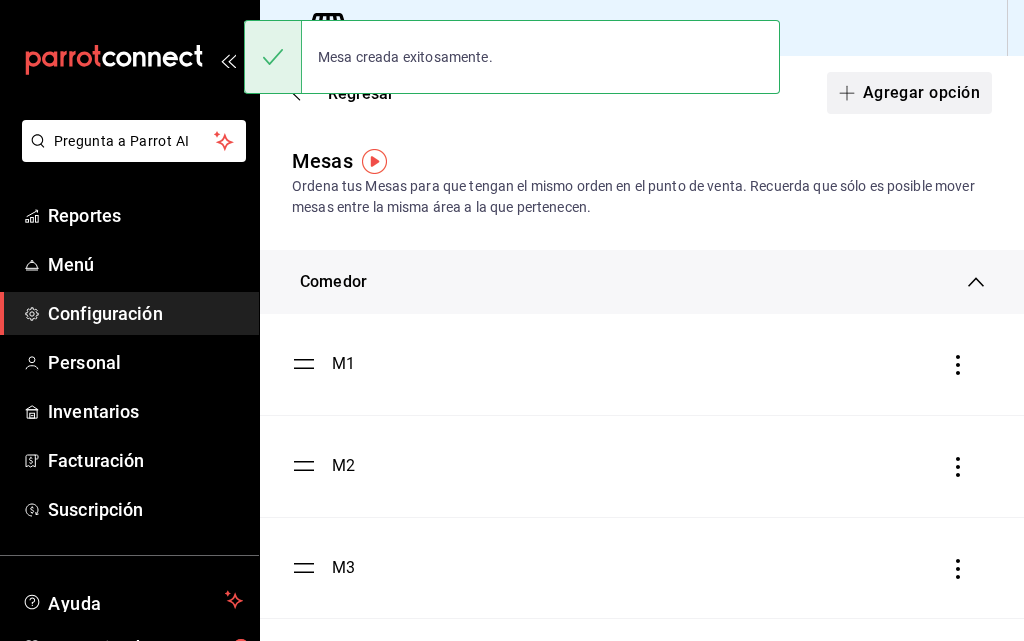 click on "Agregar opción" at bounding box center (909, 93) 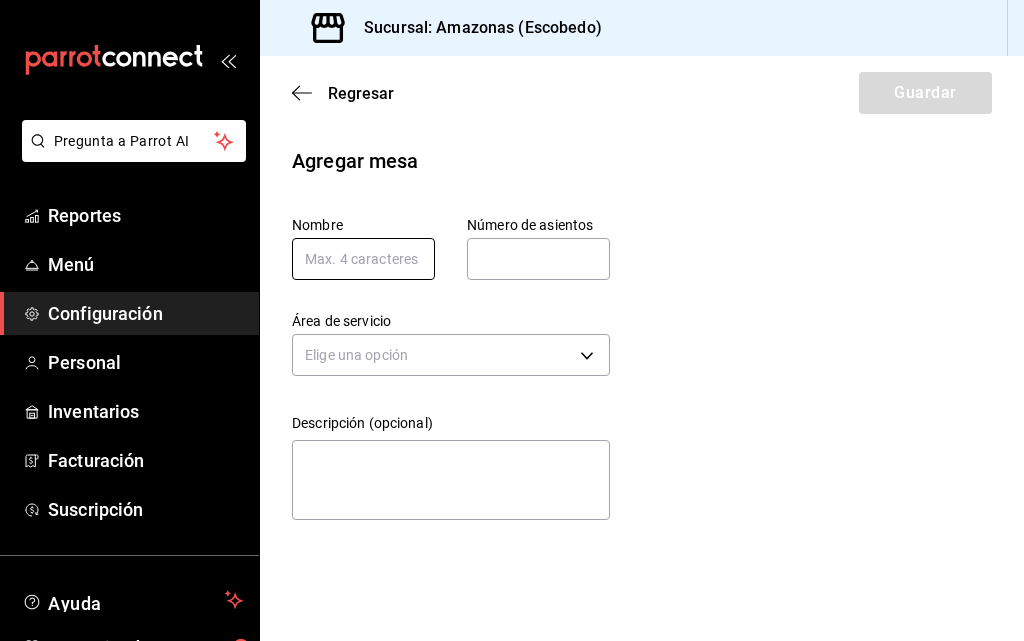 drag, startPoint x: 408, startPoint y: 258, endPoint x: 534, endPoint y: 244, distance: 126.77539 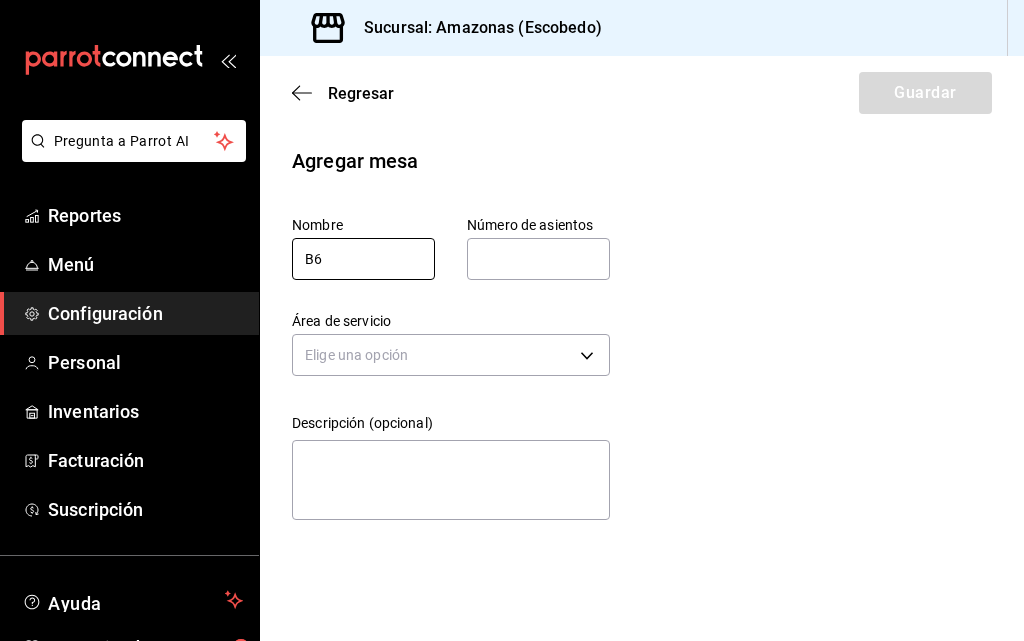type on "B6" 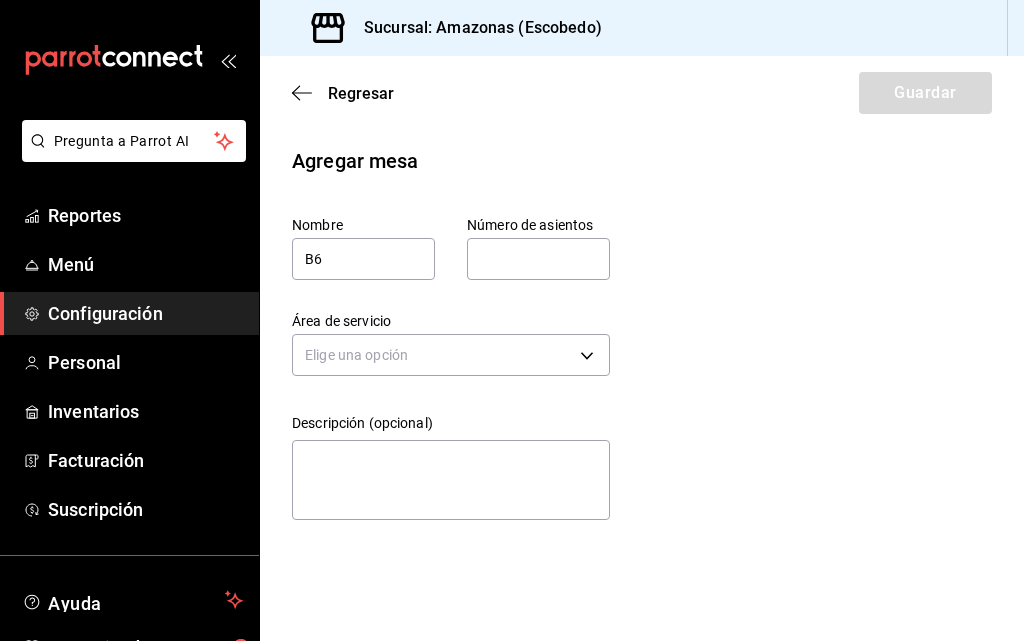 click at bounding box center [538, 259] 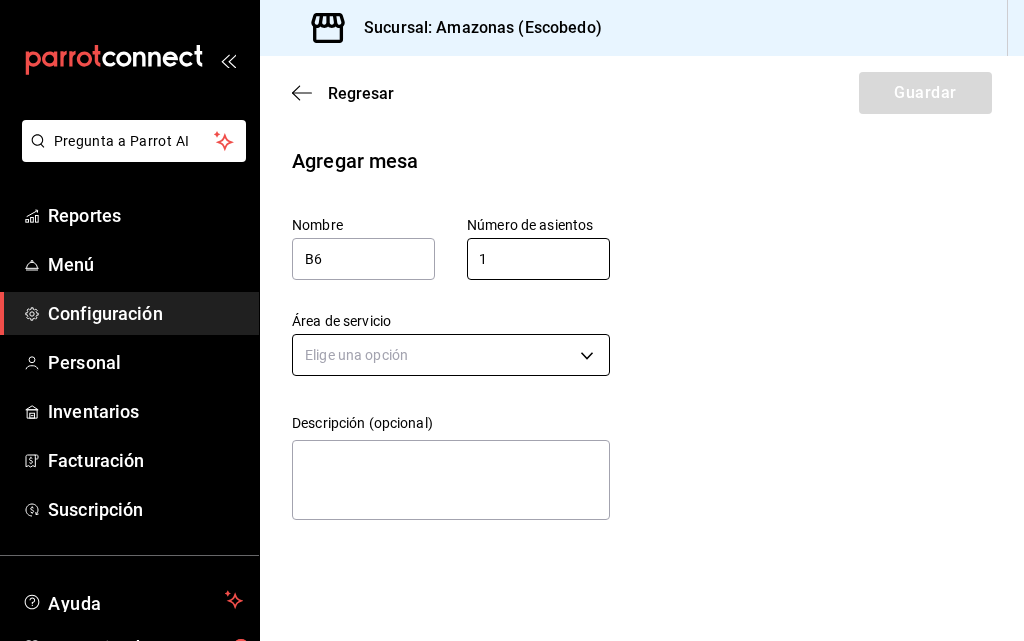 type on "1" 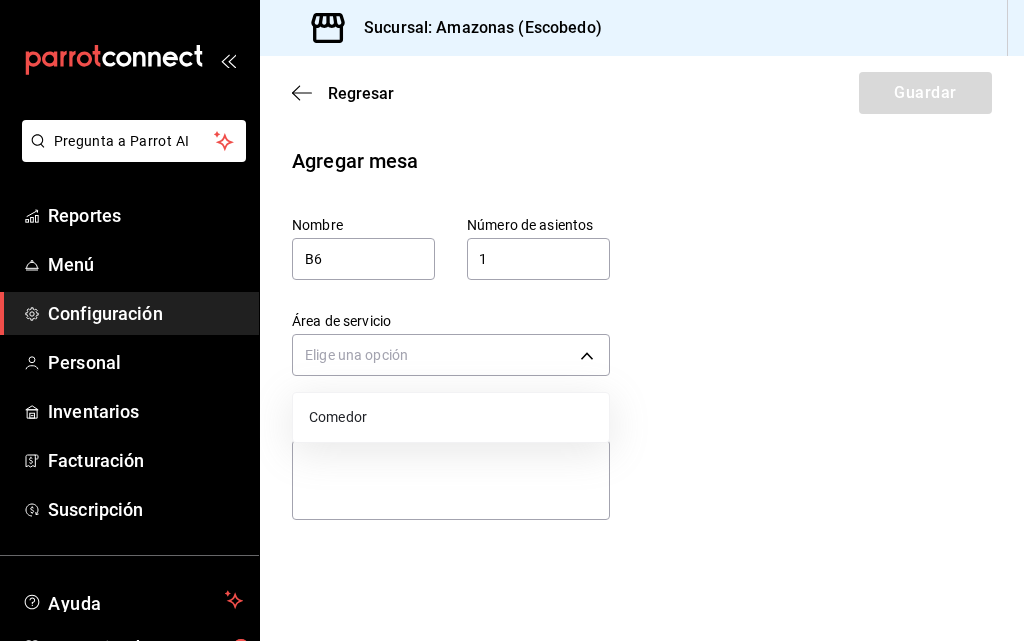 click on "Comedor" at bounding box center (451, 417) 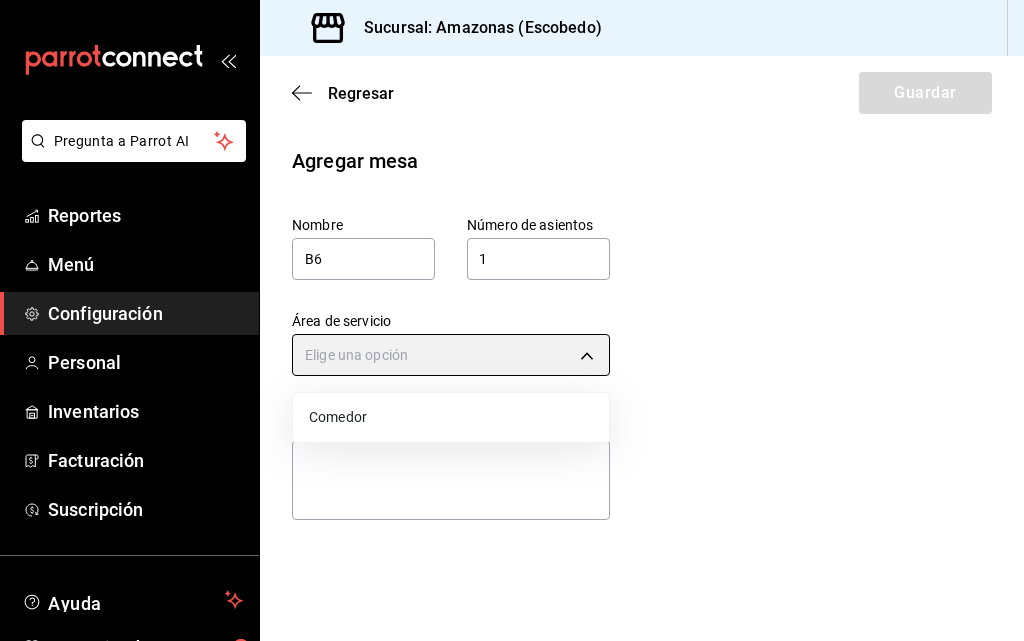 type on "8a3d1adf-361d-48ef-ba93-bf0d1d515e63" 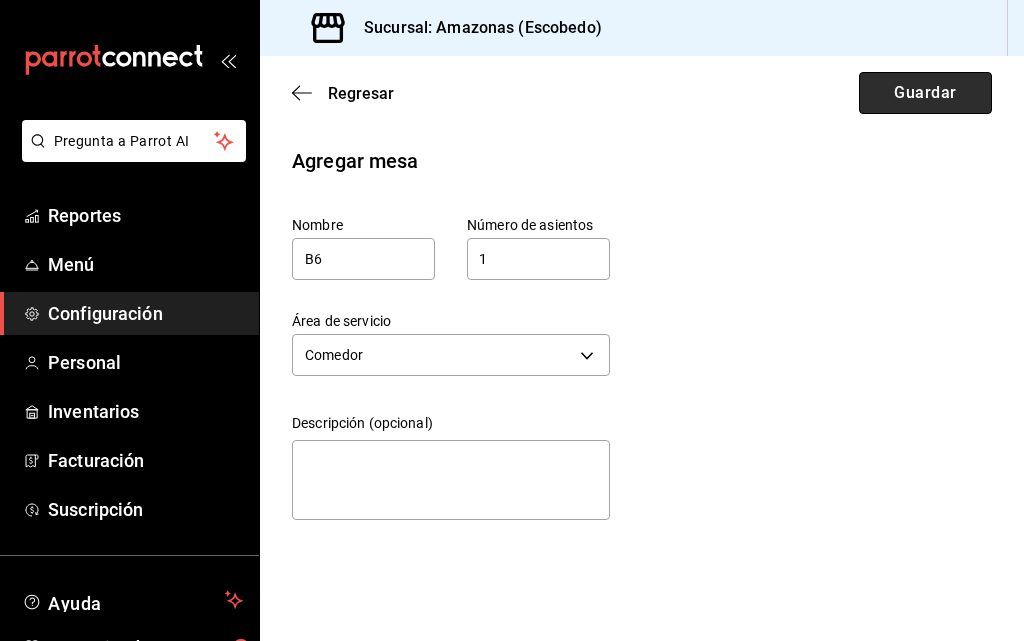 click on "Guardar" at bounding box center [925, 93] 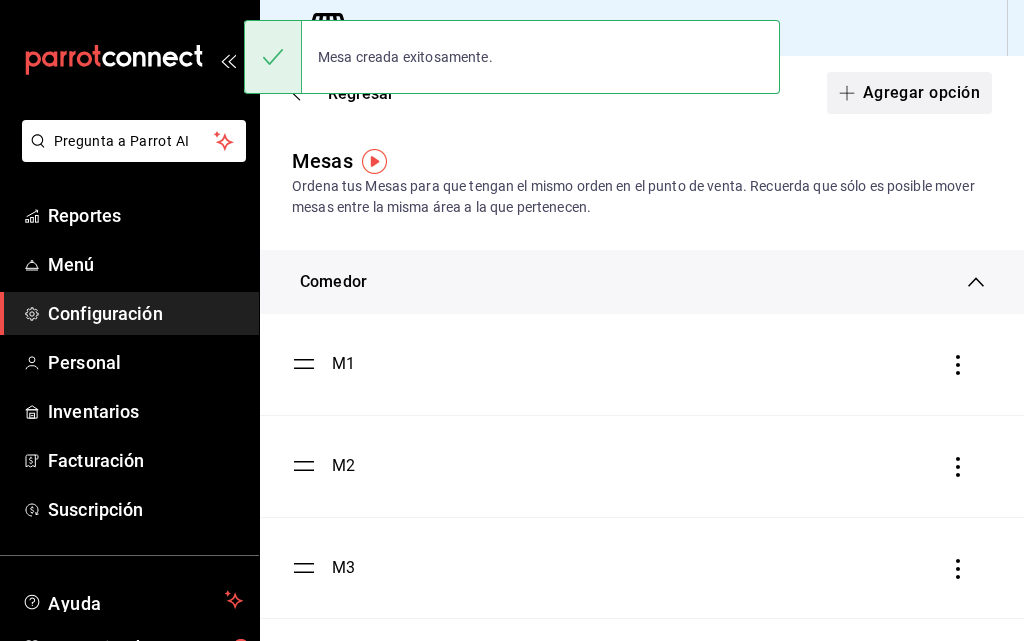 click on "Agregar opción" at bounding box center (909, 93) 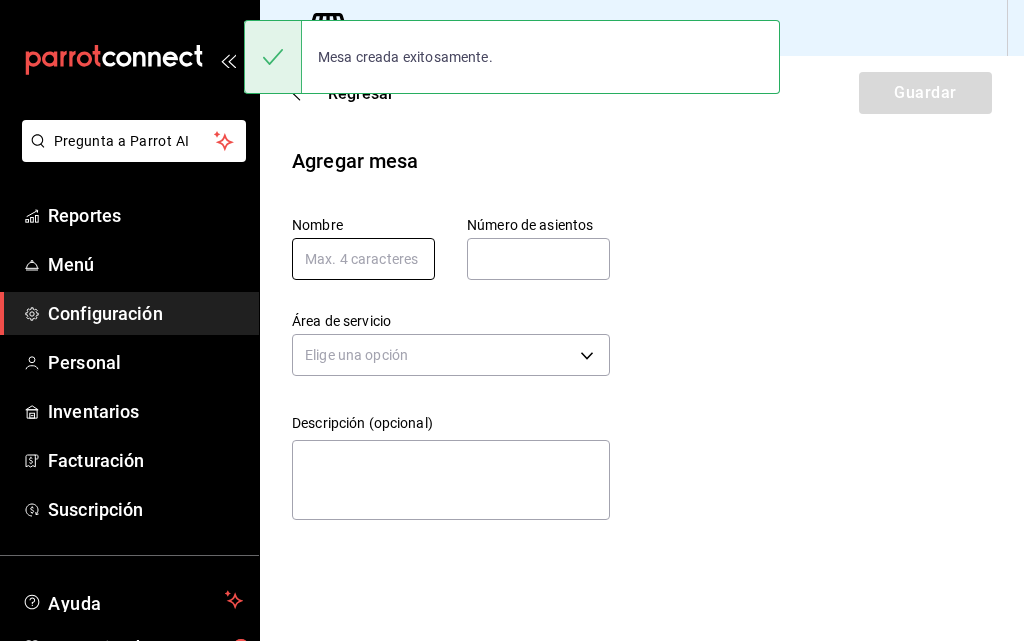 click at bounding box center [363, 259] 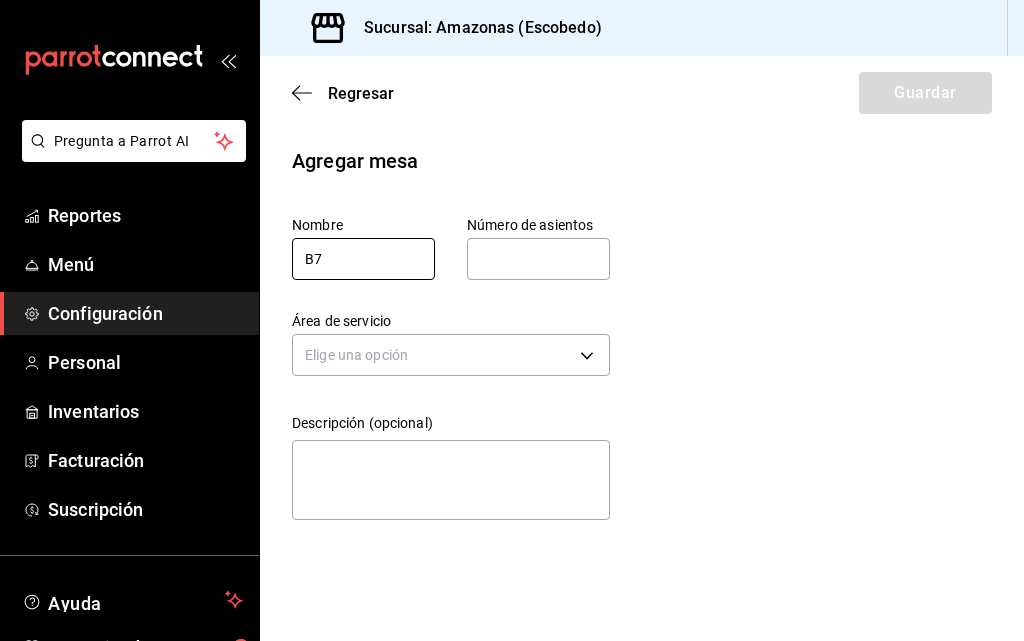 type on "B7" 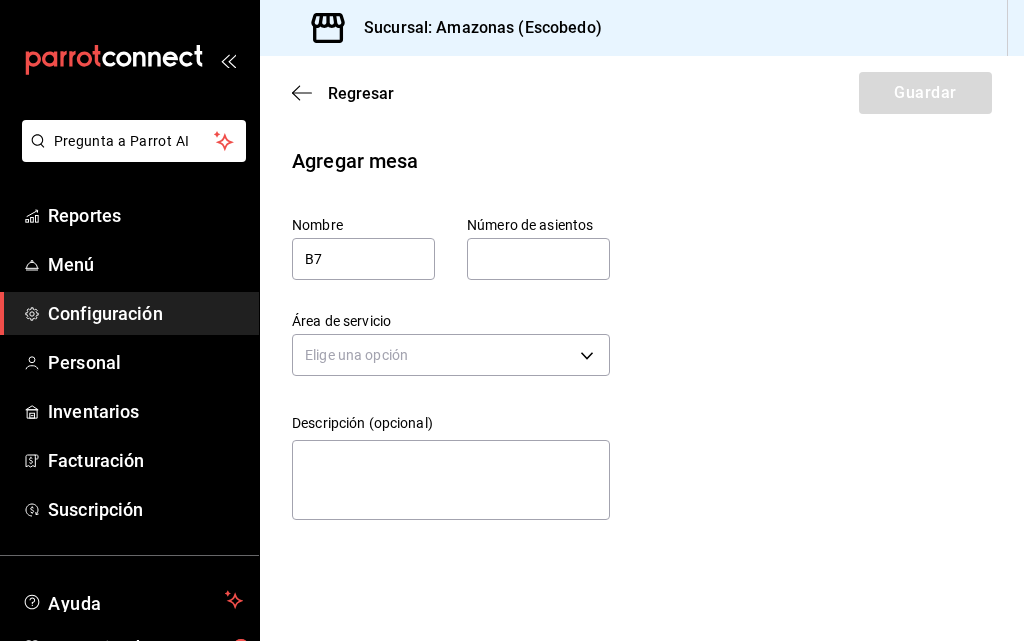 click at bounding box center (538, 259) 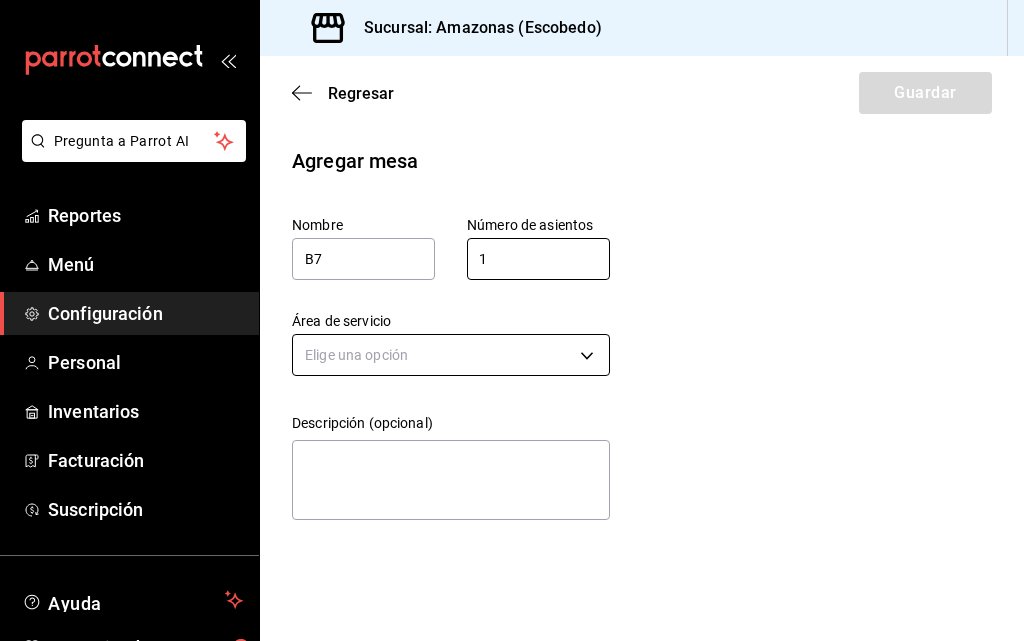type on "1" 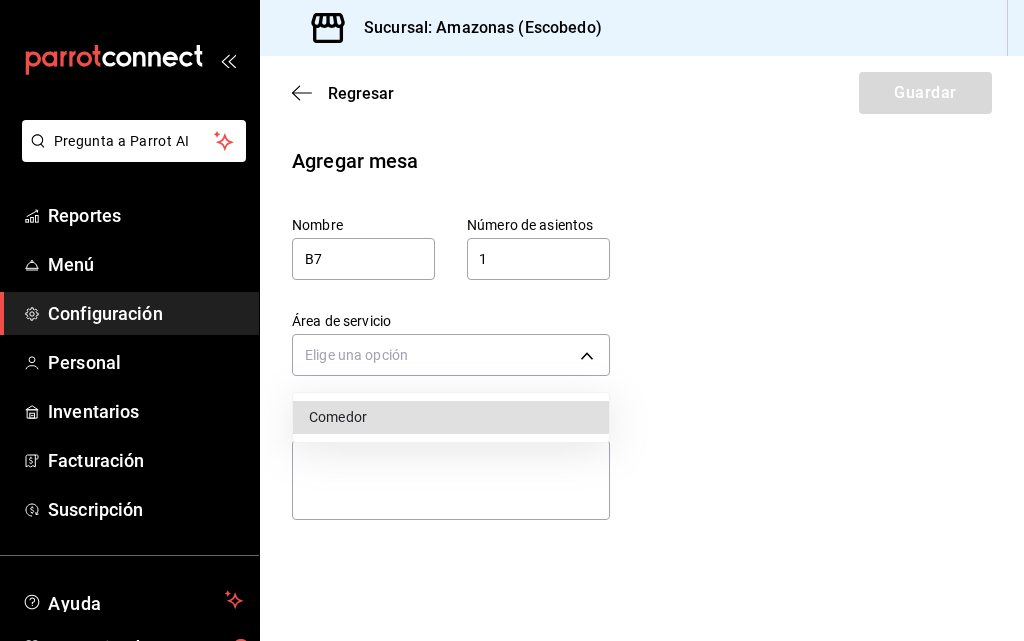 click on "Comedor" at bounding box center [451, 417] 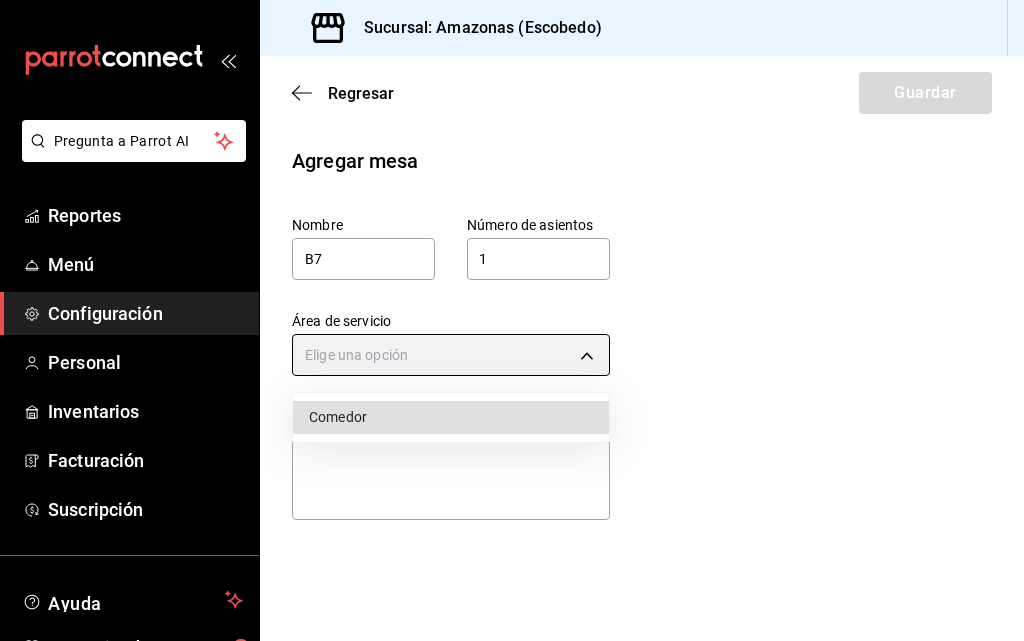 type on "8a3d1adf-361d-48ef-ba93-bf0d1d515e63" 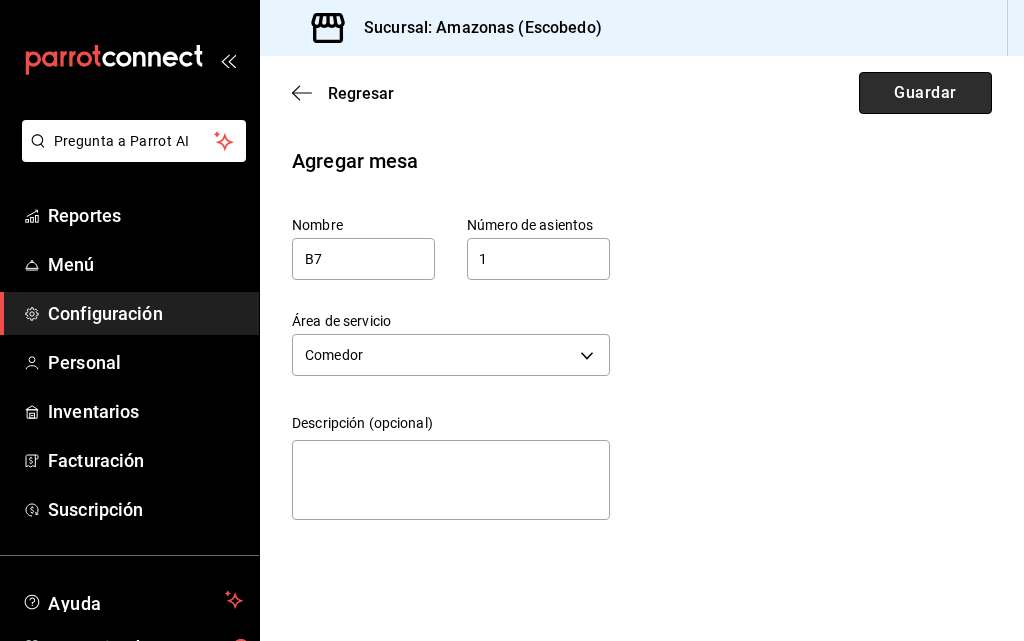 click on "Guardar" at bounding box center [925, 93] 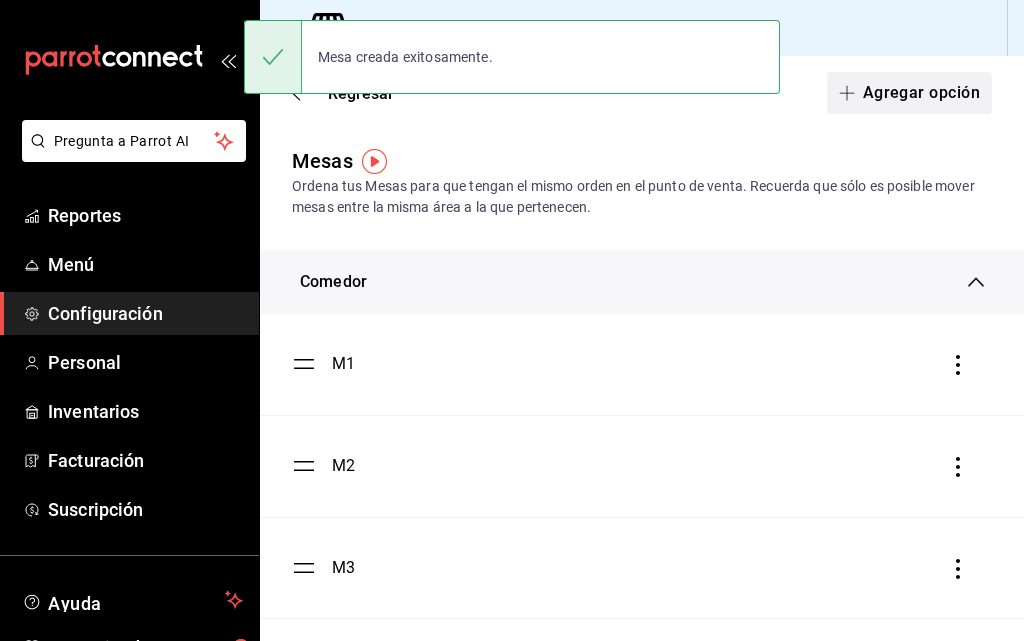 click on "Agregar opción" at bounding box center [909, 93] 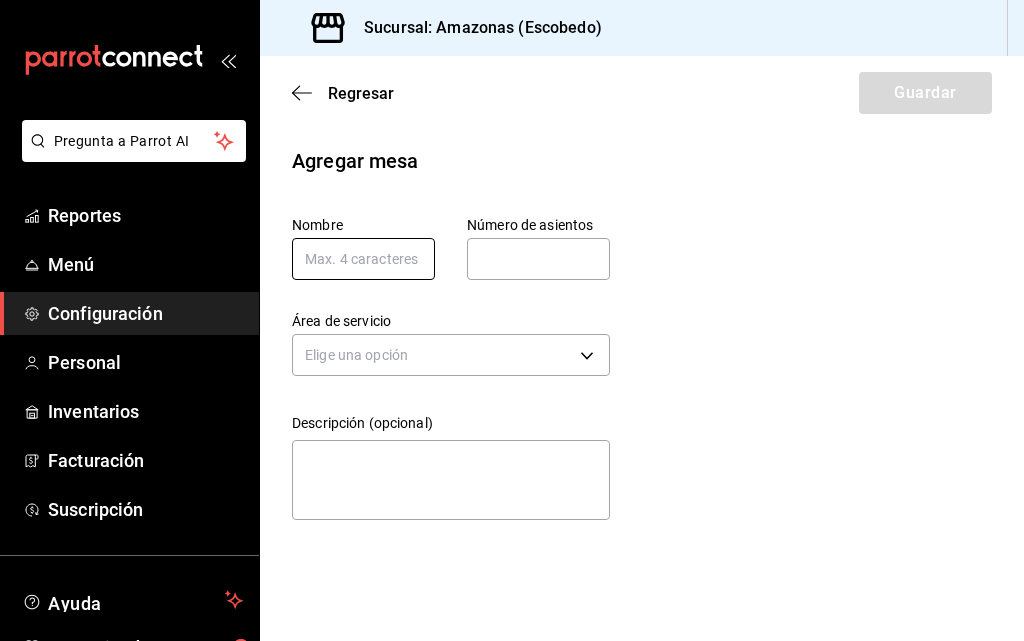 click at bounding box center [363, 259] 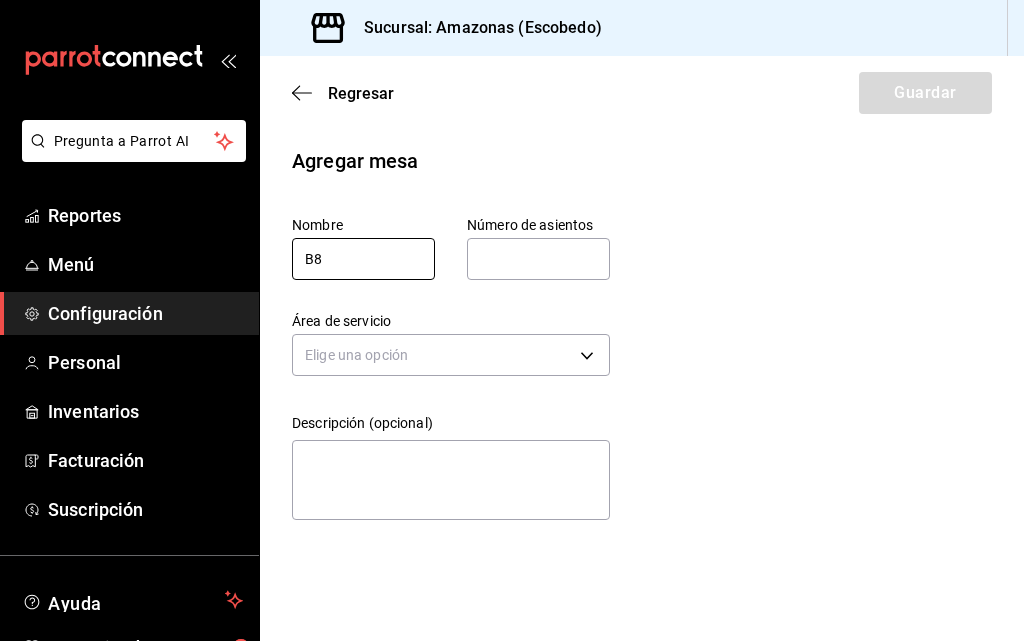 type on "B8" 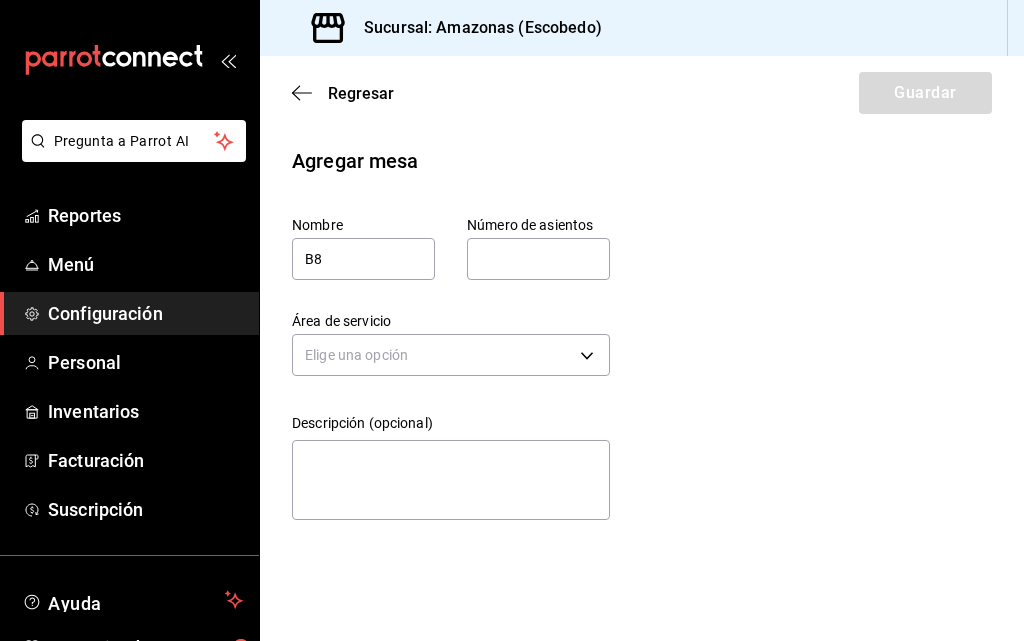click at bounding box center (538, 259) 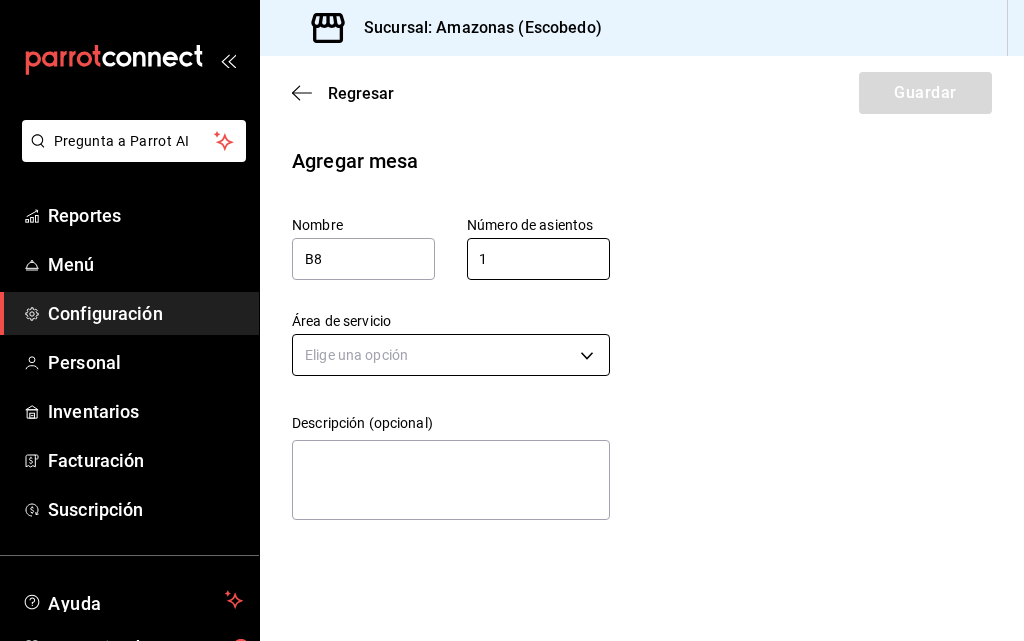 type on "1" 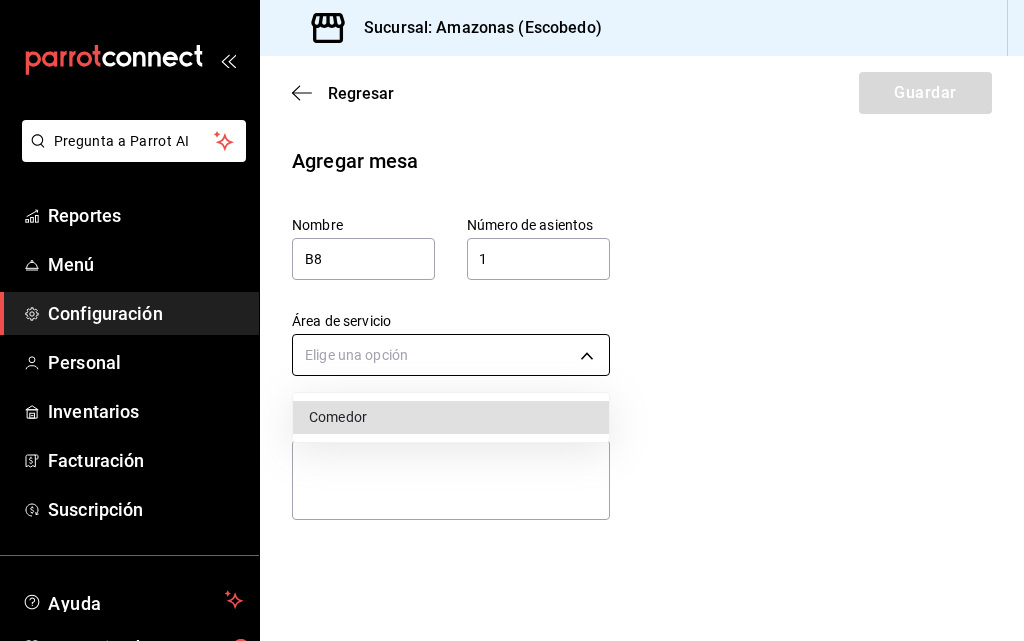 click on "Pregunta a Parrot AI Reportes   Menú   Configuración   Personal   Inventarios   Facturación   Suscripción   Ayuda Recomienda Parrot   Daniel Hdz   Sugerir nueva función   Sucursal: Amazonas (Escobedo) Regresar Guardar Agregar mesa Nombre B8 Número de asientos 1 Número de asientos Área de servicio Elige una opción Descripción (opcional) x Mesa creada exitosamente. Pregunta a Parrot AI Reportes   Menú   Configuración   Personal   Inventarios   Facturación   Suscripción   Ayuda Recomienda Parrot   Daniel Hdz   Sugerir nueva función   GANA 1 MES GRATIS EN TU SUSCRIPCIÓN AQUÍ ¿Recuerdas cómo empezó tu restaurante?
Hoy puedes ayudar a un colega a tener el mismo cambio que tú viviste.
Recomienda Parrot directamente desde tu Portal Administrador.
Es fácil y rápido.
🎁 Por cada restaurante que se una, ganas 1 mes gratis. Ver video tutorial Ir a video Visitar centro de ayuda (81) 2046 6363 soporte@parrotsoftware.io Visitar centro de ayuda (81) 2046 6363 soporte@parrotsoftware.io Comedor" at bounding box center (512, 320) 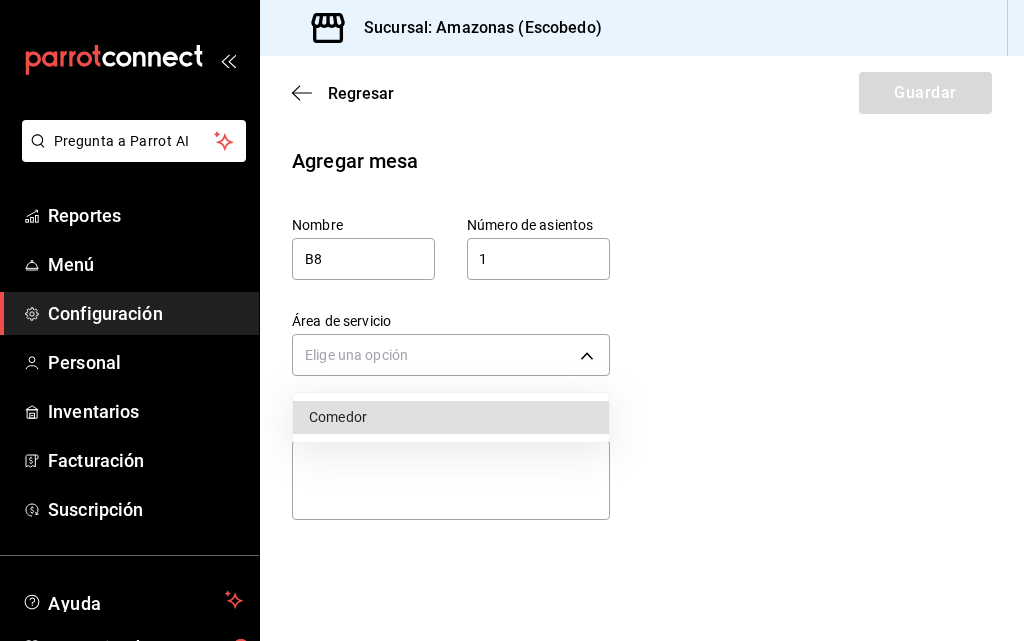 drag, startPoint x: 401, startPoint y: 420, endPoint x: 464, endPoint y: 384, distance: 72.56032 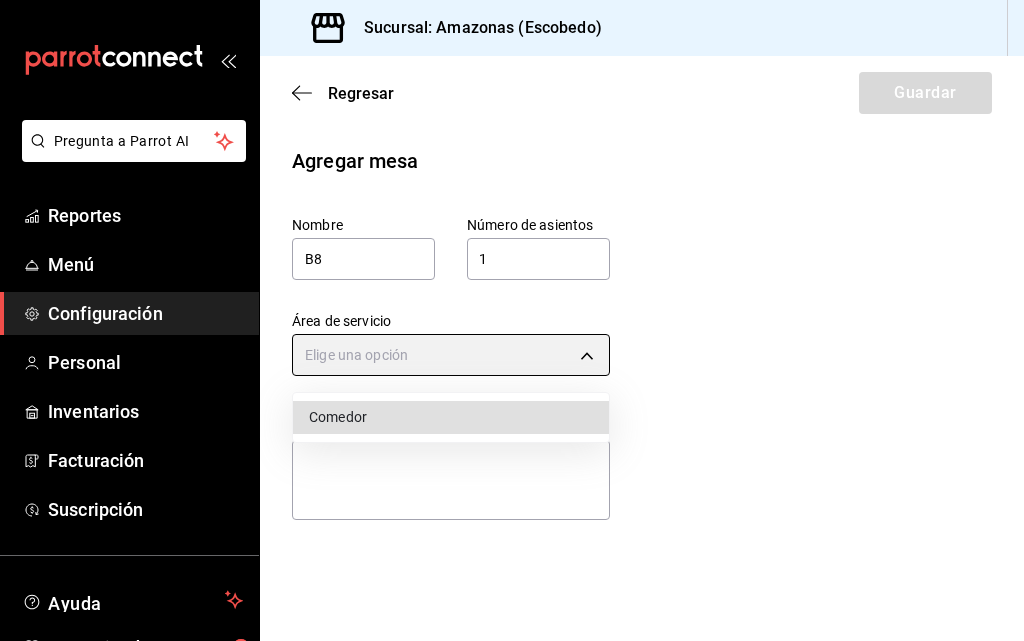 type on "8a3d1adf-361d-48ef-ba93-bf0d1d515e63" 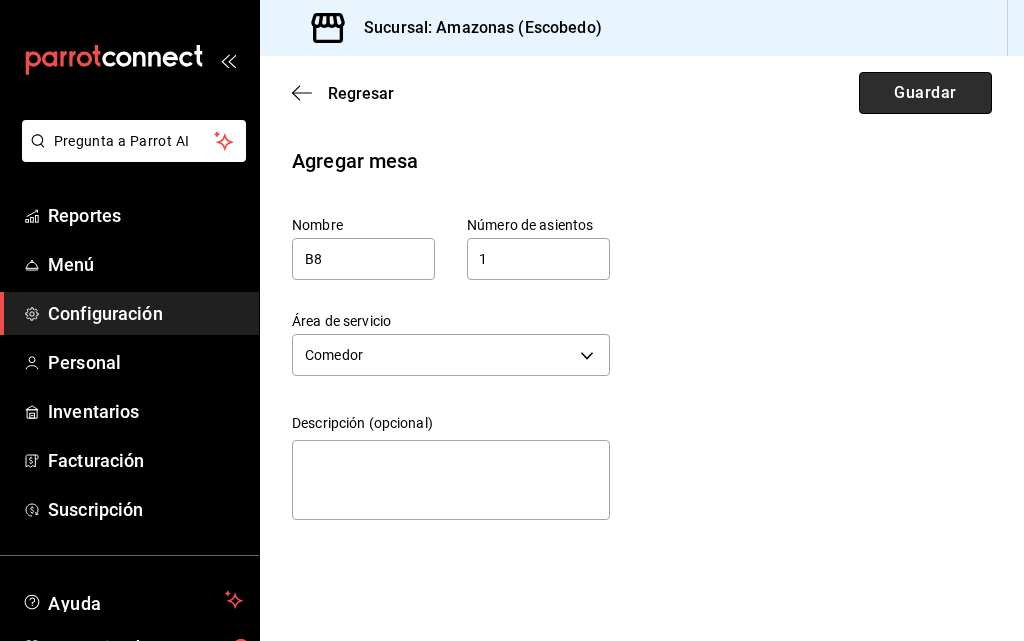 click on "Guardar" at bounding box center [925, 93] 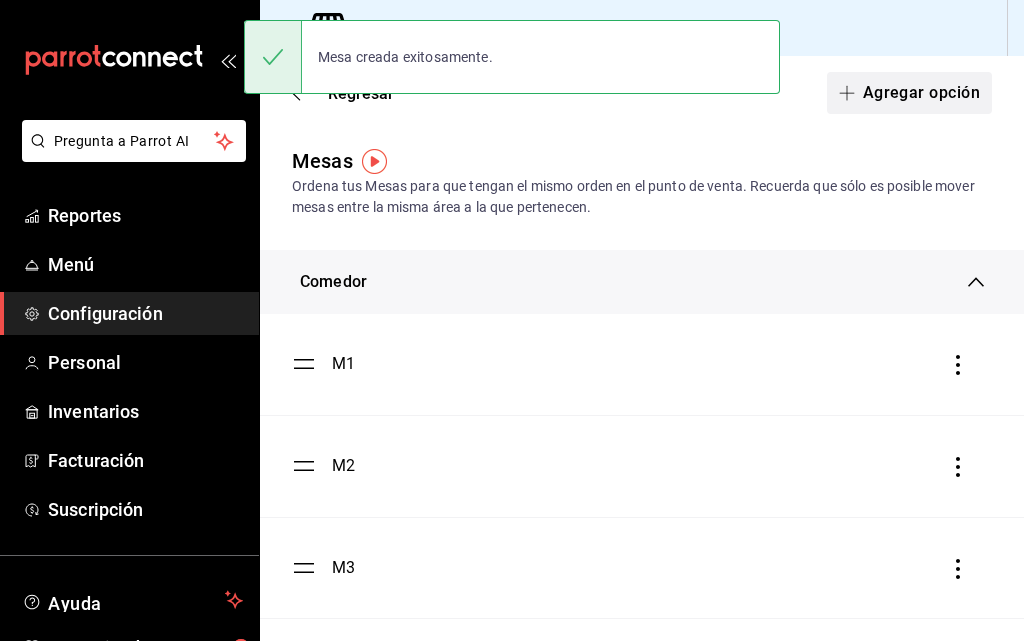 click on "Agregar opción" at bounding box center [909, 93] 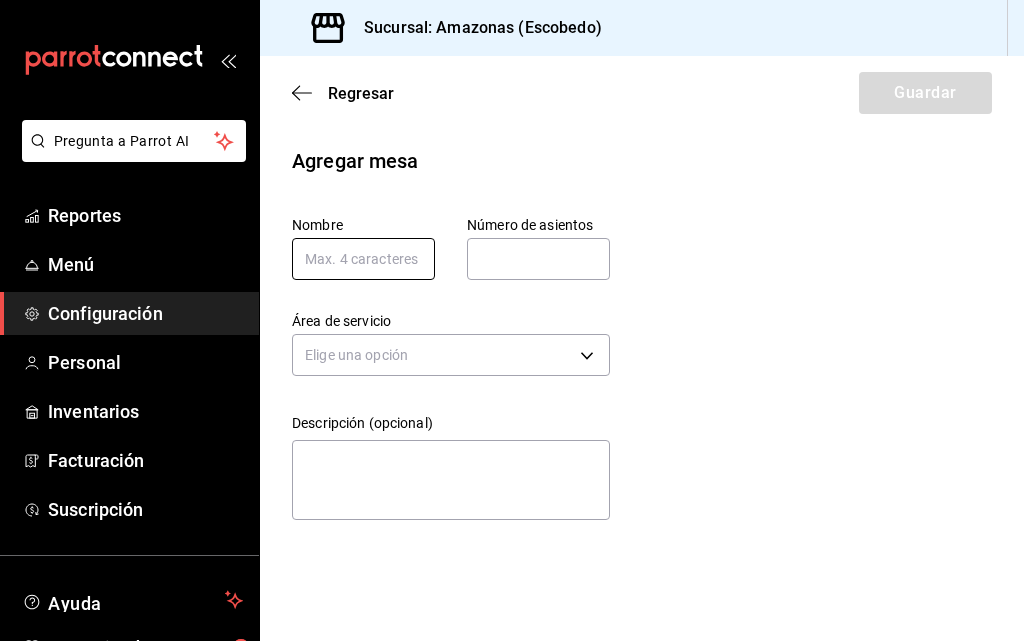 click at bounding box center [363, 259] 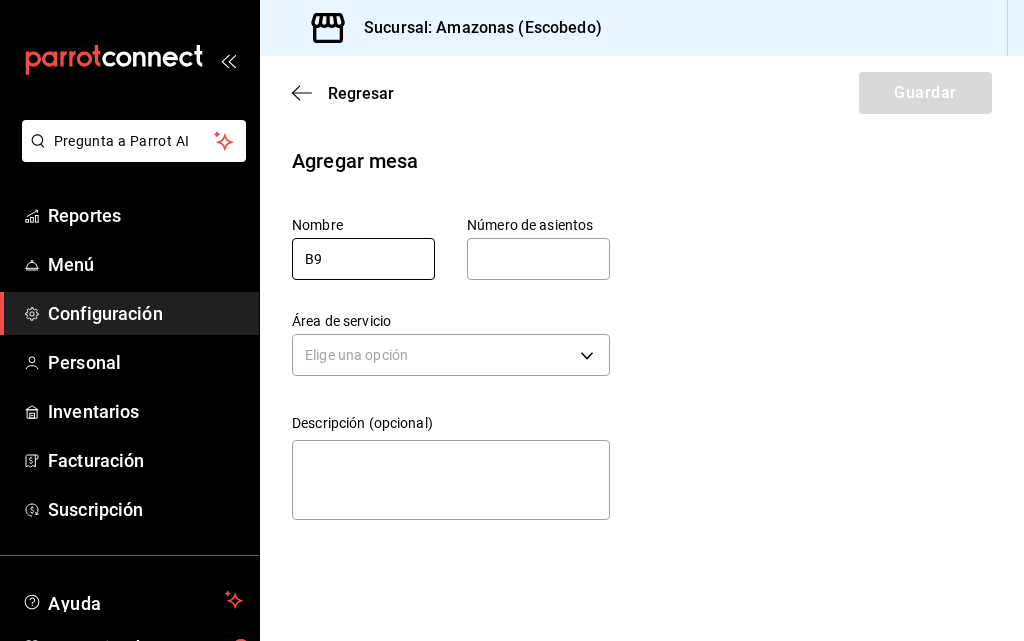 type on "B9" 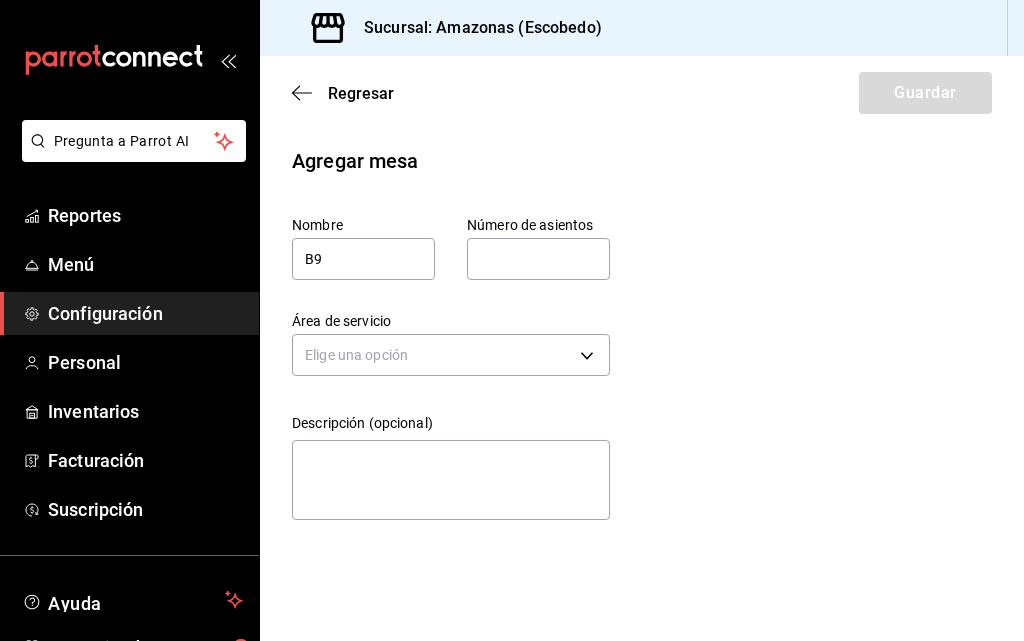 click at bounding box center [538, 259] 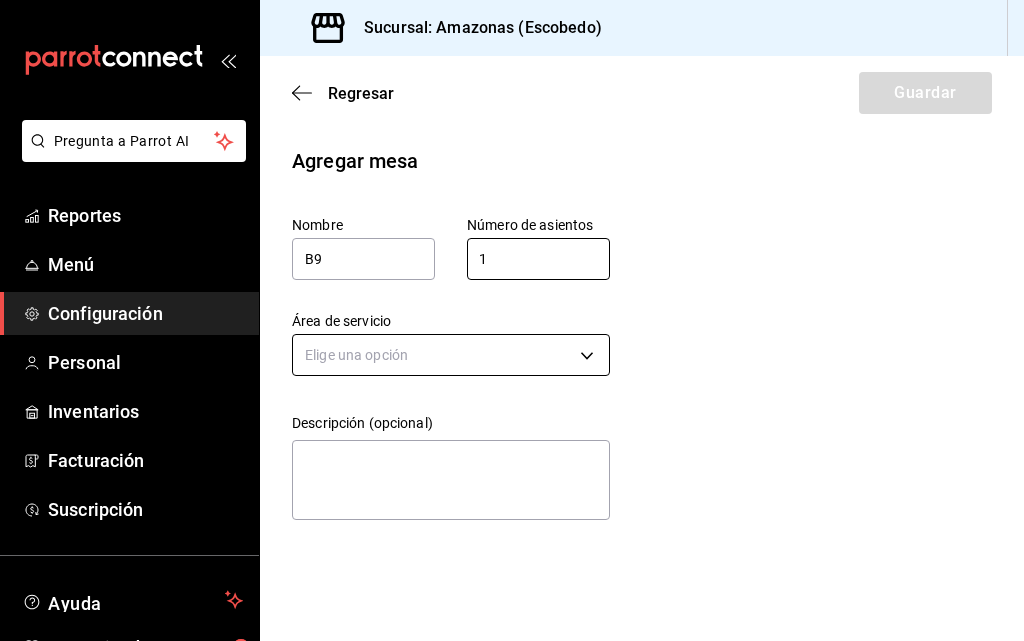 type on "1" 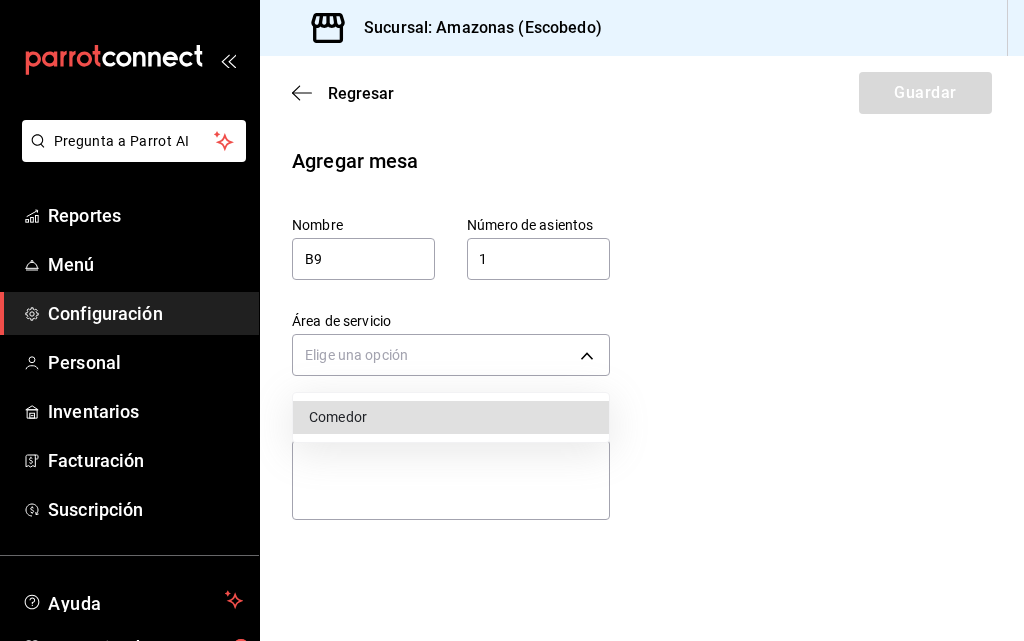drag, startPoint x: 435, startPoint y: 417, endPoint x: 516, endPoint y: 377, distance: 90.33826 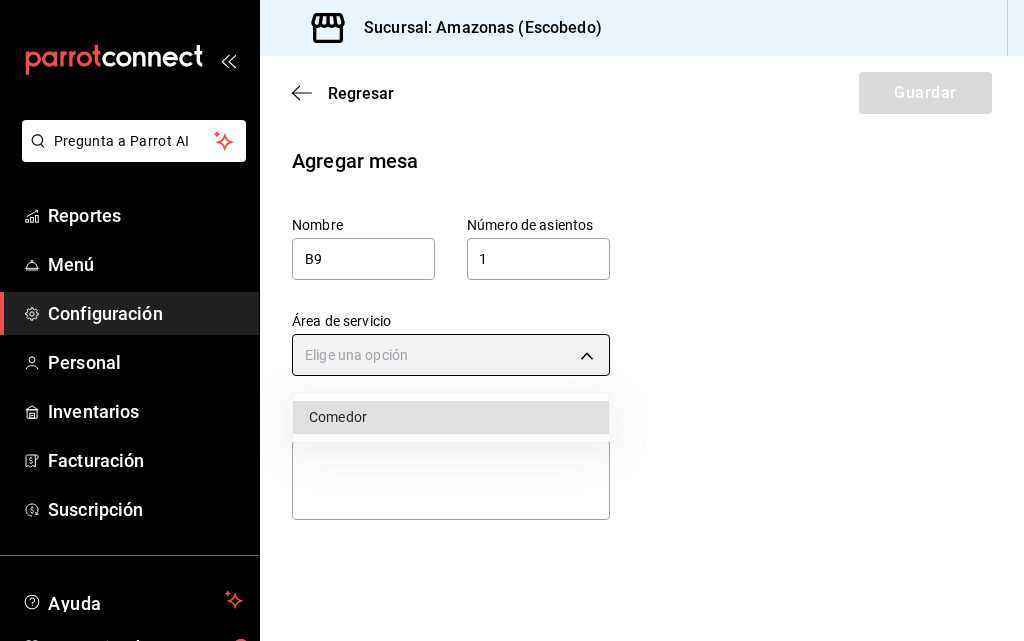 type on "8a3d1adf-361d-48ef-ba93-bf0d1d515e63" 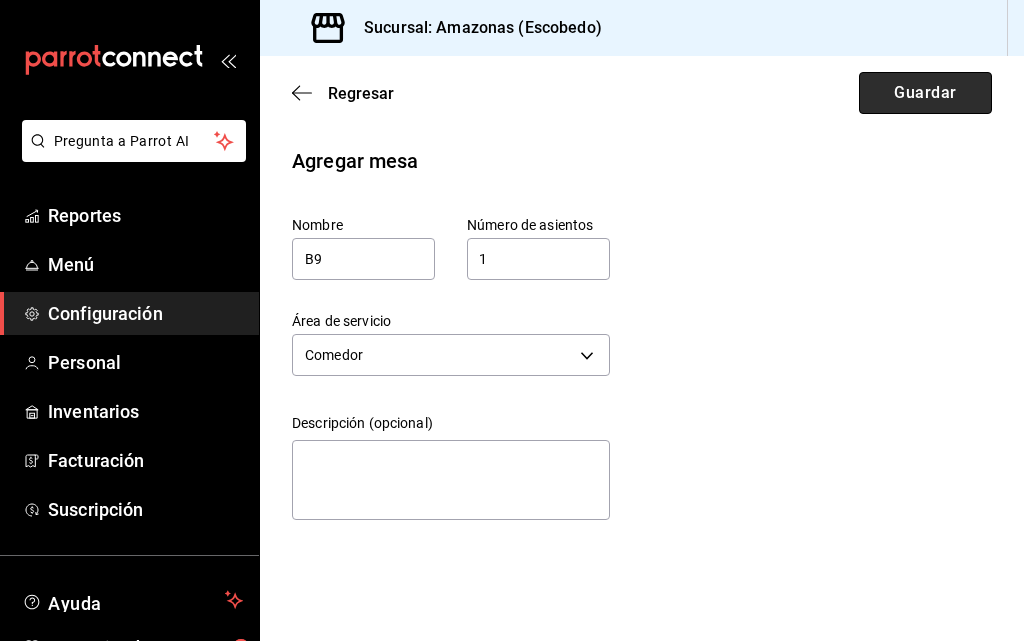 click on "Guardar" at bounding box center (925, 93) 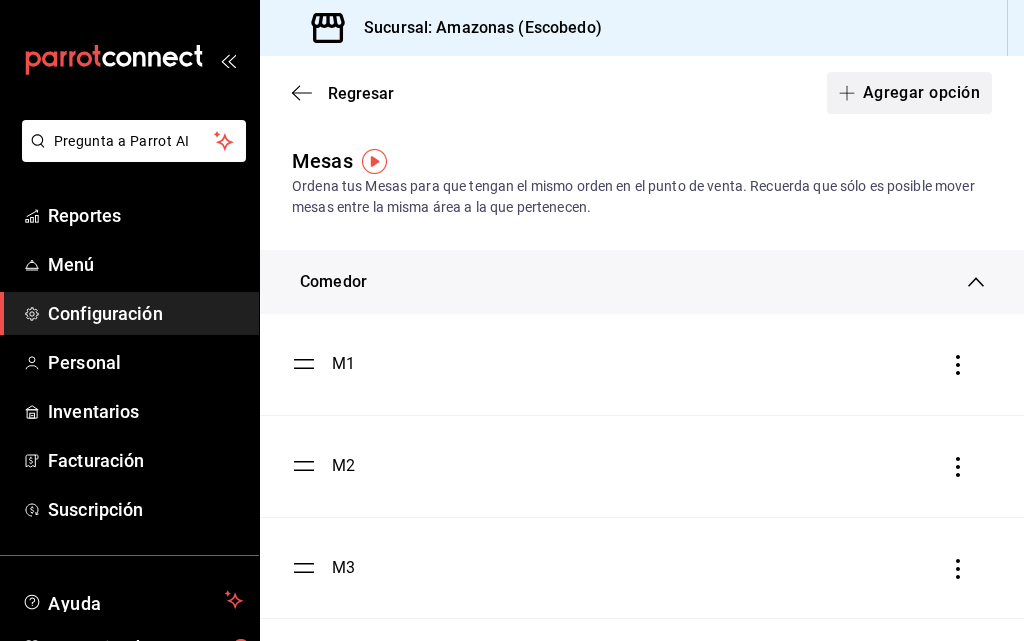 click on "Agregar opción" at bounding box center [909, 93] 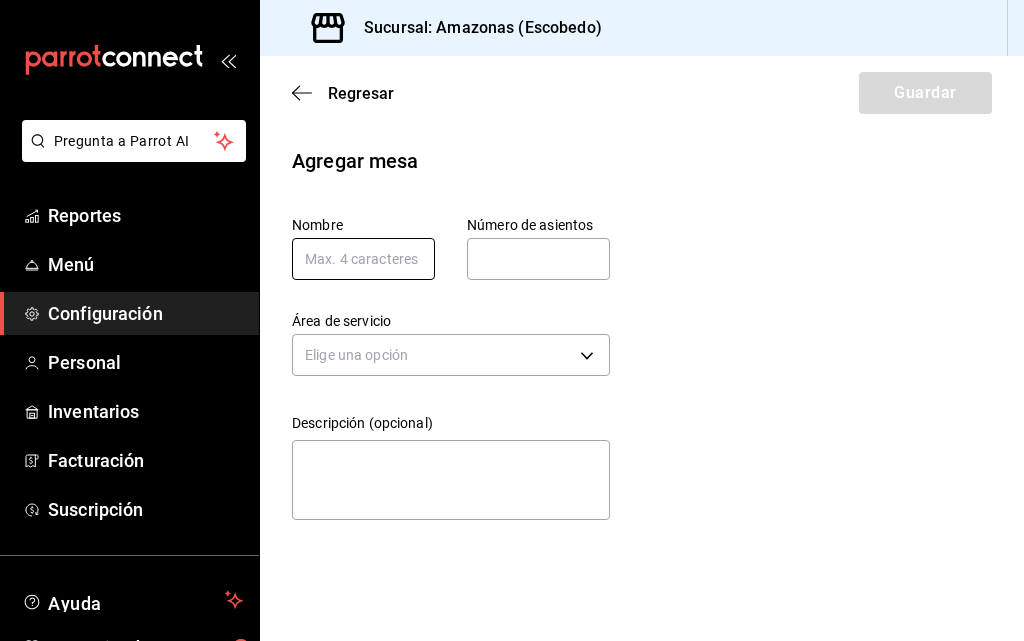 click at bounding box center [363, 259] 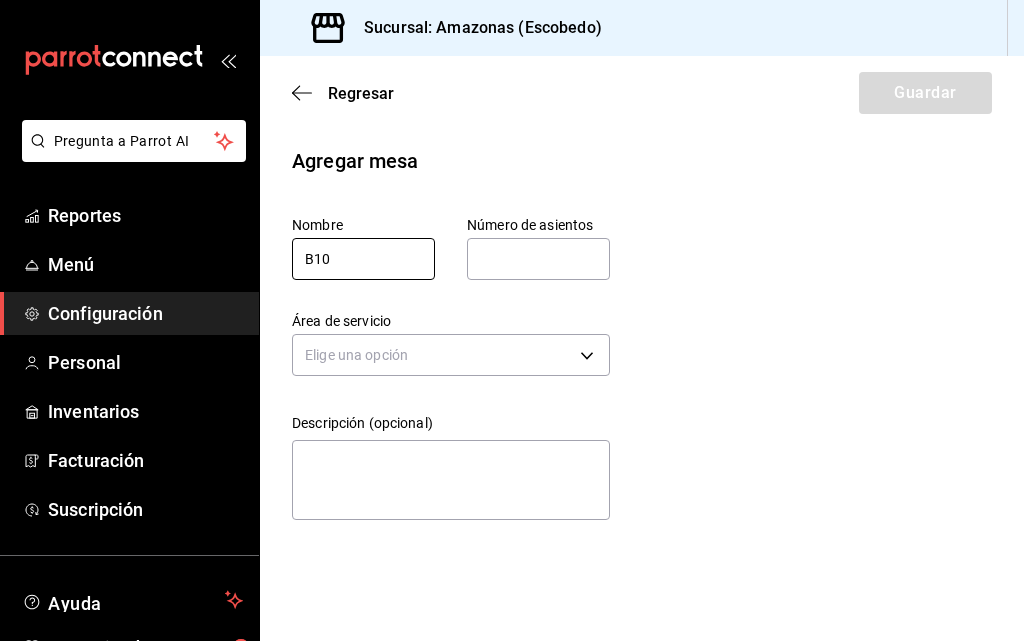 type on "B10" 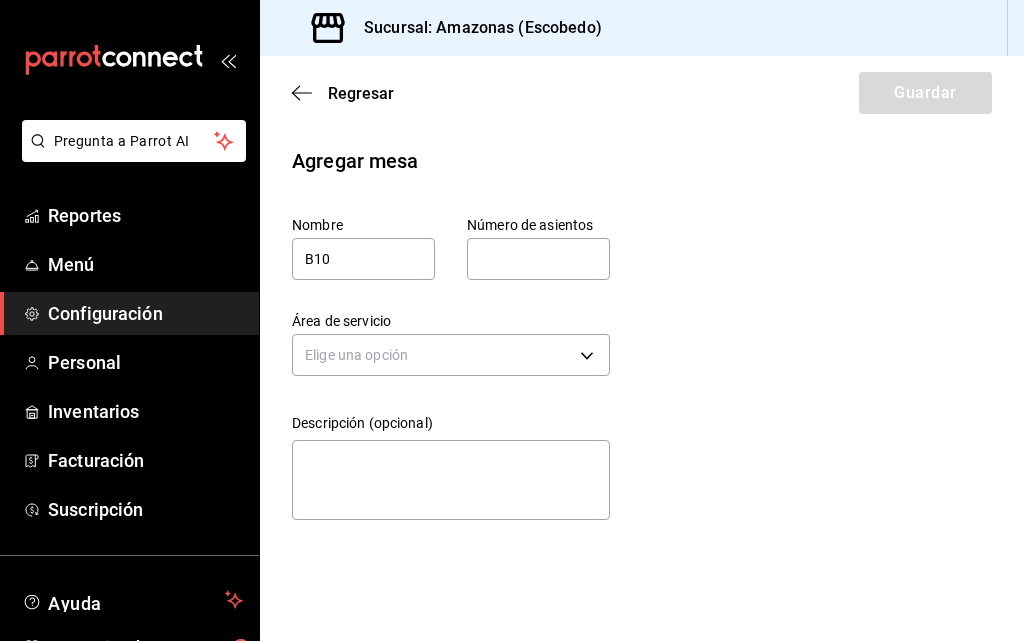 click at bounding box center (538, 259) 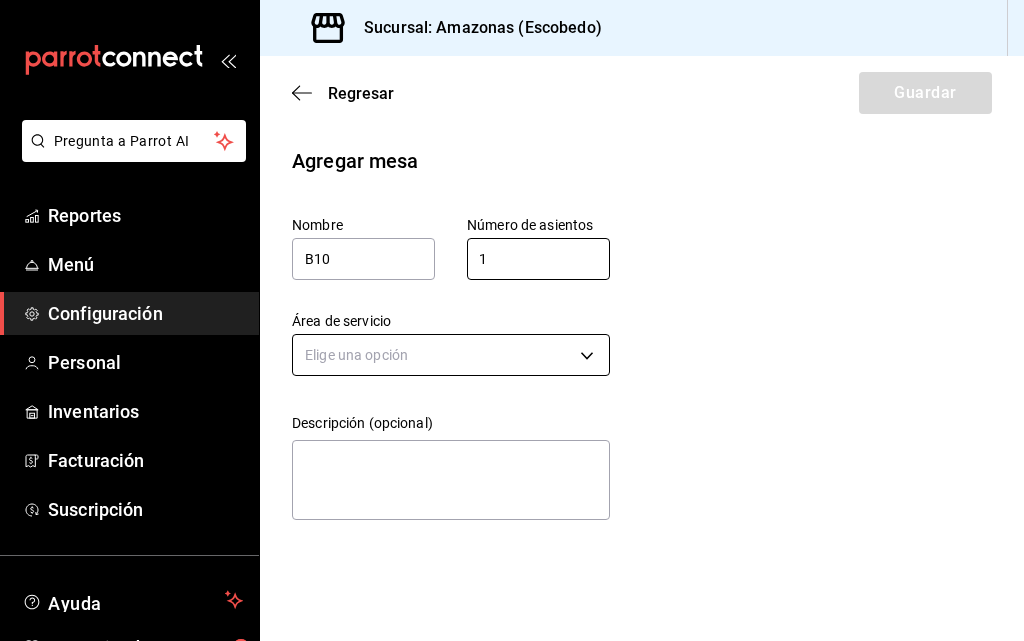 type on "1" 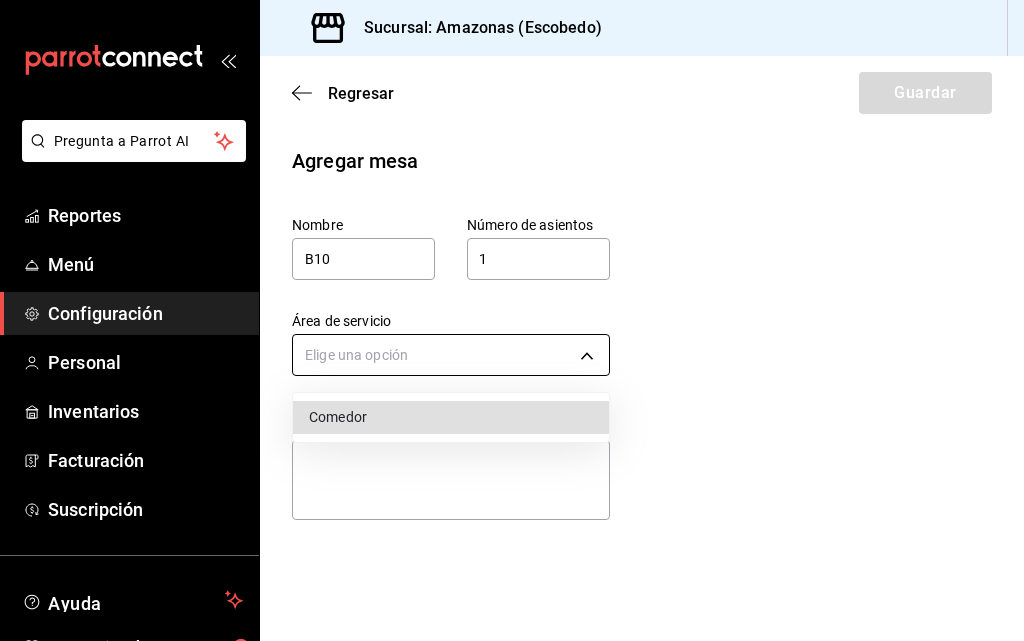 click on "Pregunta a Parrot AI Reportes   Menú   Configuración   Personal   Inventarios   Facturación   Suscripción   Ayuda Recomienda Parrot   Daniel Hdz   Sugerir nueva función   Sucursal: Amazonas (Escobedo) Regresar Guardar Agregar mesa Nombre B10 Número de asientos 1 Número de asientos Área de servicio Elige una opción Descripción (opcional) x Pregunta a Parrot AI Reportes   Menú   Configuración   Personal   Inventarios   Facturación   Suscripción   Ayuda Recomienda Parrot   Daniel Hdz   Sugerir nueva función   GANA 1 MES GRATIS EN TU SUSCRIPCIÓN AQUÍ ¿Recuerdas cómo empezó tu restaurante?
Hoy puedes ayudar a un colega a tener el mismo cambio que tú viviste.
Recomienda Parrot directamente desde tu Portal Administrador.
Es fácil y rápido.
🎁 Por cada restaurante que se una, ganas 1 mes gratis. Ver video tutorial Ir a video Visitar centro de ayuda (81) 2046 6363 soporte@parrotsoftware.io Visitar centro de ayuda (81) 2046 6363 soporte@parrotsoftware.io Comedor" at bounding box center [512, 320] 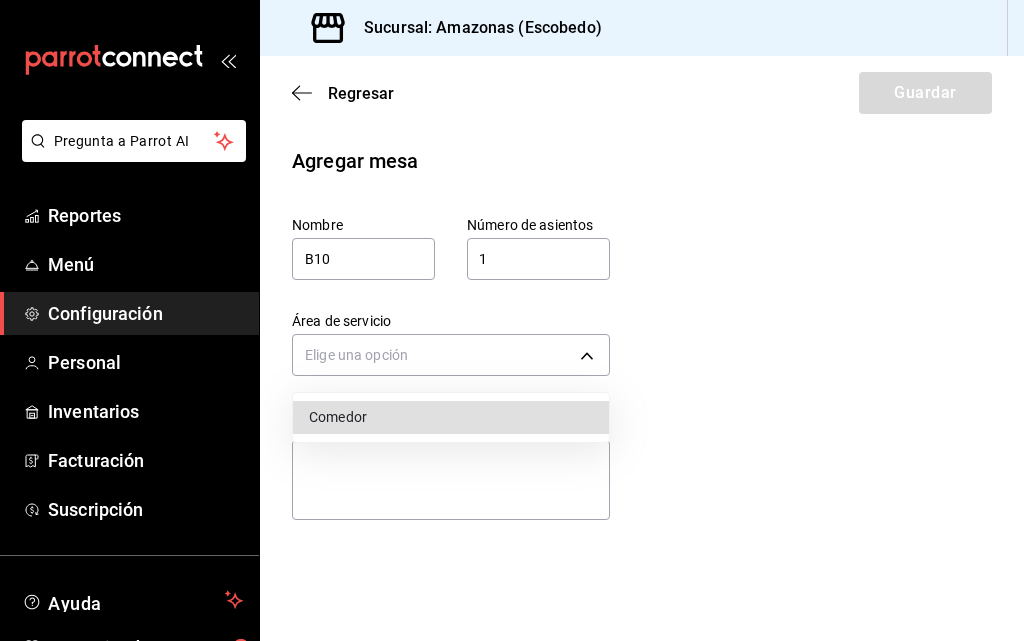 drag, startPoint x: 465, startPoint y: 414, endPoint x: 610, endPoint y: 293, distance: 188.85445 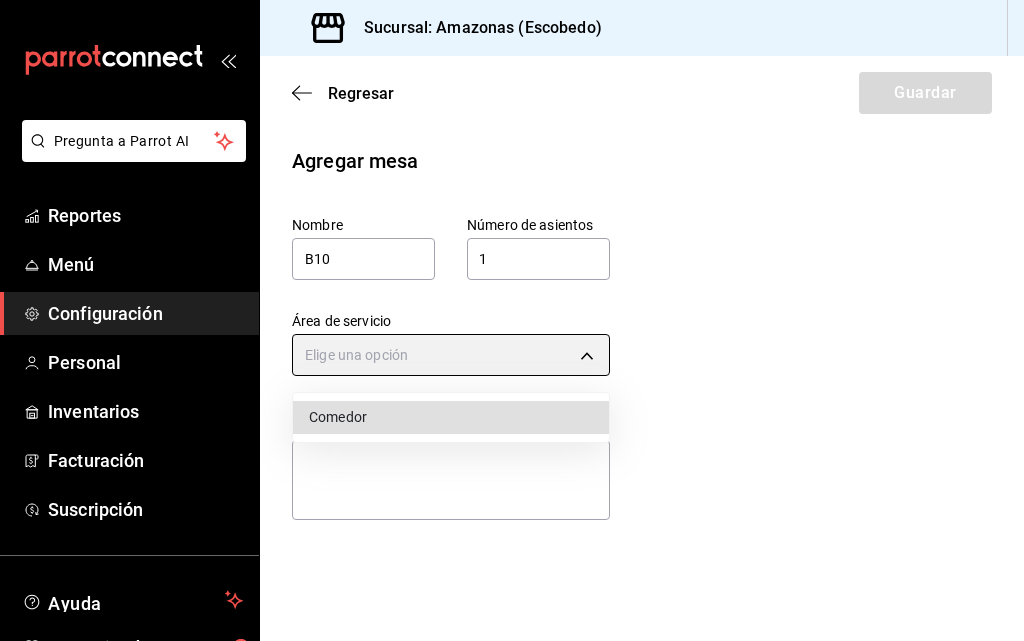 type on "8a3d1adf-361d-48ef-ba93-bf0d1d515e63" 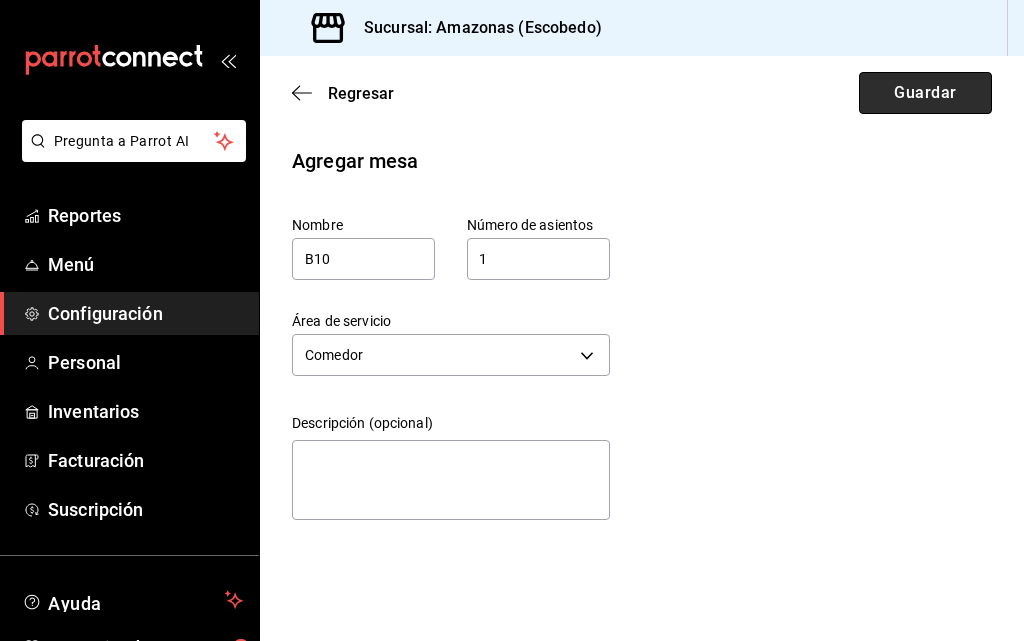 click on "Guardar" at bounding box center (925, 93) 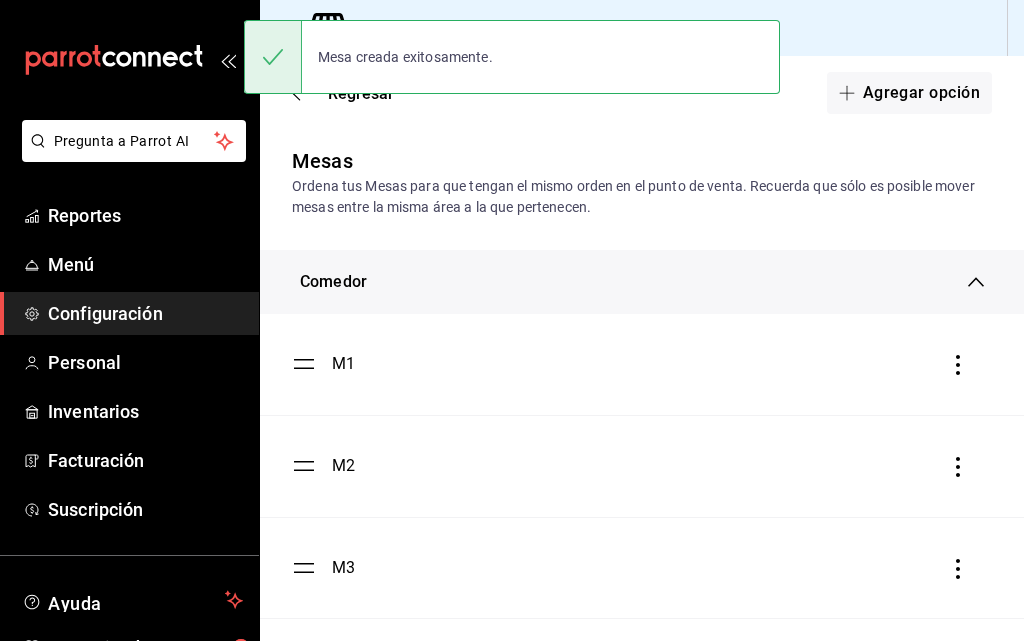 scroll, scrollTop: 4284, scrollLeft: 0, axis: vertical 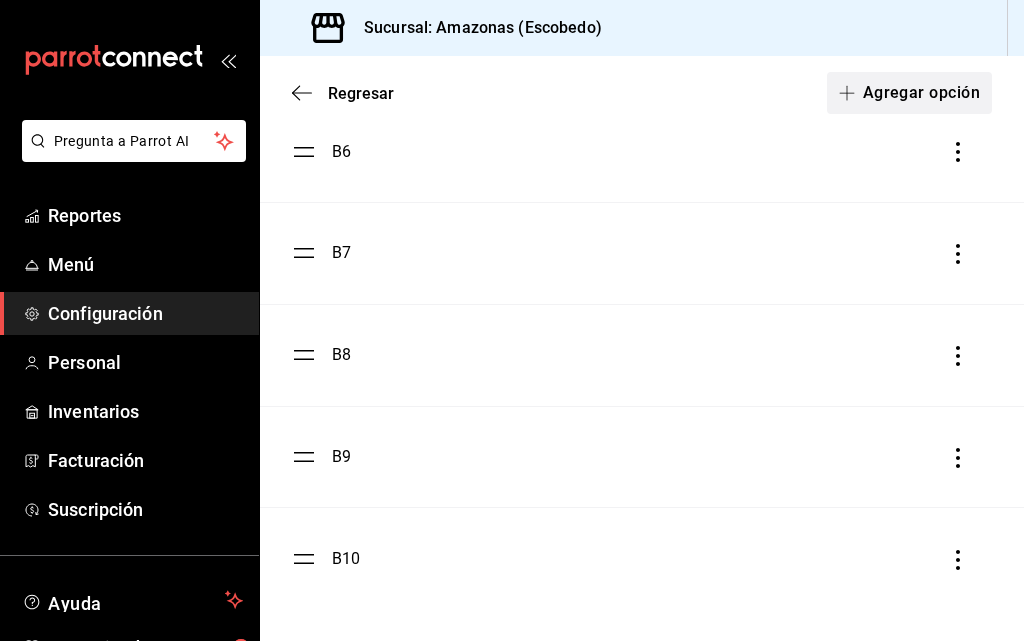 click on "Agregar opción" at bounding box center (909, 93) 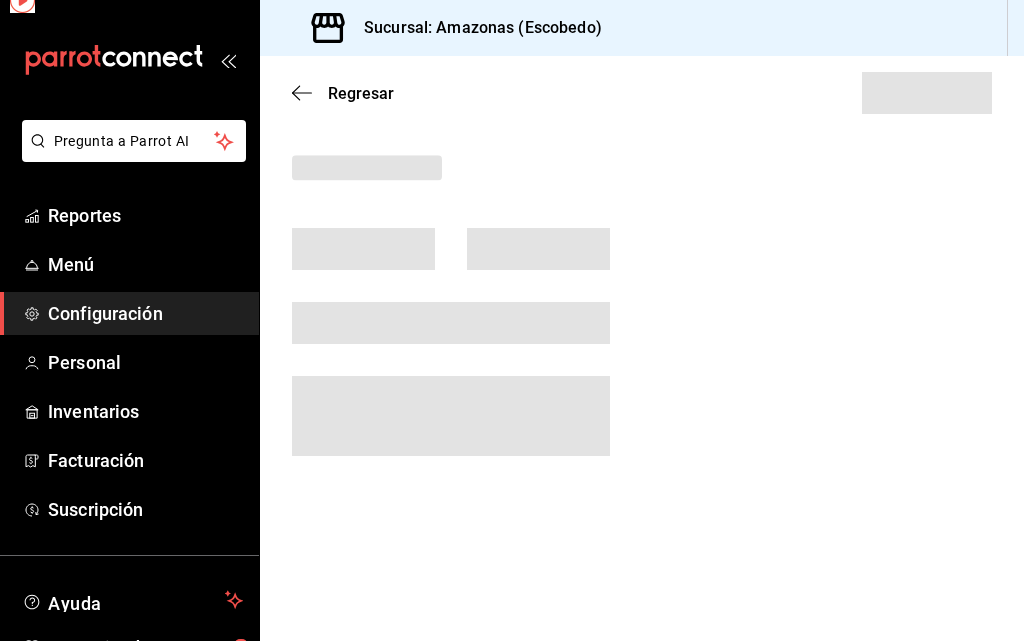 scroll, scrollTop: 0, scrollLeft: 0, axis: both 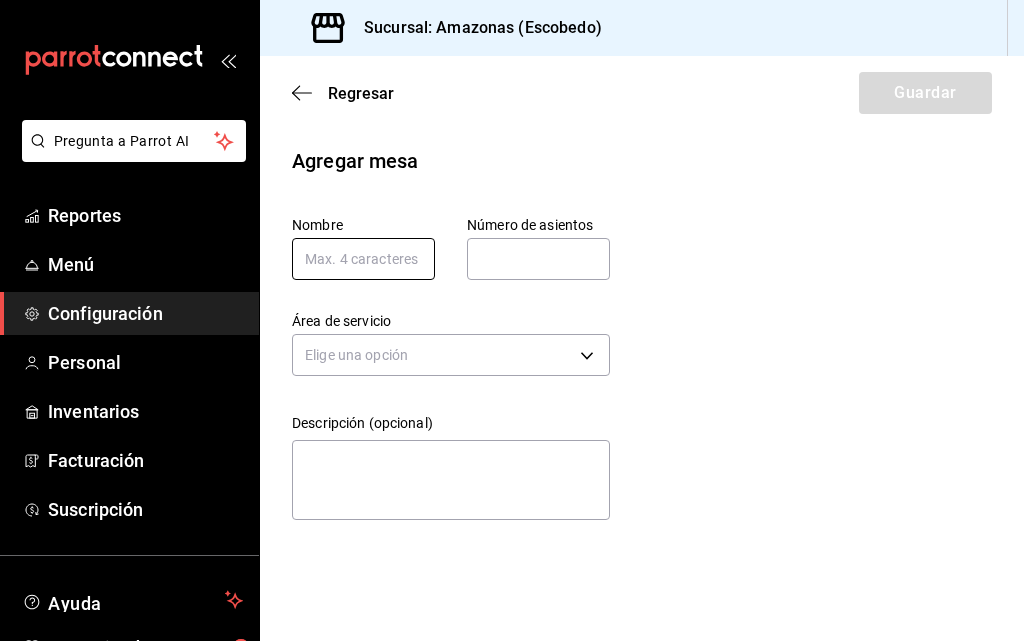click at bounding box center (363, 259) 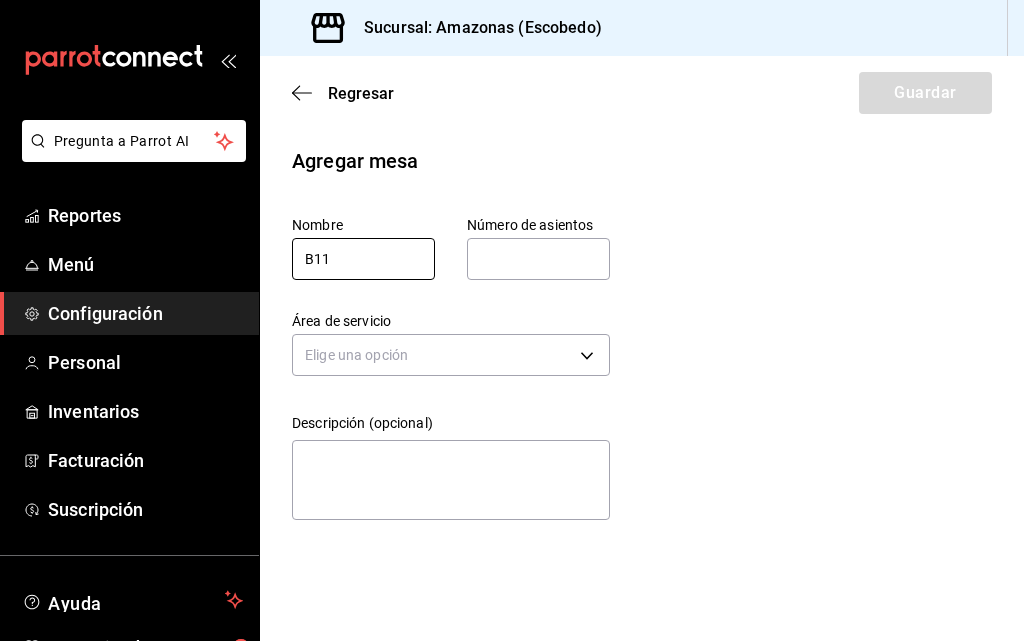 type on "B11" 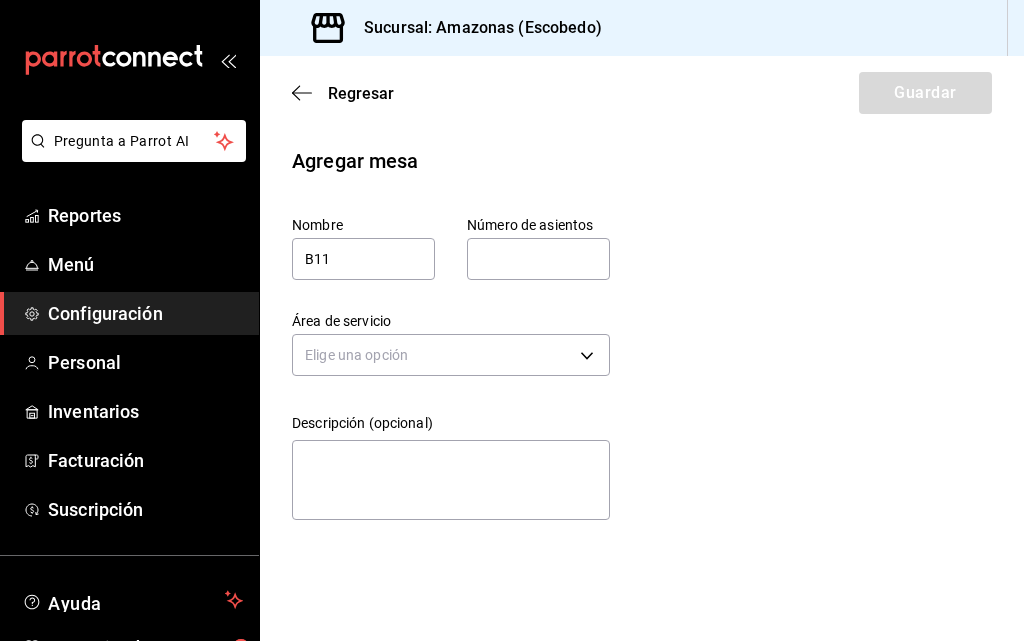 click at bounding box center [538, 259] 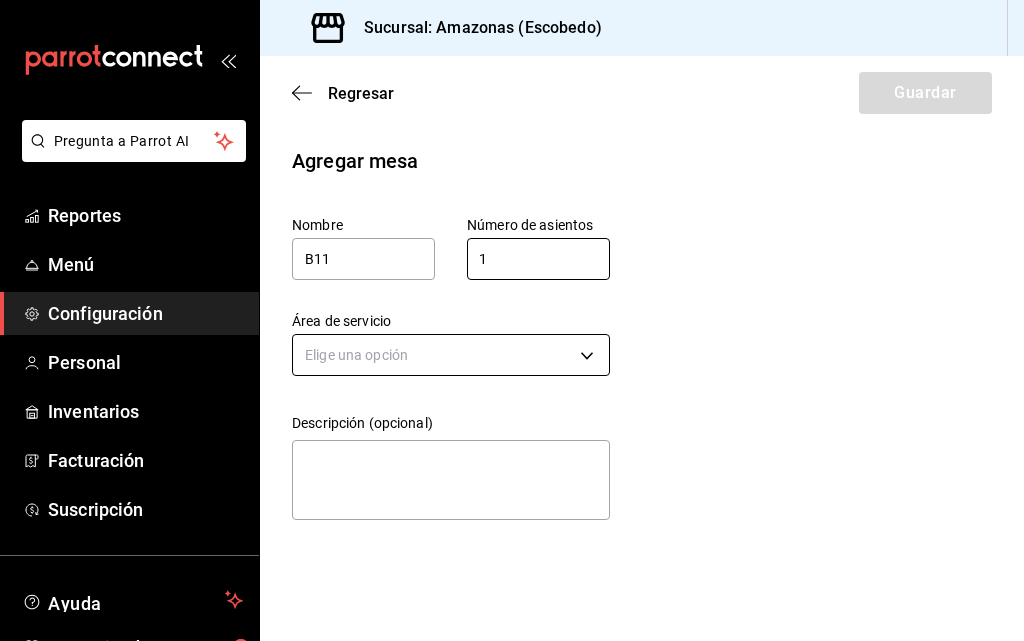 type on "1" 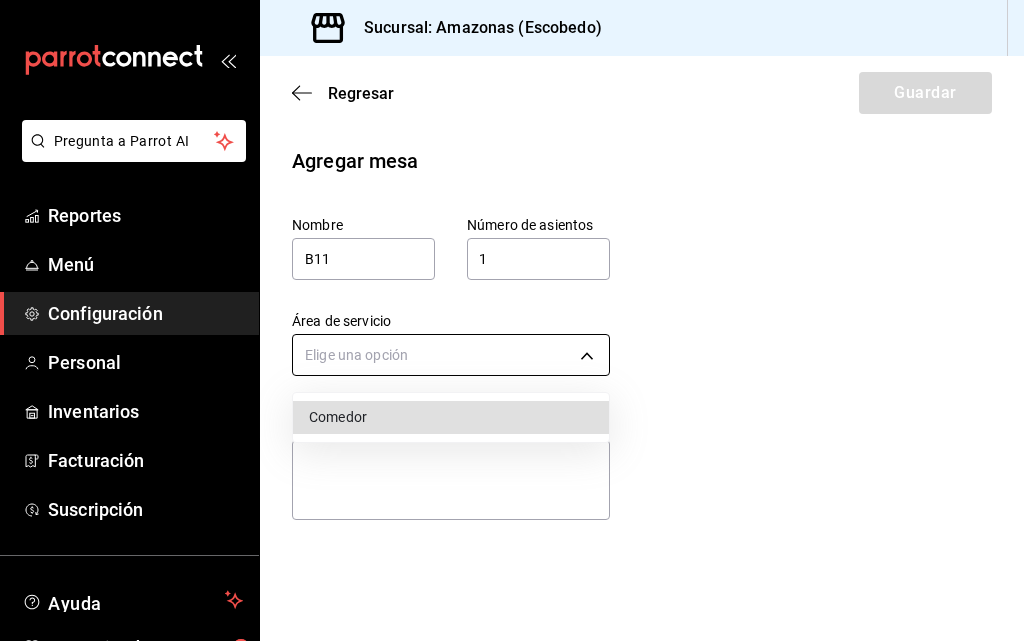 click on "Pregunta a Parrot AI Reportes   Menú   Configuración   Personal   Inventarios   Facturación   Suscripción   Ayuda Recomienda Parrot   Daniel Hdz   Sugerir nueva función   Sucursal: Amazonas (Escobedo) Regresar Guardar Agregar mesa Nombre B11 Número de asientos 1 Número de asientos Área de servicio Elige una opción Descripción (opcional) x Pregunta a Parrot AI Reportes   Menú   Configuración   Personal   Inventarios   Facturación   Suscripción   Ayuda Recomienda Parrot   Daniel Hdz   Sugerir nueva función   GANA 1 MES GRATIS EN TU SUSCRIPCIÓN AQUÍ ¿Recuerdas cómo empezó tu restaurante?
Hoy puedes ayudar a un colega a tener el mismo cambio que tú viviste.
Recomienda Parrot directamente desde tu Portal Administrador.
Es fácil y rápido.
🎁 Por cada restaurante que se una, ganas 1 mes gratis. Ver video tutorial Ir a video Visitar centro de ayuda (81) 2046 6363 soporte@parrotsoftware.io Visitar centro de ayuda (81) 2046 6363 soporte@parrotsoftware.io Comedor" at bounding box center [512, 320] 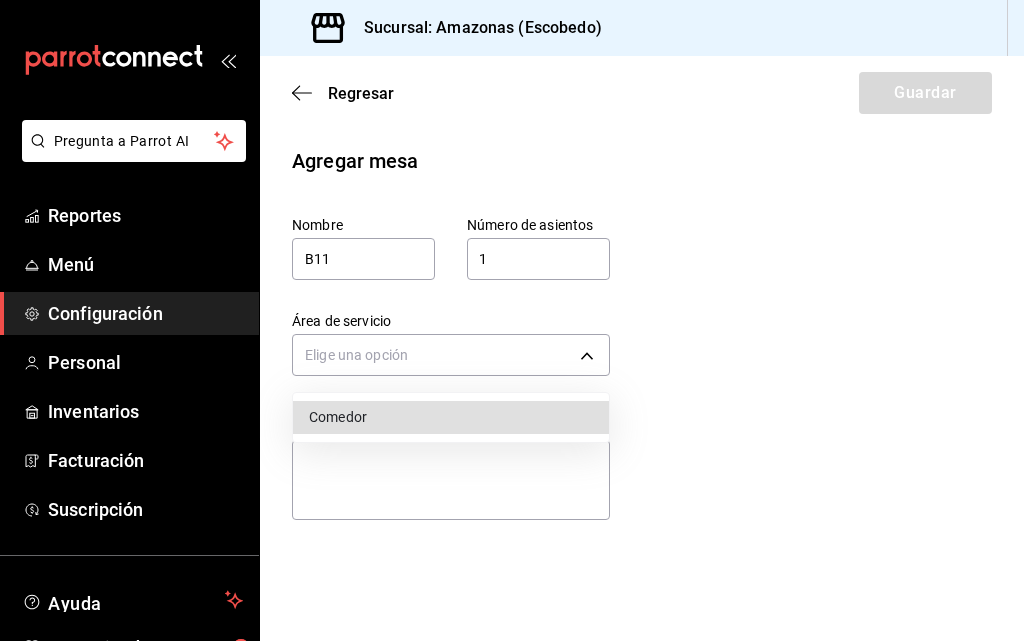 drag, startPoint x: 431, startPoint y: 421, endPoint x: 469, endPoint y: 397, distance: 44.94441 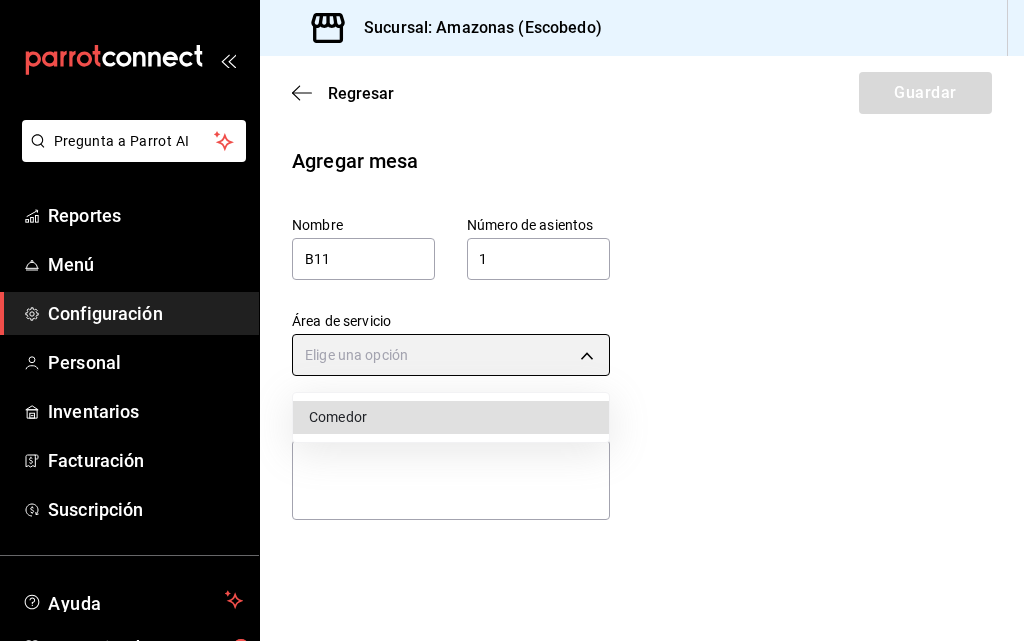 type on "8a3d1adf-361d-48ef-ba93-bf0d1d515e63" 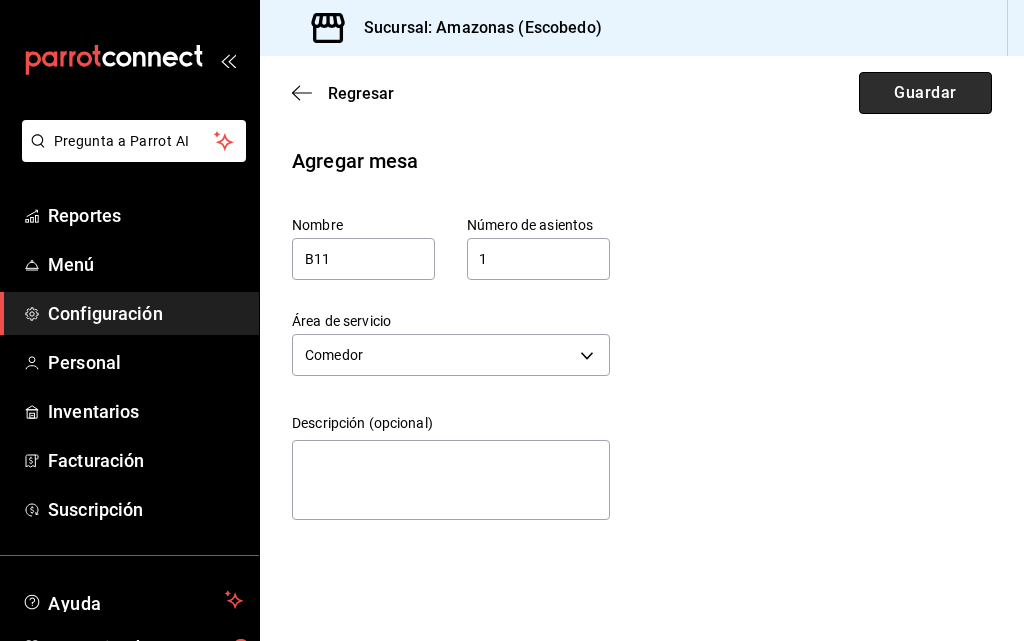 click on "Guardar" at bounding box center (925, 93) 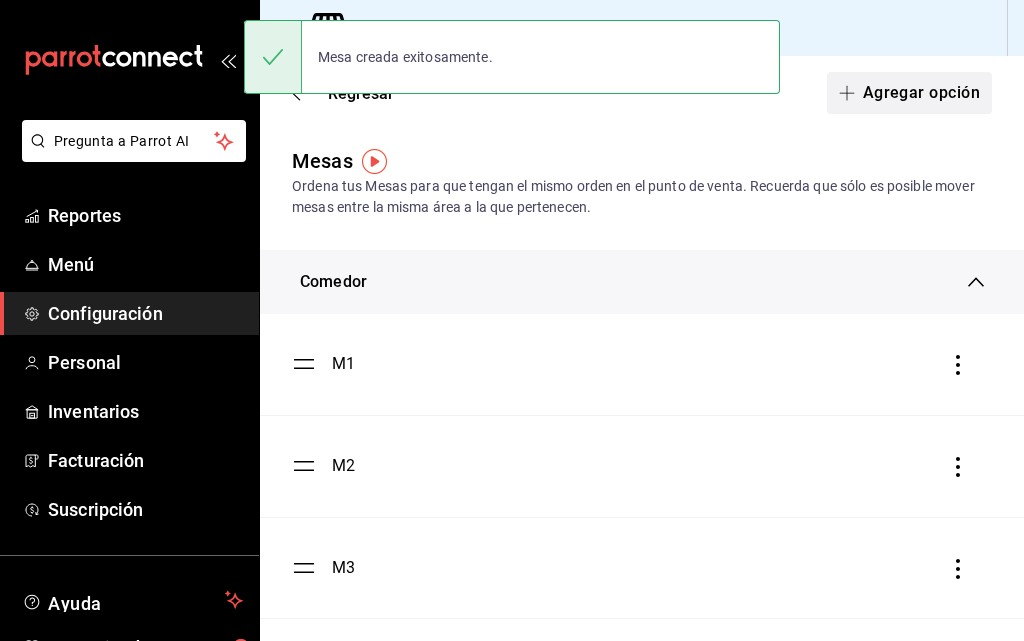 click at bounding box center [851, 93] 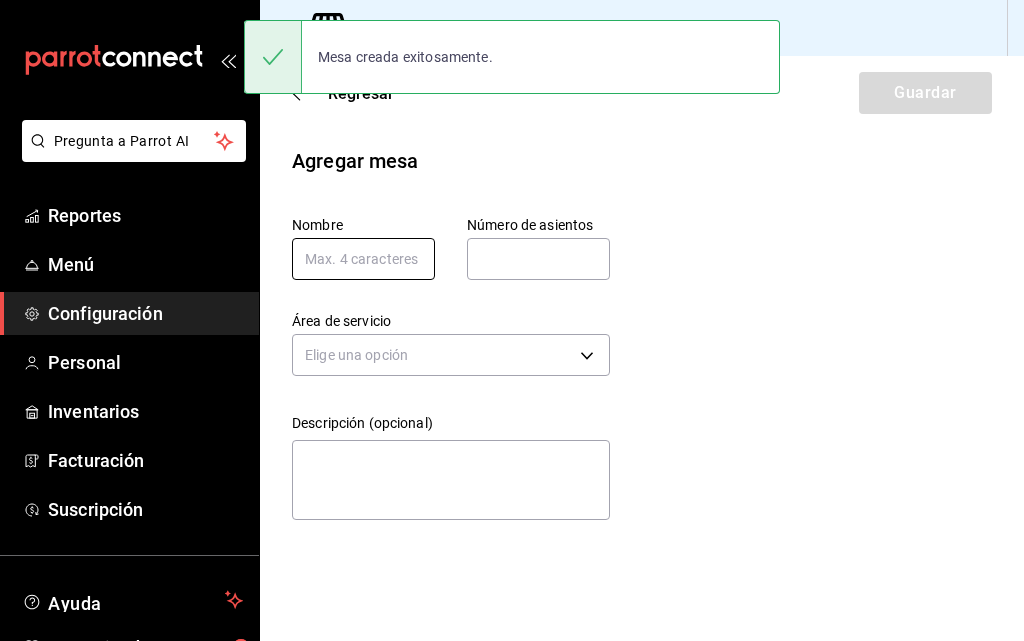 drag, startPoint x: 842, startPoint y: 93, endPoint x: 400, endPoint y: 247, distance: 468.0598 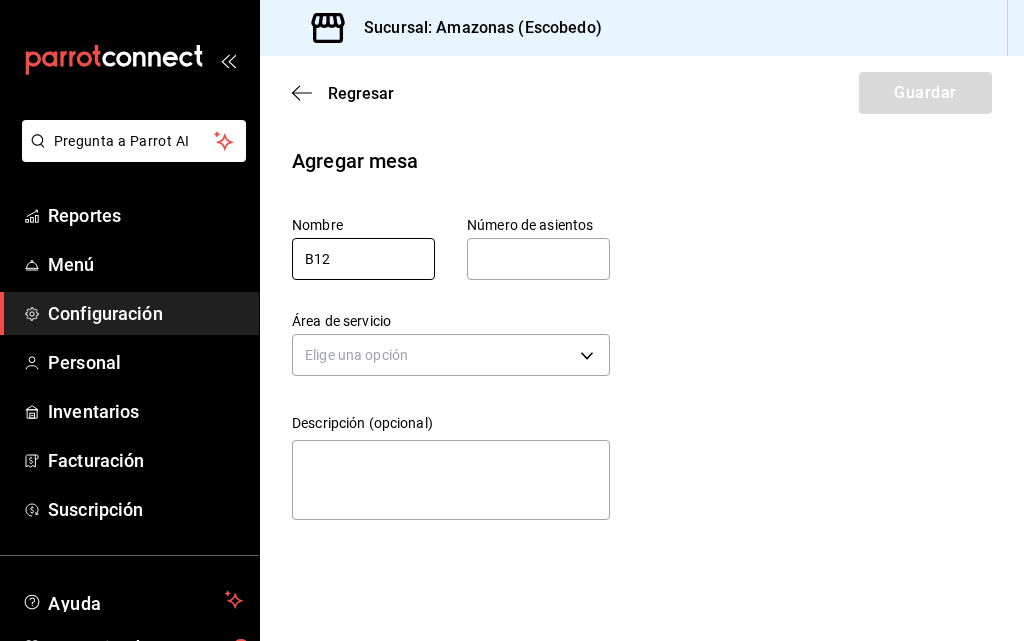 type on "B12" 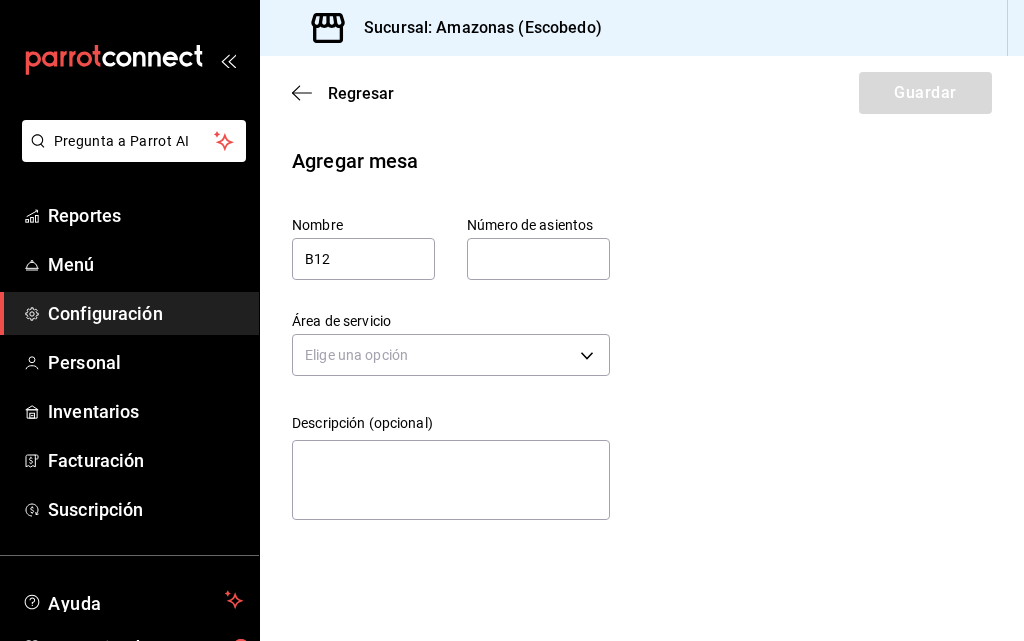 click at bounding box center (538, 259) 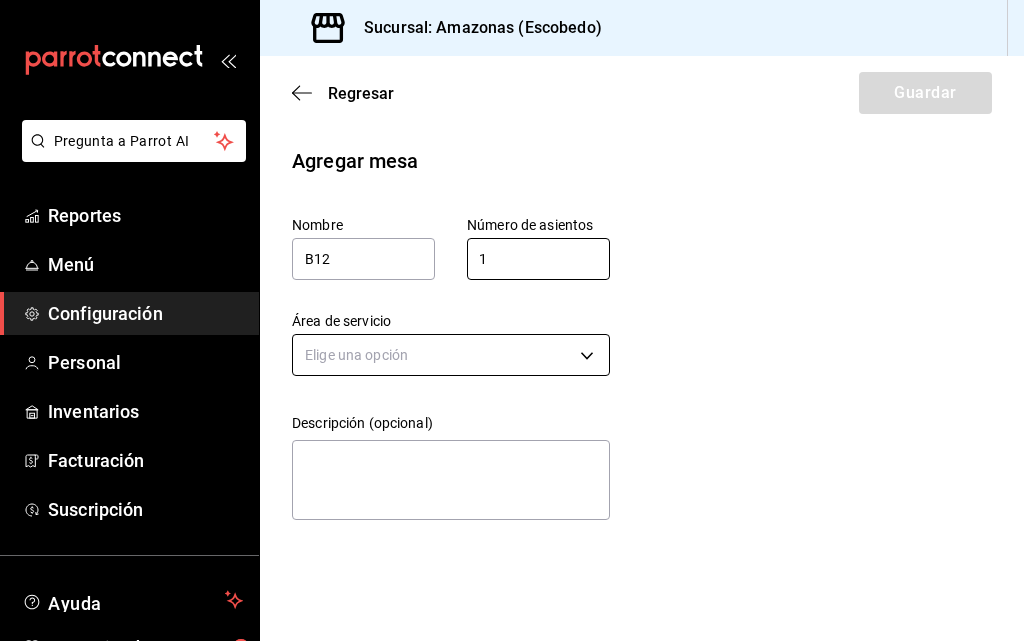 type on "1" 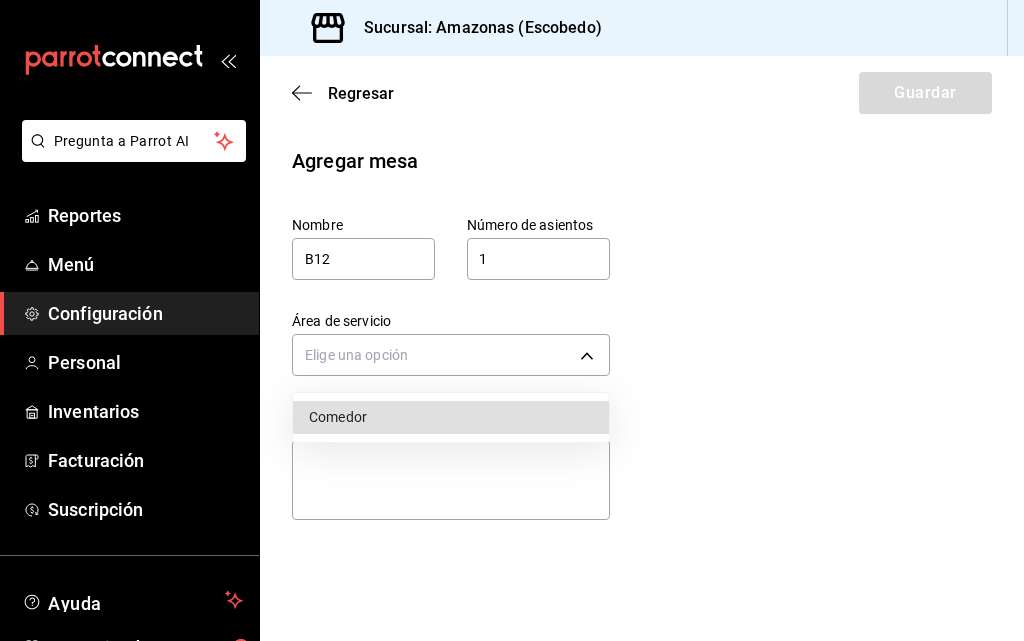 drag, startPoint x: 396, startPoint y: 350, endPoint x: 698, endPoint y: 211, distance: 332.453 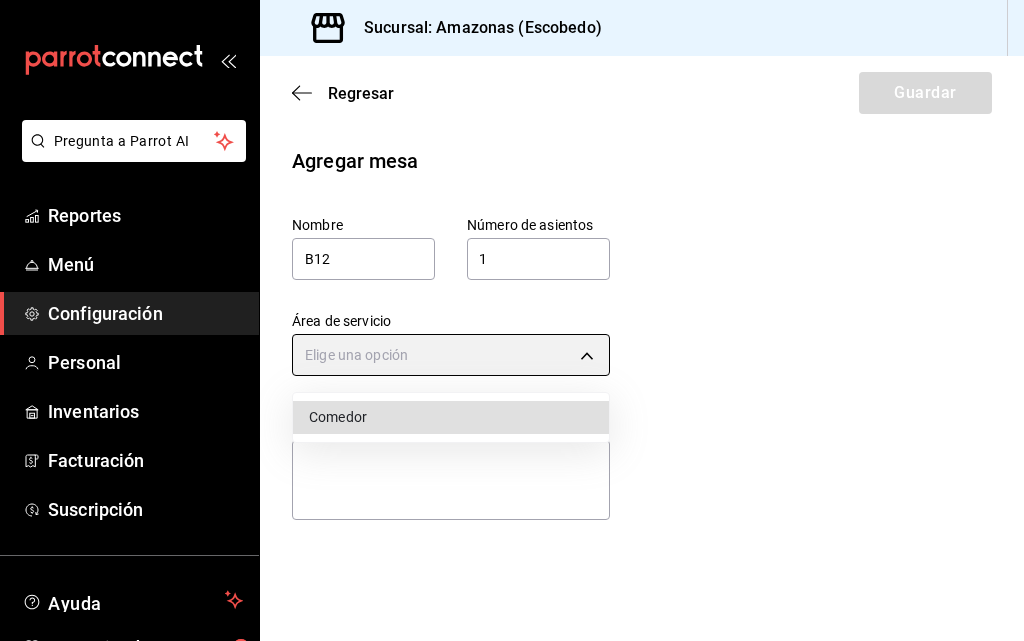 type on "8a3d1adf-361d-48ef-ba93-bf0d1d515e63" 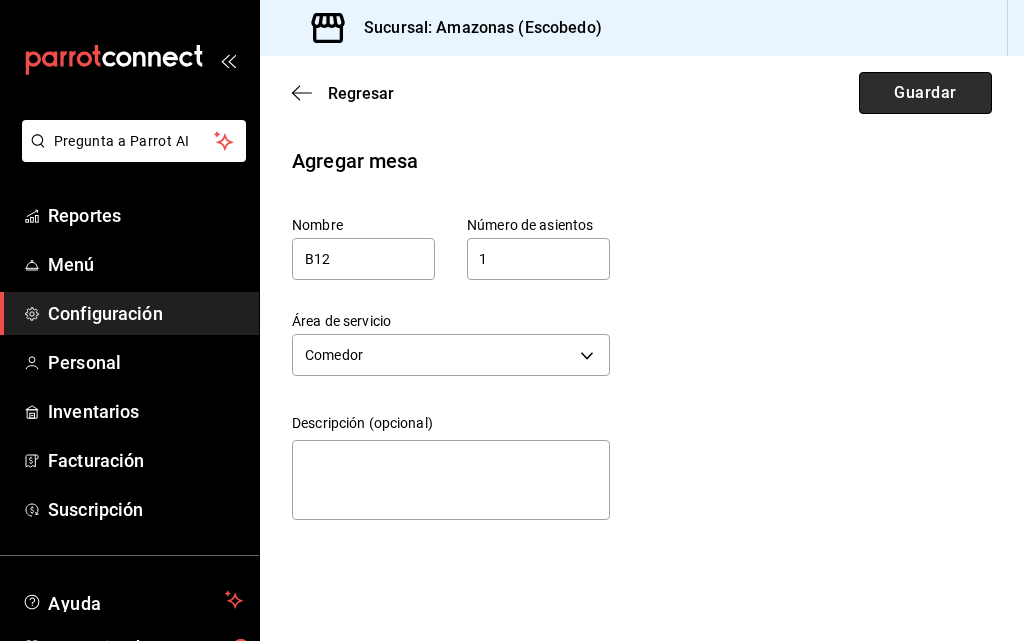 click on "Guardar" at bounding box center (925, 93) 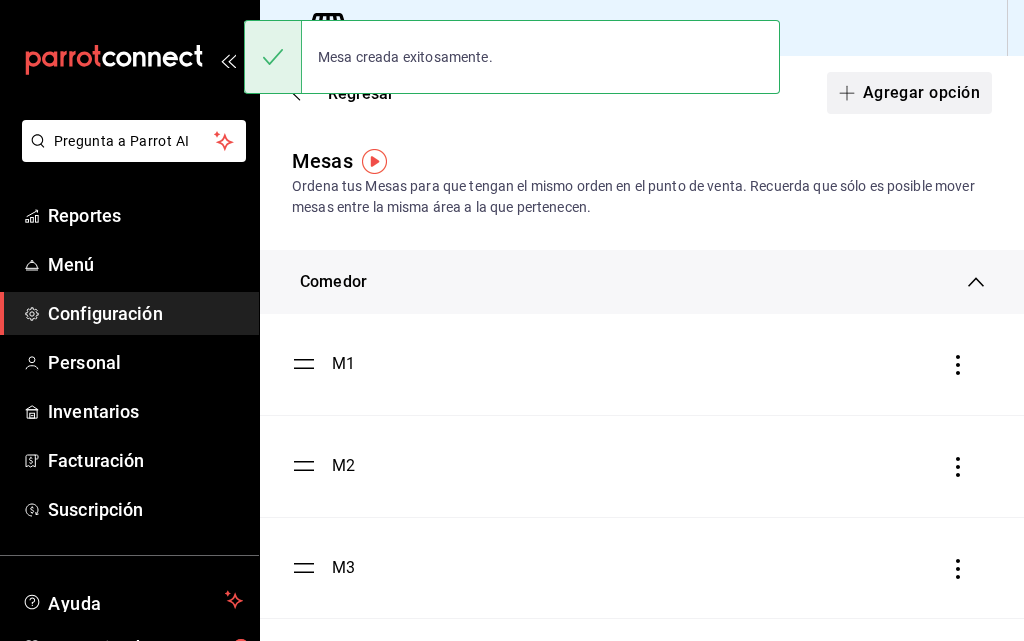 click on "Agregar opción" at bounding box center [909, 93] 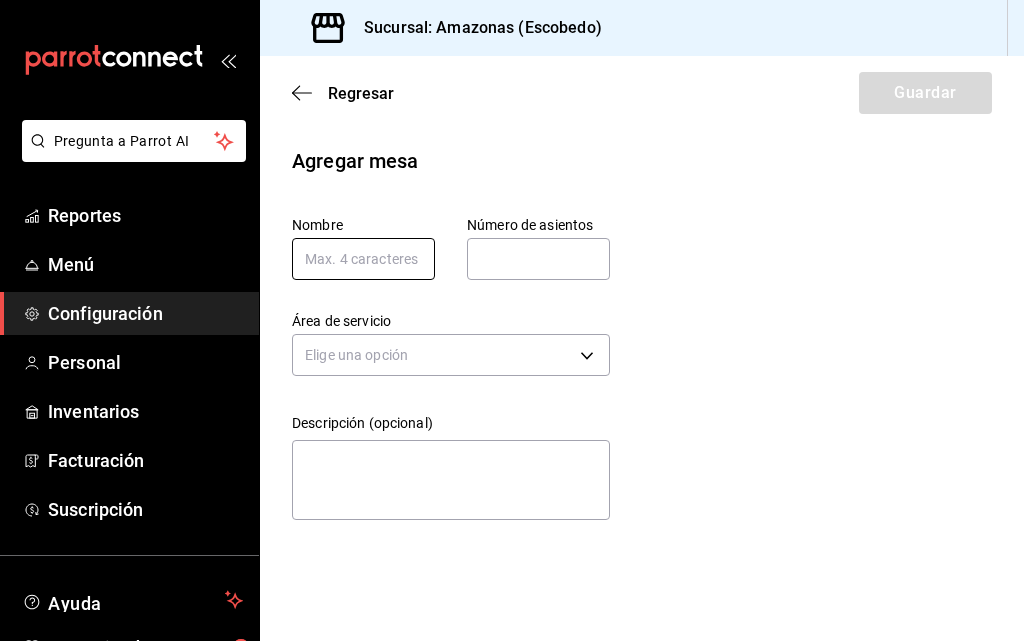 click at bounding box center [363, 259] 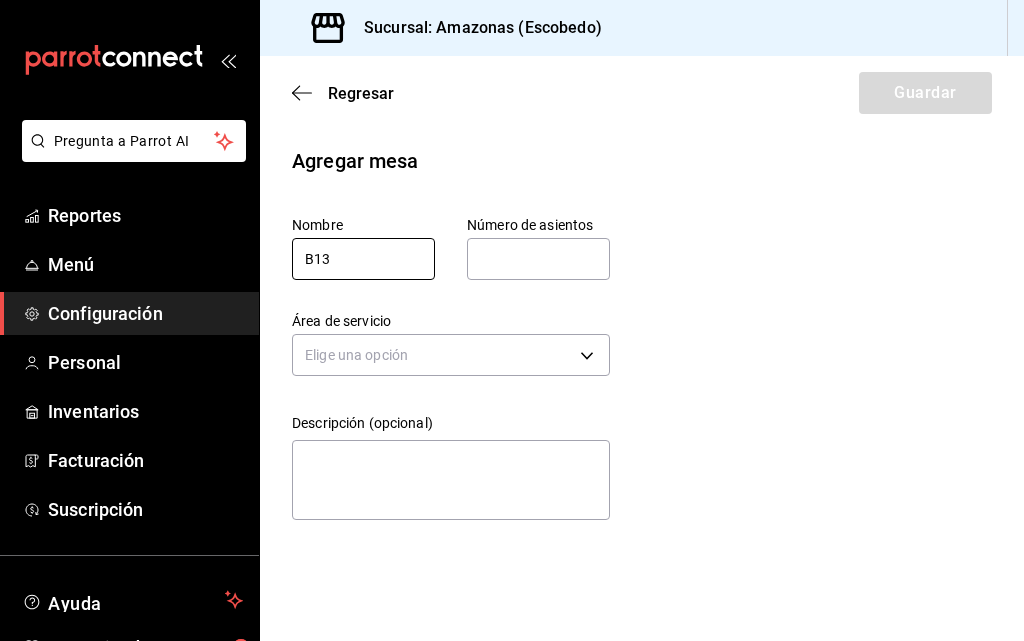 type on "B13" 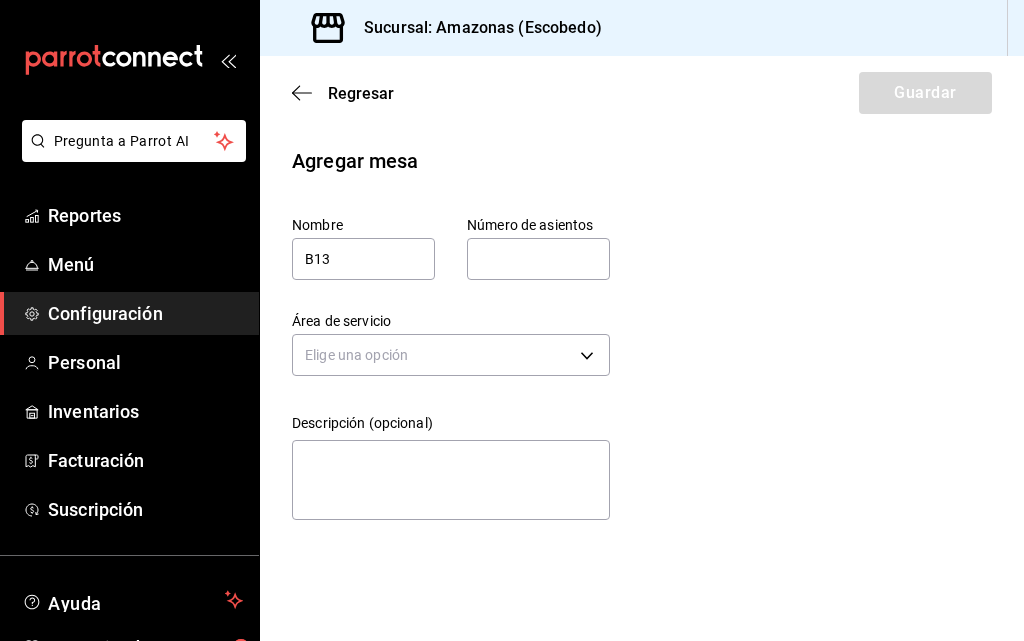 click on "Número de asientos Número de asientos" at bounding box center [538, 248] 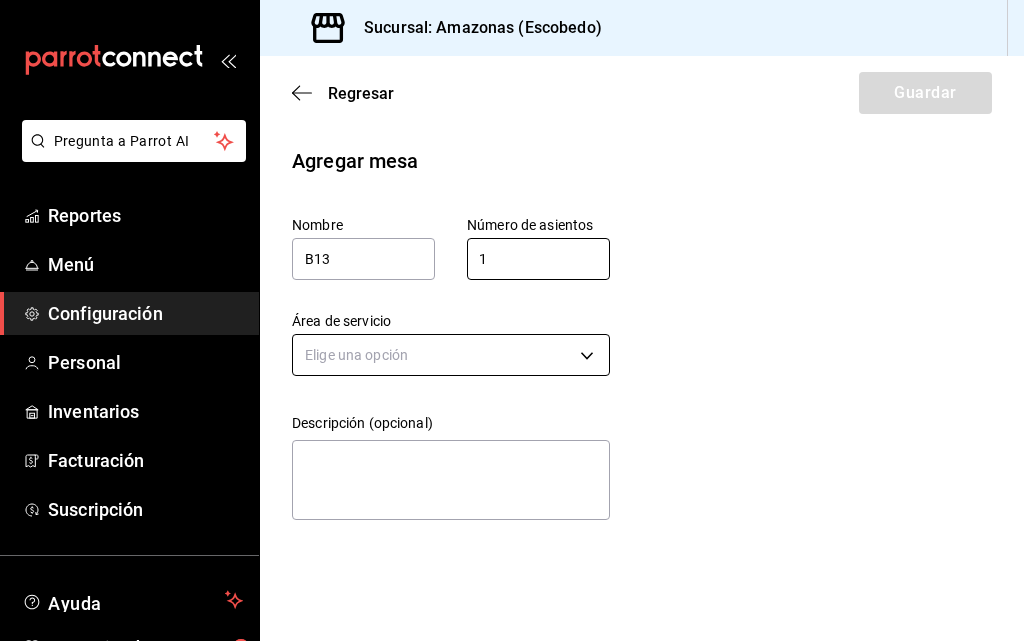 type on "1" 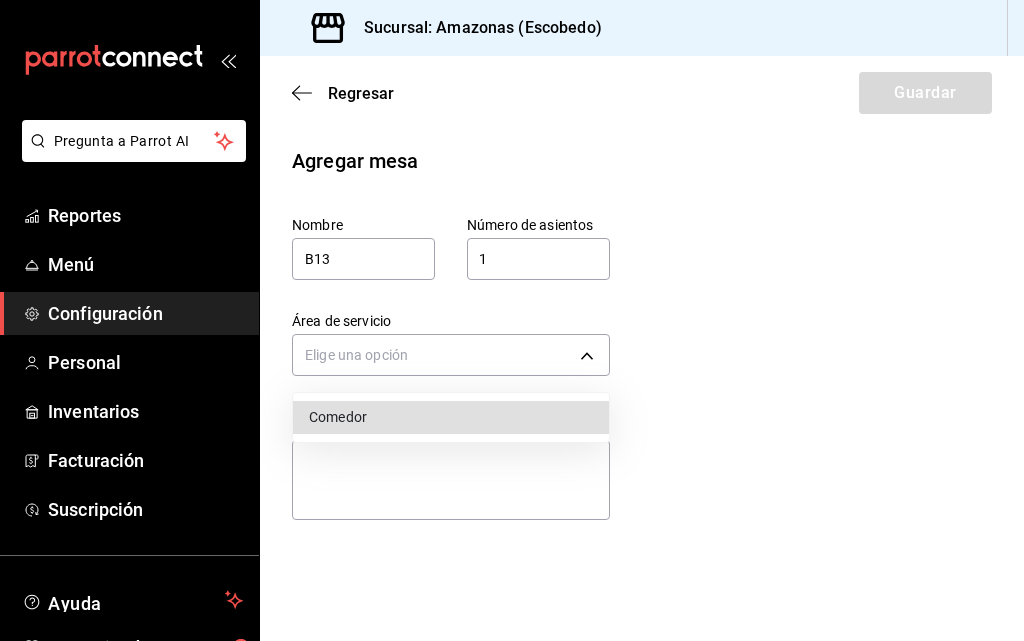 click on "Pregunta a Parrot AI Reportes   Menú   Configuración   Personal   Inventarios   Facturación   Suscripción   Ayuda Recomienda Parrot   Daniel Hdz   Sugerir nueva función   Sucursal: Amazonas (Escobedo) Regresar Guardar Agregar mesa Nombre B13 Número de asientos 1 Número de asientos Área de servicio Elige una opción Descripción (opcional) x Pregunta a Parrot AI Reportes   Menú   Configuración   Personal   Inventarios   Facturación   Suscripción   Ayuda Recomienda Parrot   Daniel Hdz   Sugerir nueva función   GANA 1 MES GRATIS EN TU SUSCRIPCIÓN AQUÍ ¿Recuerdas cómo empezó tu restaurante?
Hoy puedes ayudar a un colega a tener el mismo cambio que tú viviste.
Recomienda Parrot directamente desde tu Portal Administrador.
Es fácil y rápido.
🎁 Por cada restaurante que se una, ganas 1 mes gratis. Ver video tutorial Ir a video Visitar centro de ayuda (81) 2046 6363 soporte@parrotsoftware.io Visitar centro de ayuda (81) 2046 6363 soporte@parrotsoftware.io Comedor" at bounding box center [512, 320] 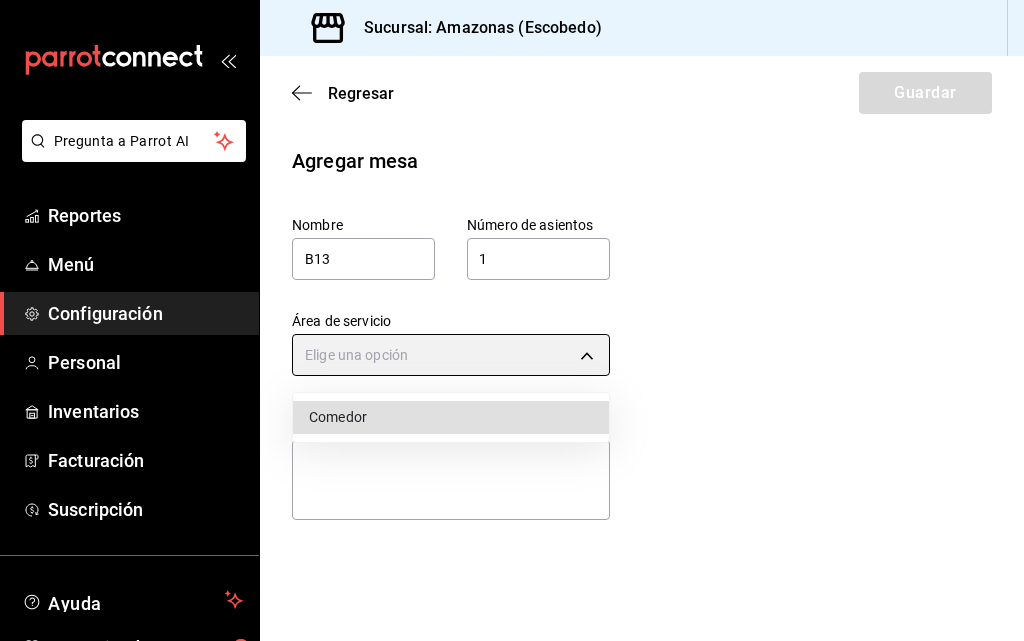 type on "8a3d1adf-361d-48ef-ba93-bf0d1d515e63" 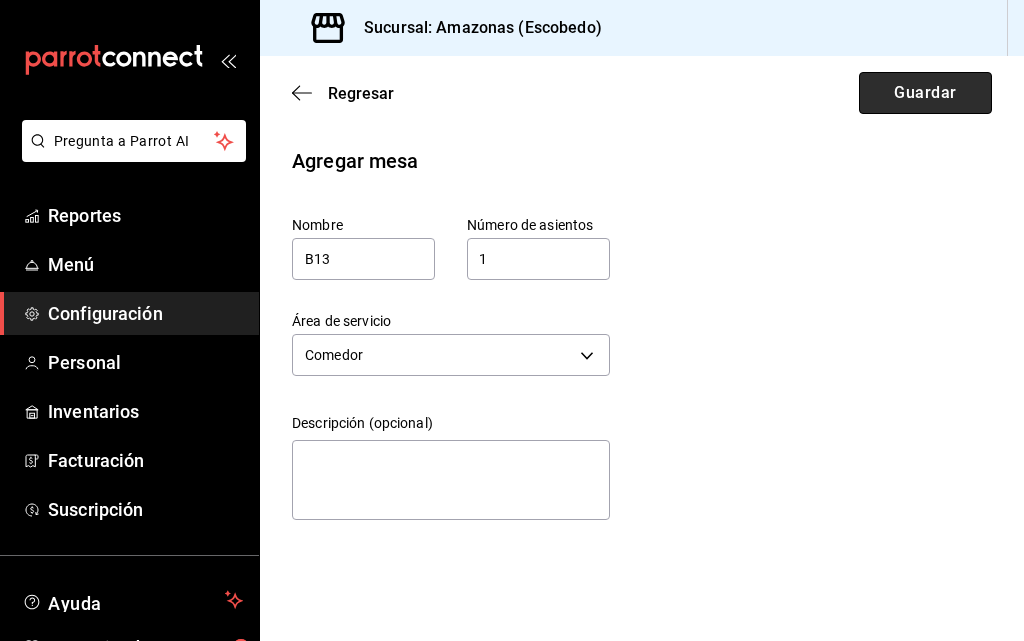click on "Guardar" at bounding box center (925, 93) 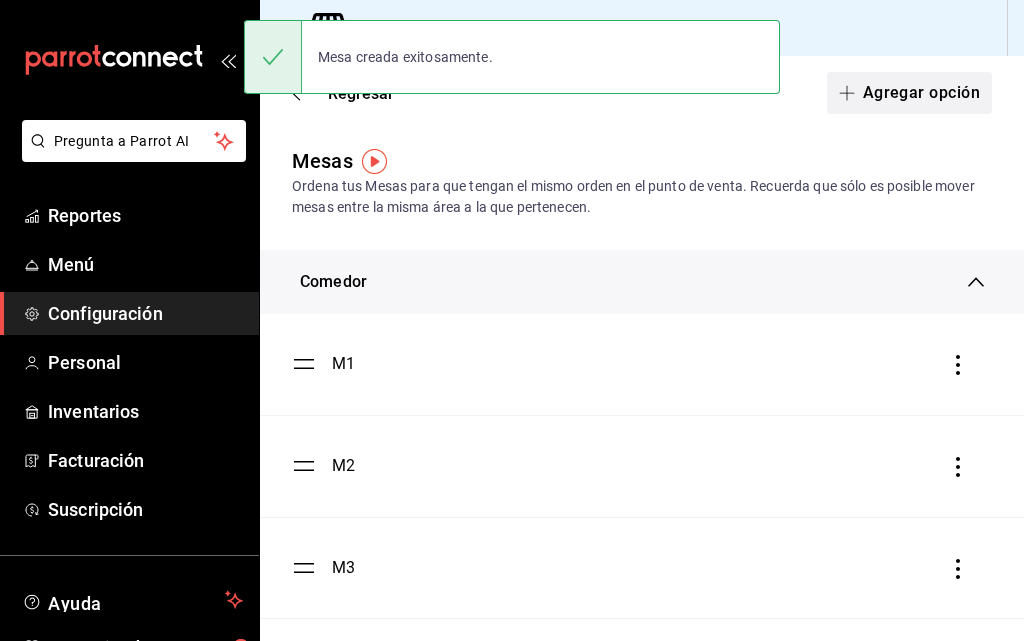 click on "Agregar opción" at bounding box center (909, 93) 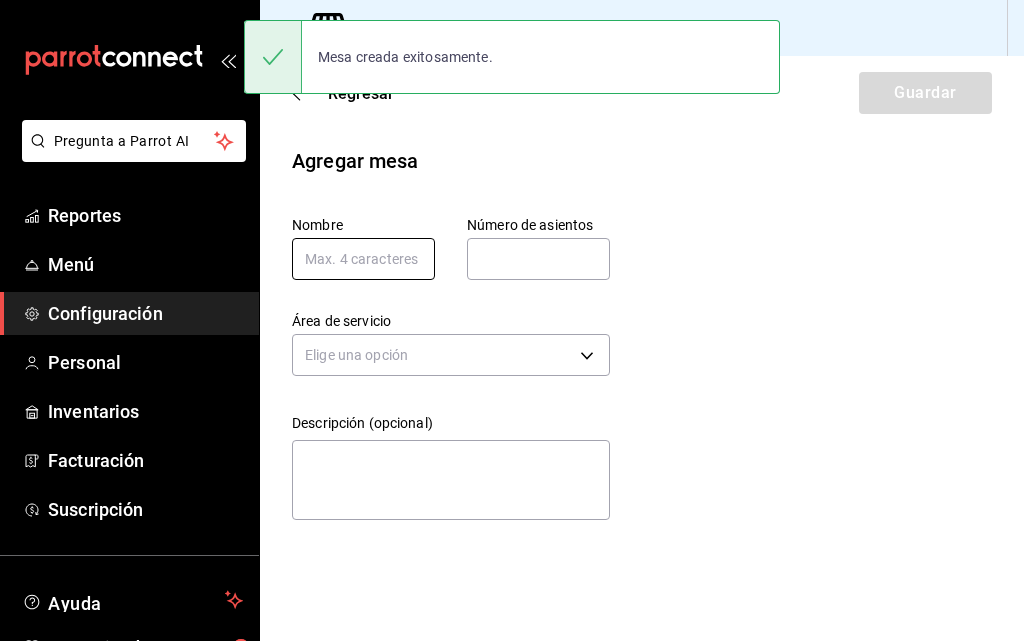 drag, startPoint x: 368, startPoint y: 286, endPoint x: 358, endPoint y: 270, distance: 18.867962 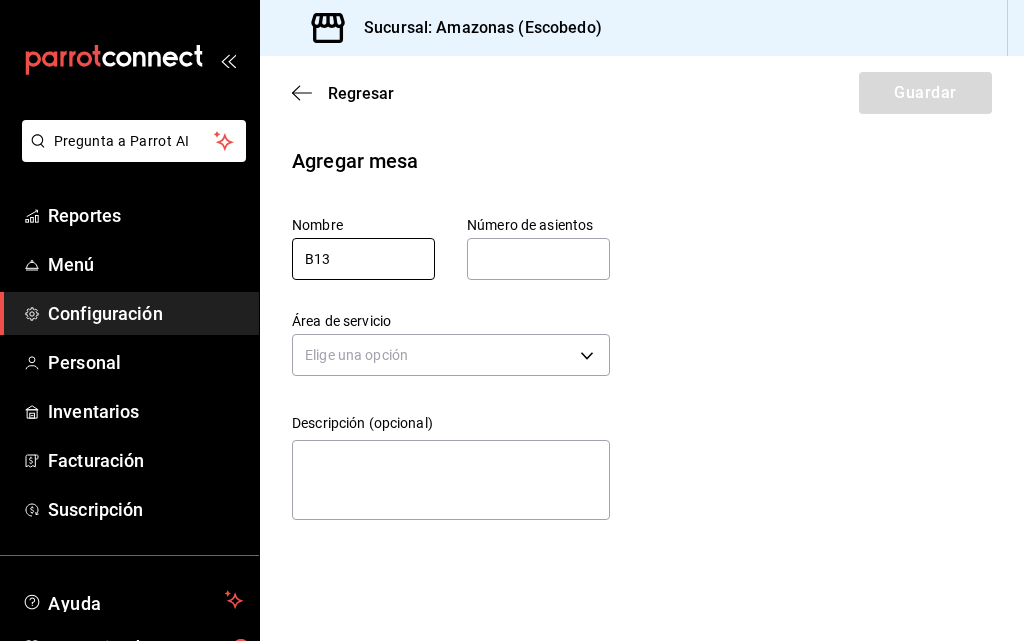 type on "B13" 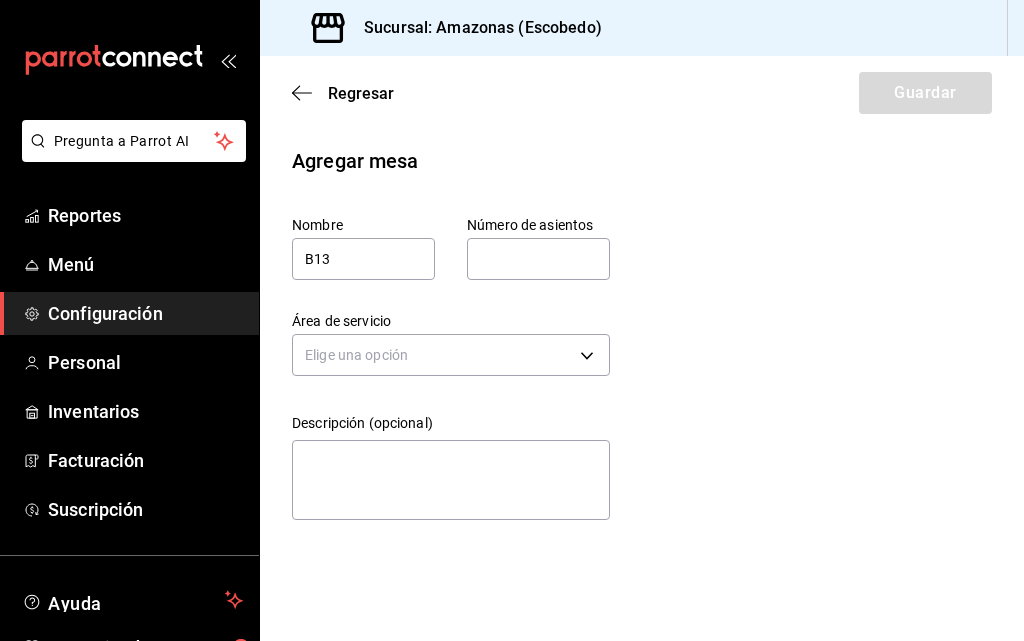 click at bounding box center (538, 259) 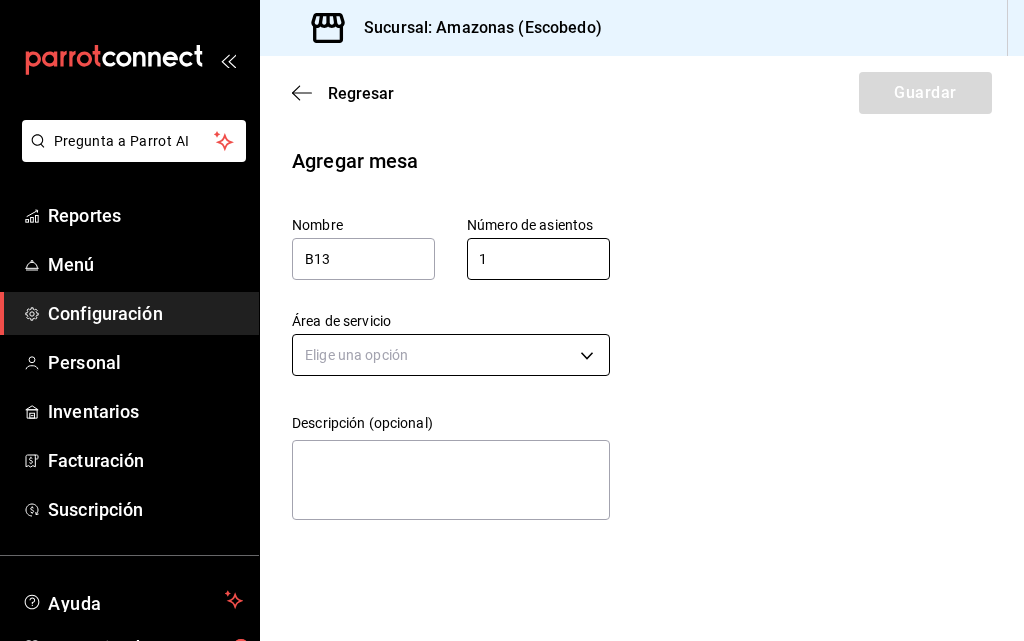 type on "1" 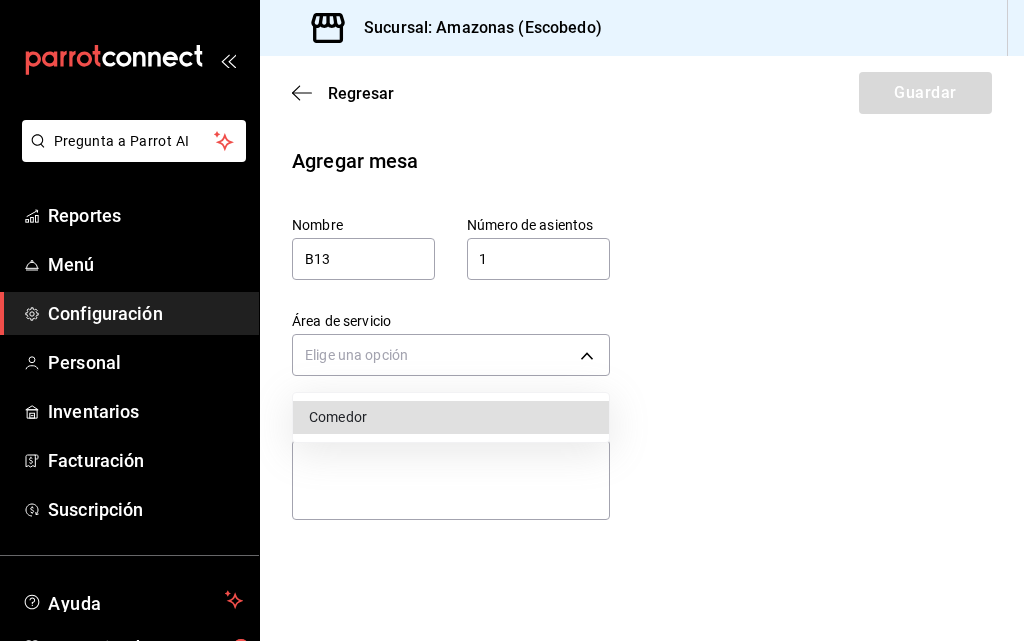 click on "Comedor" at bounding box center (451, 417) 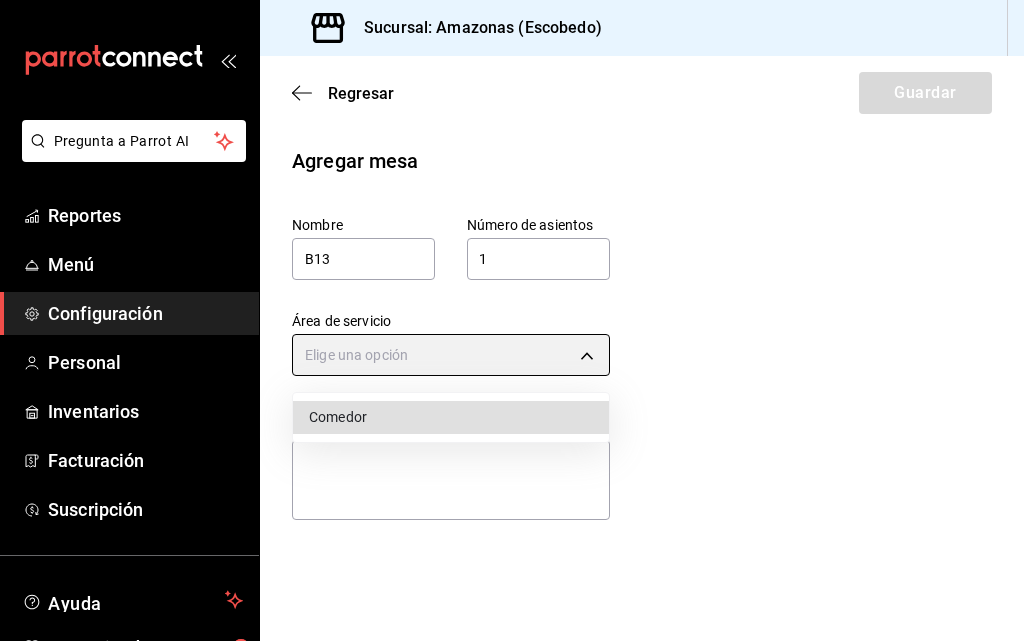 type on "8a3d1adf-361d-48ef-ba93-bf0d1d515e63" 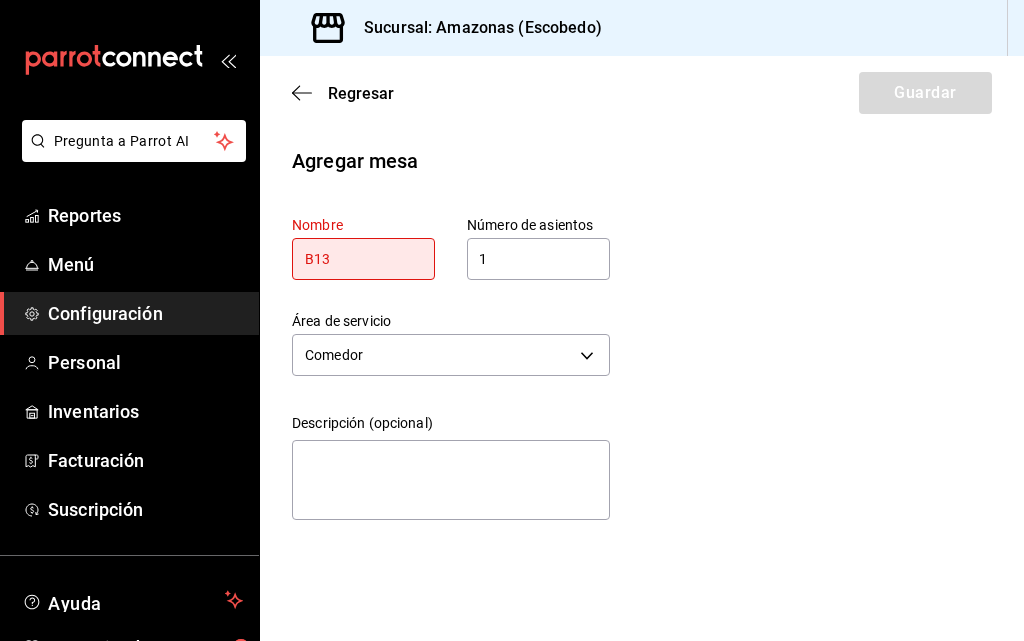 click on "B13" at bounding box center [363, 259] 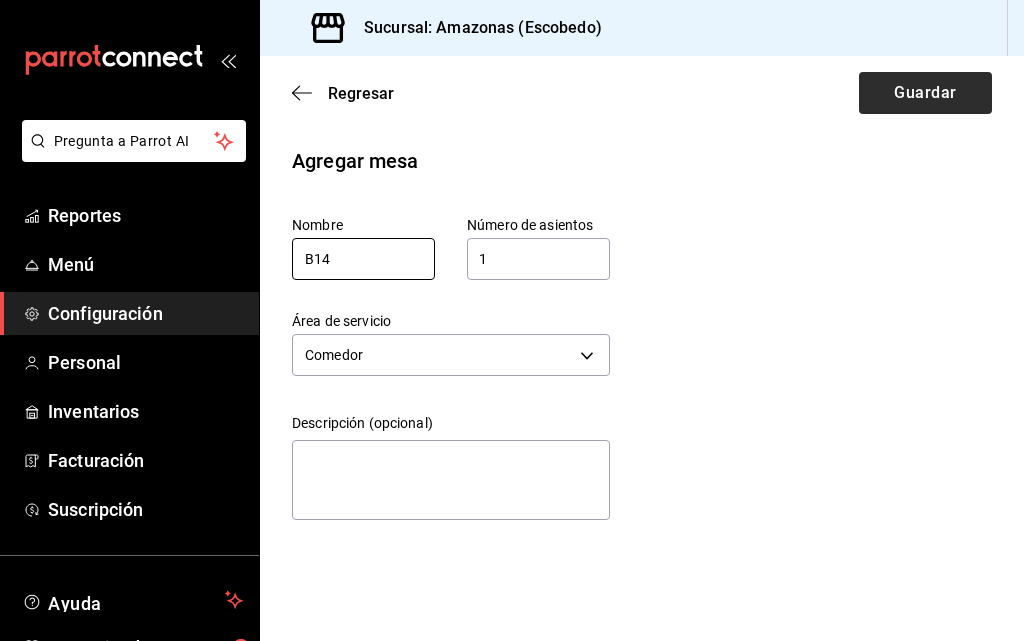 type on "B14" 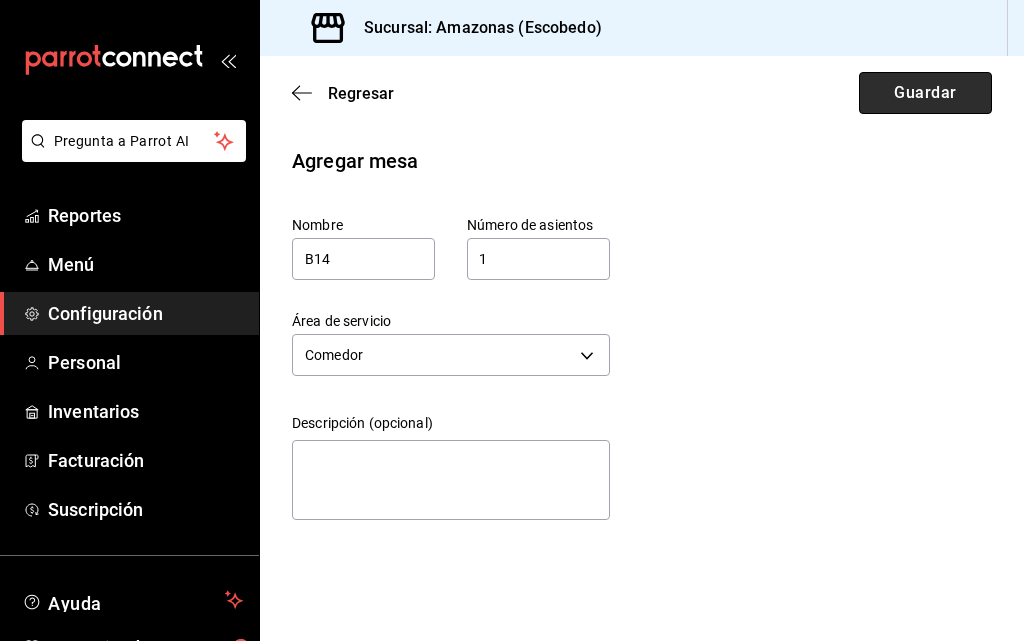 click on "Guardar" at bounding box center (925, 93) 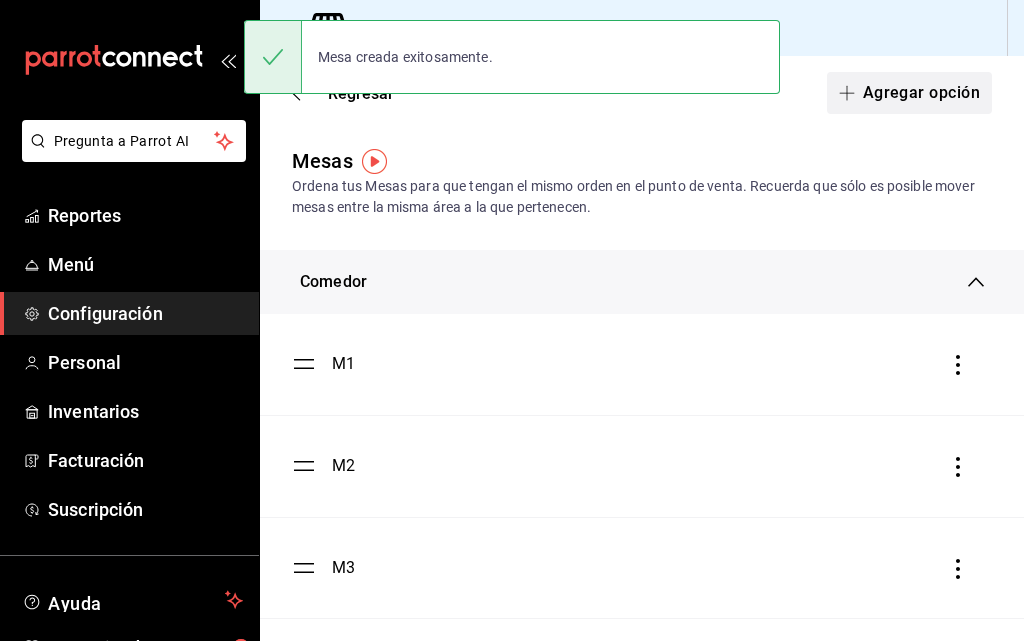 click on "Agregar opción" at bounding box center [909, 93] 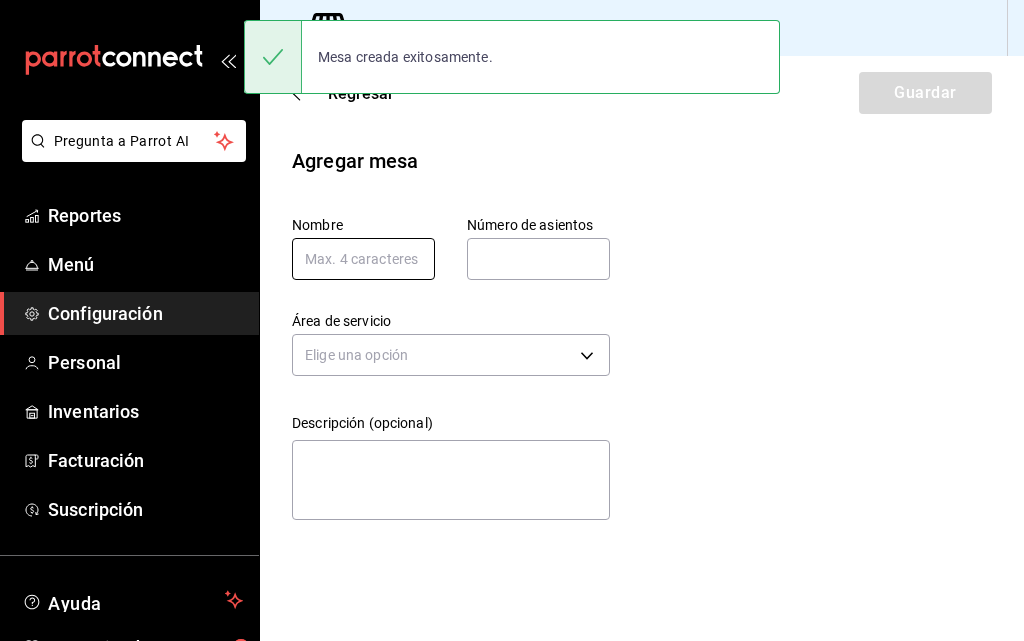click at bounding box center [363, 259] 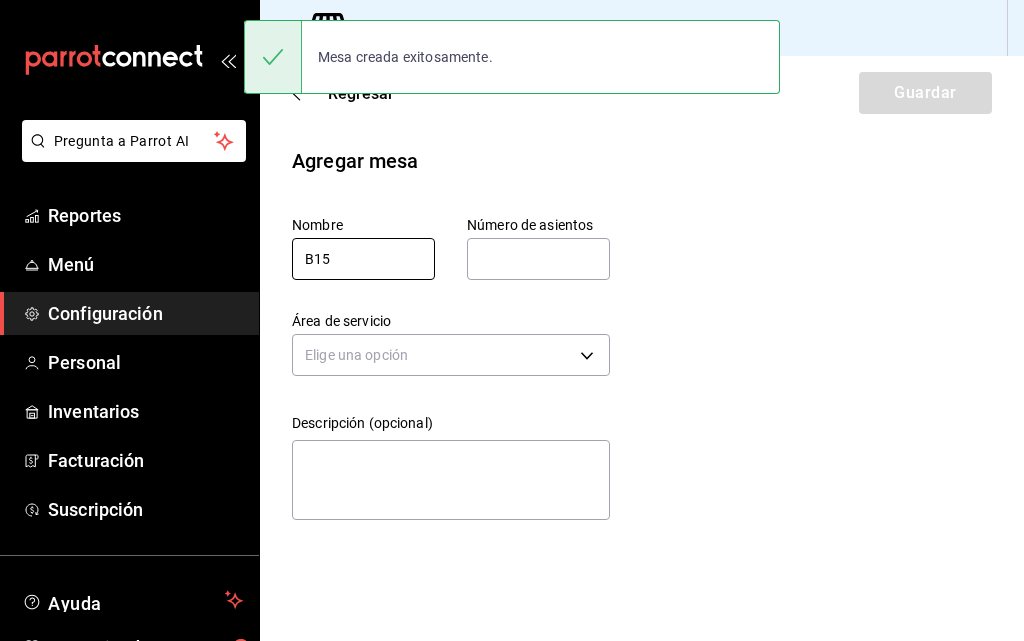type on "B15" 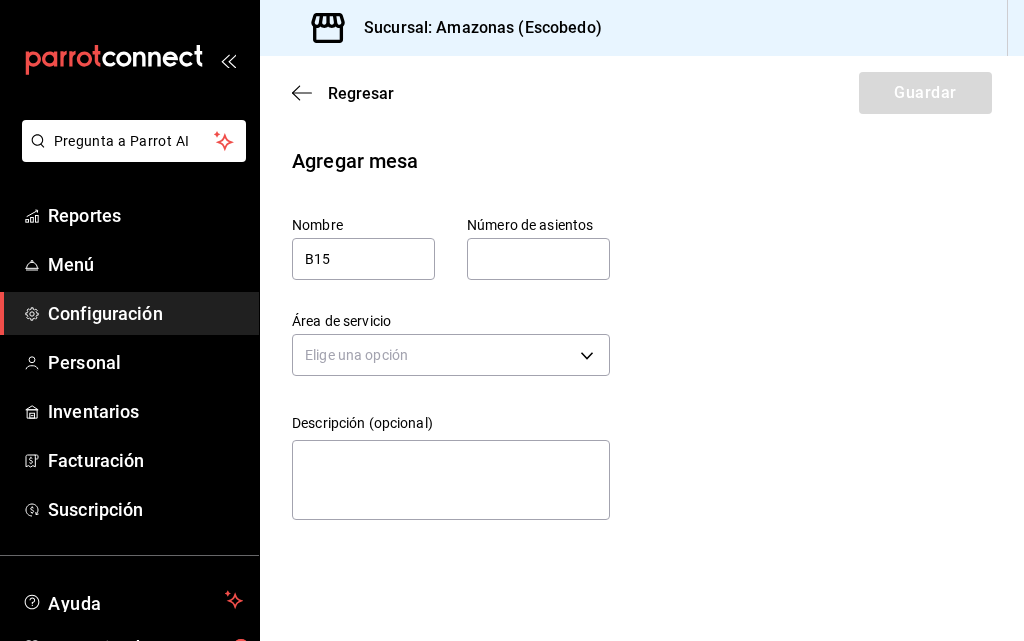 click at bounding box center (538, 259) 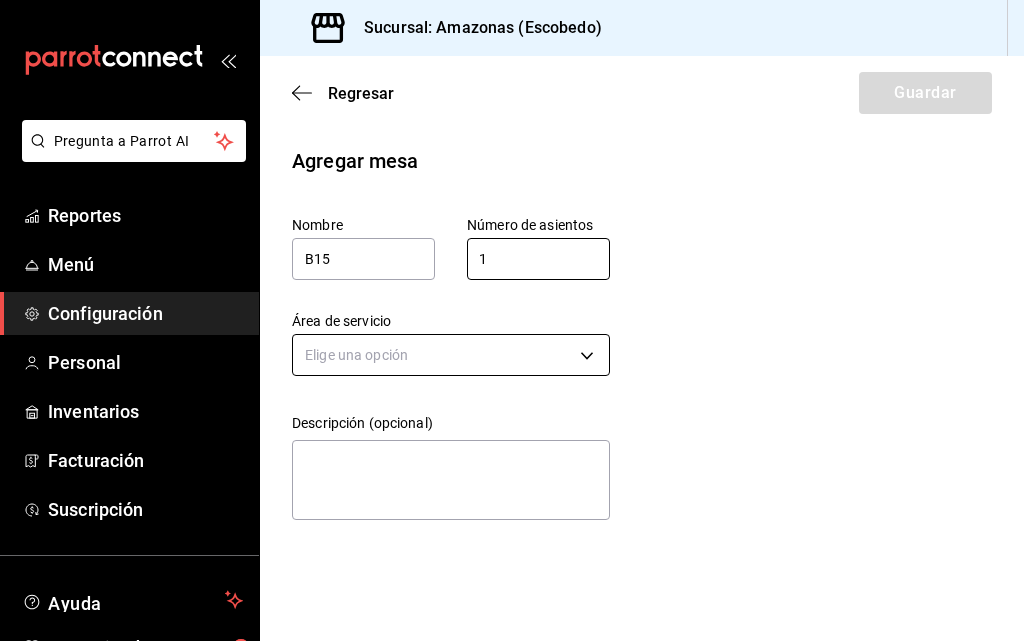 type on "1" 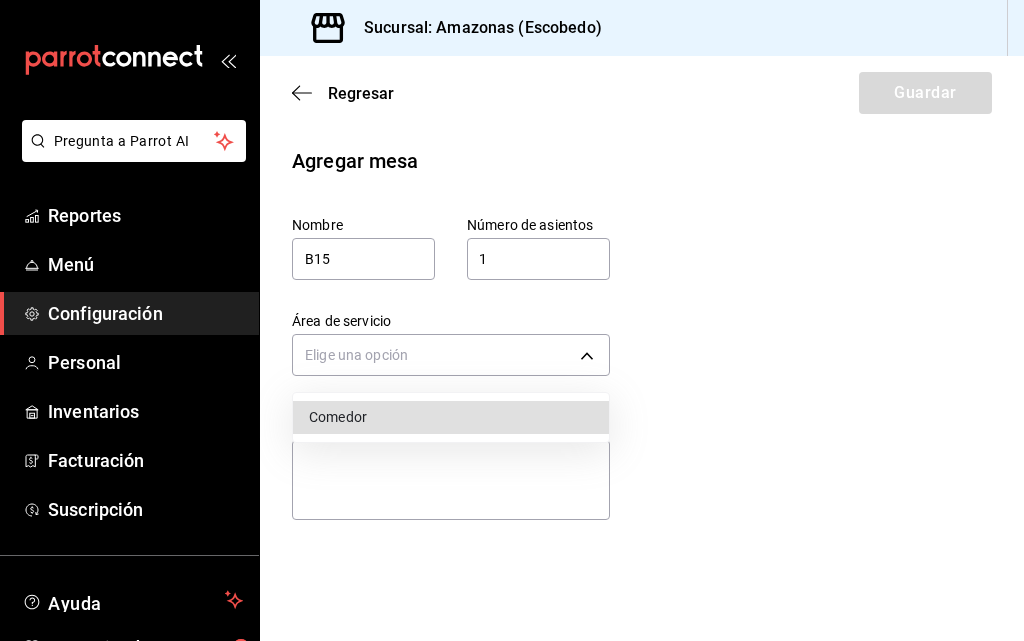 drag, startPoint x: 424, startPoint y: 417, endPoint x: 491, endPoint y: 378, distance: 77.52419 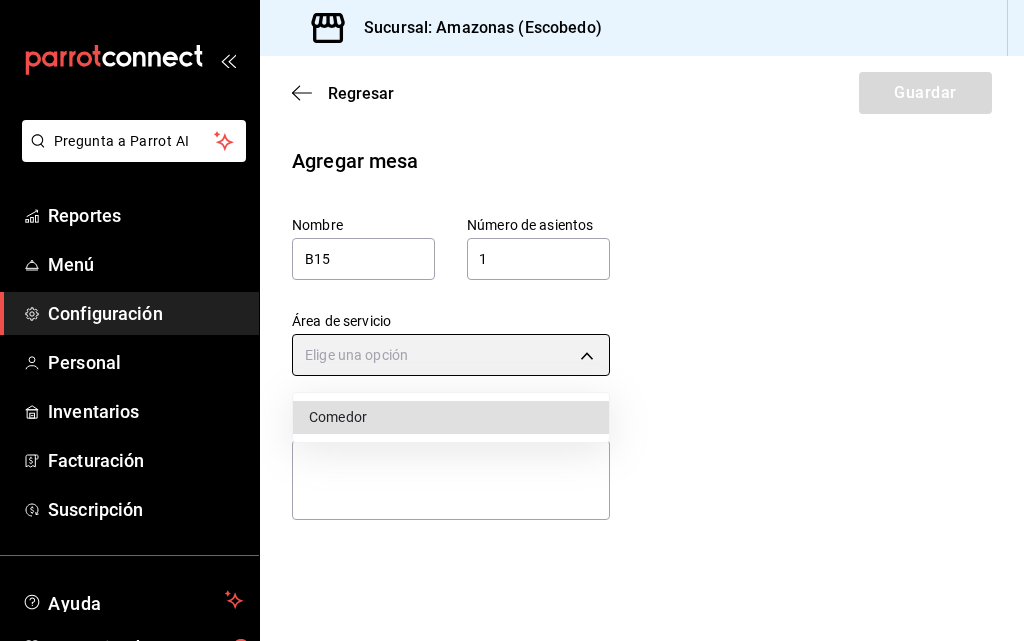 type on "8a3d1adf-361d-48ef-ba93-bf0d1d515e63" 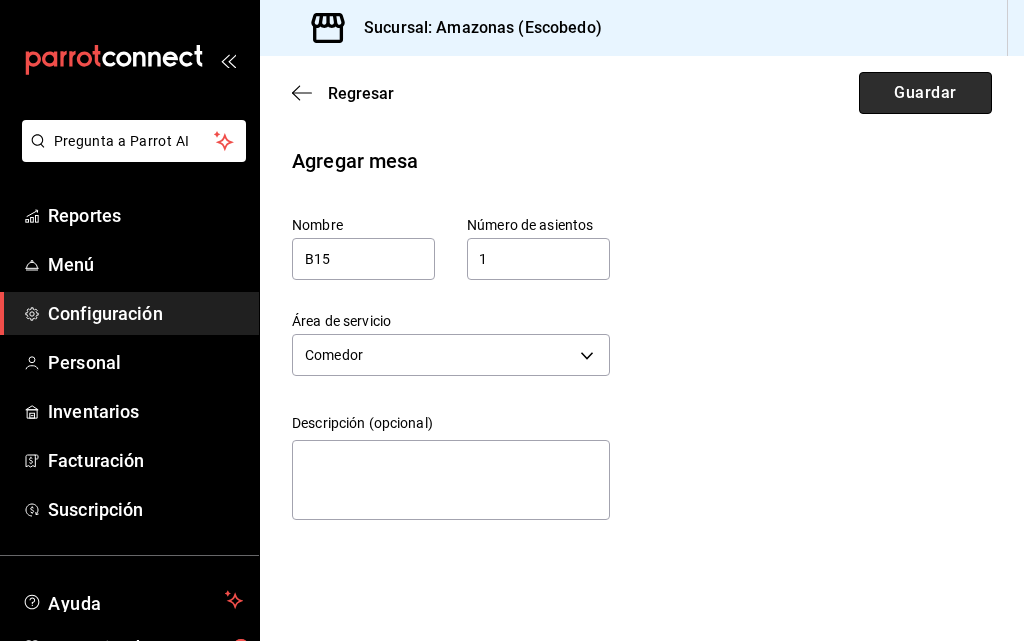 click on "Guardar" at bounding box center (925, 93) 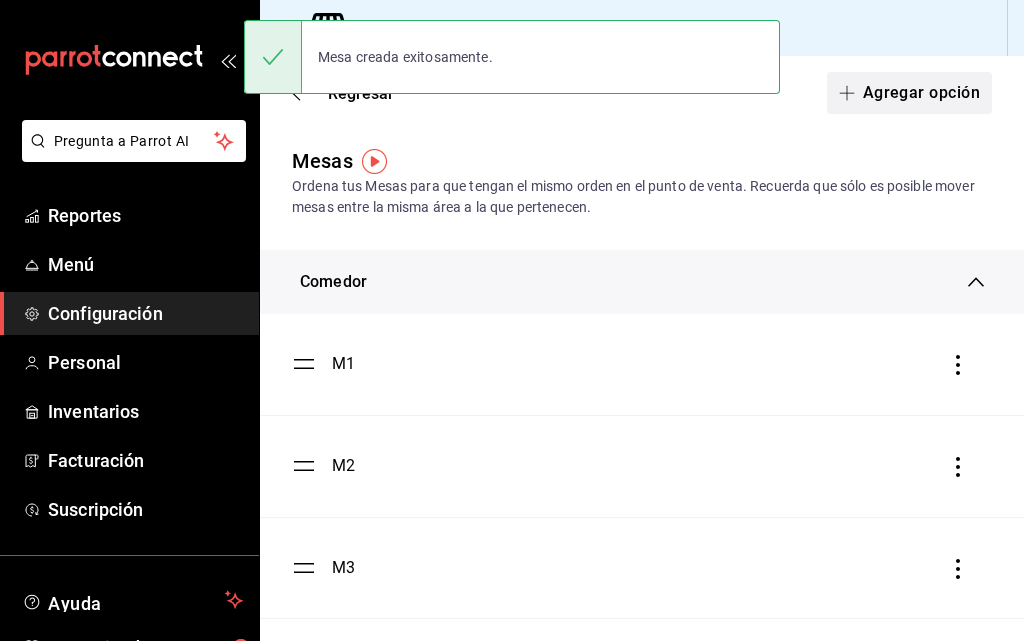 click on "Agregar opción" at bounding box center [909, 93] 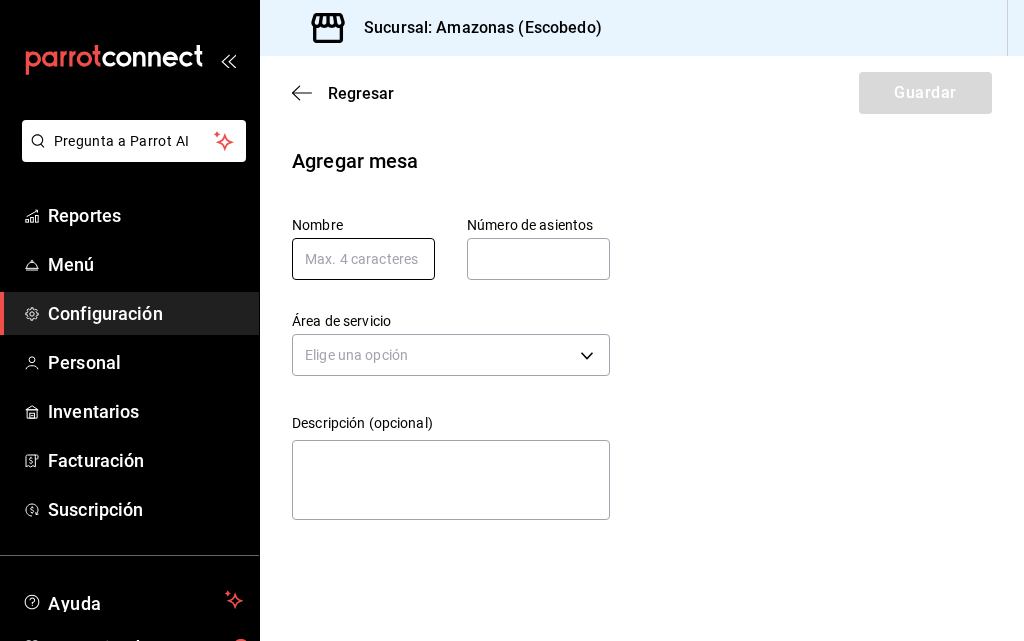 click at bounding box center [363, 259] 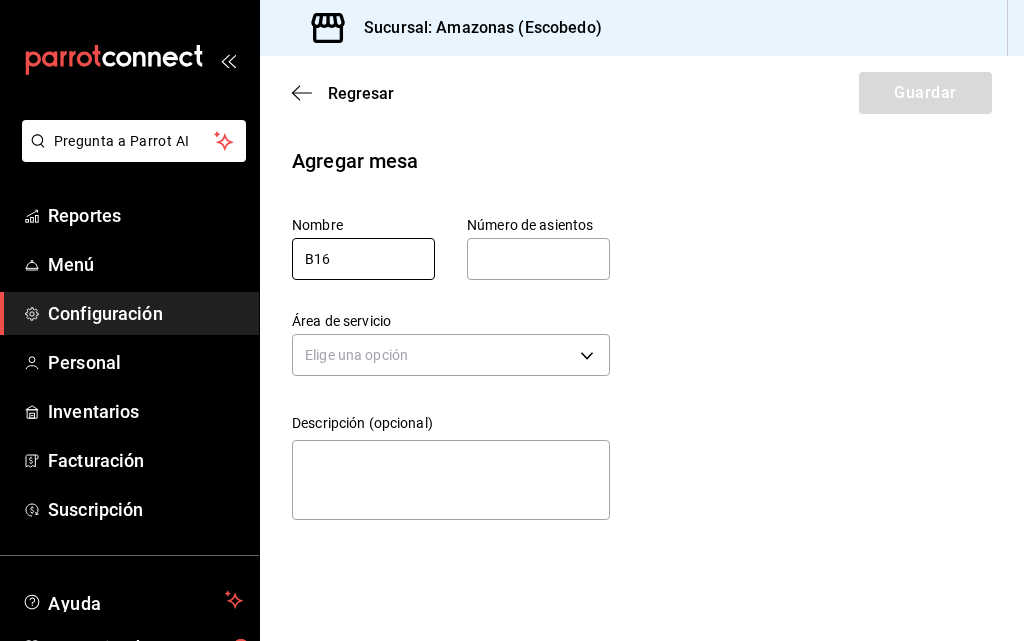 type on "B16" 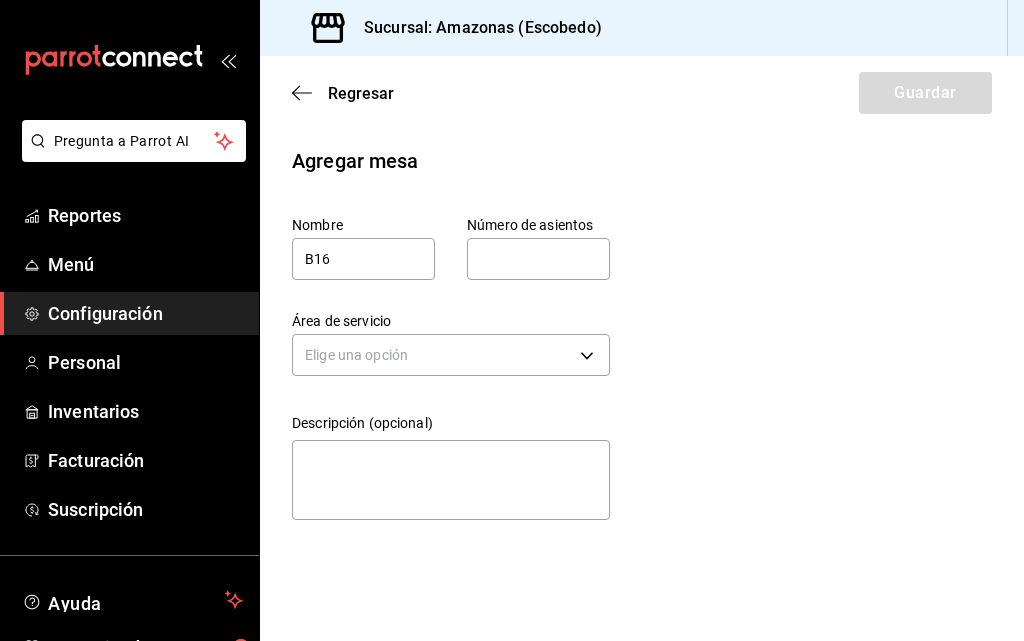 click at bounding box center [538, 259] 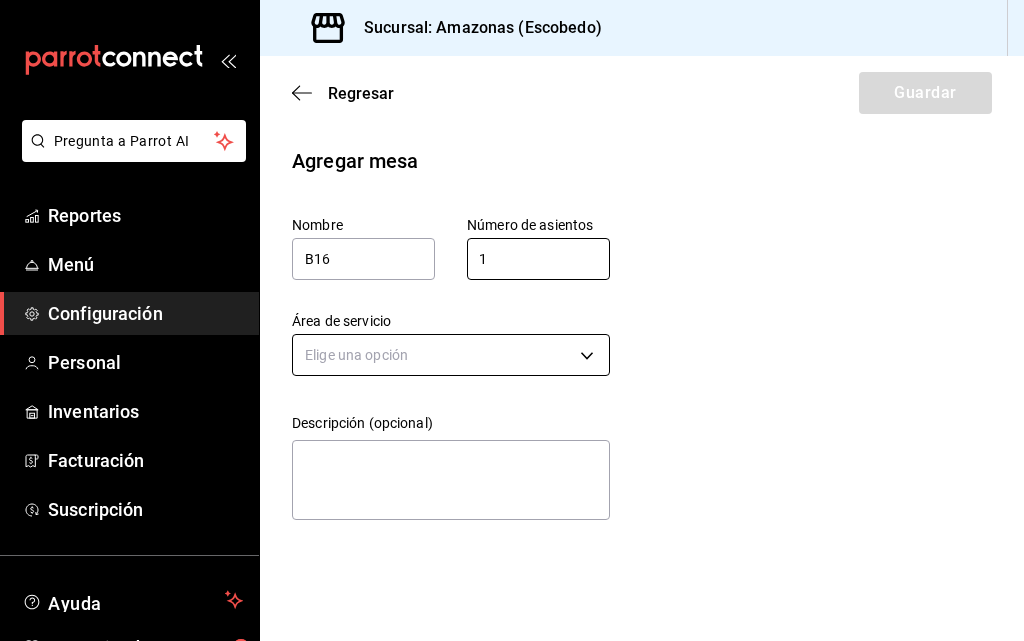 type on "1" 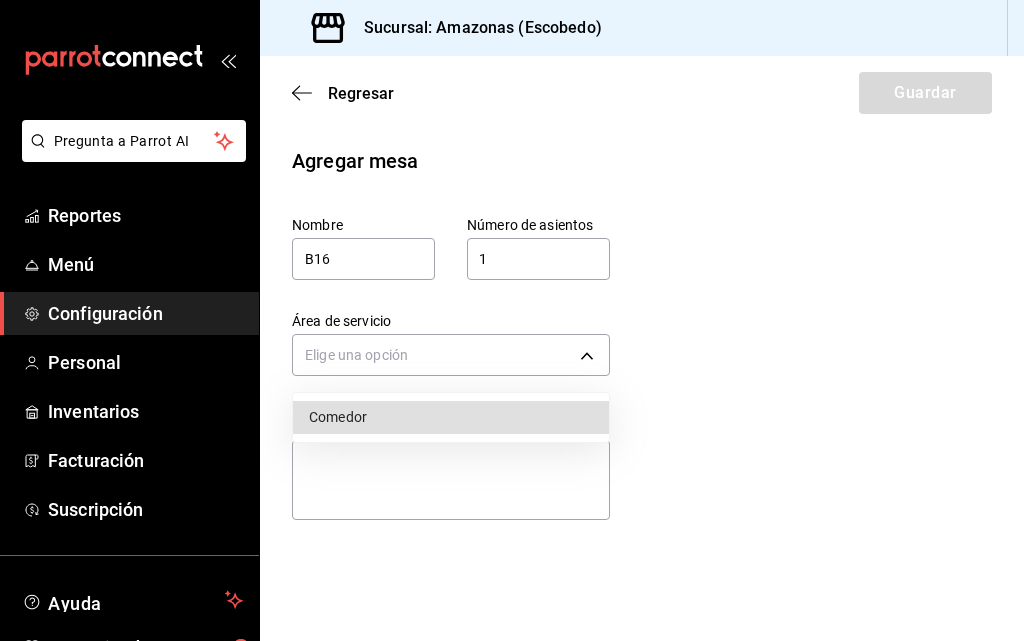 click on "Pregunta a Parrot AI Reportes   Menú   Configuración   Personal   Inventarios   Facturación   Suscripción   Ayuda Recomienda Parrot   Daniel Hdz   Sugerir nueva función   Sucursal: Amazonas (Escobedo) Regresar Guardar Agregar mesa Nombre B16 Número de asientos 1 Número de asientos Área de servicio Elige una opción Descripción (opcional) x Pregunta a Parrot AI Reportes   Menú   Configuración   Personal   Inventarios   Facturación   Suscripción   Ayuda Recomienda Parrot   Daniel Hdz   Sugerir nueva función   GANA 1 MES GRATIS EN TU SUSCRIPCIÓN AQUÍ ¿Recuerdas cómo empezó tu restaurante?
Hoy puedes ayudar a un colega a tener el mismo cambio que tú viviste.
Recomienda Parrot directamente desde tu Portal Administrador.
Es fácil y rápido.
🎁 Por cada restaurante que se una, ganas 1 mes gratis. Ver video tutorial Ir a video Visitar centro de ayuda (81) 2046 6363 soporte@parrotsoftware.io Visitar centro de ayuda (81) 2046 6363 soporte@parrotsoftware.io Comedor" at bounding box center (512, 320) 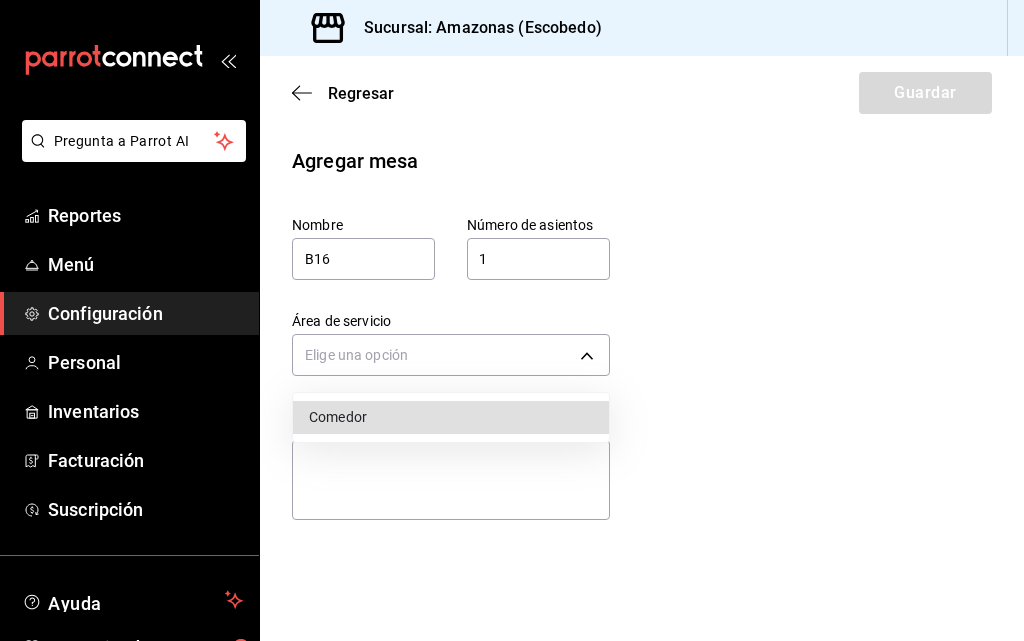 drag, startPoint x: 440, startPoint y: 409, endPoint x: 505, endPoint y: 365, distance: 78.492035 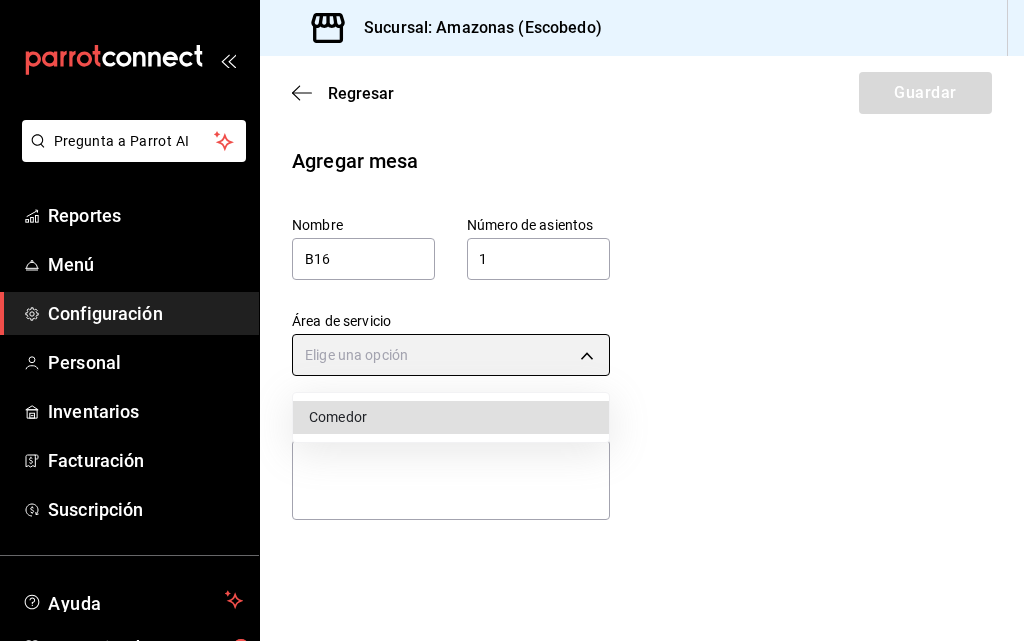 type on "8a3d1adf-361d-48ef-ba93-bf0d1d515e63" 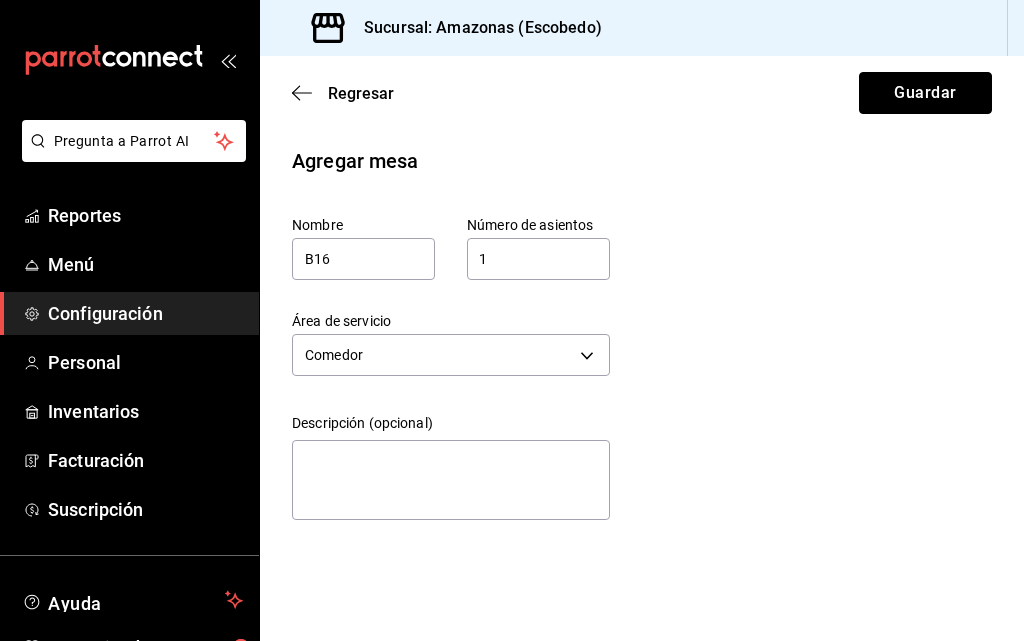 click on "Guardar" at bounding box center [925, 93] 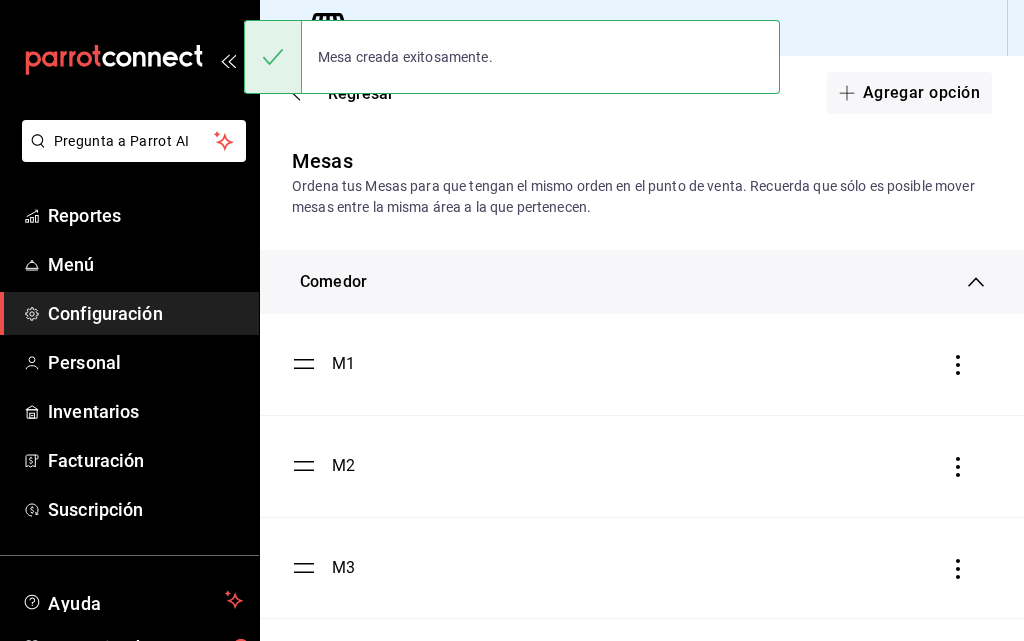 scroll, scrollTop: 4895, scrollLeft: 0, axis: vertical 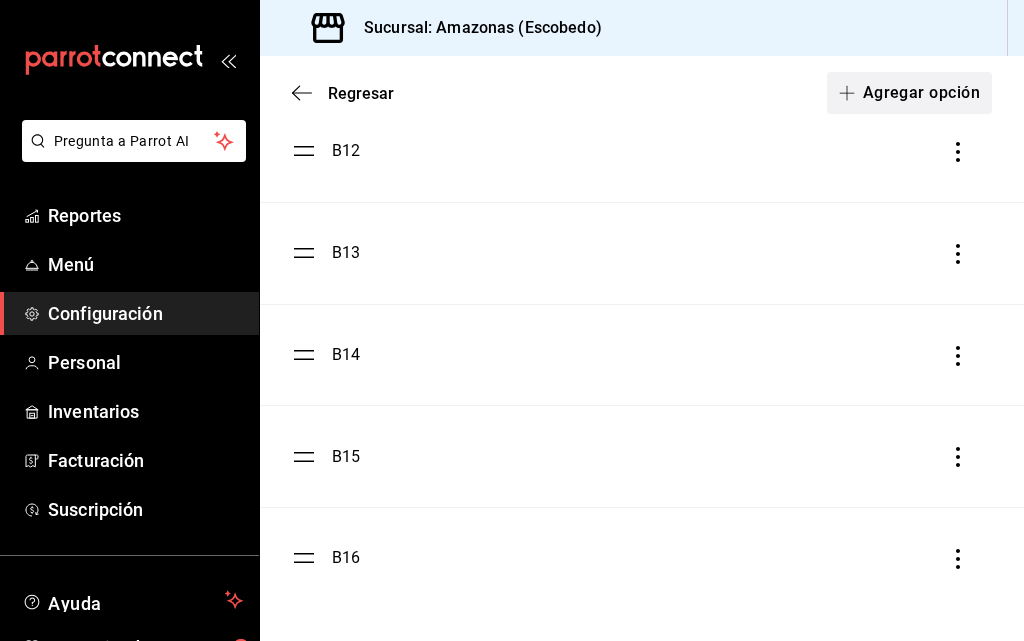 click on "Agregar opción" at bounding box center (909, 93) 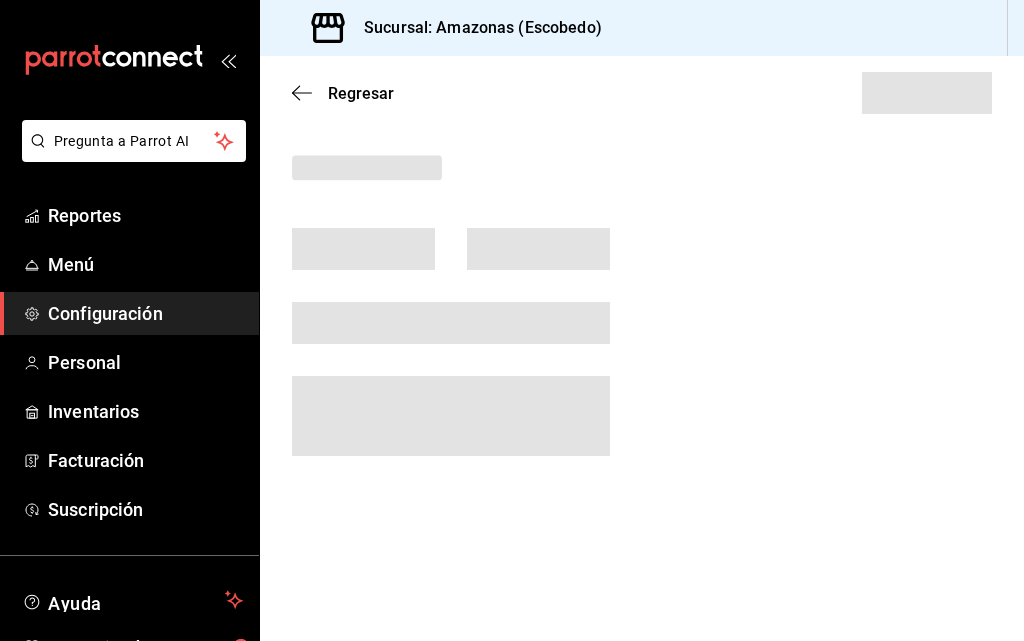 scroll, scrollTop: 0, scrollLeft: 0, axis: both 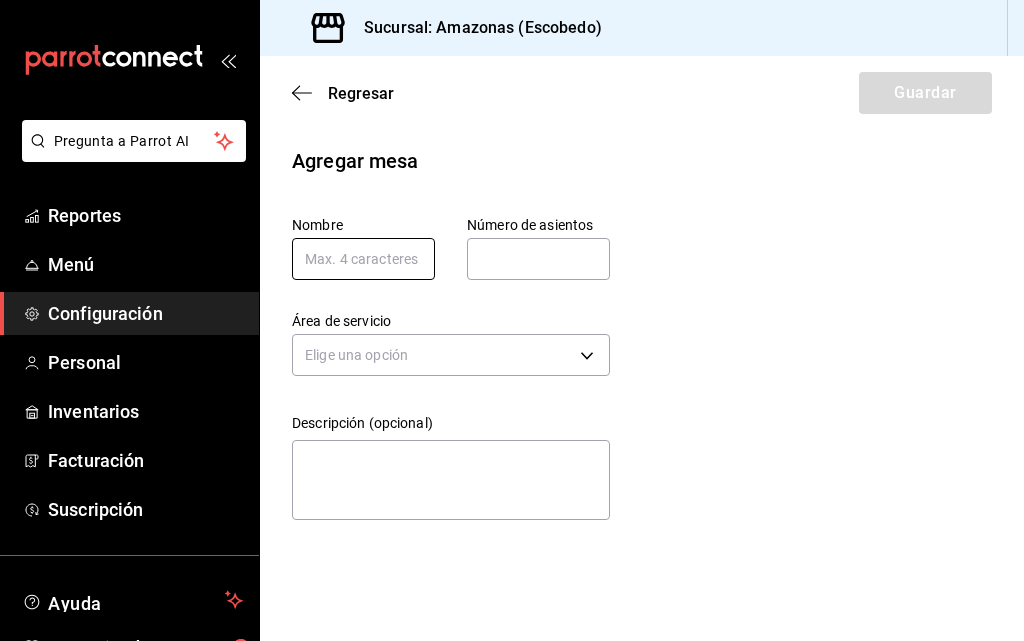 click at bounding box center [363, 259] 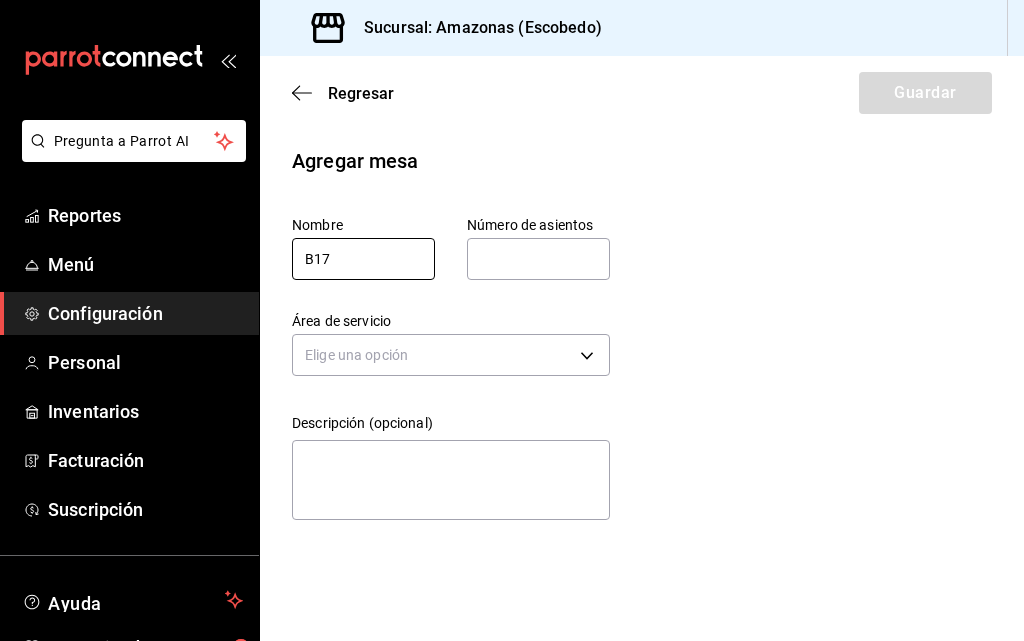 type on "B17" 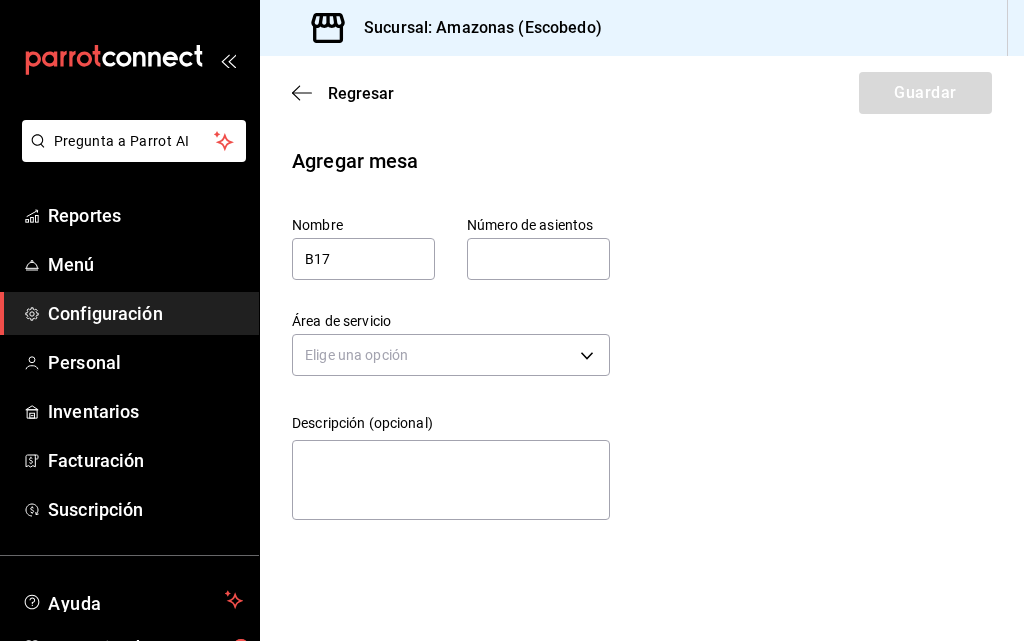 drag, startPoint x: 579, startPoint y: 283, endPoint x: 581, endPoint y: 261, distance: 22.090721 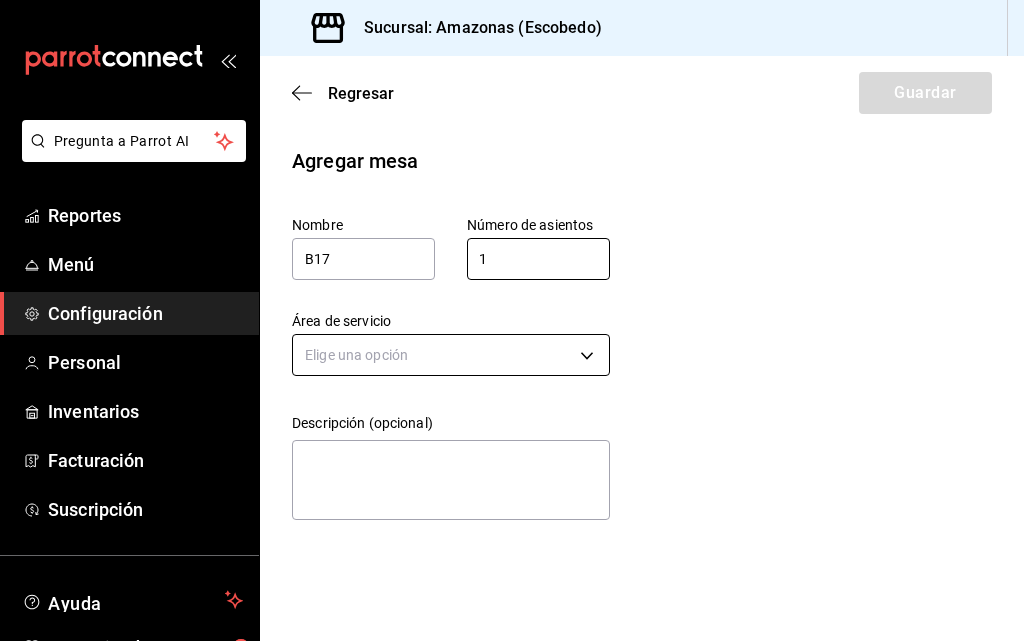 type on "1" 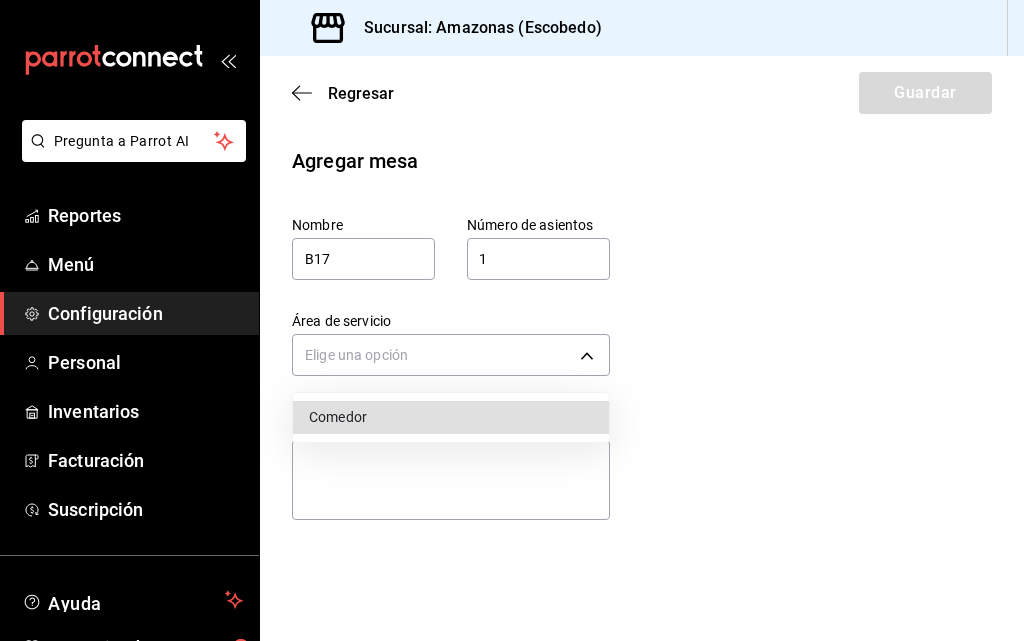 drag, startPoint x: 439, startPoint y: 410, endPoint x: 500, endPoint y: 380, distance: 67.977936 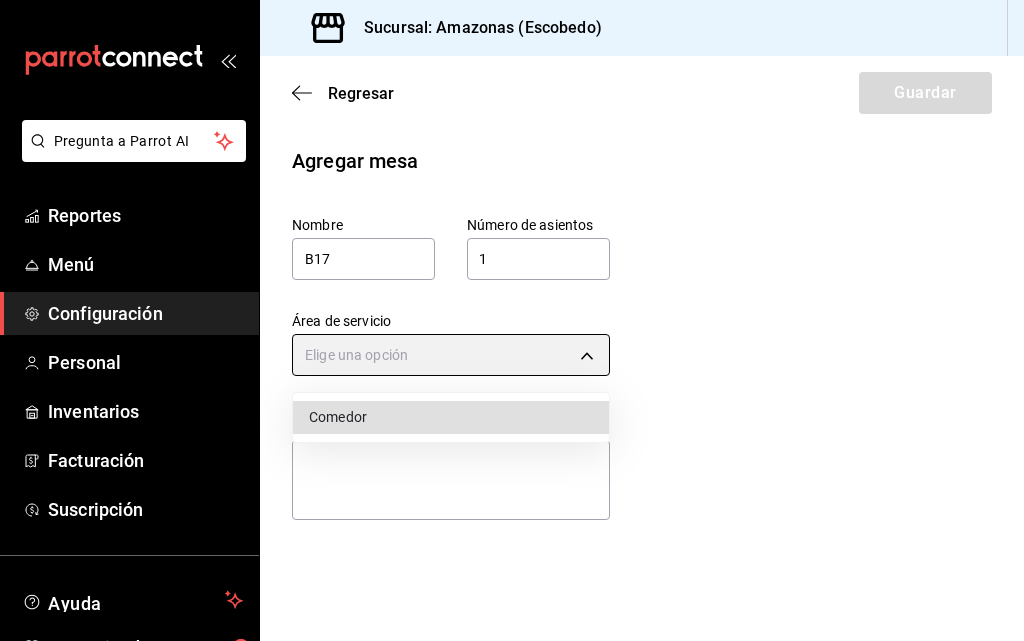 type on "8a3d1adf-361d-48ef-ba93-bf0d1d515e63" 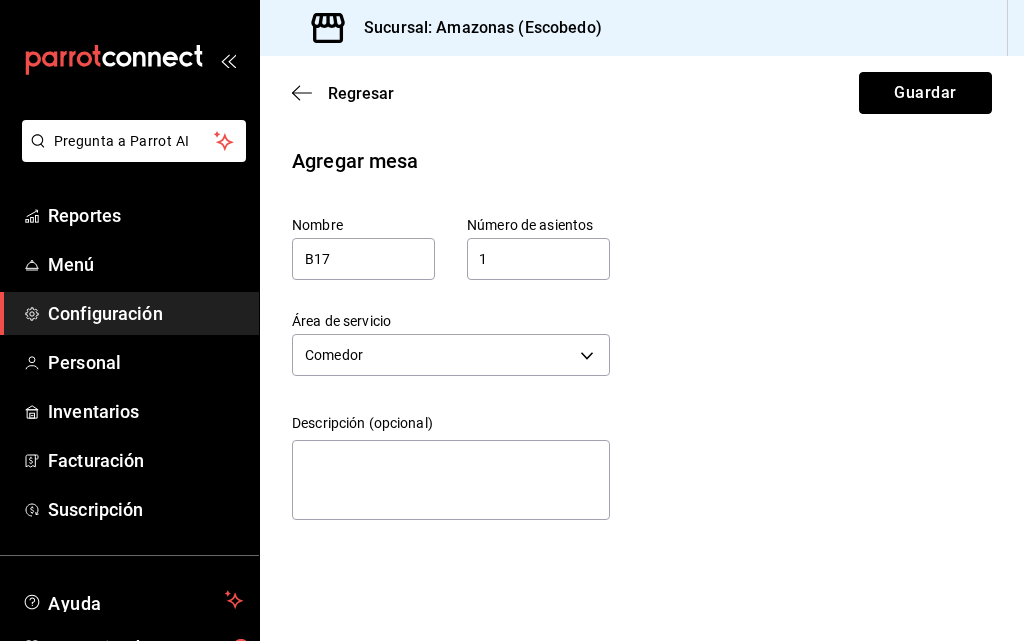 click on "Guardar" at bounding box center [925, 93] 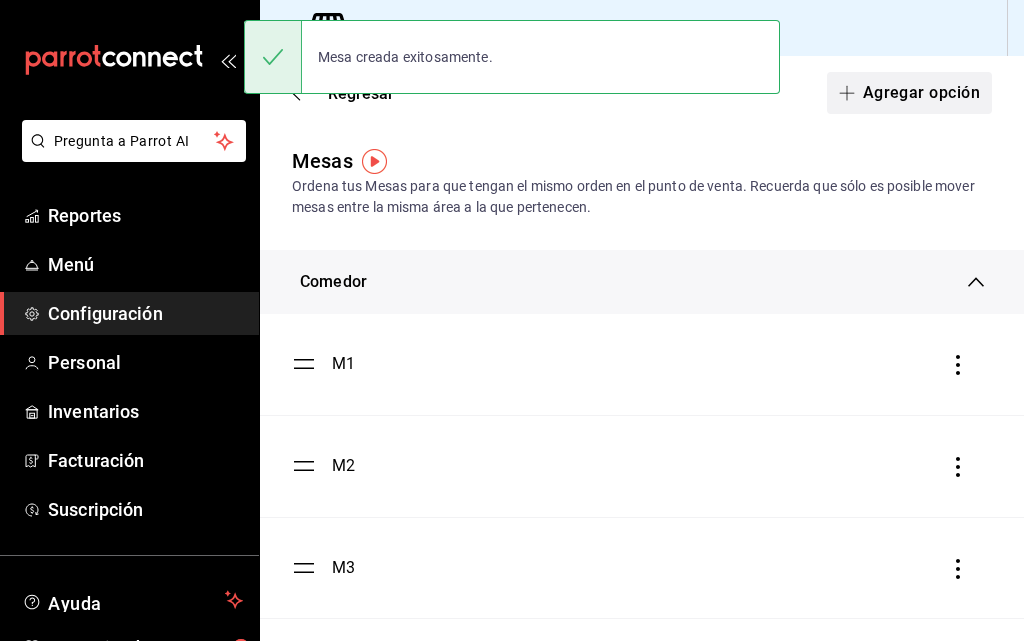 click on "Agregar opción" at bounding box center (909, 93) 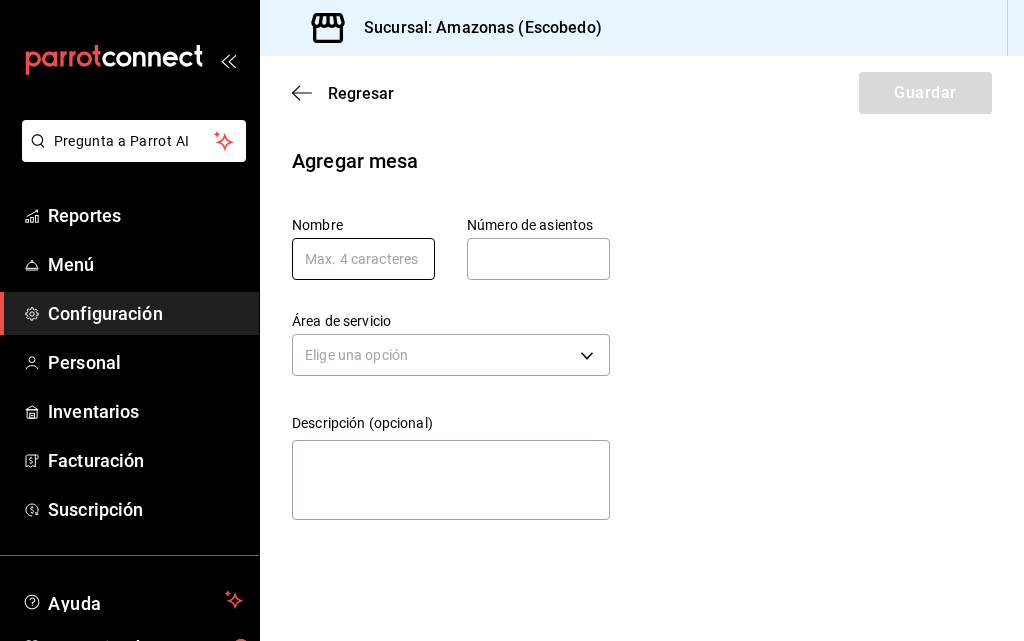 type on "N" 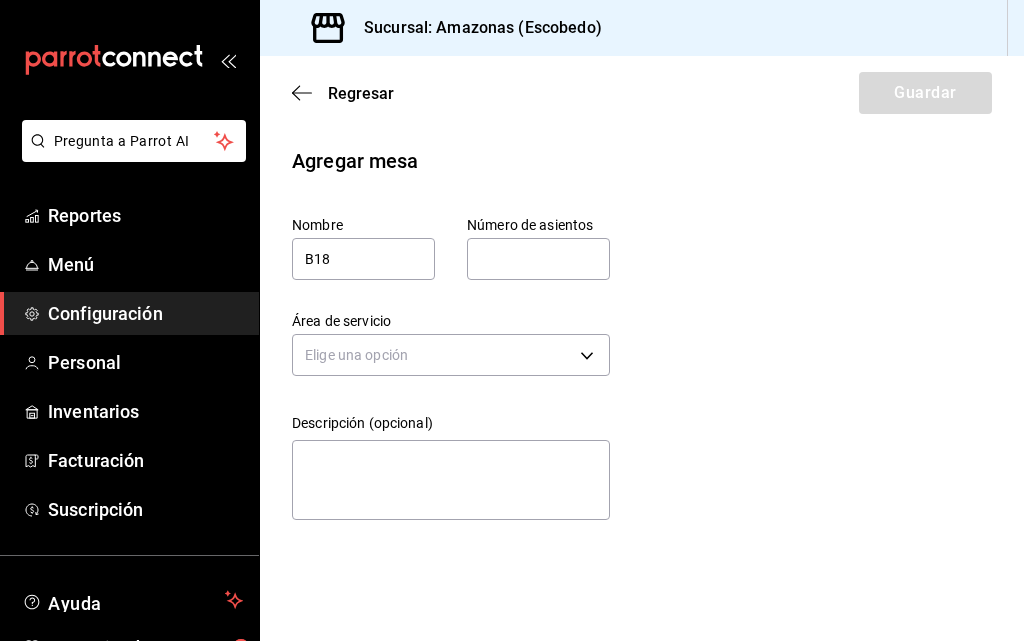 type on "B18" 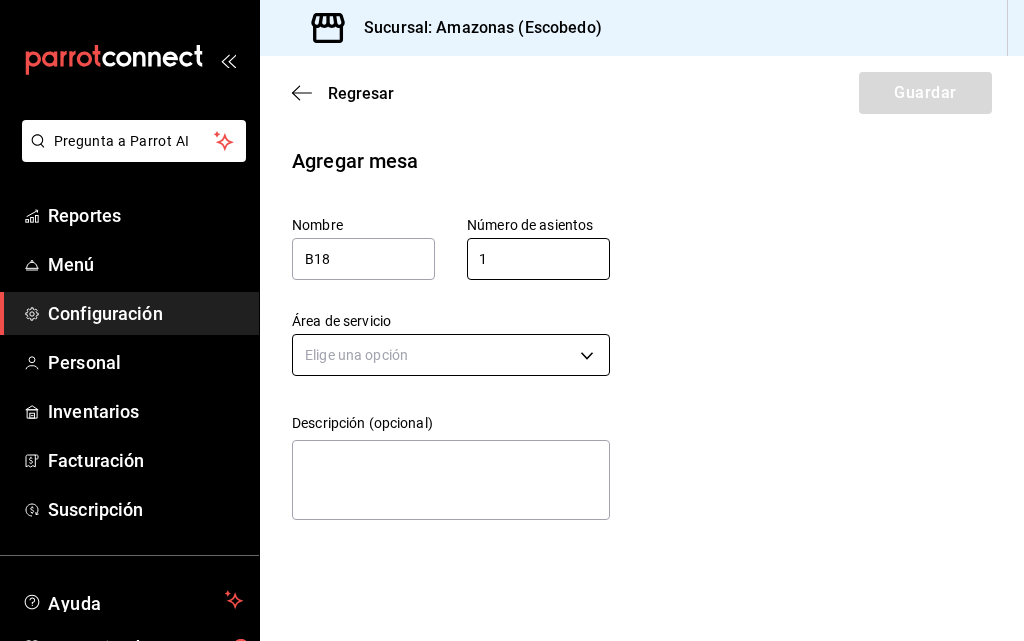 type on "1" 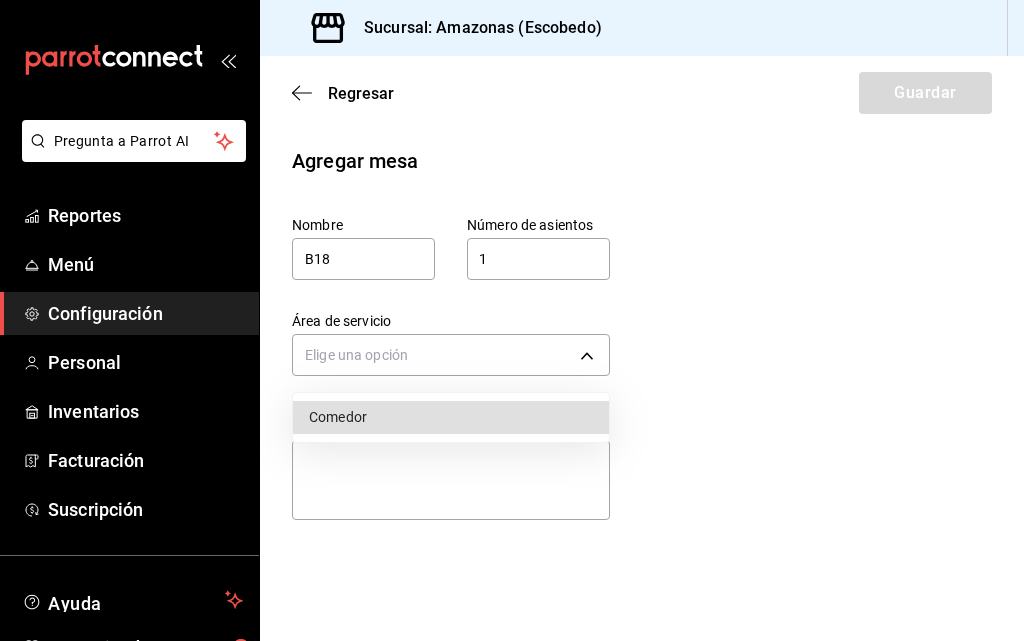 drag, startPoint x: 470, startPoint y: 417, endPoint x: 652, endPoint y: 289, distance: 222.50394 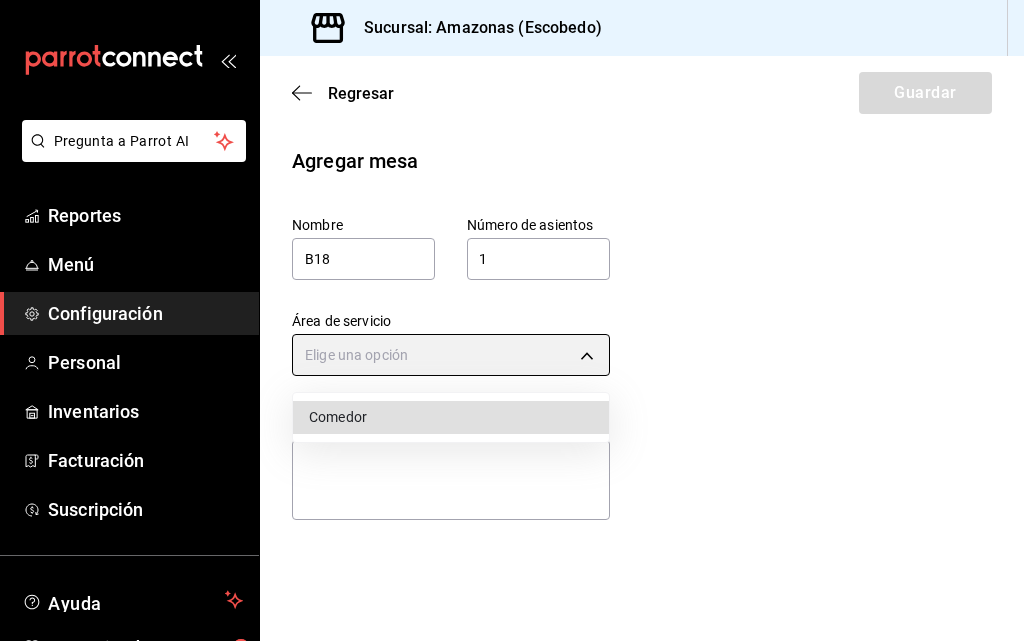 type on "8a3d1adf-361d-48ef-ba93-bf0d1d515e63" 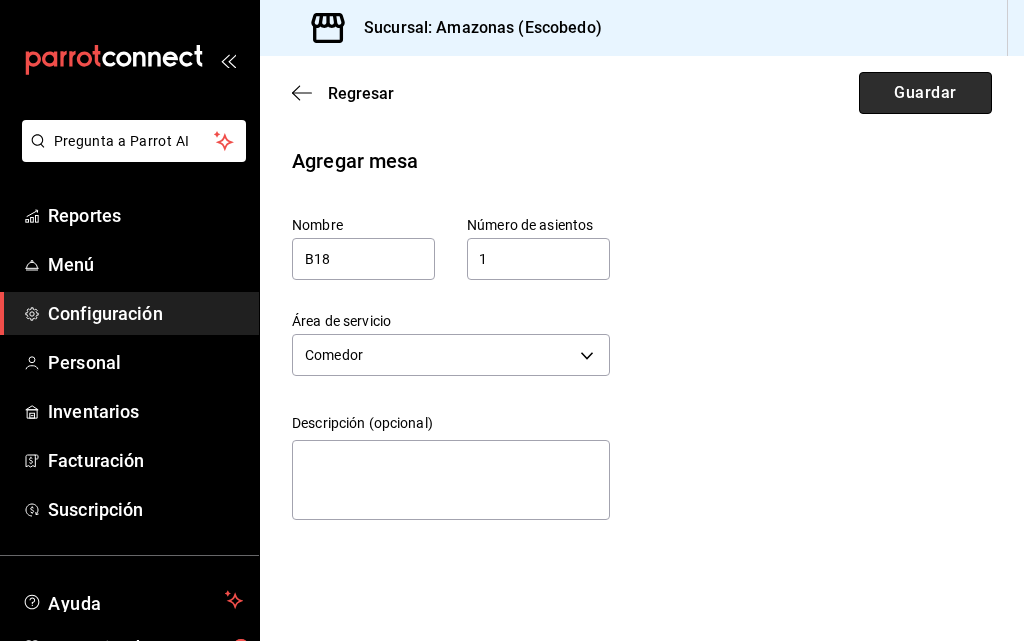 click on "Guardar" at bounding box center (925, 93) 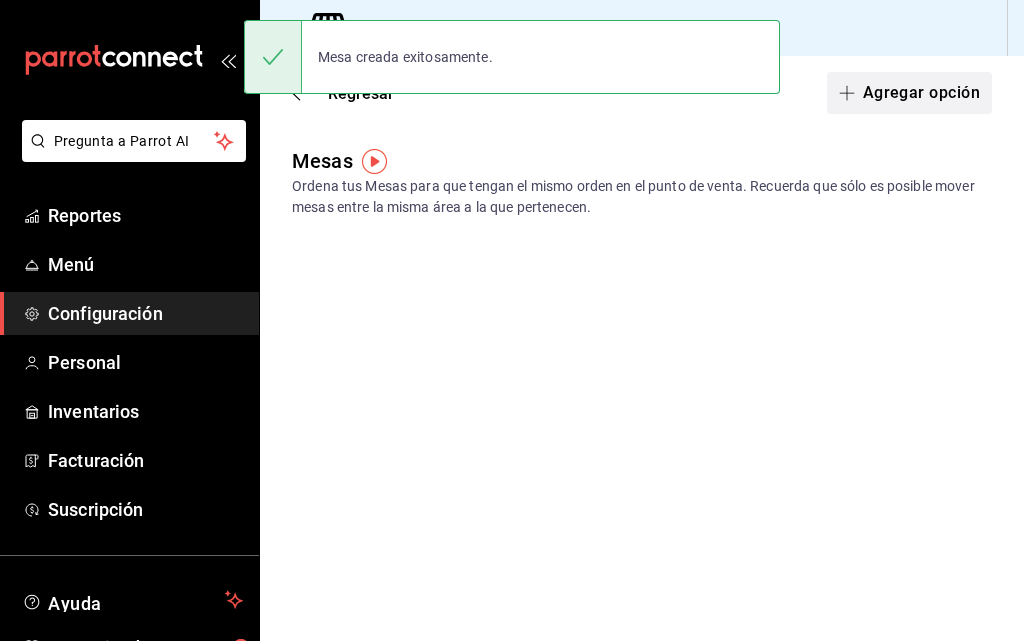 click on "Agregar opción" at bounding box center [909, 93] 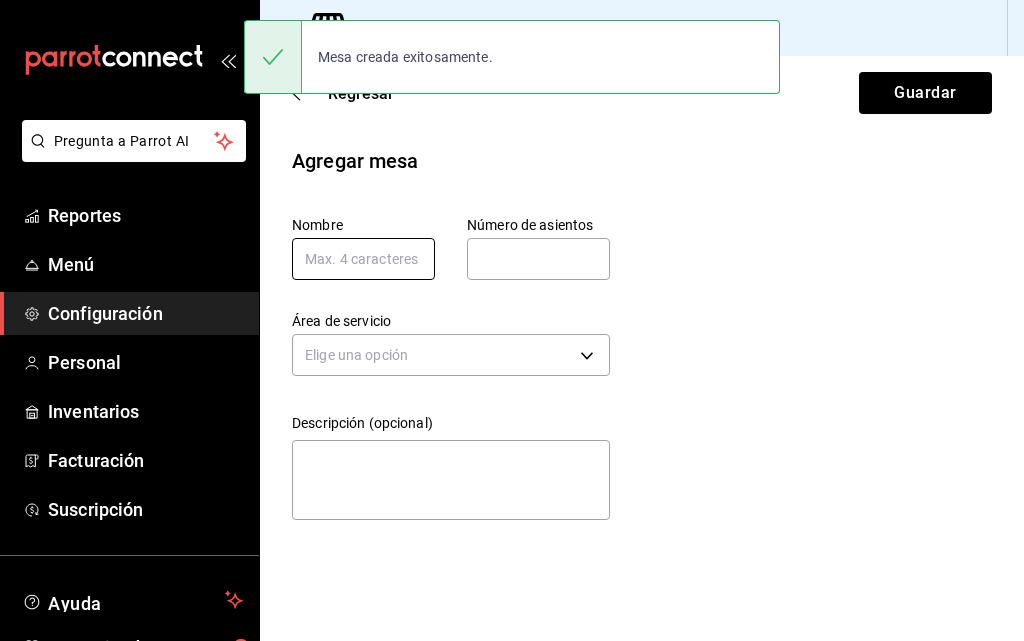 click at bounding box center (363, 259) 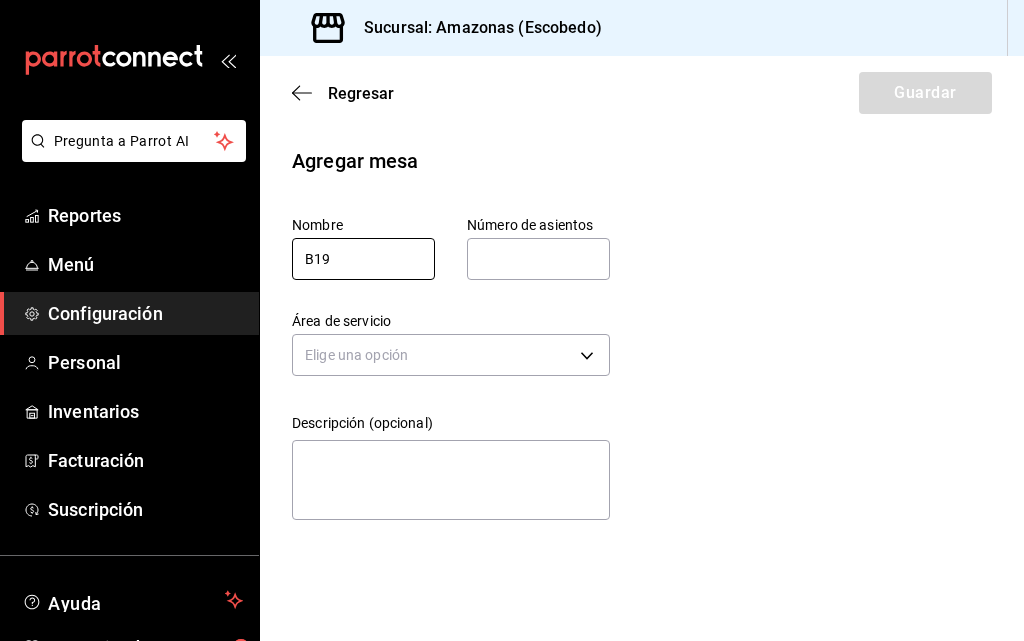 type on "B19" 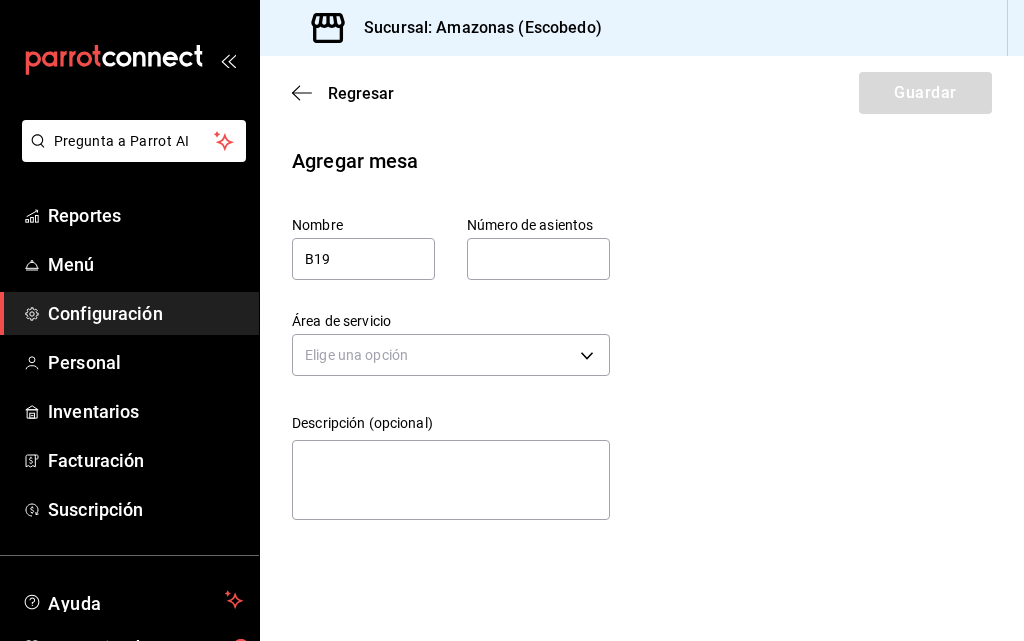 click at bounding box center [538, 259] 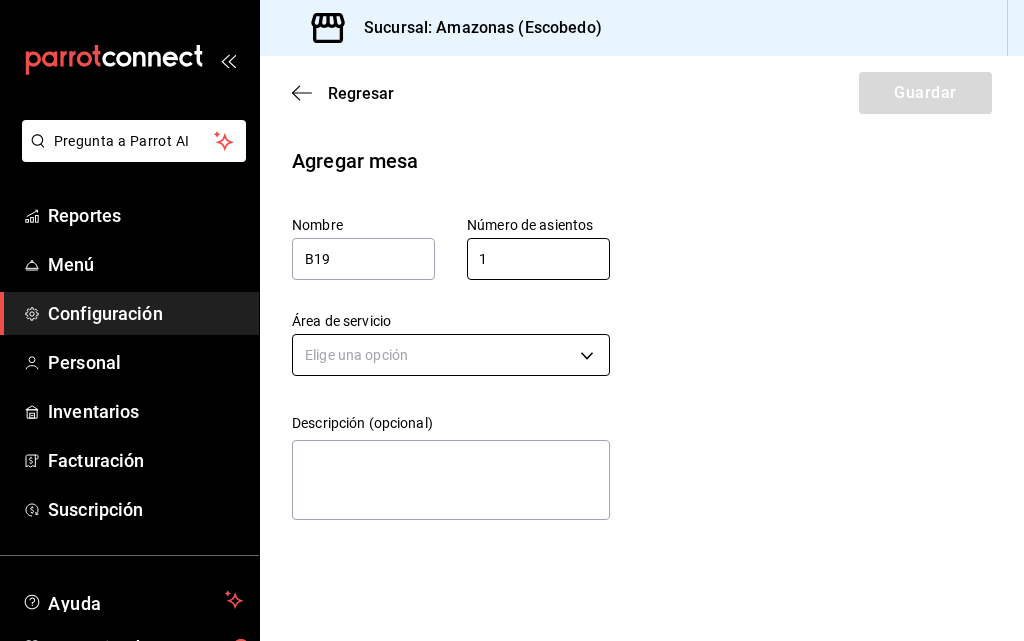 type on "1" 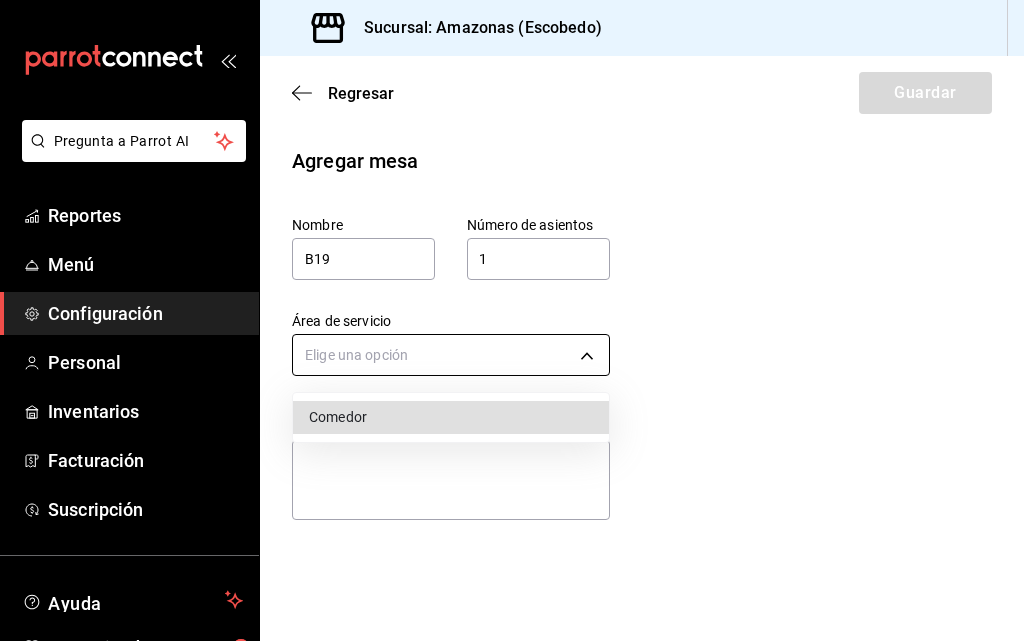 click on "Pregunta a Parrot AI Reportes   Menú   Configuración   Personal   Inventarios   Facturación   Suscripción   Ayuda Recomienda Parrot   Daniel Hdz   Sugerir nueva función   Sucursal: Amazonas (Escobedo) Regresar Guardar Agregar mesa Nombre B19 Número de asientos 1 Número de asientos Área de servicio Elige una opción Descripción (opcional) x Pregunta a Parrot AI Reportes   Menú   Configuración   Personal   Inventarios   Facturación   Suscripción   Ayuda Recomienda Parrot   Daniel Hdz   Sugerir nueva función   GANA 1 MES GRATIS EN TU SUSCRIPCIÓN AQUÍ ¿Recuerdas cómo empezó tu restaurante?
Hoy puedes ayudar a un colega a tener el mismo cambio que tú viviste.
Recomienda Parrot directamente desde tu Portal Administrador.
Es fácil y rápido.
🎁 Por cada restaurante que se una, ganas 1 mes gratis. Ver video tutorial Ir a video Visitar centro de ayuda (81) 2046 6363 soporte@parrotsoftware.io Visitar centro de ayuda (81) 2046 6363 soporte@parrotsoftware.io Comedor" at bounding box center (512, 320) 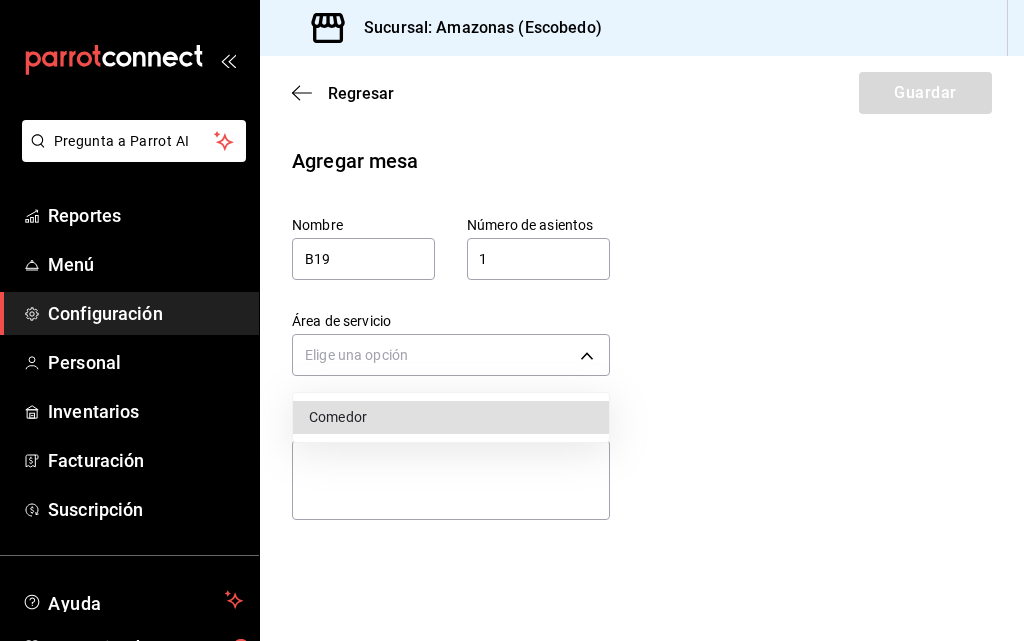click on "Comedor" at bounding box center (451, 417) 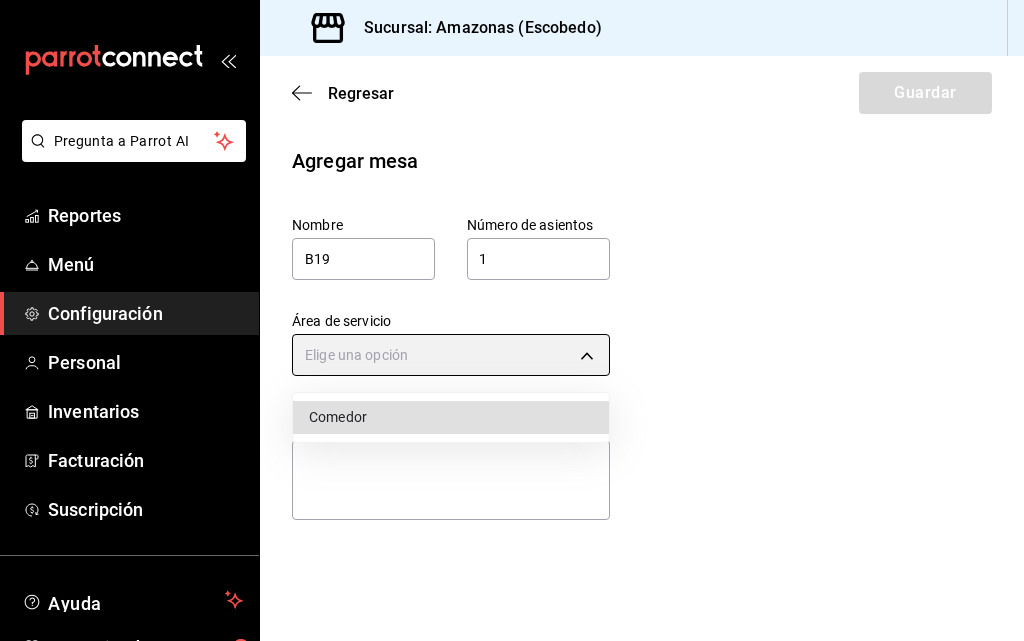 type on "8a3d1adf-361d-48ef-ba93-bf0d1d515e63" 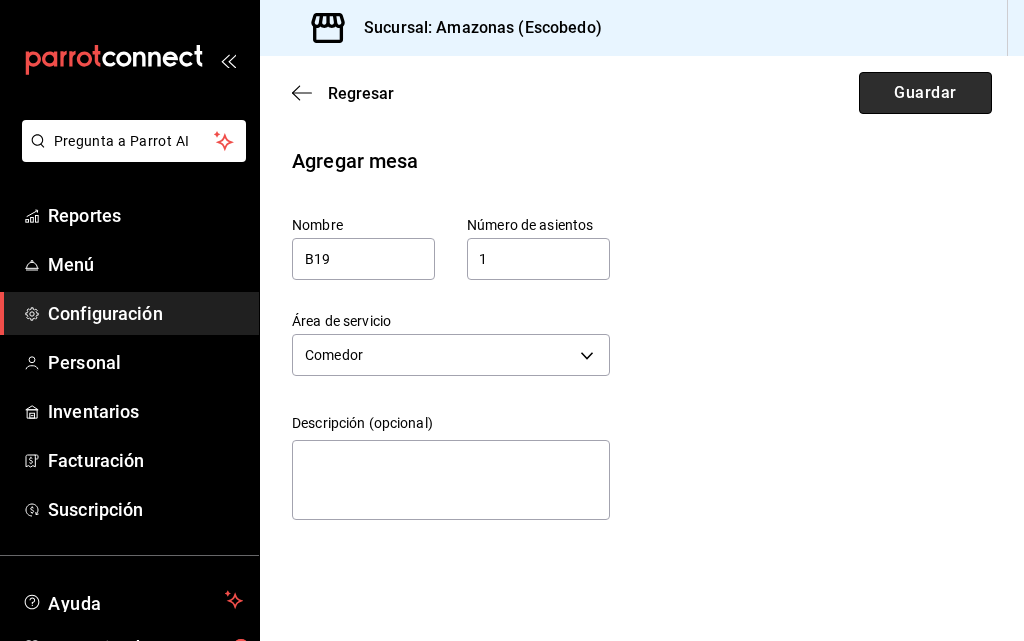 click on "Guardar" at bounding box center [925, 93] 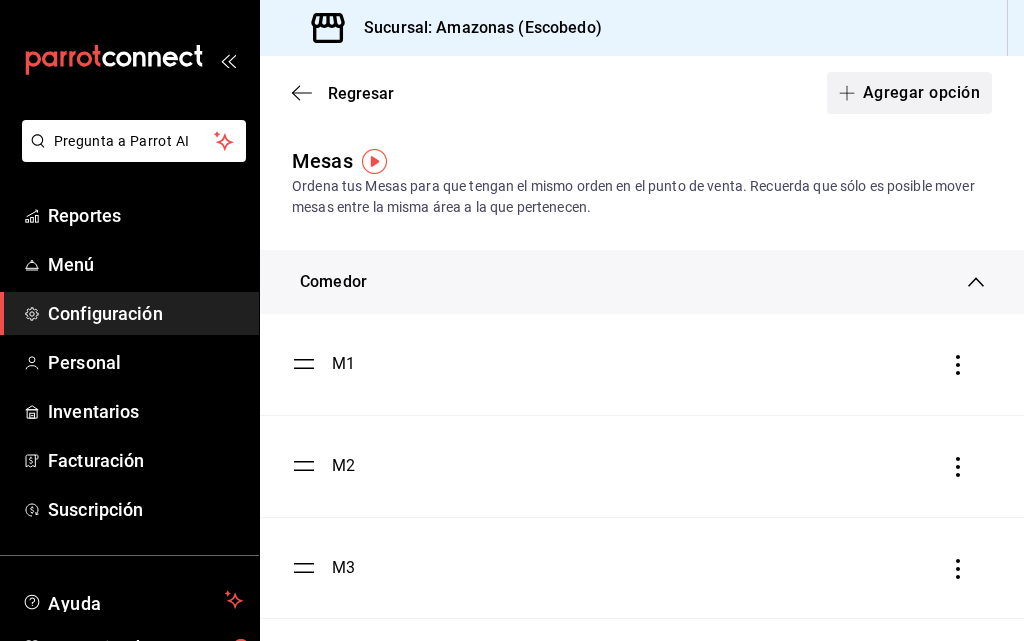 click on "Agregar opción" at bounding box center [909, 93] 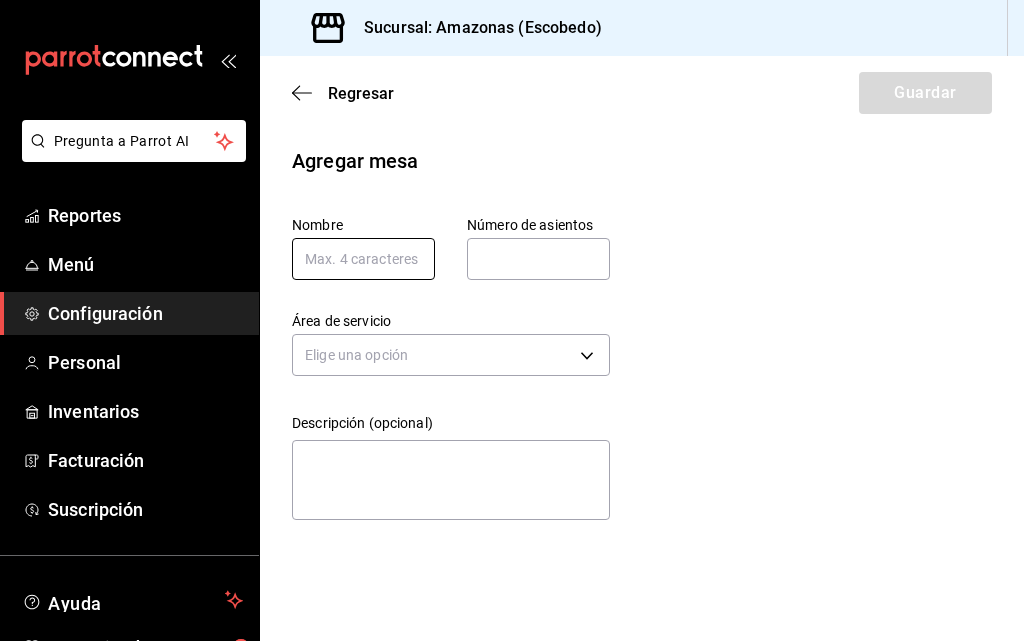 click at bounding box center (363, 259) 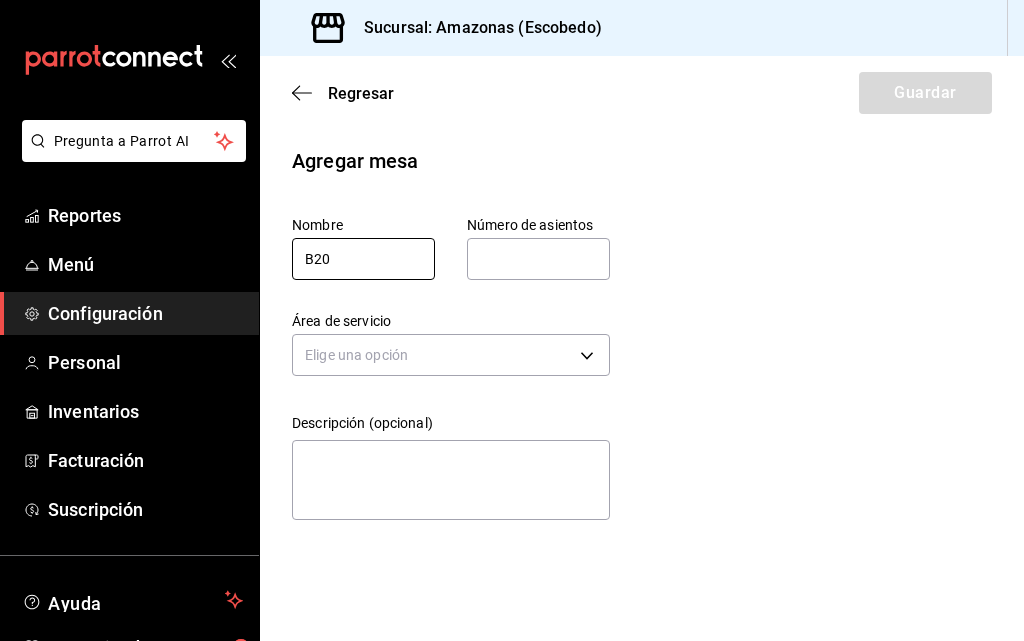 type on "B20" 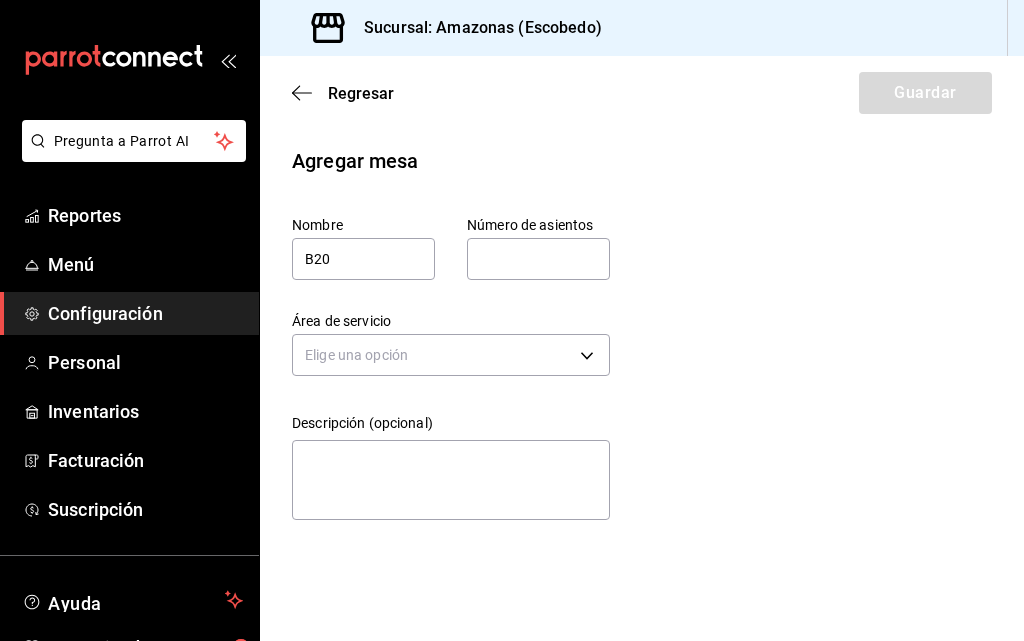 click at bounding box center (538, 259) 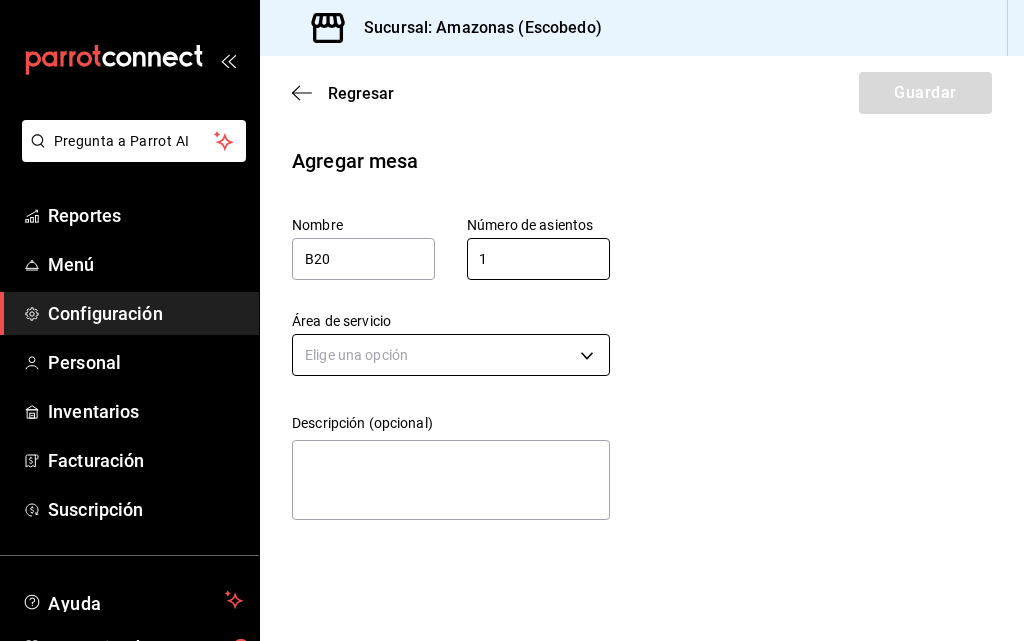 type on "1" 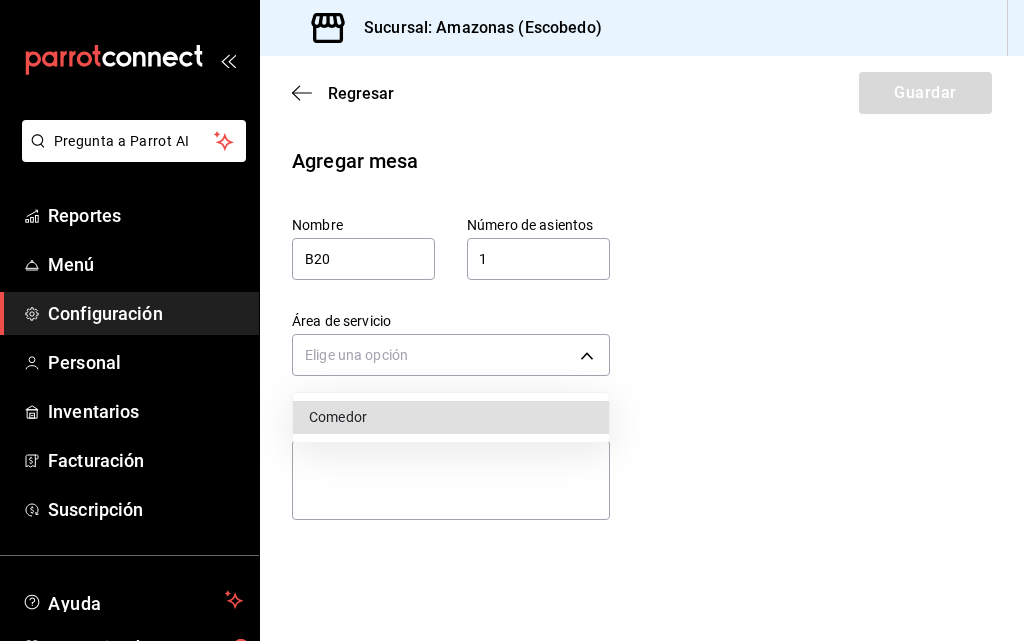 click on "Comedor" at bounding box center [451, 417] 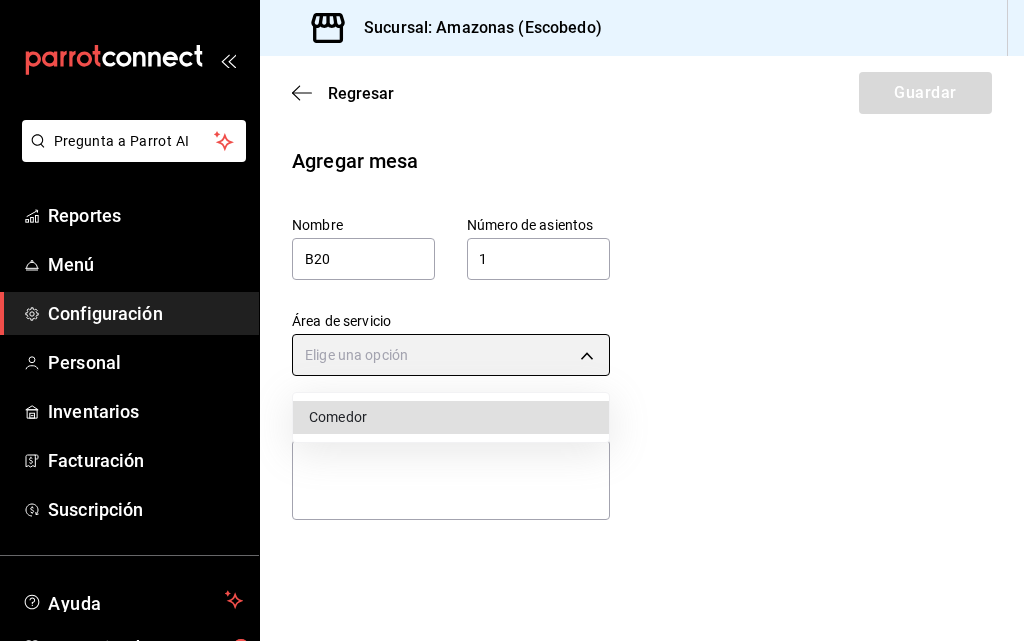 type on "8a3d1adf-361d-48ef-ba93-bf0d1d515e63" 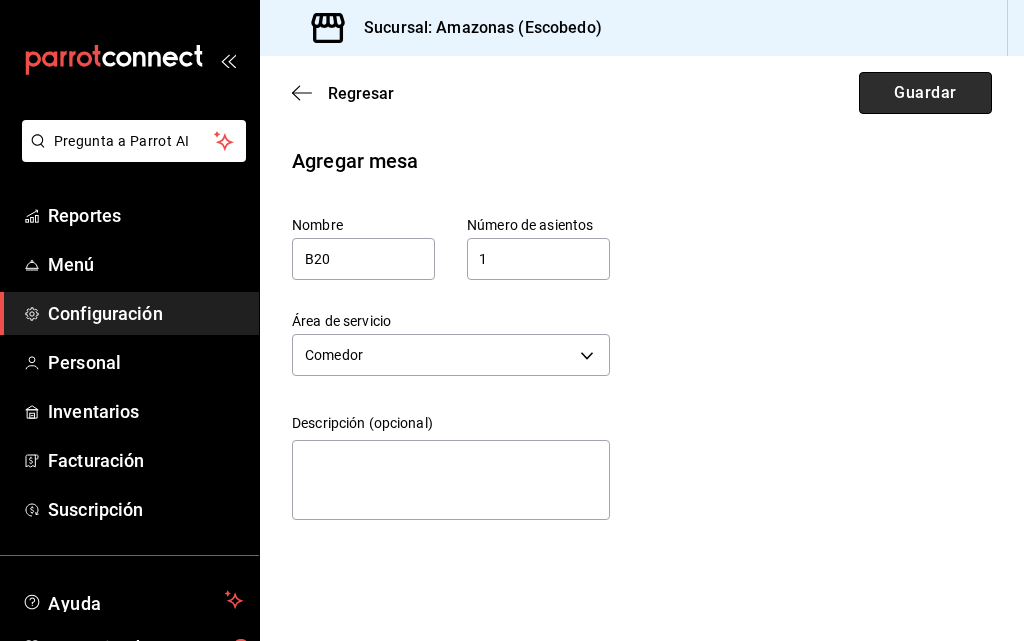 click on "Guardar" at bounding box center [925, 93] 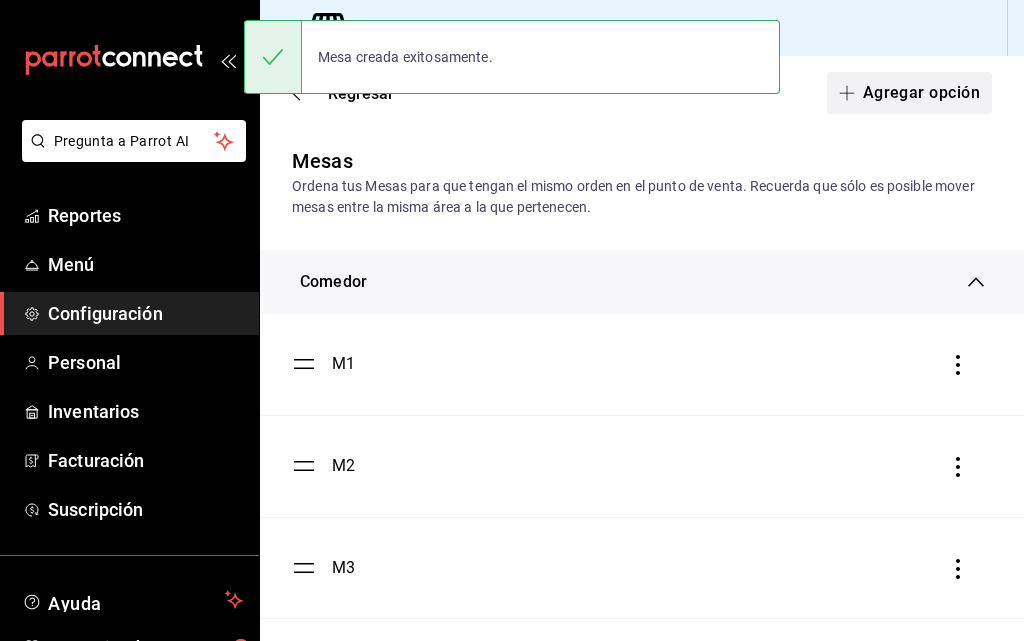 scroll, scrollTop: 5302, scrollLeft: 0, axis: vertical 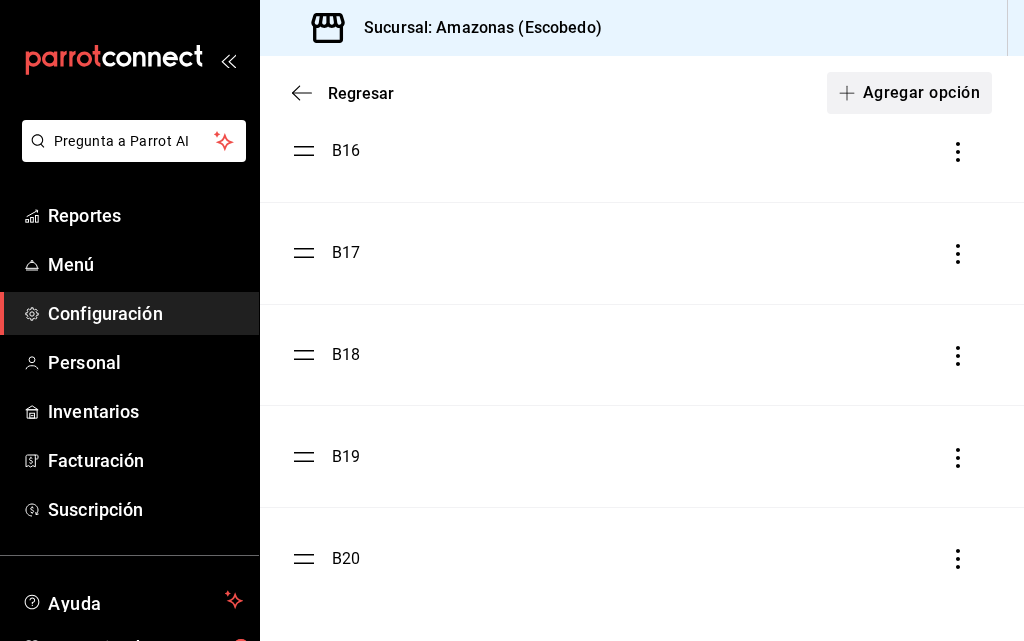 click on "Agregar opción" at bounding box center (909, 93) 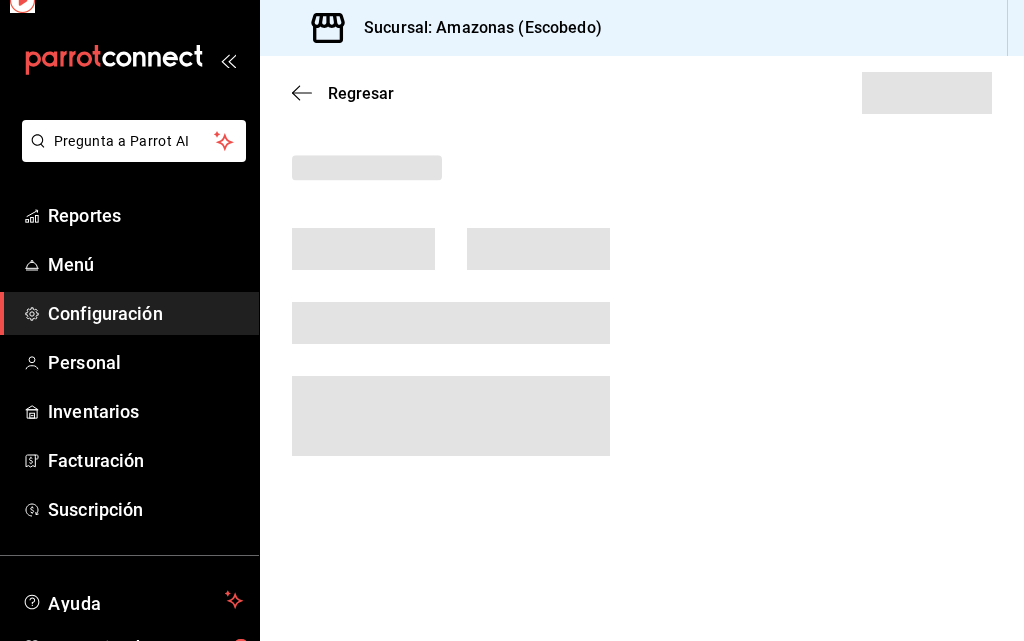 scroll, scrollTop: 0, scrollLeft: 0, axis: both 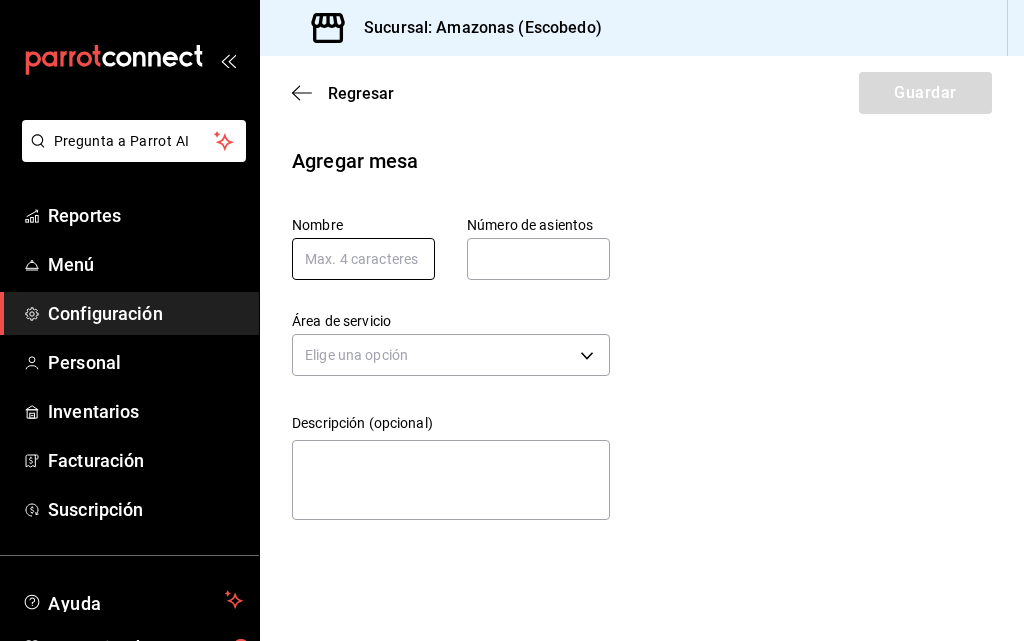 click at bounding box center [363, 259] 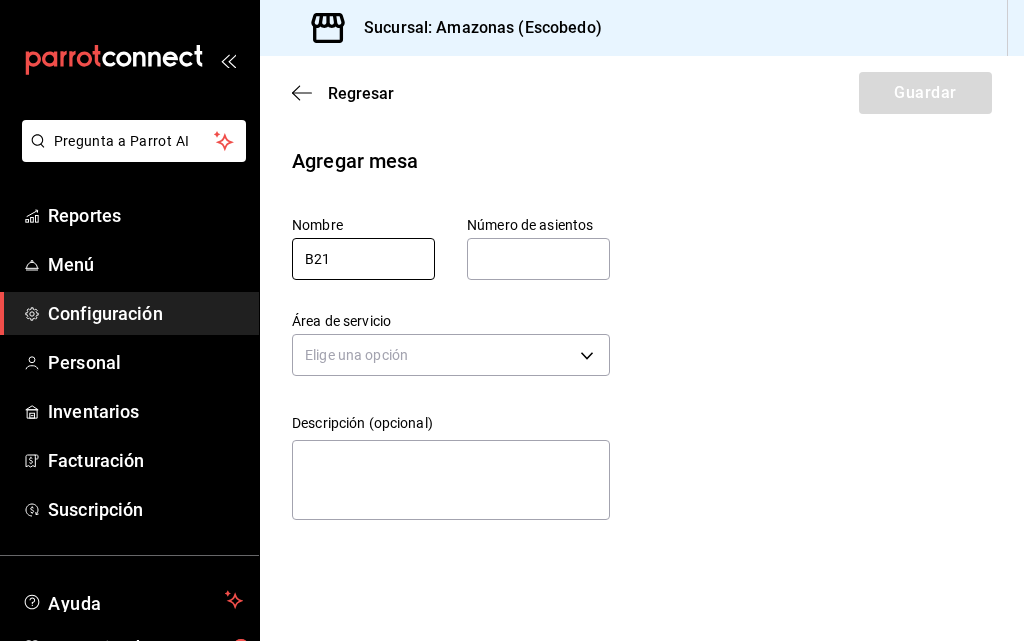 type on "B21" 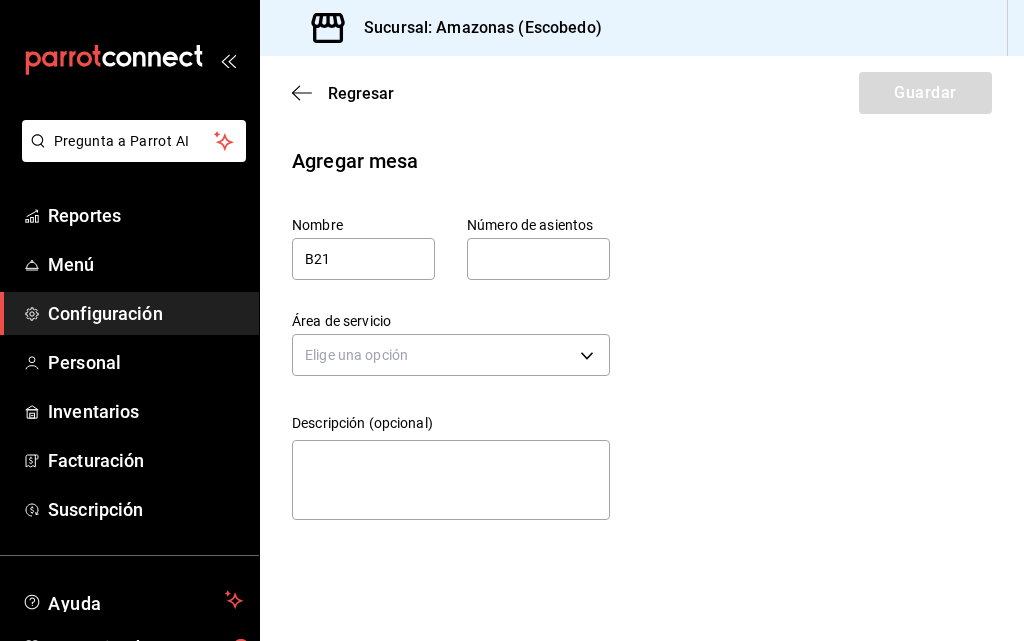 drag, startPoint x: 557, startPoint y: 252, endPoint x: 558, endPoint y: 279, distance: 27.018513 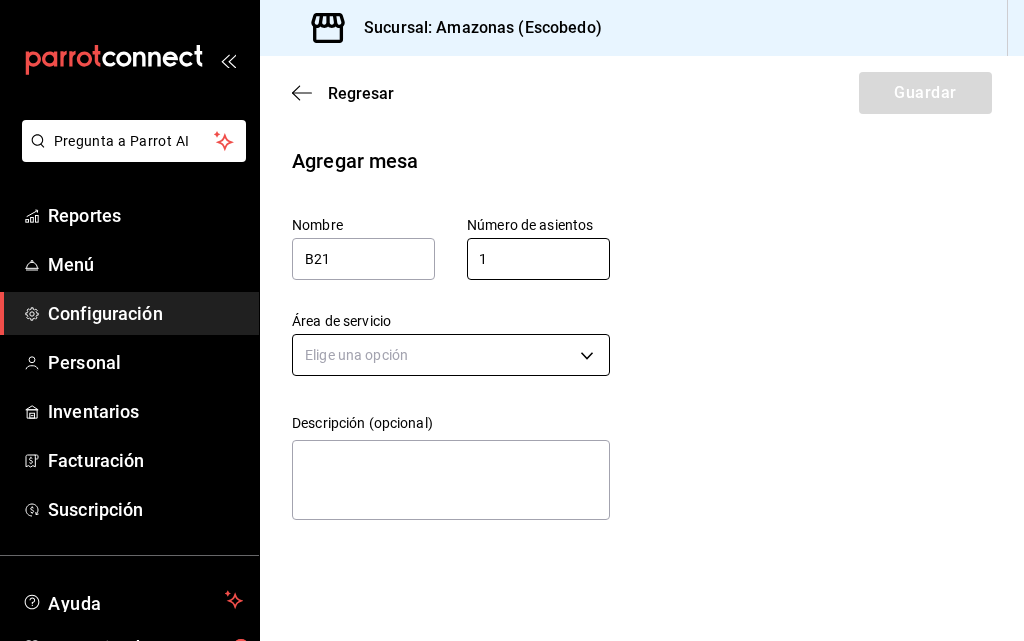 type on "1" 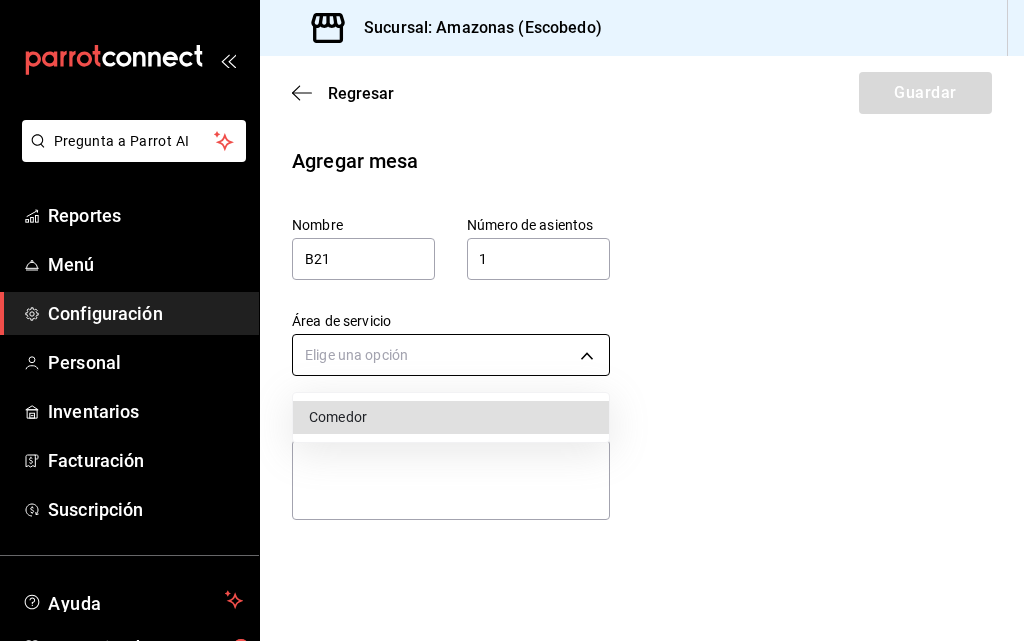 click on "Pregunta a Parrot AI Reportes   Menú   Configuración   Personal   Inventarios   Facturación   Suscripción   Ayuda Recomienda Parrot   Daniel Hdz   Sugerir nueva función   Sucursal: Amazonas (Escobedo) Regresar Guardar Agregar mesa Nombre B21 Número de asientos 1 Número de asientos Área de servicio Elige una opción Descripción (opcional) x Pregunta a Parrot AI Reportes   Menú   Configuración   Personal   Inventarios   Facturación   Suscripción   Ayuda Recomienda Parrot   Daniel Hdz   Sugerir nueva función   GANA 1 MES GRATIS EN TU SUSCRIPCIÓN AQUÍ ¿Recuerdas cómo empezó tu restaurante?
Hoy puedes ayudar a un colega a tener el mismo cambio que tú viviste.
Recomienda Parrot directamente desde tu Portal Administrador.
Es fácil y rápido.
🎁 Por cada restaurante que se una, ganas 1 mes gratis. Ver video tutorial Ir a video Visitar centro de ayuda (81) 2046 6363 soporte@parrotsoftware.io Visitar centro de ayuda (81) 2046 6363 soporte@parrotsoftware.io Comedor" at bounding box center [512, 320] 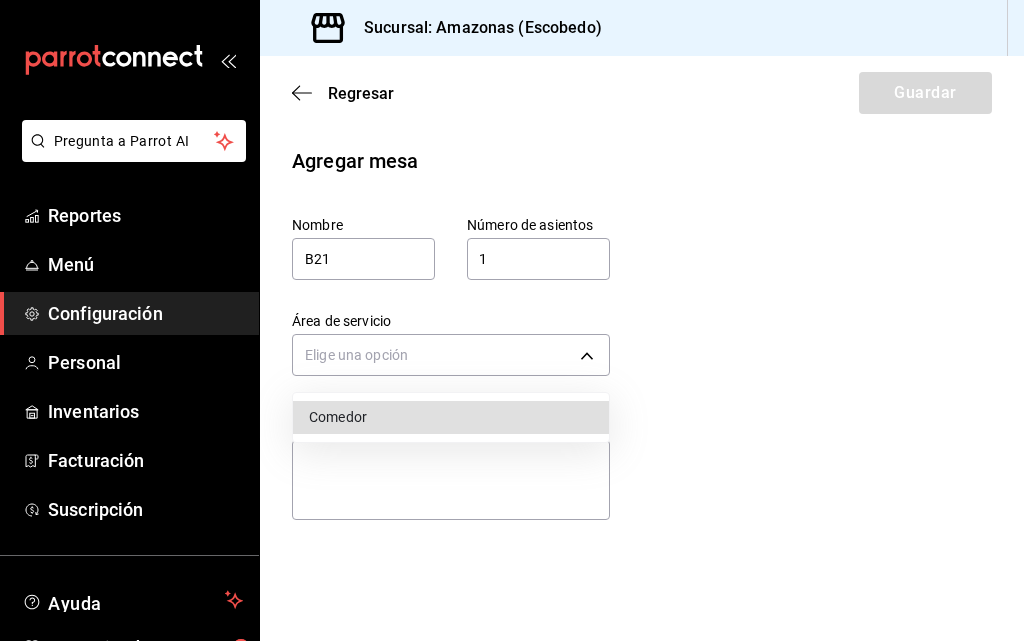 drag, startPoint x: 410, startPoint y: 412, endPoint x: 533, endPoint y: 308, distance: 161.07452 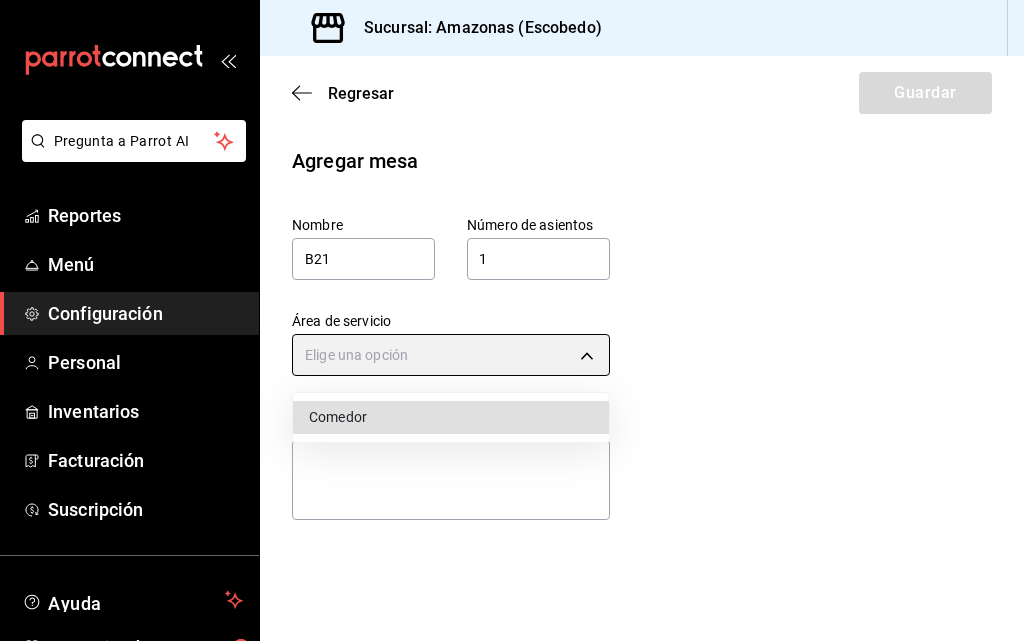 type on "8a3d1adf-361d-48ef-ba93-bf0d1d515e63" 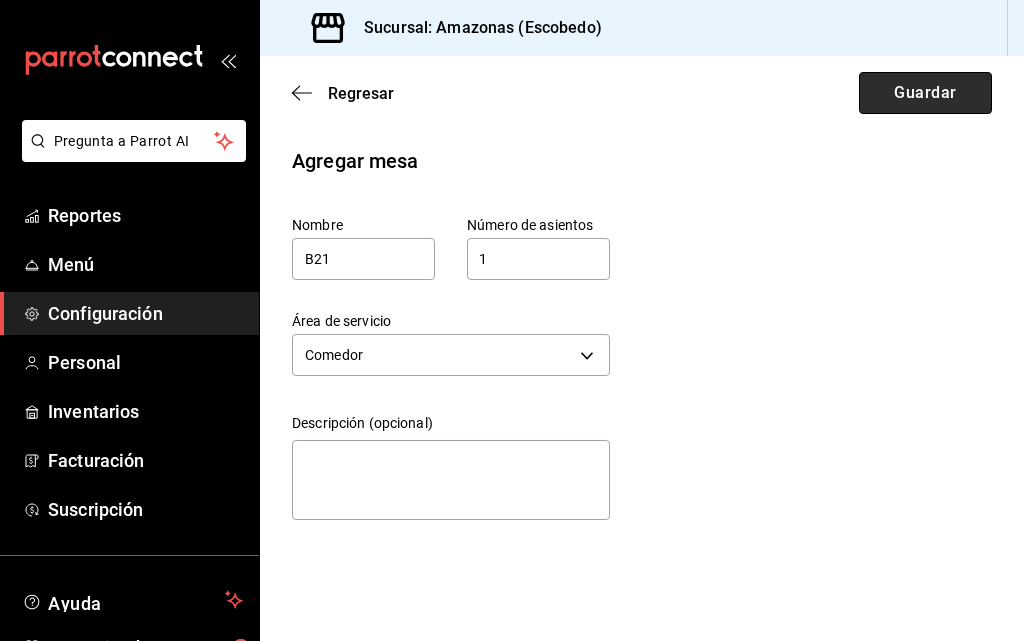 click on "Guardar" at bounding box center (925, 93) 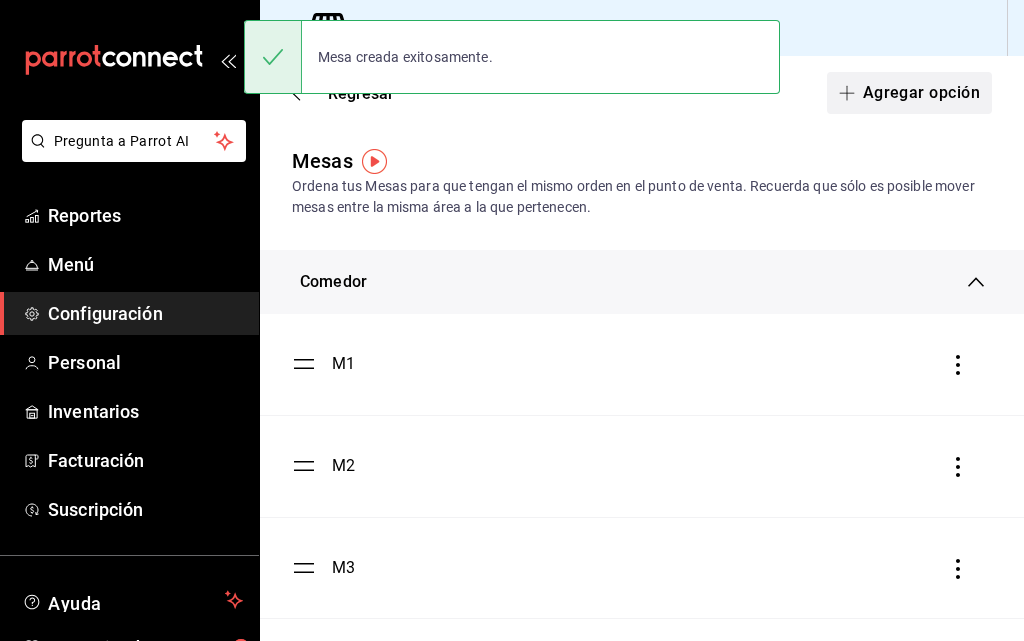 click on "Agregar opción" at bounding box center (909, 93) 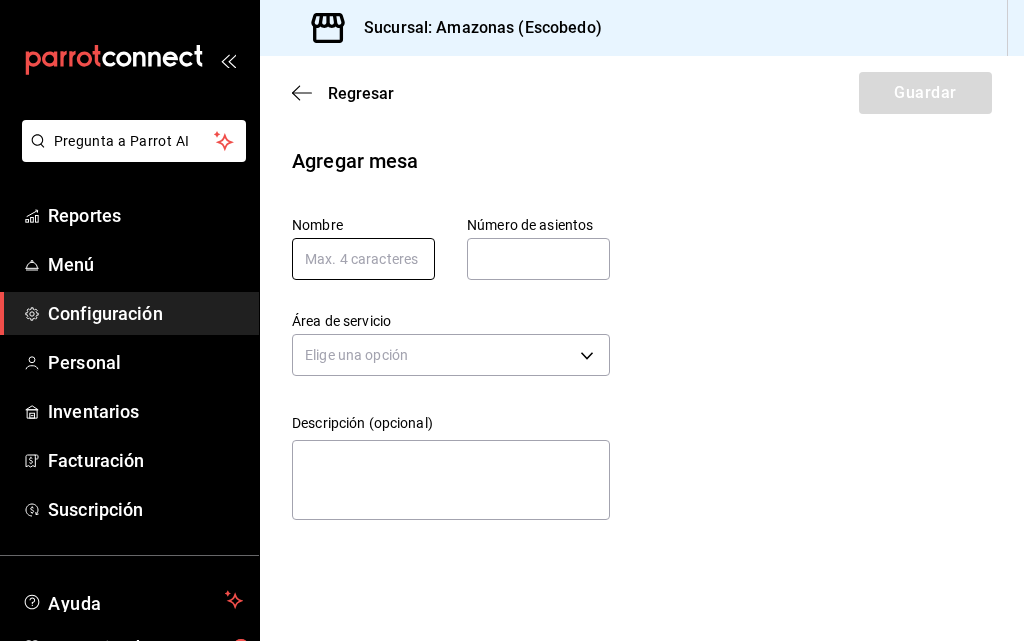 click at bounding box center [363, 259] 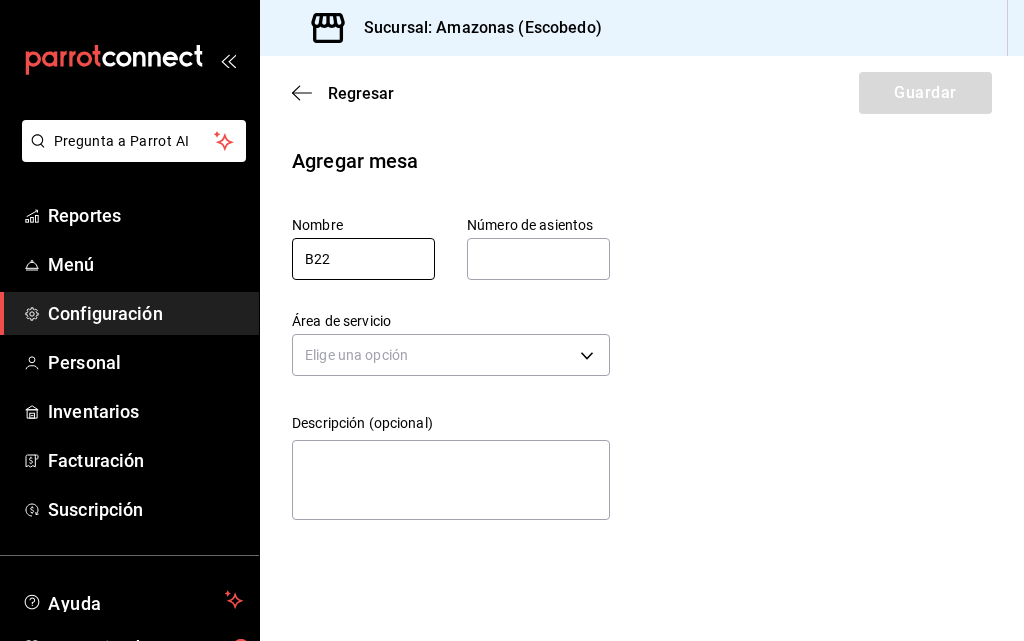 type on "B22" 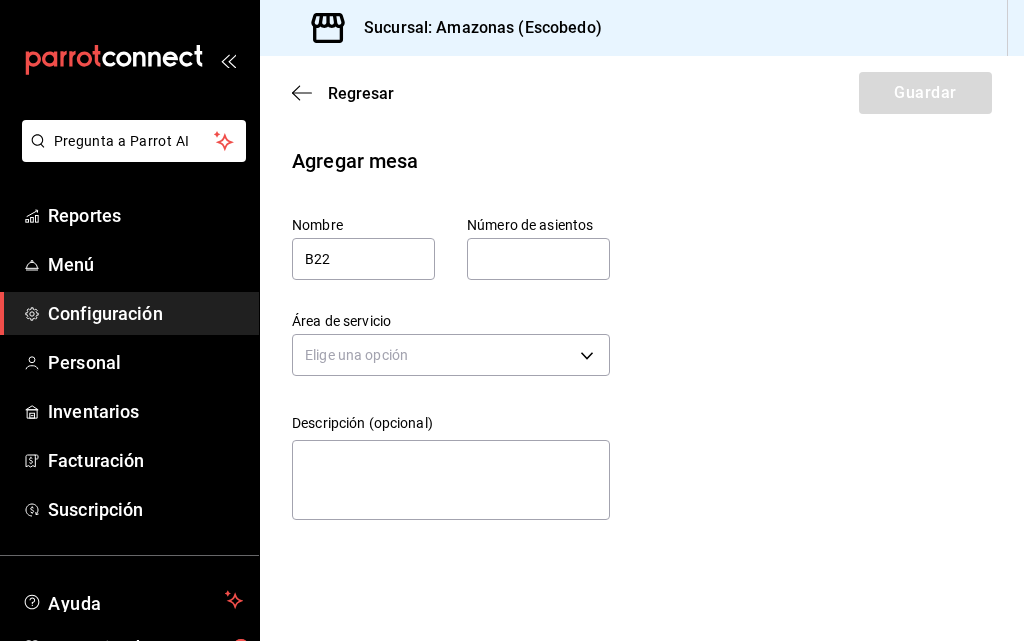 click at bounding box center (538, 259) 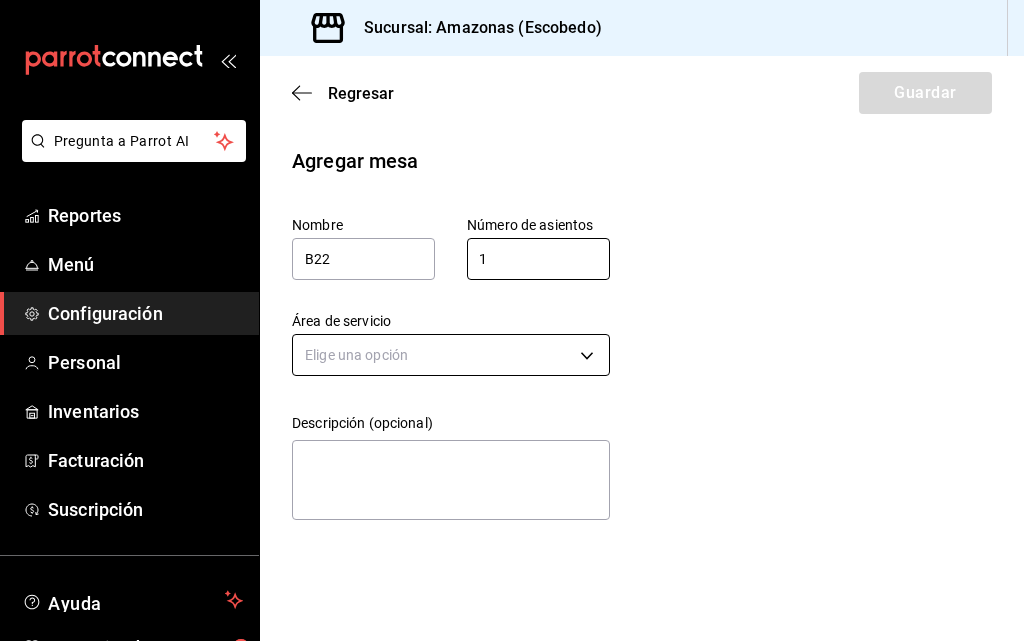 type on "1" 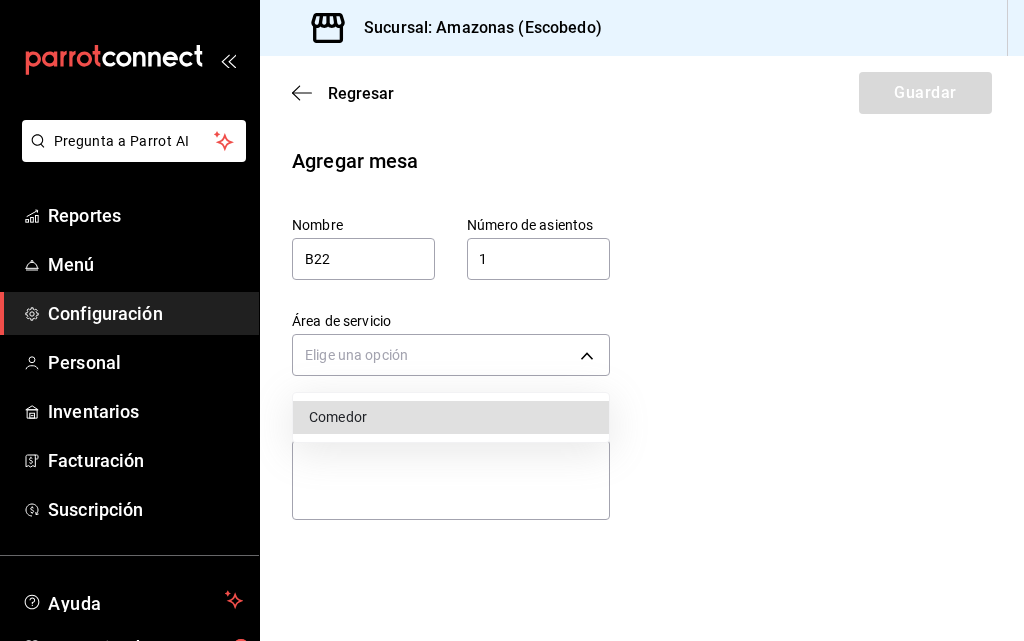 drag, startPoint x: 490, startPoint y: 420, endPoint x: 593, endPoint y: 347, distance: 126.24579 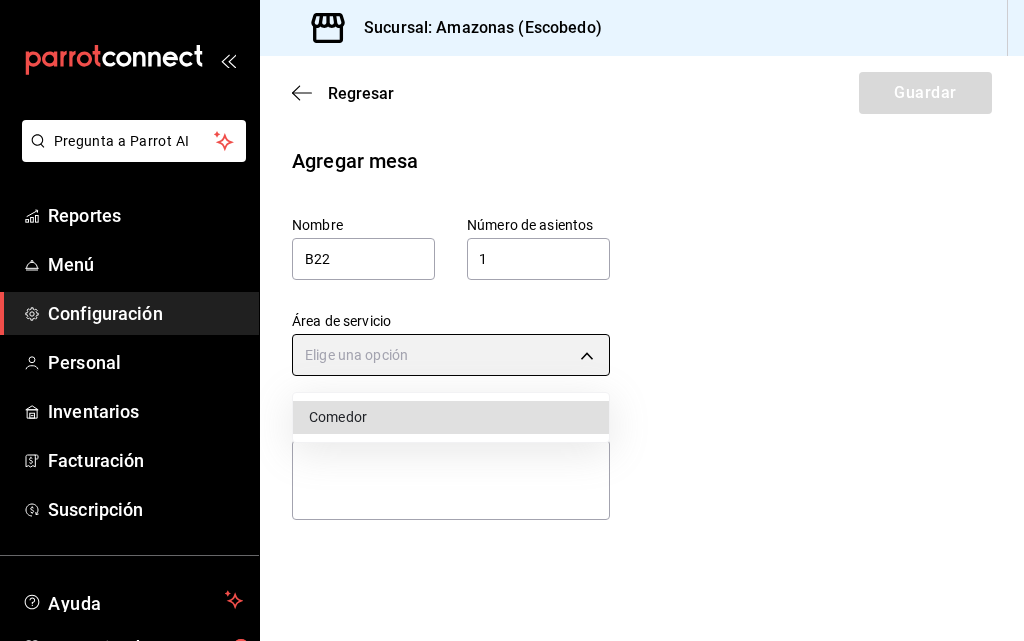 type on "8a3d1adf-361d-48ef-ba93-bf0d1d515e63" 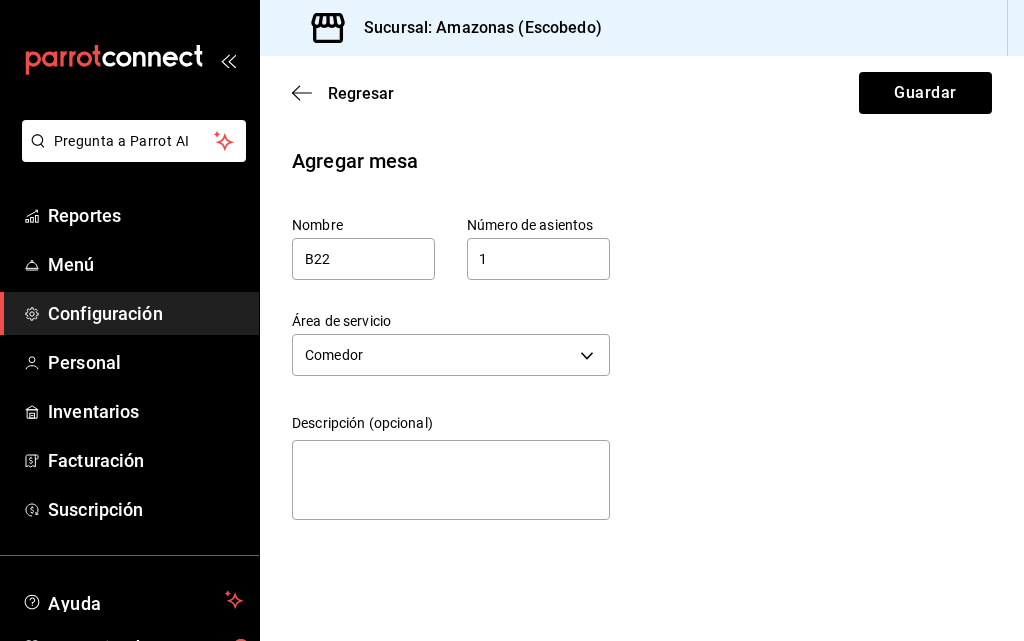 click on "Regresar Guardar" at bounding box center (642, 93) 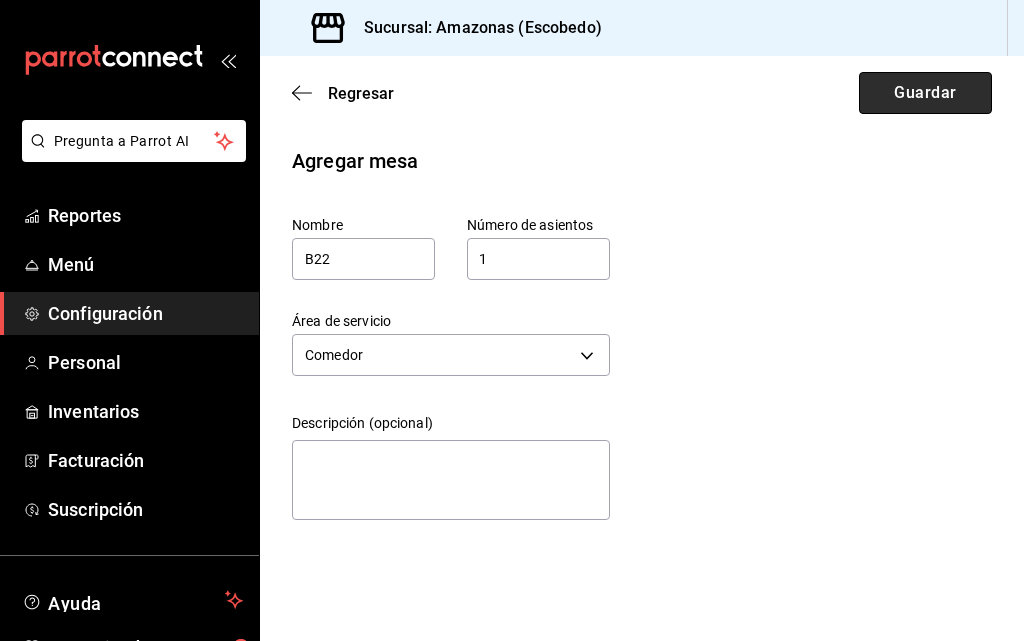 click on "Guardar" at bounding box center [925, 93] 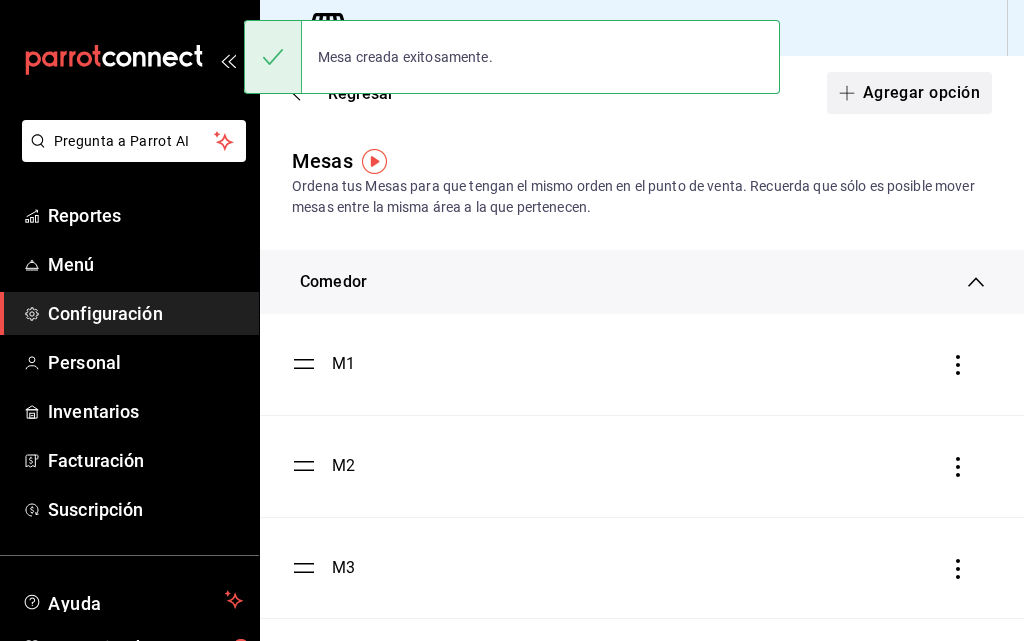 click on "Agregar opción" at bounding box center (909, 93) 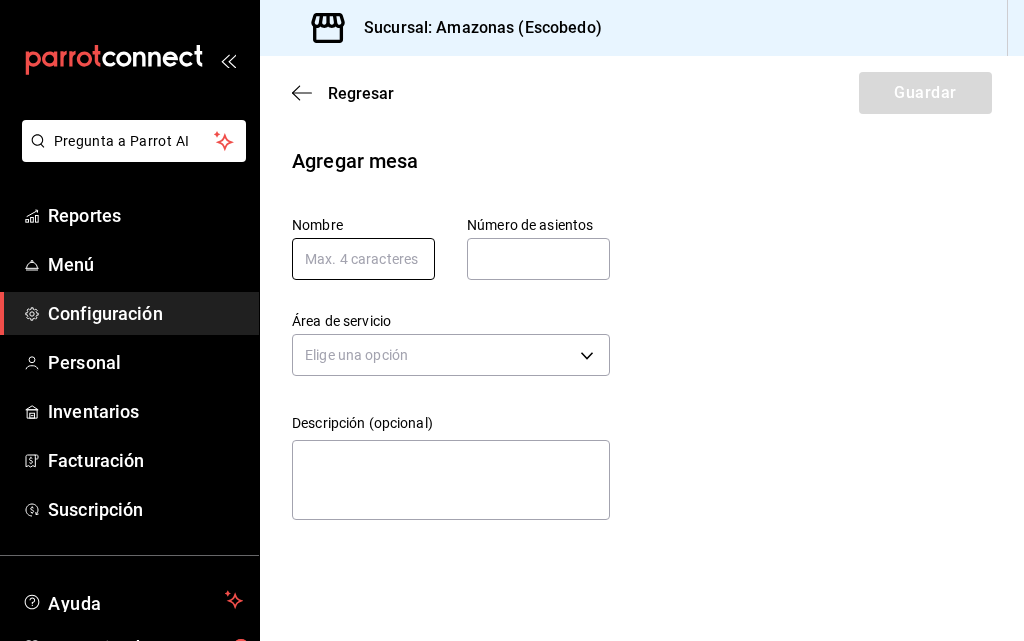 click at bounding box center [363, 259] 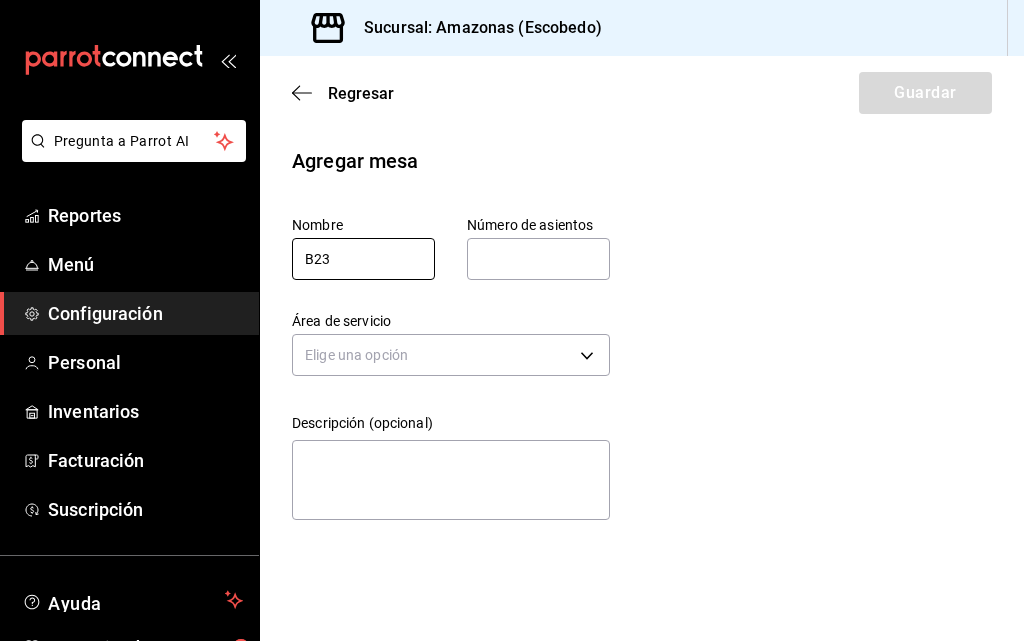 type on "B23" 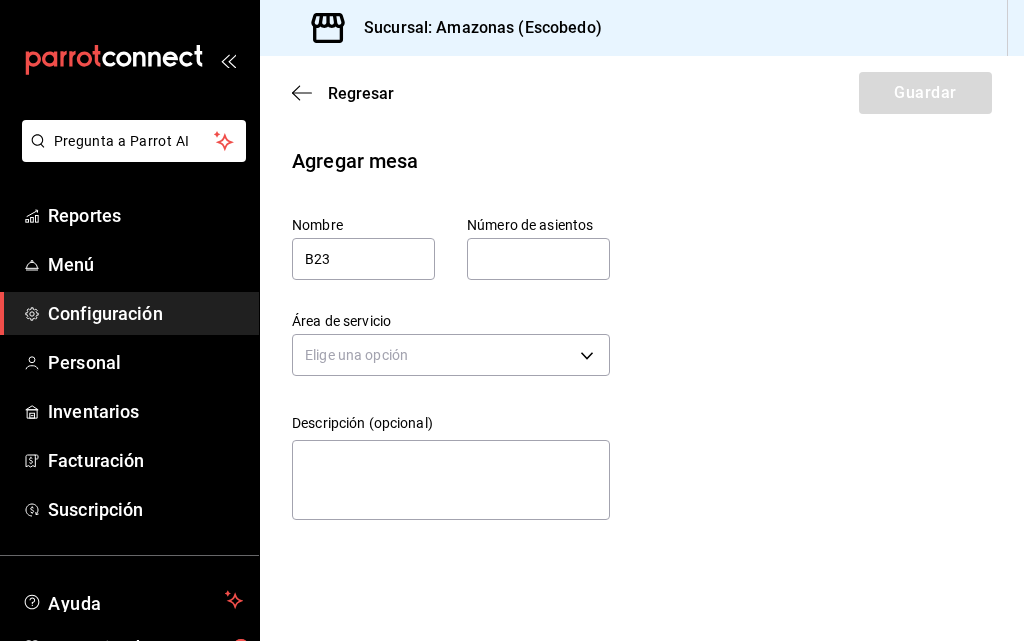 click at bounding box center [538, 259] 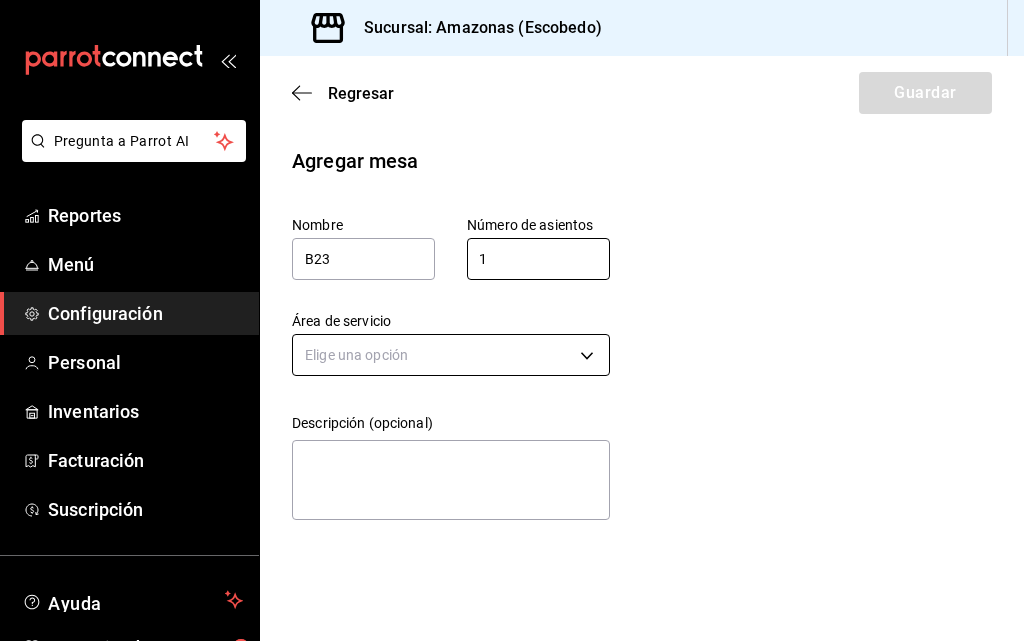 type on "1" 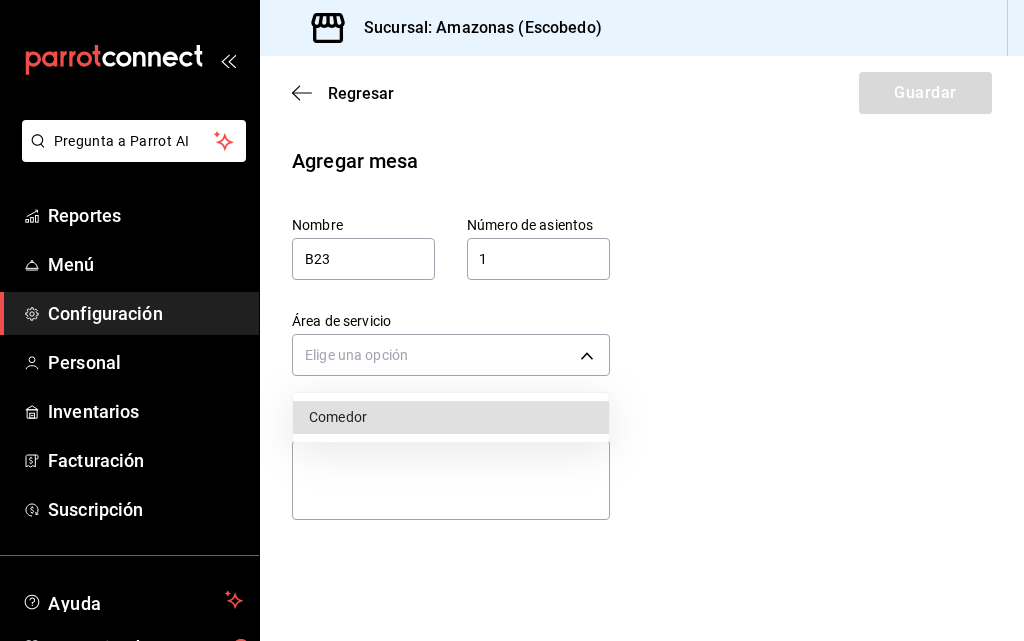 drag, startPoint x: 457, startPoint y: 408, endPoint x: 599, endPoint y: 307, distance: 174.25555 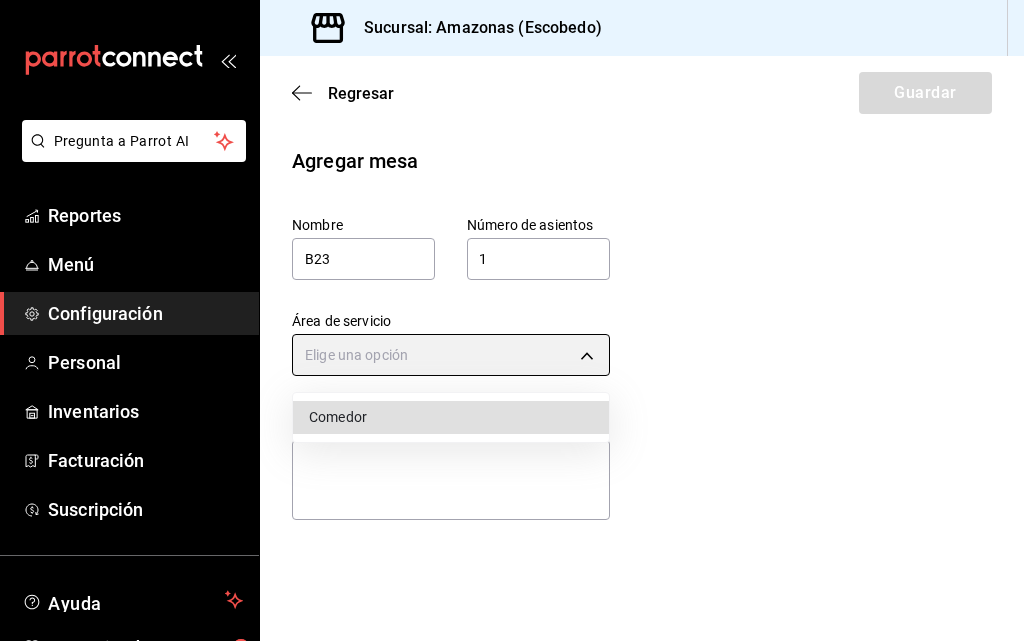 type on "8a3d1adf-361d-48ef-ba93-bf0d1d515e63" 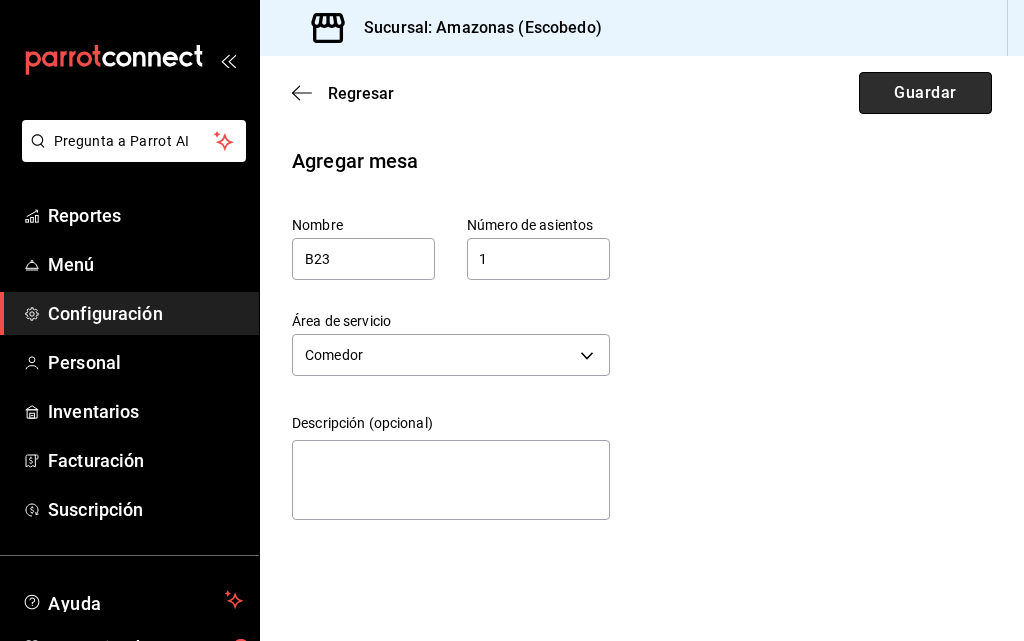 click on "Guardar" at bounding box center (925, 93) 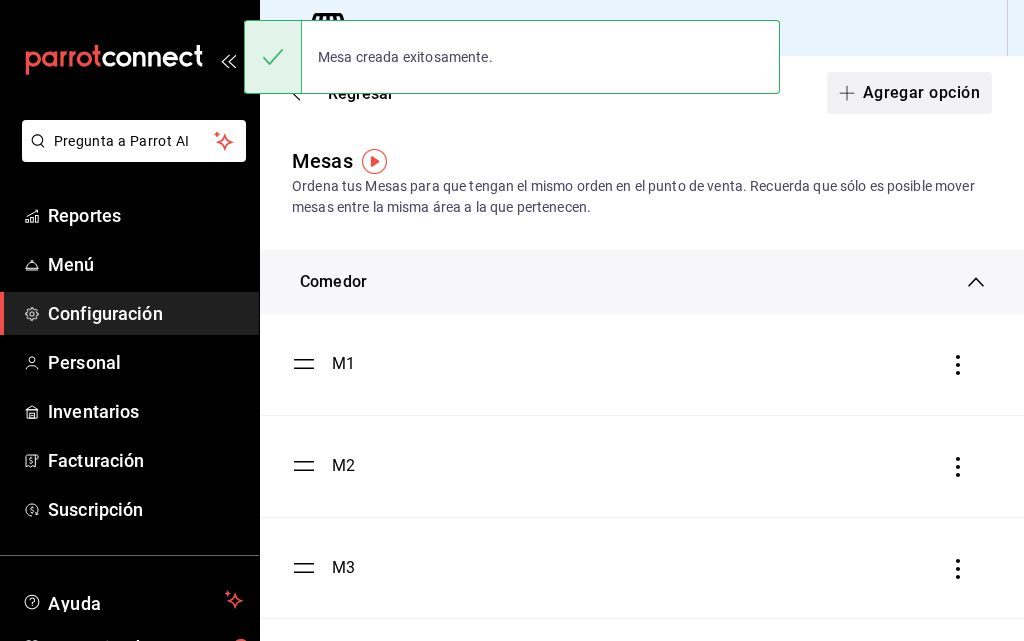 click on "Regresar Agregar opción" at bounding box center [642, 93] 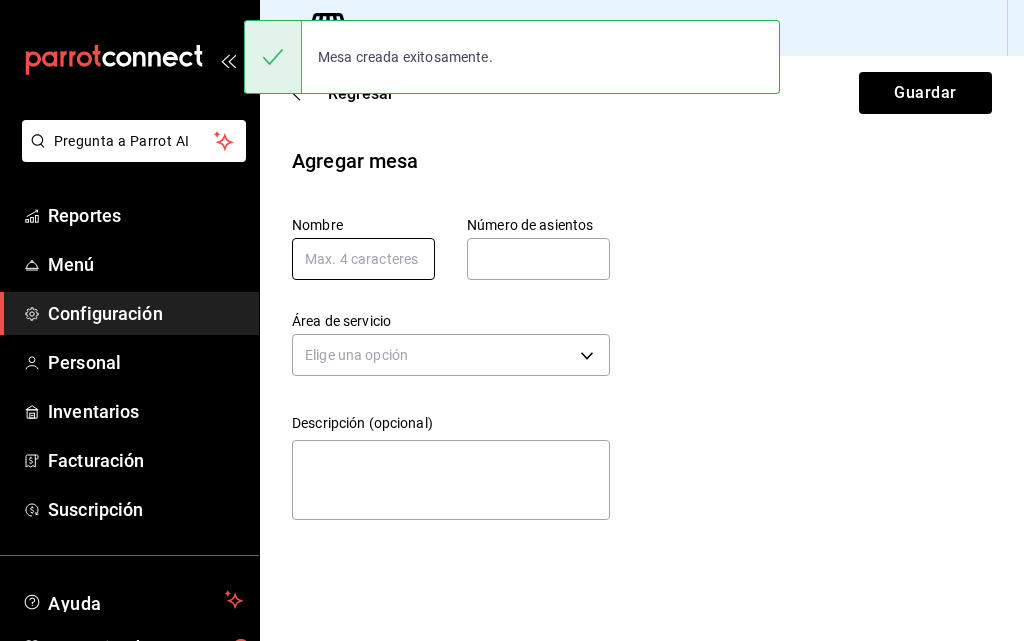 click at bounding box center (363, 259) 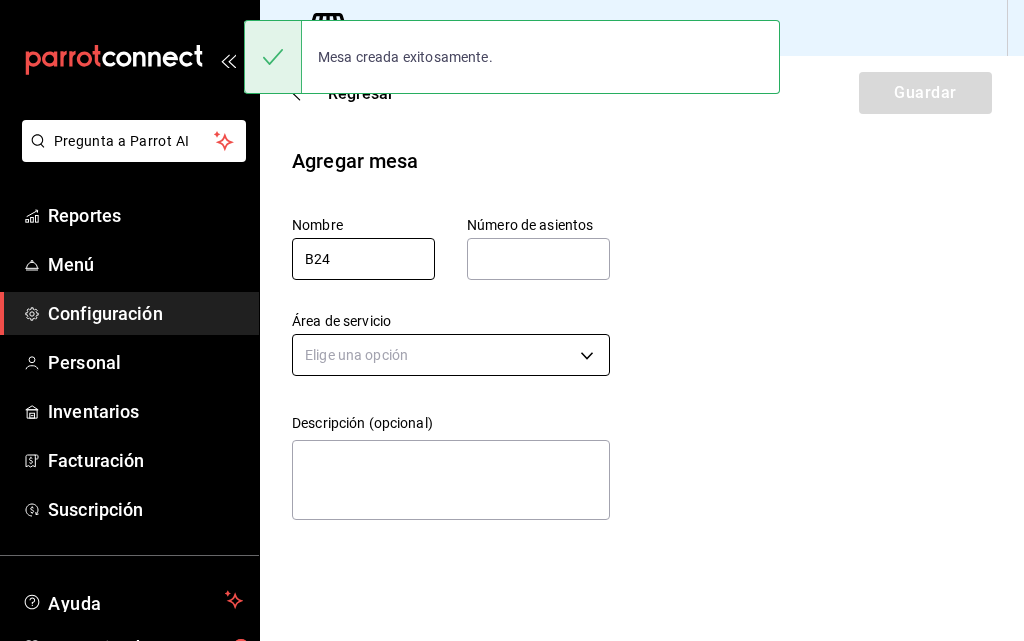 type on "B24" 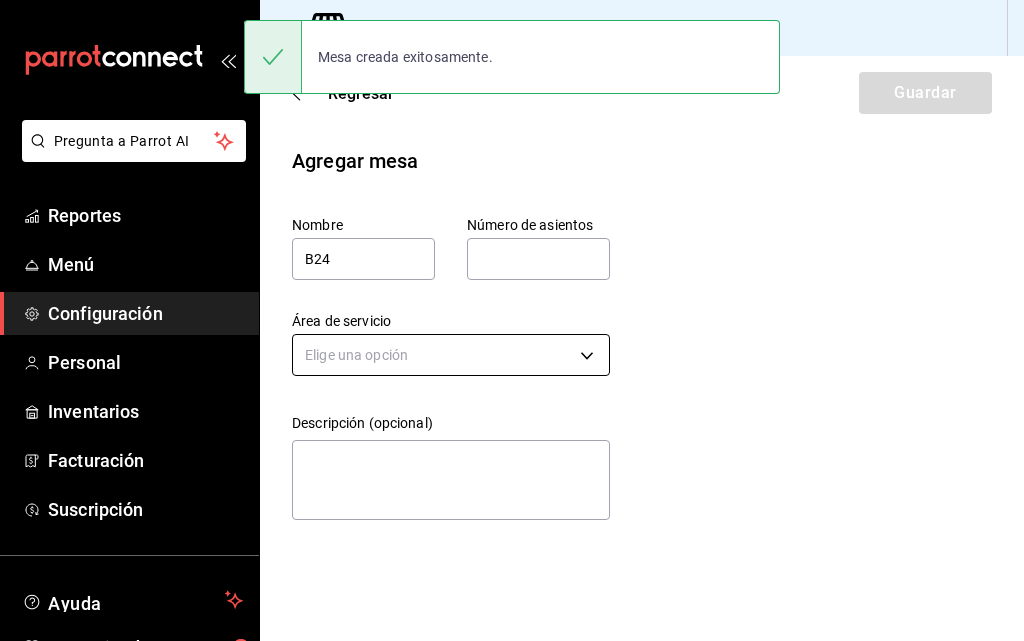 click at bounding box center (538, 259) 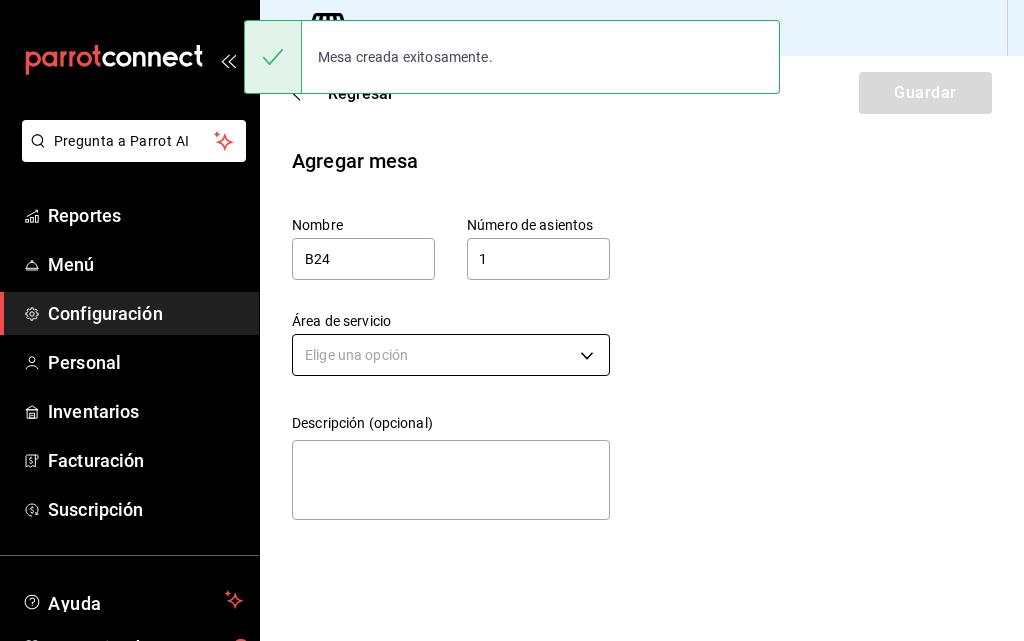 type on "1" 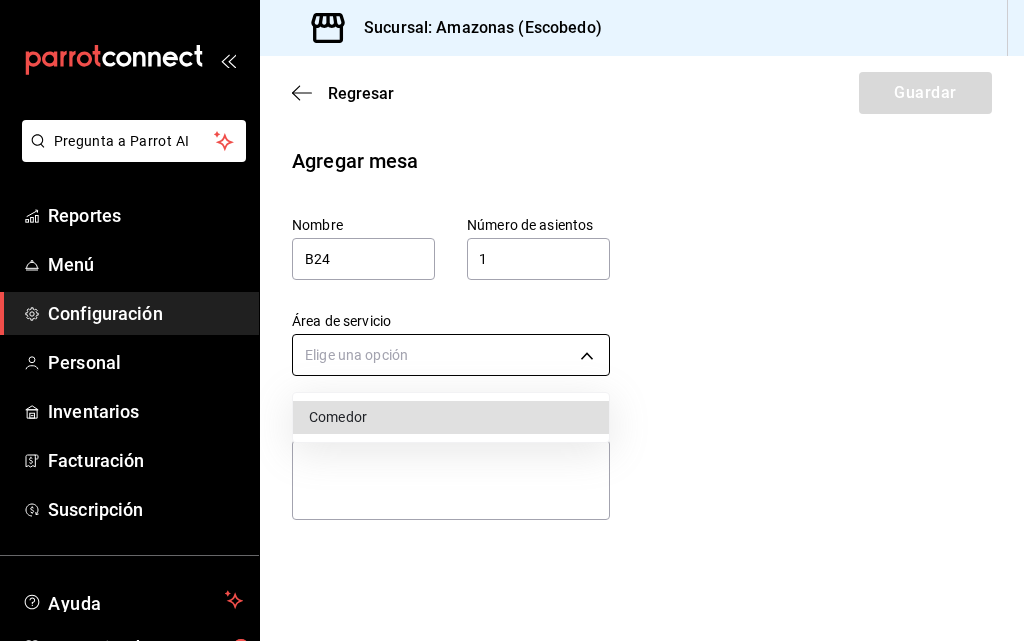 click on "Pregunta a Parrot AI Reportes   Menú   Configuración   Personal   Inventarios   Facturación   Suscripción   Ayuda Recomienda Parrot   Daniel Hdz   Sugerir nueva función   Sucursal: Amazonas (Escobedo) Regresar Guardar Agregar mesa Nombre B24 Número de asientos 1 Número de asientos Área de servicio Elige una opción Descripción (opcional) x Mesa creada exitosamente. Pregunta a Parrot AI Reportes   Menú   Configuración   Personal   Inventarios   Facturación   Suscripción   Ayuda Recomienda Parrot   Daniel Hdz   Sugerir nueva función   GANA 1 MES GRATIS EN TU SUSCRIPCIÓN AQUÍ ¿Recuerdas cómo empezó tu restaurante?
Hoy puedes ayudar a un colega a tener el mismo cambio que tú viviste.
Recomienda Parrot directamente desde tu Portal Administrador.
Es fácil y rápido.
🎁 Por cada restaurante que se una, ganas 1 mes gratis. Ver video tutorial Ir a video Visitar centro de ayuda (81) 2046 6363 soporte@parrotsoftware.io Visitar centro de ayuda (81) 2046 6363 soporte@parrotsoftware.io Comedor" at bounding box center (512, 320) 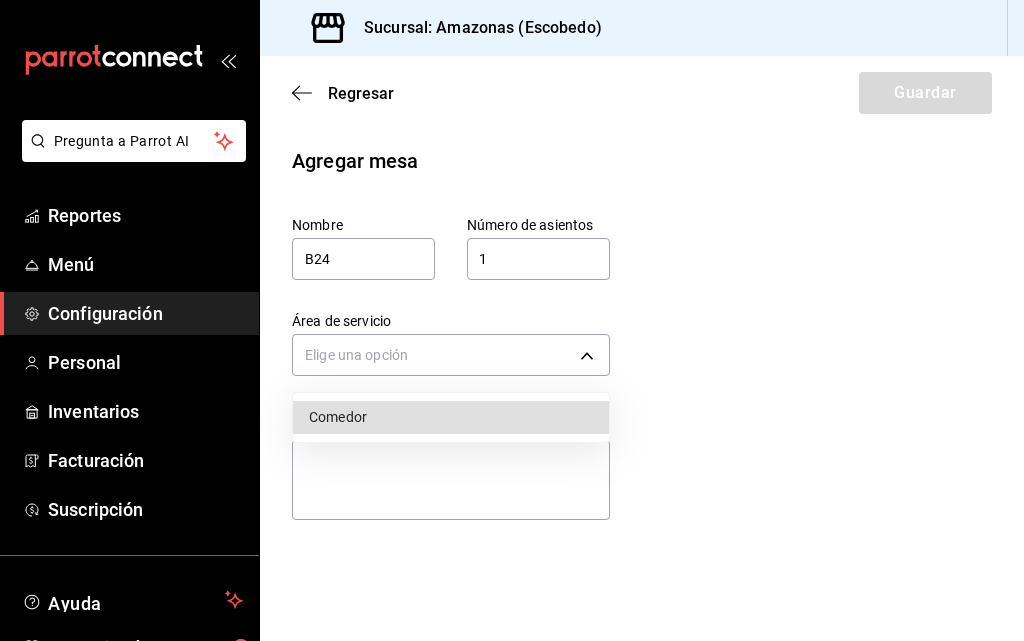 click on "Comedor" at bounding box center [451, 417] 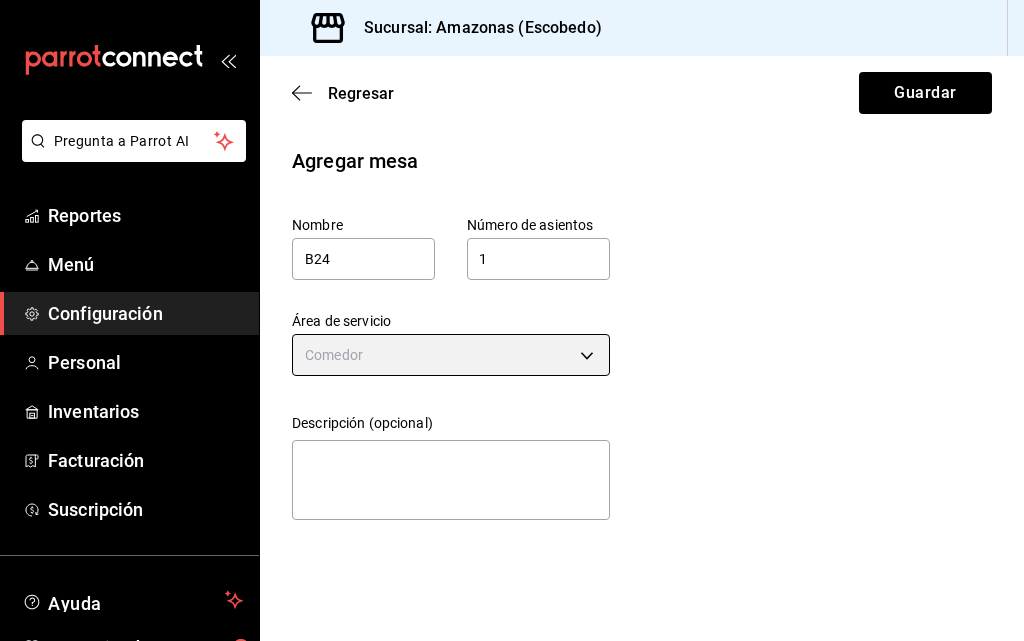 type on "8a3d1adf-361d-48ef-ba93-bf0d1d515e63" 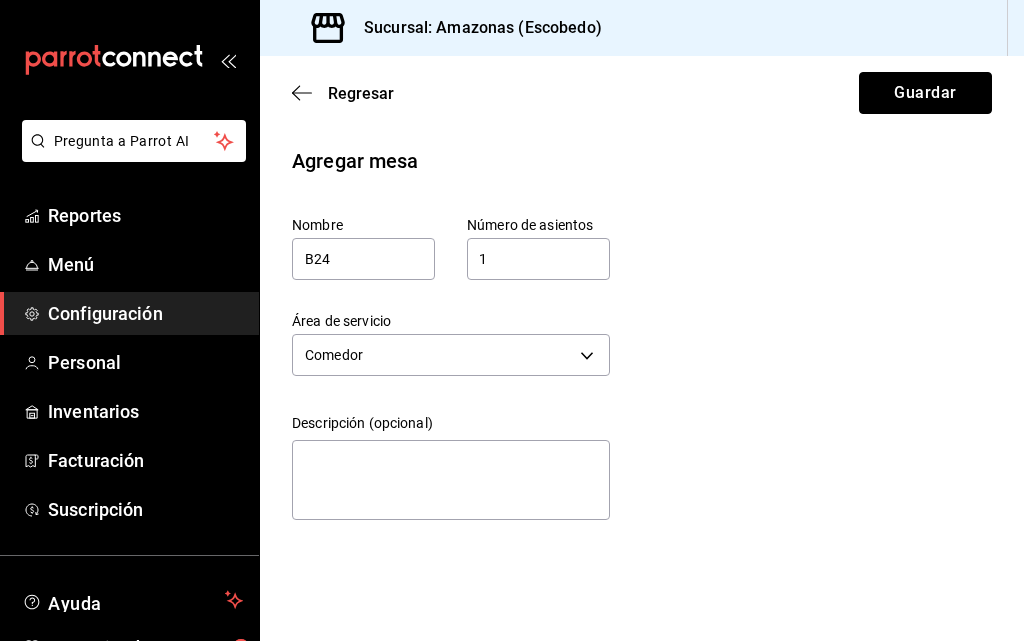 click on "Guardar" at bounding box center [925, 93] 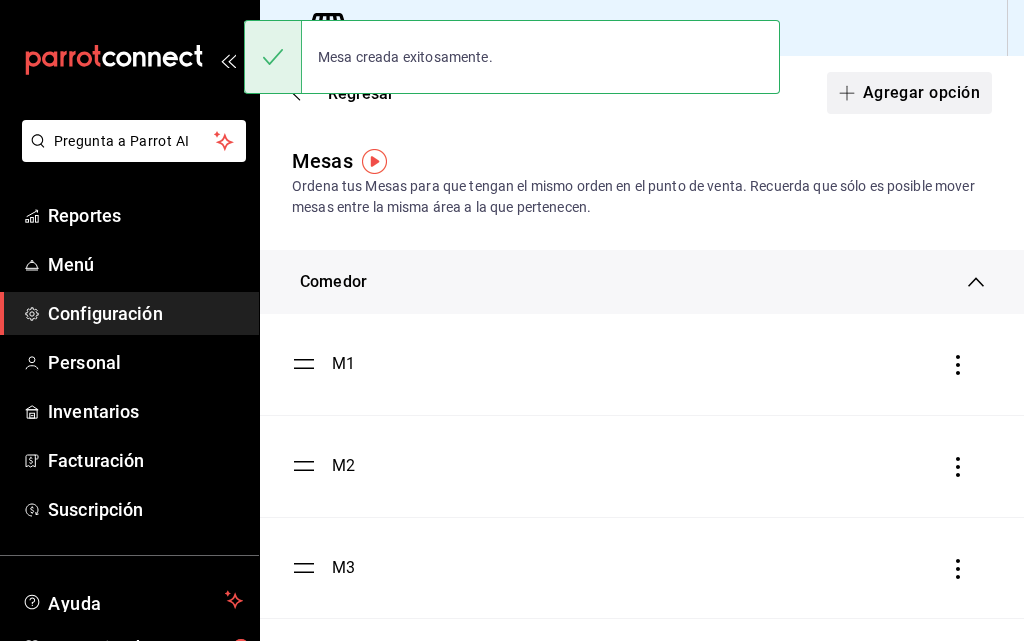 click on "Agregar opción" at bounding box center [909, 93] 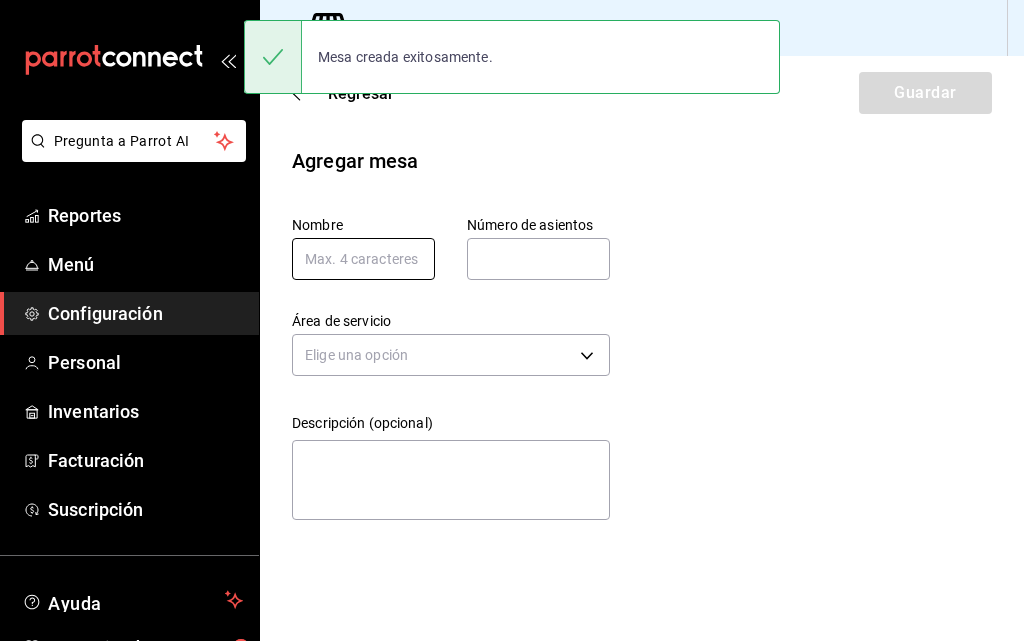 click at bounding box center (363, 259) 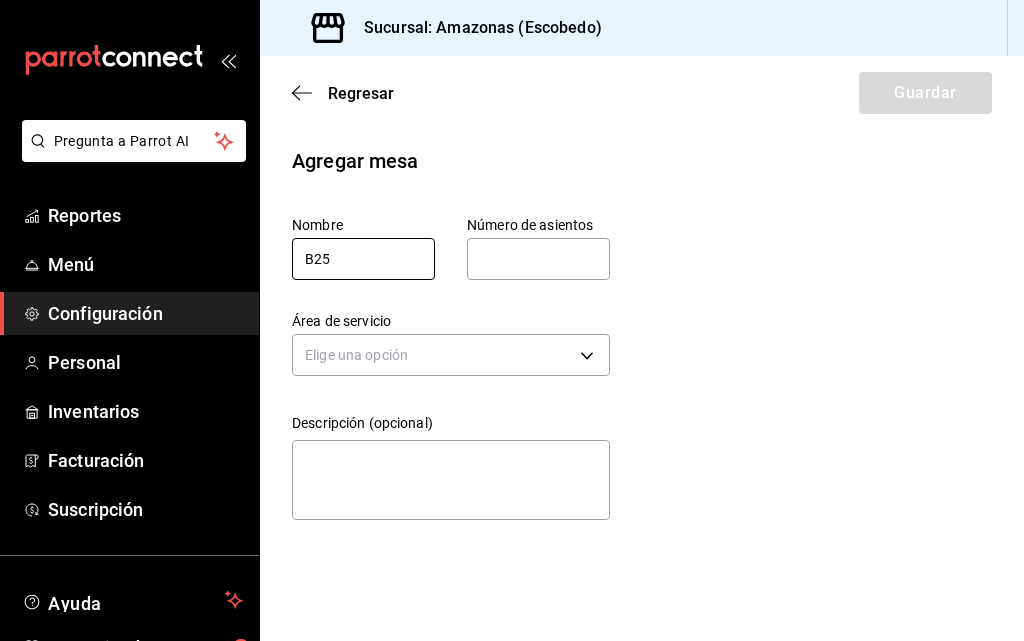 type on "B25" 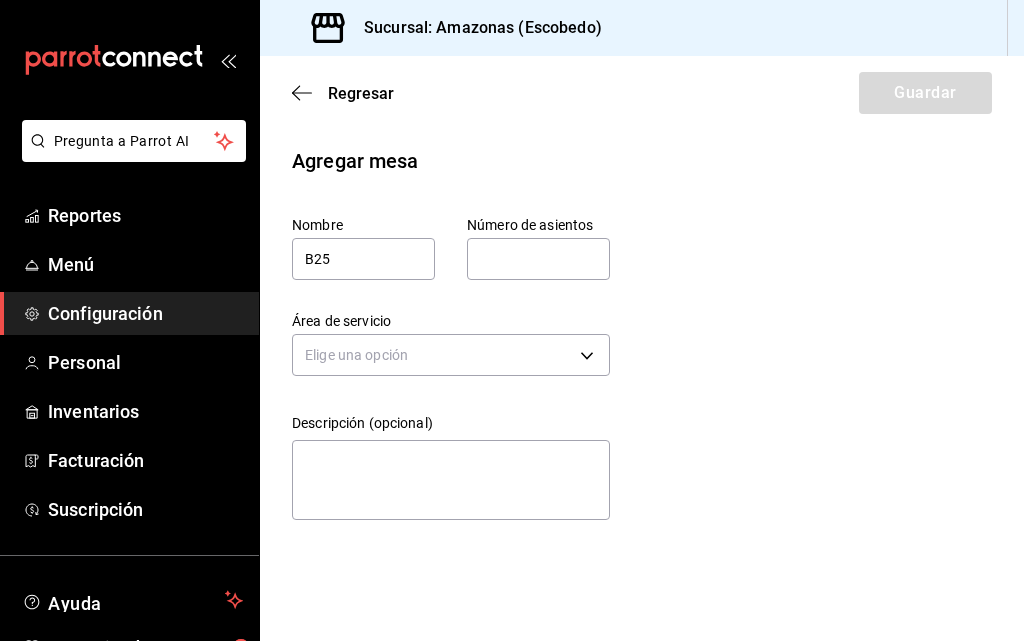 click at bounding box center (538, 259) 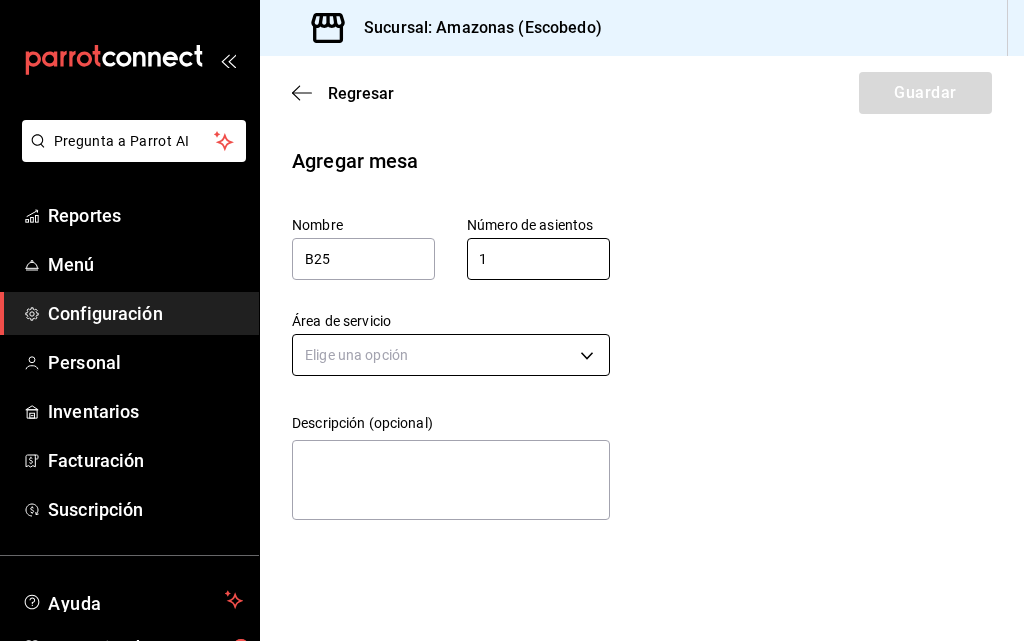 type on "1" 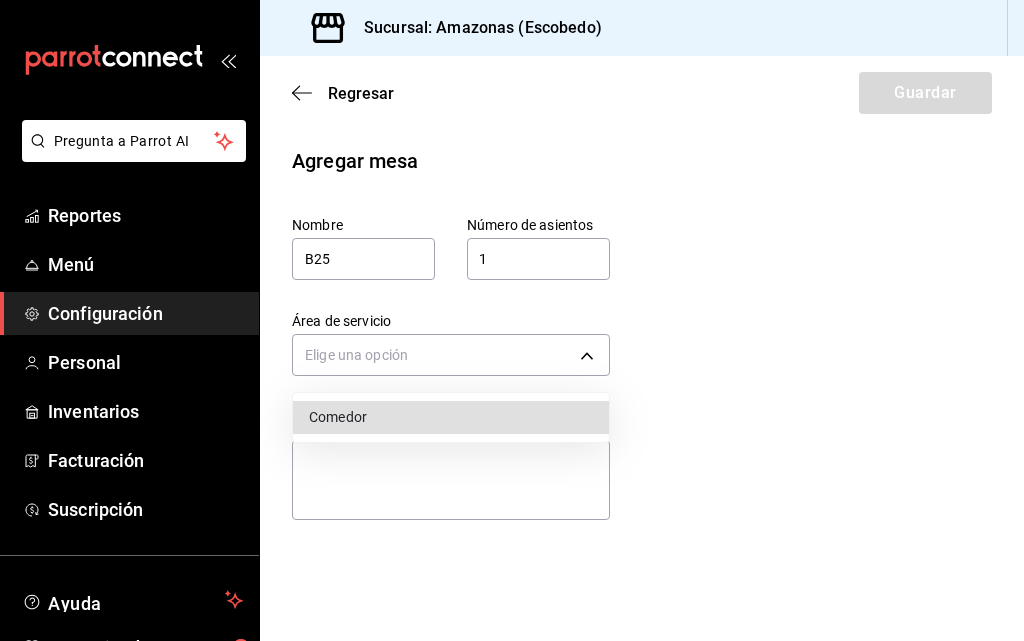 click on "Comedor" at bounding box center (451, 417) 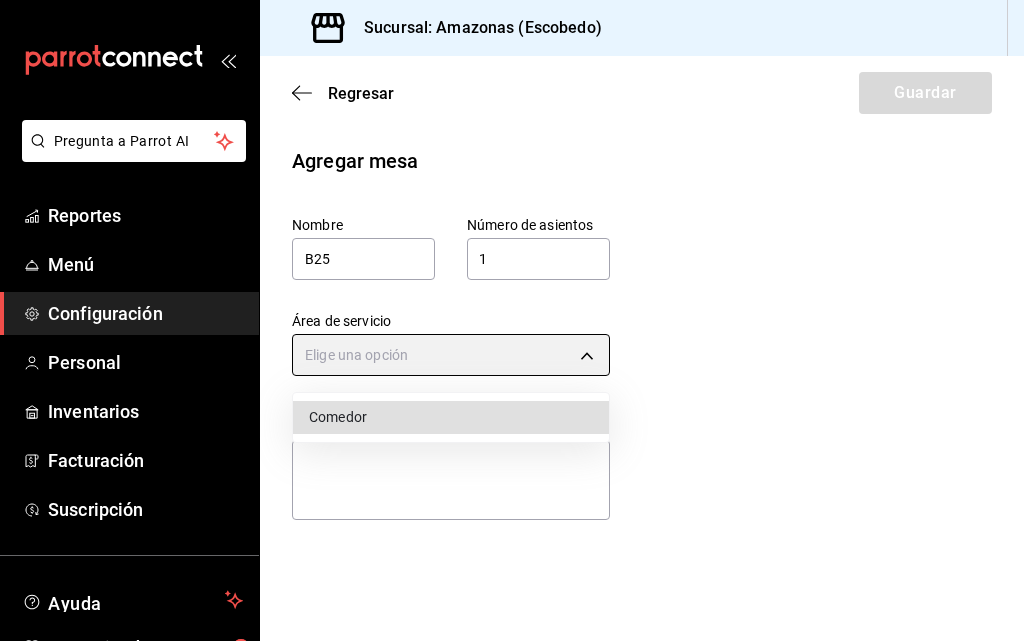 type on "8a3d1adf-361d-48ef-ba93-bf0d1d515e63" 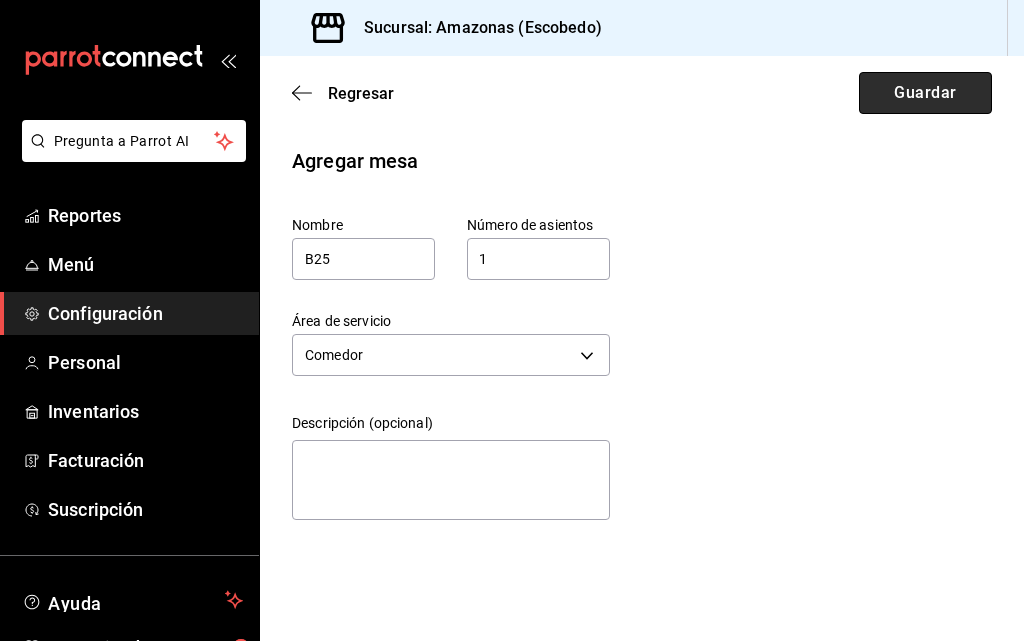click on "Guardar" at bounding box center [925, 93] 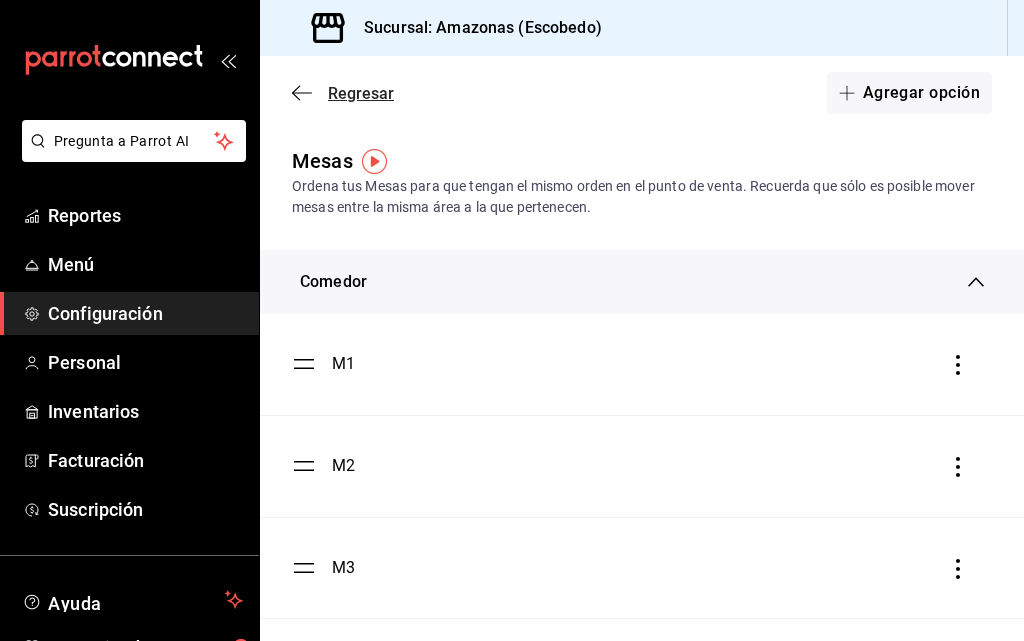 click on "Regresar" at bounding box center [361, 93] 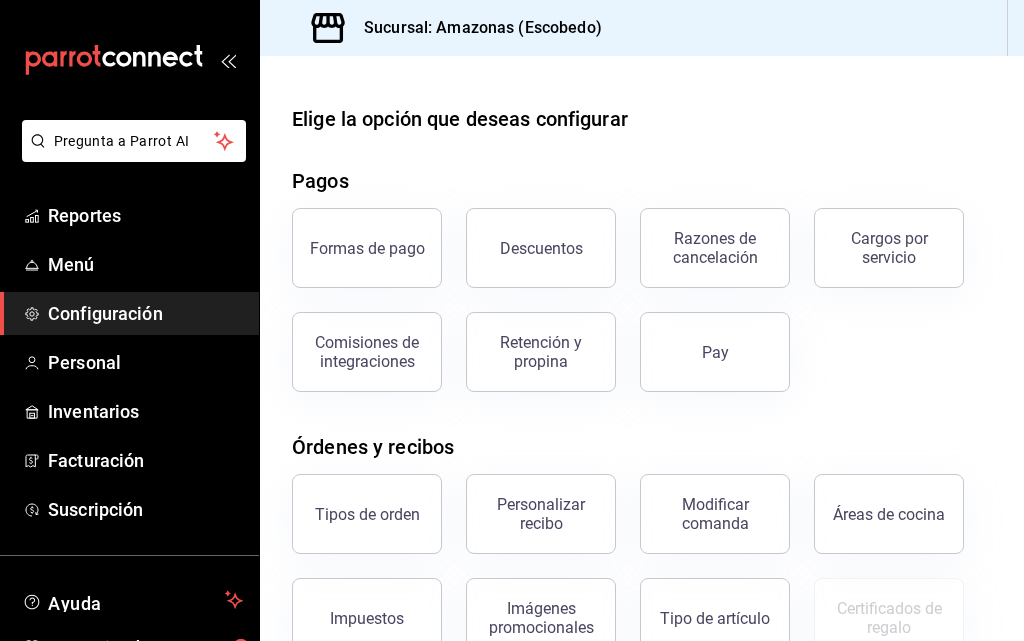 scroll, scrollTop: 373, scrollLeft: 0, axis: vertical 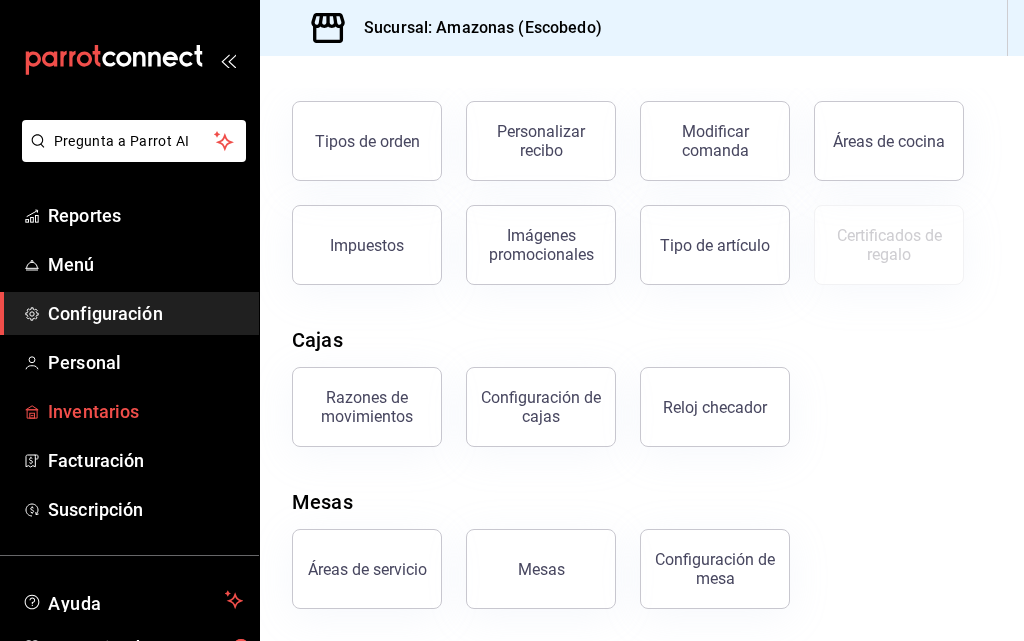 click on "Inventarios" at bounding box center (145, 411) 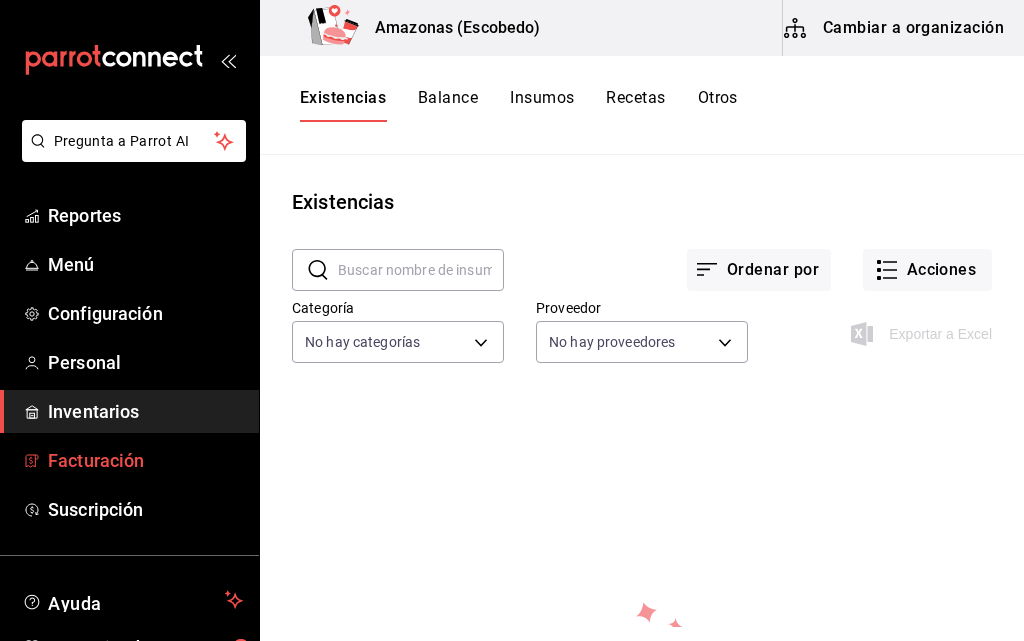 click on "Facturación" at bounding box center (145, 460) 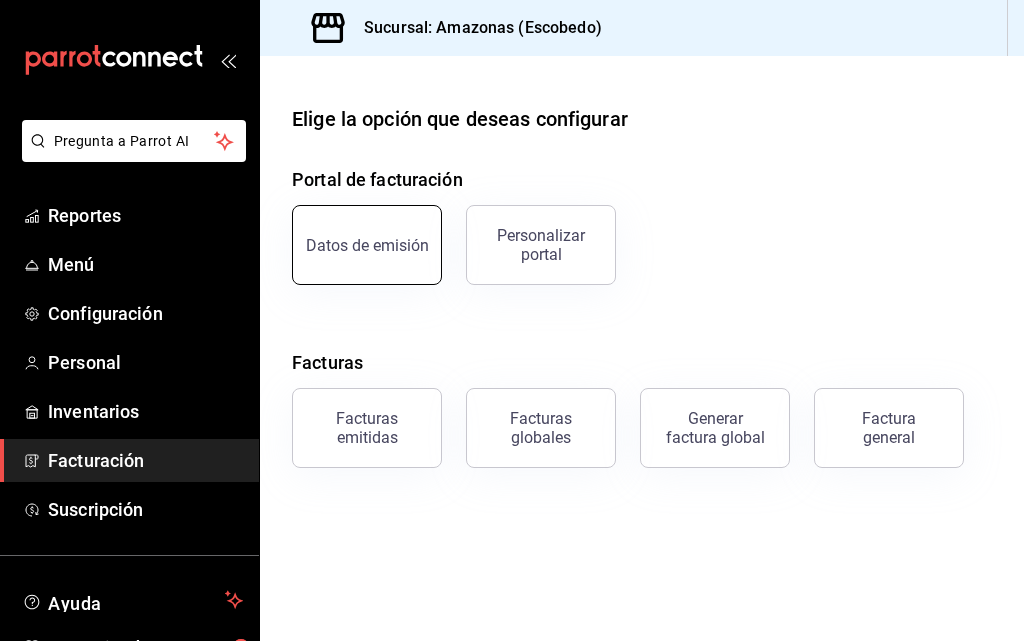 click on "Datos de emisión" at bounding box center (367, 245) 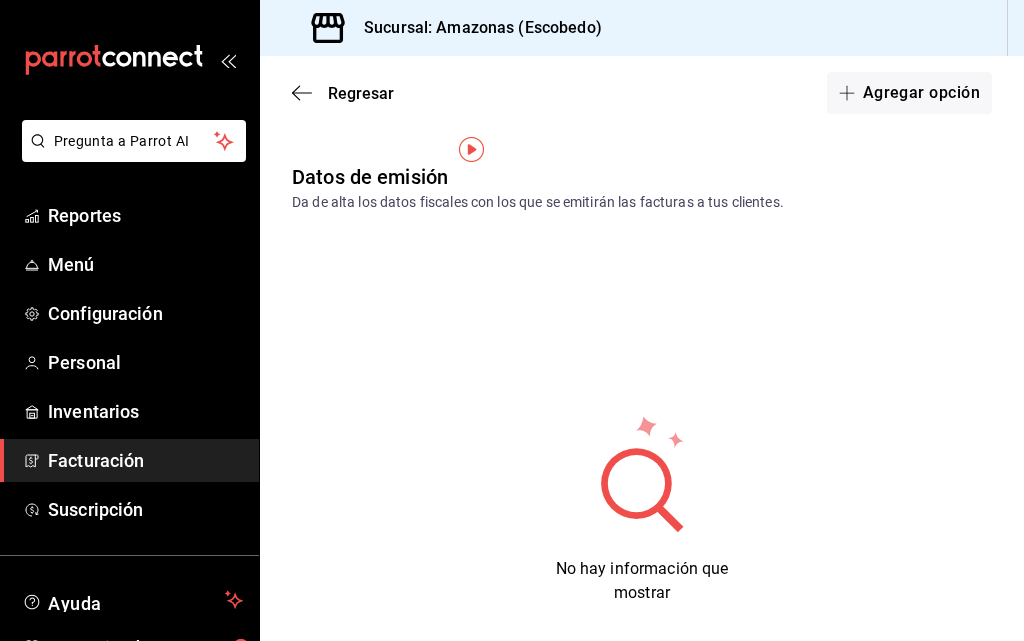 scroll, scrollTop: 28, scrollLeft: 0, axis: vertical 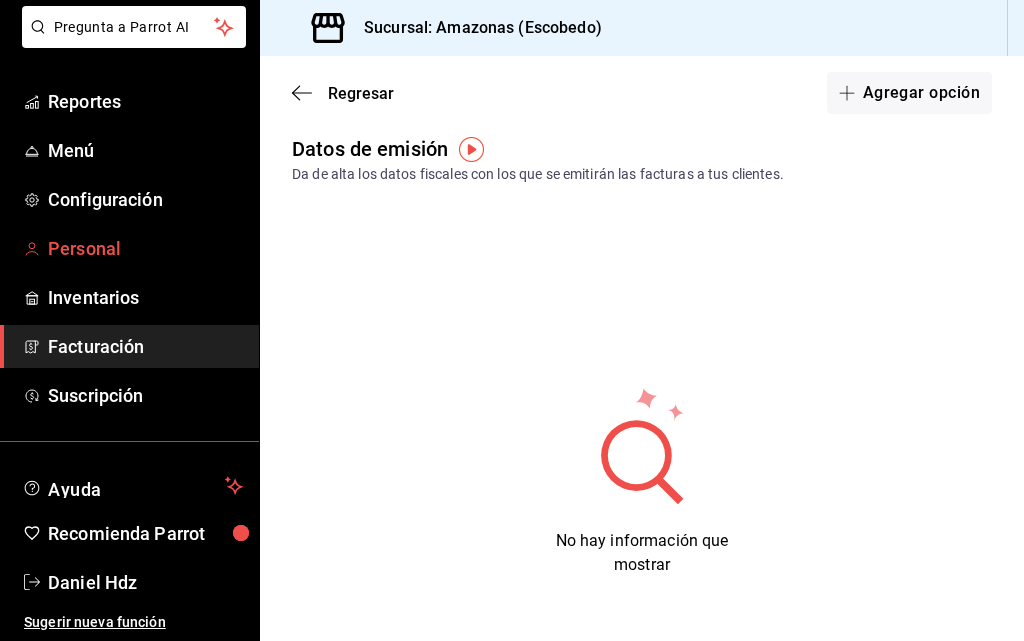 click on "Personal" at bounding box center (129, 248) 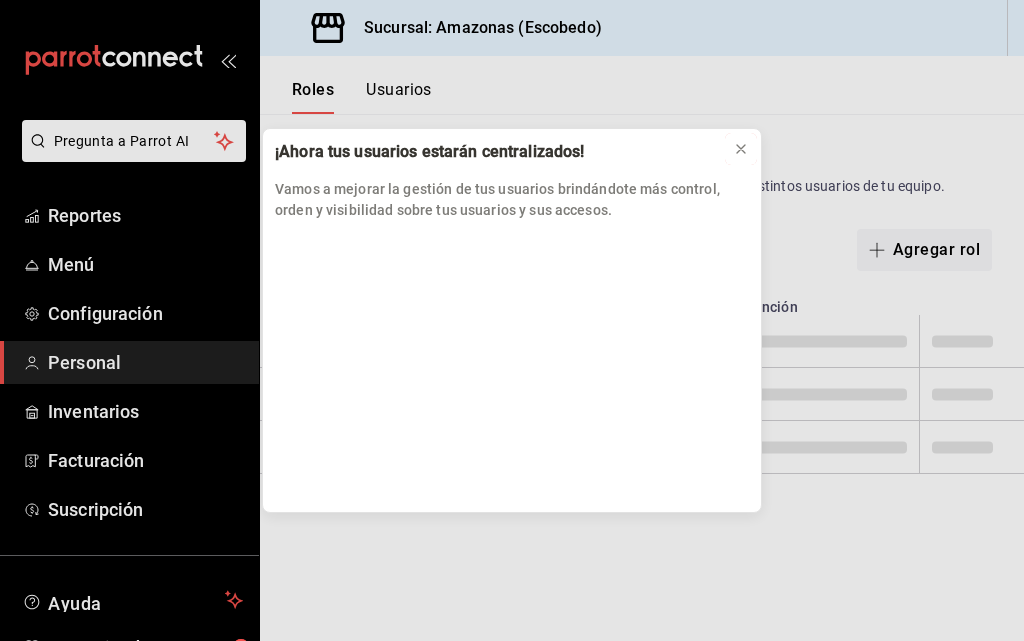 click 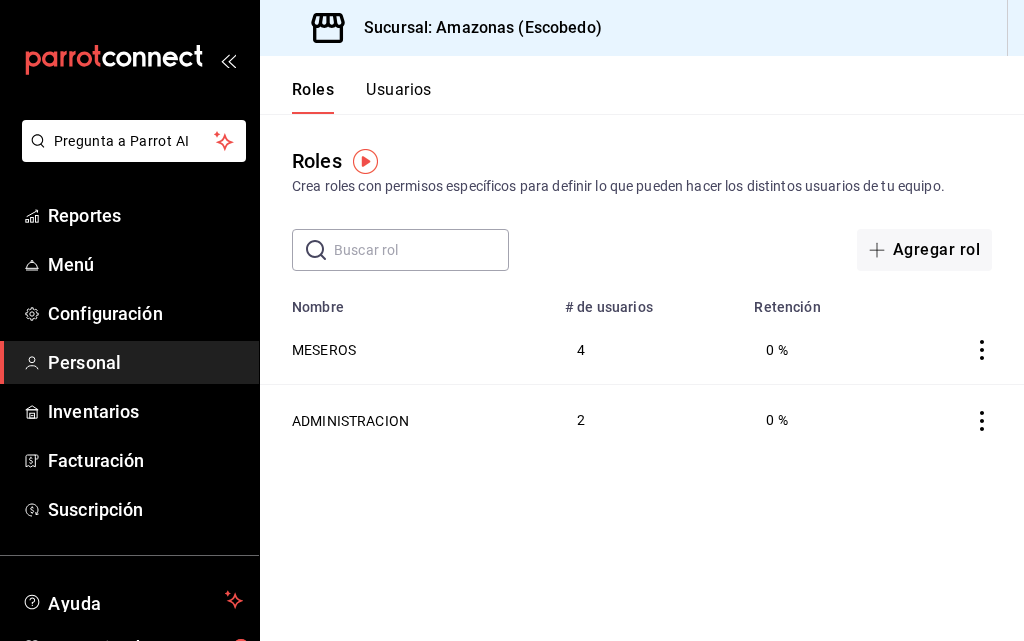click 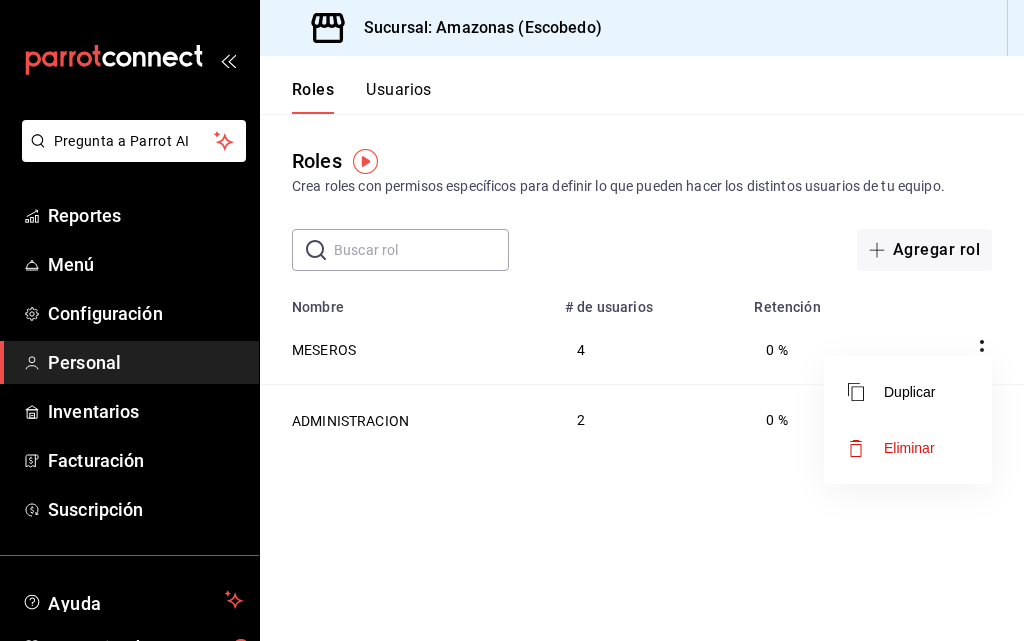 click at bounding box center [512, 320] 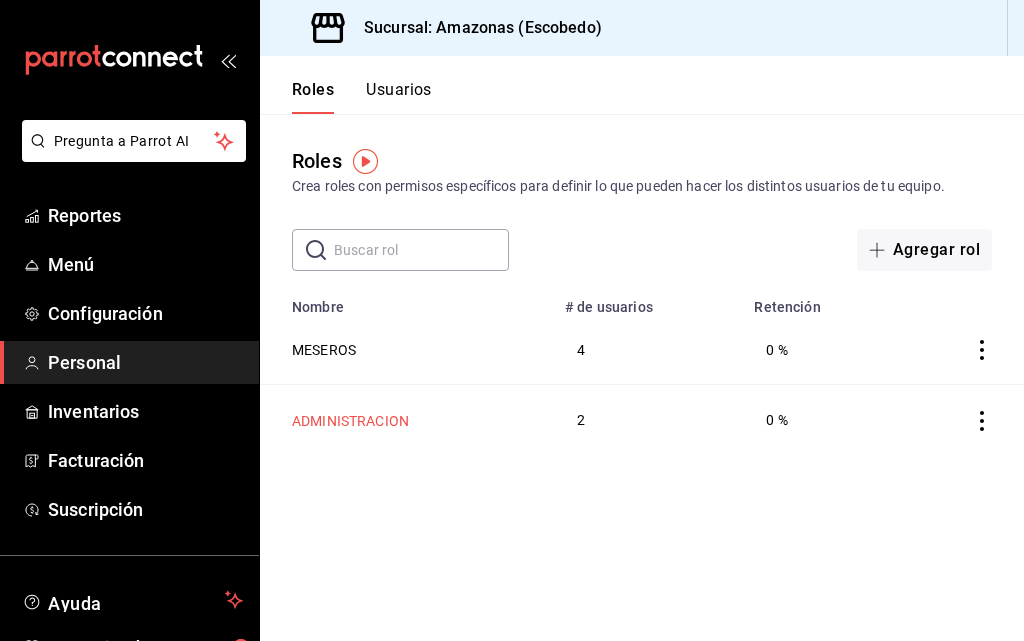 click on "ADMINISTRACION" at bounding box center [350, 421] 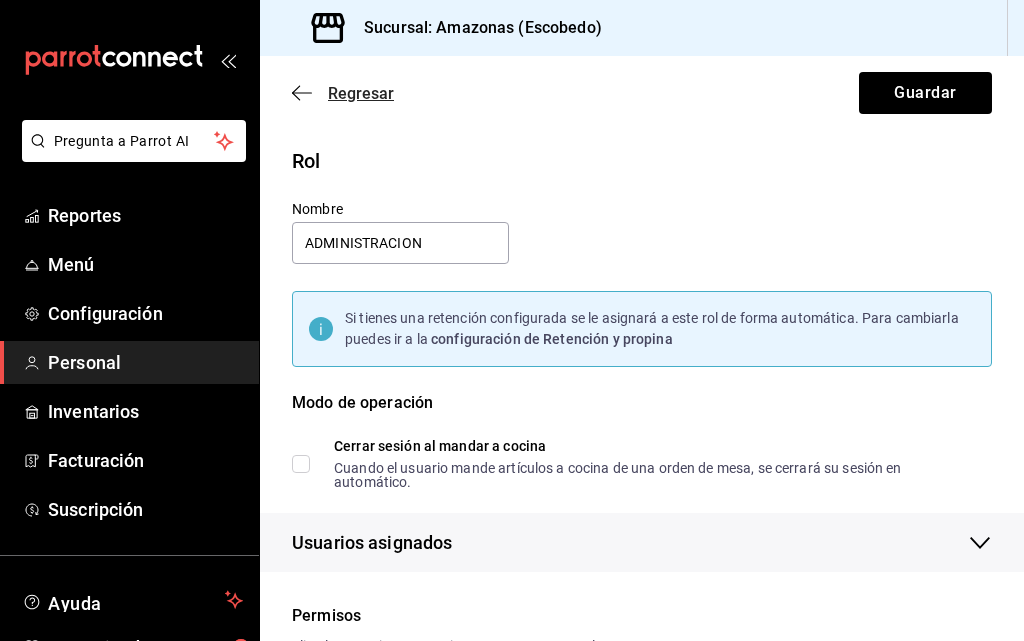 click 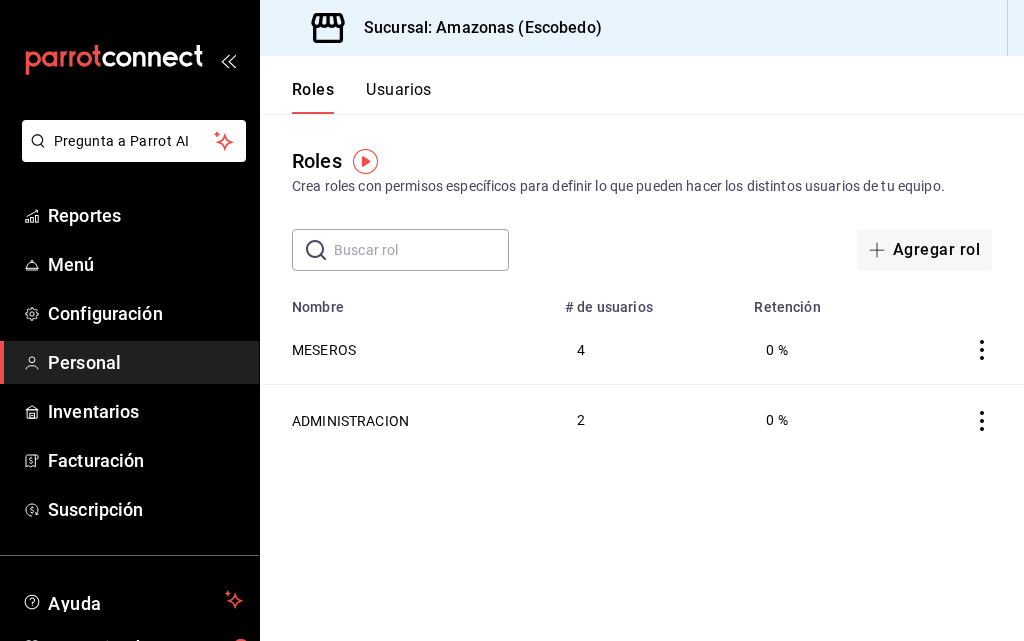 click on "Usuarios" at bounding box center (399, 97) 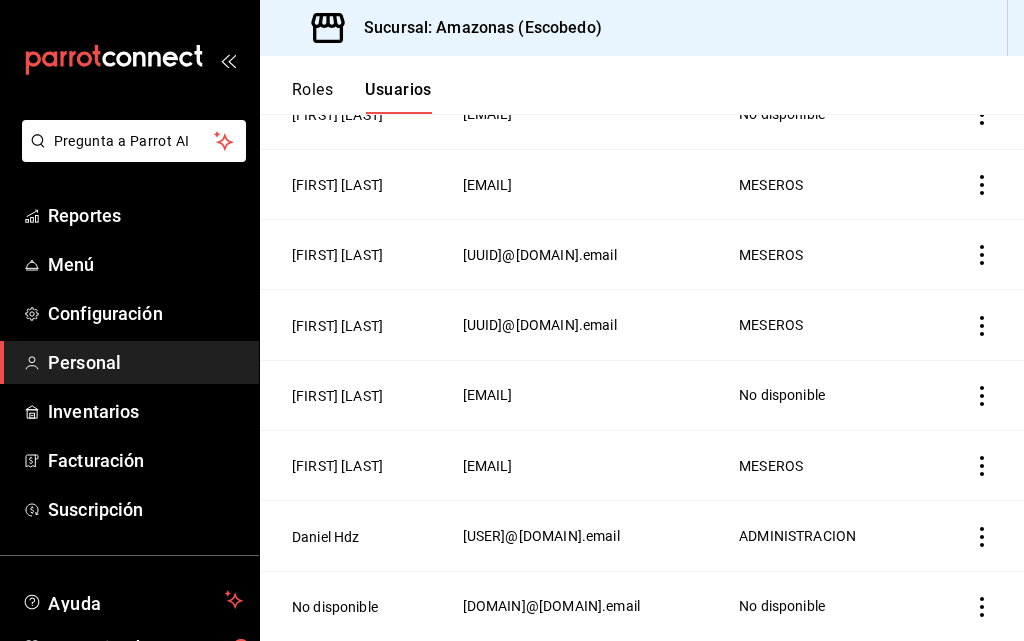 scroll, scrollTop: 447, scrollLeft: 0, axis: vertical 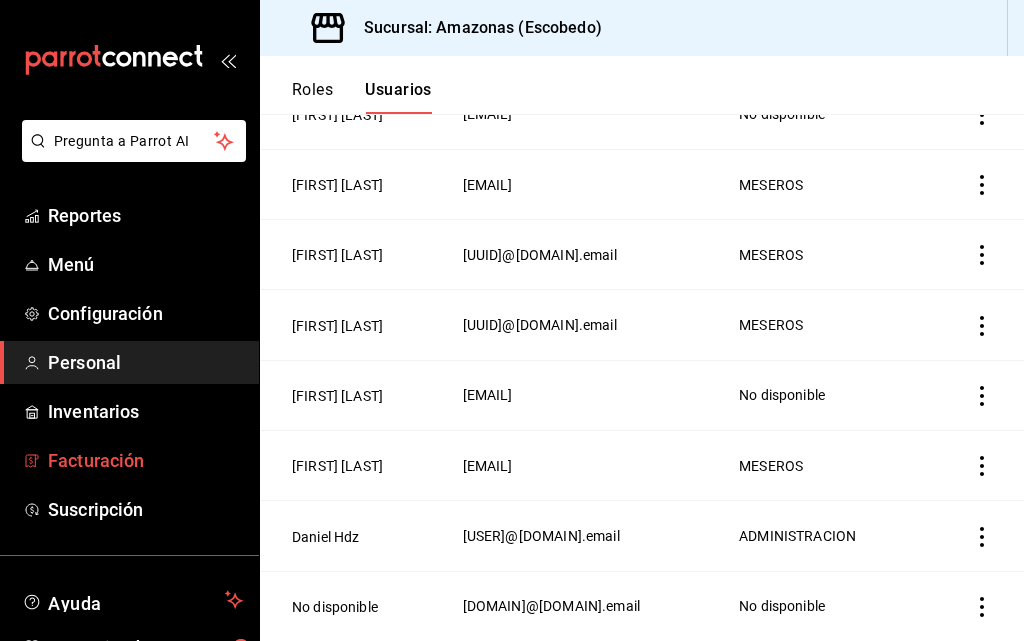 click on "Facturación" at bounding box center (145, 460) 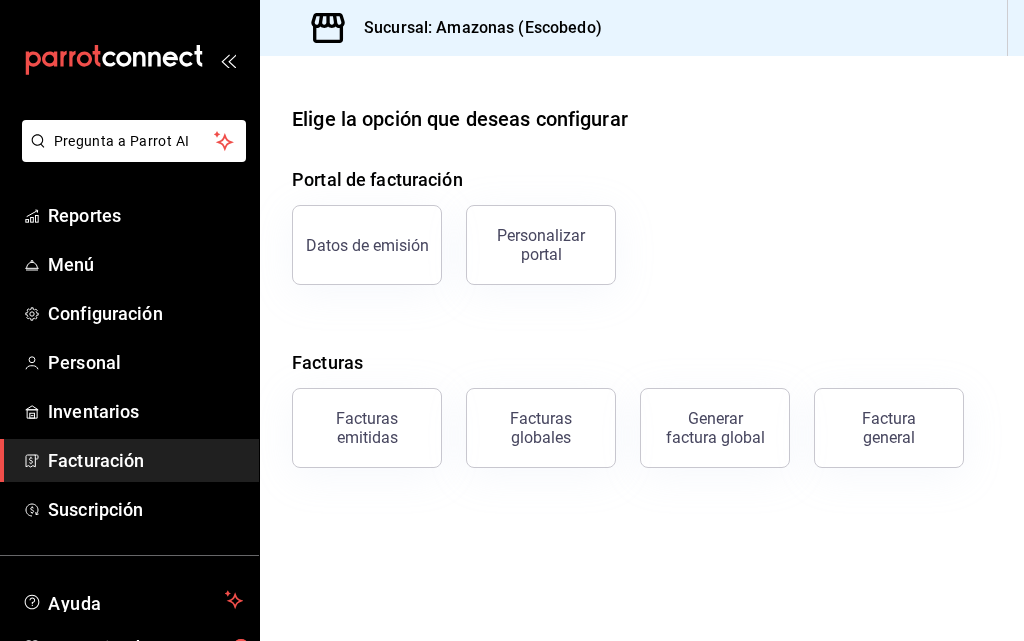 click on "Facturación" at bounding box center (145, 460) 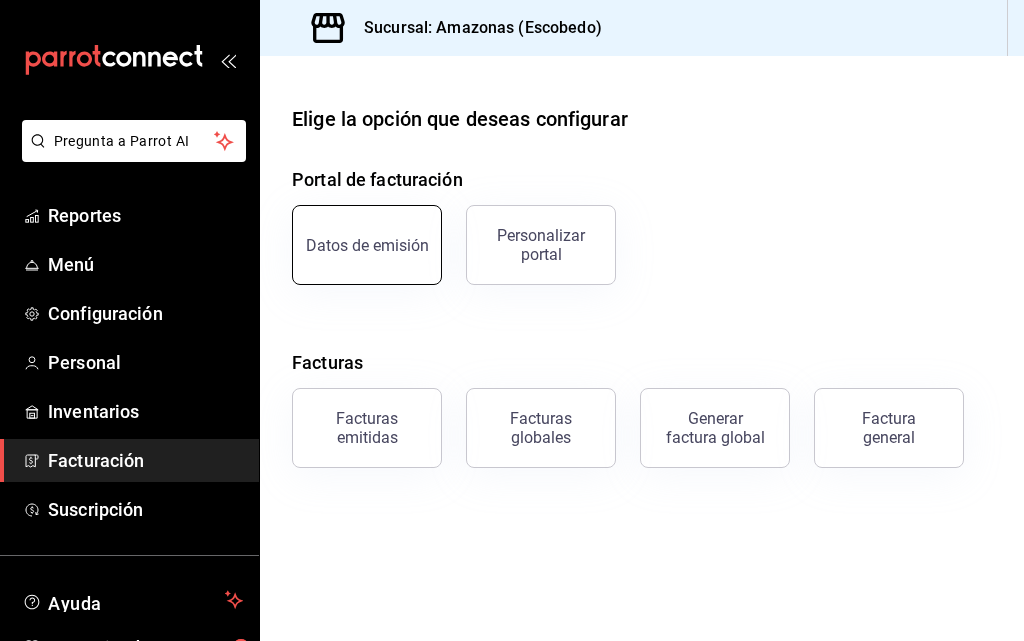 click on "Datos de emisión" at bounding box center [367, 245] 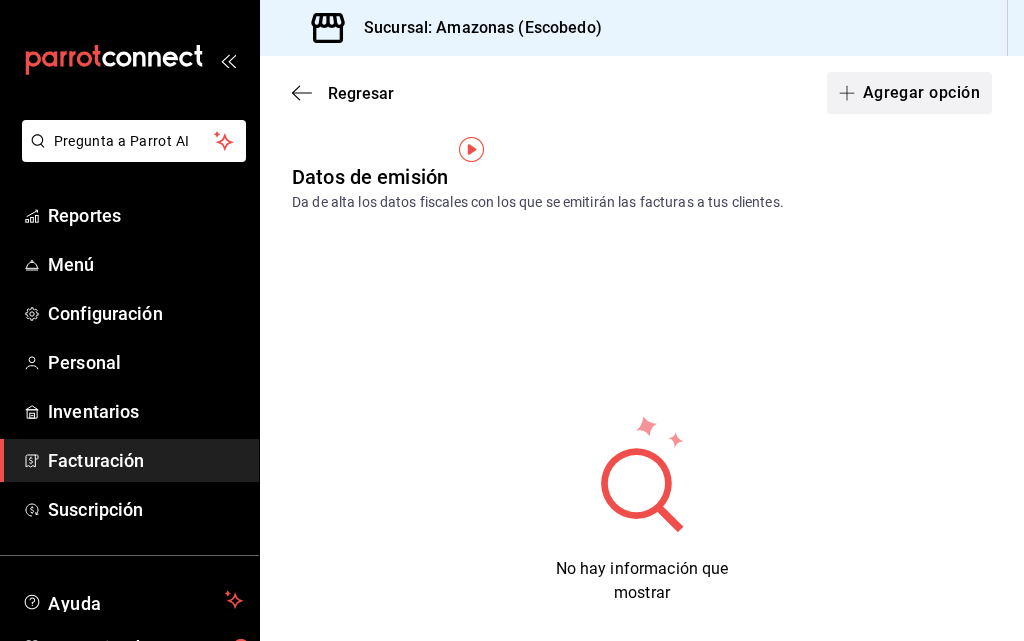 click on "Regresar Agregar opción" at bounding box center [642, 93] 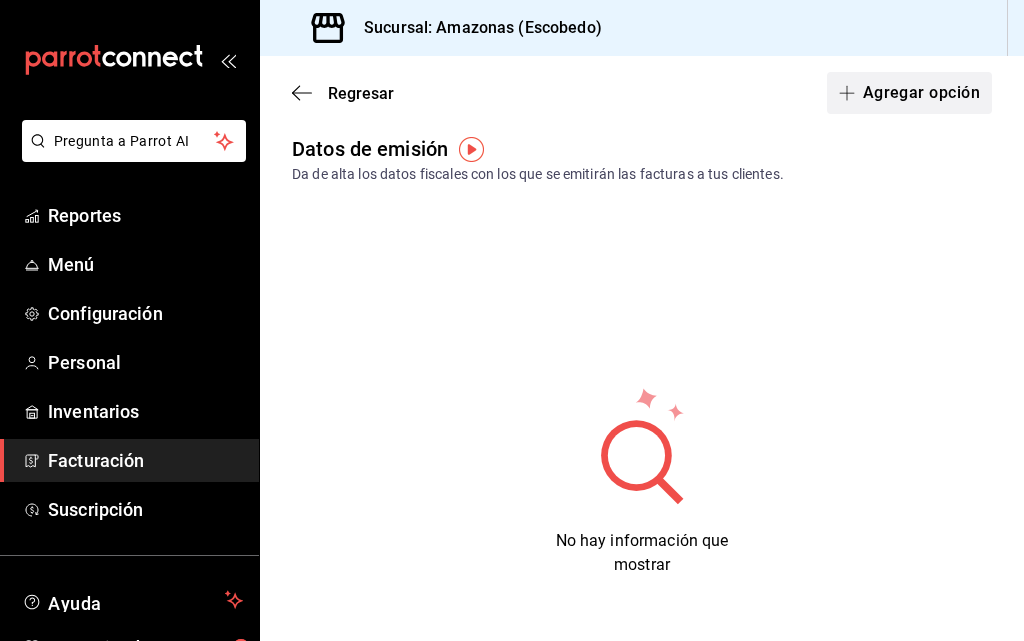 click on "Agregar opción" at bounding box center (909, 93) 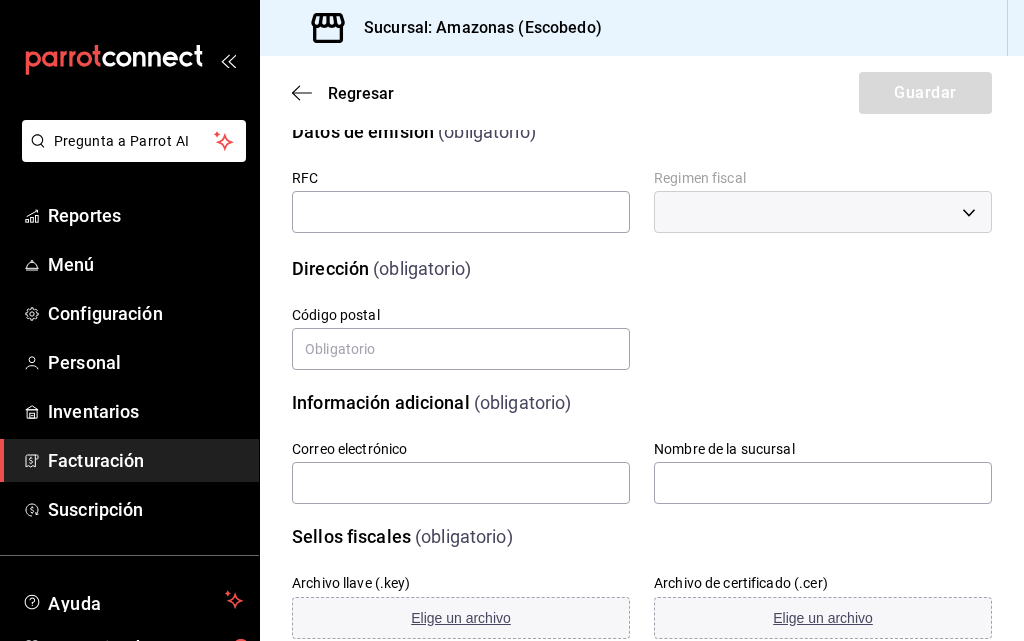 scroll, scrollTop: 299, scrollLeft: 0, axis: vertical 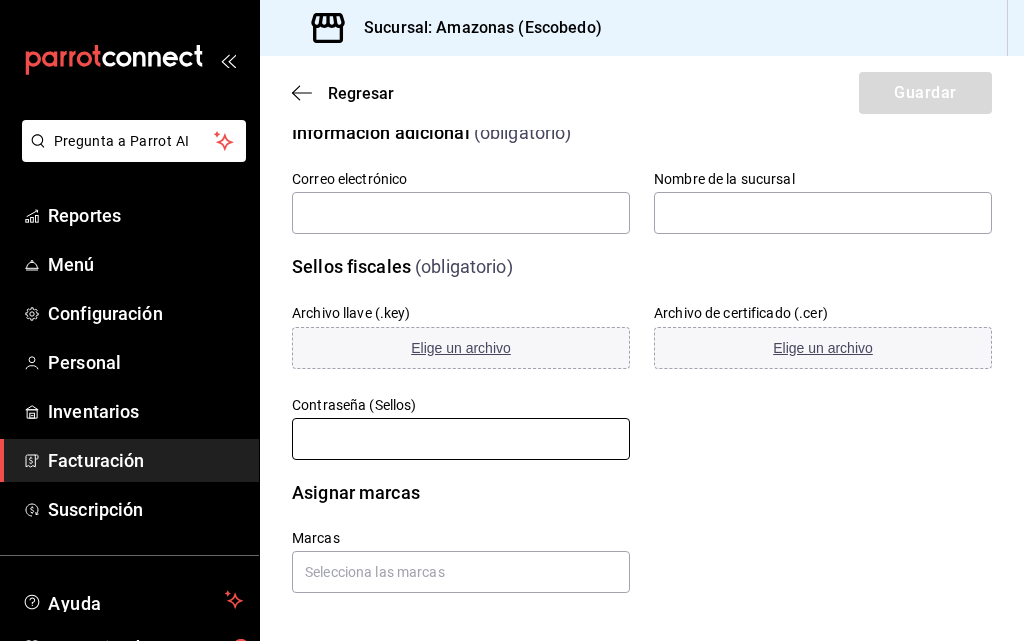 click at bounding box center (461, 439) 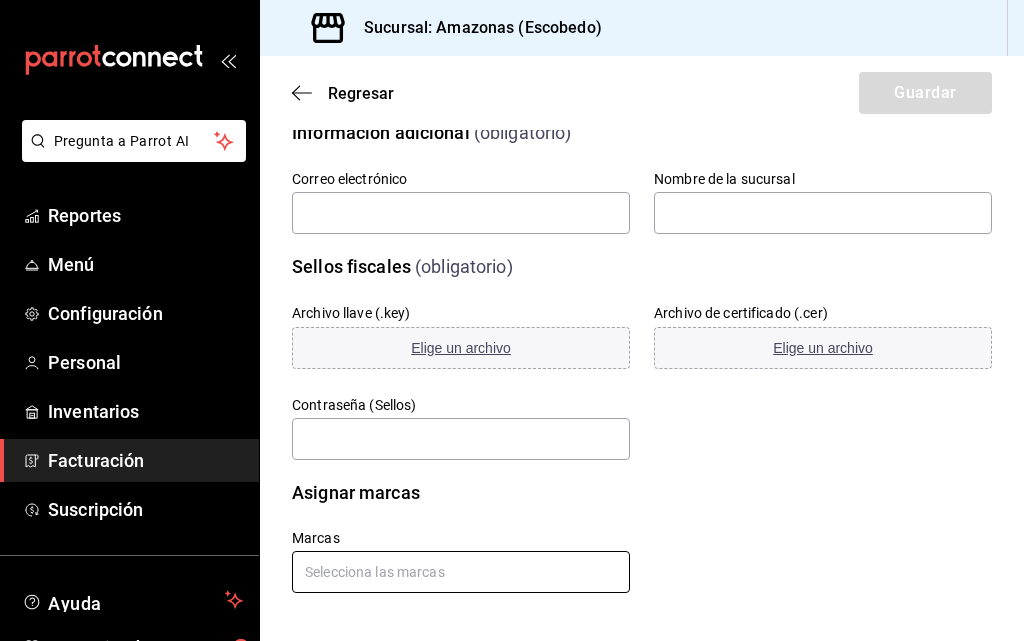 click at bounding box center (461, 572) 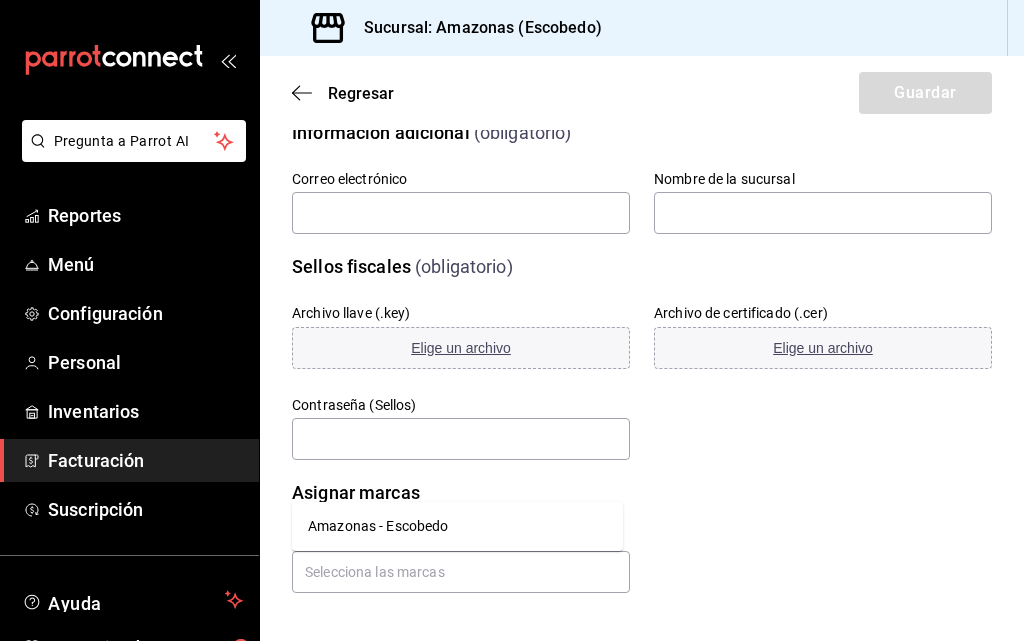 click on "Marcas" at bounding box center (618, 537) 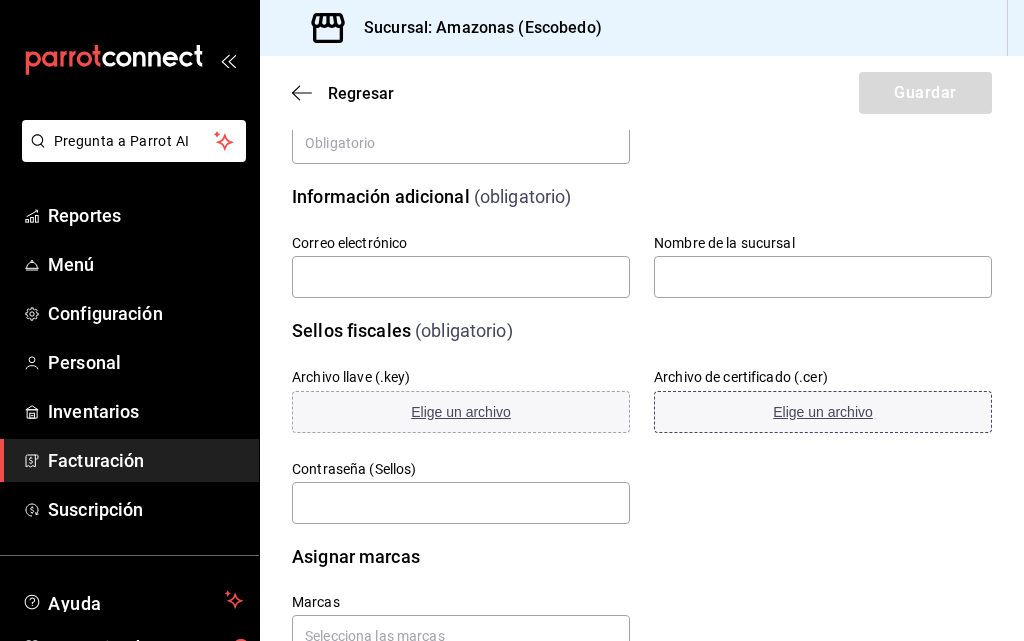 scroll, scrollTop: 199, scrollLeft: 0, axis: vertical 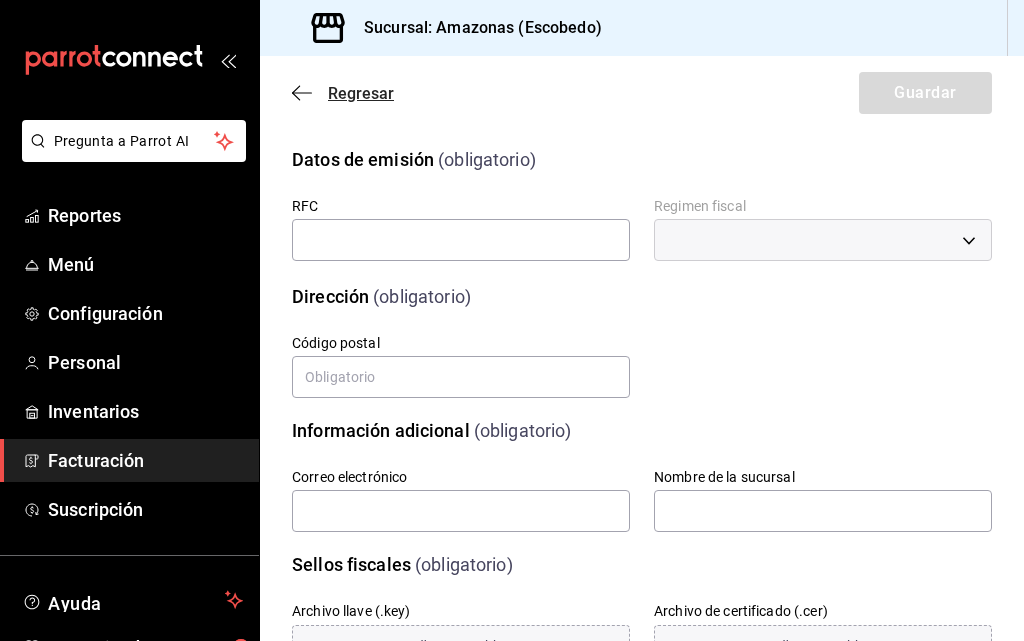 click 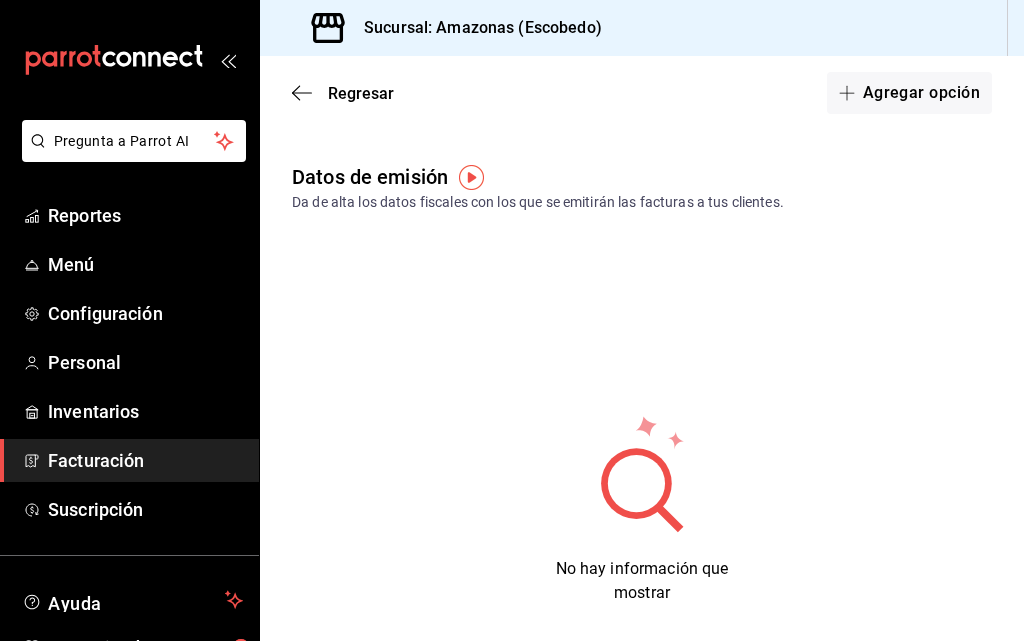 click on "Facturación" at bounding box center (145, 460) 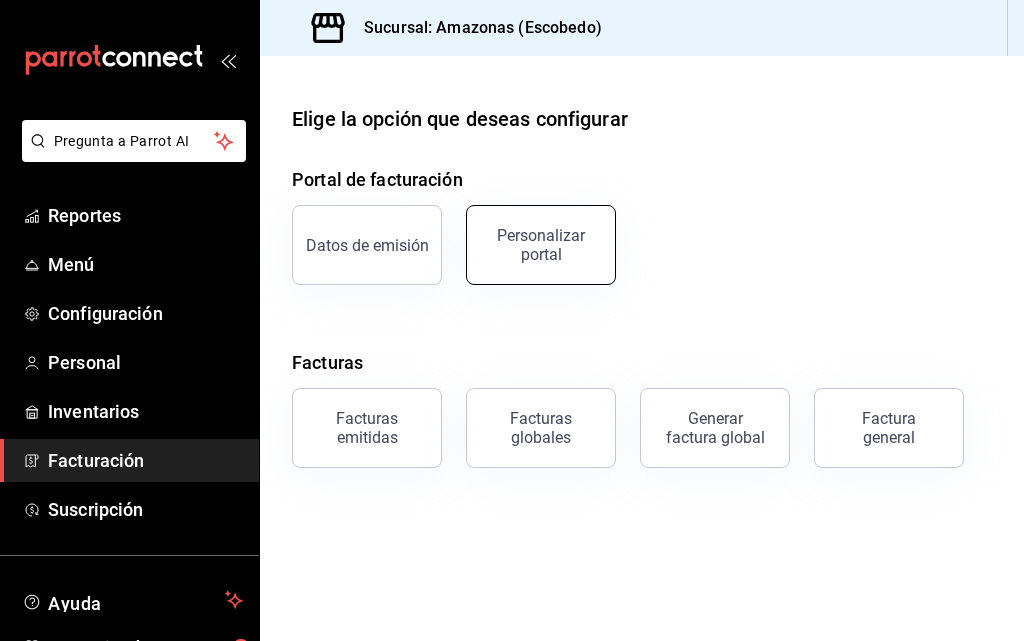 click on "Personalizar portal" at bounding box center [541, 245] 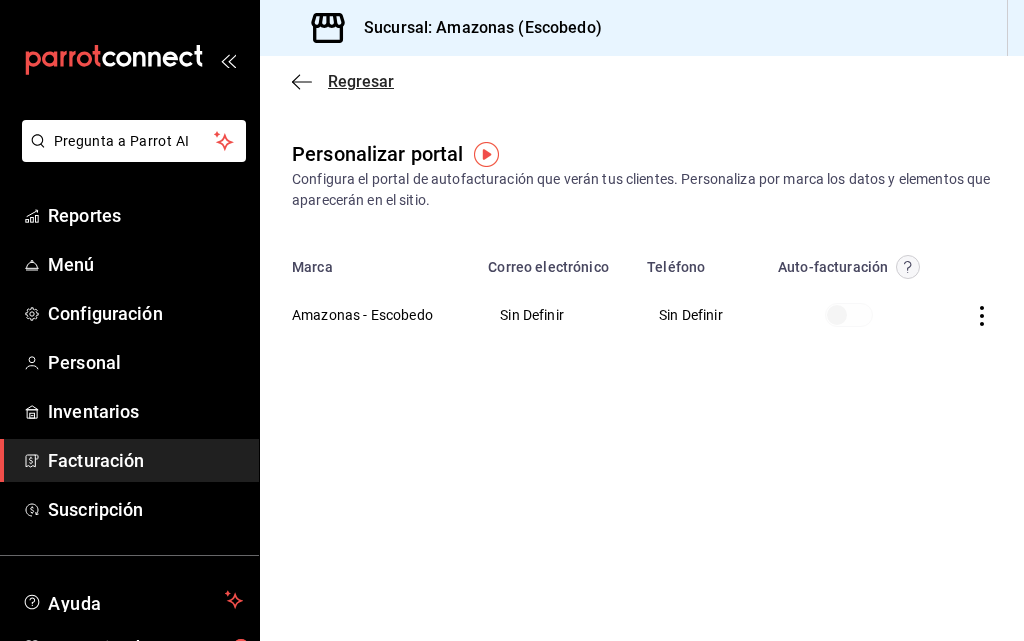 click 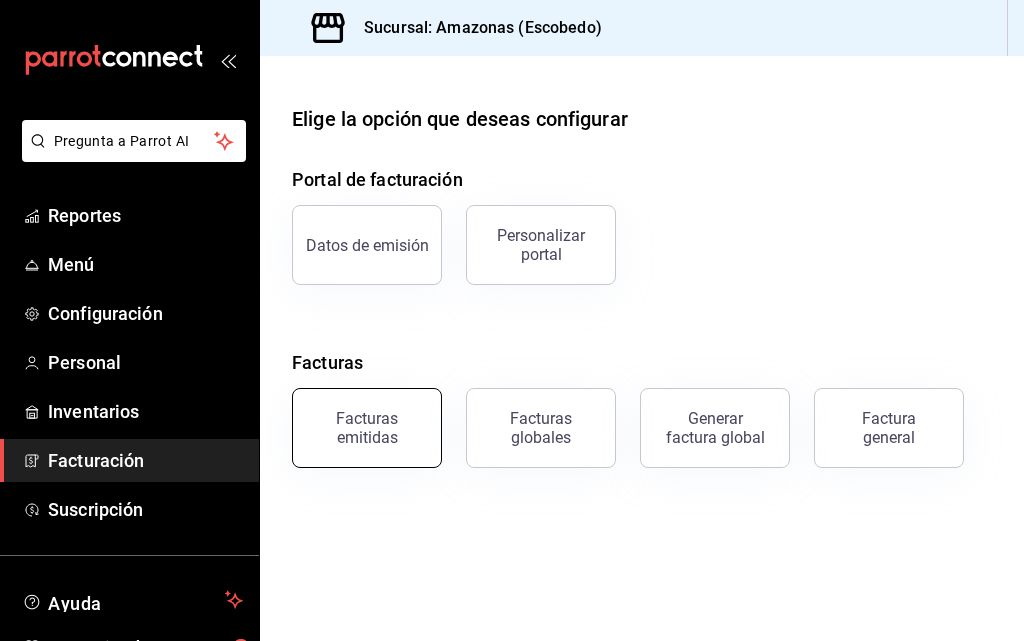 click on "Facturas emitidas" at bounding box center [367, 428] 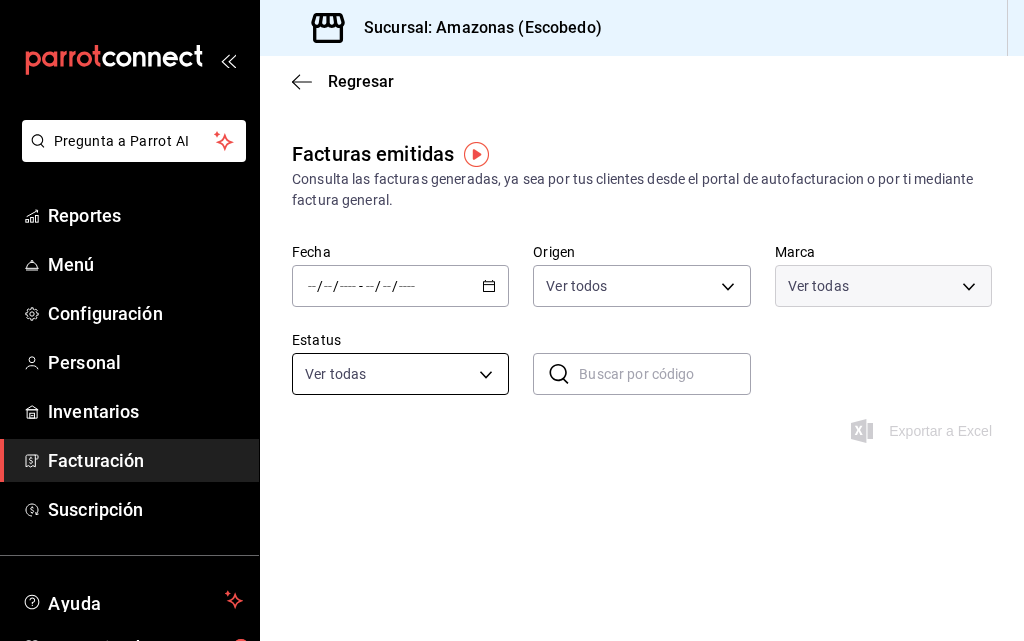 type on "ORDER_INVOICE,GENERAL_INVOICE" 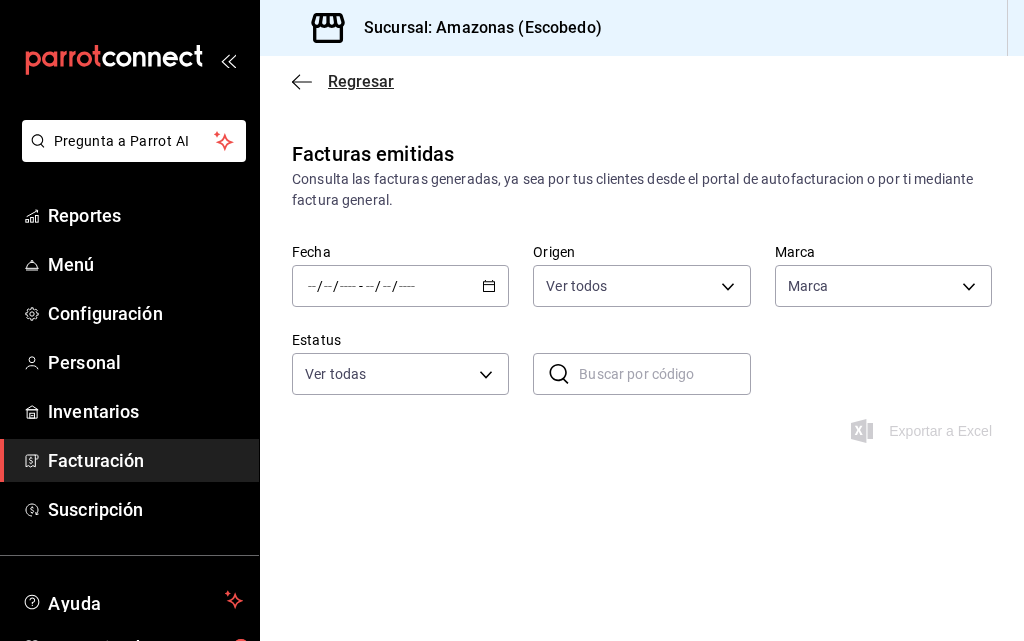 type on "b5f395c8-94ea-4e7e-abca-d6d659ba9ee4" 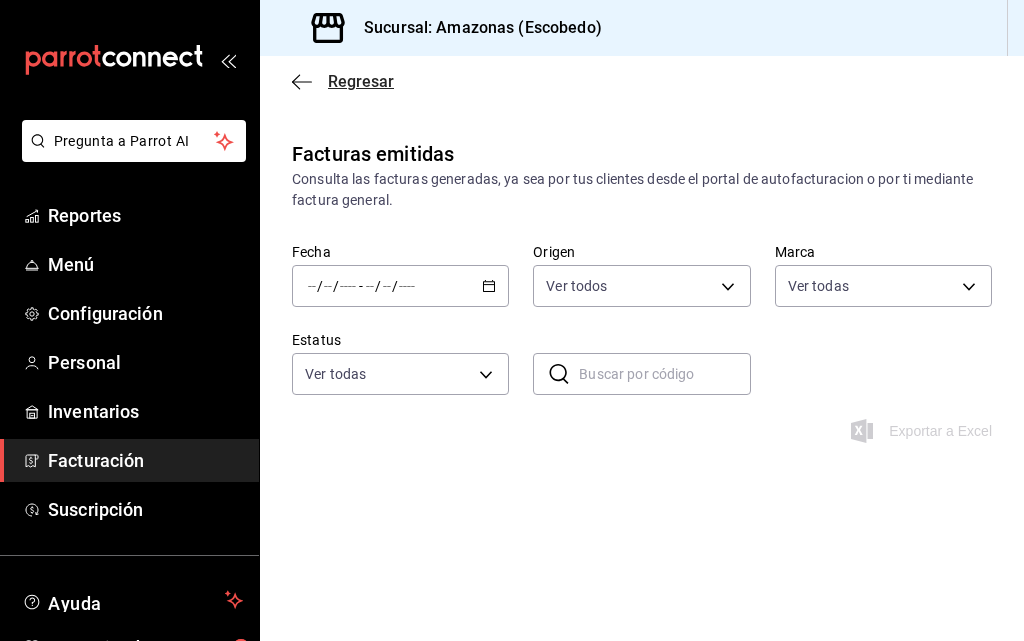 click on "Regresar" at bounding box center [361, 81] 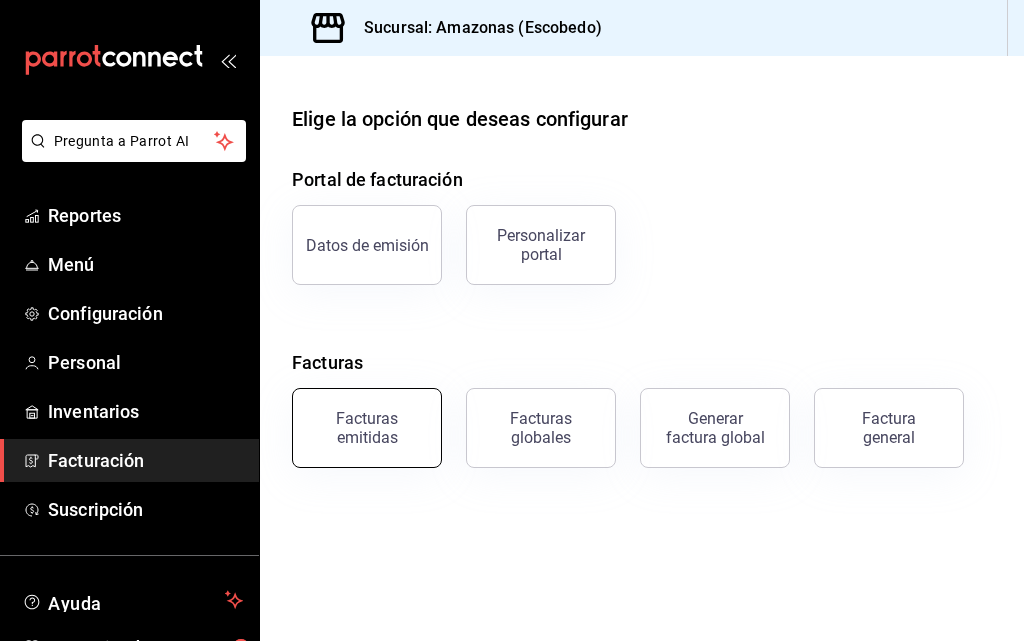 click on "Facturas emitidas" at bounding box center (367, 428) 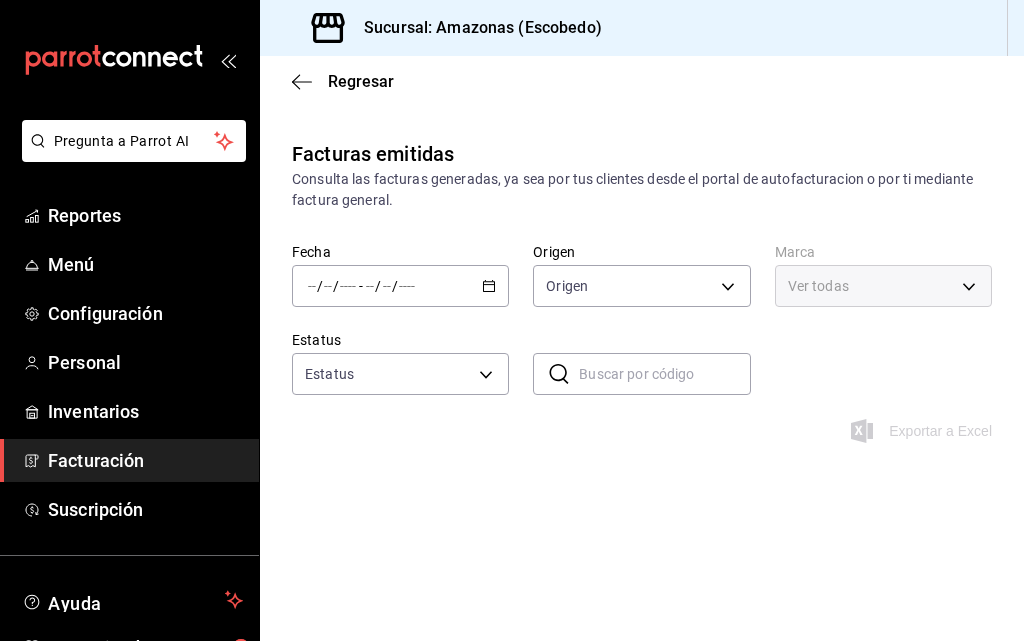 type on "ORDER_INVOICE,GENERAL_INVOICE" 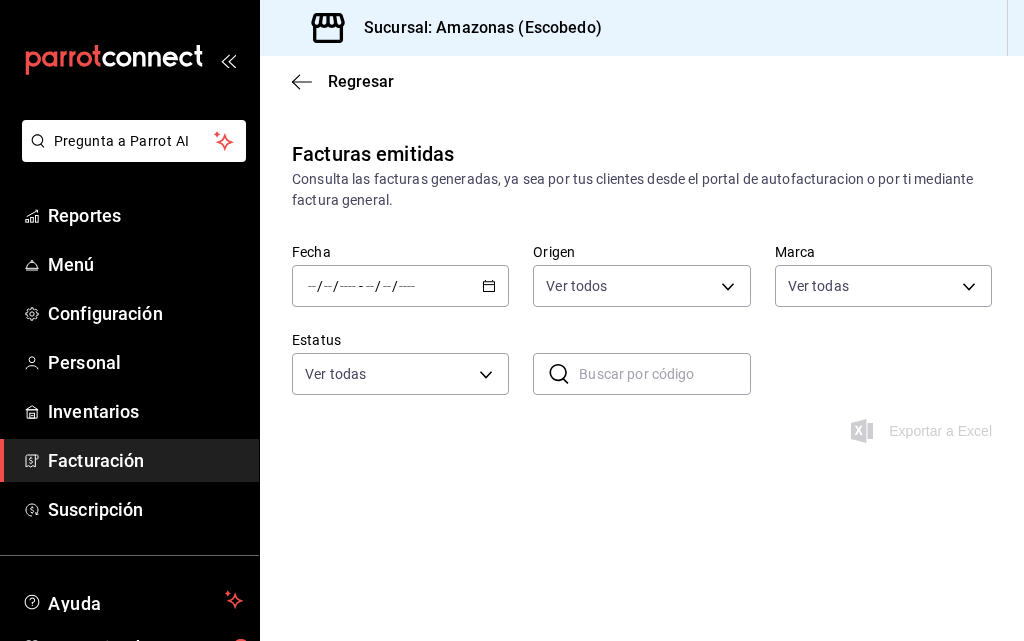 type on "b5f395c8-94ea-4e7e-abca-d6d659ba9ee4" 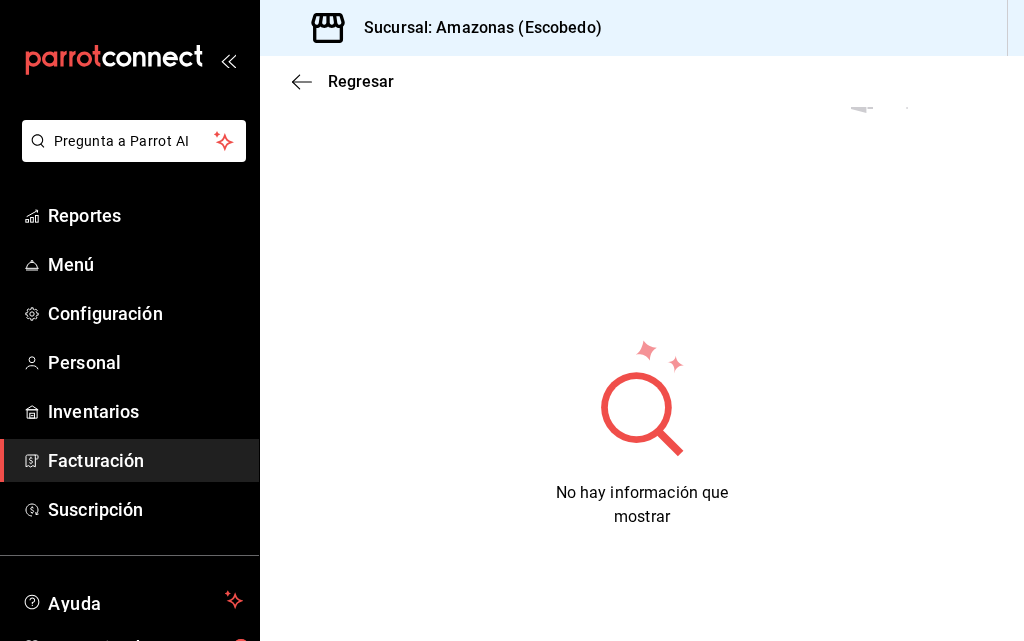 scroll, scrollTop: 0, scrollLeft: 0, axis: both 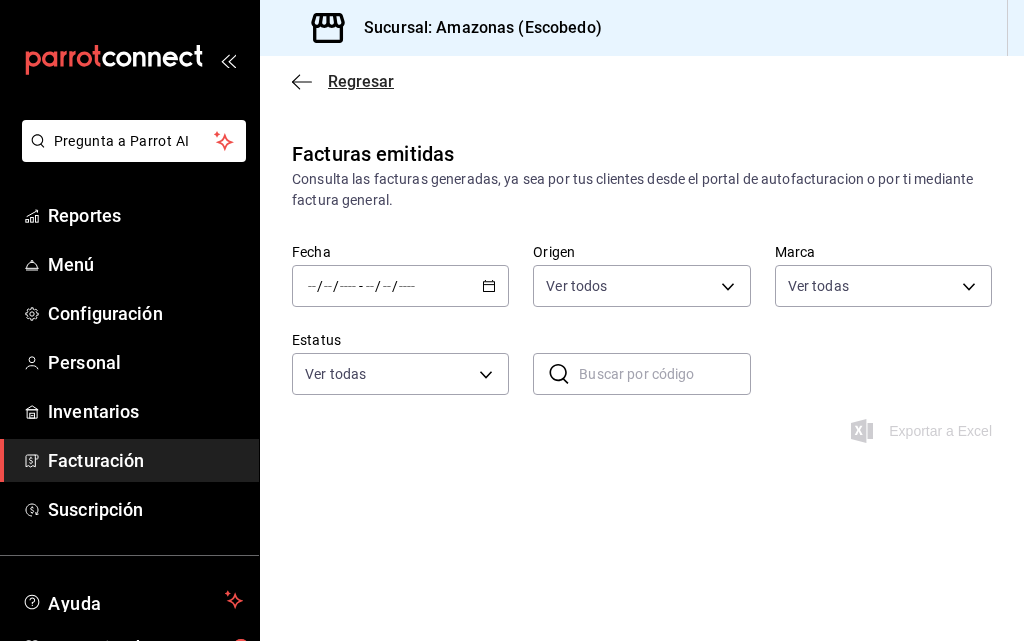click on "Regresar" at bounding box center (361, 81) 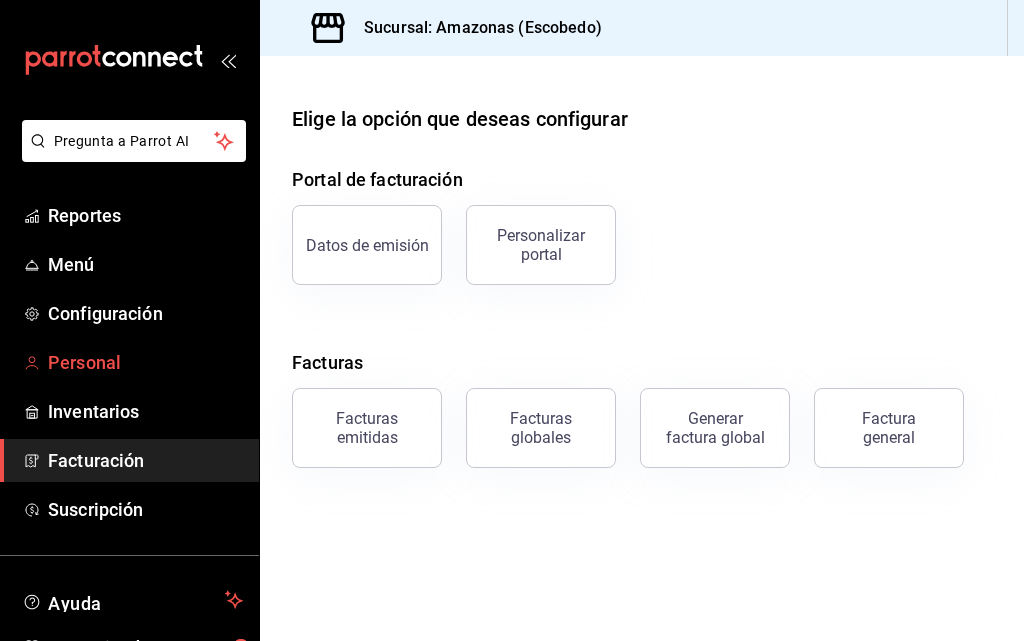 click on "Personal" at bounding box center [145, 362] 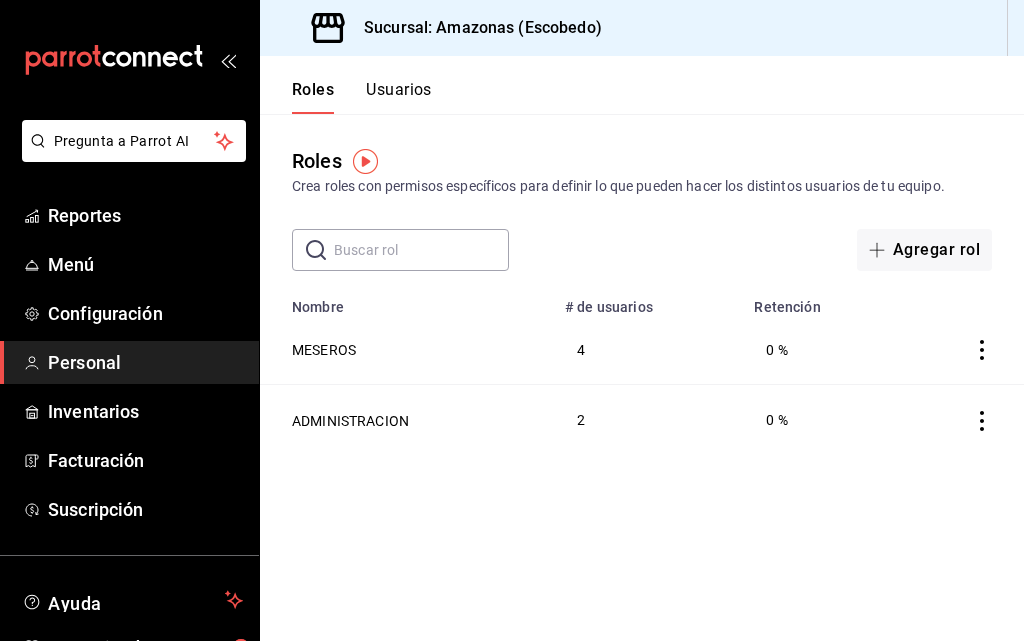 click on "Usuarios" at bounding box center [399, 97] 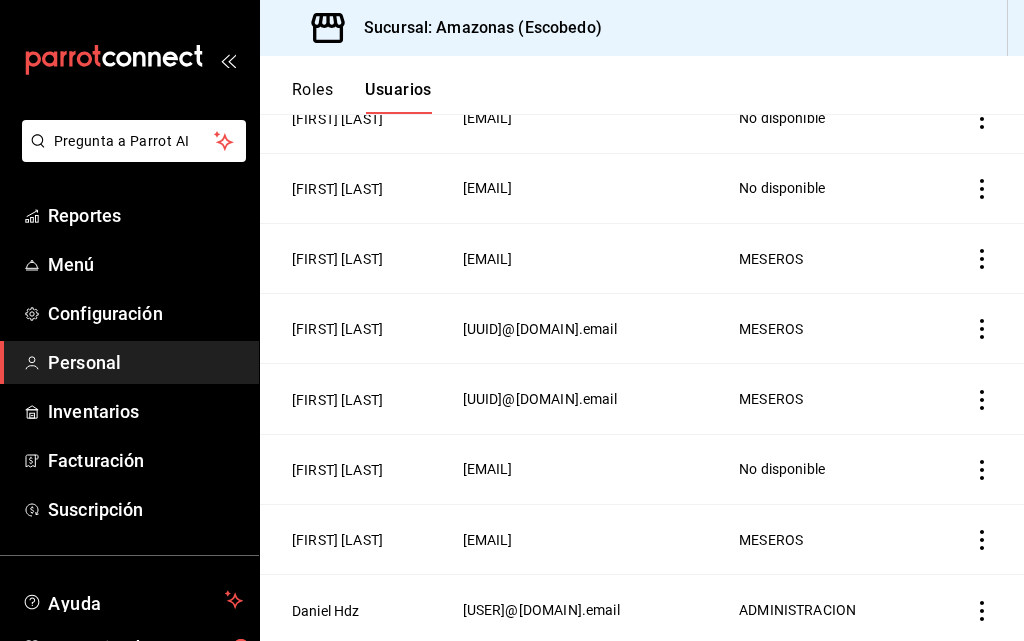 scroll, scrollTop: 447, scrollLeft: 0, axis: vertical 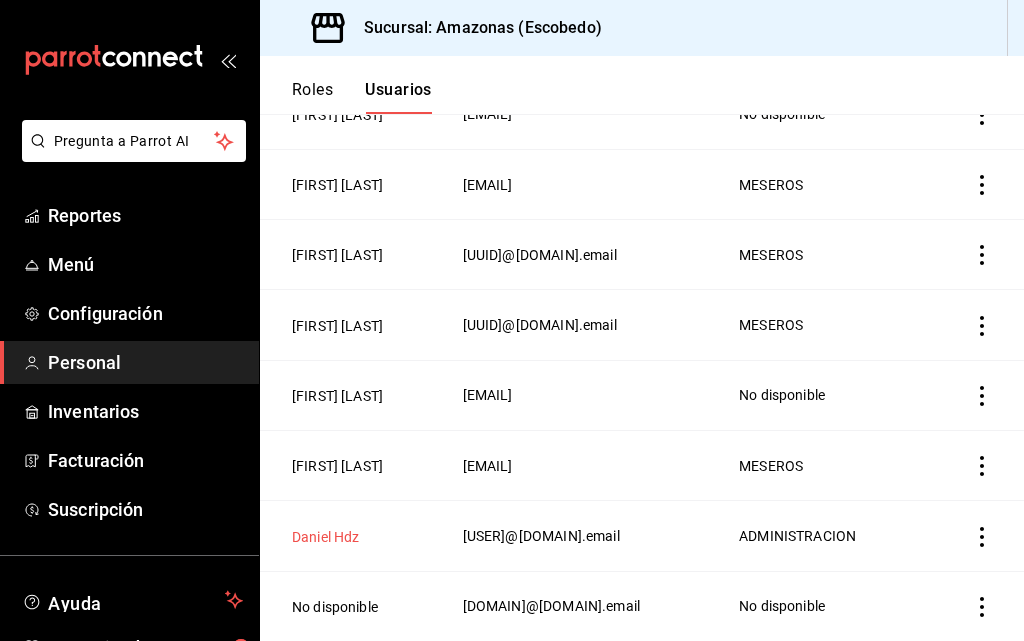 click on "Daniel Hdz" at bounding box center [326, 537] 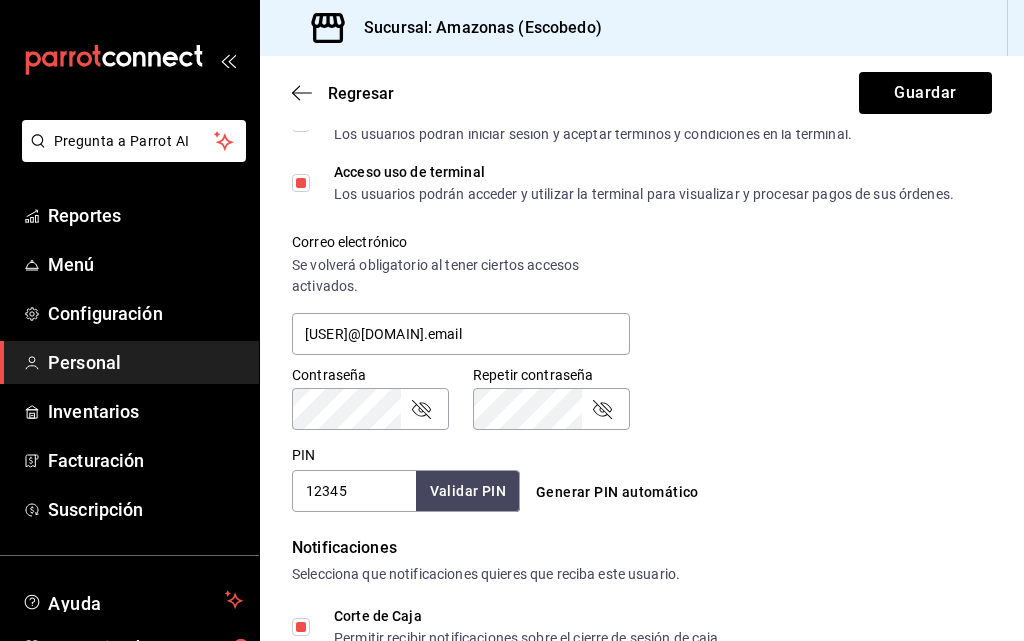 scroll, scrollTop: 603, scrollLeft: 0, axis: vertical 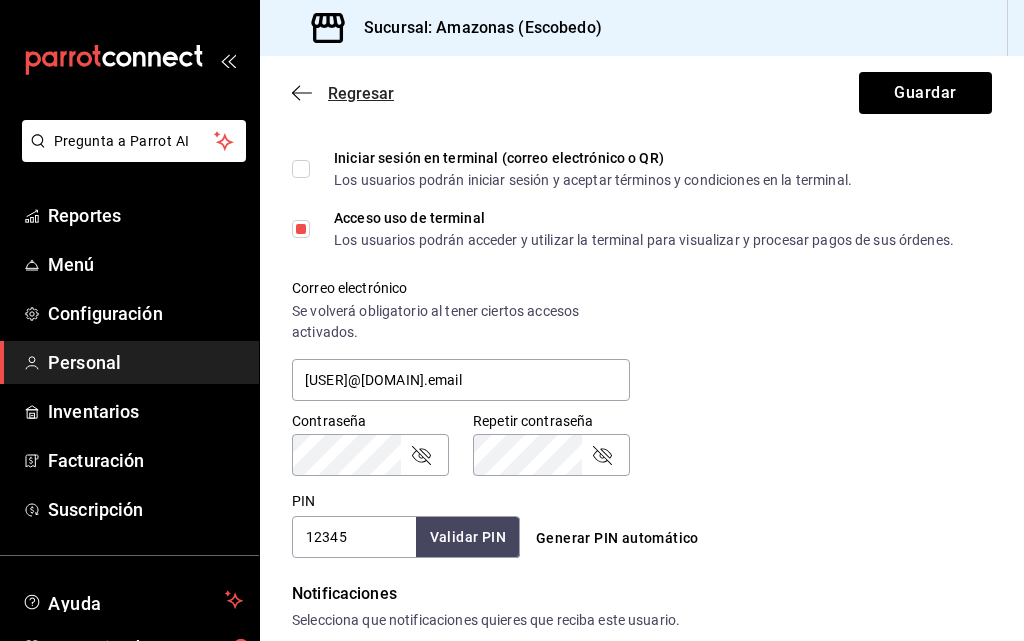 click on "Regresar" at bounding box center (361, 93) 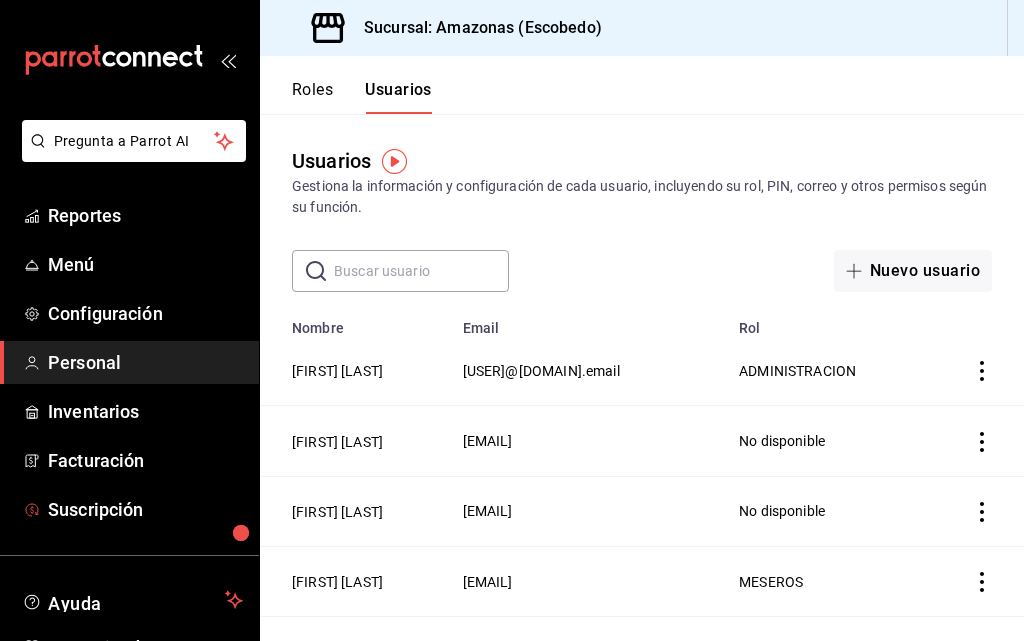 scroll, scrollTop: 114, scrollLeft: 0, axis: vertical 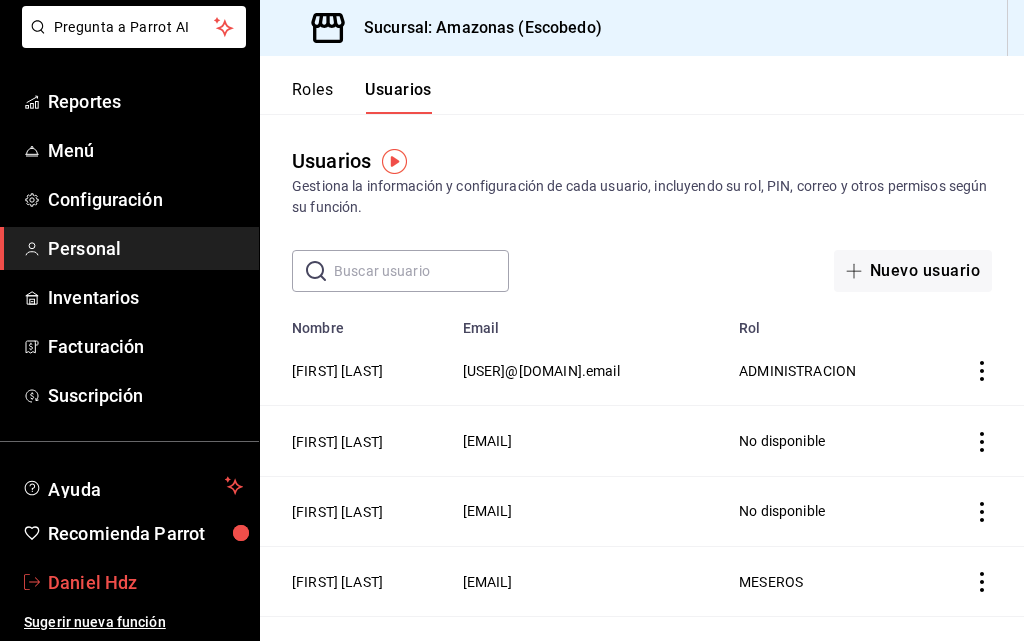 click on "Daniel Hdz" at bounding box center (145, 582) 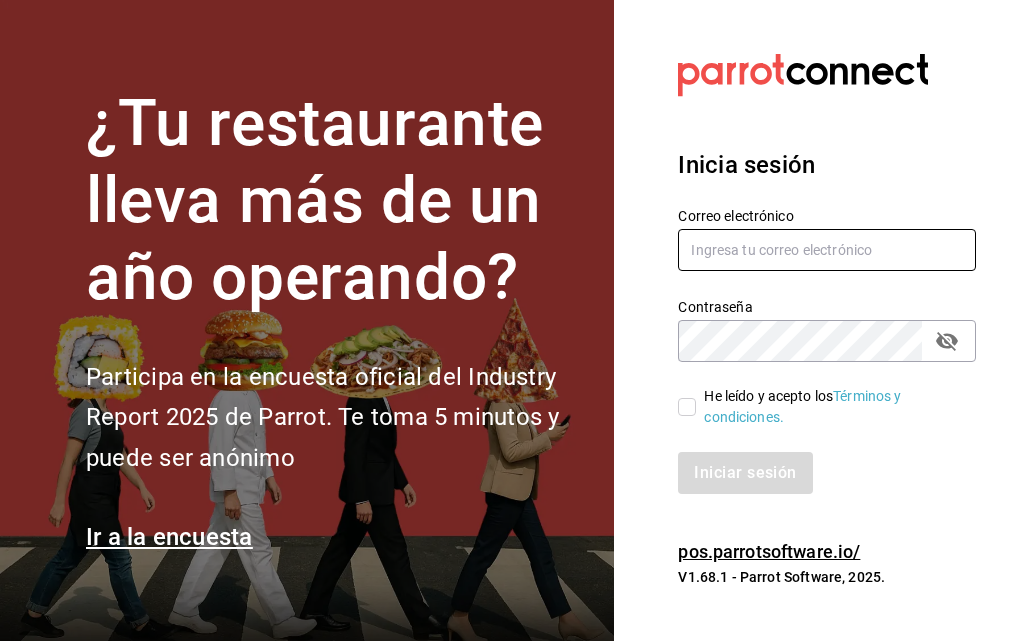 type on "l_davilacuevas@hotmail.com" 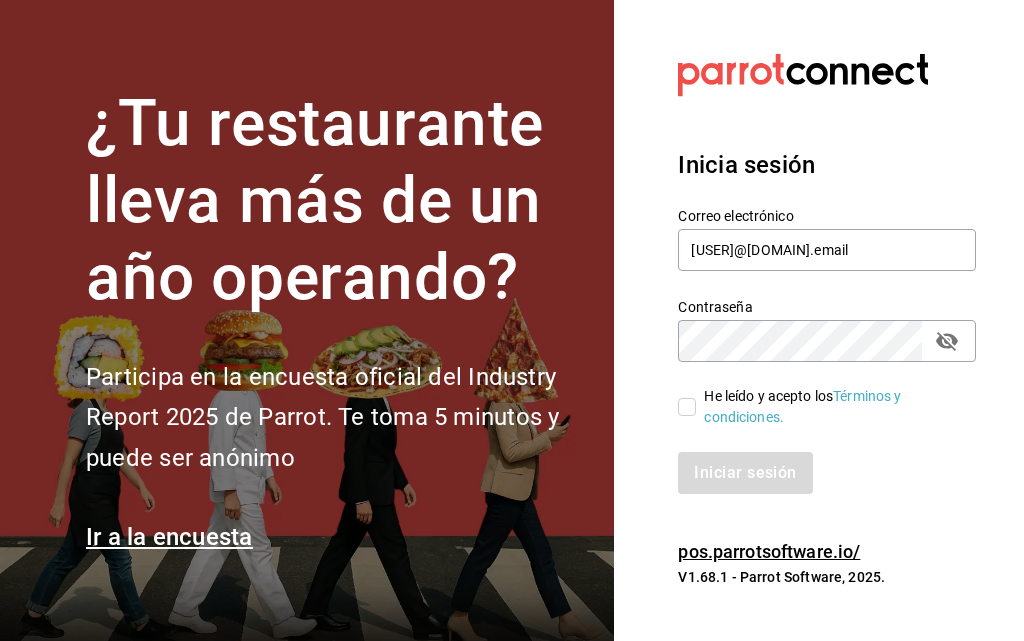 click 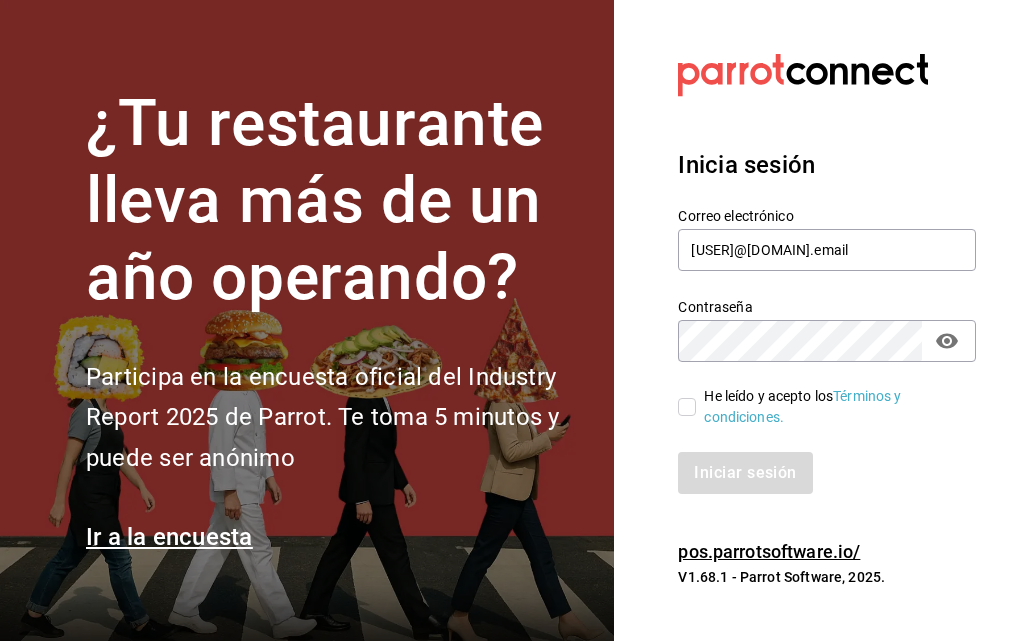 click on "He leído y acepto los  Términos y condiciones." at bounding box center (687, 407) 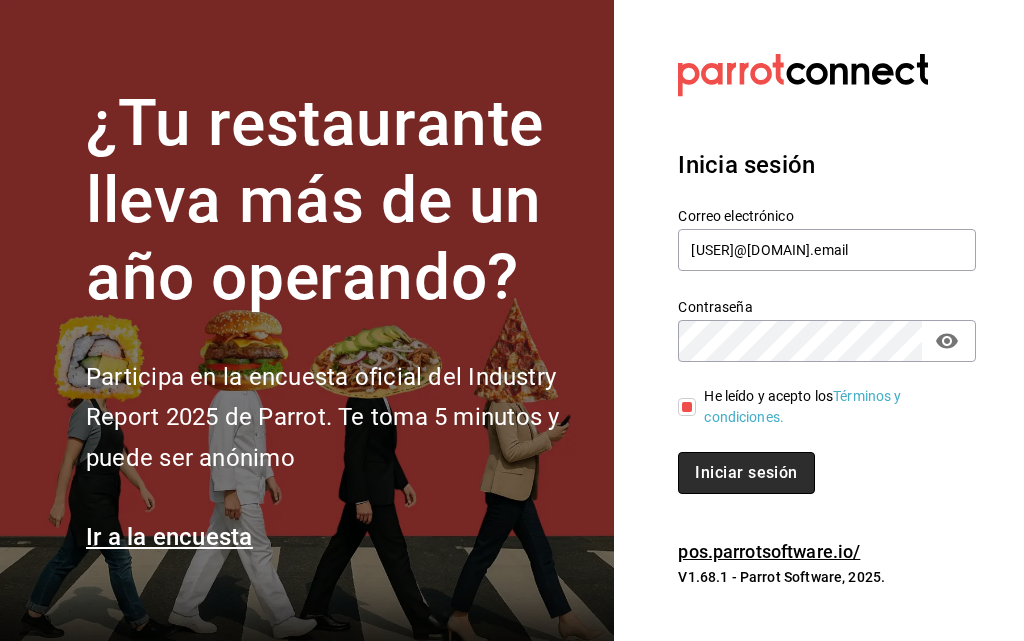 click on "Iniciar sesión" at bounding box center [746, 473] 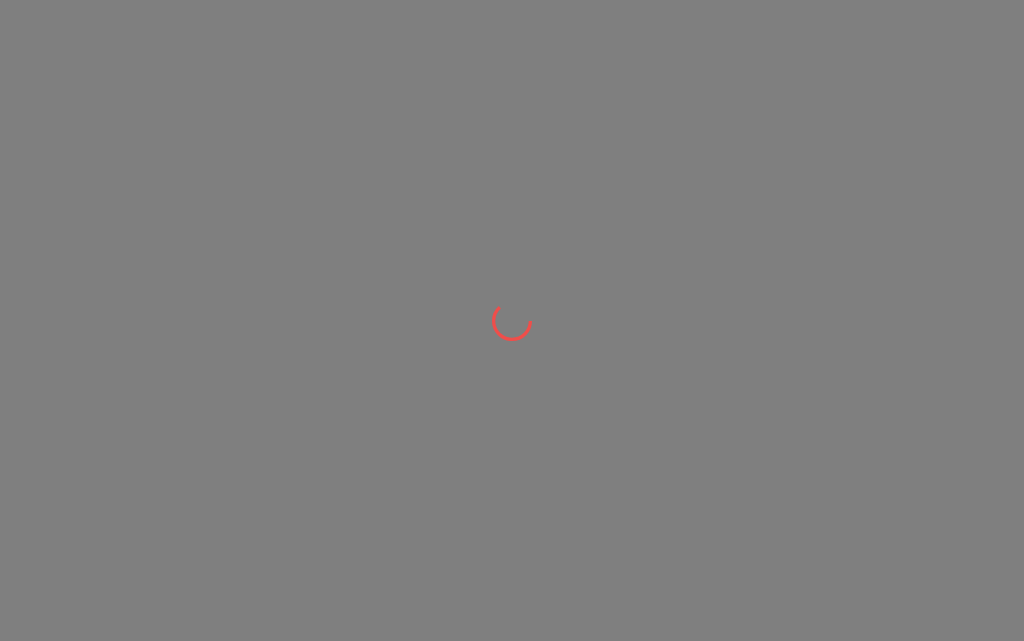 scroll, scrollTop: 0, scrollLeft: 0, axis: both 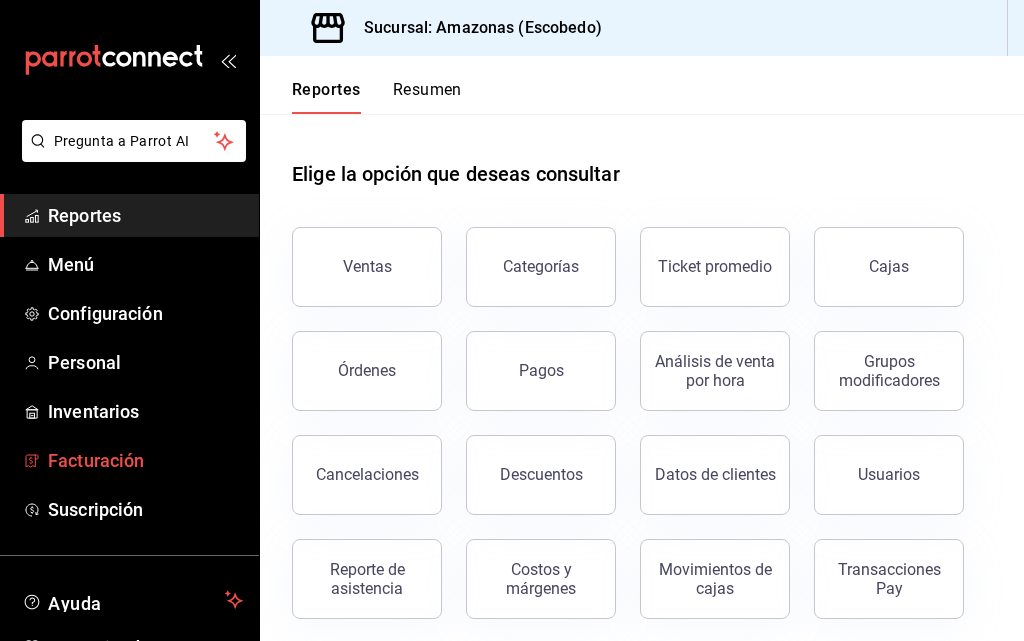 click on "Facturación" at bounding box center [145, 460] 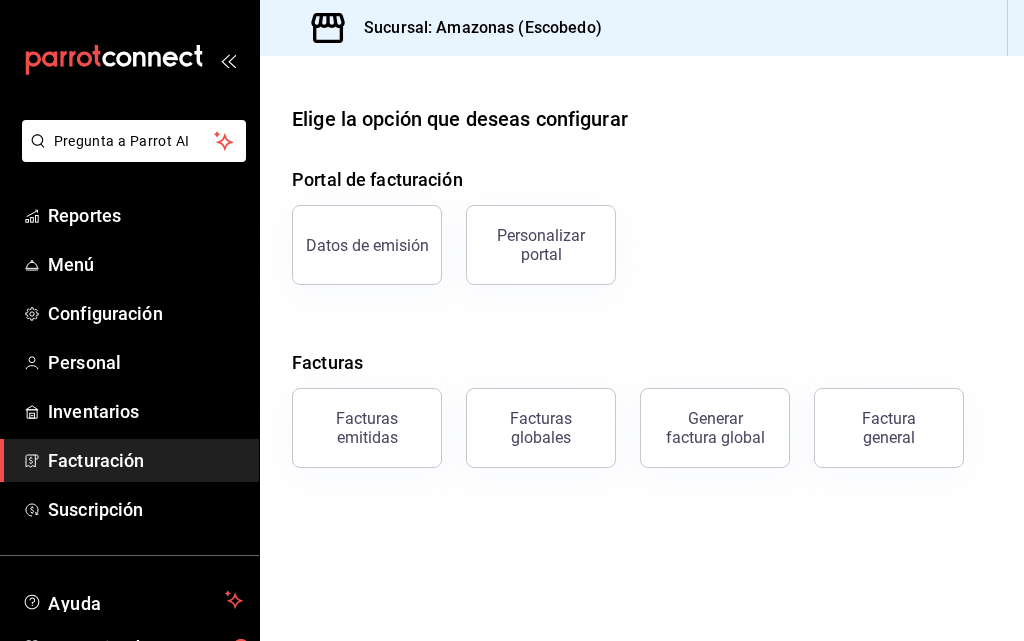 click on "Facturación" at bounding box center [145, 460] 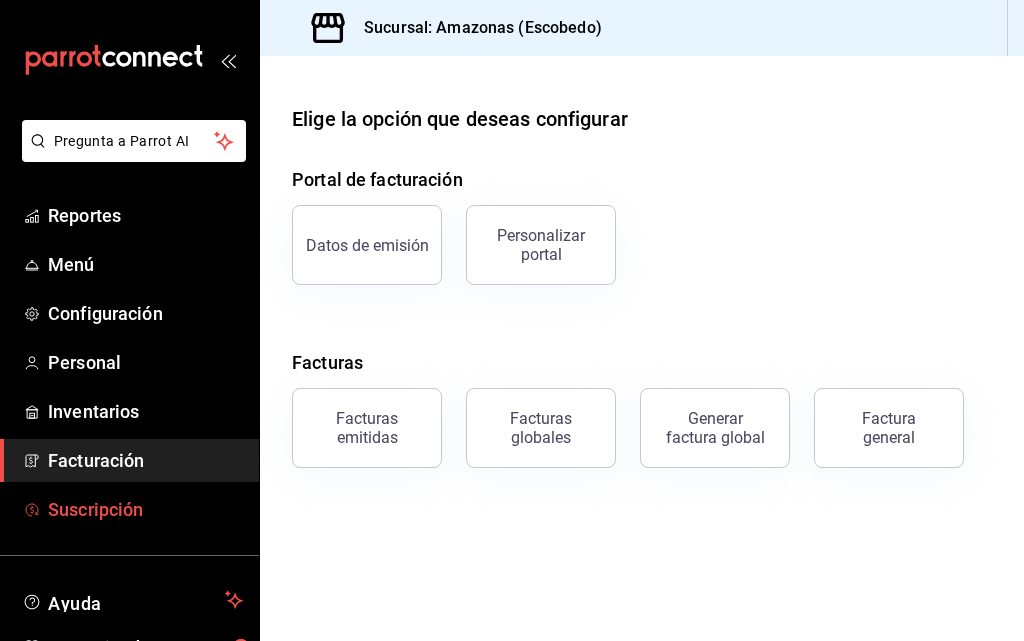 click on "Suscripción" at bounding box center (145, 509) 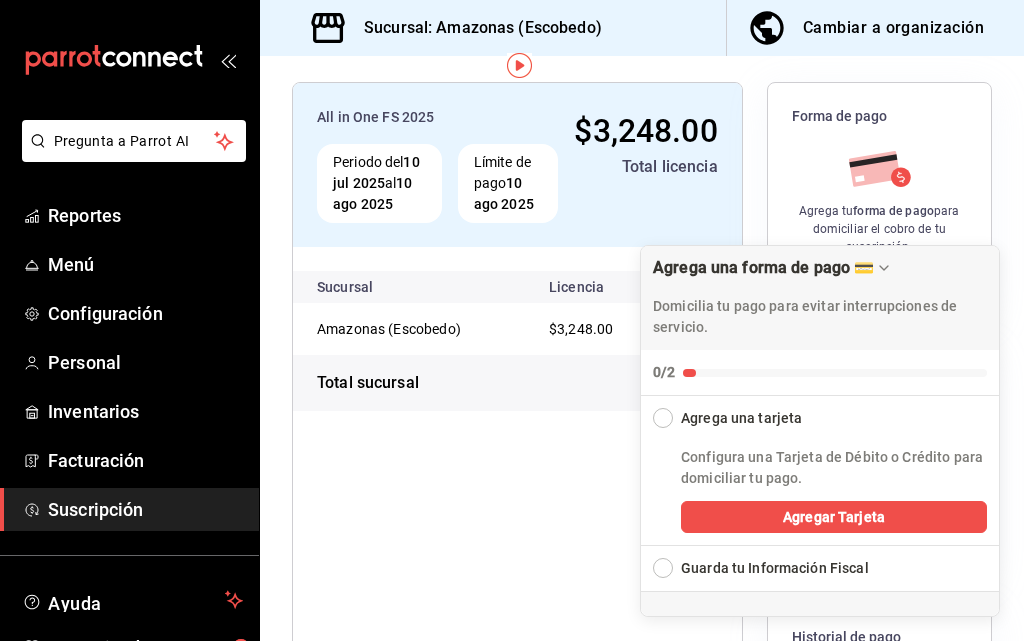 scroll, scrollTop: 100, scrollLeft: 0, axis: vertical 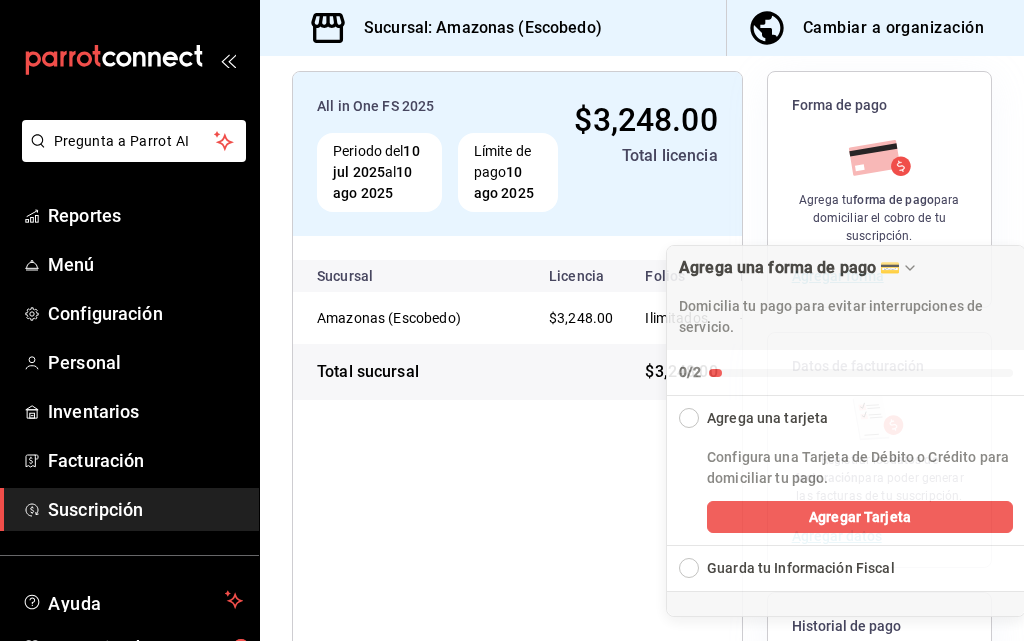 drag, startPoint x: 735, startPoint y: 264, endPoint x: 1016, endPoint y: 497, distance: 365.03424 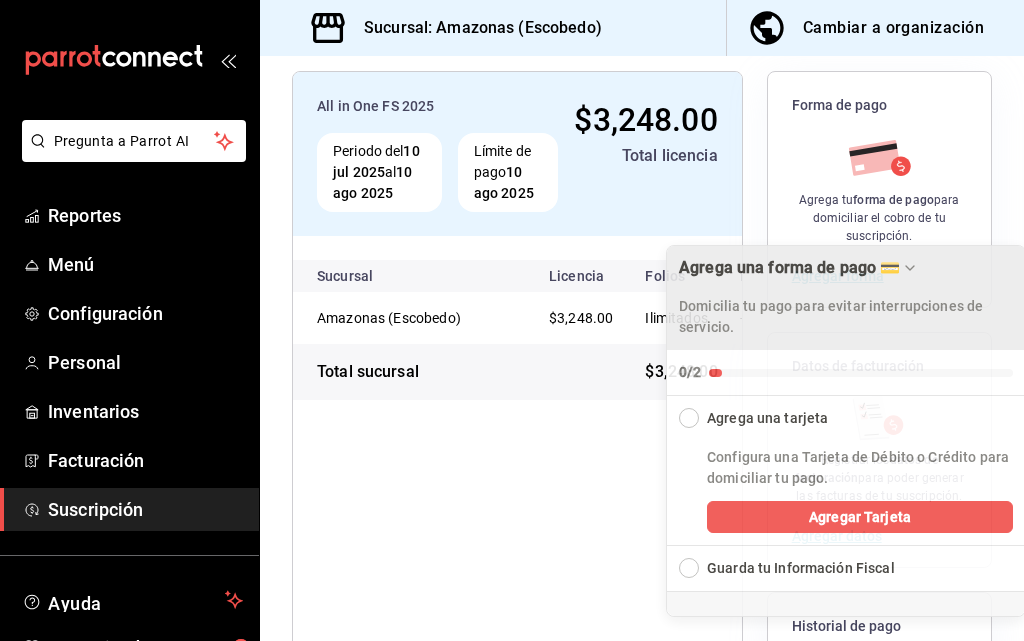 drag, startPoint x: 718, startPoint y: 265, endPoint x: 1023, endPoint y: 314, distance: 308.91098 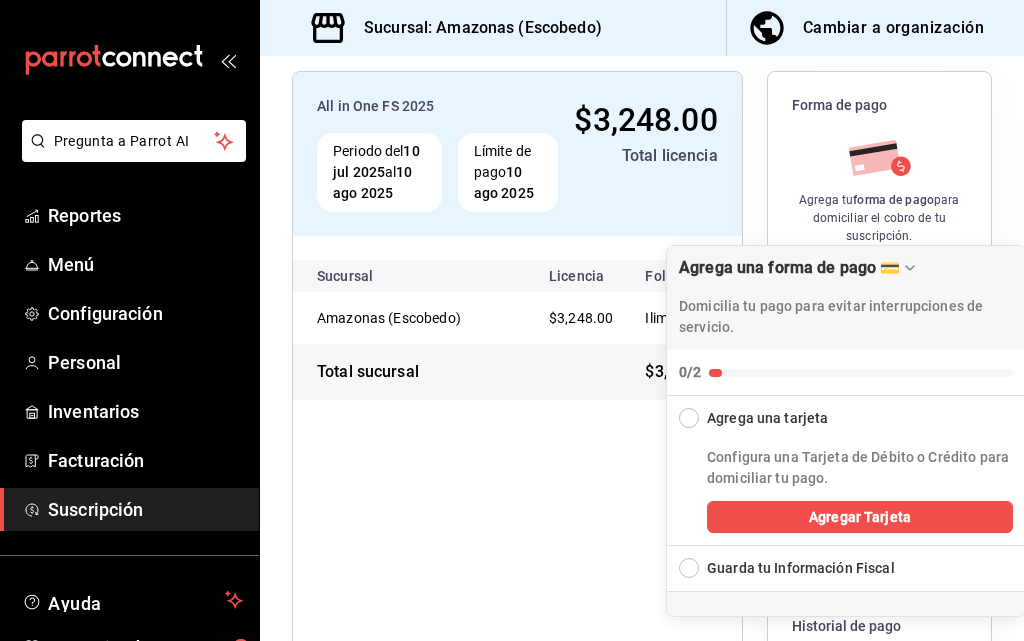 click on "All in One FS 2025 Periodo del  10 jul 2025  al  10 ago 2025 Límite de pago  10 ago 2025 $3,248.00 Total licencia Sucursal Licencia Folios Financiamiento Total Amazonas ([CITY]) $3,248.00 Ilimitados - $3,248.00 Total sucursal $3,248.00" at bounding box center [517, 447] 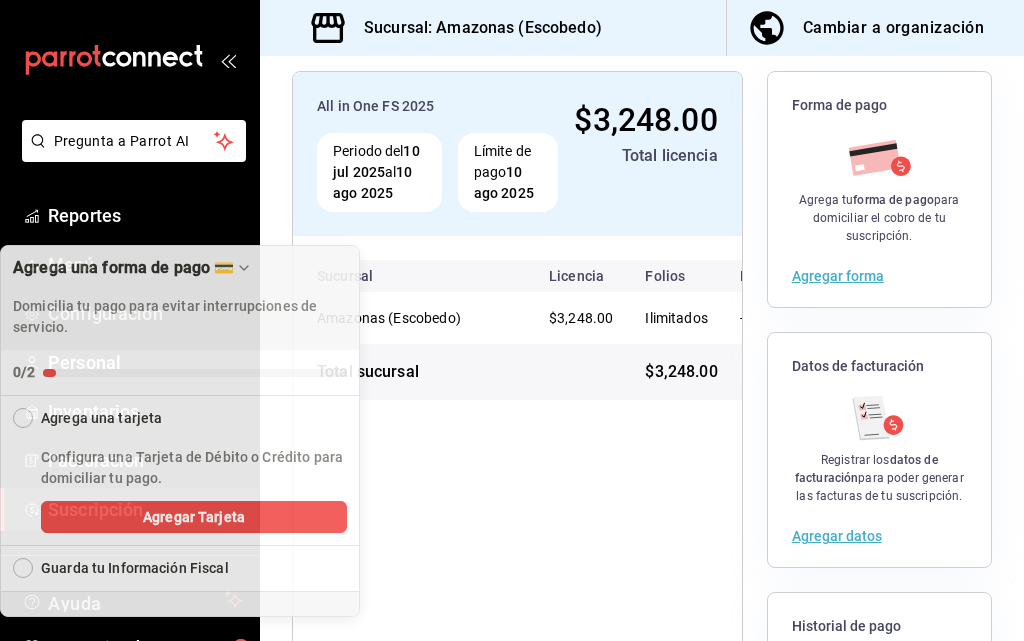 drag, startPoint x: 780, startPoint y: 271, endPoint x: 79, endPoint y: 95, distance: 722.75653 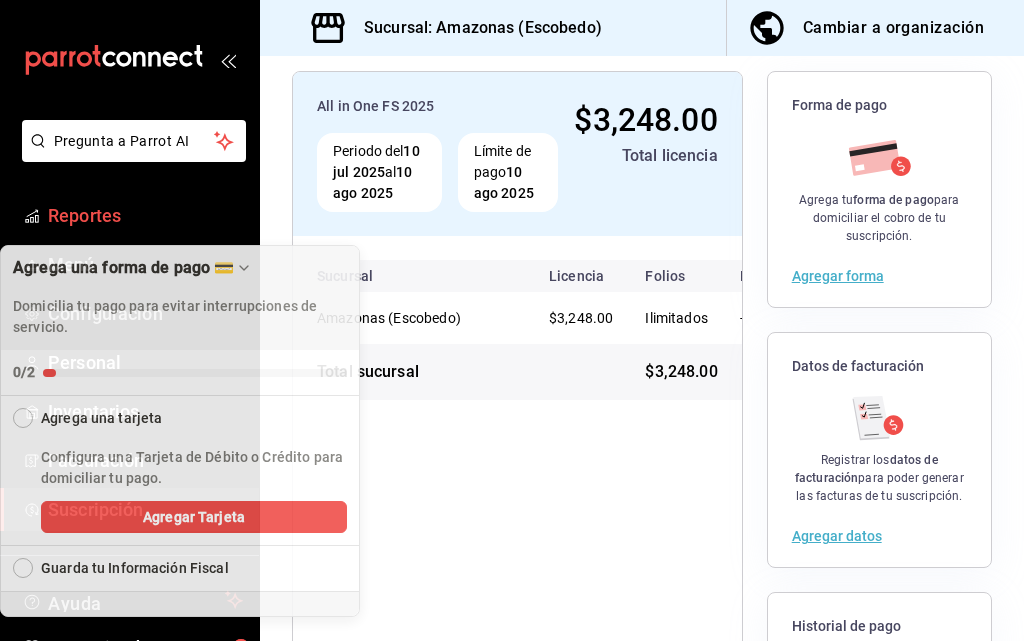 drag, startPoint x: 179, startPoint y: 261, endPoint x: 108, endPoint y: 228, distance: 78.29432 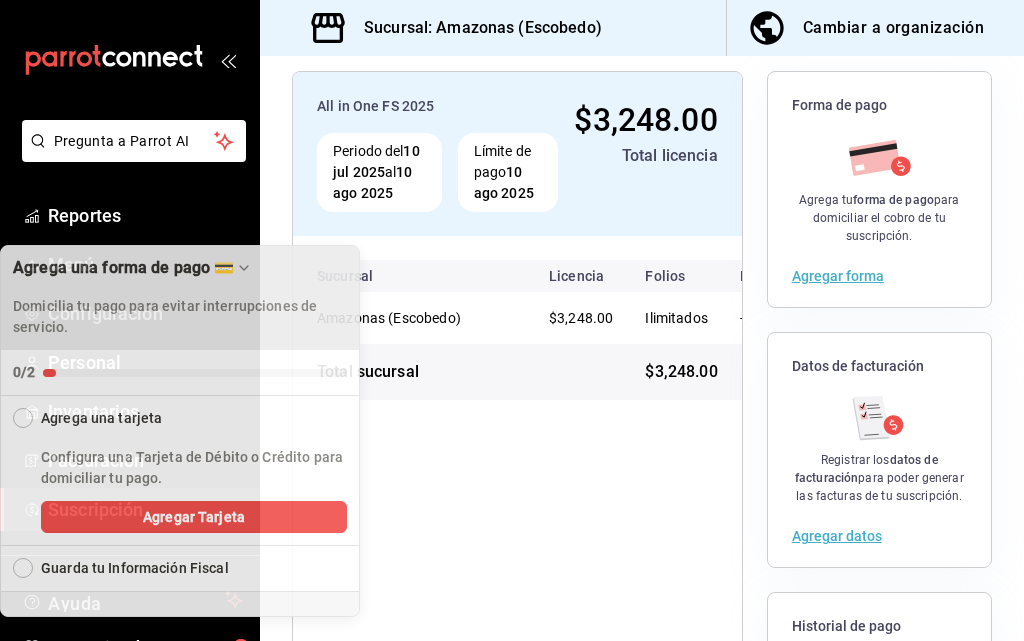 drag, startPoint x: 129, startPoint y: 268, endPoint x: 89, endPoint y: 274, distance: 40.4475 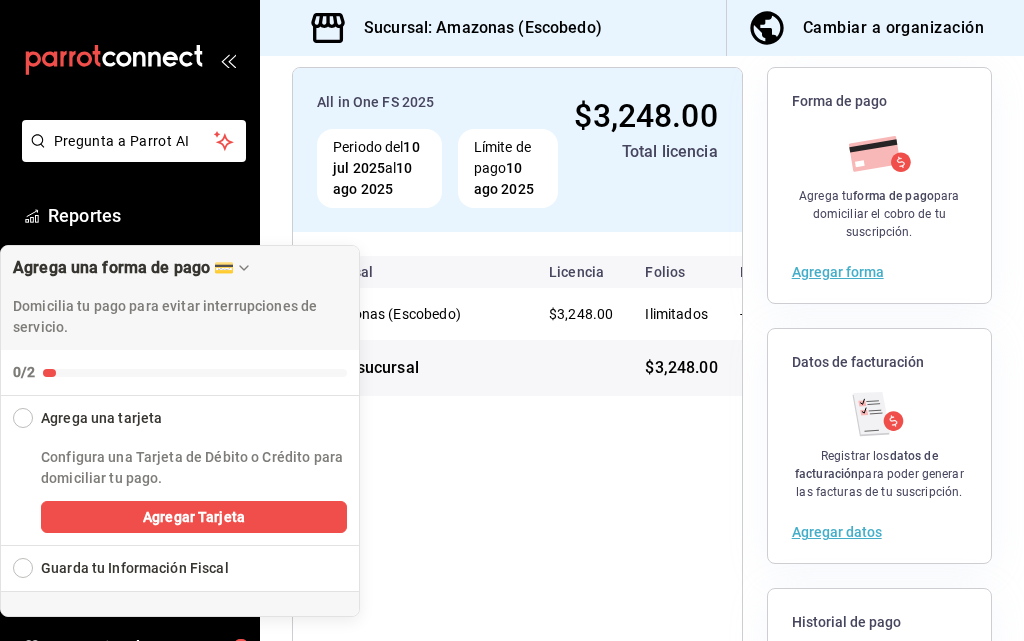 scroll, scrollTop: 100, scrollLeft: 0, axis: vertical 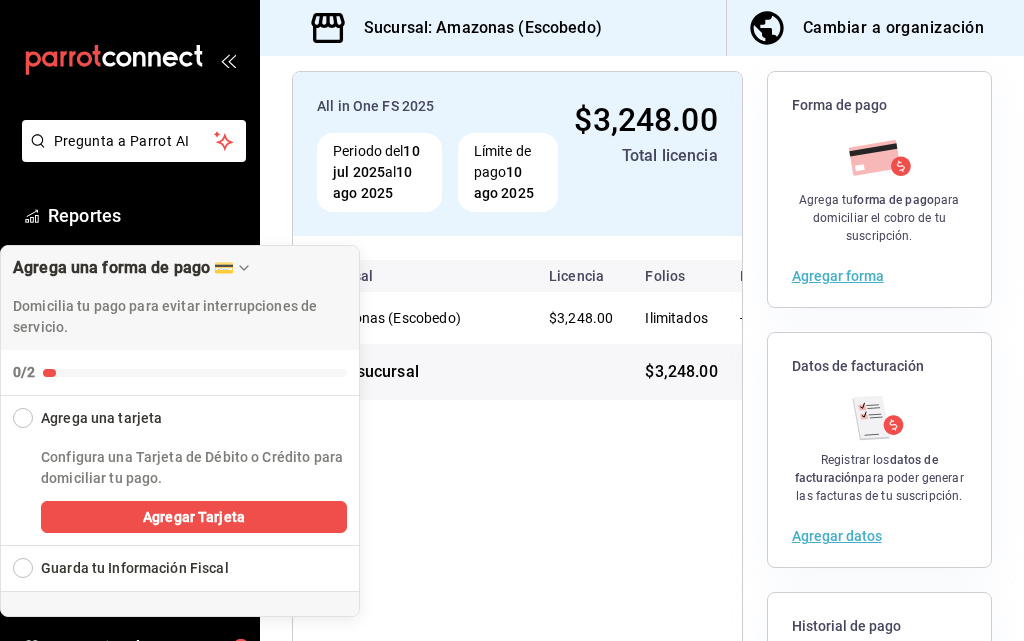 type 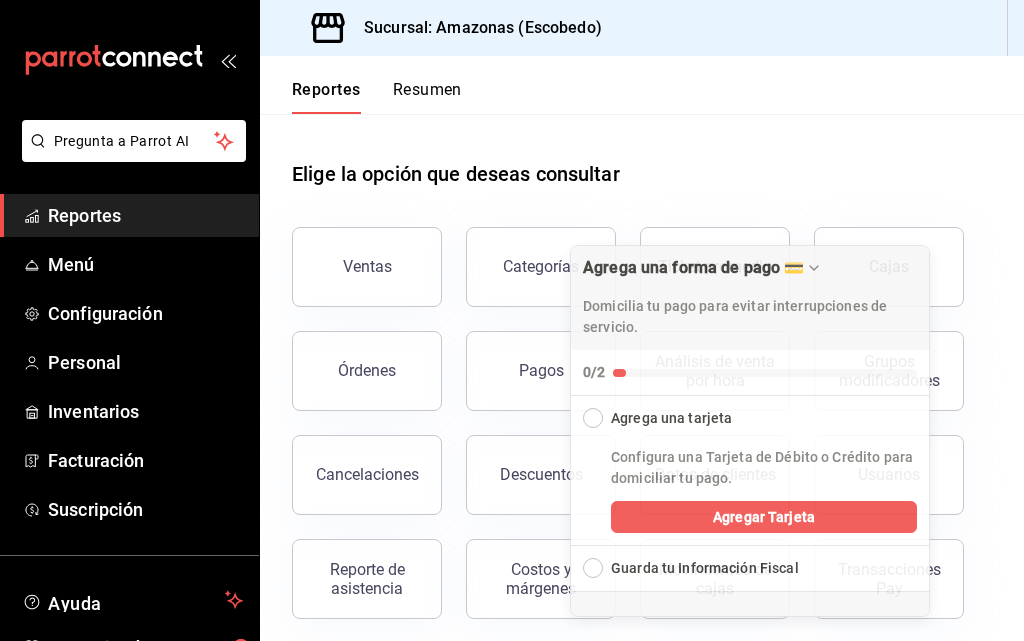 drag, startPoint x: 157, startPoint y: 283, endPoint x: 727, endPoint y: 118, distance: 593.4012 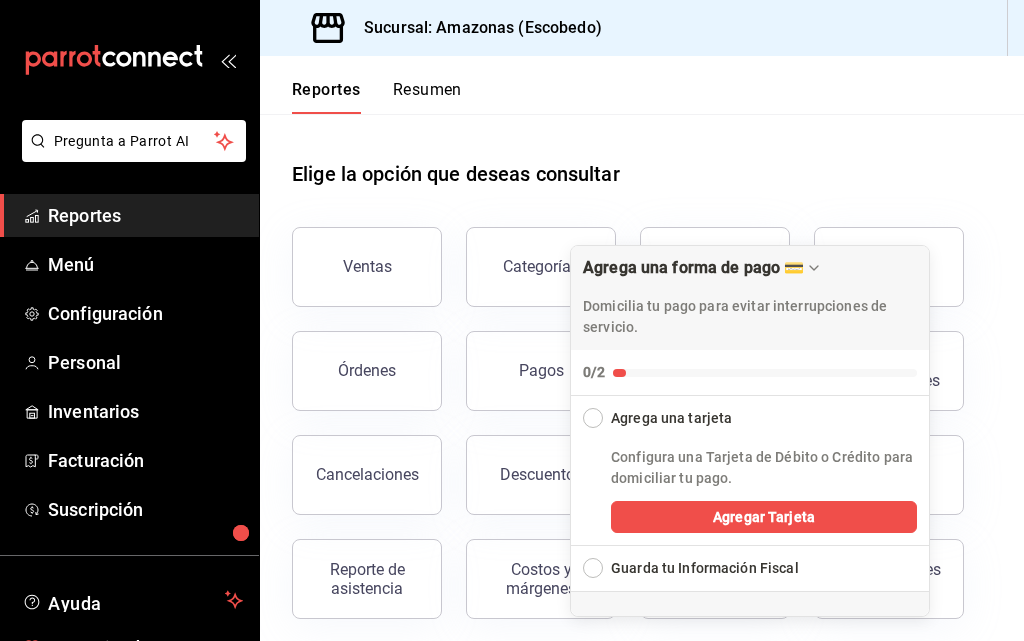 scroll, scrollTop: 114, scrollLeft: 0, axis: vertical 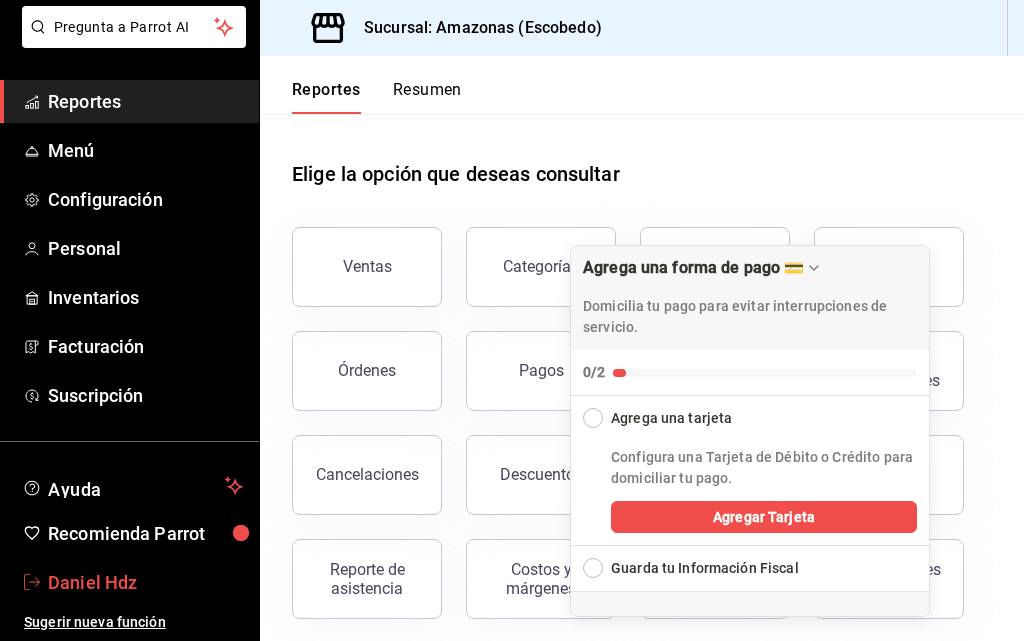 click on "Daniel Hdz" at bounding box center (145, 582) 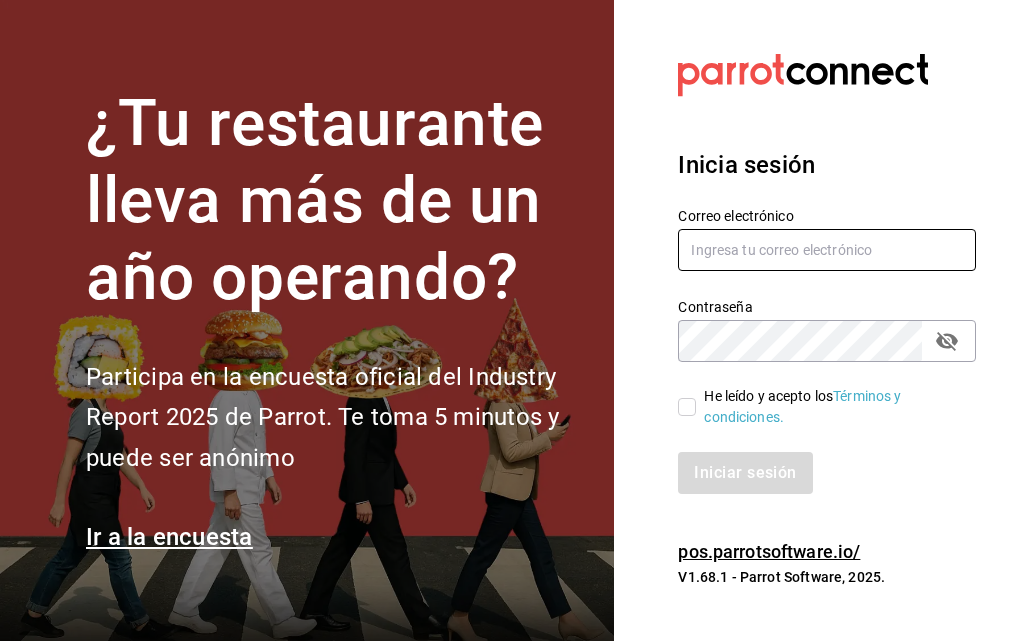 type on "[EMAIL]" 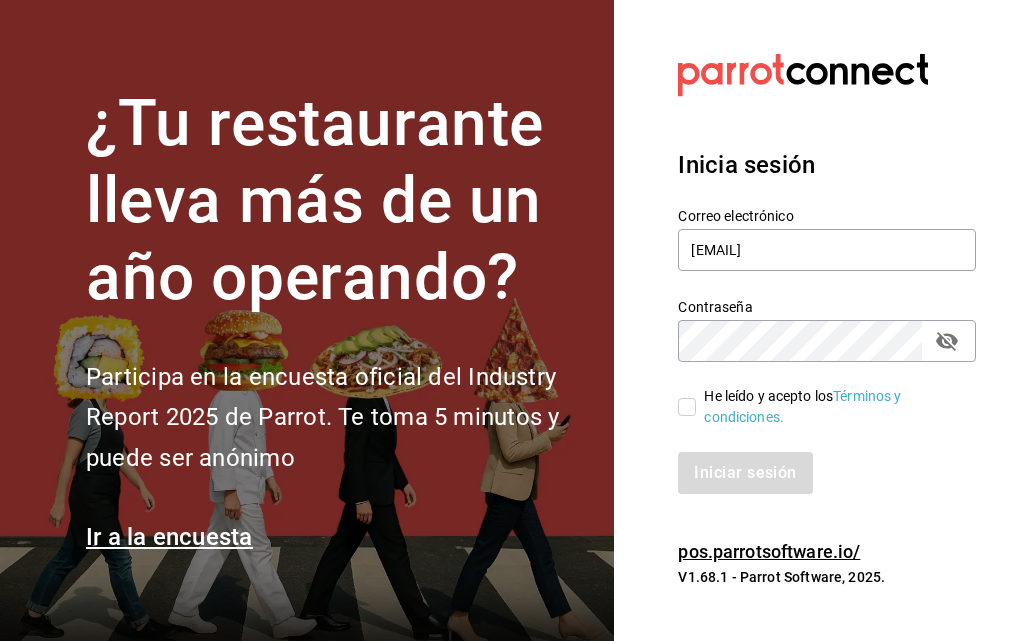 click on "¿Tu restaurante lleva más de un año operando?" at bounding box center [338, 201] 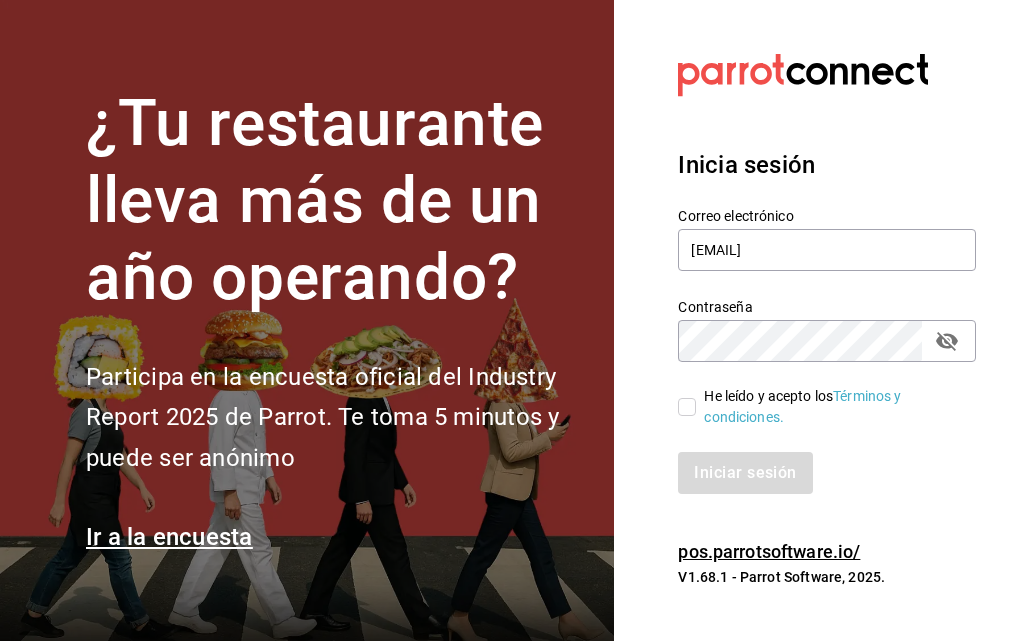 checkbox on "true" 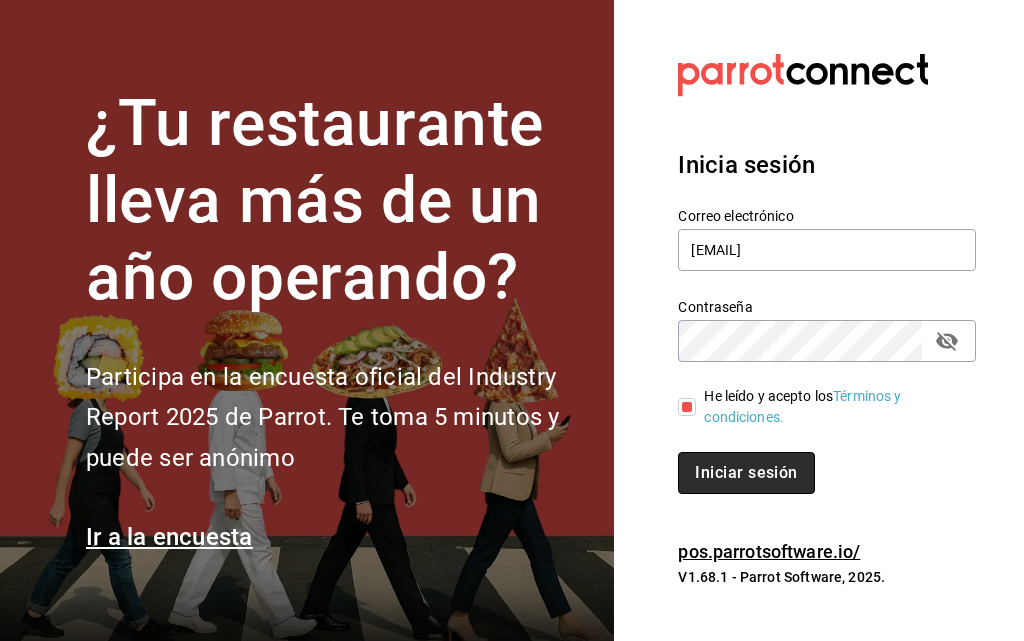 click on "Iniciar sesión" at bounding box center [746, 473] 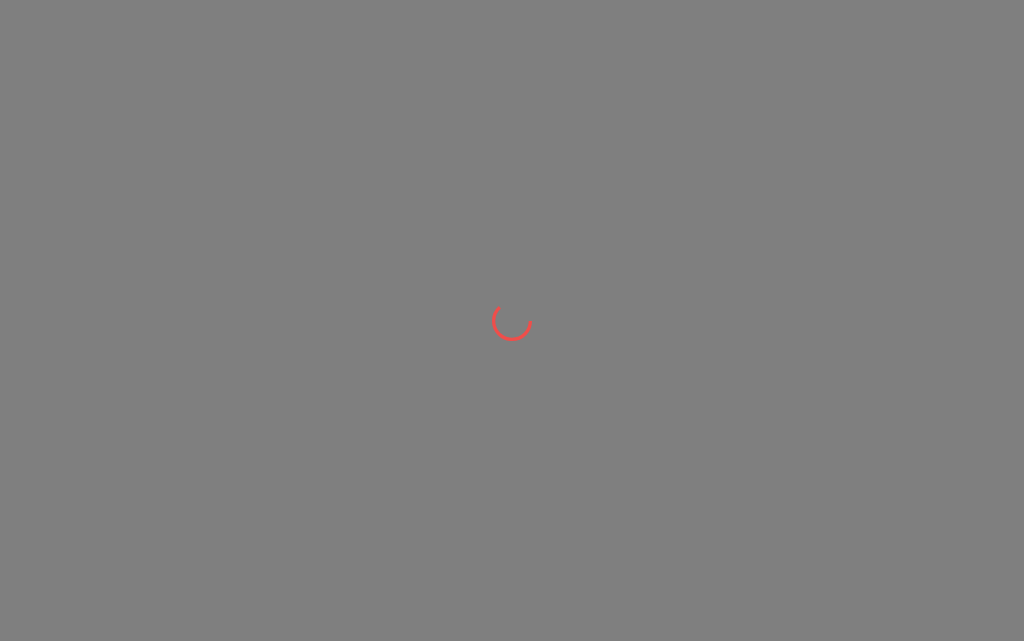scroll, scrollTop: 0, scrollLeft: 0, axis: both 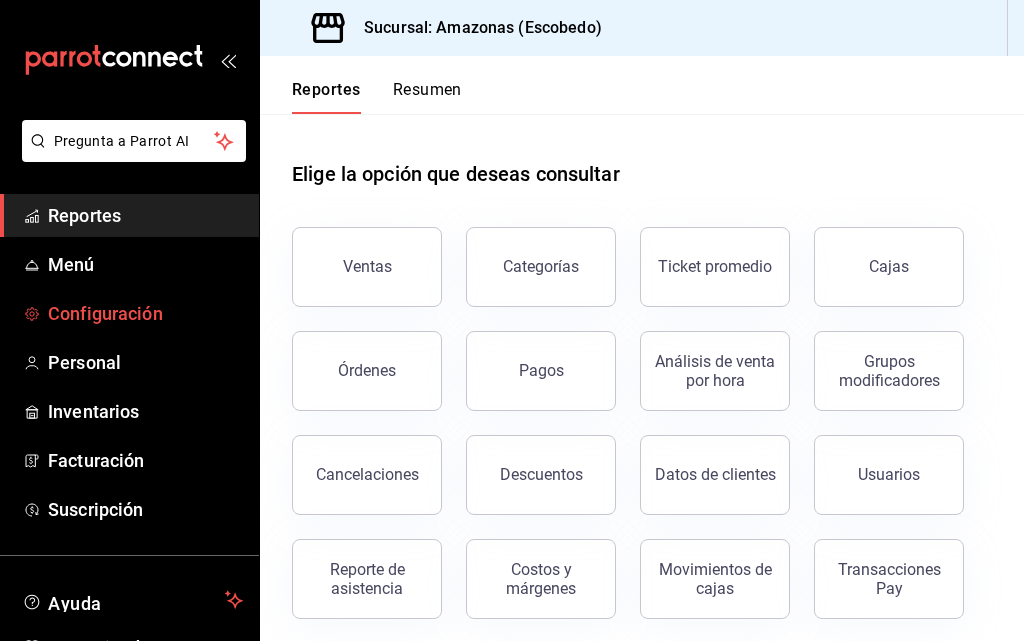 click on "Configuración" at bounding box center [145, 313] 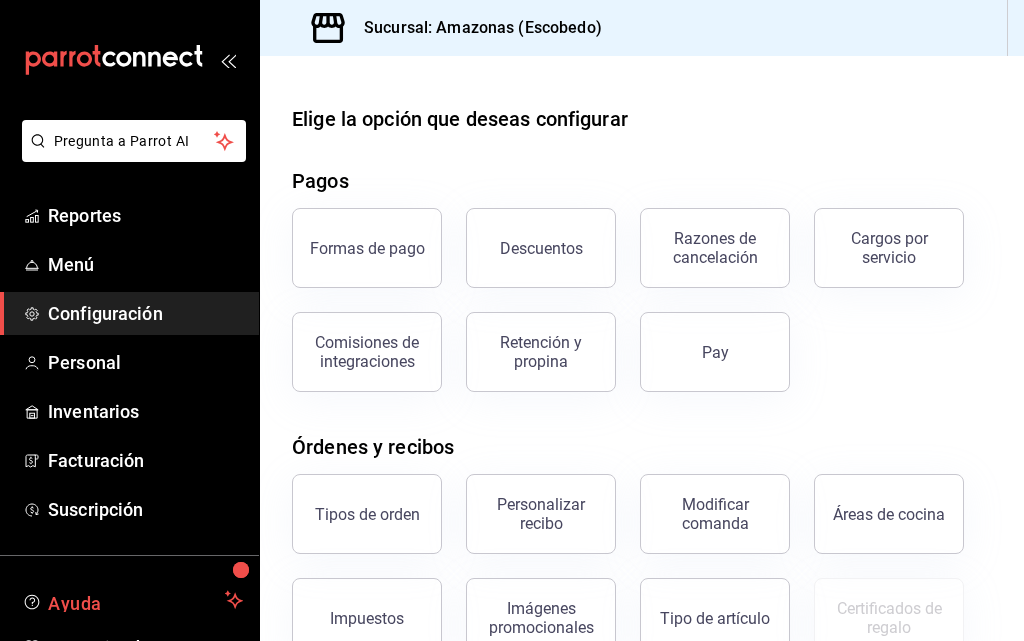 scroll, scrollTop: 100, scrollLeft: 0, axis: vertical 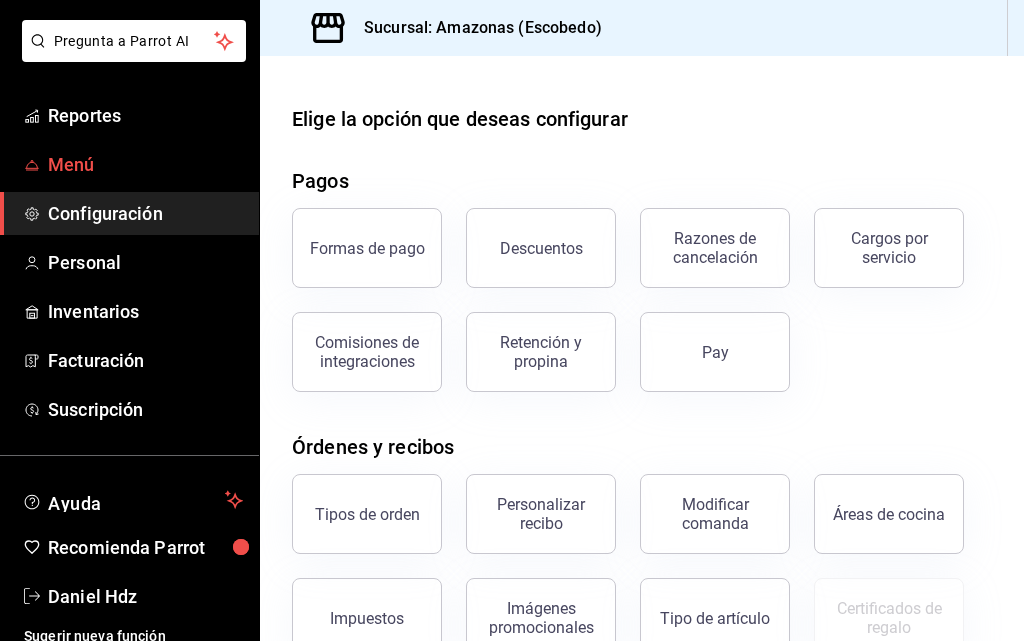 click on "Menú" at bounding box center [145, 164] 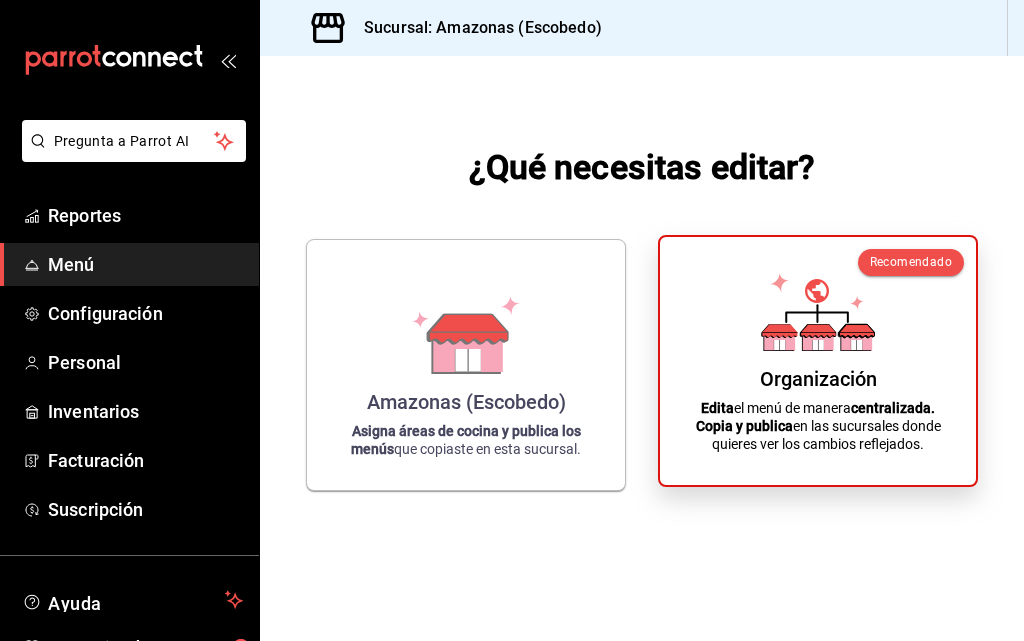 click on "Organización Edita  el menú de manera  centralizada.     Copia y publica  en las sucursales donde quieres ver los cambios reflejados." at bounding box center (818, 361) 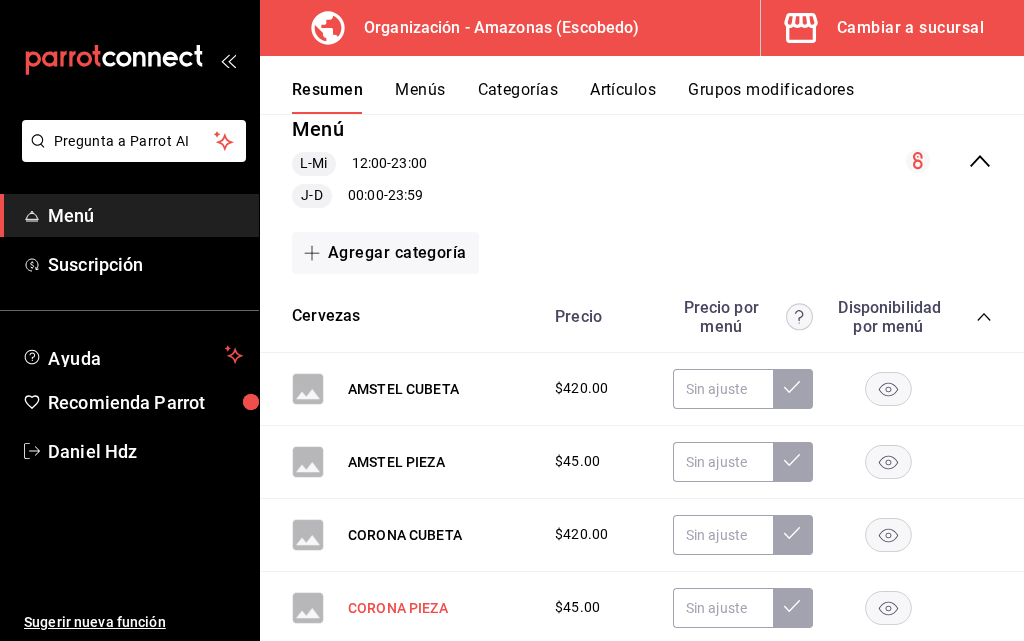 scroll, scrollTop: 200, scrollLeft: 0, axis: vertical 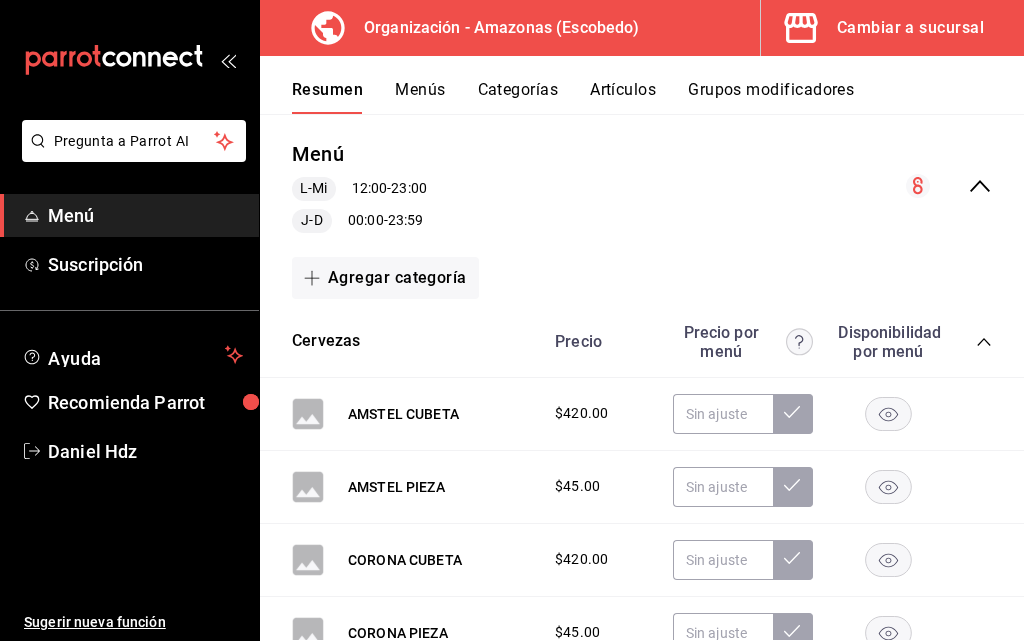 click on "Menús" at bounding box center [420, 97] 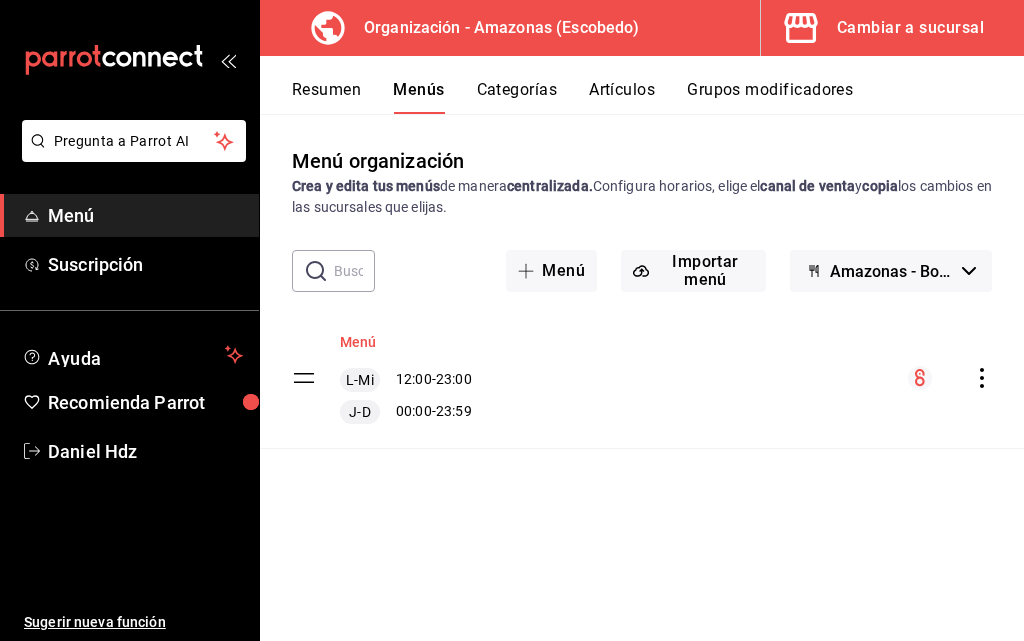 click on "Menú" at bounding box center (358, 342) 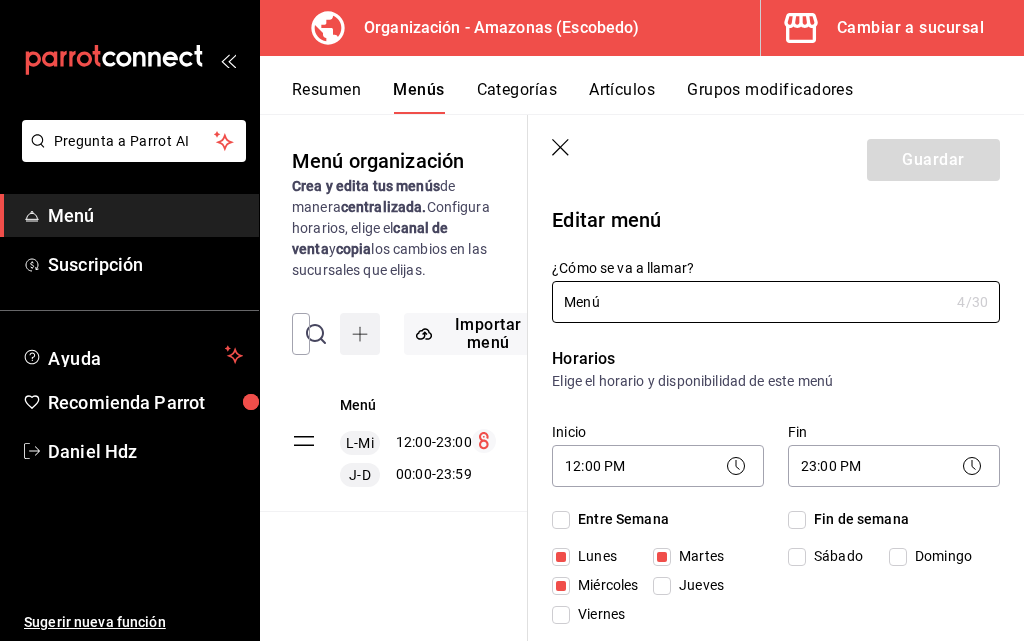 checkbox on "true" 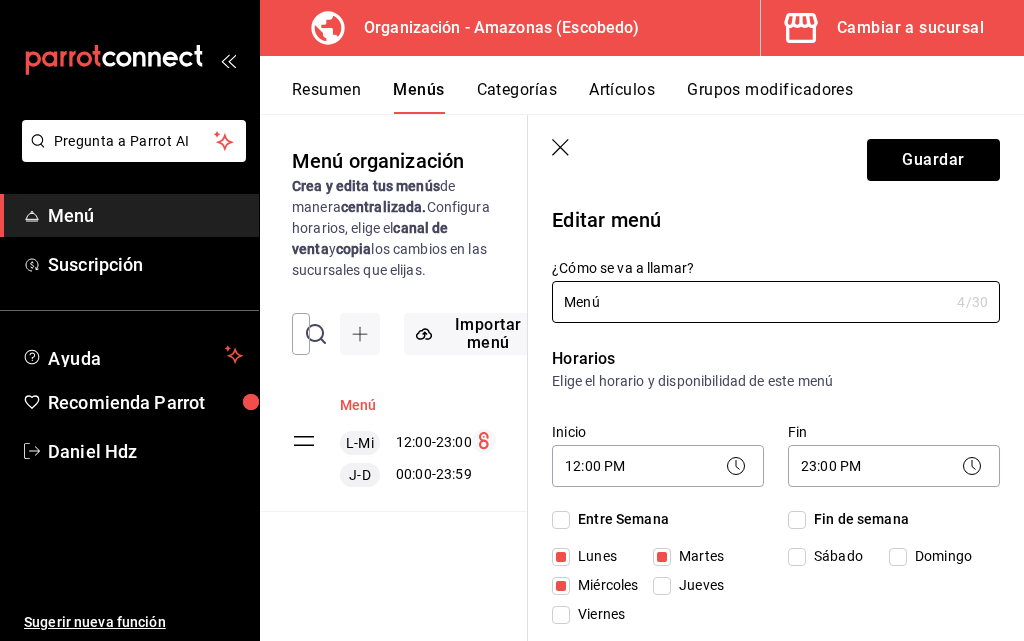 click on "Menú" at bounding box center (358, 405) 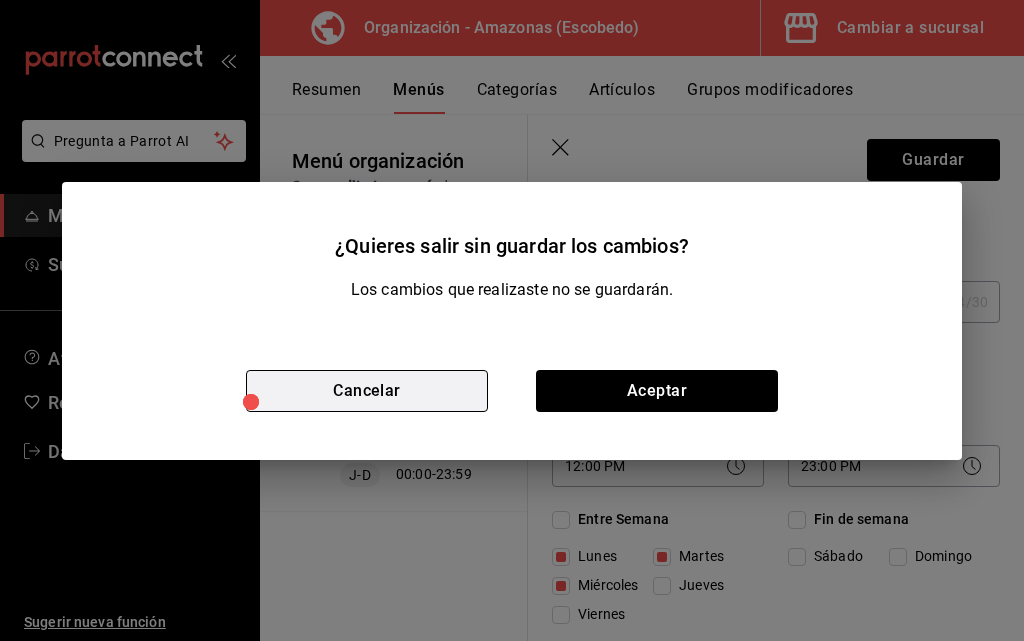click on "Cancelar" at bounding box center [367, 391] 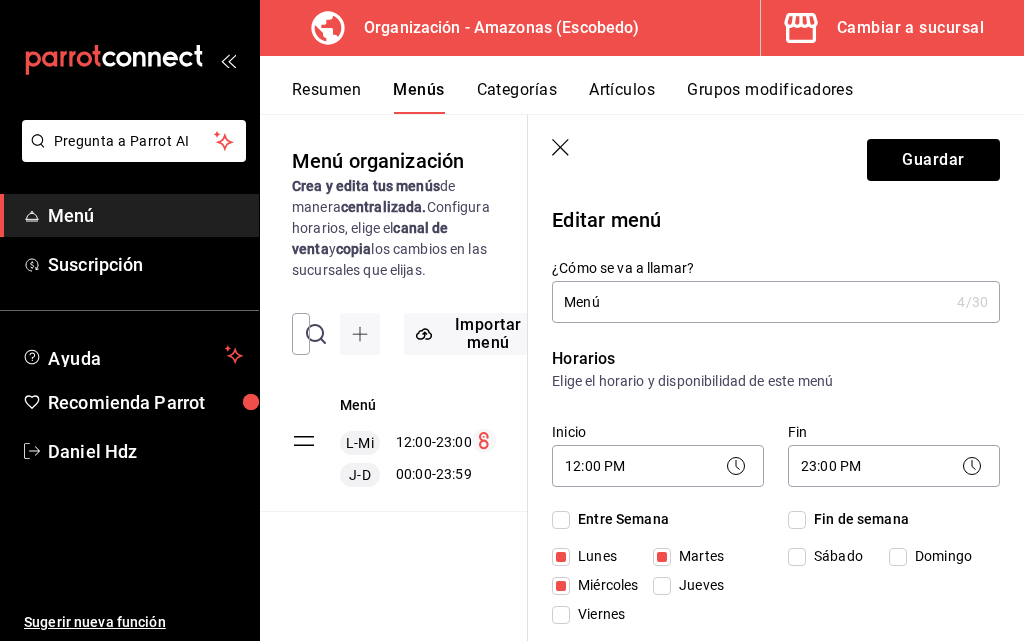 click on "Categorías" at bounding box center (517, 97) 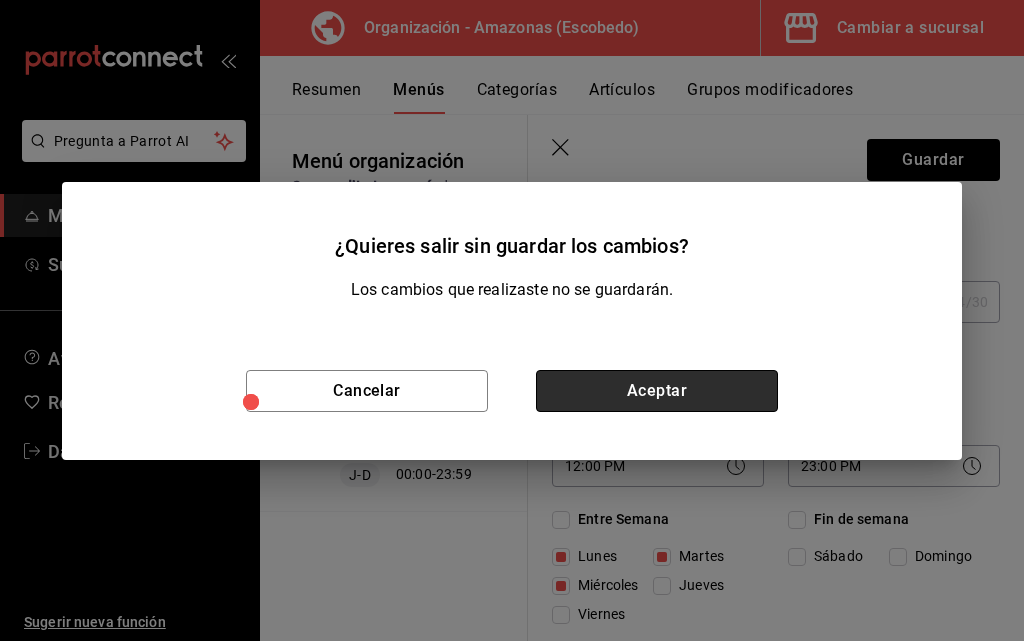 click on "Aceptar" at bounding box center [657, 391] 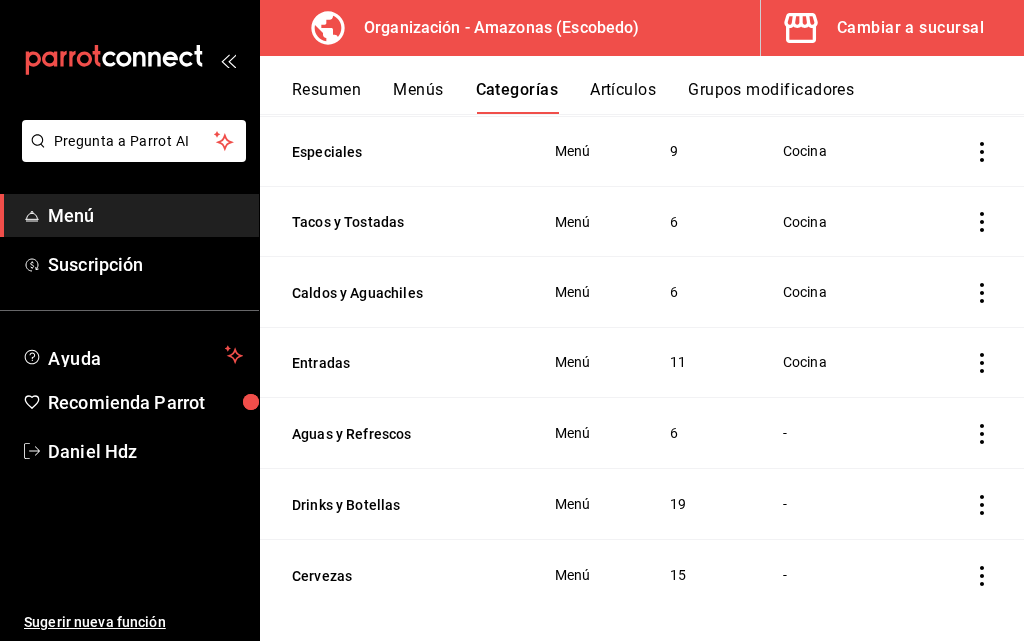 scroll, scrollTop: 650, scrollLeft: 0, axis: vertical 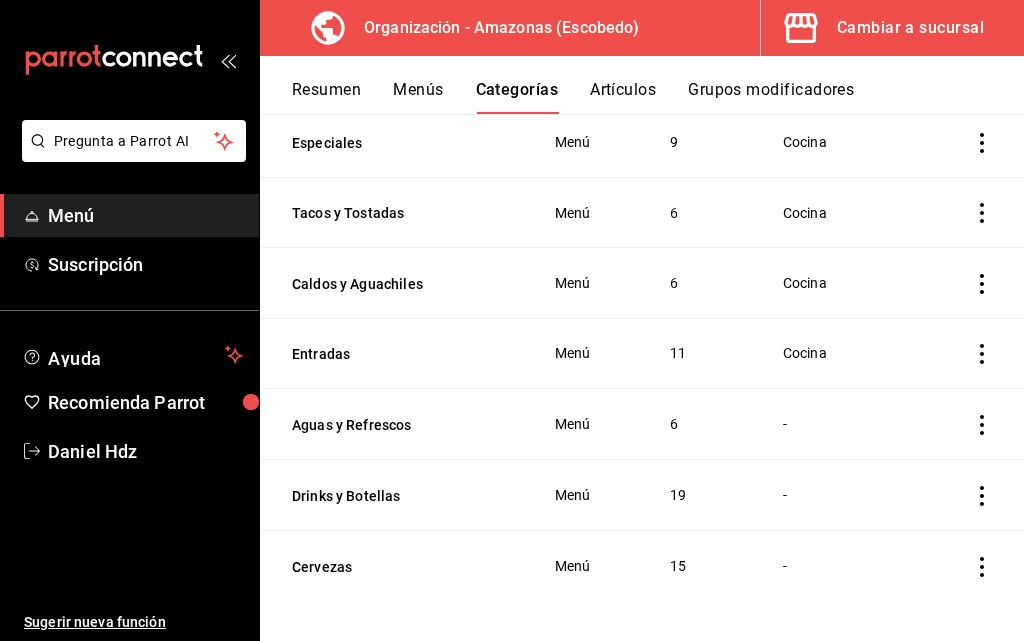 click 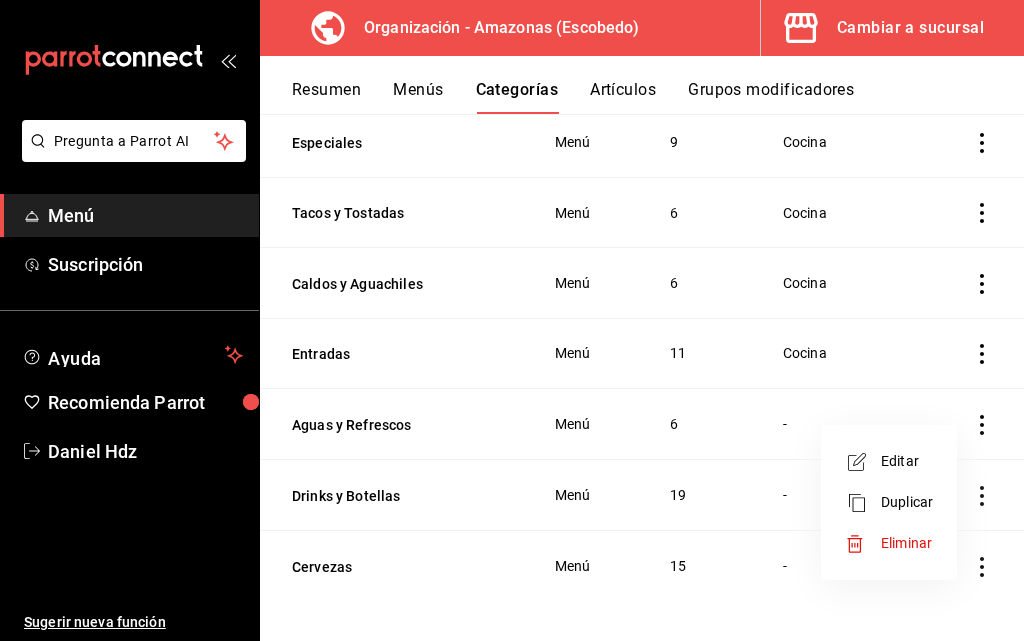 click on "Editar" at bounding box center (907, 461) 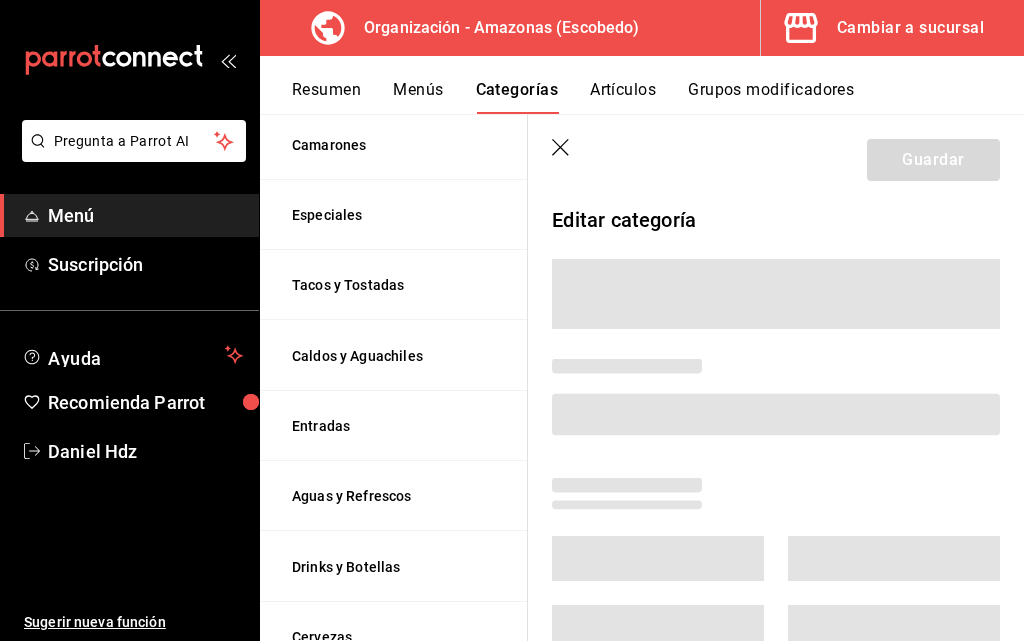 scroll, scrollTop: 645, scrollLeft: 0, axis: vertical 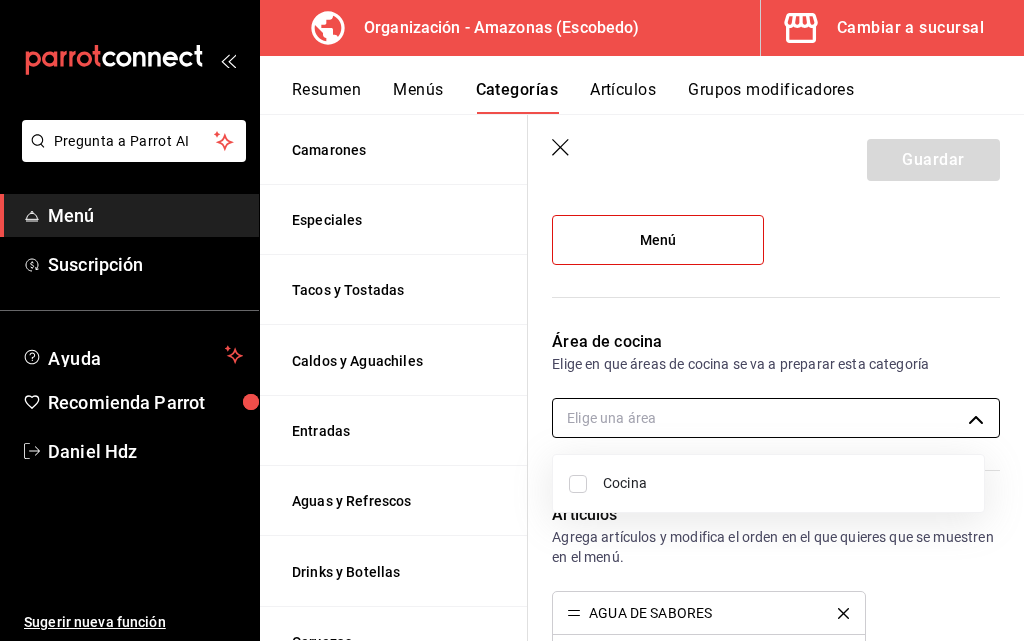 click on "Pregunta a Parrot AI Menú   Suscripción   Ayuda Recomienda Parrot   [FIRST] [LAST]   Sugerir nueva función   Organización - Amazonas ([CITY]) Cambiar a sucursal Resumen Menús Categorías Artículos Grupos modificadores Categorías organización Personaliza  las categorías de tu menú.  Agrupa  los artículos según su  tipo o preparación y asigna áreas de cocina. ​ ​ Amazonas - Borrador Nombre Menús Artículos Postres Menú 2 Cortes Menú 4 Burgers y Chicken Menú 7 Filetes Menú 7 Cocteles Menú 8 Camarones Menú 6 Especiales Menú 9 Tacos y Tostadas Menú 6 Caldos y Aguachiles Menú 6 Entradas Menú 11 Aguas y Refrescos Menú 6 Drinks y Botellas Menú 19 Cervezas Menú 15 Guardar Editar categoría ¿Cómo se va a llamar? Aguas y Refrescos 17 /30 ¿Cómo se va a llamar? Elige tu menú Tu categoría se va a incluir en los menús elegidos Menú Área de cocina Elige en que áreas de cocina se va a preparar esta categoría Elige una área Artículos AGUA DE SABORES AGUA EMBOTELLADA AGUA MINERAL 1.5 L" at bounding box center [512, 320] 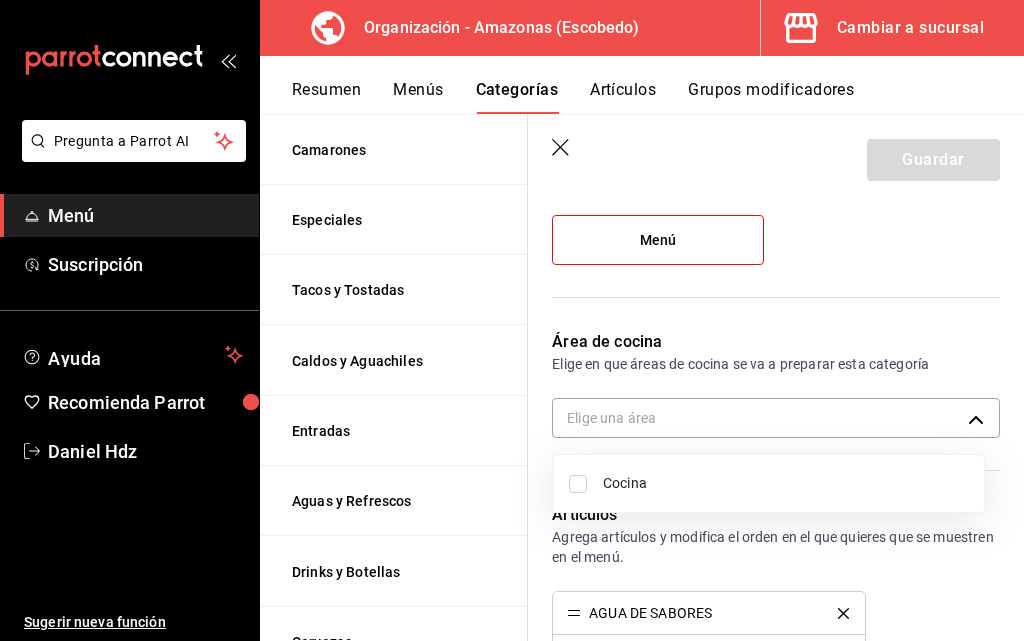 click at bounding box center (512, 320) 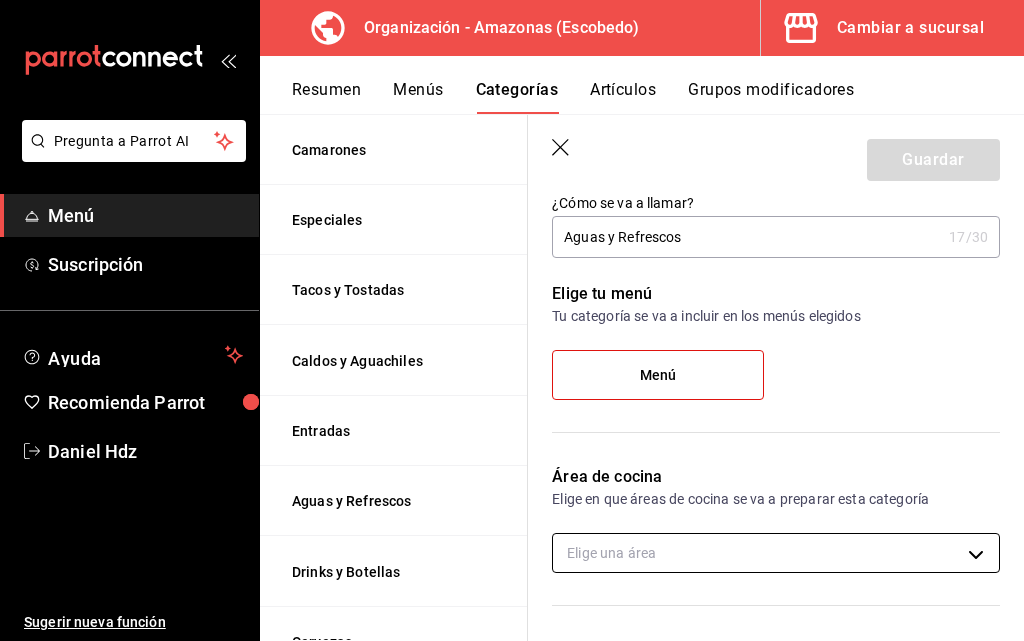 scroll, scrollTop: 100, scrollLeft: 0, axis: vertical 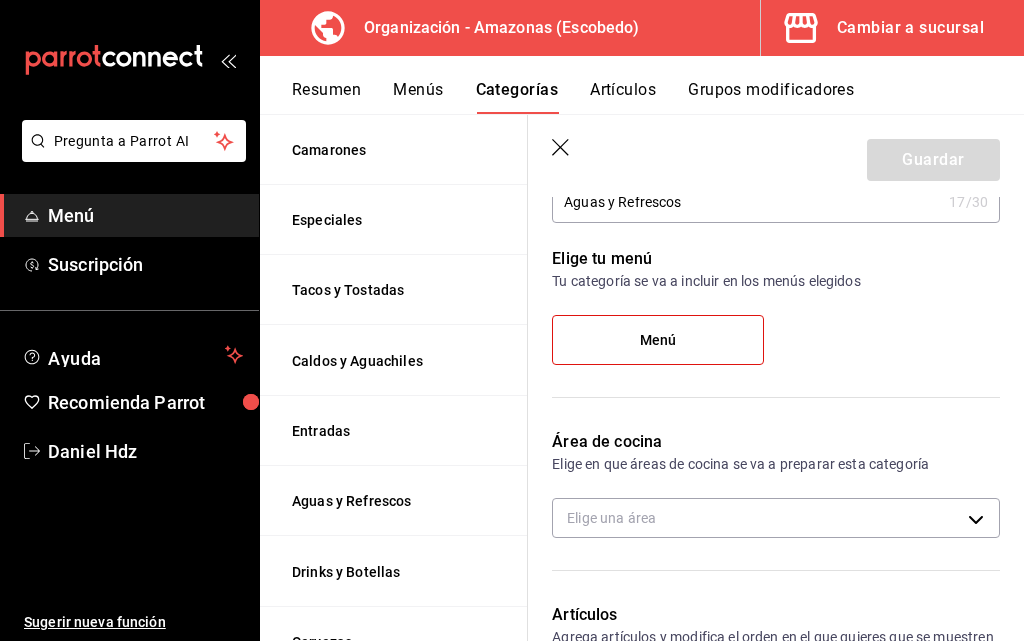 click on "Menú" at bounding box center (658, 340) 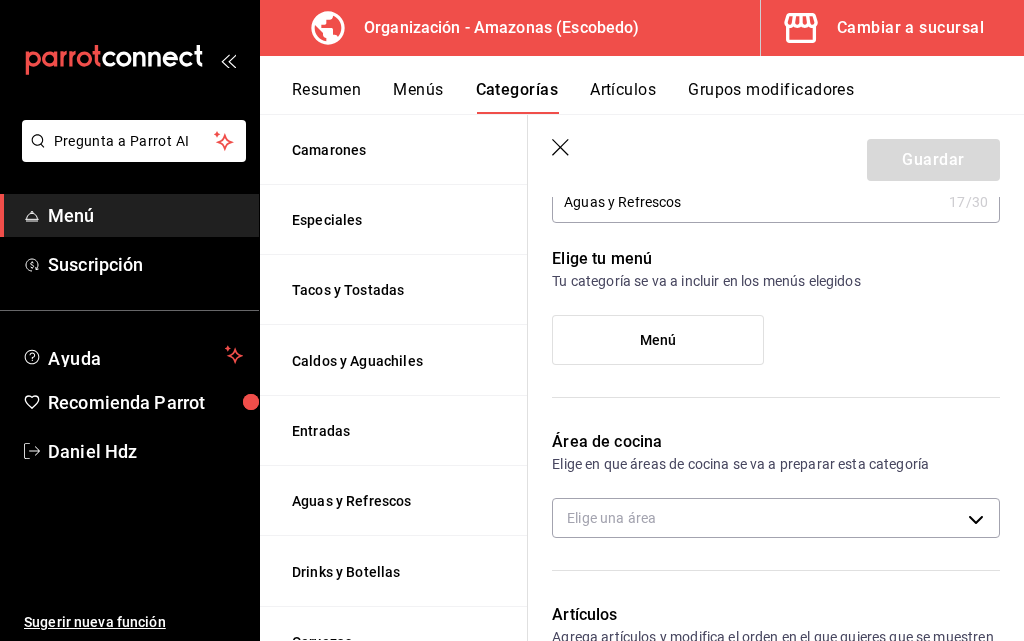 click on "Menú" at bounding box center [658, 340] 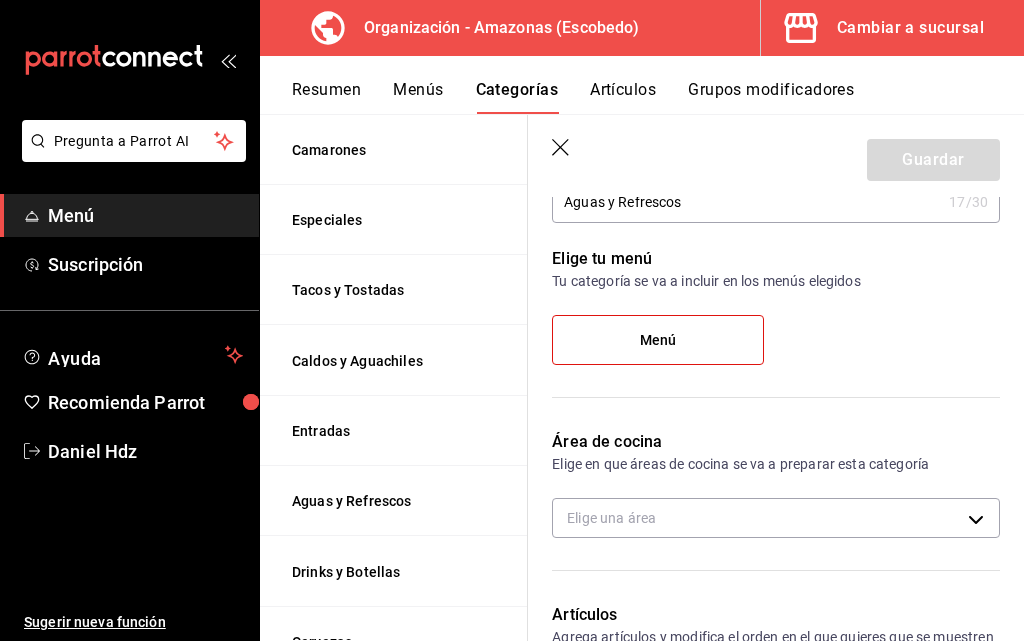click on "Menú" at bounding box center (776, 348) 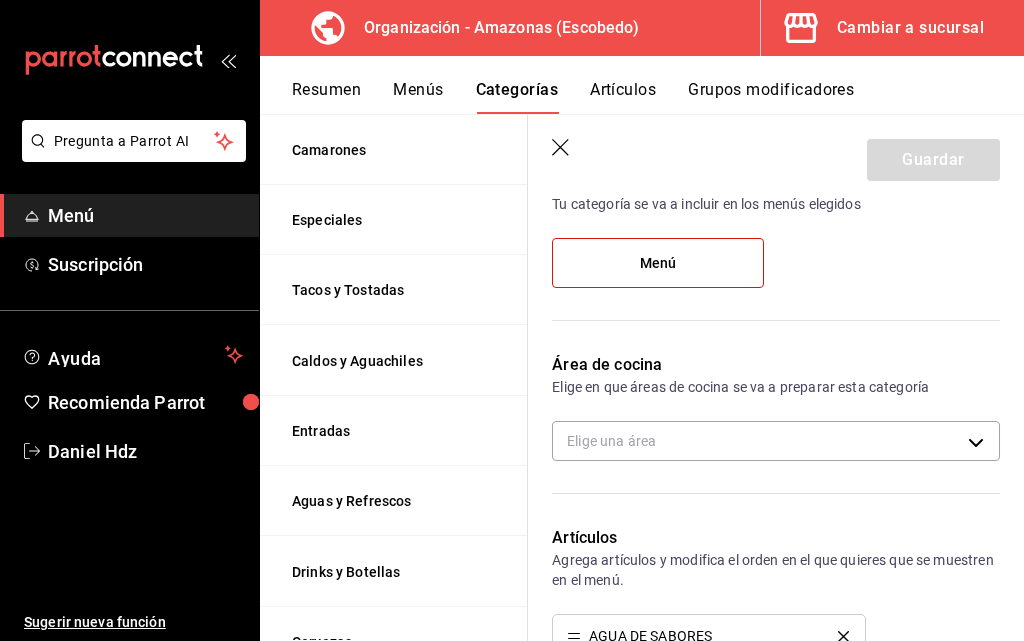 scroll, scrollTop: 0, scrollLeft: 0, axis: both 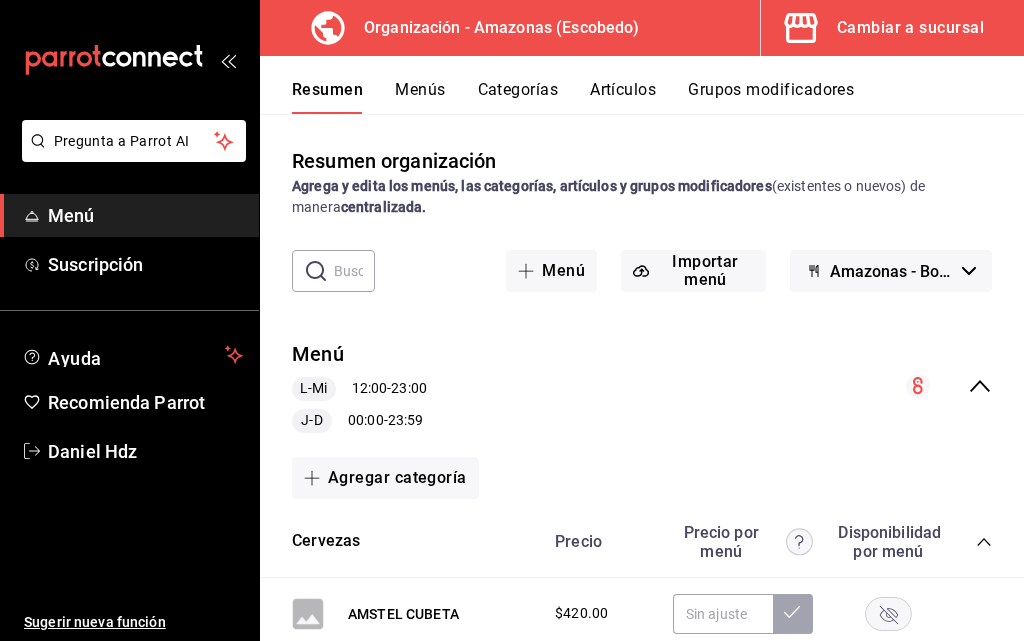click 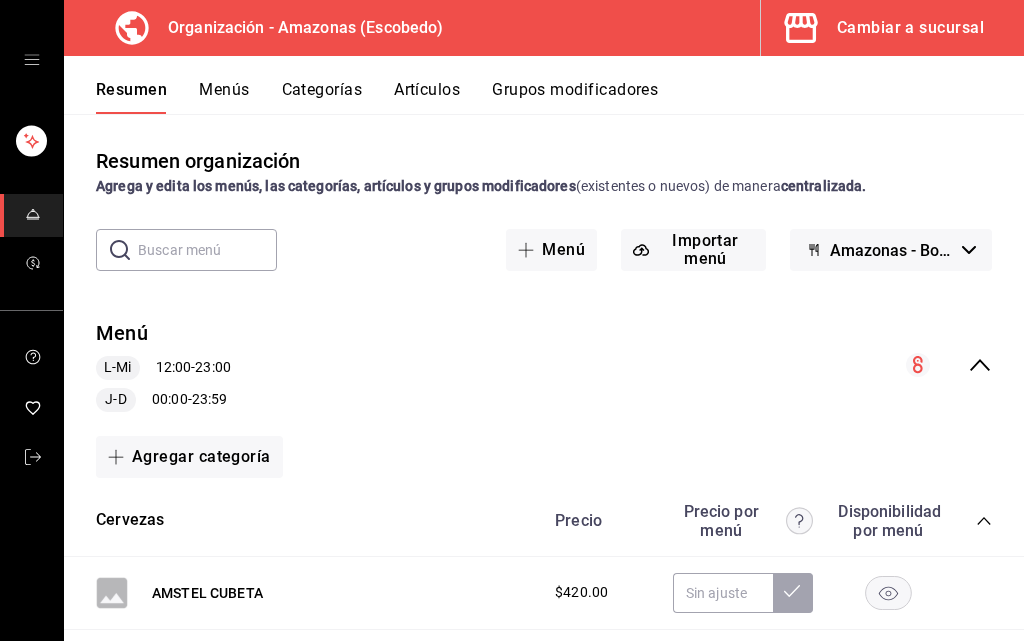 drag, startPoint x: 40, startPoint y: 215, endPoint x: 44, endPoint y: 67, distance: 148.05405 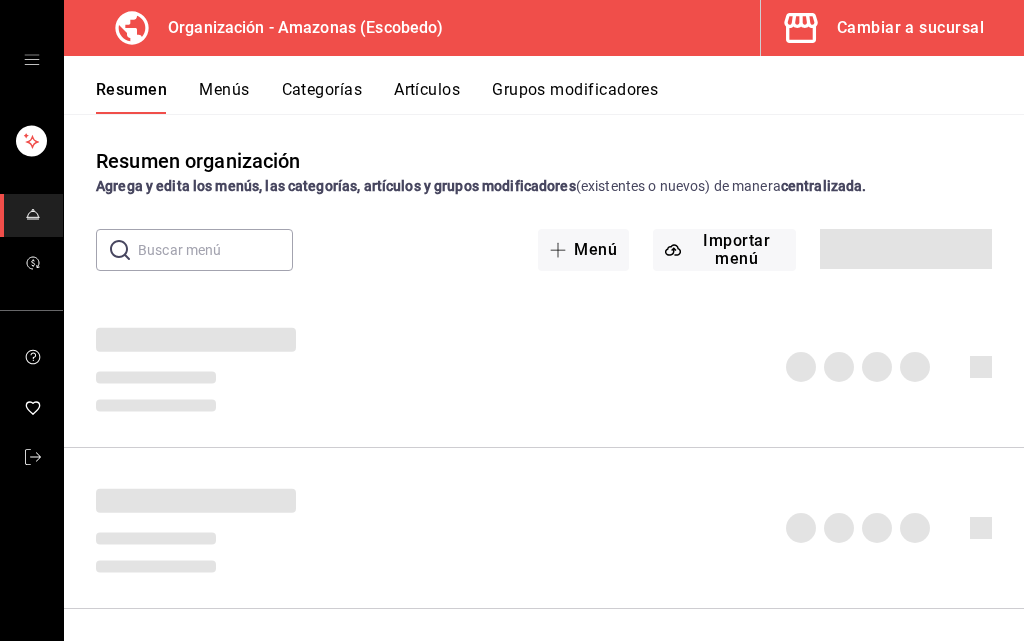 click 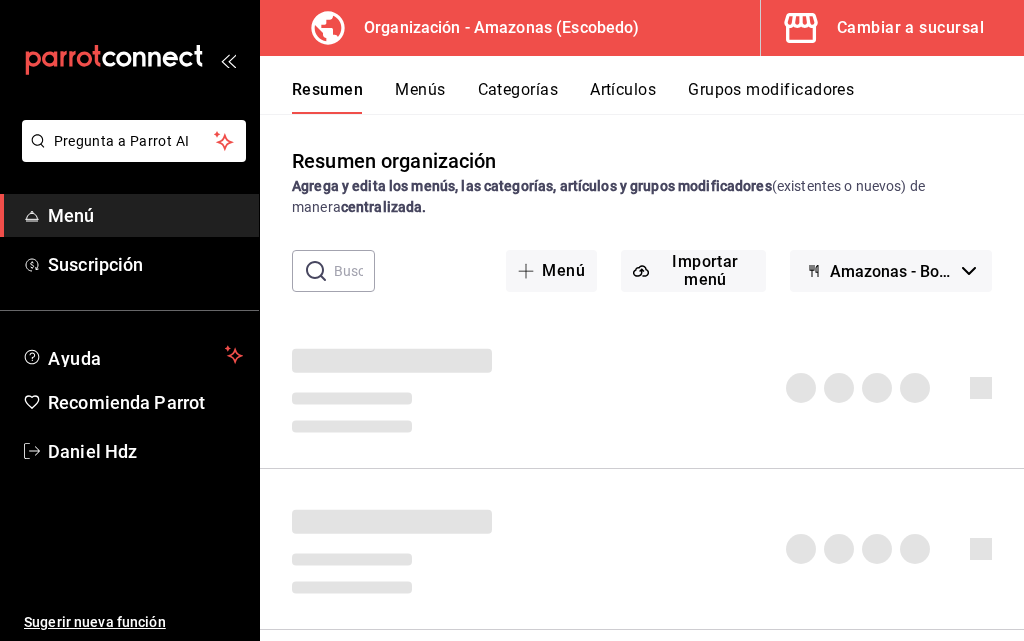 click on "Daniel Hdz" at bounding box center [145, 451] 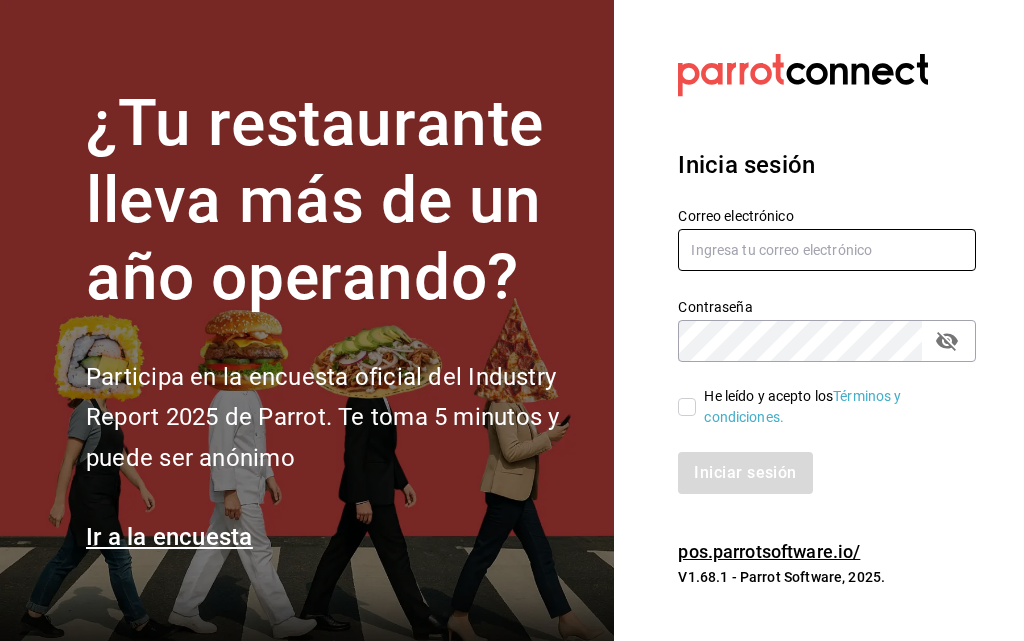 type on "[USERNAME]@[example.com]" 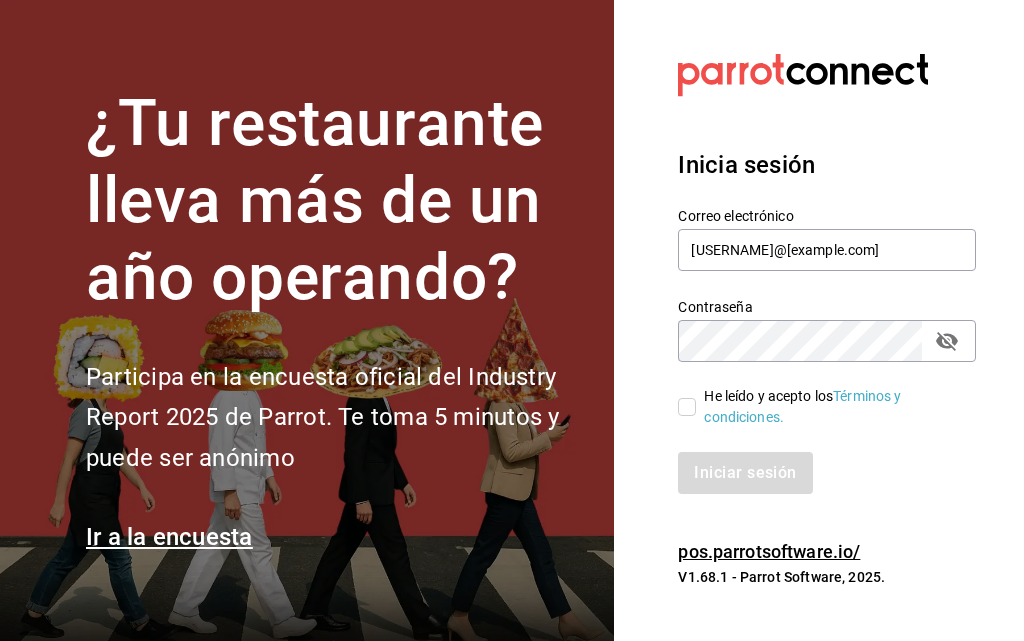 click on "He leído y acepto los  Términos y condiciones." at bounding box center (687, 407) 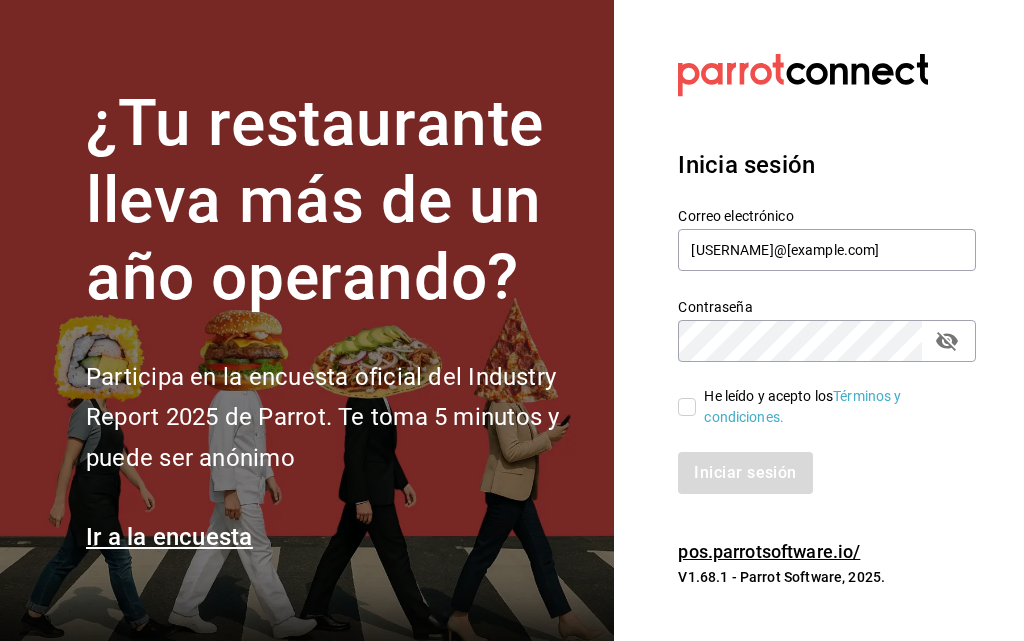 checkbox on "true" 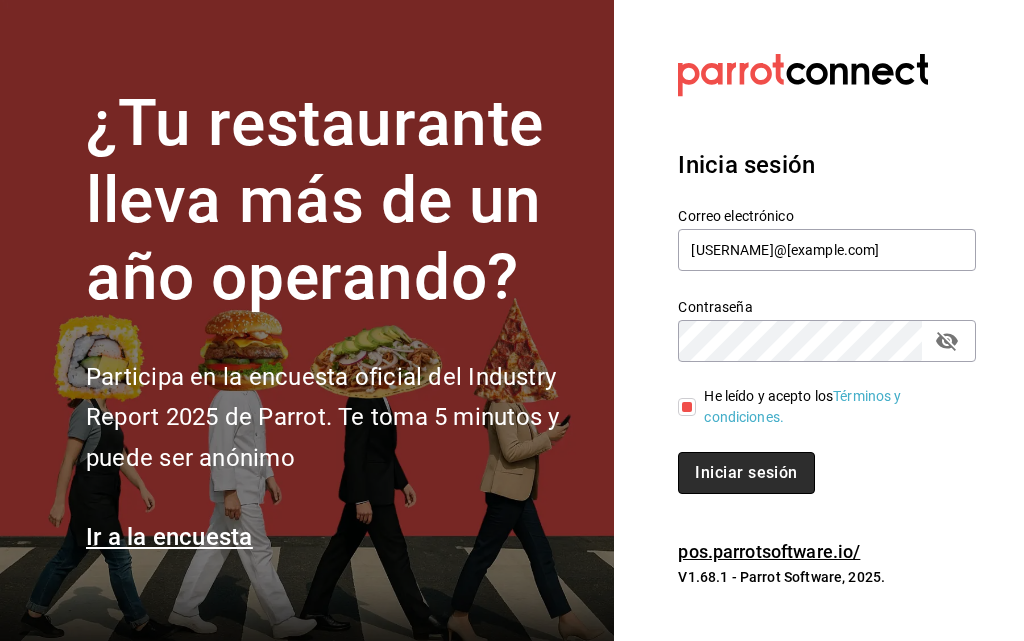 click on "Iniciar sesión" at bounding box center (746, 473) 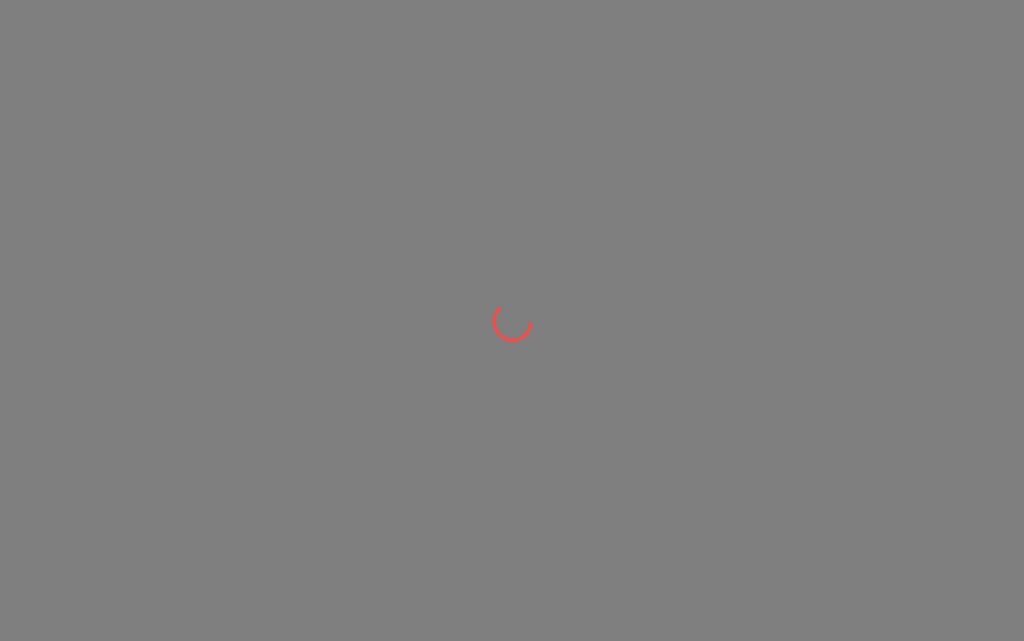 scroll, scrollTop: 0, scrollLeft: 0, axis: both 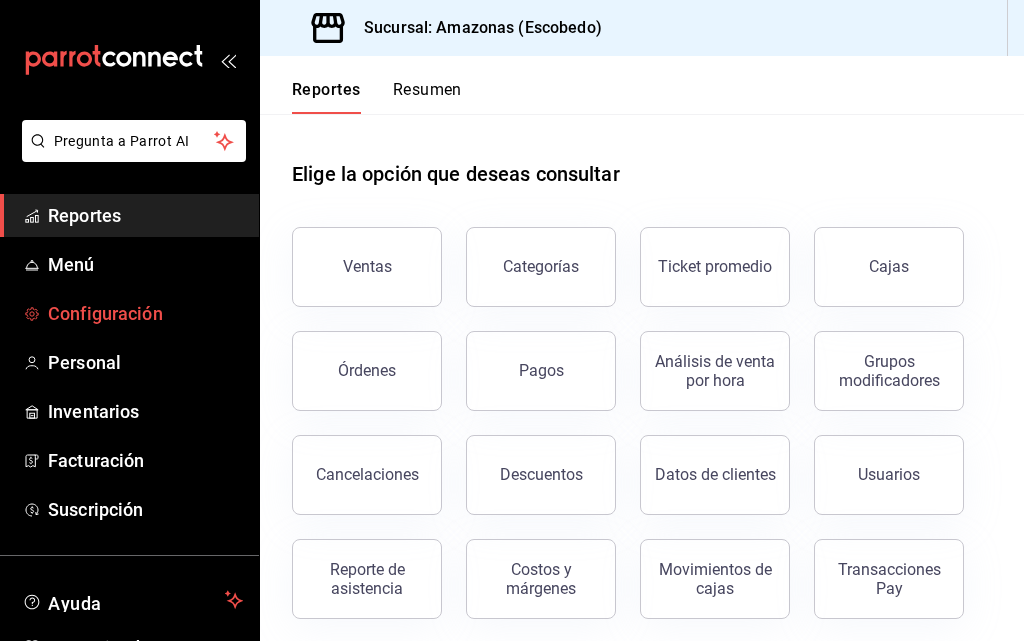 click on "Configuración" at bounding box center (145, 313) 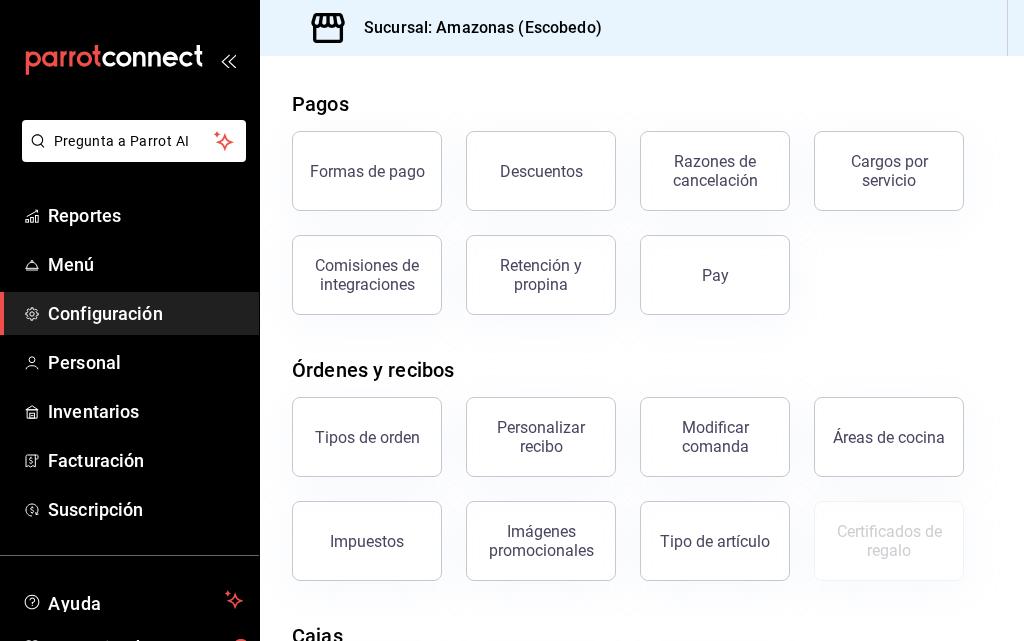 click on "Elige la opción que deseas configurar Pagos Formas de pago Descuentos Razones de cancelación Cargos por servicio Comisiones de integraciones Retención y propina Pay Órdenes y recibos Tipos de orden Personalizar recibo Modificar comanda Áreas de cocina Impuestos Imágenes promocionales Tipo de artículo Certificados de regalo Cajas Razones de movimientos Configuración de cajas Reloj checador Mesas Áreas de servicio Mesas Configuración de mesa" at bounding box center [642, 466] 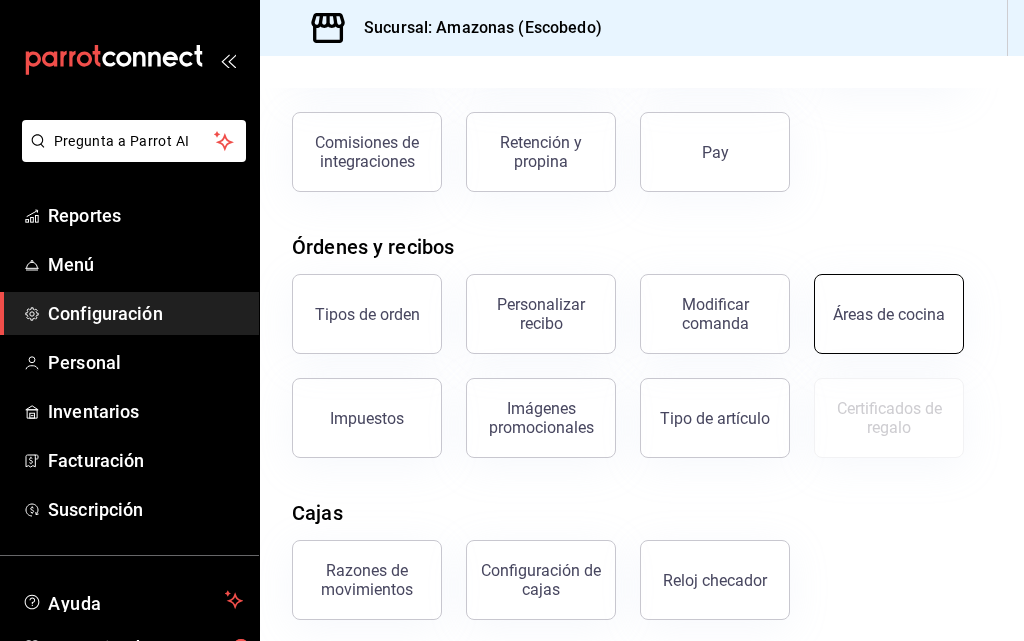 click on "Áreas de cocina" at bounding box center [889, 314] 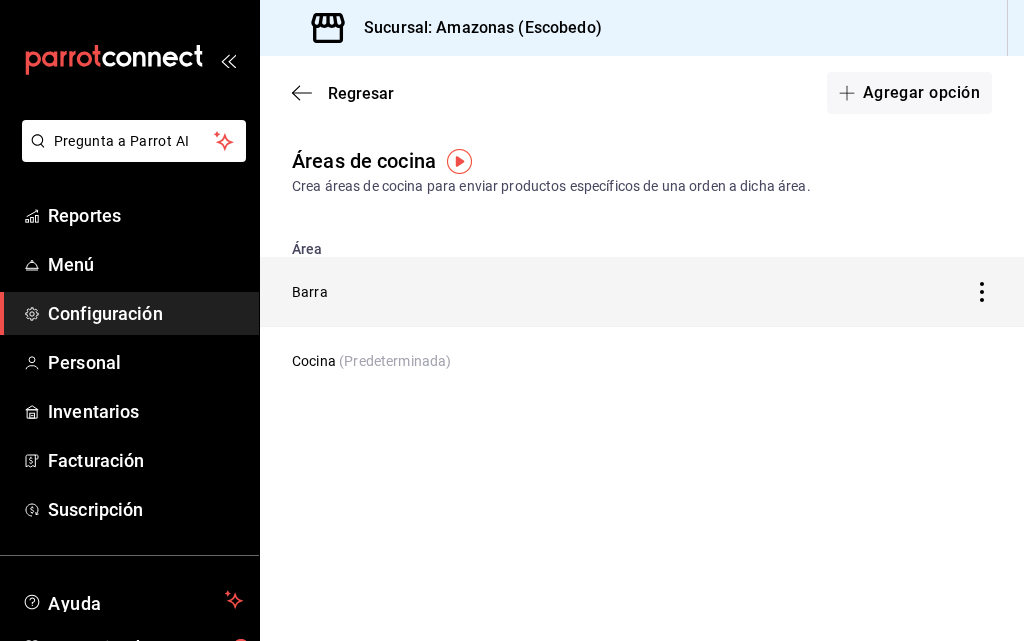 click 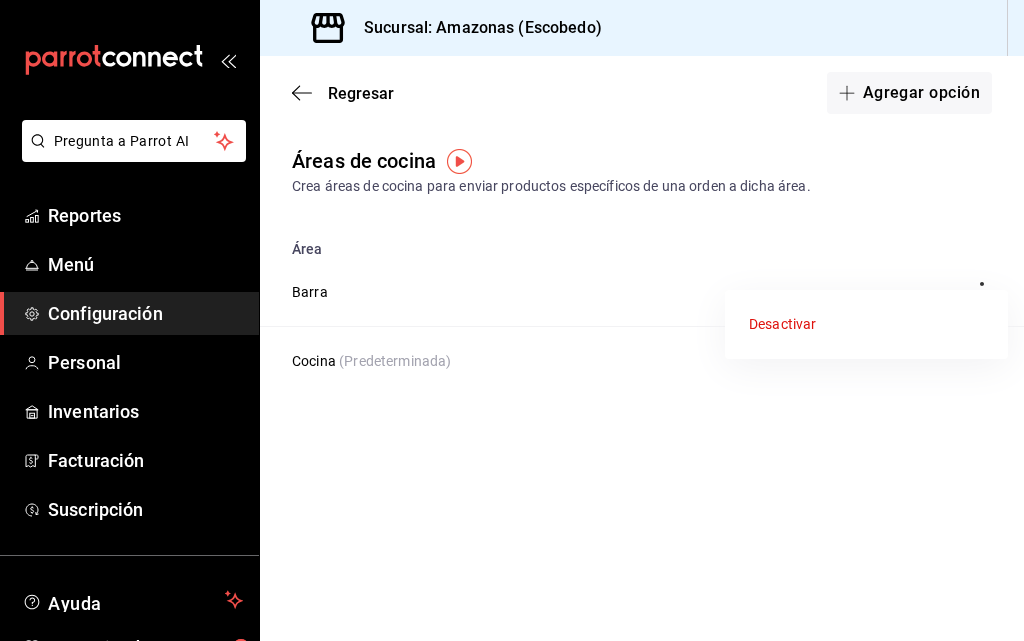 click at bounding box center [512, 320] 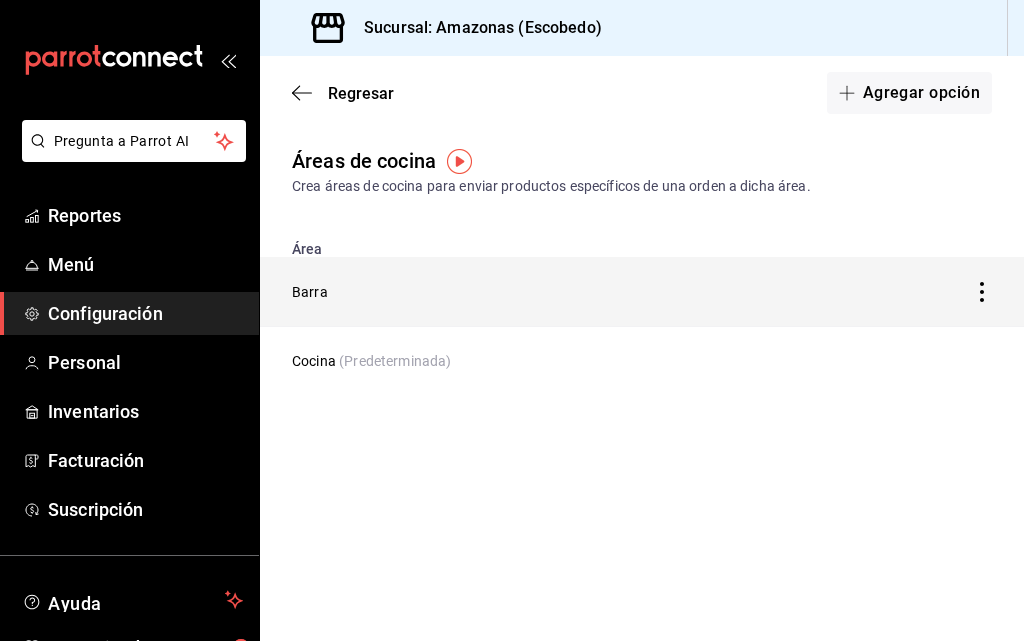 click on "Barra" at bounding box center [542, 292] 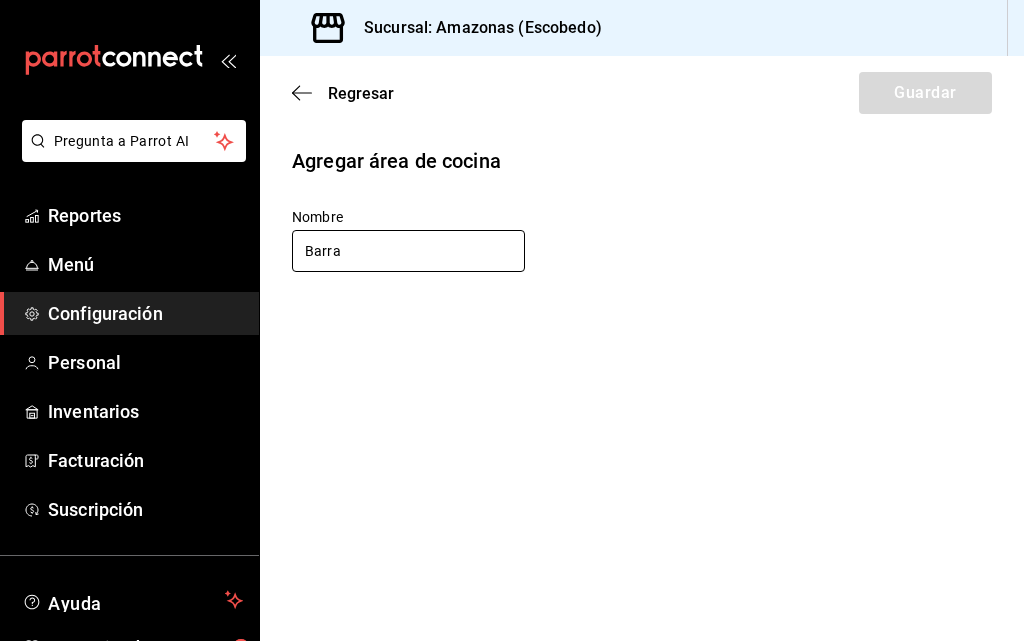 click on "Barra" at bounding box center [408, 251] 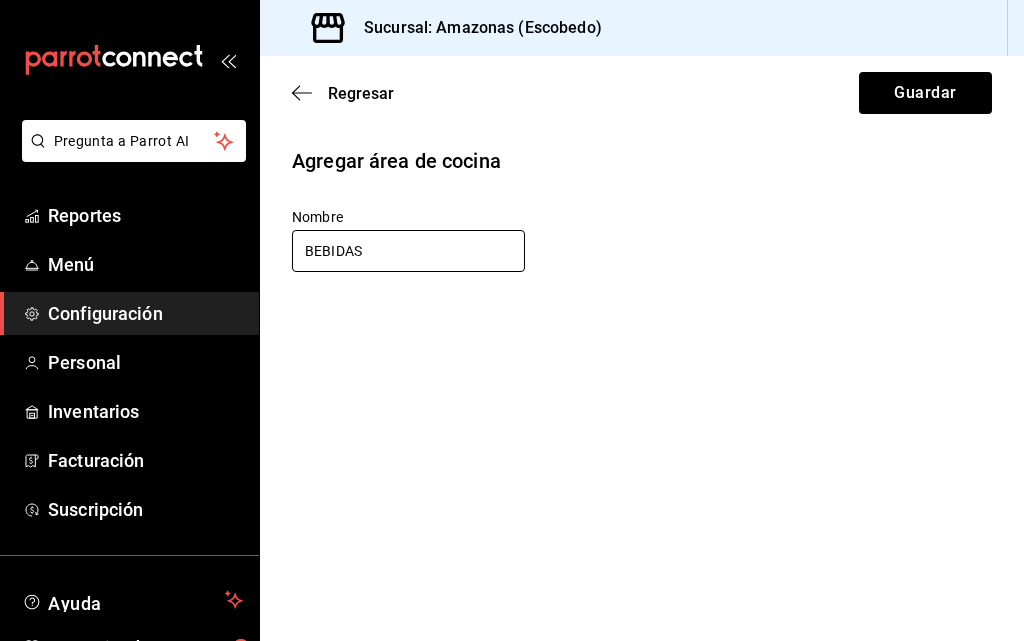 type on "BEBIDAS" 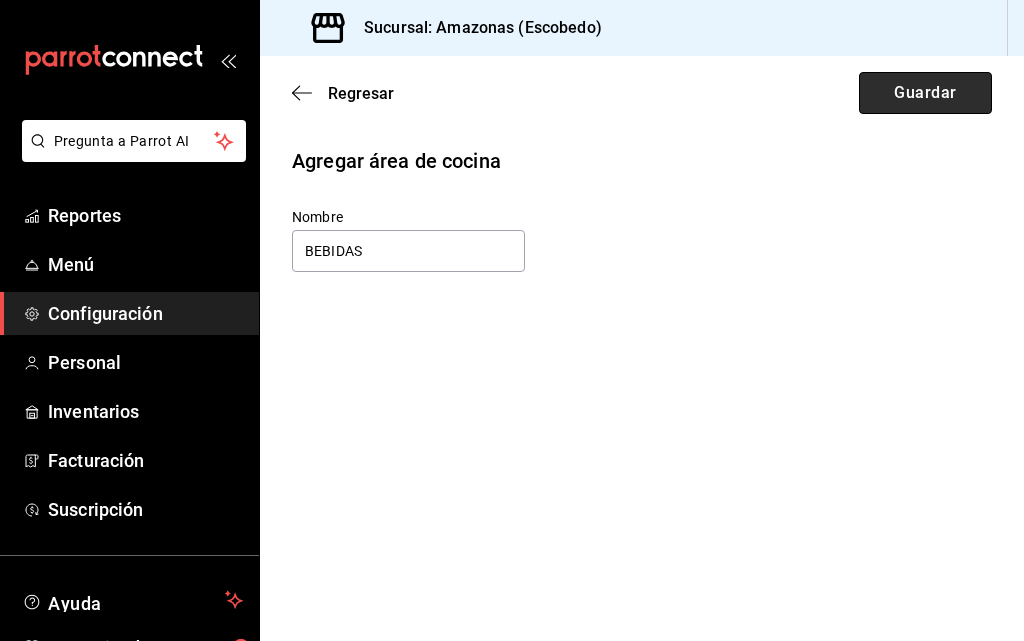 click on "Guardar" at bounding box center [925, 93] 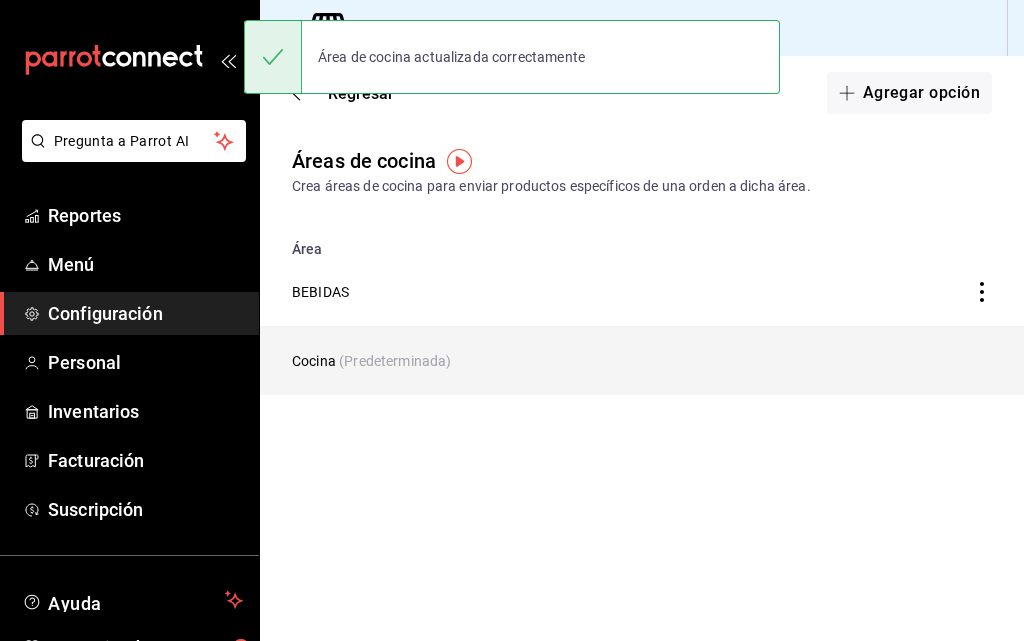 click on "Cocina   (Predeterminada)" at bounding box center (542, 361) 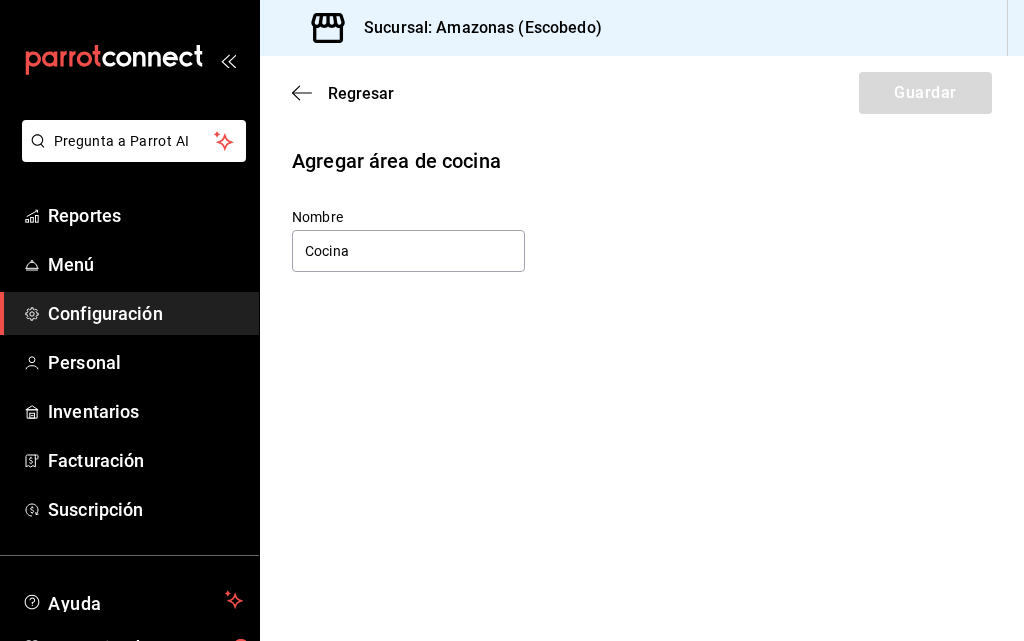 drag, startPoint x: 314, startPoint y: 258, endPoint x: 341, endPoint y: 275, distance: 31.906113 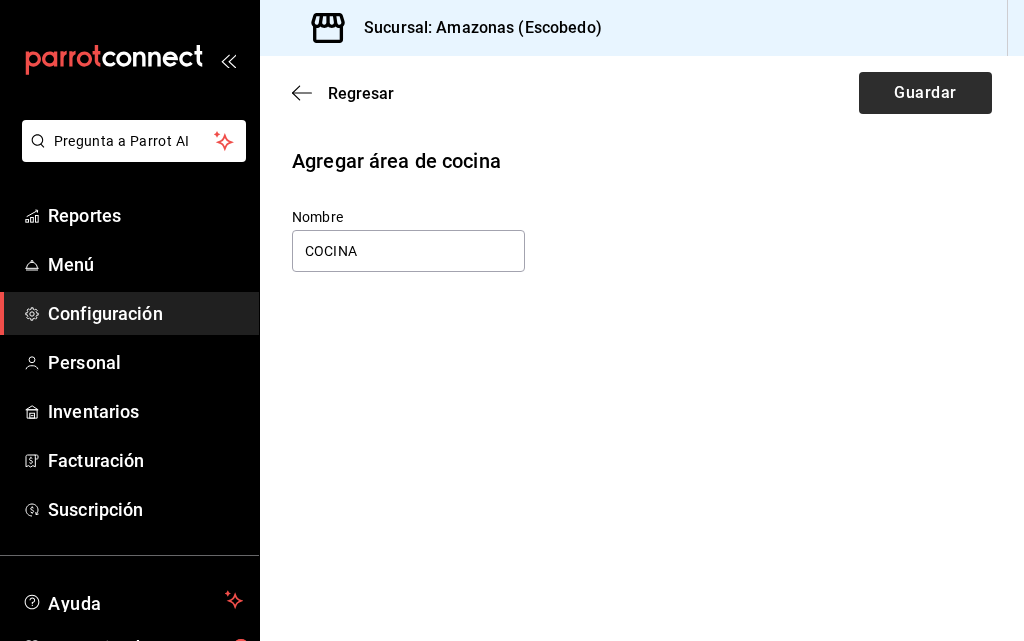 type on "COCINA" 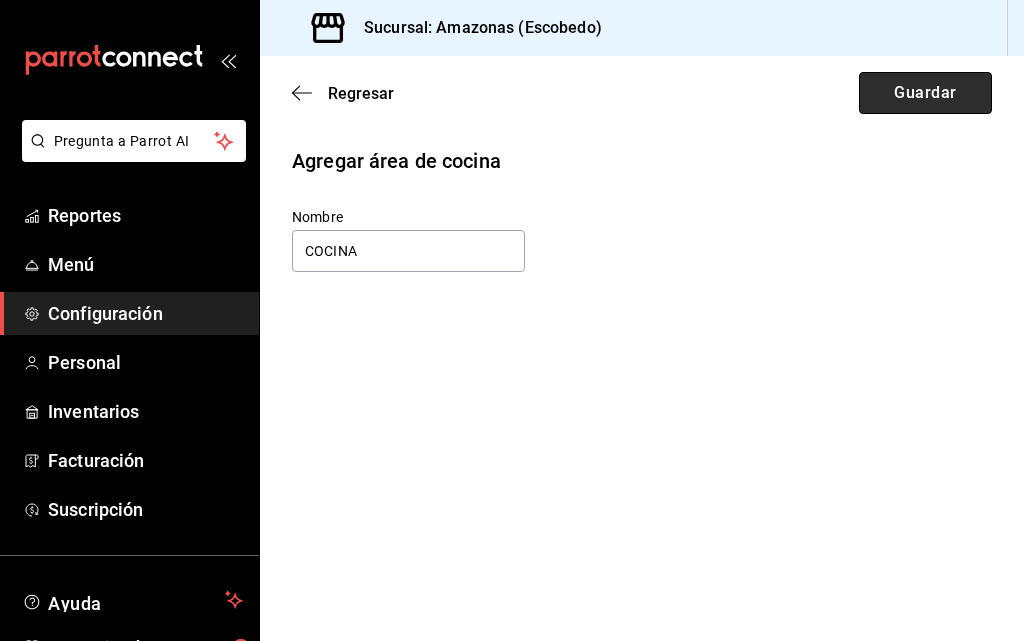 click on "Guardar" at bounding box center (925, 93) 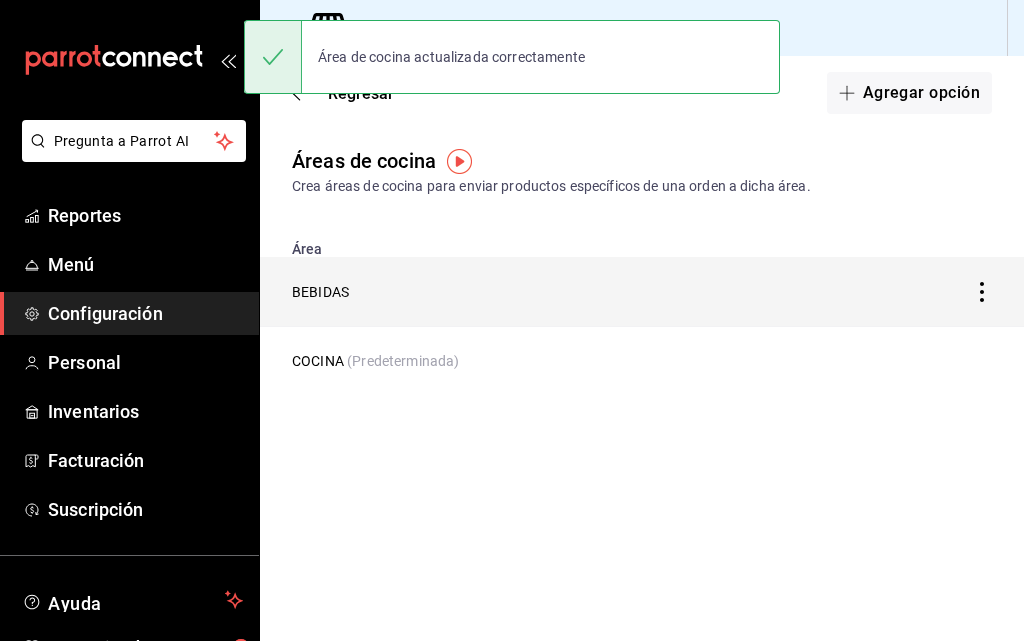 click at bounding box center [927, 292] 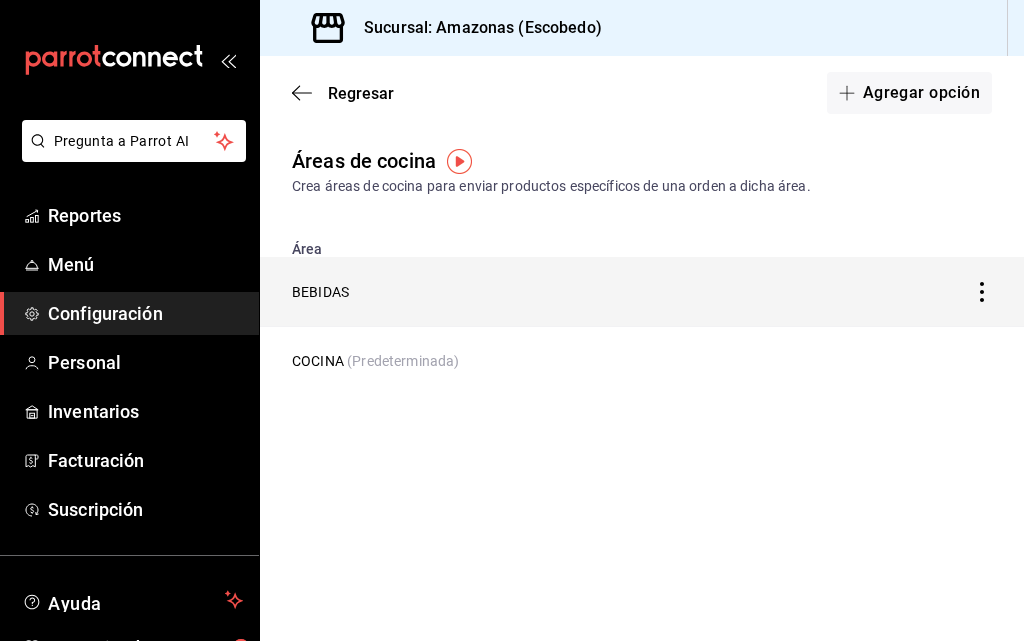 click 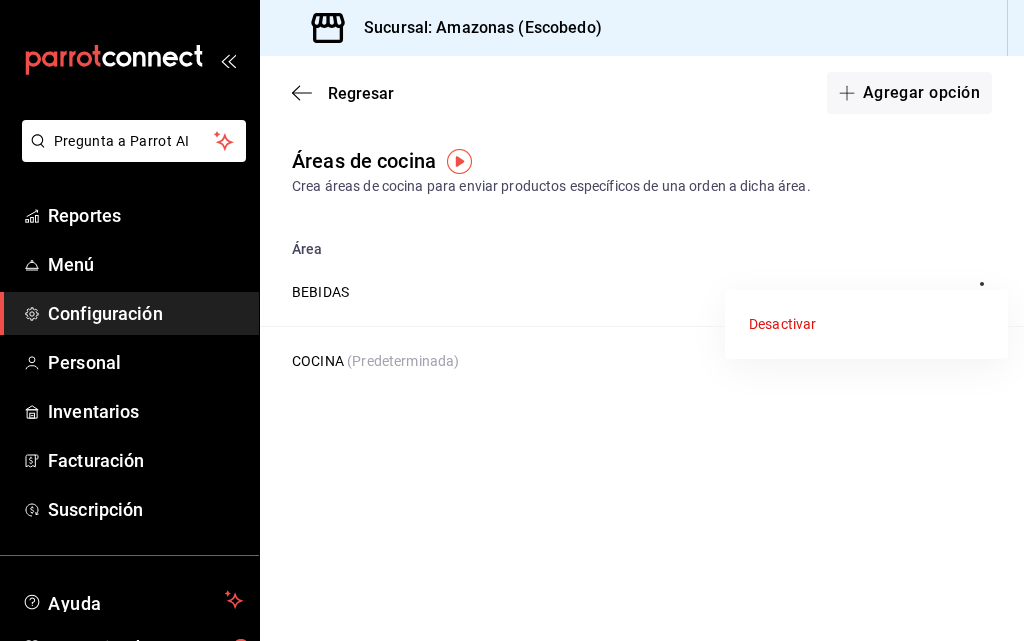 click on "Desactivar" at bounding box center (866, 324) 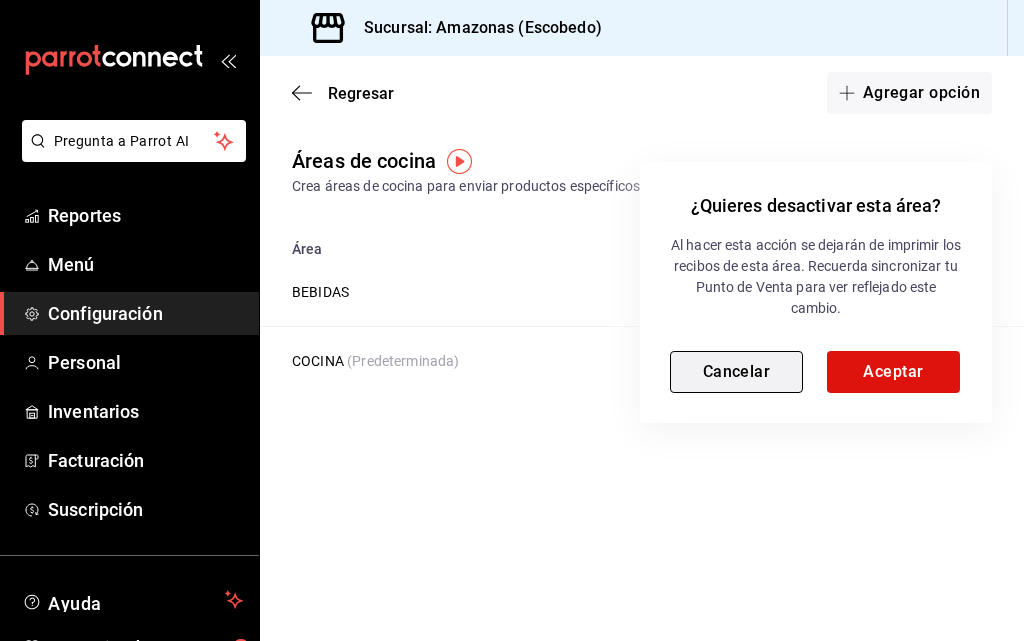 click on "Cancelar" at bounding box center [736, 372] 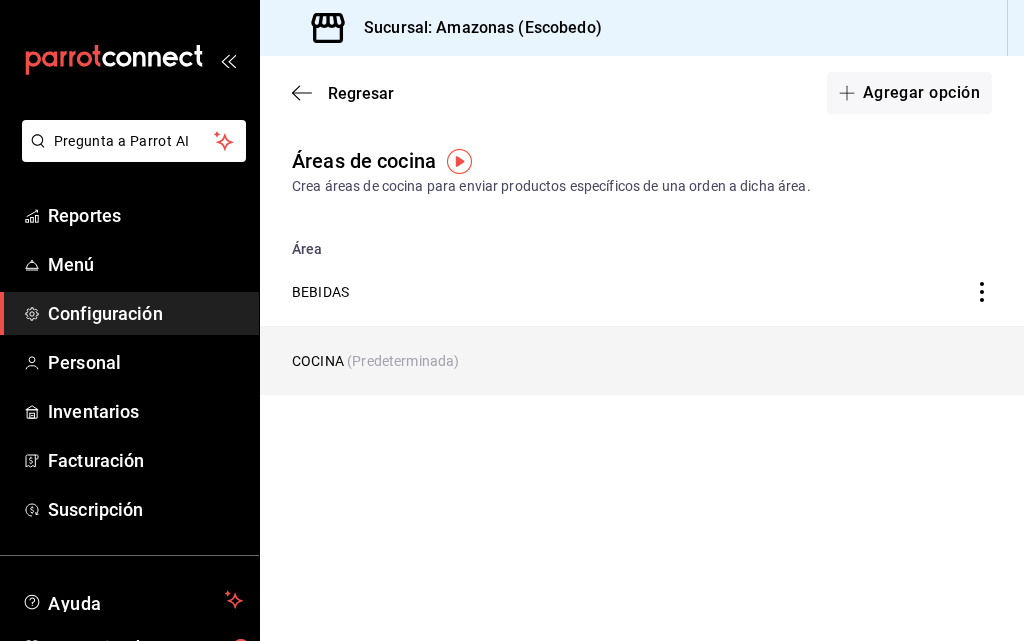 click on "COCINA   (Predeterminada)" at bounding box center (545, 361) 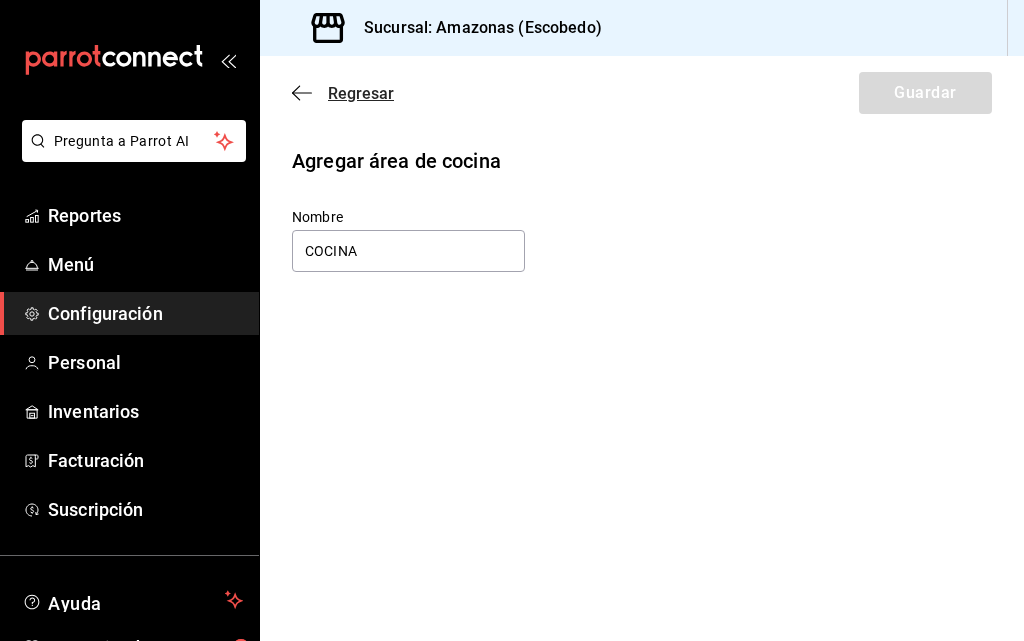 click 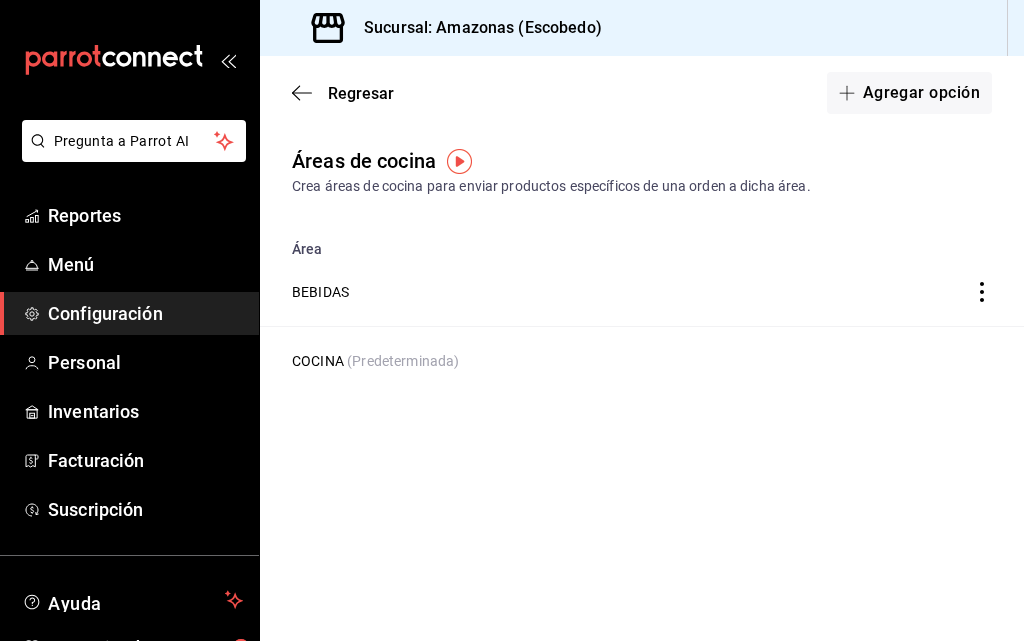 click at bounding box center (459, 161) 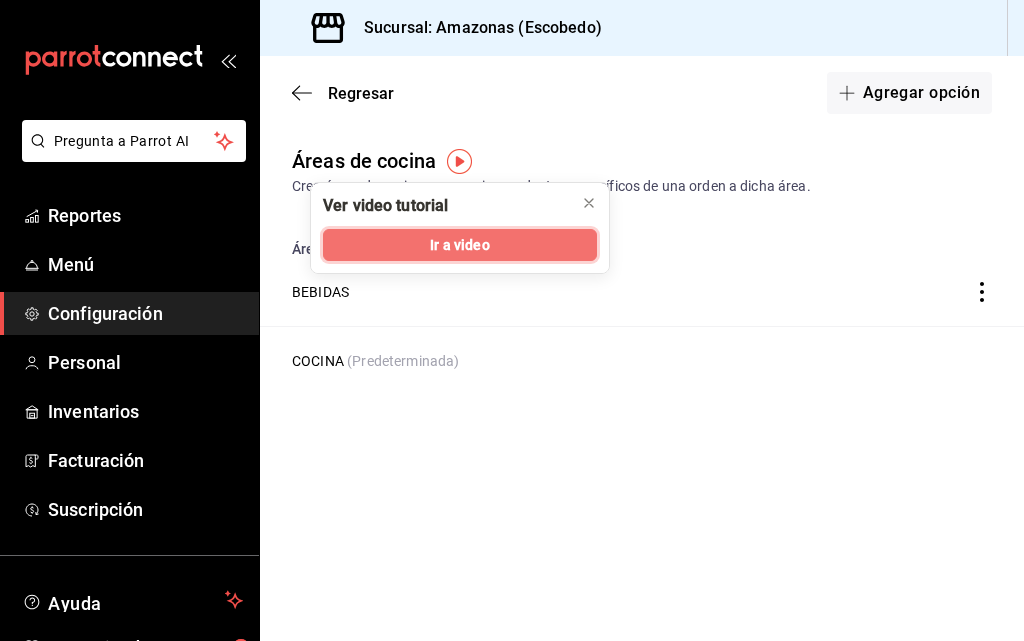 click on "Ir a video" at bounding box center [459, 245] 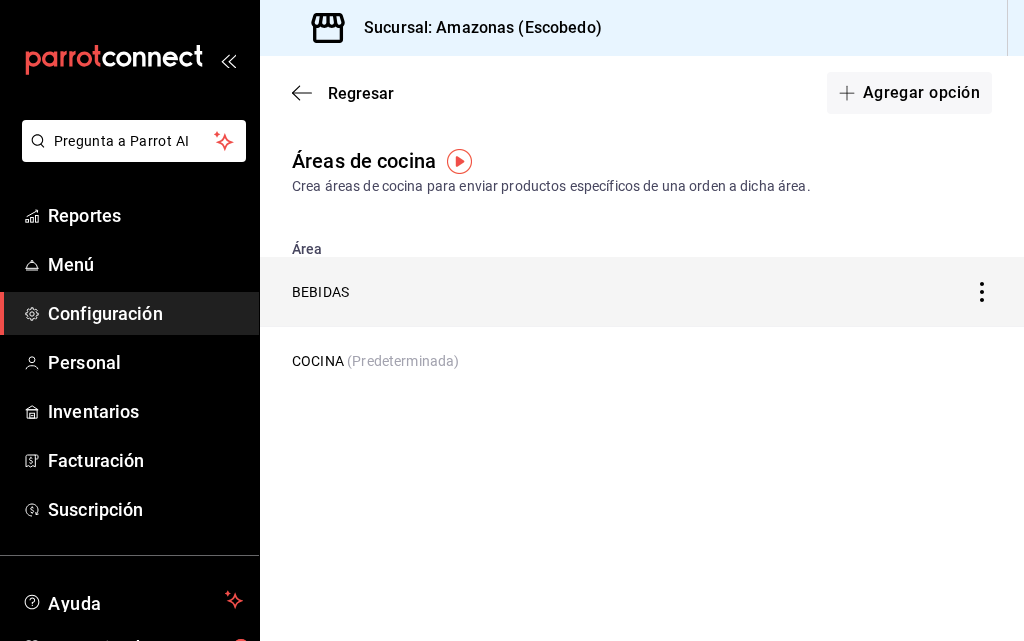 click 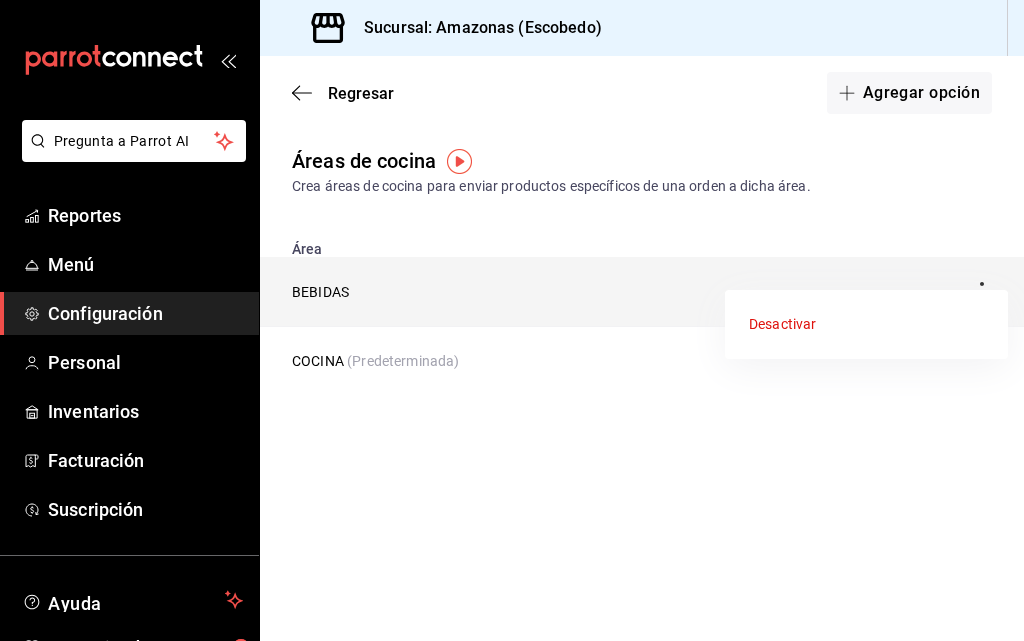 click on "Desactivar" at bounding box center [866, 324] 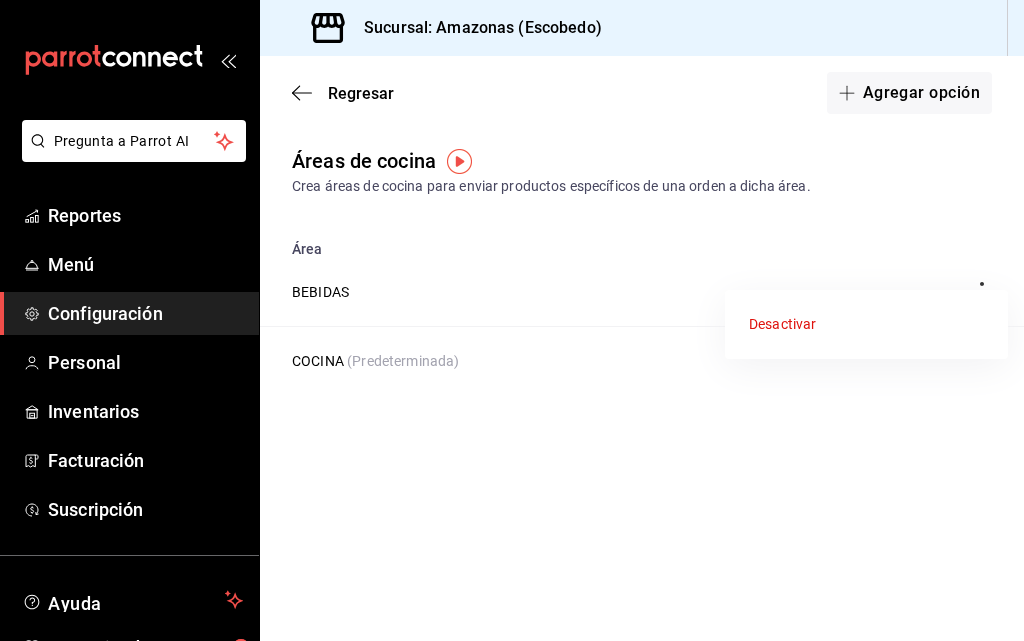click at bounding box center (512, 320) 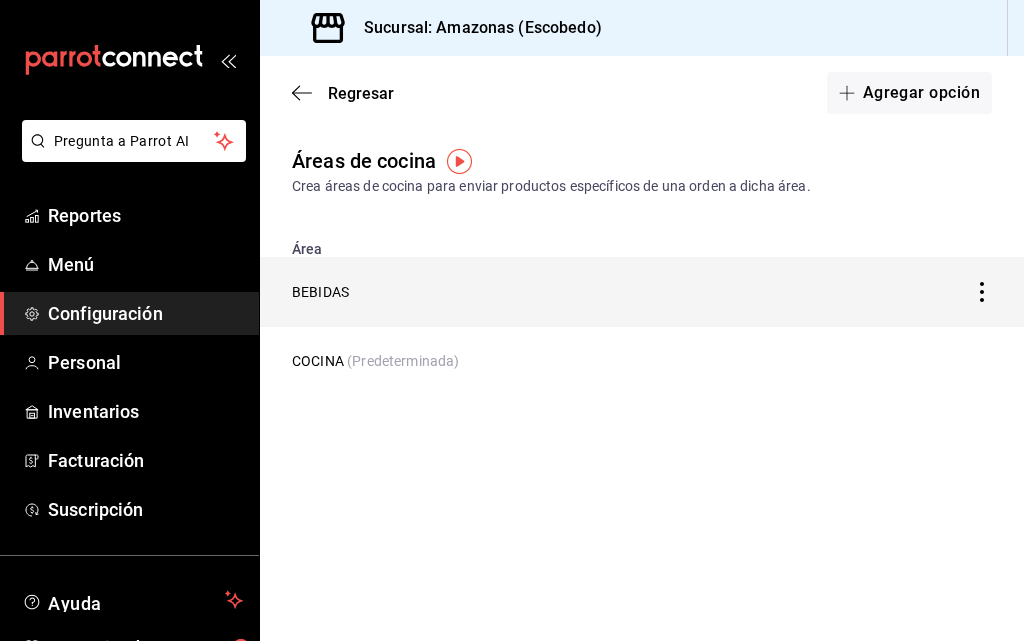 click 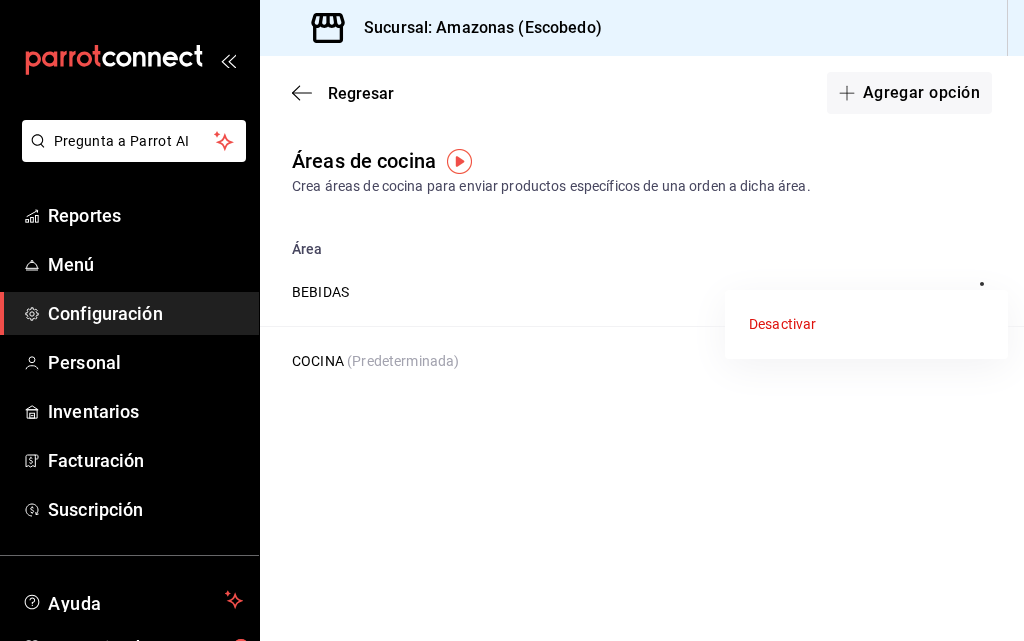 click on "Desactivar" at bounding box center (782, 324) 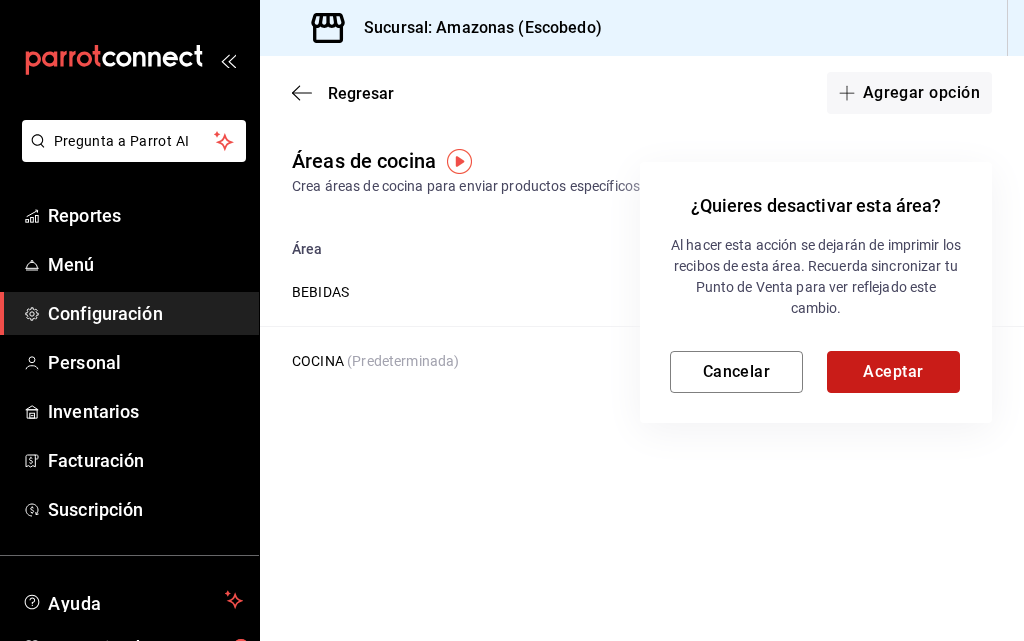 click on "Aceptar" at bounding box center (893, 372) 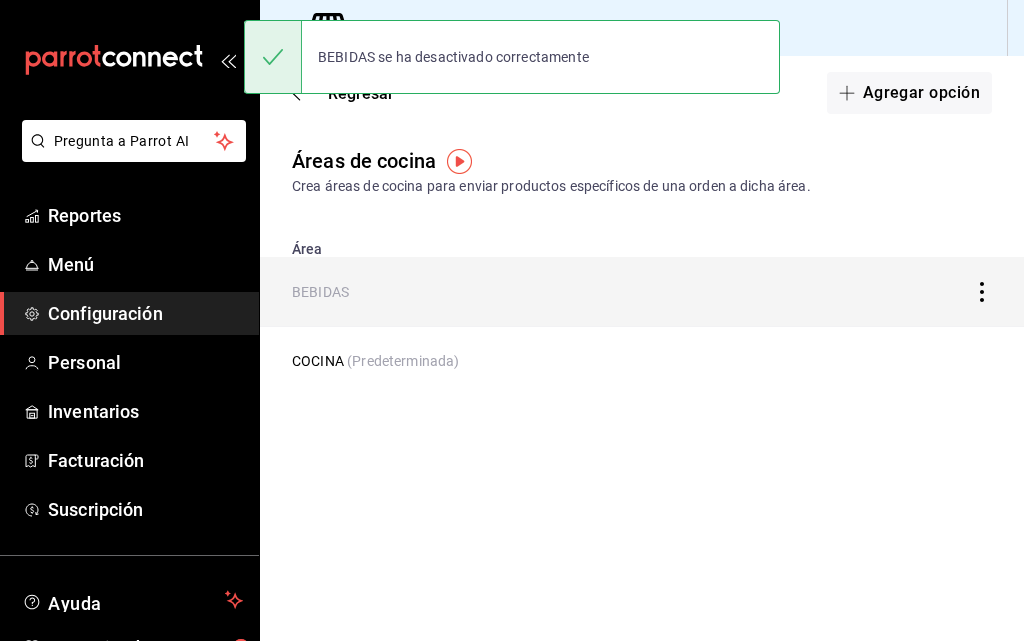 click 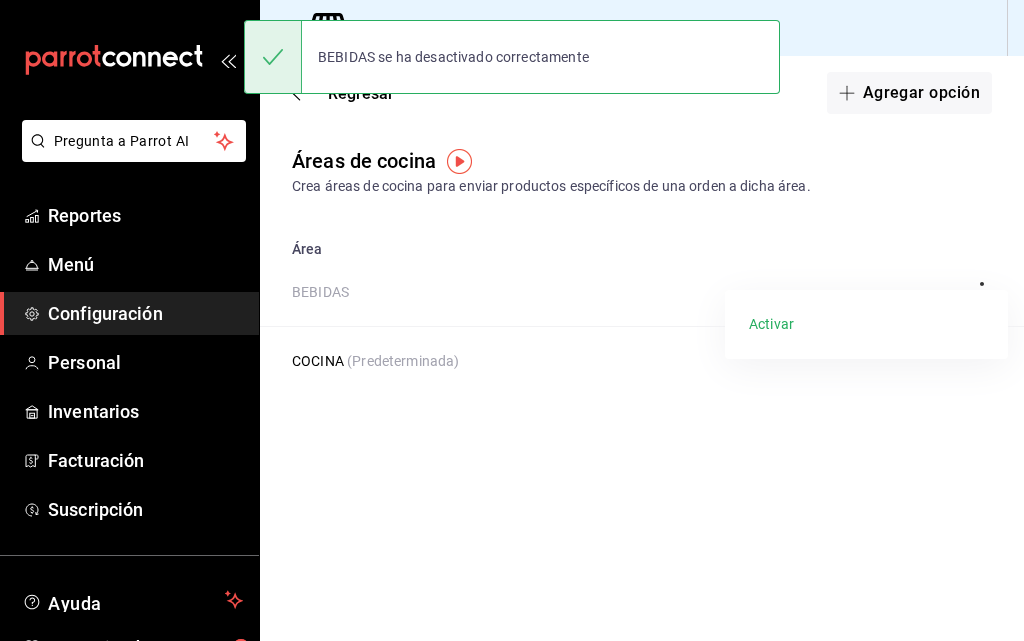 click on "Activar" at bounding box center (771, 324) 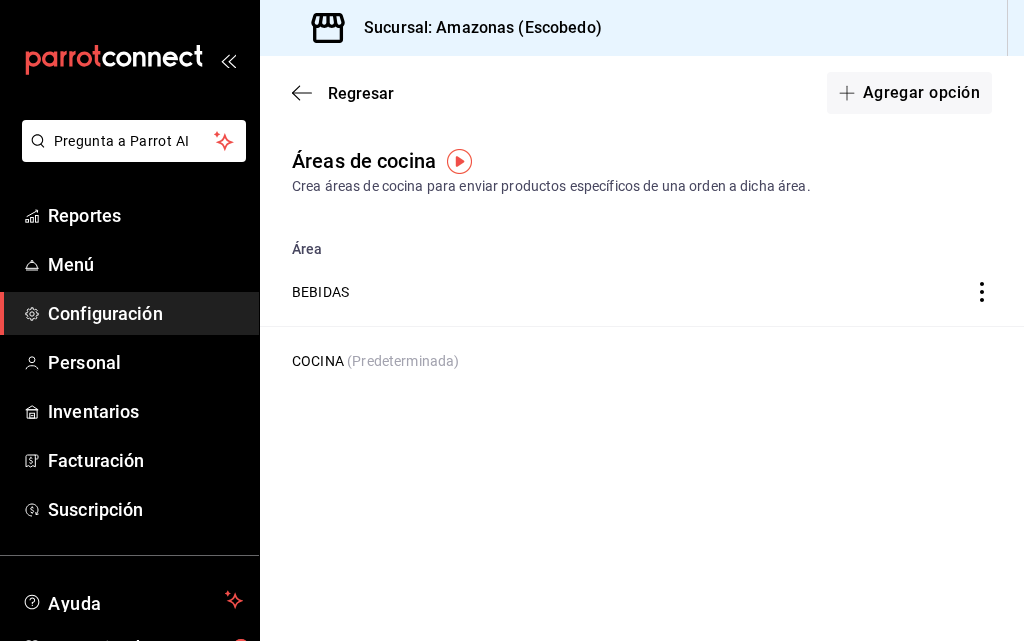 click on "Configuración" at bounding box center [145, 313] 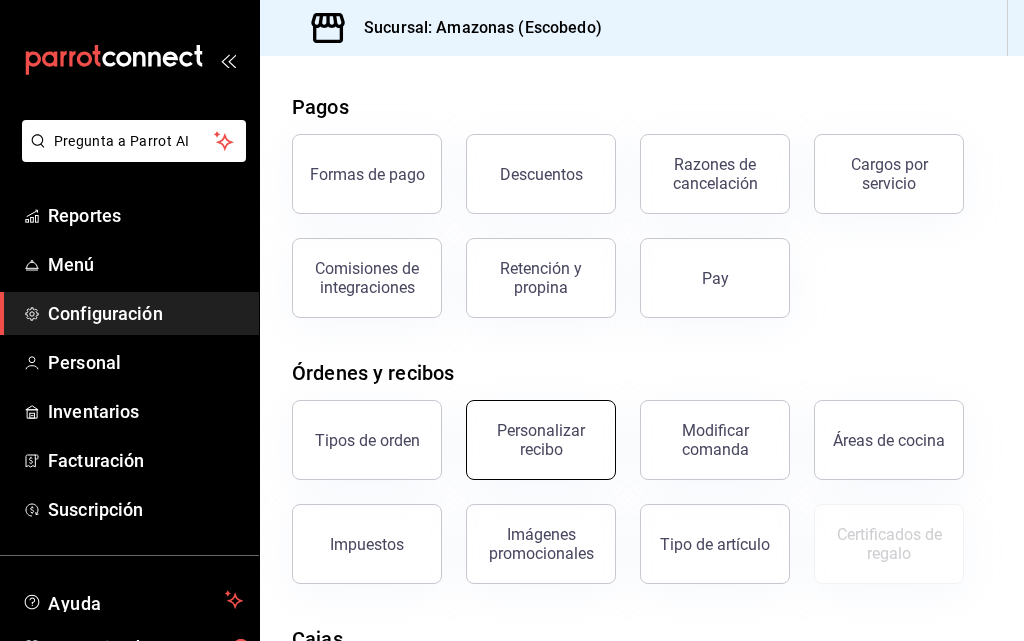 scroll, scrollTop: 200, scrollLeft: 0, axis: vertical 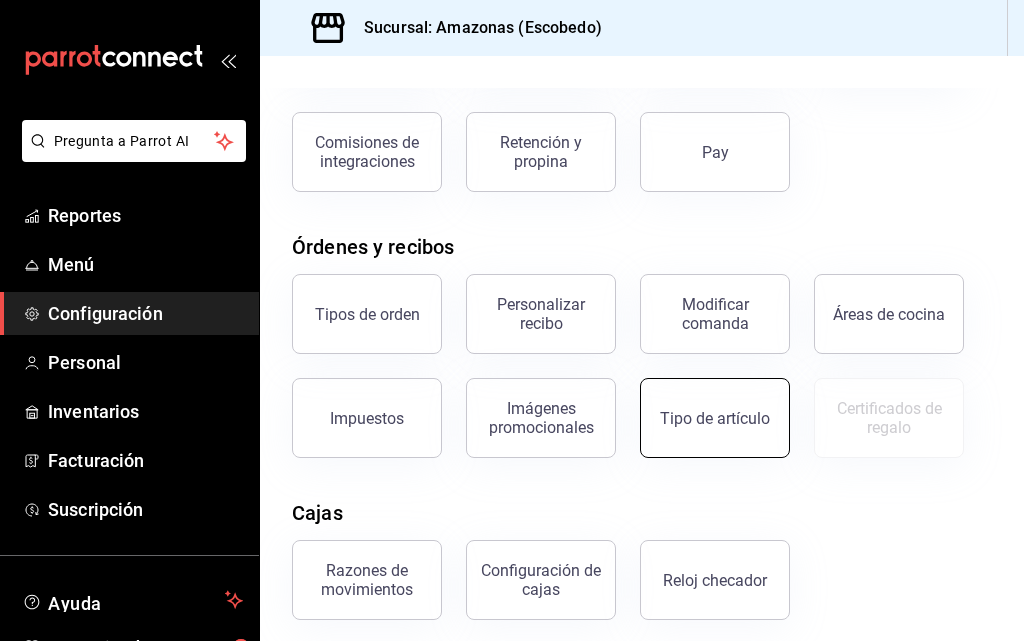 click on "Tipo de artículo" at bounding box center [715, 418] 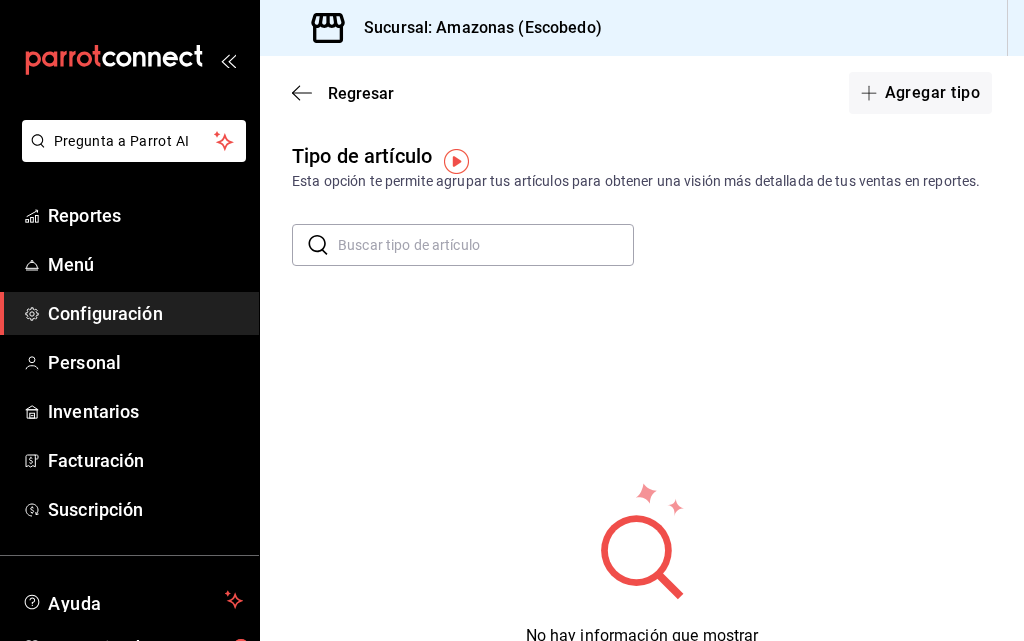 scroll, scrollTop: 0, scrollLeft: 0, axis: both 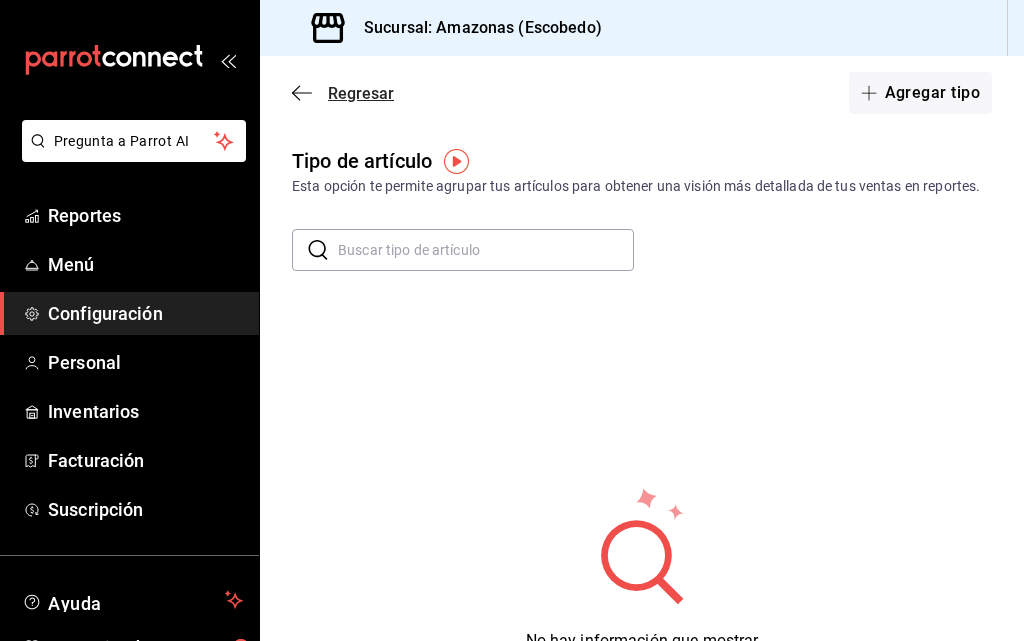 click on "Regresar" at bounding box center [361, 93] 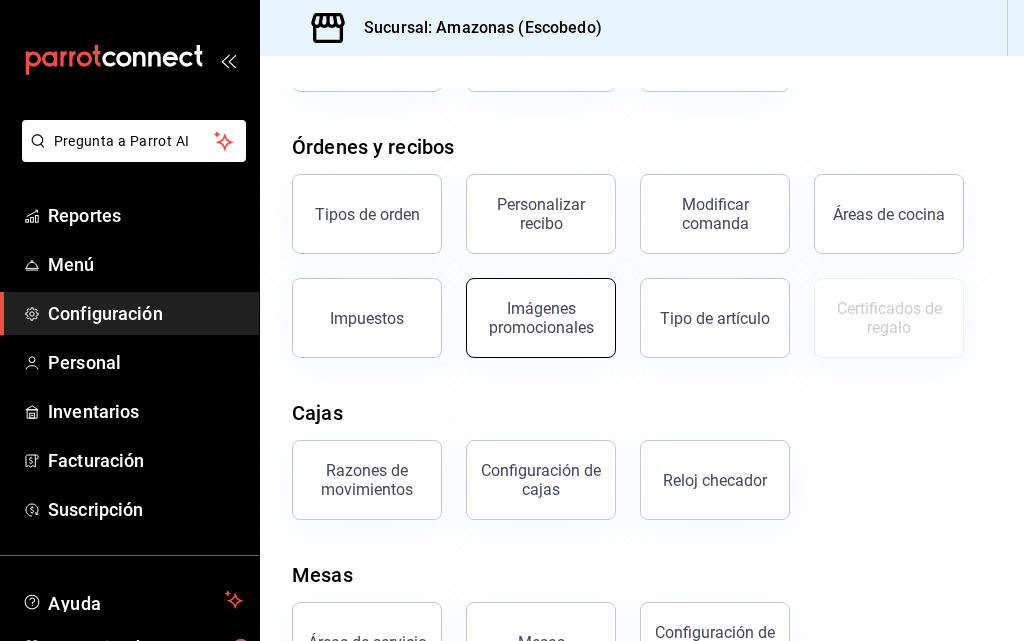 scroll, scrollTop: 373, scrollLeft: 0, axis: vertical 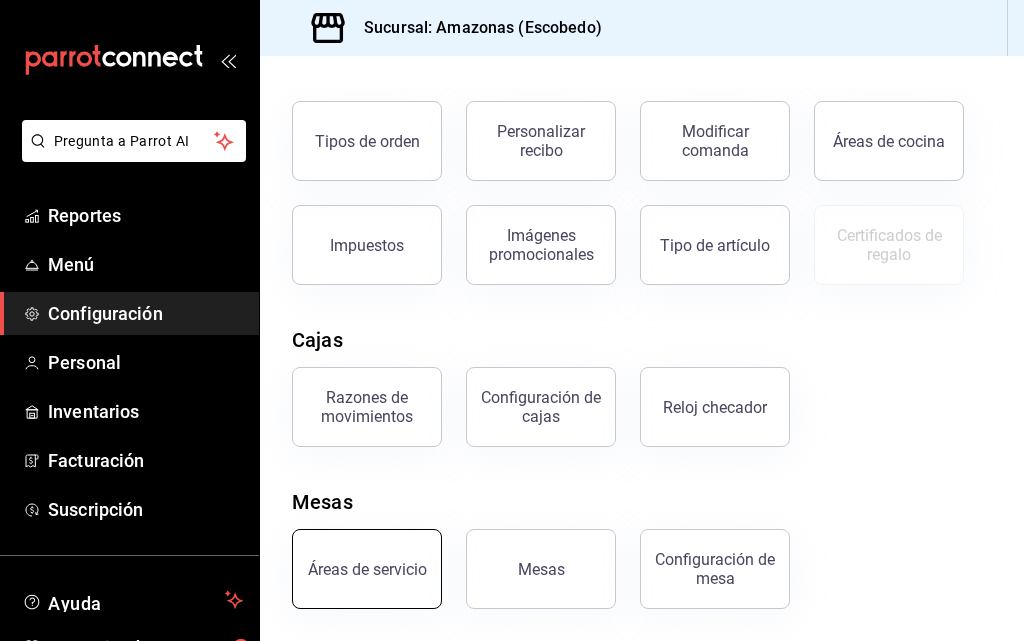 click on "Áreas de servicio" at bounding box center (367, 569) 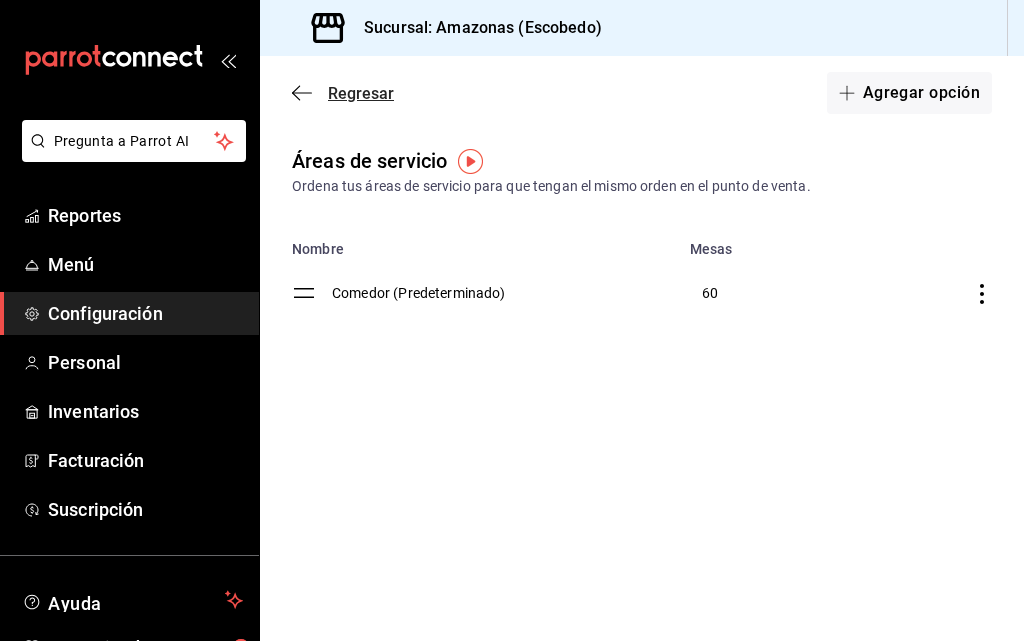 click on "Regresar" at bounding box center (361, 93) 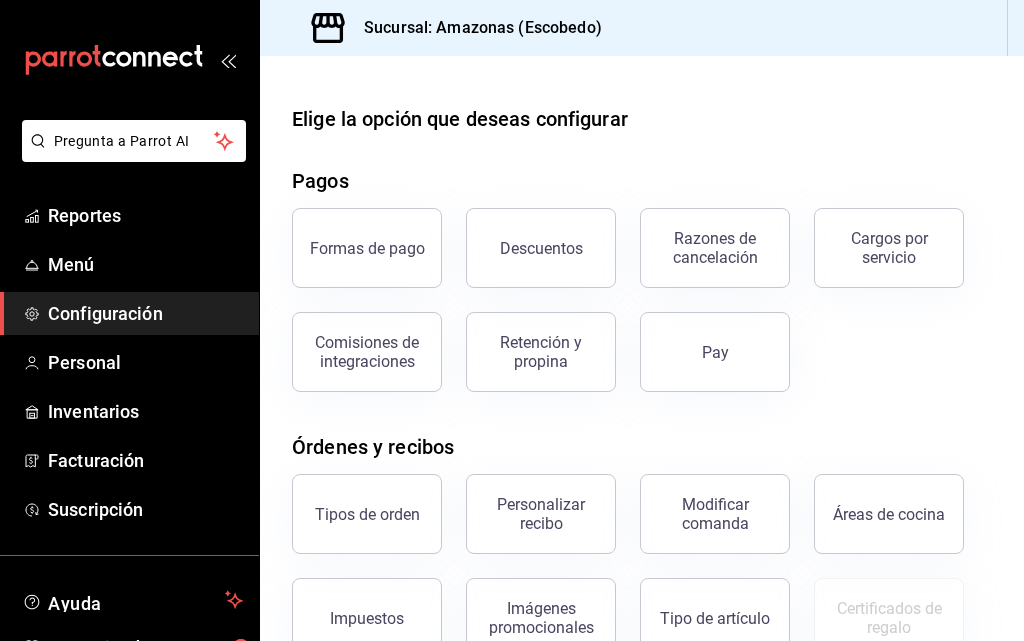 scroll, scrollTop: 373, scrollLeft: 0, axis: vertical 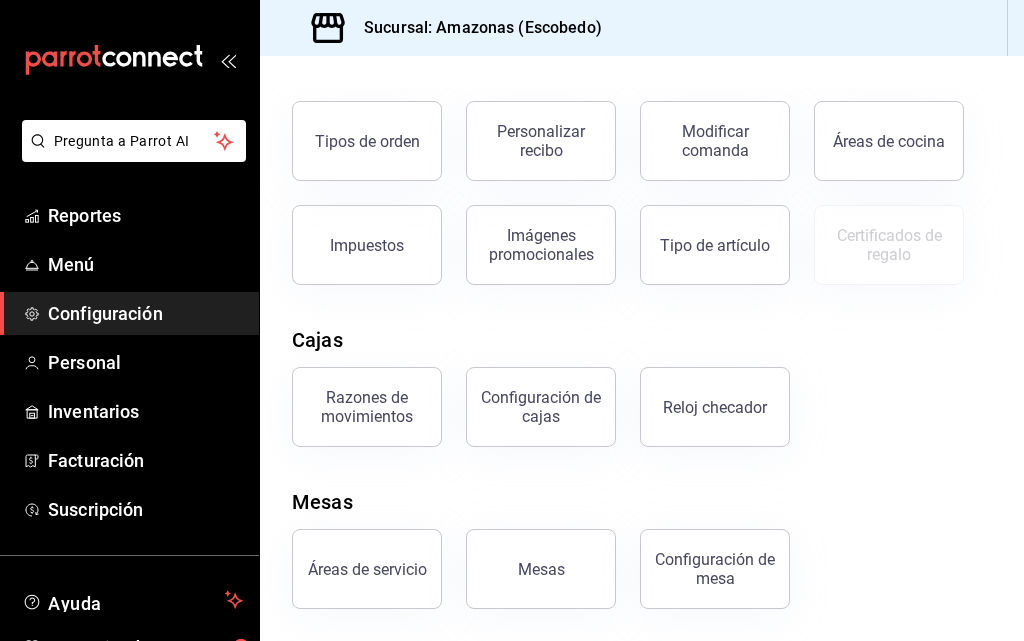 click on "Configuración de mesa" at bounding box center (715, 569) 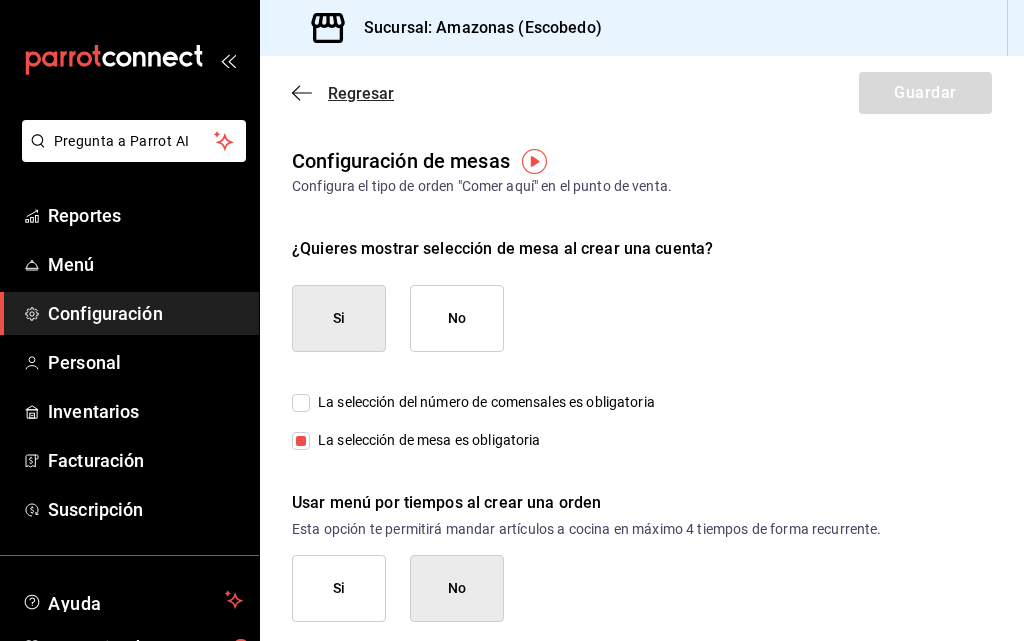 click on "Regresar" at bounding box center [361, 93] 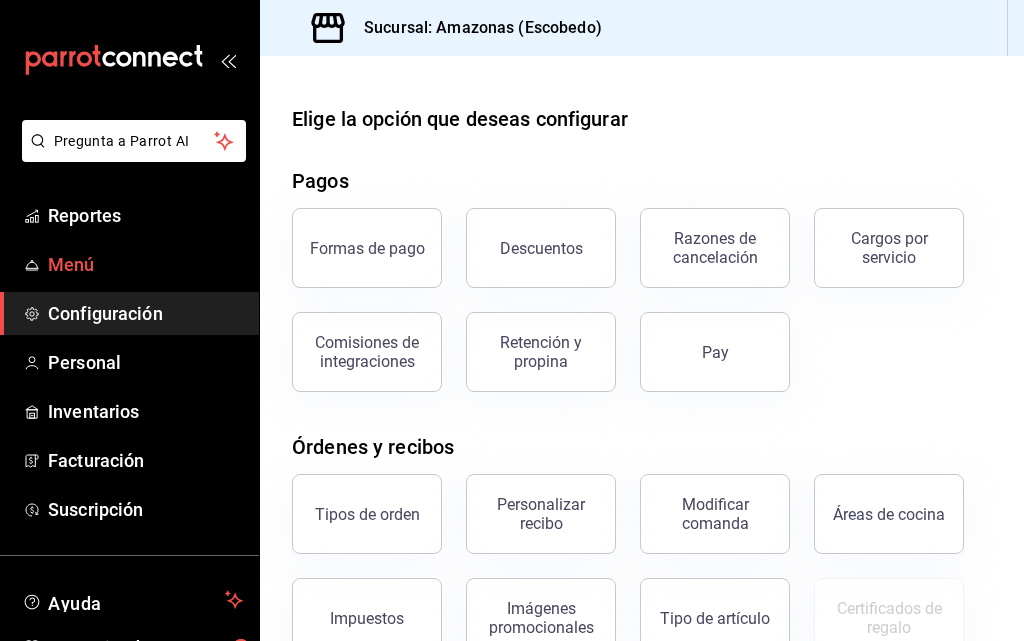 click on "Menú" at bounding box center (145, 264) 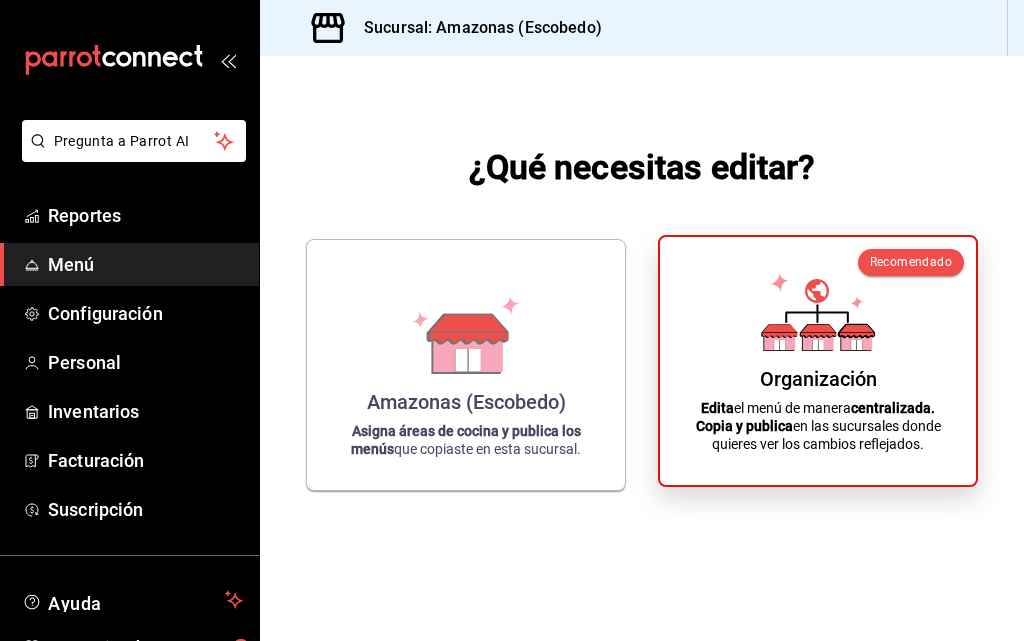 click on "Organización Edita  el menú de manera  centralizada.     Copia y publica  en las sucursales donde quieres ver los cambios reflejados." at bounding box center [818, 361] 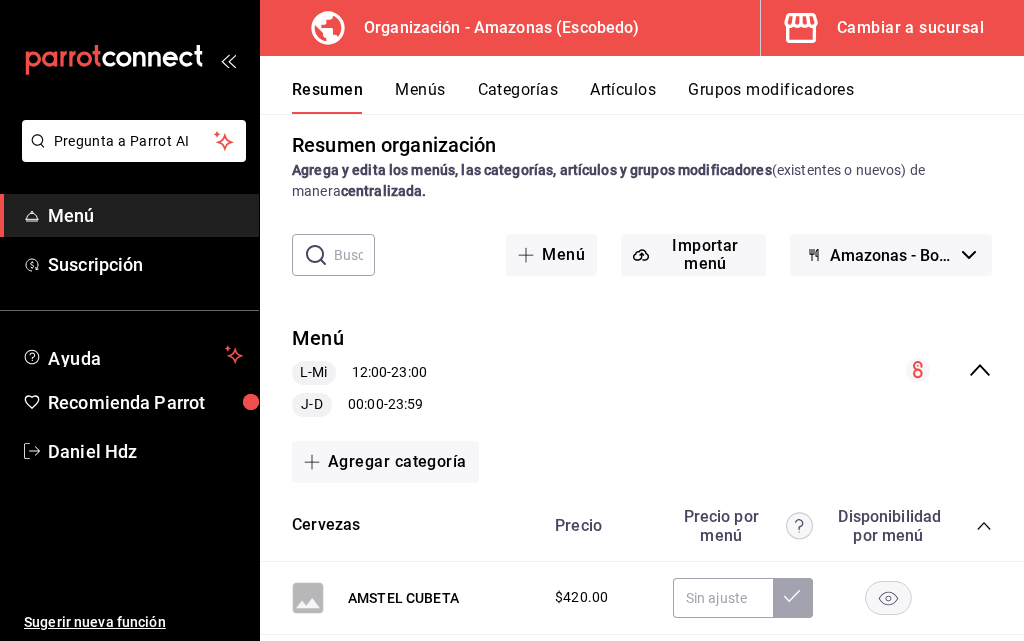 scroll, scrollTop: 0, scrollLeft: 0, axis: both 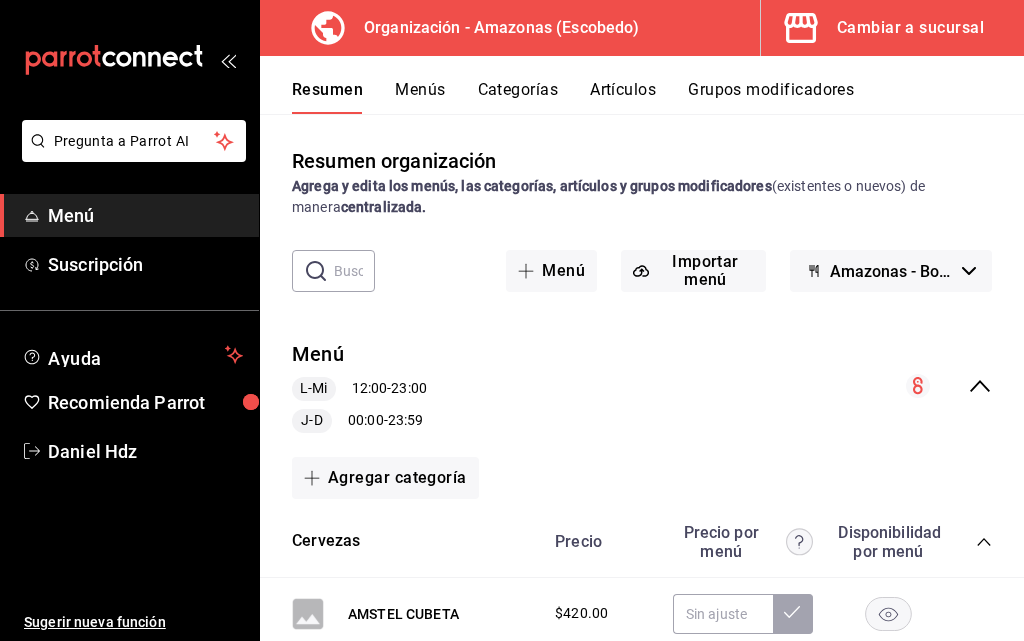 click on "Menús" at bounding box center (420, 97) 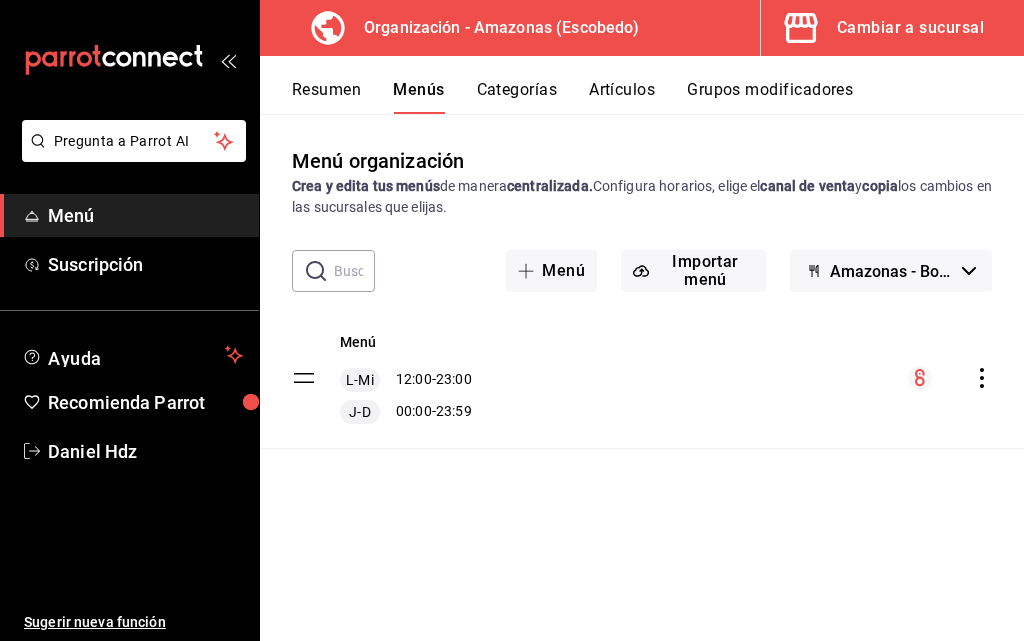 click 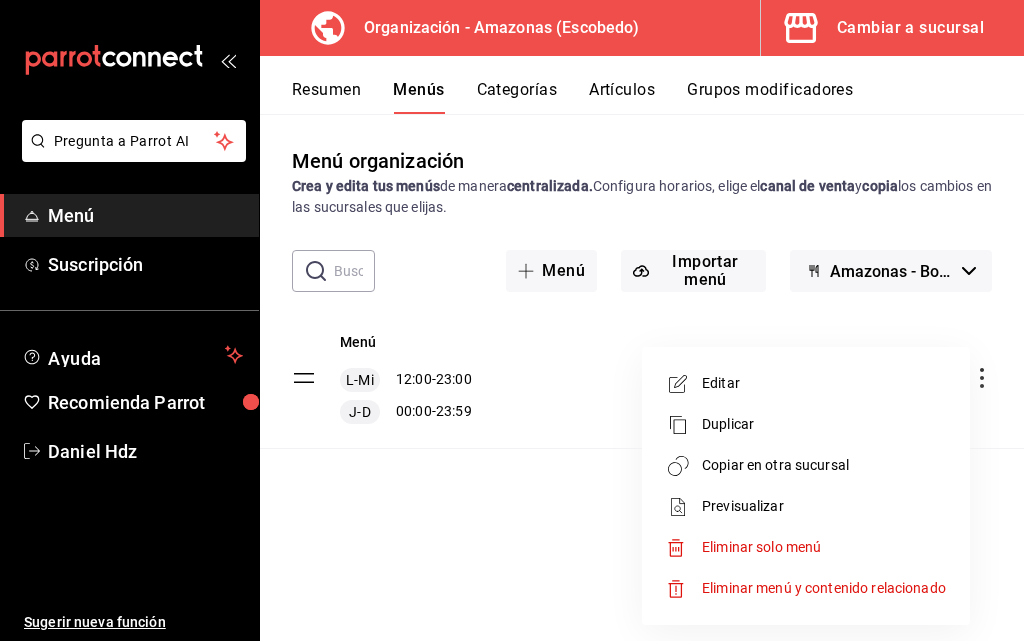 click on "Editar" at bounding box center [824, 383] 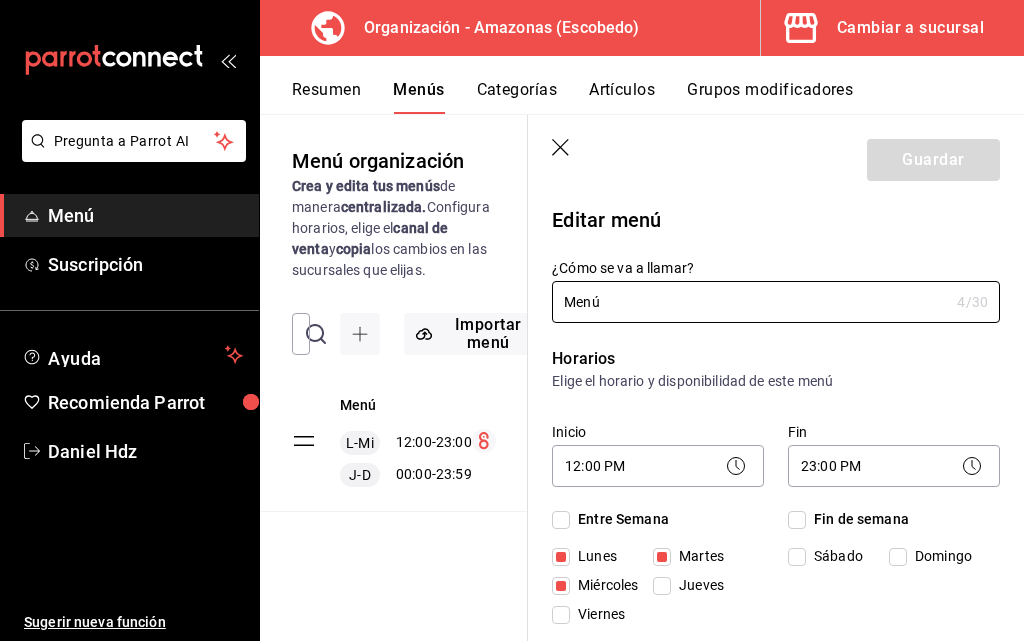 checkbox on "true" 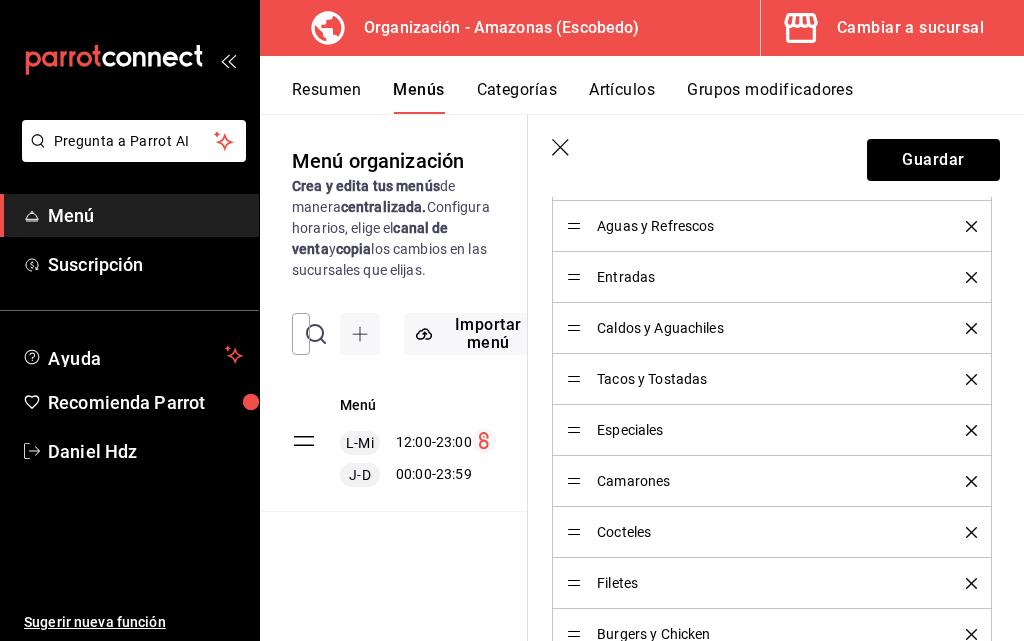 scroll, scrollTop: 1064, scrollLeft: 0, axis: vertical 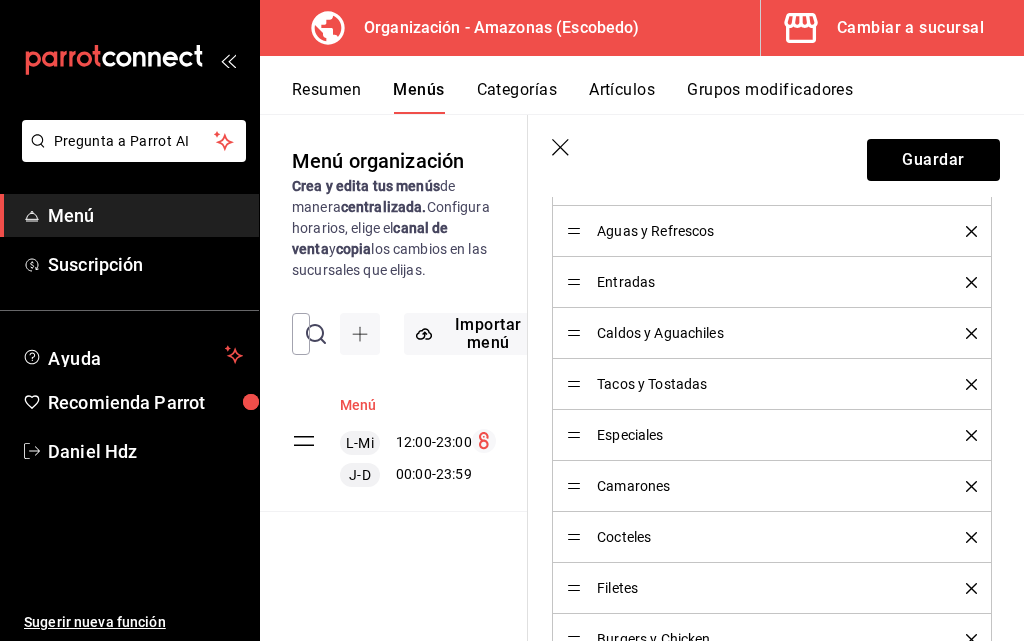 click on "Menú" at bounding box center [358, 405] 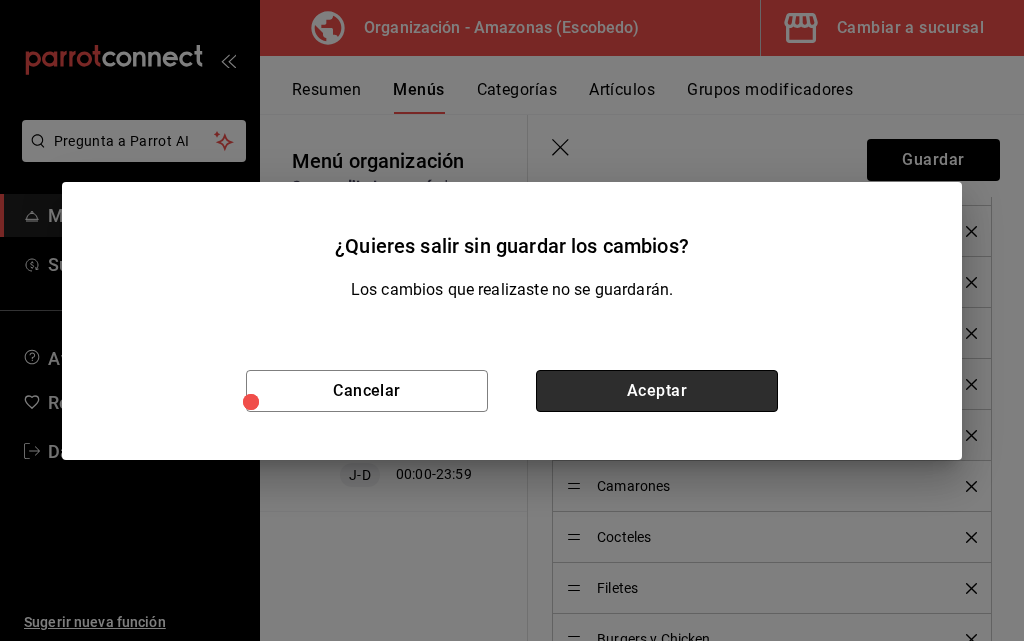 click on "Aceptar" at bounding box center [657, 391] 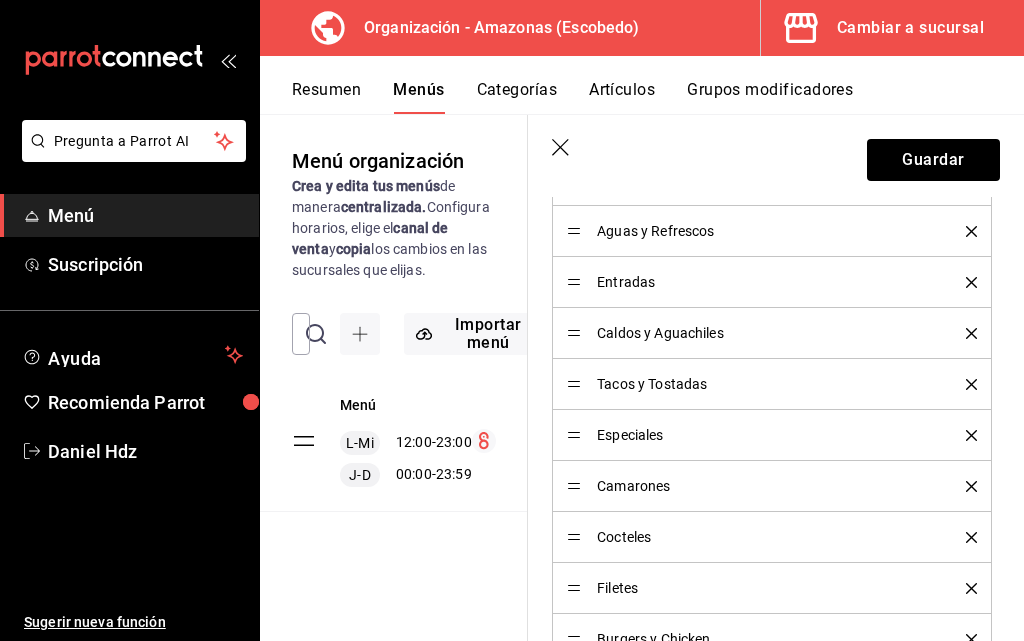 click on "Crea y edita tus menús  de manera  centralizada.  Configura horarios, elige el  canal de venta  y  copia  los cambios en las sucursales que elijas." at bounding box center [394, 228] 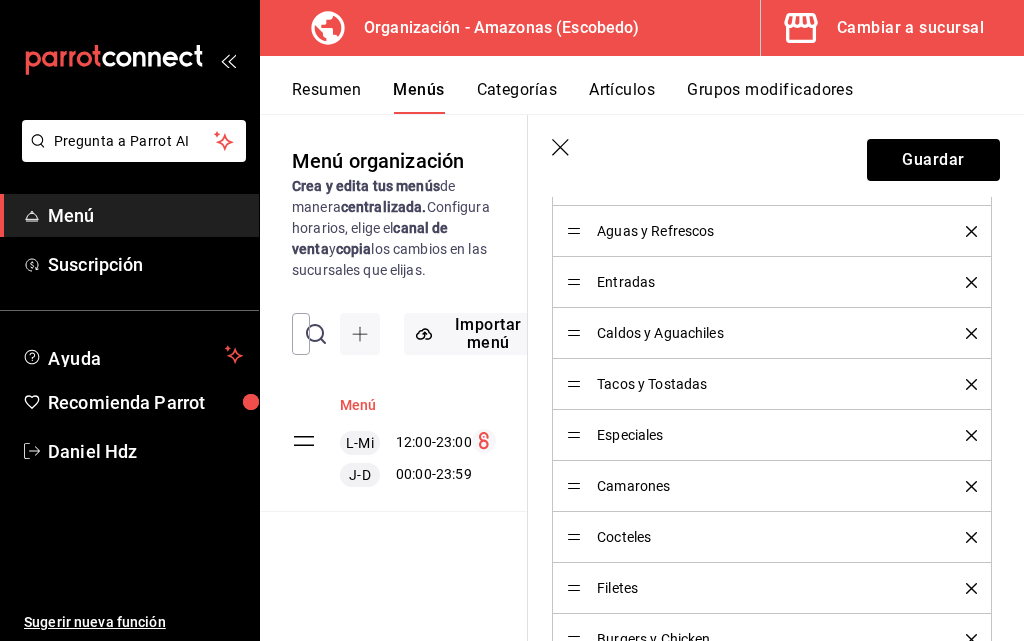 click on "Menú" at bounding box center [358, 405] 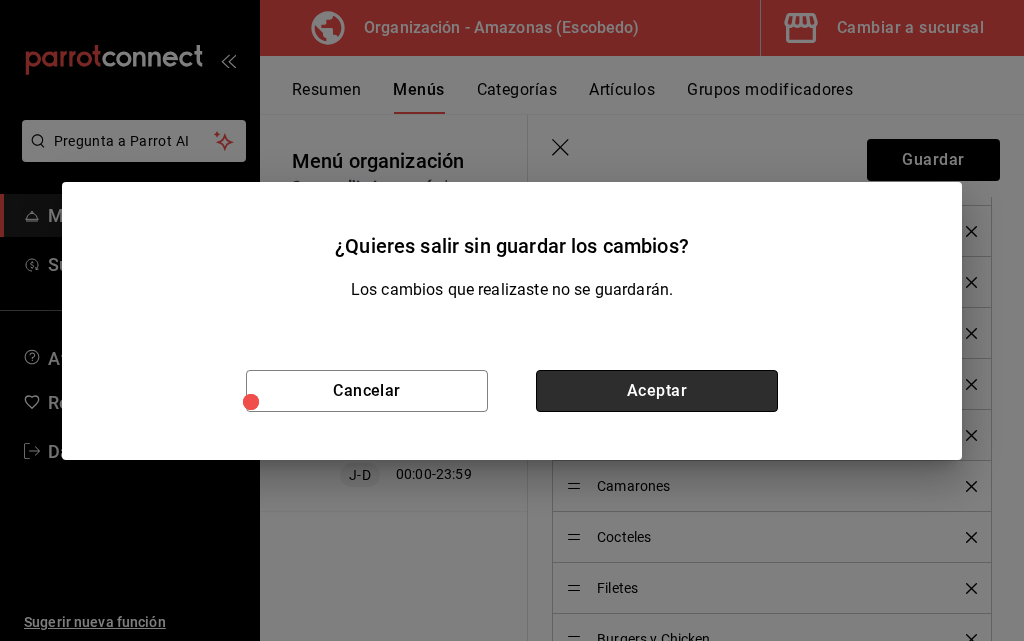 click on "Aceptar" at bounding box center (657, 391) 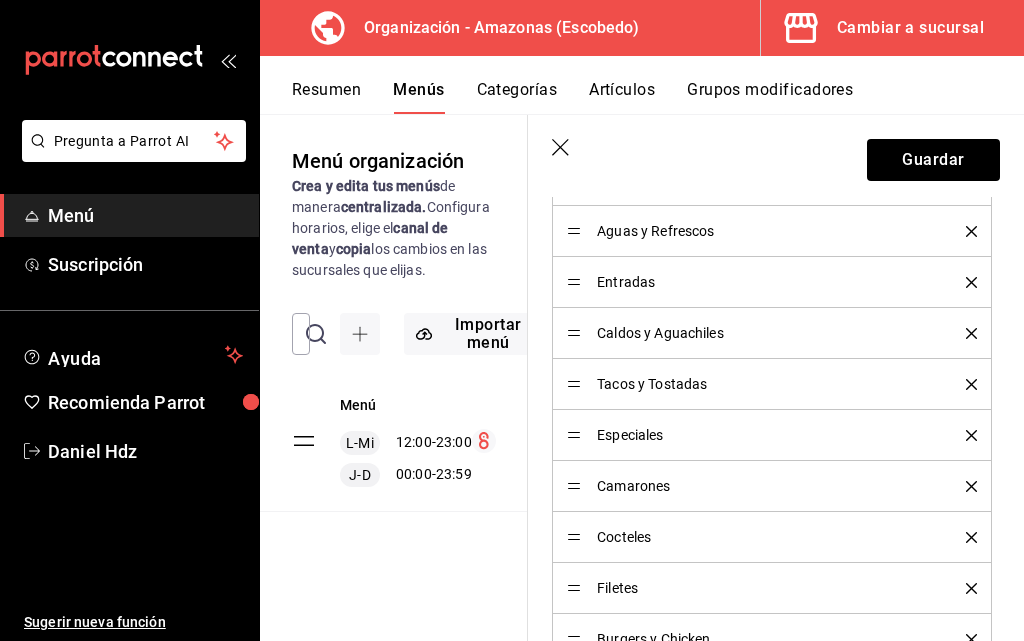 click 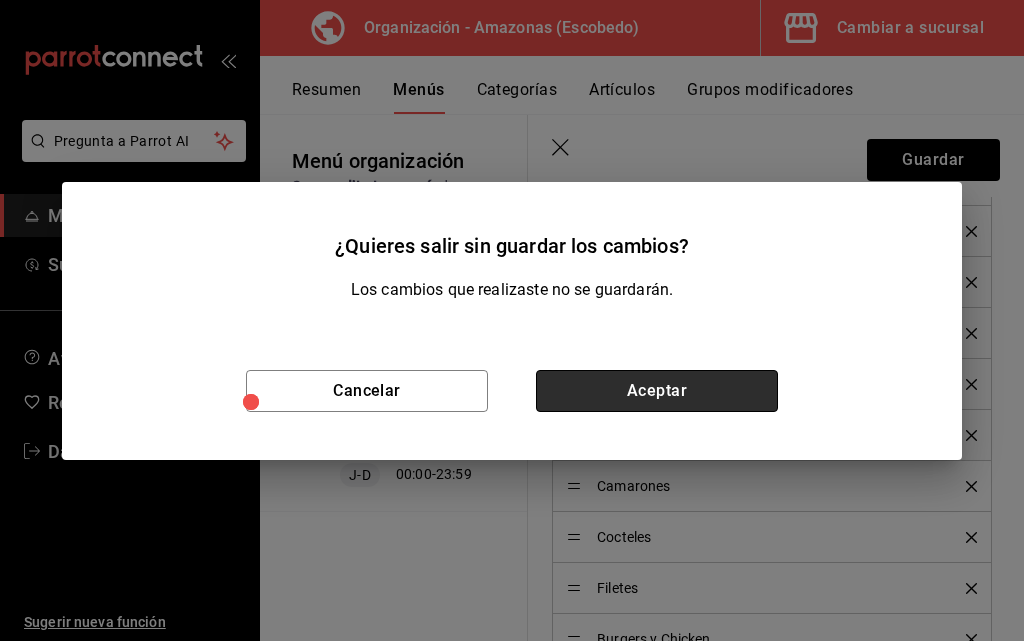 click on "Aceptar" at bounding box center (657, 391) 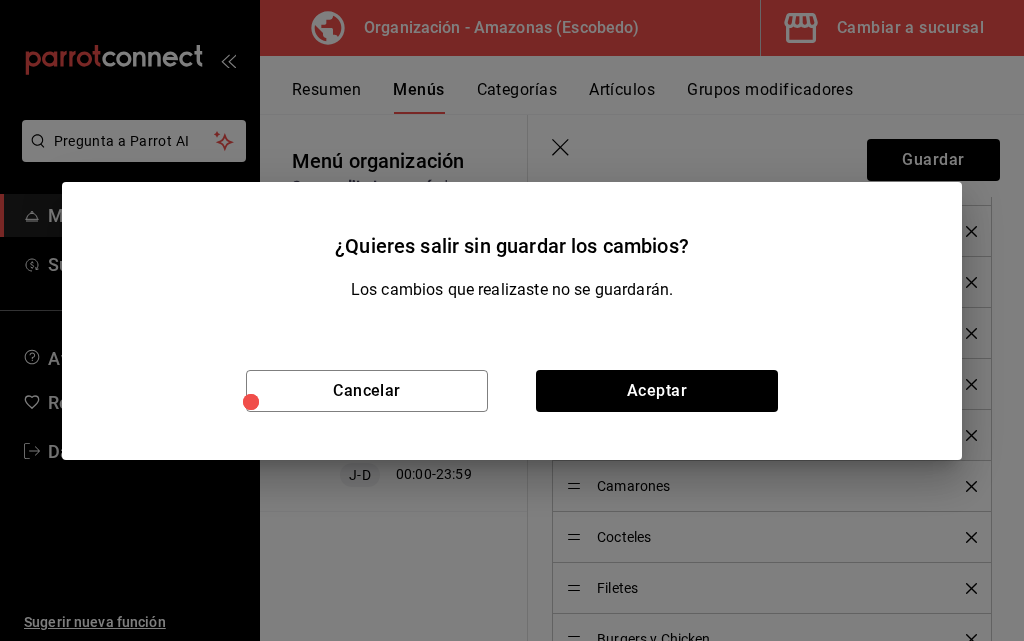 type 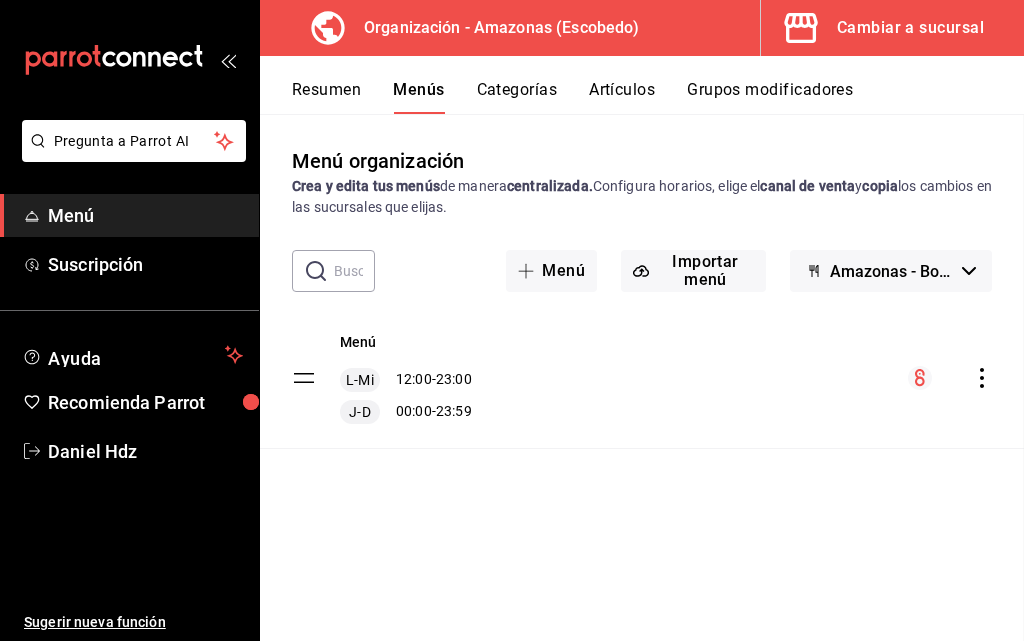 checkbox on "false" 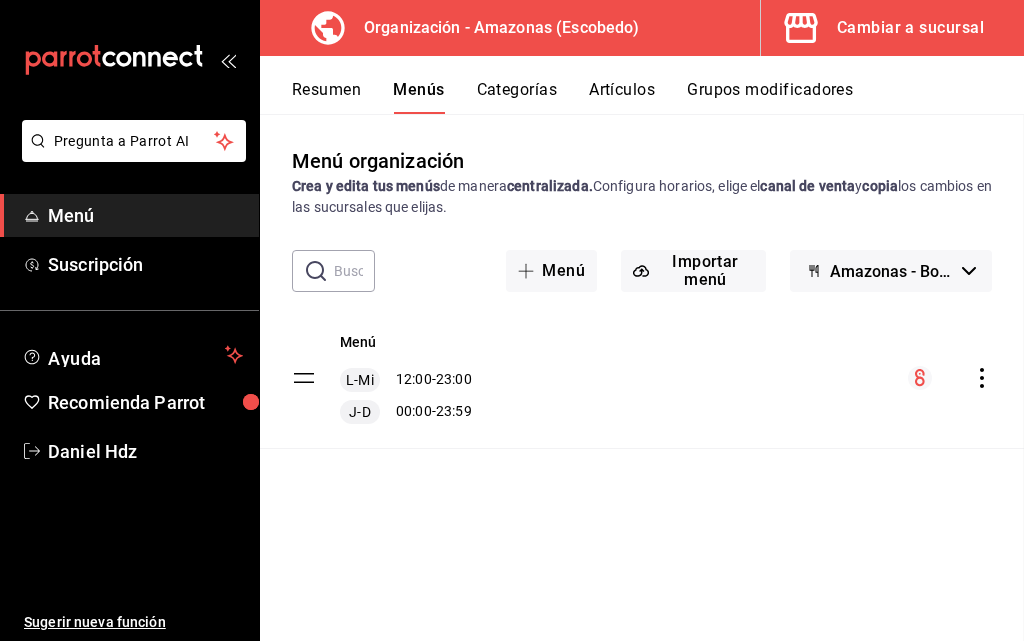 checkbox on "false" 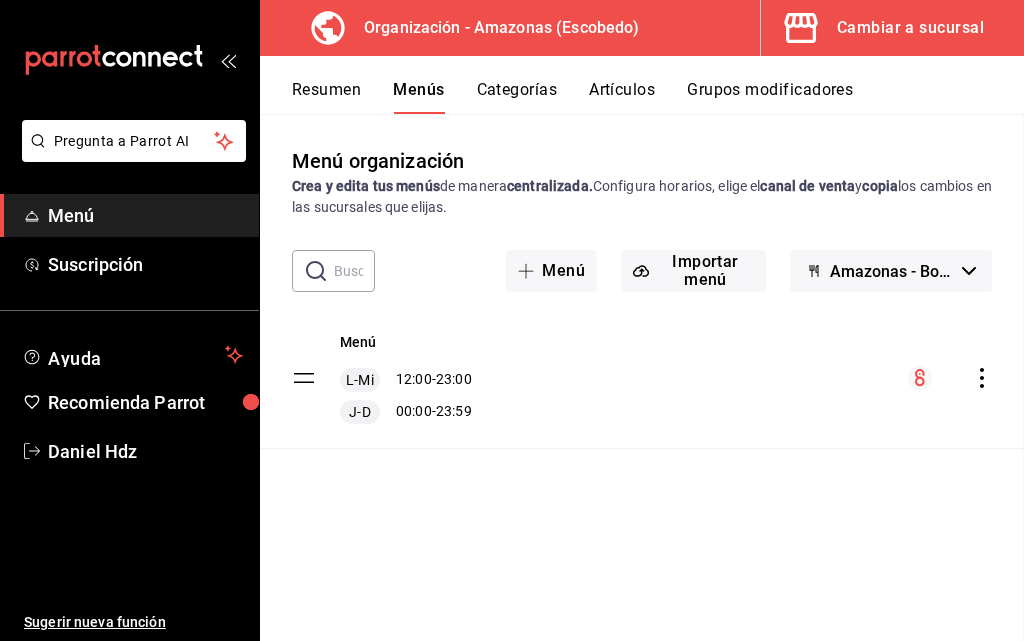 scroll, scrollTop: 761, scrollLeft: 0, axis: vertical 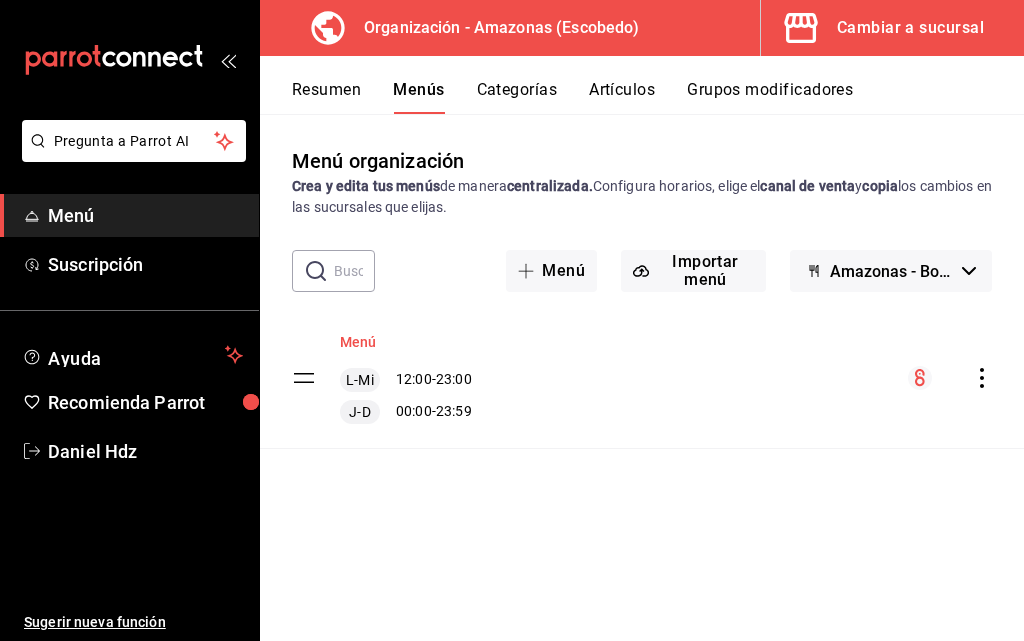 click on "Menú" at bounding box center [358, 342] 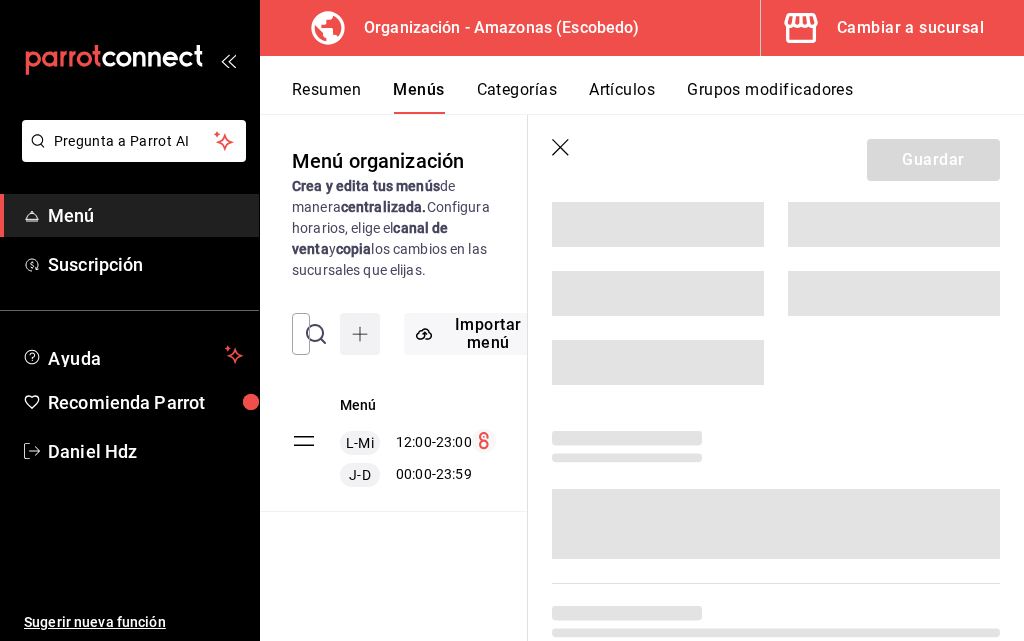 scroll, scrollTop: 0, scrollLeft: 0, axis: both 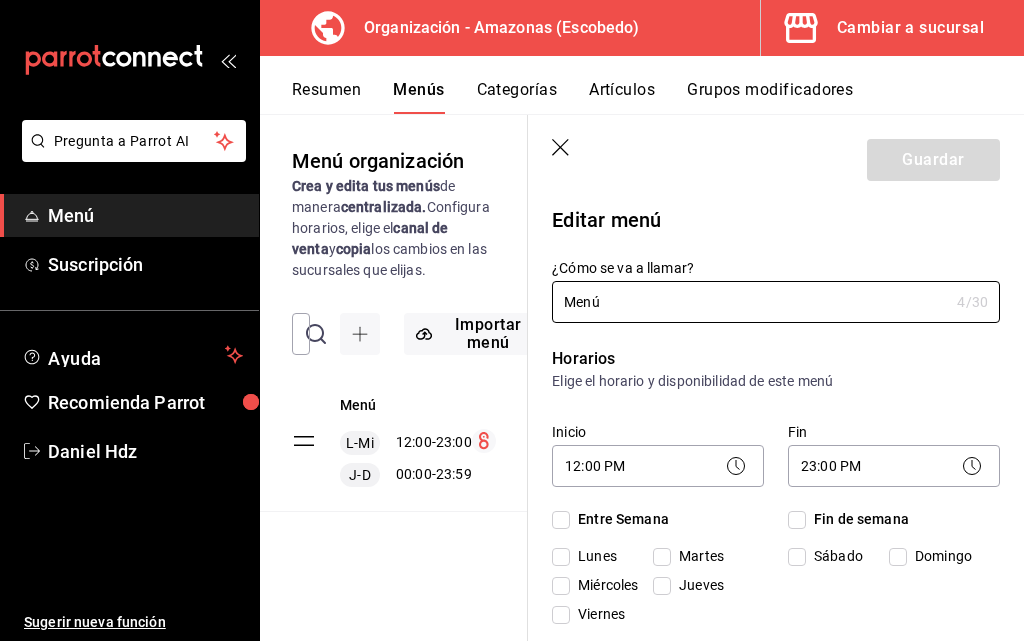 checkbox on "true" 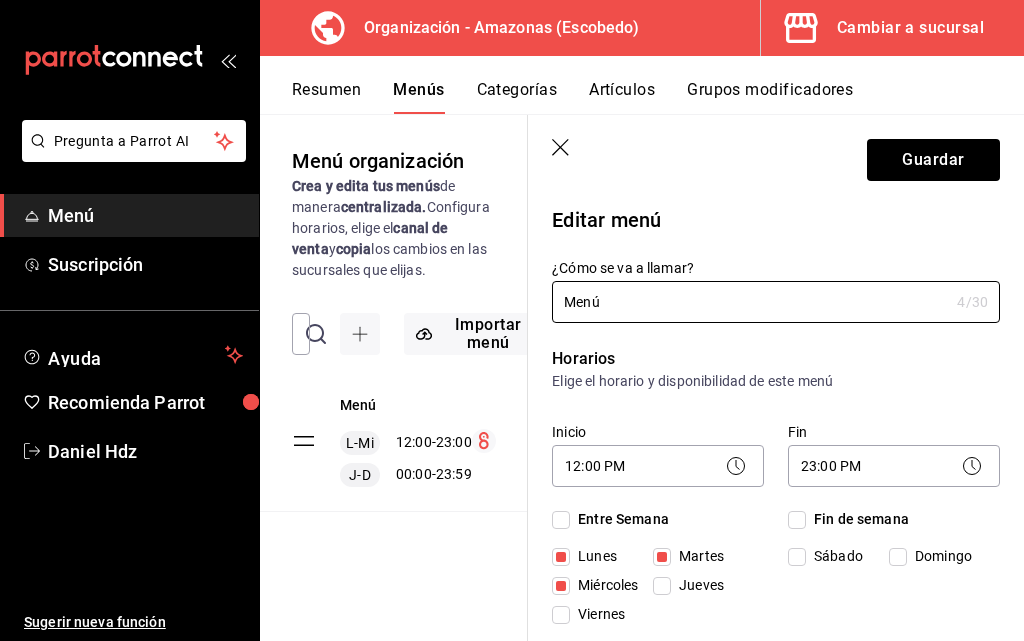click 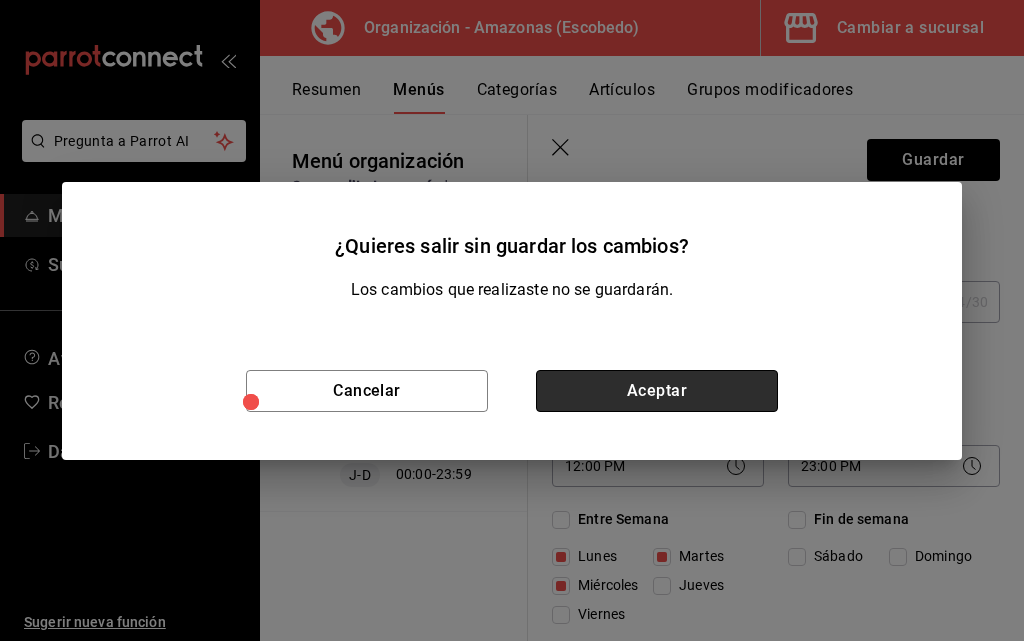 click on "Aceptar" at bounding box center [657, 391] 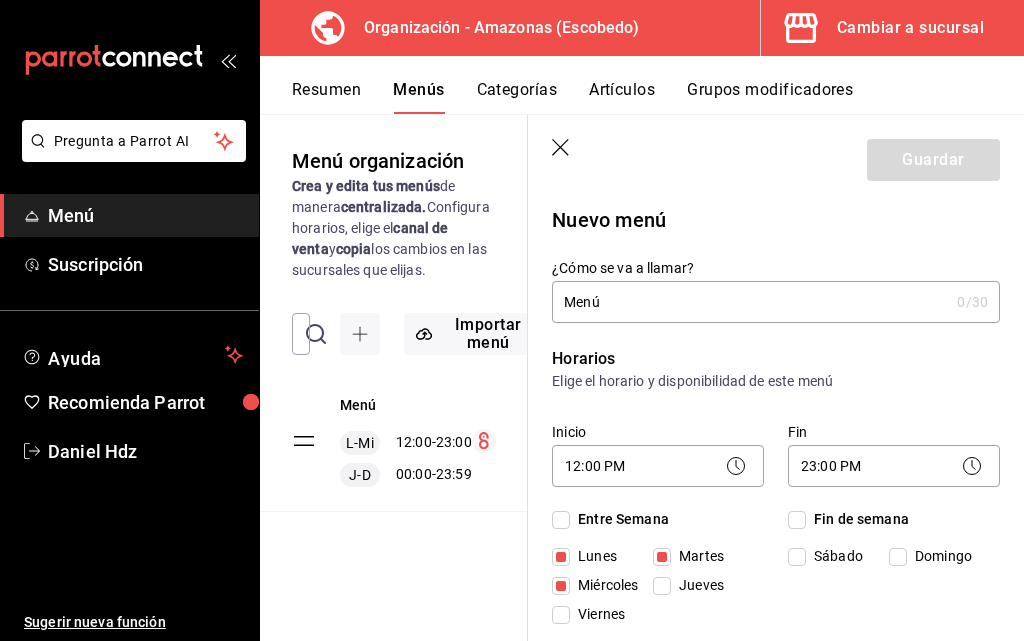 type 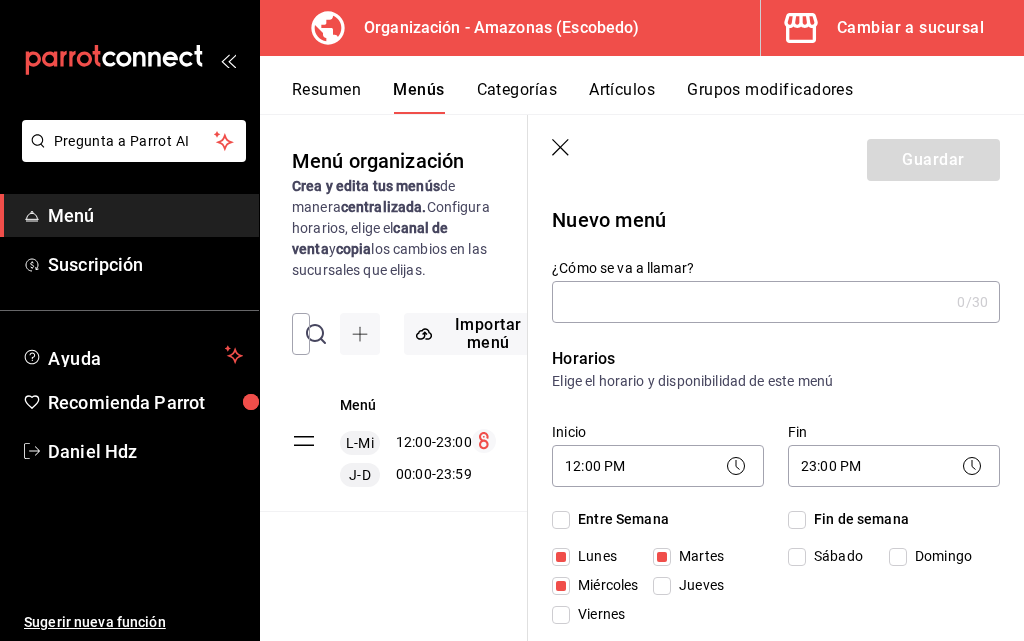 checkbox on "false" 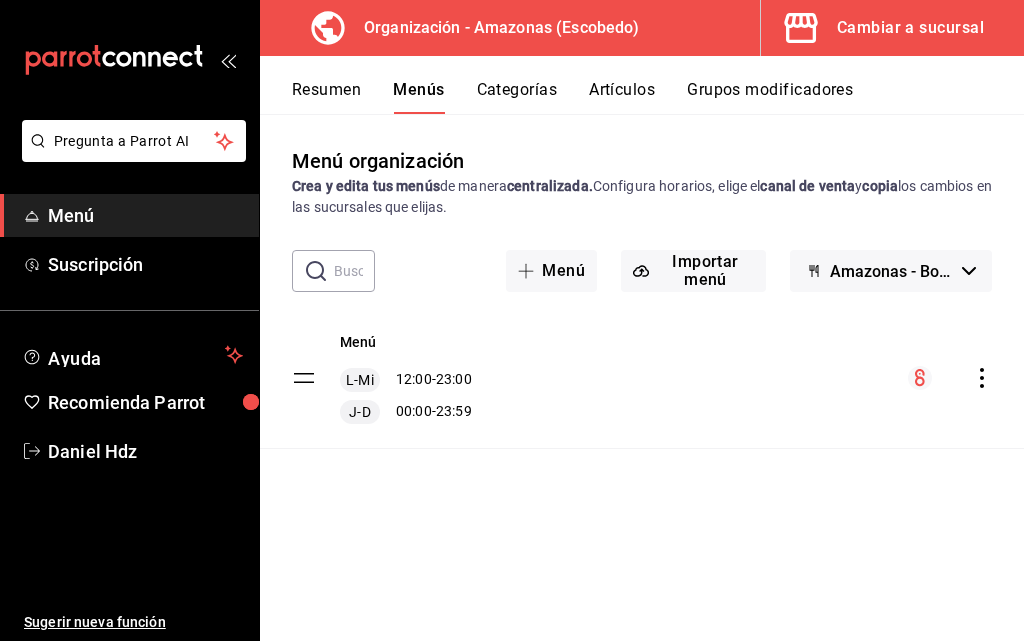 click on "Categorías" at bounding box center (517, 97) 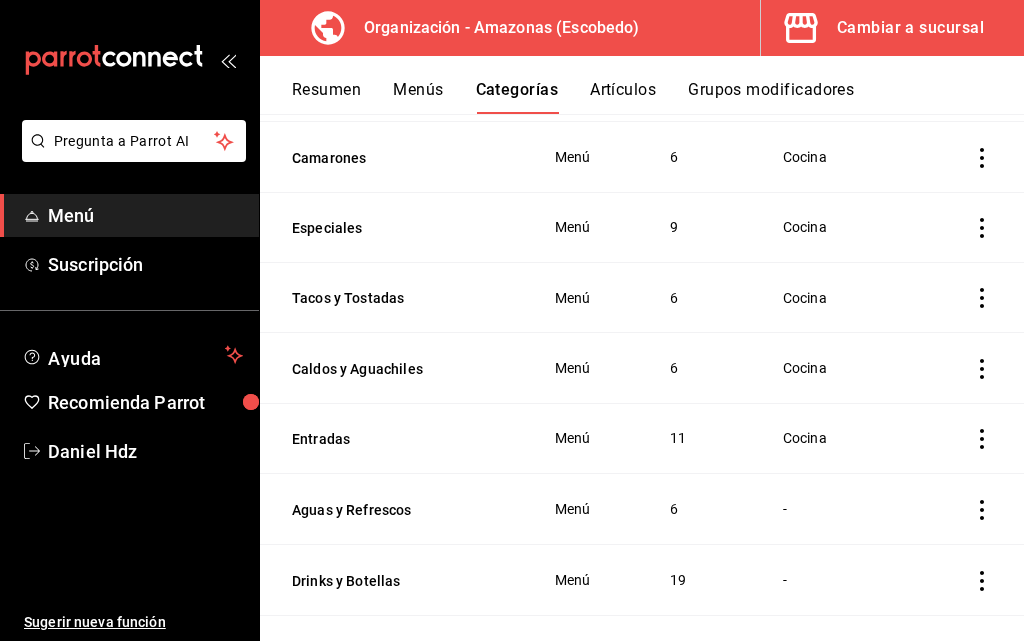scroll, scrollTop: 600, scrollLeft: 0, axis: vertical 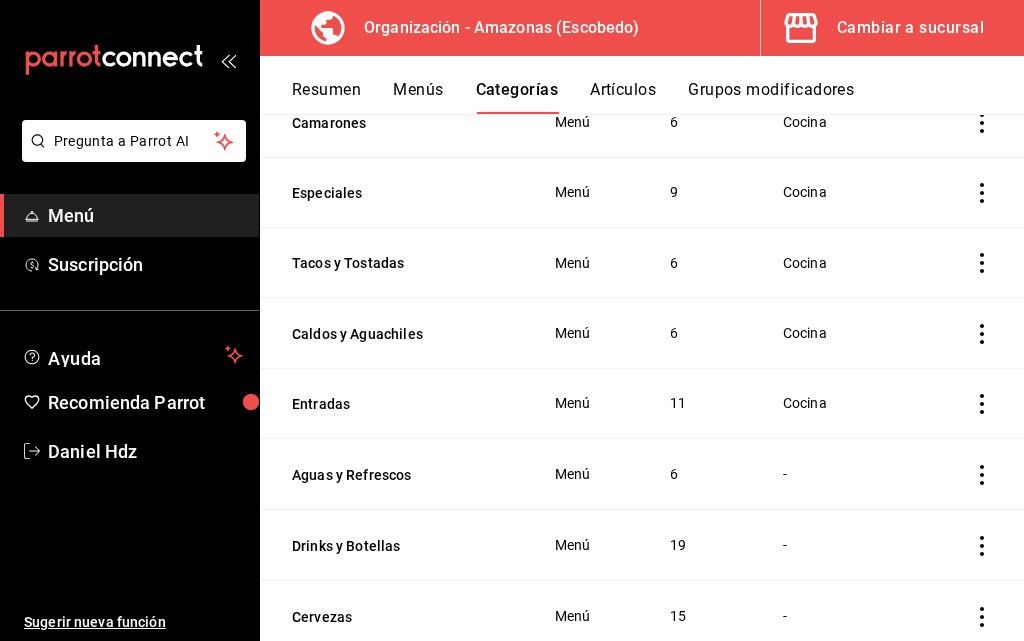click on "-" at bounding box center [839, 474] 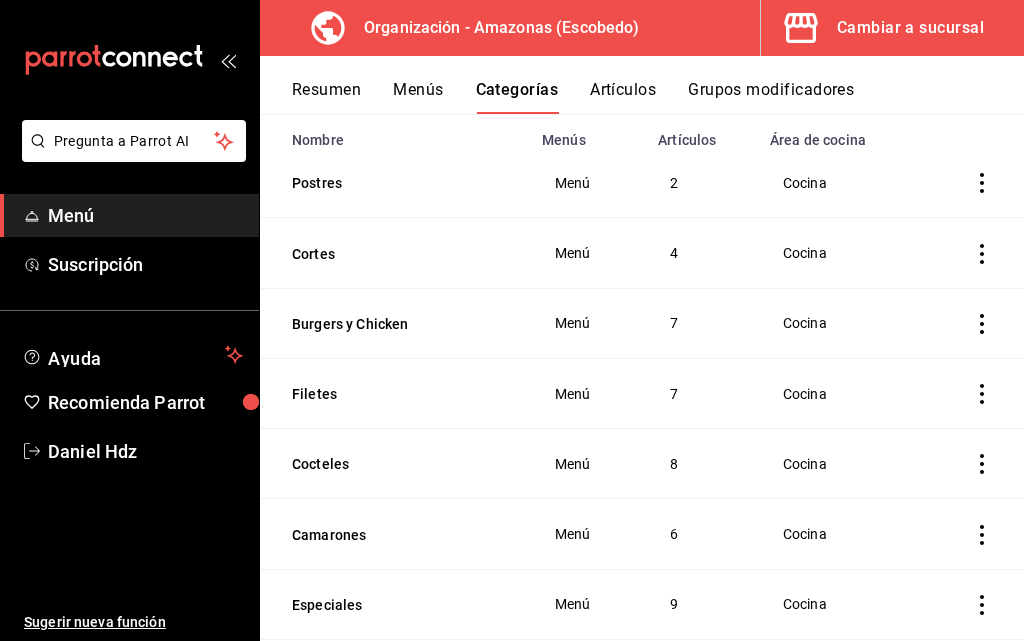 scroll, scrollTop: 0, scrollLeft: 0, axis: both 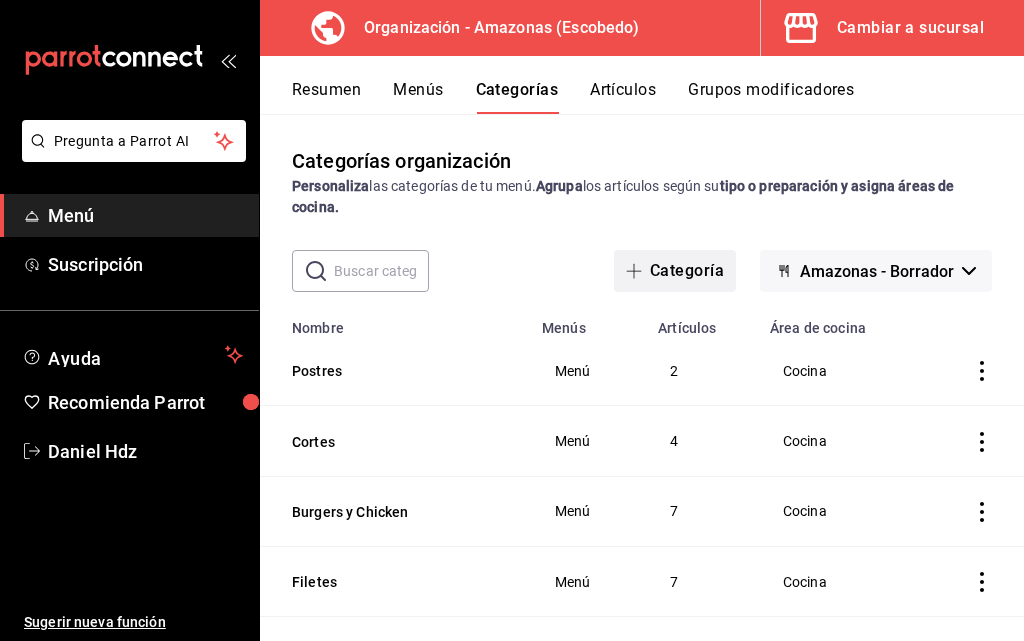 click at bounding box center (638, 271) 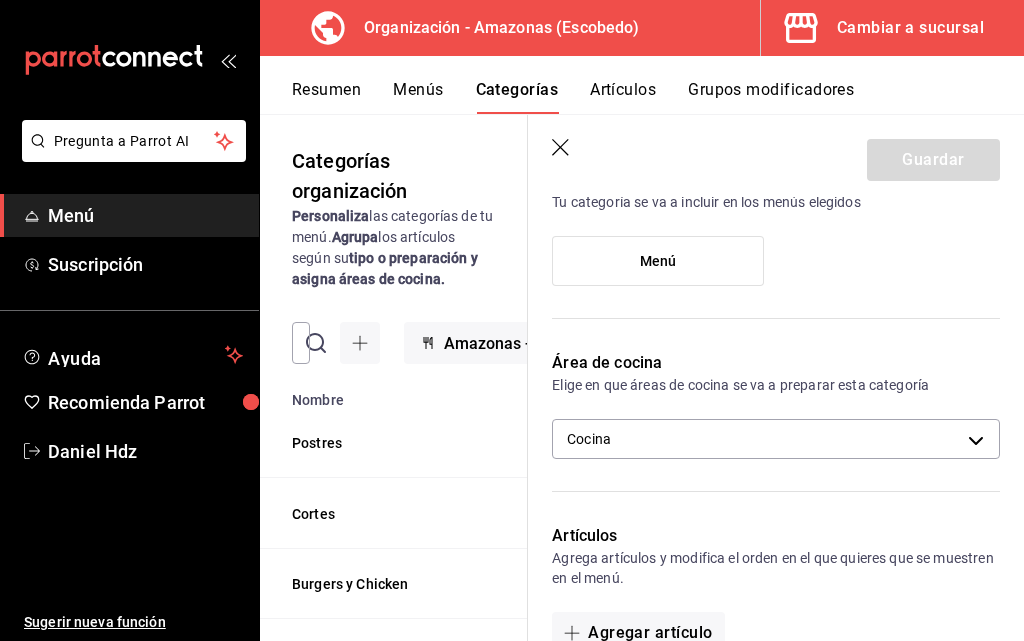 scroll, scrollTop: 200, scrollLeft: 0, axis: vertical 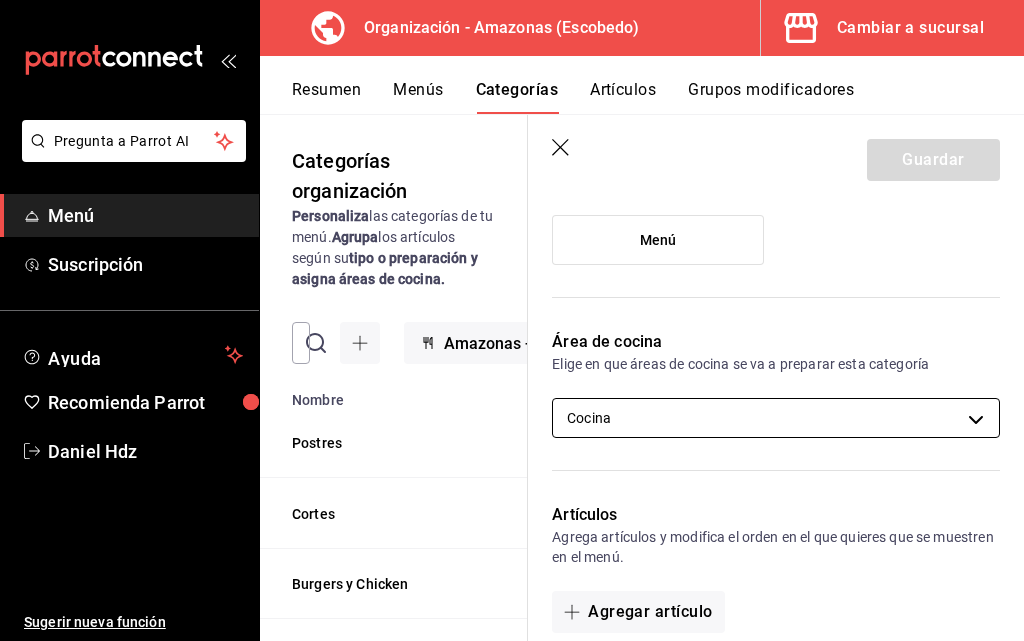 click on "Pregunta a Parrot AI Menú   Suscripción   Ayuda Recomienda Parrot   [FIRST] [LAST]   Sugerir nueva función   Organización - Amazonas ([CITY]) Cambiar a sucursal Resumen Menús Categorías Artículos Grupos modificadores Categorías organización Personaliza  las categorías de tu menú.  Agrupa  los artículos según su  tipo o preparación y asigna áreas de cocina. ​ ​ Amazonas - Borrador Nombre Menús Artículos Postres Menú 2 Cortes Menú 4 Burgers y Chicken Menú 7 Filetes Menú 7 Cocteles Menú 8 Camarones Menú 6 Especiales Menú 9 Tacos y Tostadas Menú 6 Caldos y Aguachiles Menú 6 Entradas Menú 11 Aguas y Refrescos Menú 6 Drinks y Botellas Menú 19 Cervezas Menú 15 Guardar Nueva categoría ¿Cómo se va a llamar? 0 /30 ¿Cómo se va a llamar? Elige tu menú Tu categoría se va a incluir en los menús elegidos Menú Área de cocina Elige en que áreas de cocina se va a preparar esta categoría Cocina [UUID] Artículos Agregar artículo Color Clave CA- 13 / 17" at bounding box center (512, 320) 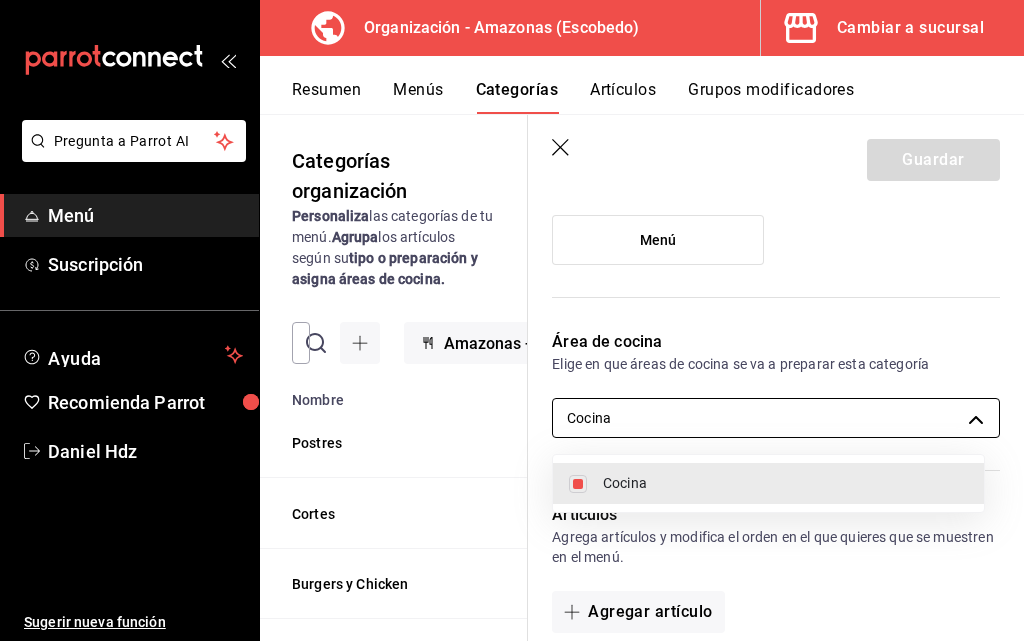 click at bounding box center [512, 320] 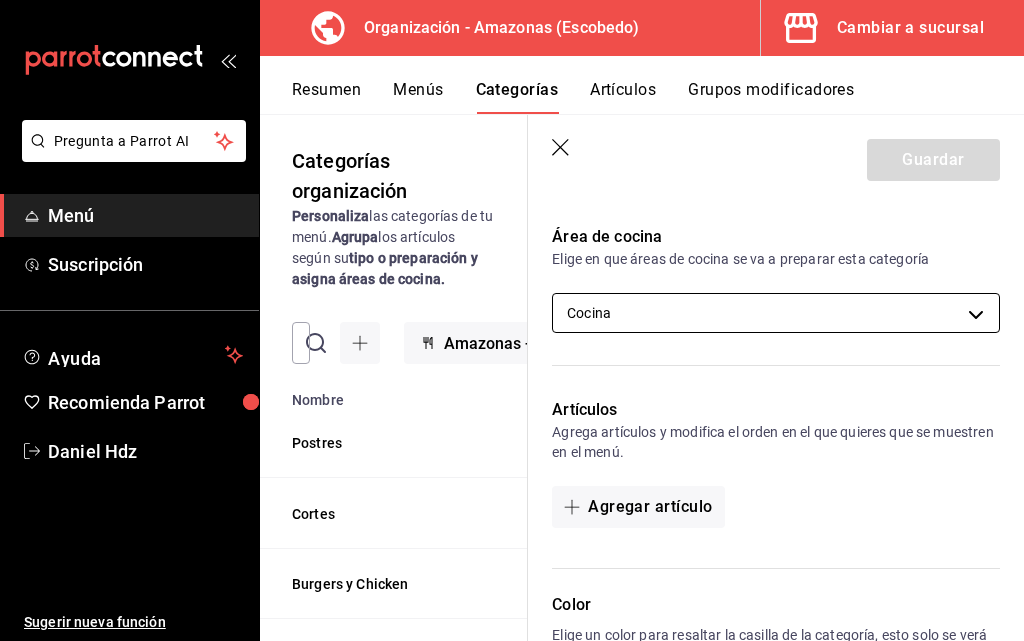 scroll, scrollTop: 300, scrollLeft: 0, axis: vertical 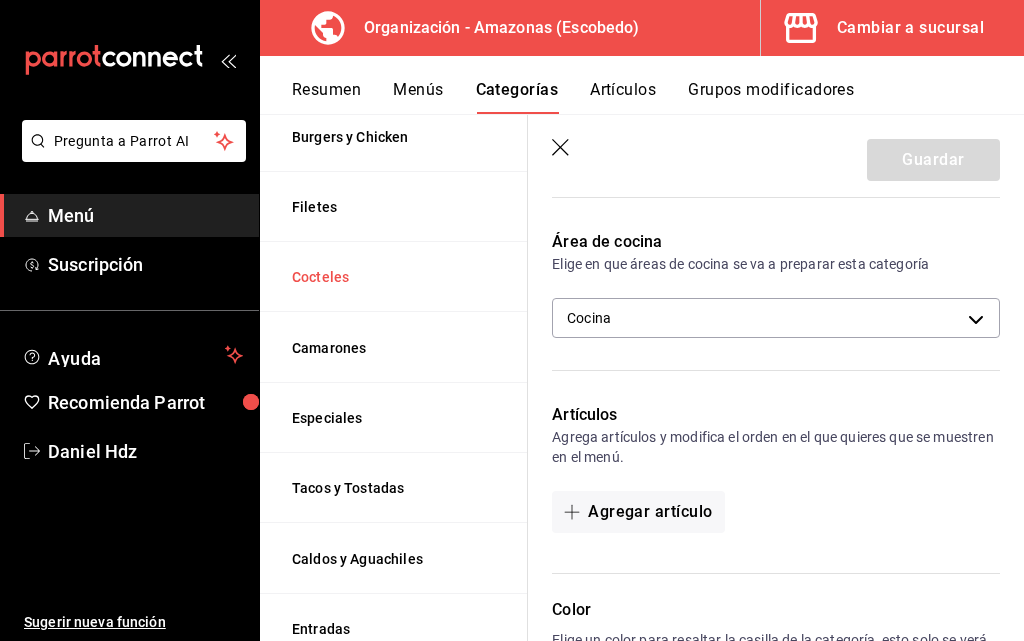 click on "Cocteles" at bounding box center (392, 277) 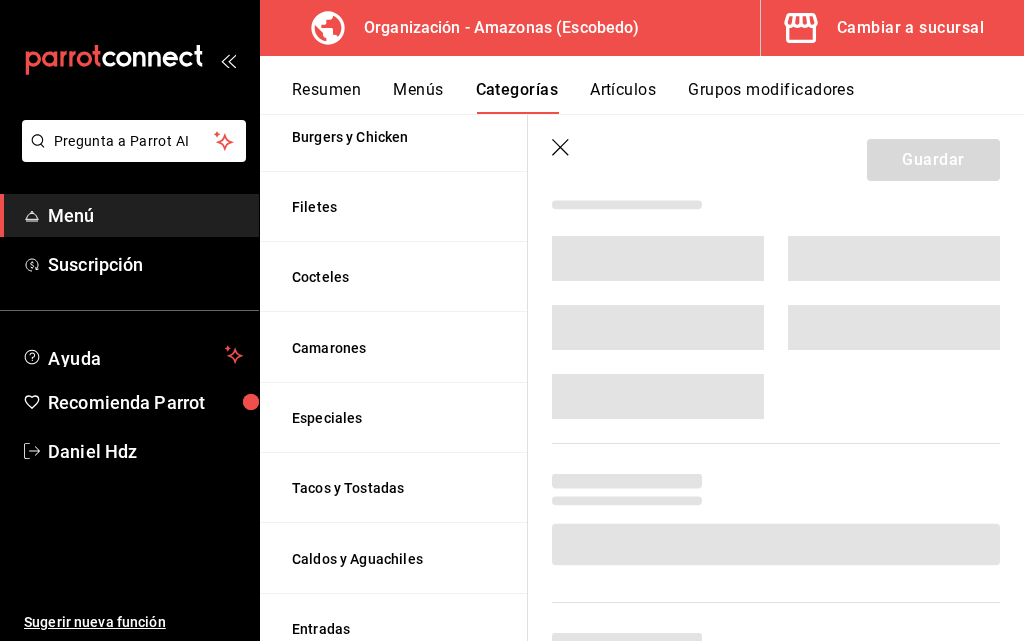 scroll, scrollTop: 0, scrollLeft: 0, axis: both 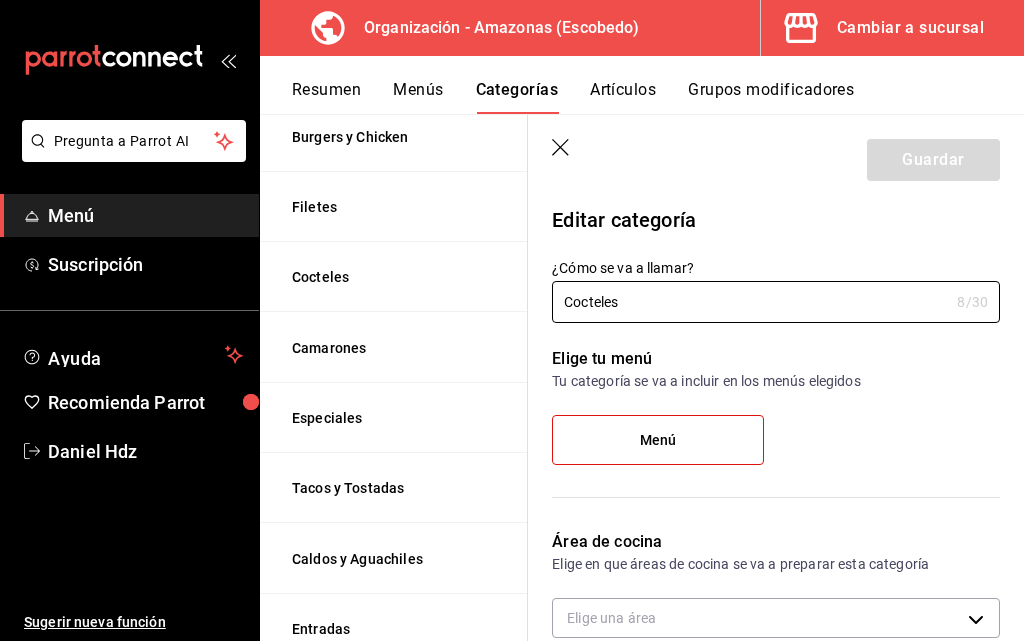 type on "6c5433aa-3b9d-4924-8875-960ff43dd46e" 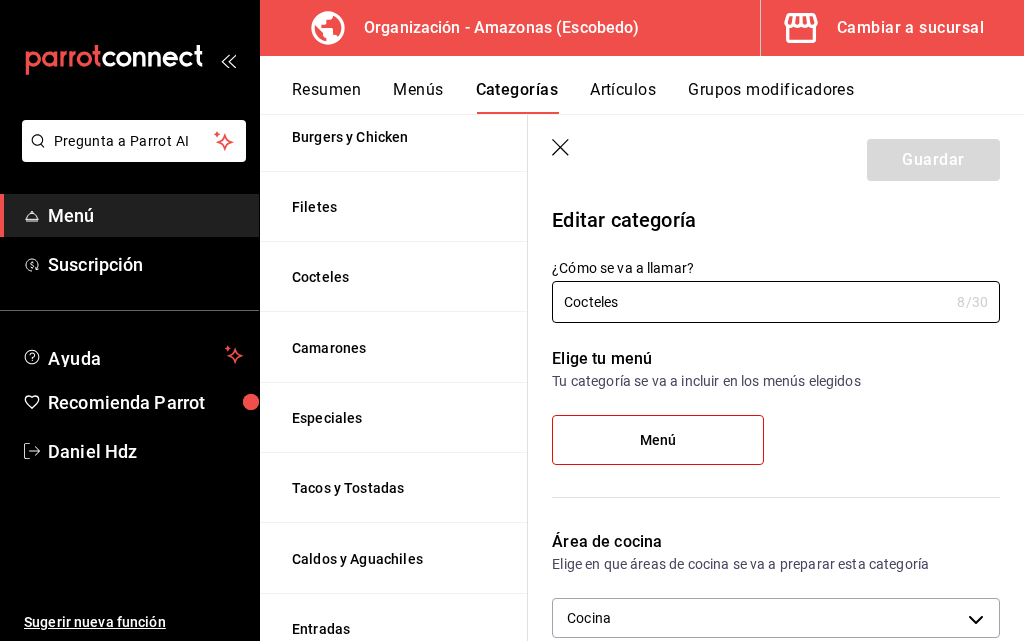 scroll, scrollTop: 547, scrollLeft: 0, axis: vertical 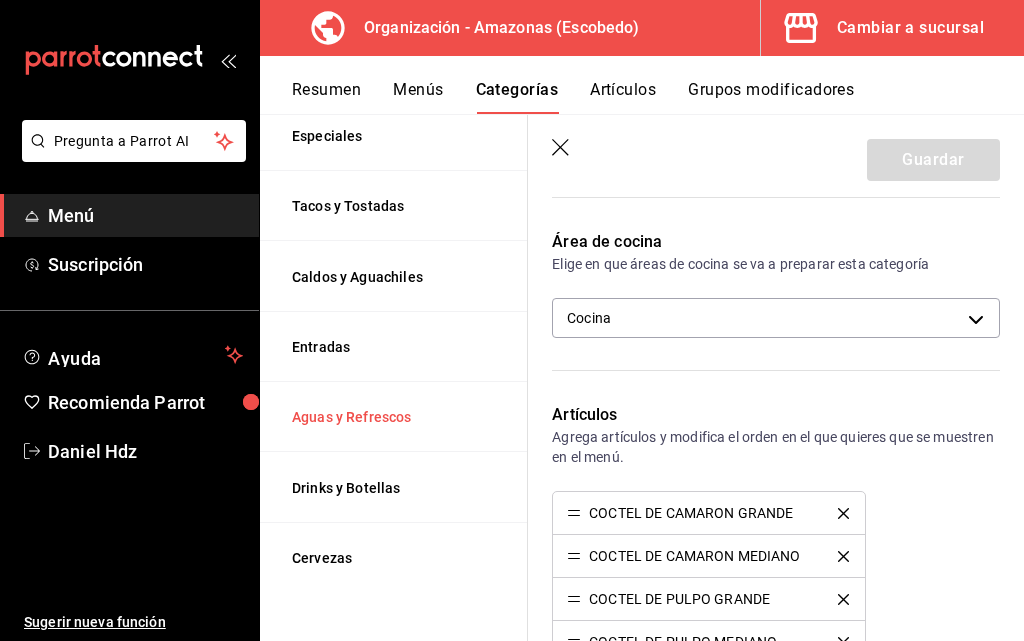 click on "Aguas y Refrescos" at bounding box center [392, 417] 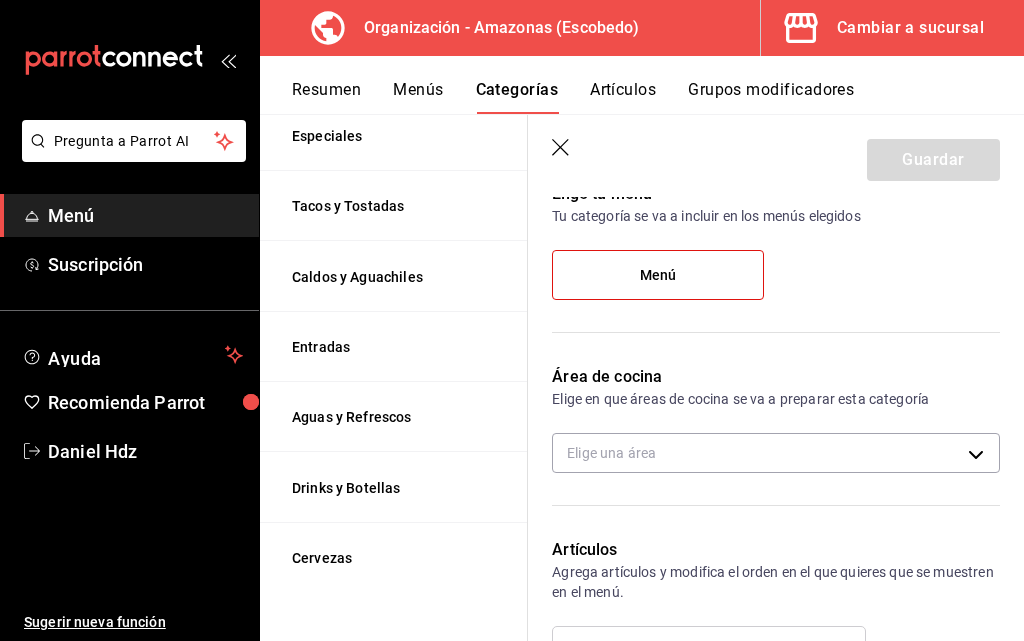 scroll, scrollTop: 200, scrollLeft: 0, axis: vertical 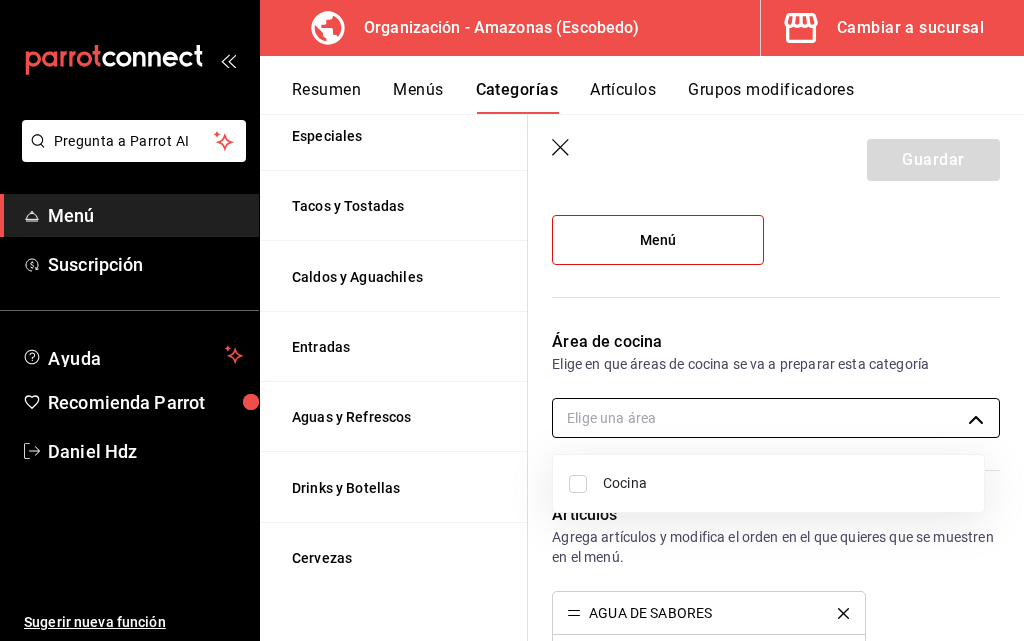 click on "Pregunta a Parrot AI Menú   Suscripción   Ayuda Recomienda Parrot   [FIRST] [LAST]   Sugerir nueva función   Organización - Amazonas ([CITY]) Cambiar a sucursal Resumen Menús Categorías Artículos Grupos modificadores Categorías organización Personaliza  las categorías de tu menú.  Agrupa  los artículos según su  tipo o preparación y asigna áreas de cocina. ​ ​ Amazonas - Borrador Nombre Menús Artículos Postres Menú 2 Cortes Menú 4 Burgers y Chicken Menú 7 Filetes Menú 7 Cocteles Menú 8 Camarones Menú 6 Especiales Menú 9 Tacos y Tostadas Menú 6 Caldos y Aguachiles Menú 6 Entradas Menú 11 Aguas y Refrescos Menú 6 Drinks y Botellas Menú 19 Cervezas Menú 15 Guardar Editar categoría ¿Cómo se va a llamar? Aguas y Refrescos 17 /30 ¿Cómo se va a llamar? Elige tu menú Tu categoría se va a incluir en los menús elegidos Menú Área de cocina Elige en que áreas de cocina se va a preparar esta categoría Elige una área Artículos AGUA DE SABORES AGUA EMBOTELLADA AGUA MINERAL 1.5 L" at bounding box center (512, 320) 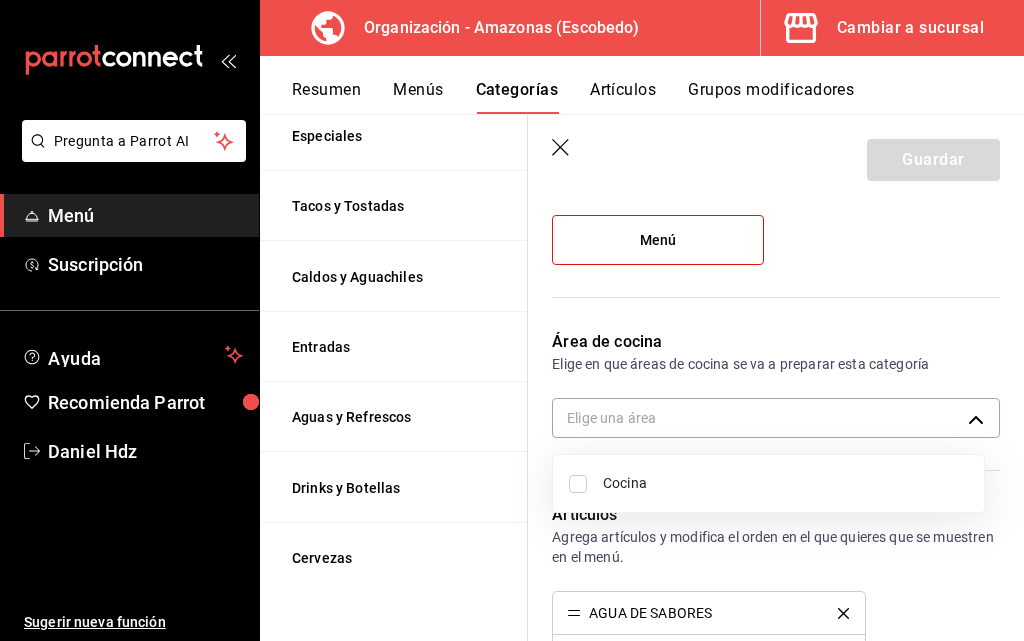 click at bounding box center (512, 320) 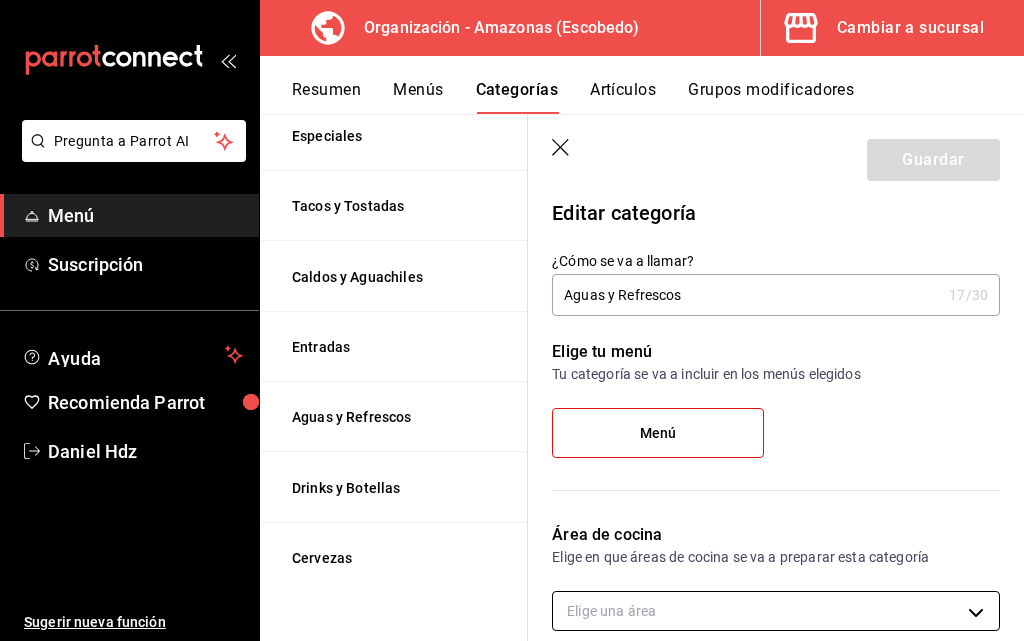 scroll, scrollTop: 0, scrollLeft: 0, axis: both 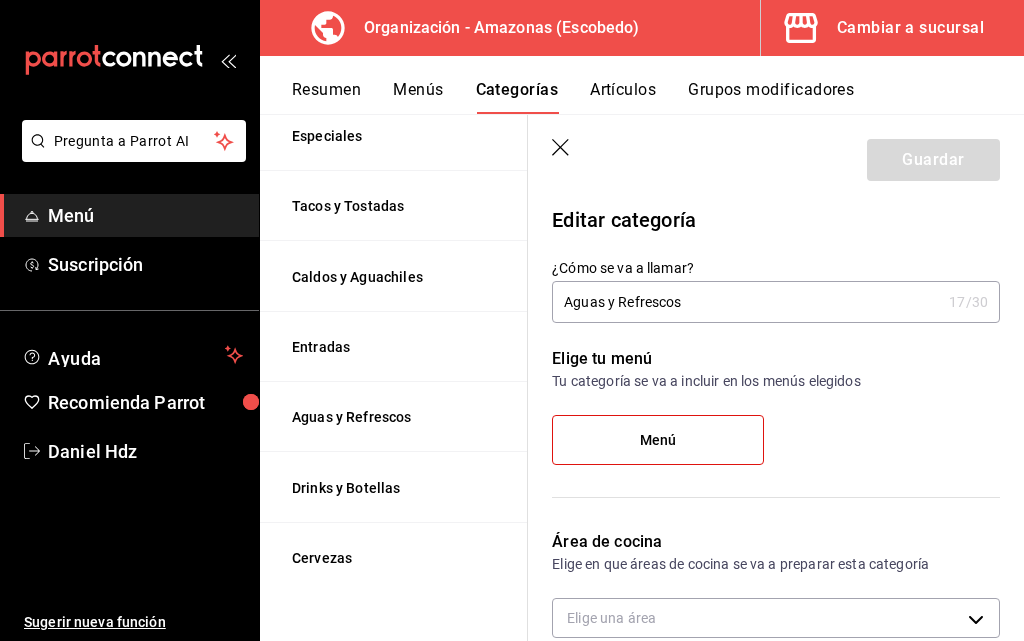 click on "Menús" at bounding box center [418, 97] 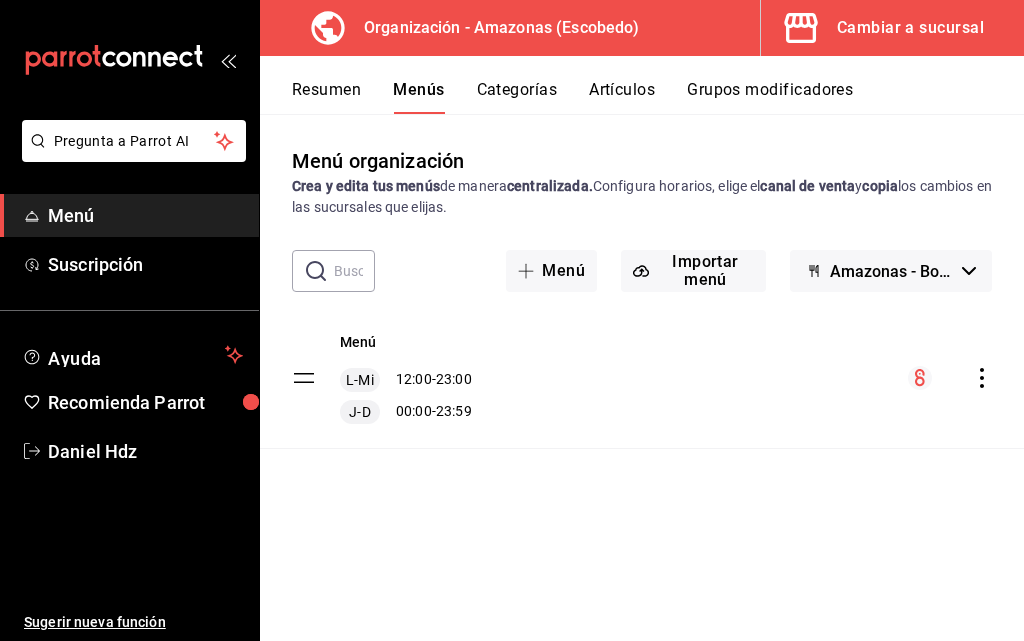 click on "Menú L-Mi 12:00  -  23:00 J-D 00:00  -  23:59" at bounding box center [642, 378] 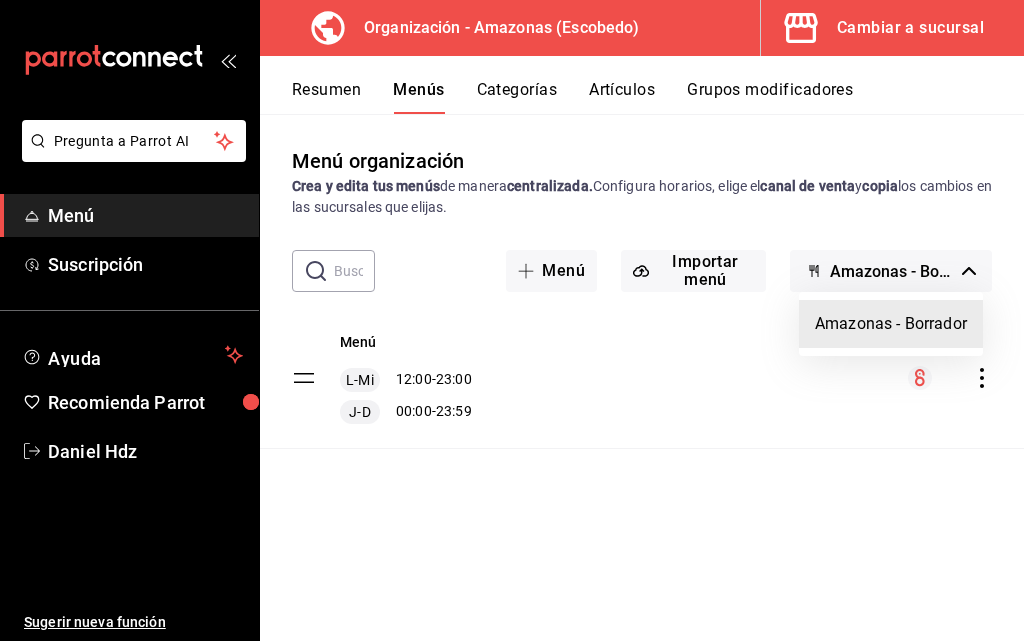 click at bounding box center (512, 320) 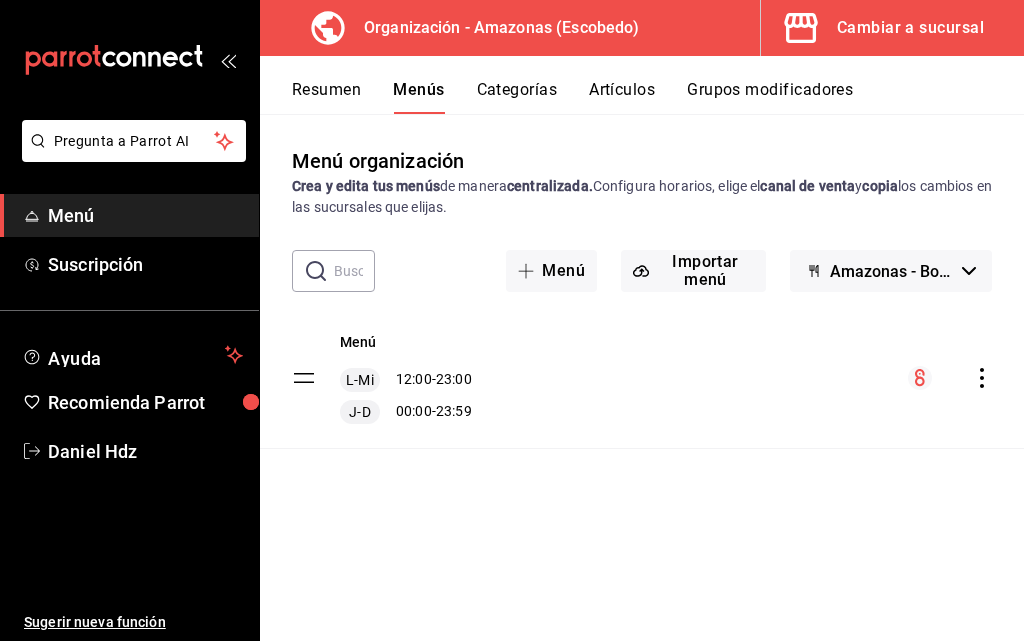 click on "Categorías" at bounding box center (517, 97) 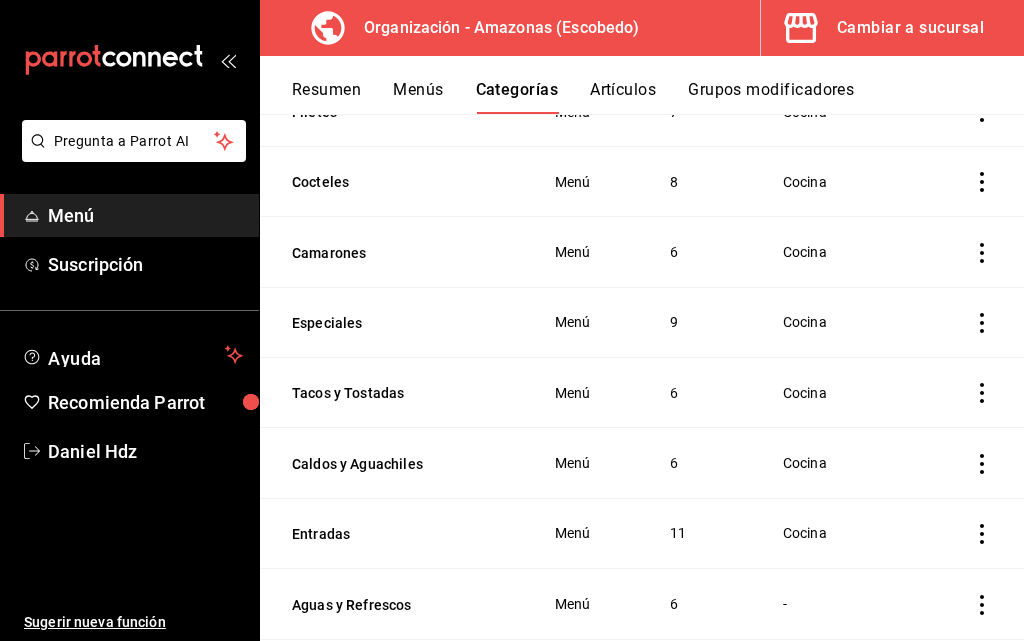 scroll, scrollTop: 500, scrollLeft: 0, axis: vertical 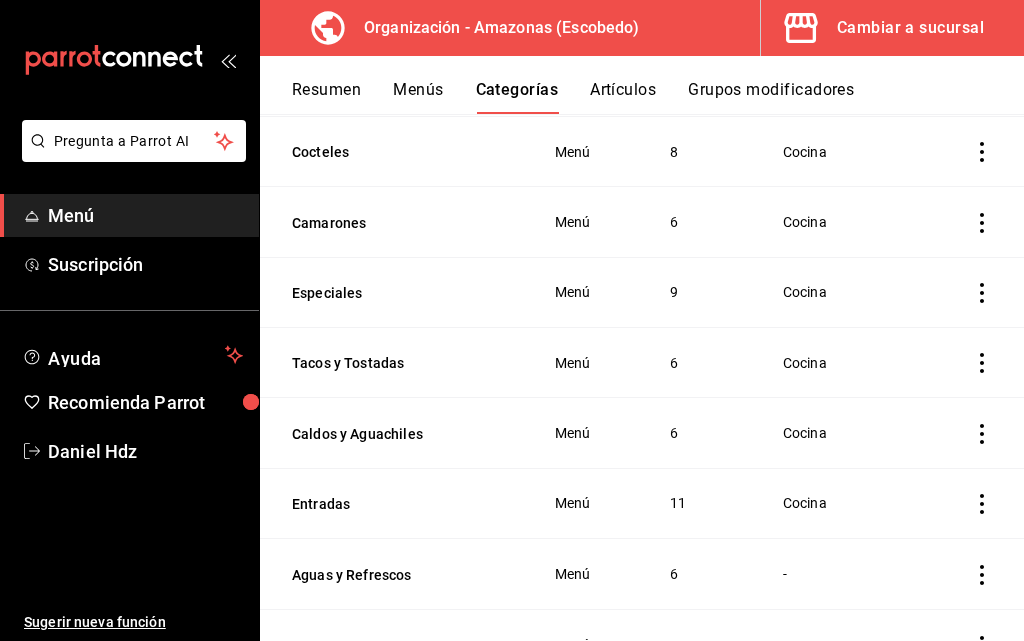 click 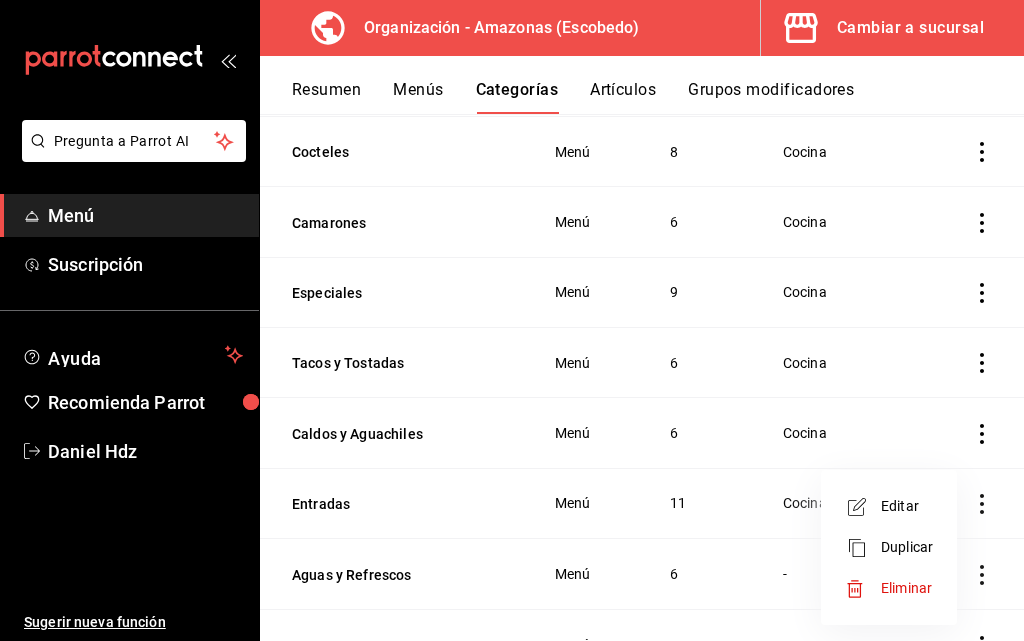 click on "Editar" at bounding box center [907, 506] 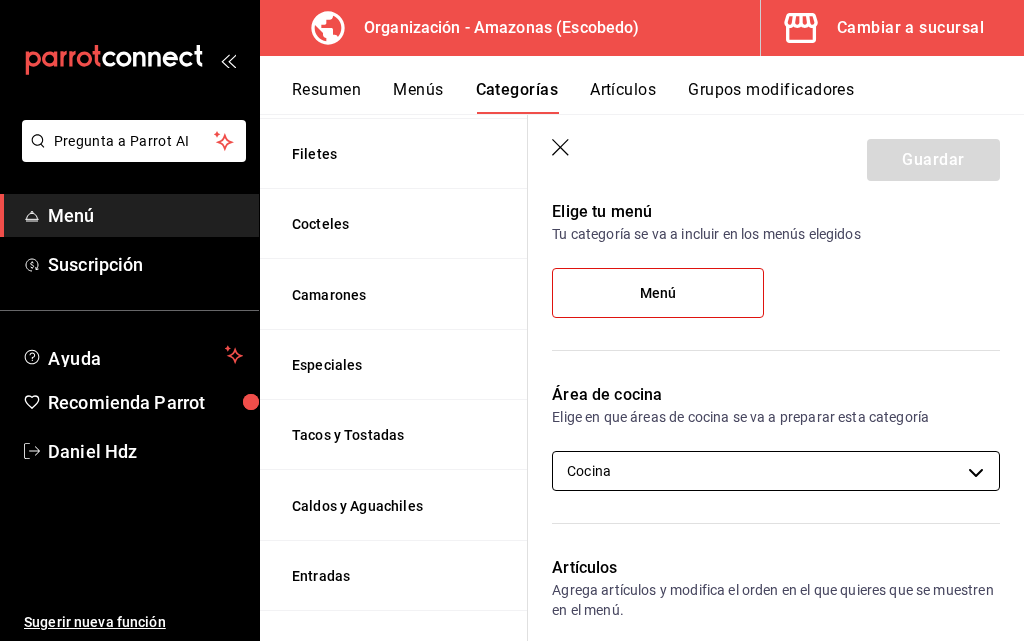 scroll, scrollTop: 200, scrollLeft: 0, axis: vertical 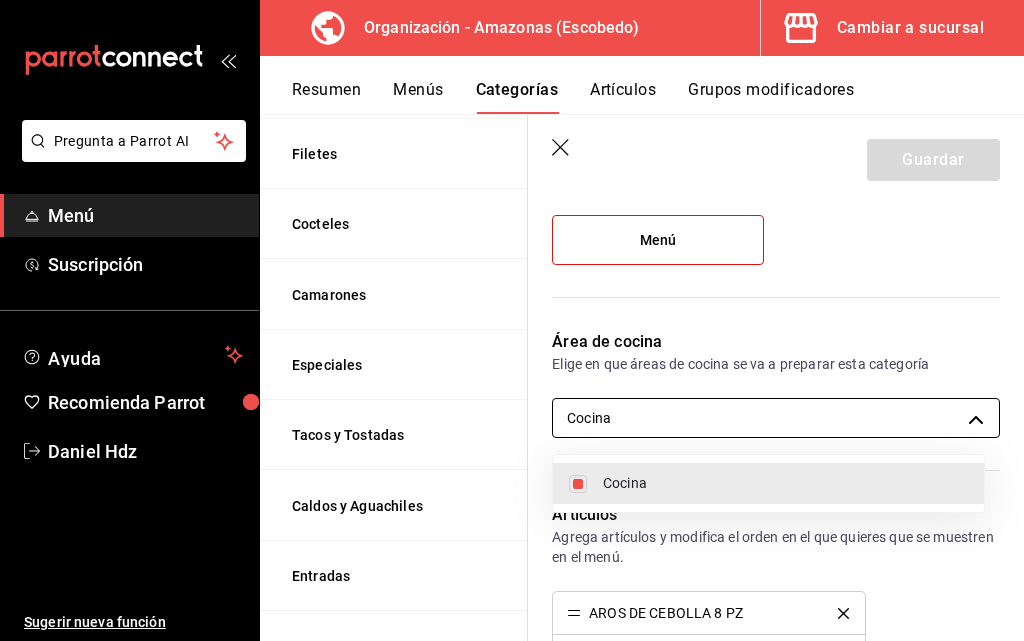 click on "Pregunta a Parrot AI Menú   Suscripción   Ayuda Recomienda Parrot   [FIRST] [LAST]   Sugerir nueva función   Organización - Amazonas ([CITY]) Cambiar a sucursal Resumen Menús Categorías Artículos Grupos modificadores Categorías organización Personaliza  las categorías de tu menú.  Agrupa  los artículos según su  tipo o preparación y asigna áreas de cocina. ​ ​ Amazonas - Borrador Nombre Menús Artículos Postres Menú 2 Cortes Menú 4 Burgers y Chicken Menú 7 Filetes Menú 7 Cocteles Menú 8 Camarones Menú 6 Especiales Menú 9 Tacos y Tostadas Menú 6 Caldos y Aguachiles Menú 6 Entradas Menú 11 Aguas y Refrescos Menú 6 Drinks y Botellas Menú 19 Cervezas Menú 15 Guardar Editar categoría ¿Cómo se va a llamar? Entradas 8 /30 ¿Cómo se va a llamar? Elige tu menú Tu categoría se va a incluir en los menús elegidos Menú Área de cocina Elige en que áreas de cocina se va a preparar esta categoría Cocina [UUID] Artículos AROS DE CEBOLLA 8 PZ GUACAMOLE 14" at bounding box center [512, 320] 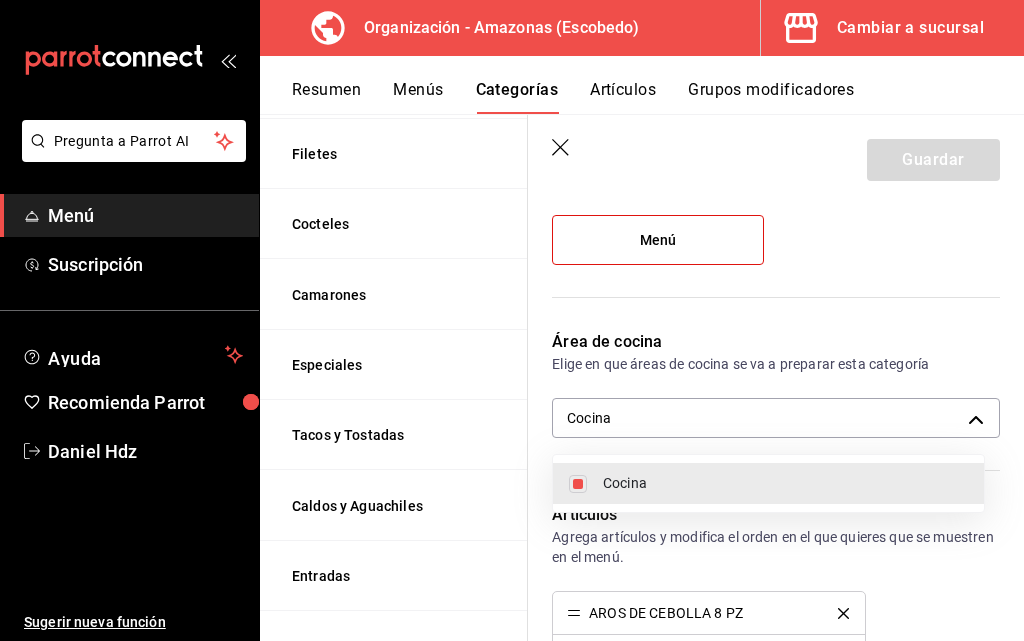 click at bounding box center (512, 320) 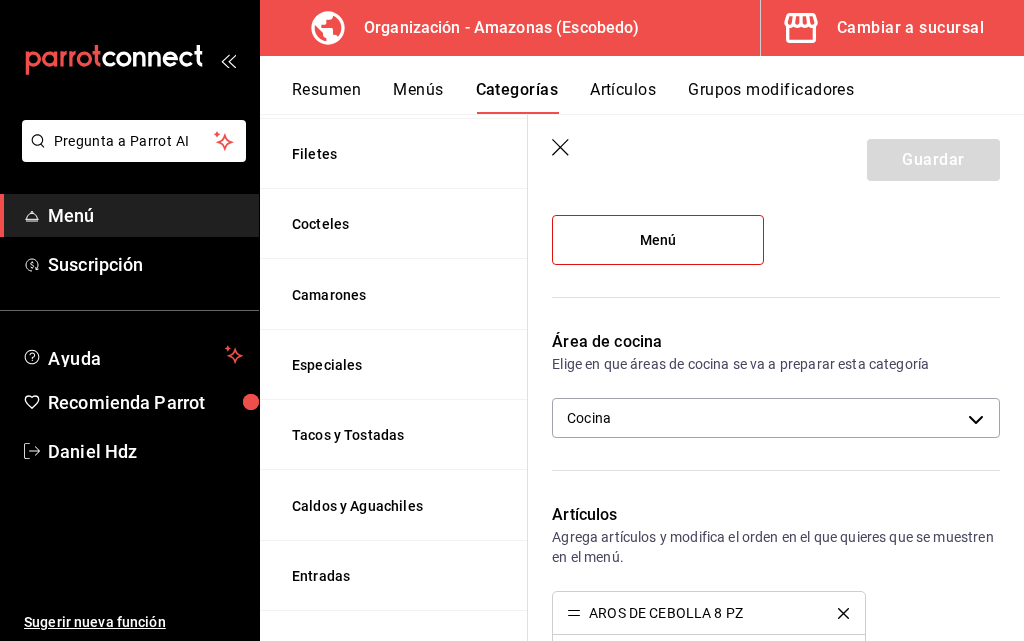 click on "Elige en que áreas de cocina se va a preparar esta categoría" at bounding box center (776, 364) 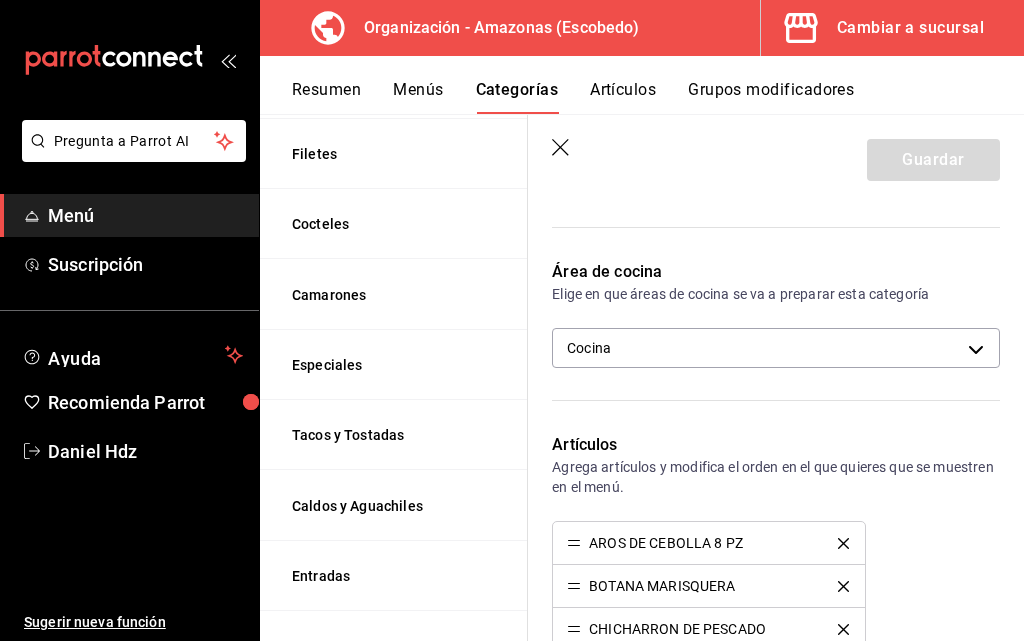 scroll, scrollTop: 0, scrollLeft: 0, axis: both 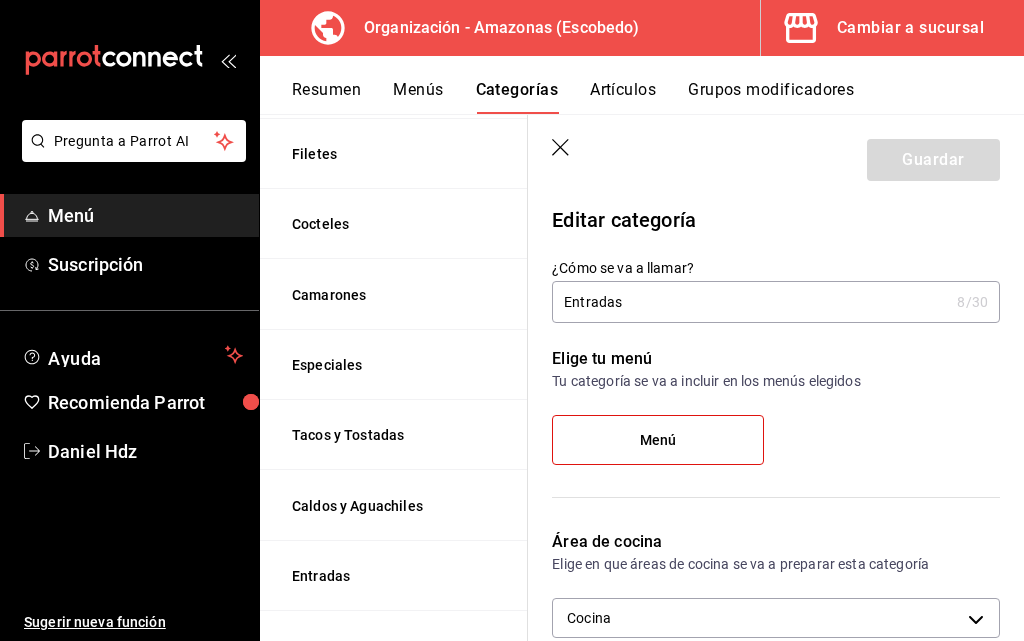 click on "Artículos" at bounding box center (623, 97) 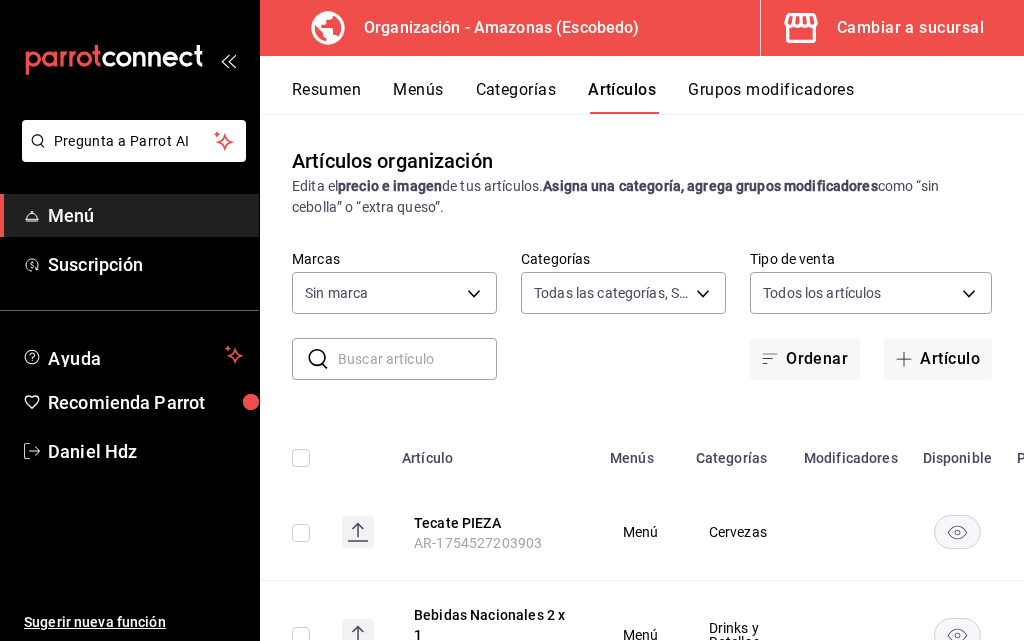 type on "[UUID],[UUID],[UUID],[UUID],[UUID],[UUID],[UUID],[UUID],[UUID],[UUID],[UUID],[UUID],[UUID],[UUID]" 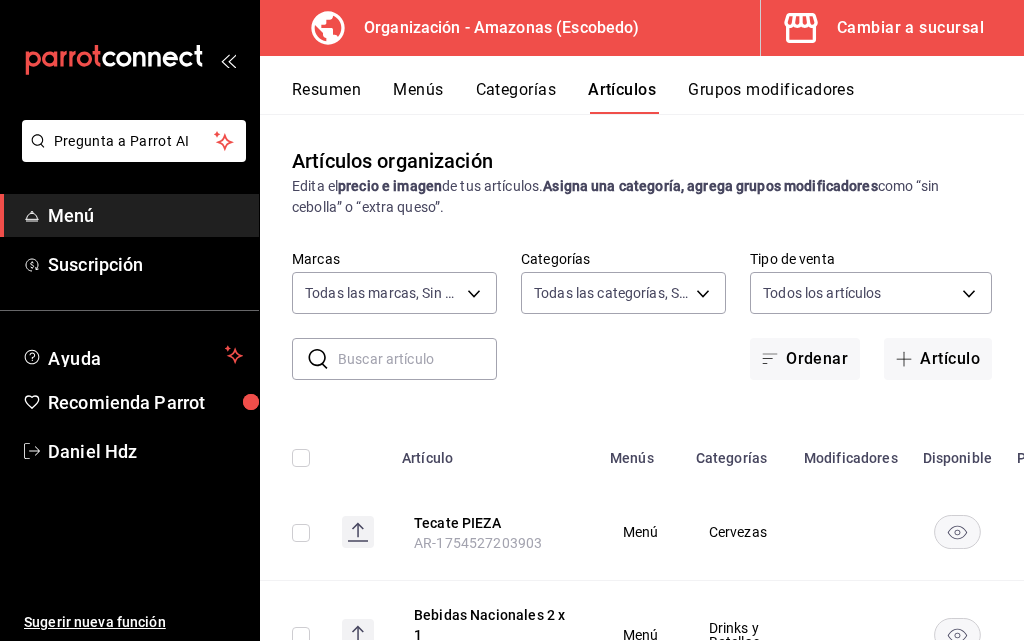 type on "641bccc0-4eec-4937-9e23-3f168d24f608" 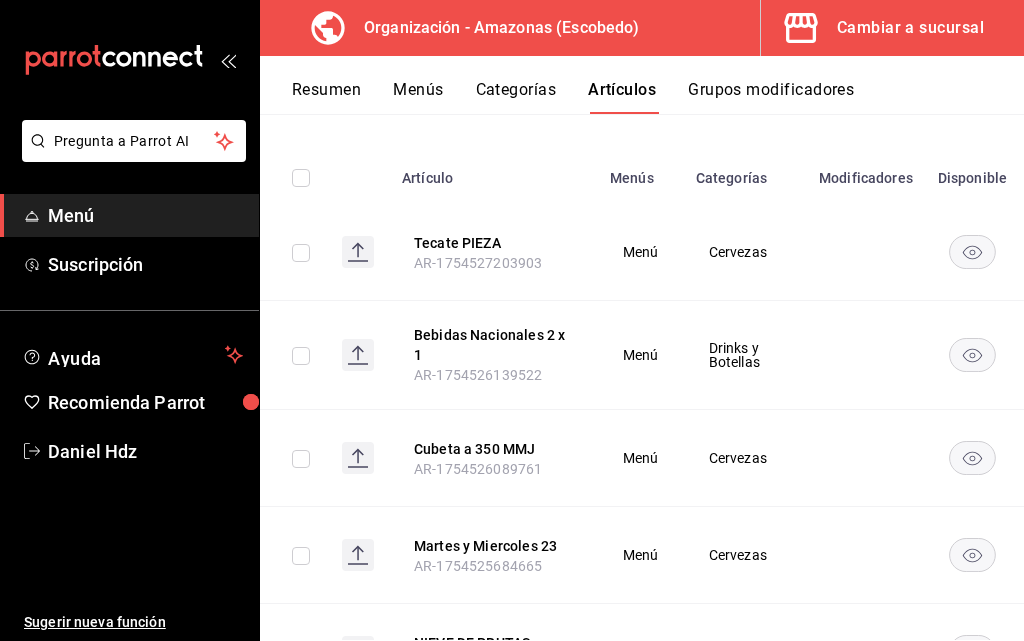 scroll, scrollTop: 0, scrollLeft: 0, axis: both 